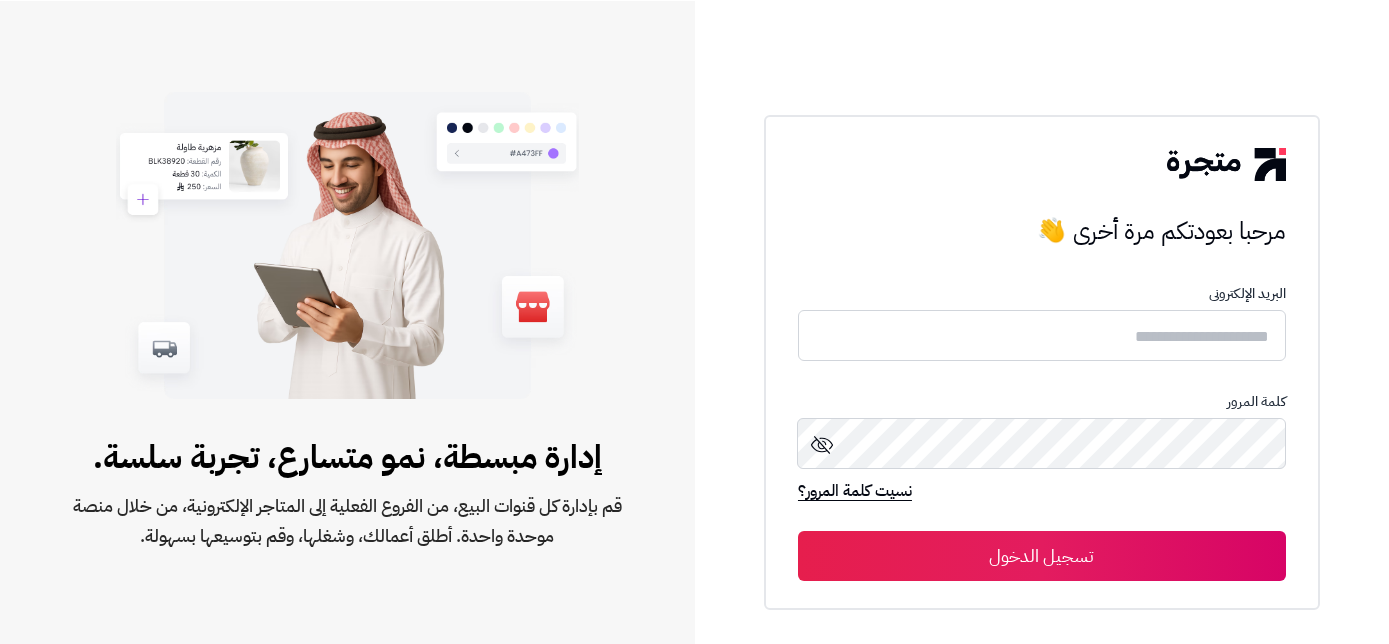 scroll, scrollTop: 0, scrollLeft: 0, axis: both 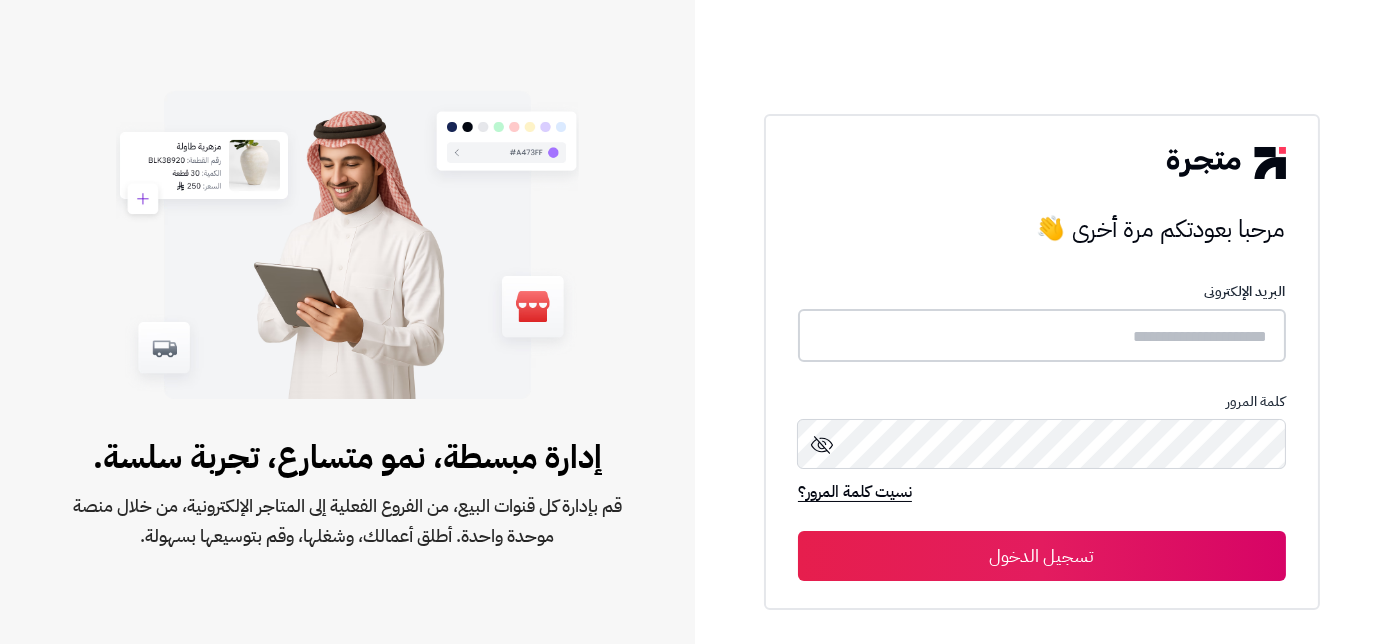 type on "**********" 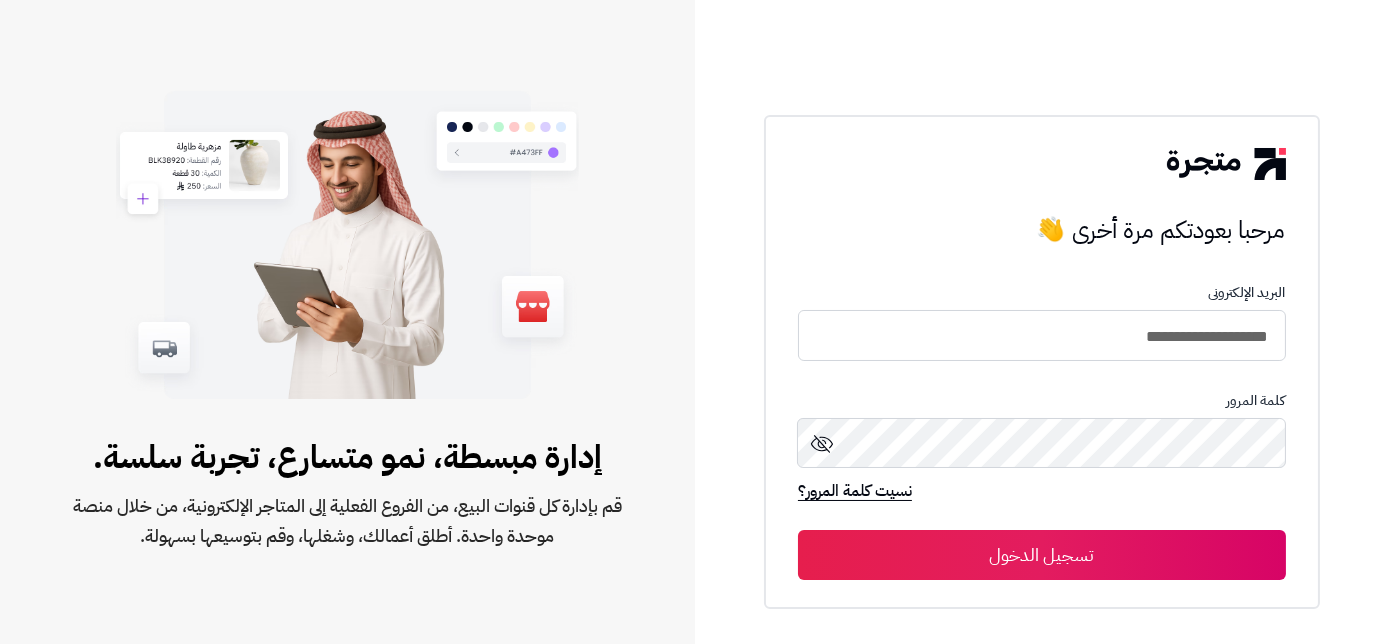 click on "تسجيل الدخول" at bounding box center (1042, 555) 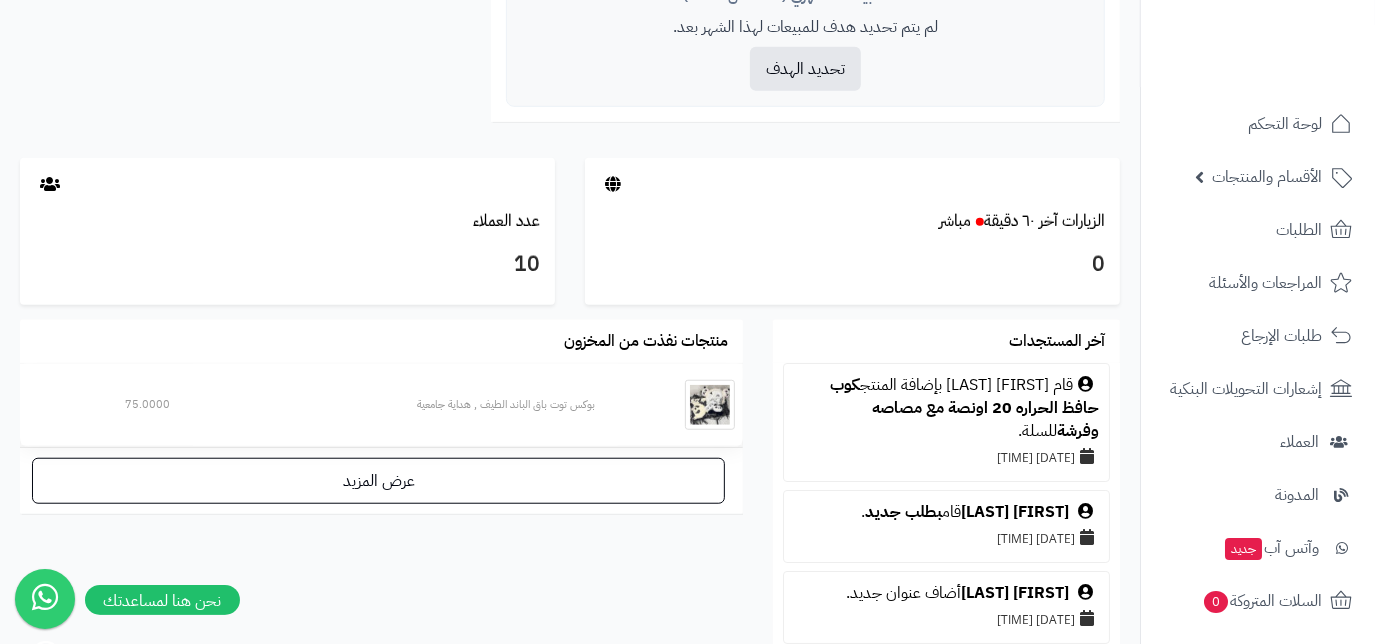 scroll, scrollTop: 909, scrollLeft: 0, axis: vertical 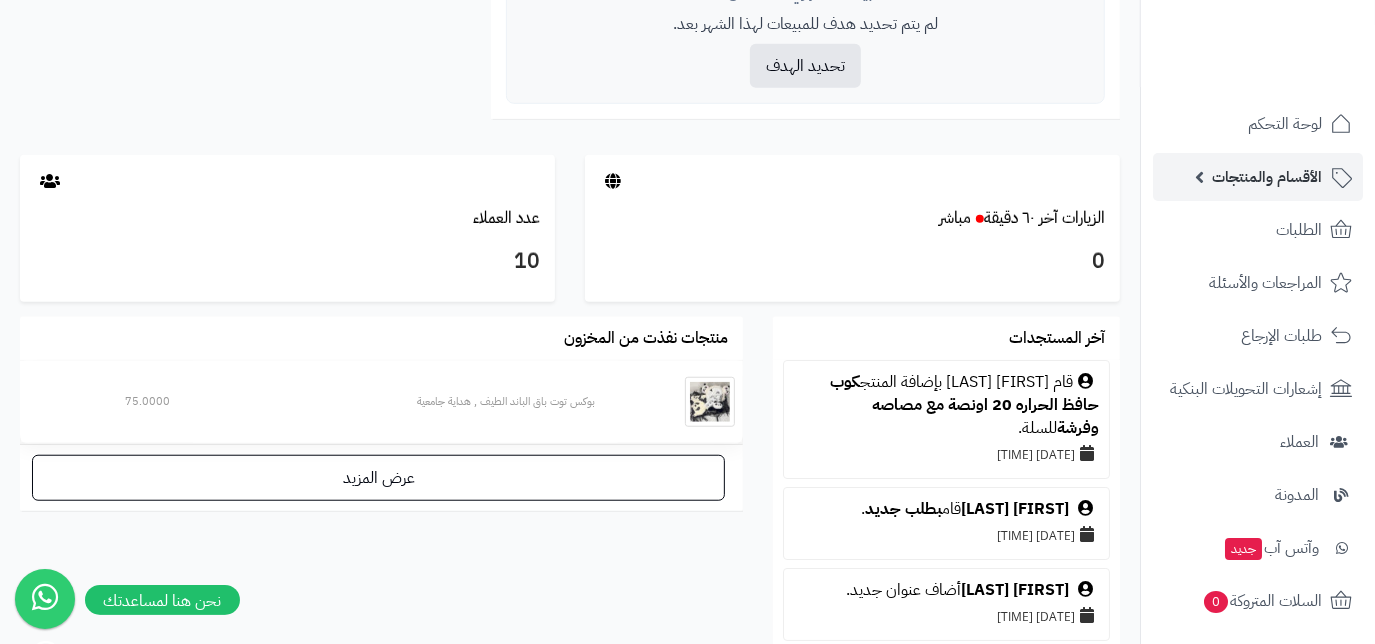 click on "الأقسام والمنتجات" at bounding box center [1267, 177] 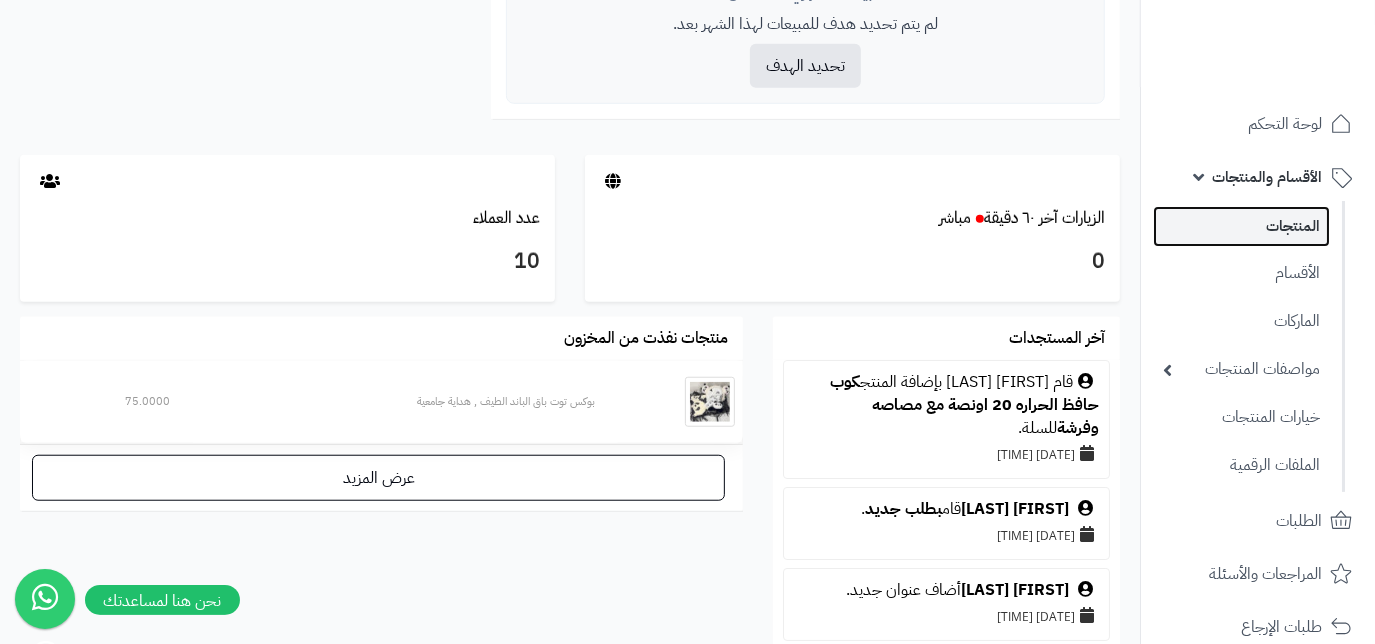 click on "المنتجات" at bounding box center [1241, 226] 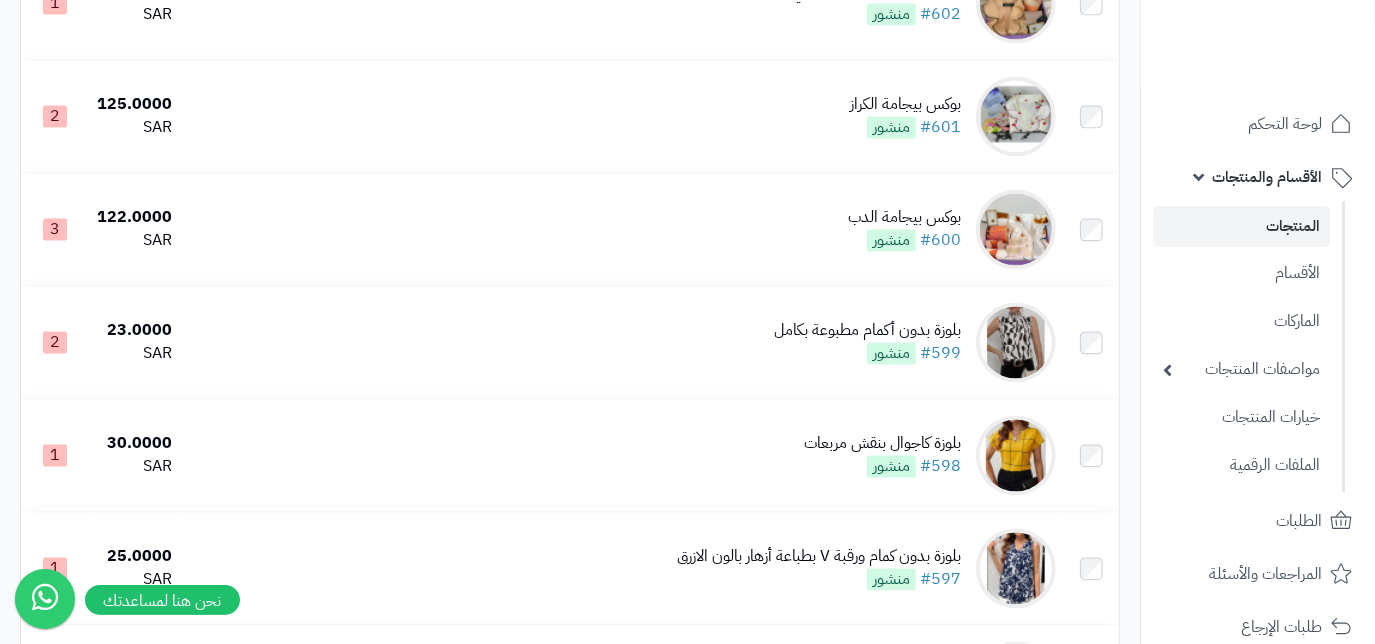 scroll, scrollTop: 2545, scrollLeft: 0, axis: vertical 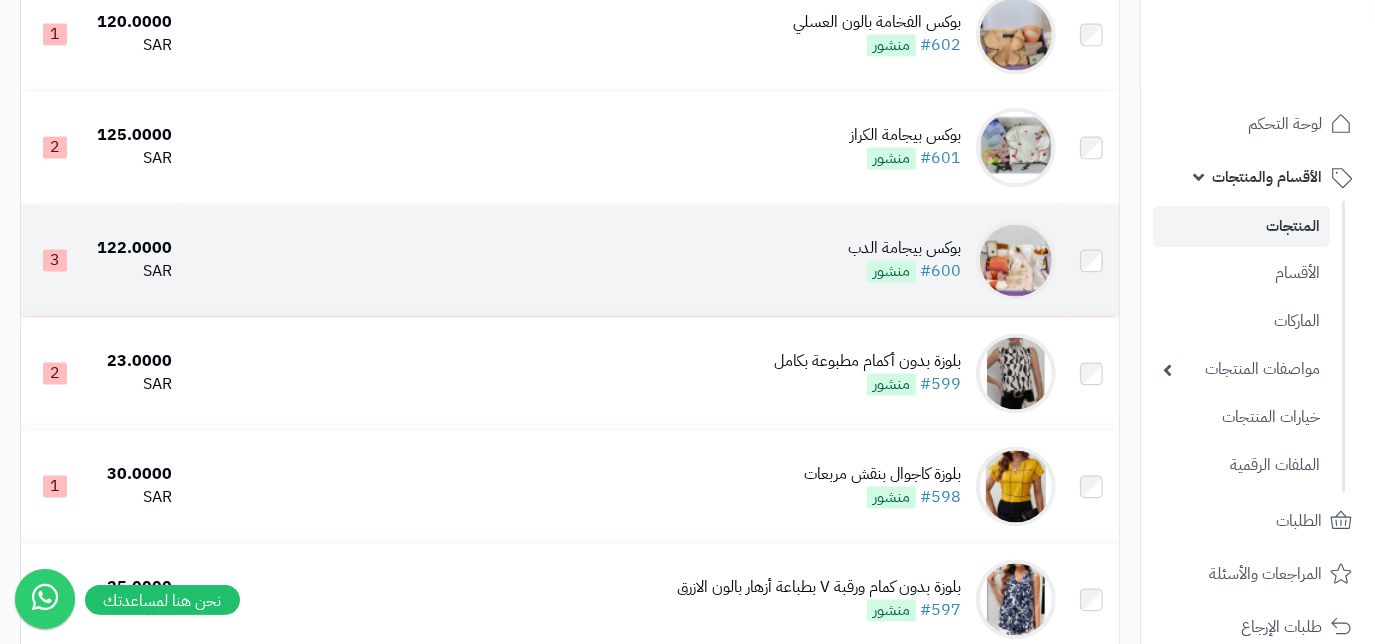 click at bounding box center (1016, 260) 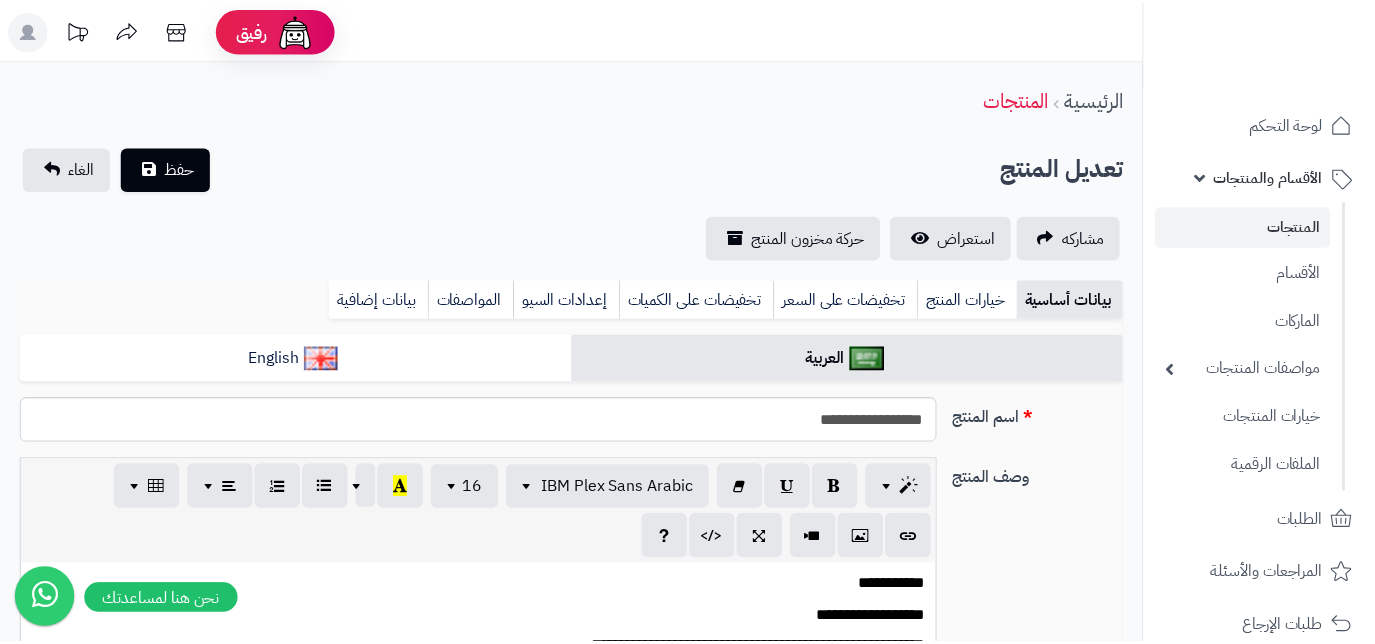 scroll, scrollTop: 0, scrollLeft: 0, axis: both 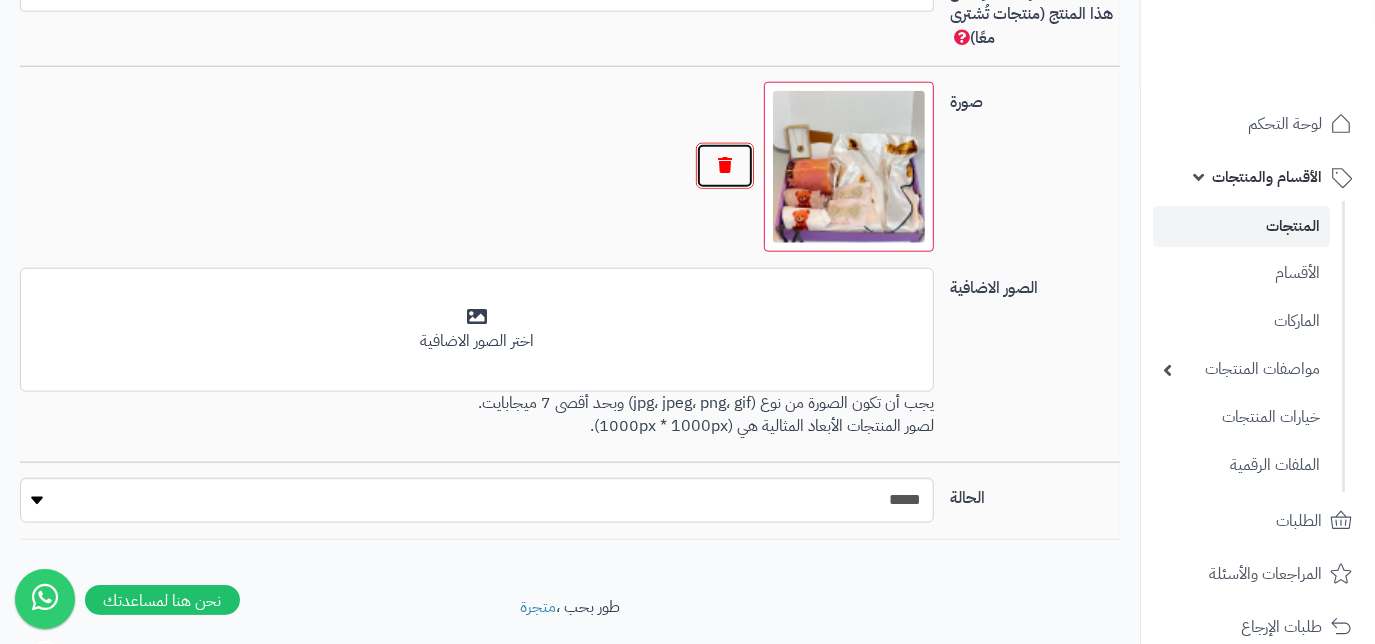 click at bounding box center [725, 166] 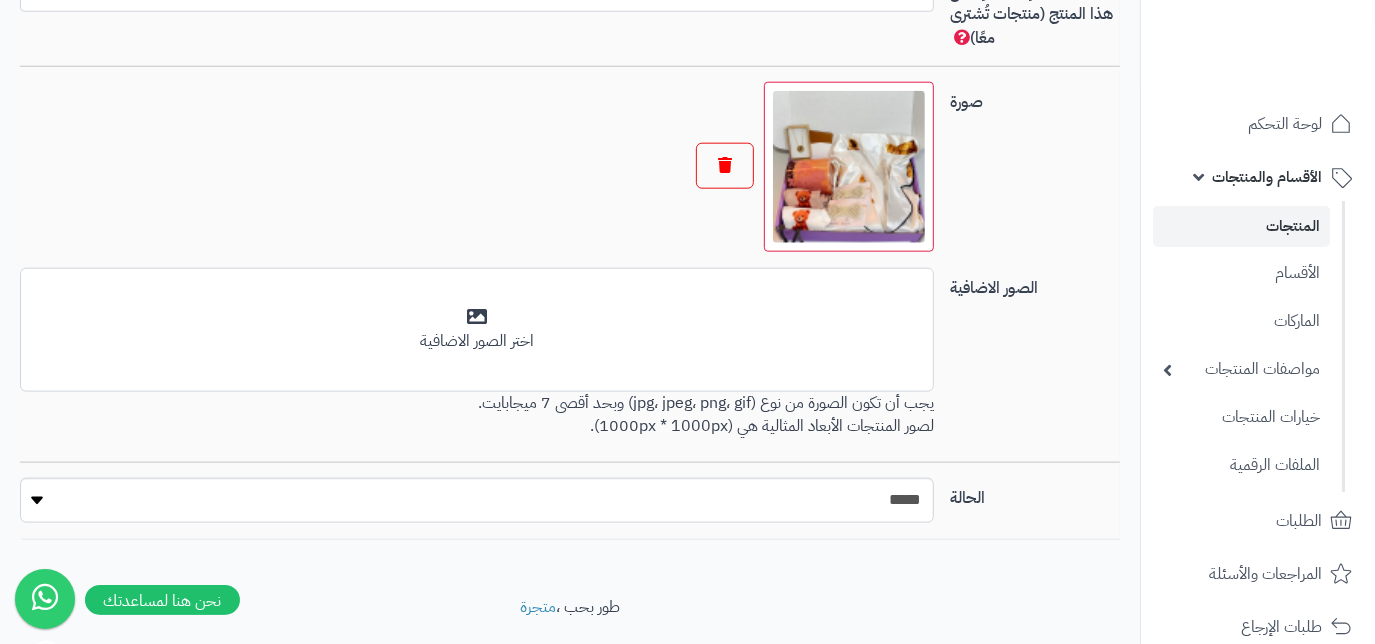 scroll, scrollTop: 1381, scrollLeft: 0, axis: vertical 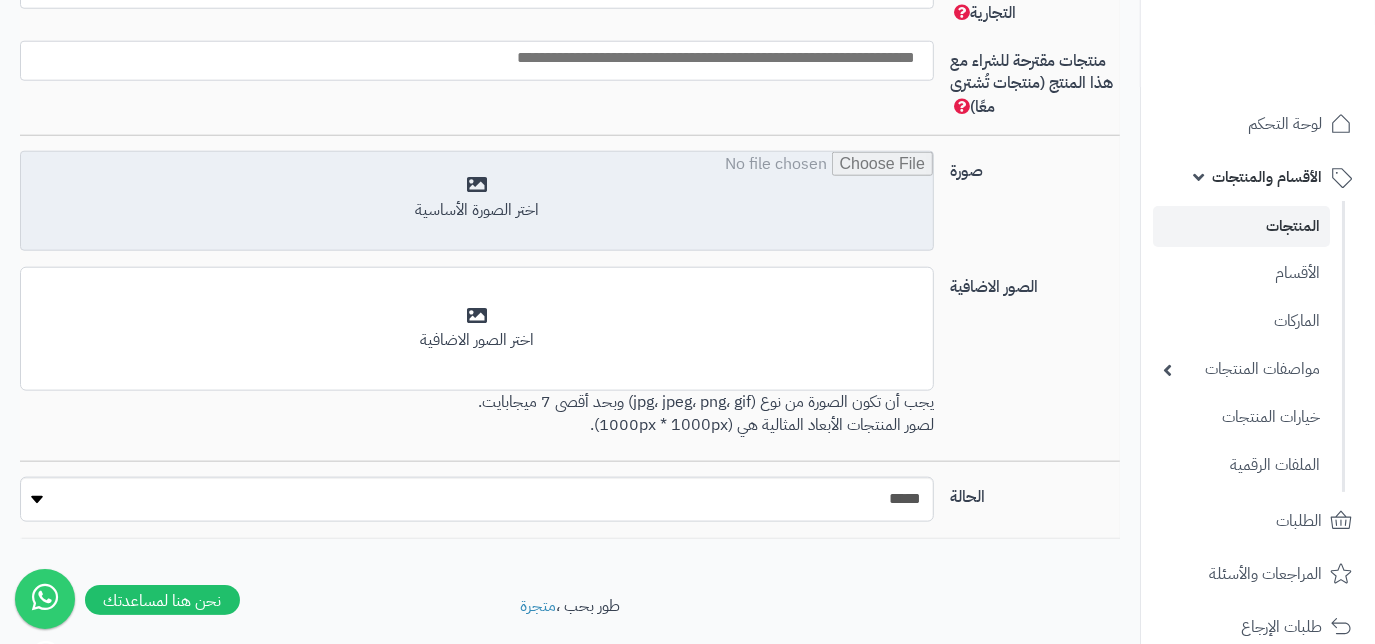 click at bounding box center [477, 202] 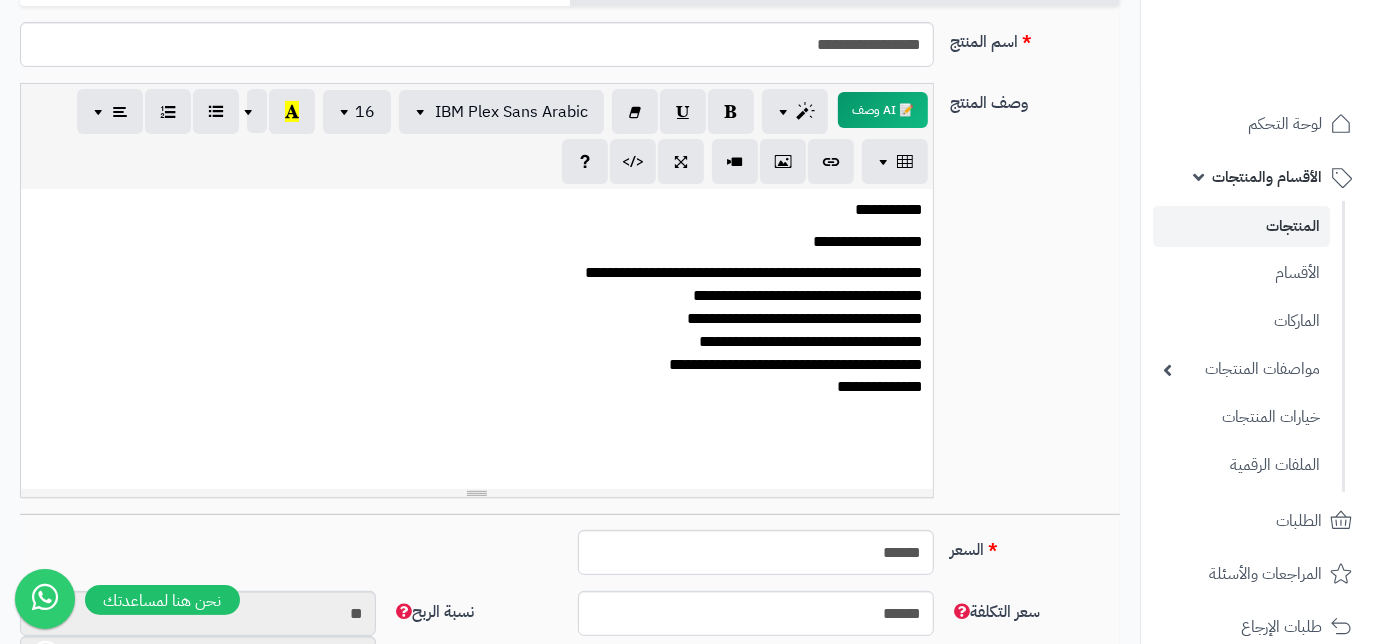 scroll, scrollTop: 0, scrollLeft: 0, axis: both 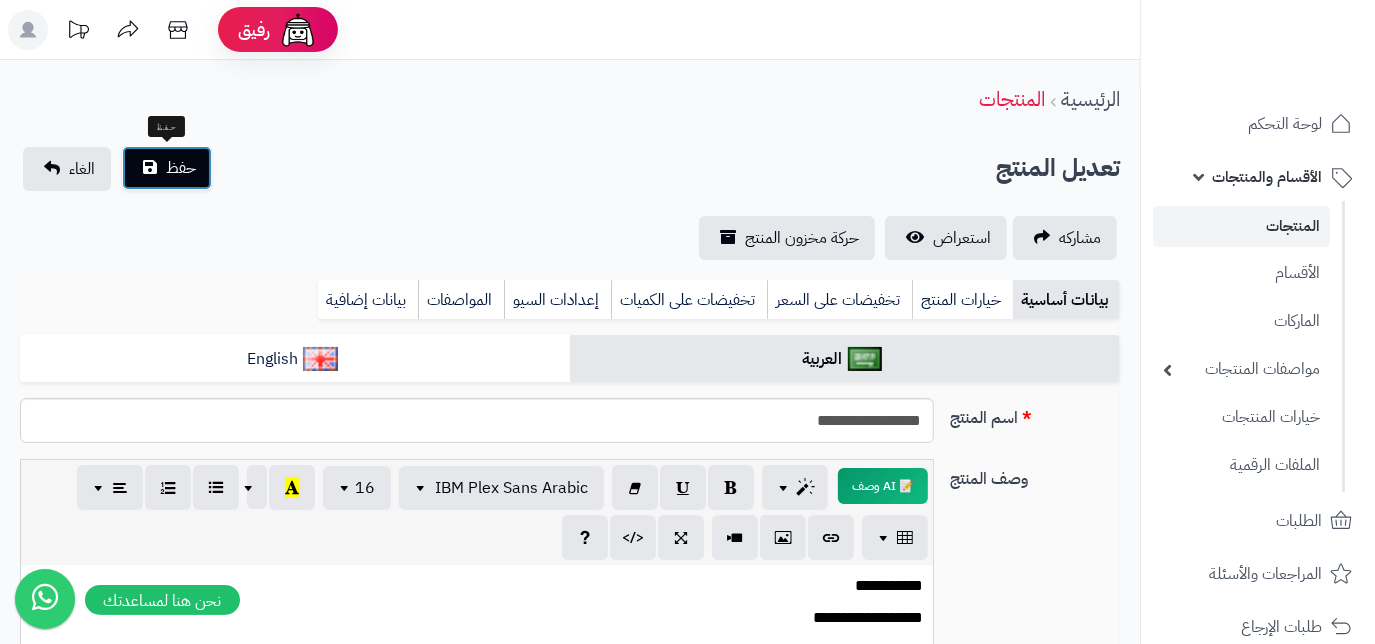 click on "حفظ" at bounding box center (181, 168) 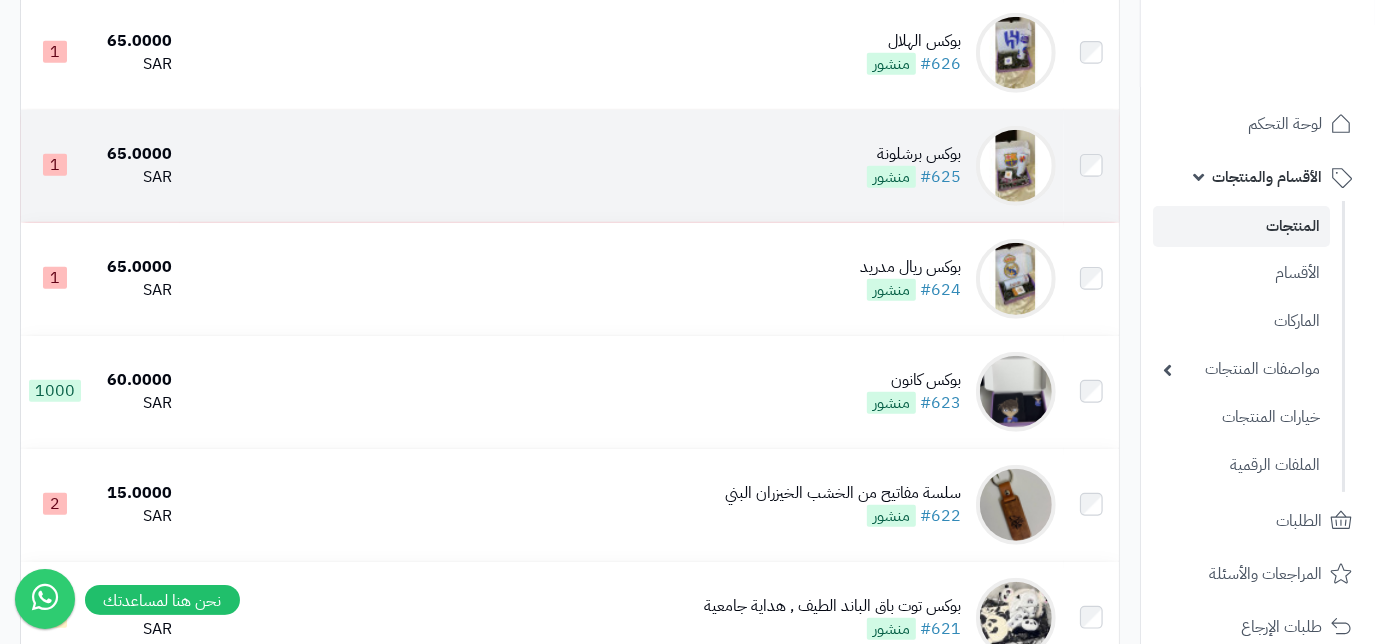 scroll, scrollTop: 727, scrollLeft: 0, axis: vertical 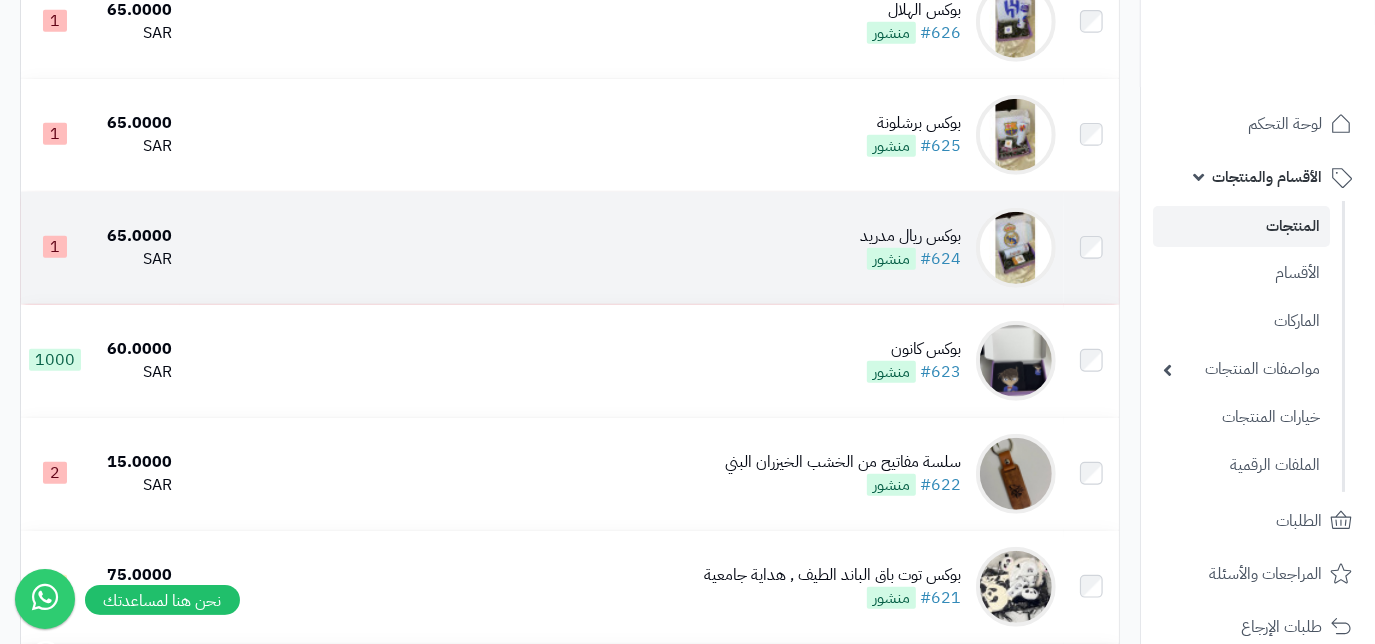click on "بوكس ريال مدريد
#624
منشور" at bounding box center (622, 248) 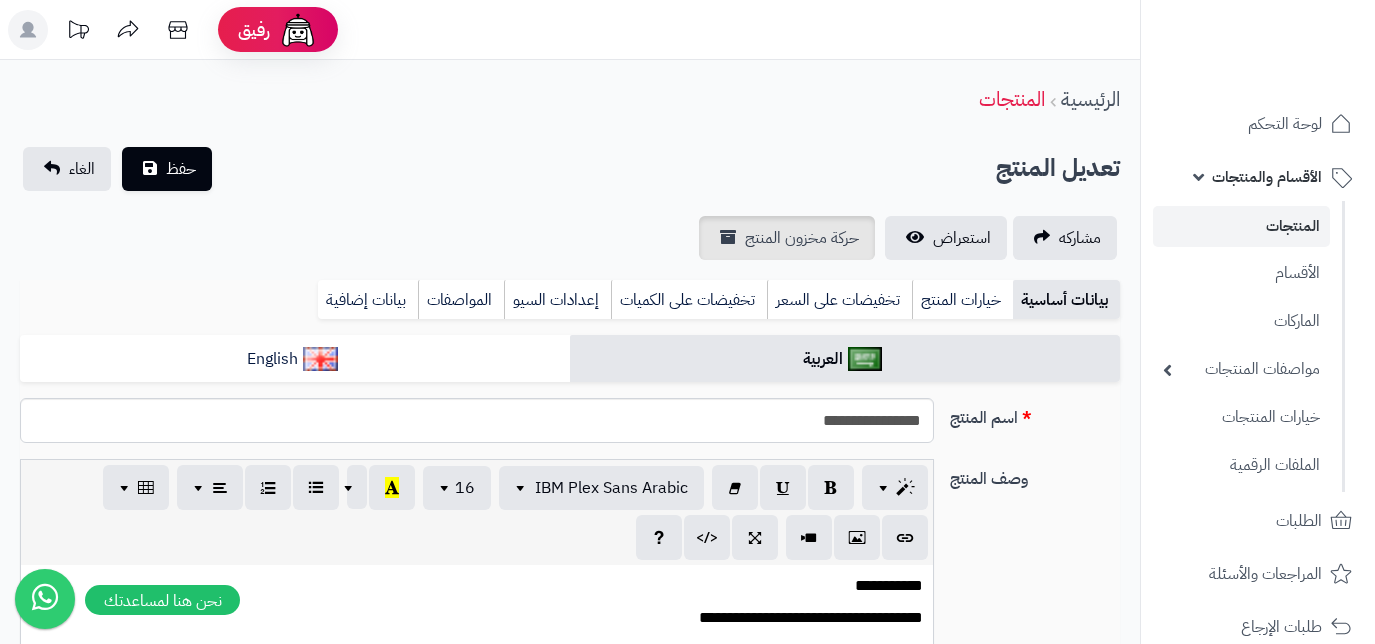 scroll, scrollTop: 0, scrollLeft: 0, axis: both 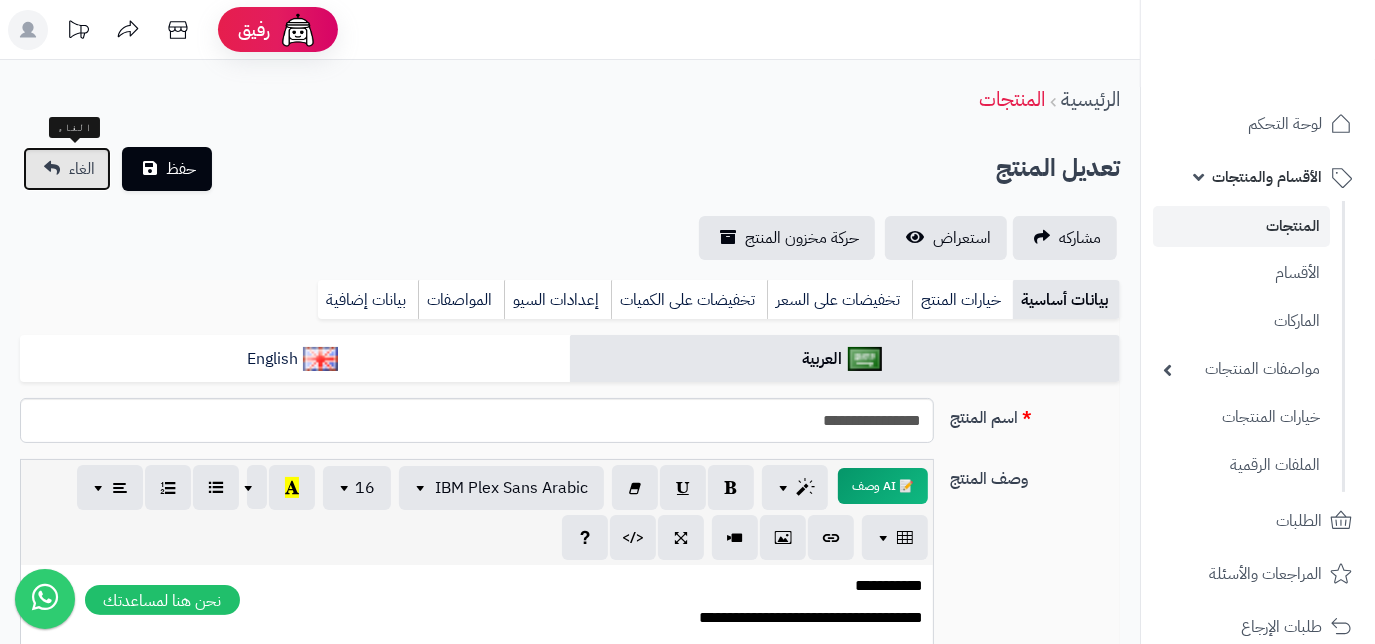 click on "الغاء" at bounding box center [67, 169] 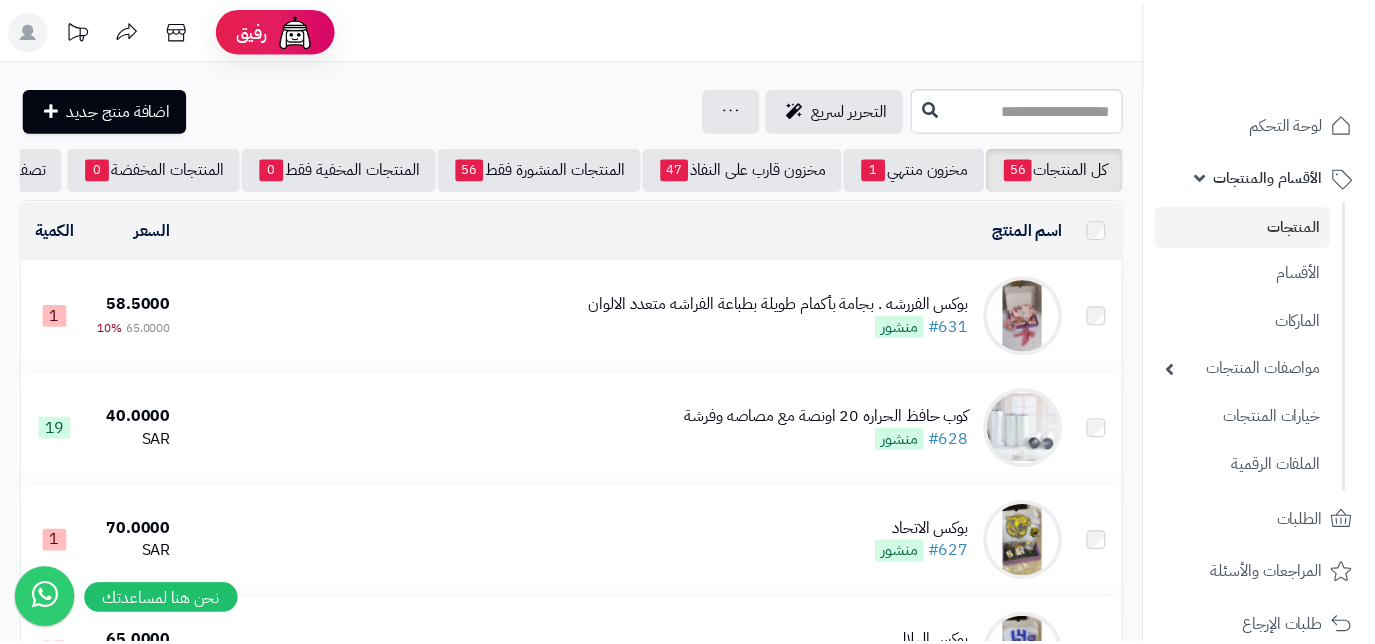 scroll, scrollTop: 0, scrollLeft: 0, axis: both 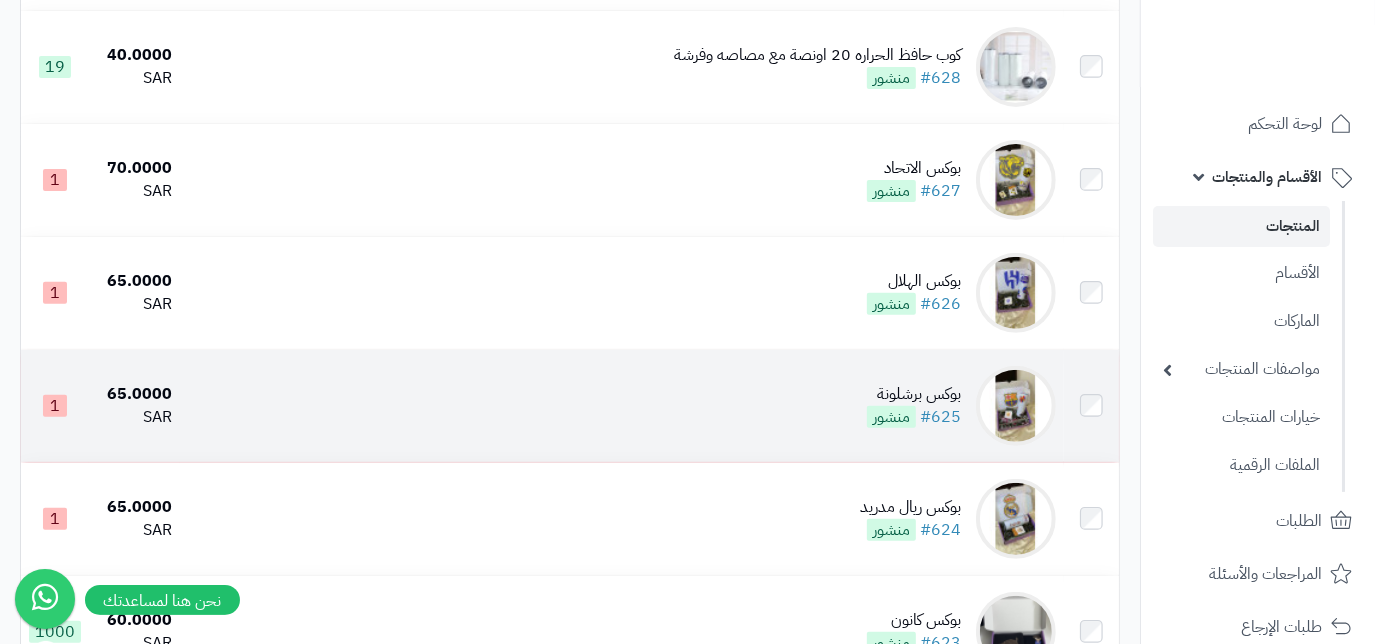 click at bounding box center [1091, 293] 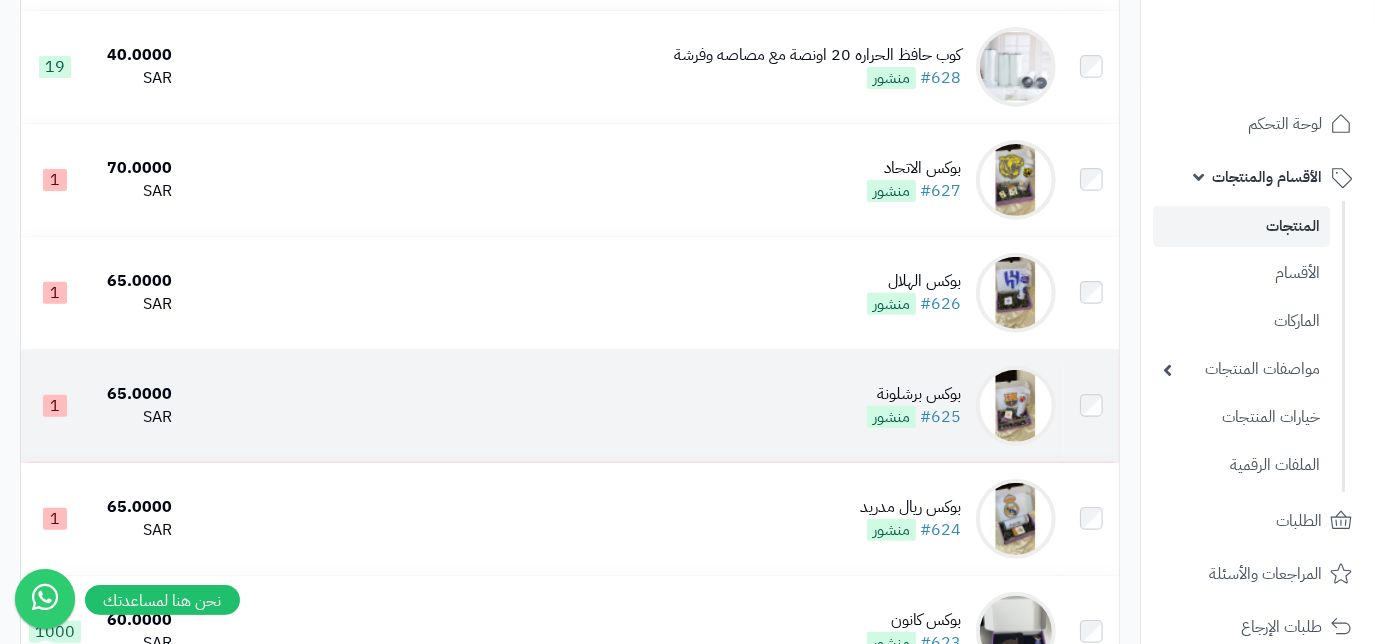 click at bounding box center [1091, 406] 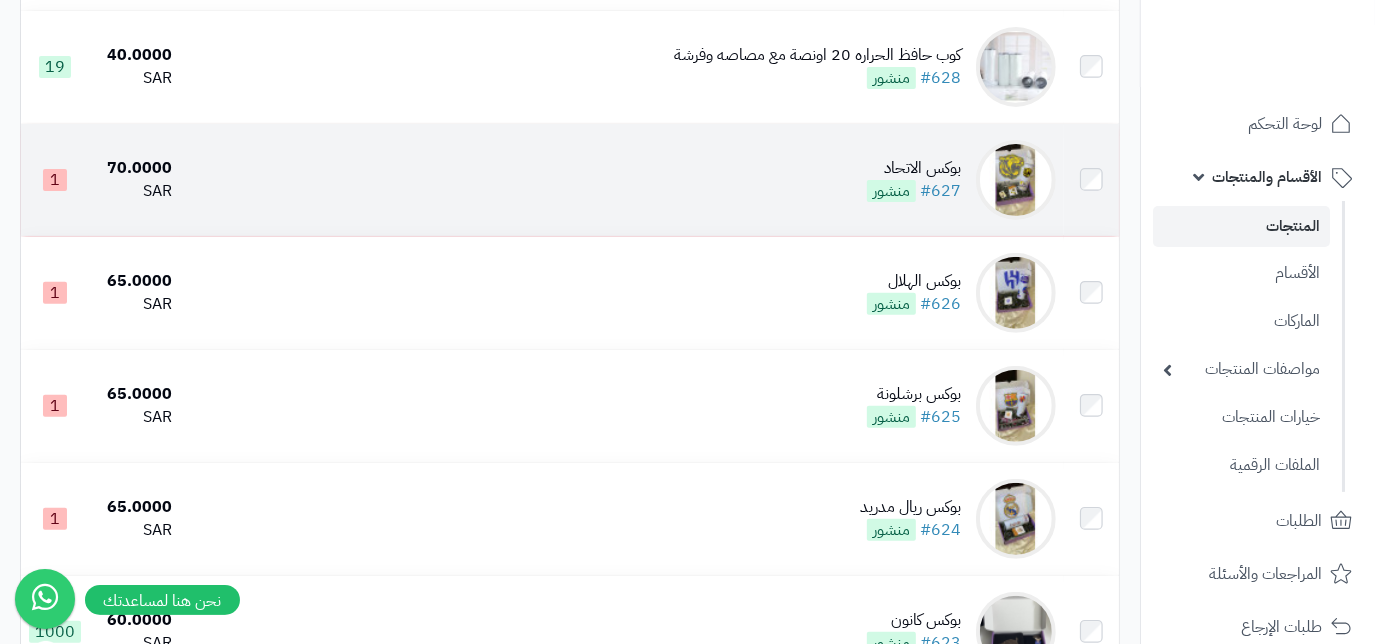 scroll, scrollTop: 0, scrollLeft: 0, axis: both 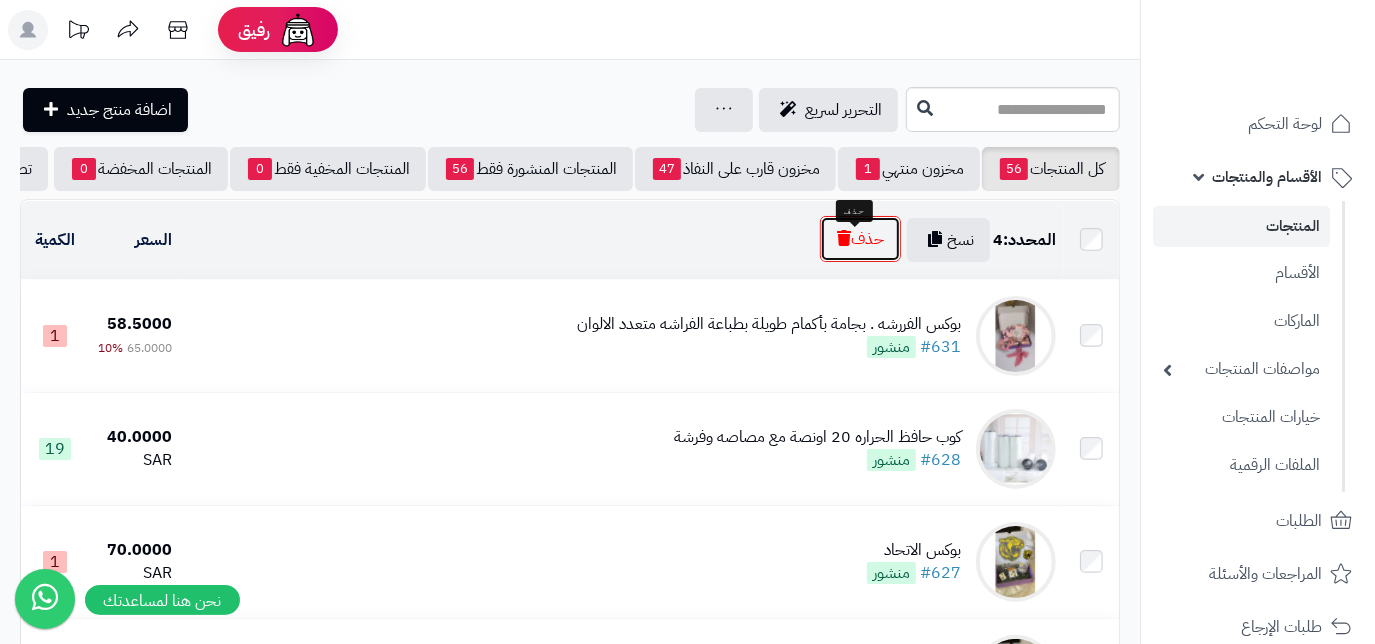 click on "حذف" at bounding box center [860, 239] 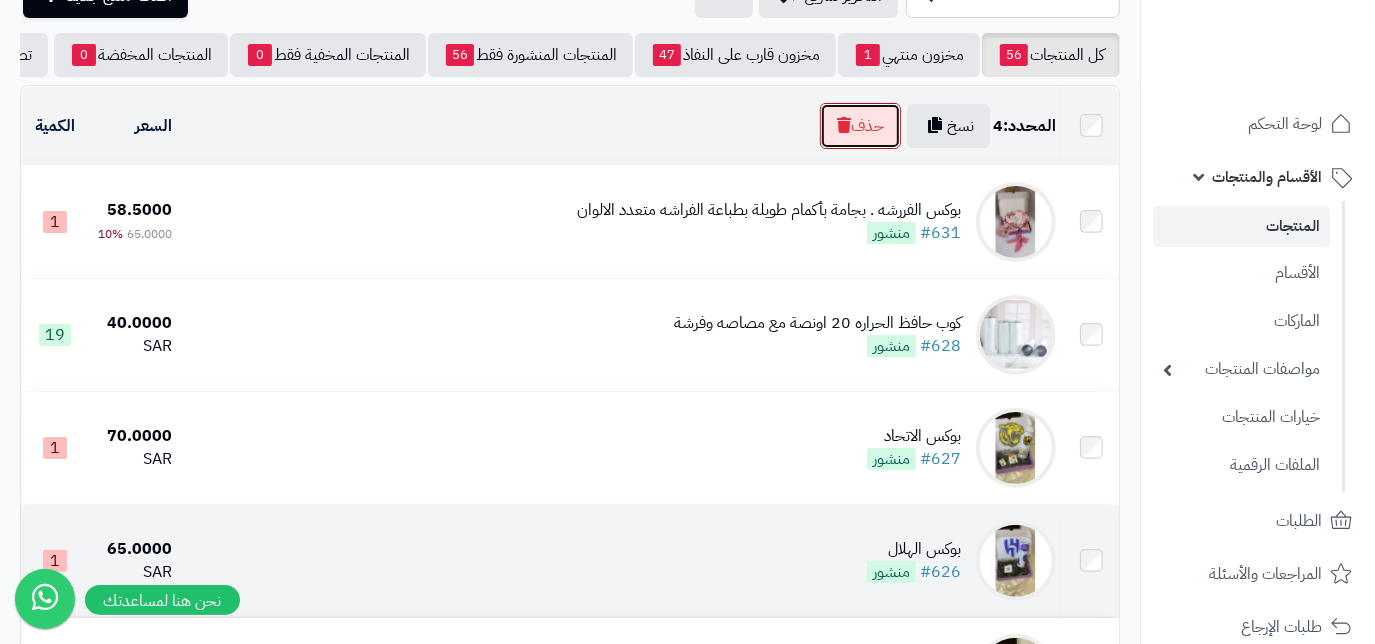 scroll, scrollTop: 0, scrollLeft: 0, axis: both 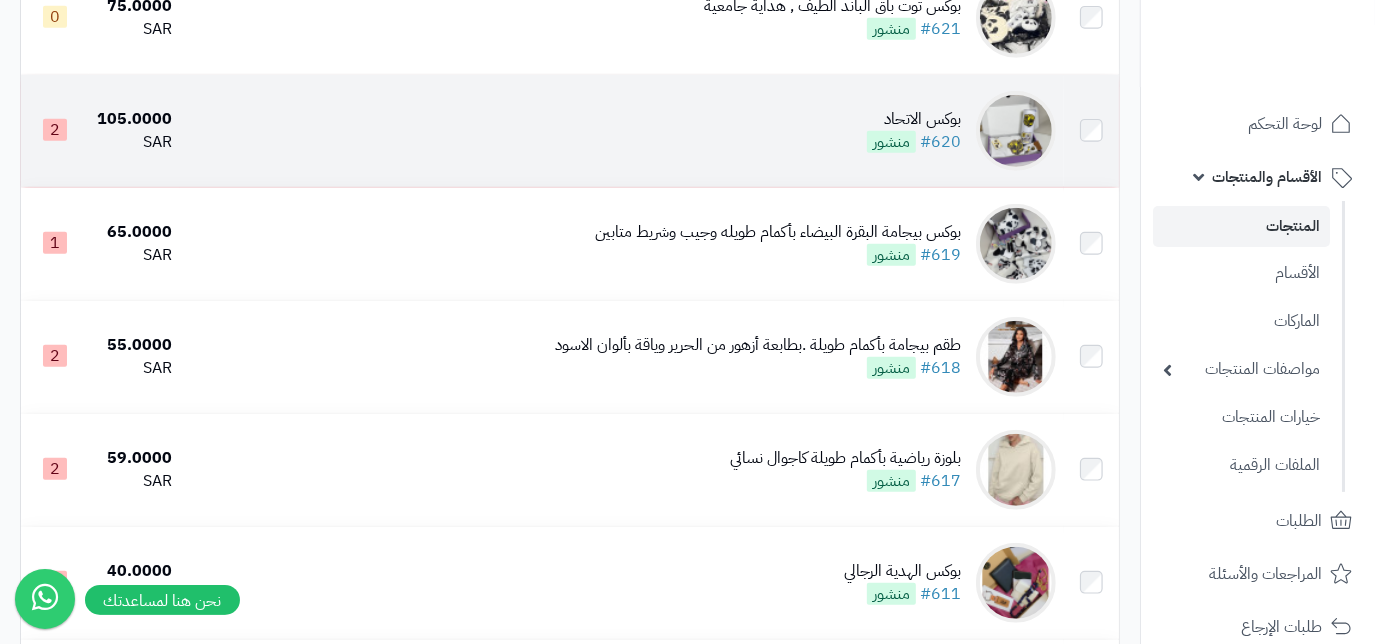 click on "بوكس الاتحاد
#620
منشور" at bounding box center (622, 131) 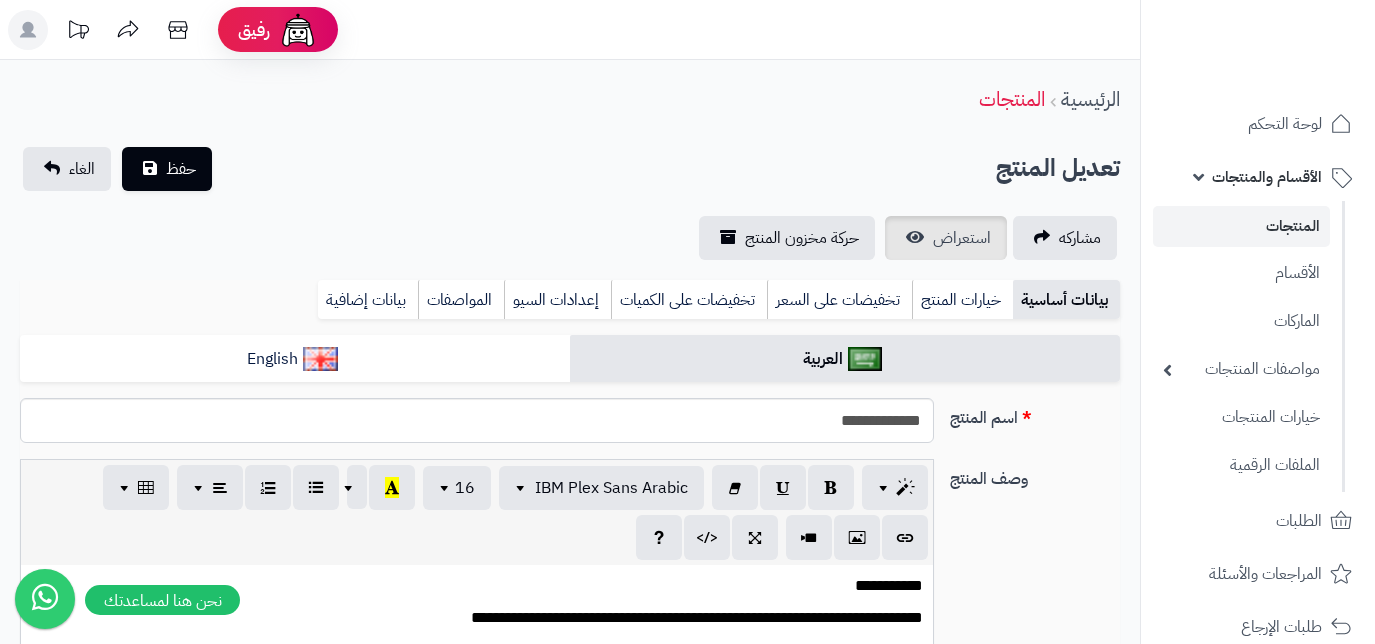 scroll, scrollTop: 0, scrollLeft: 0, axis: both 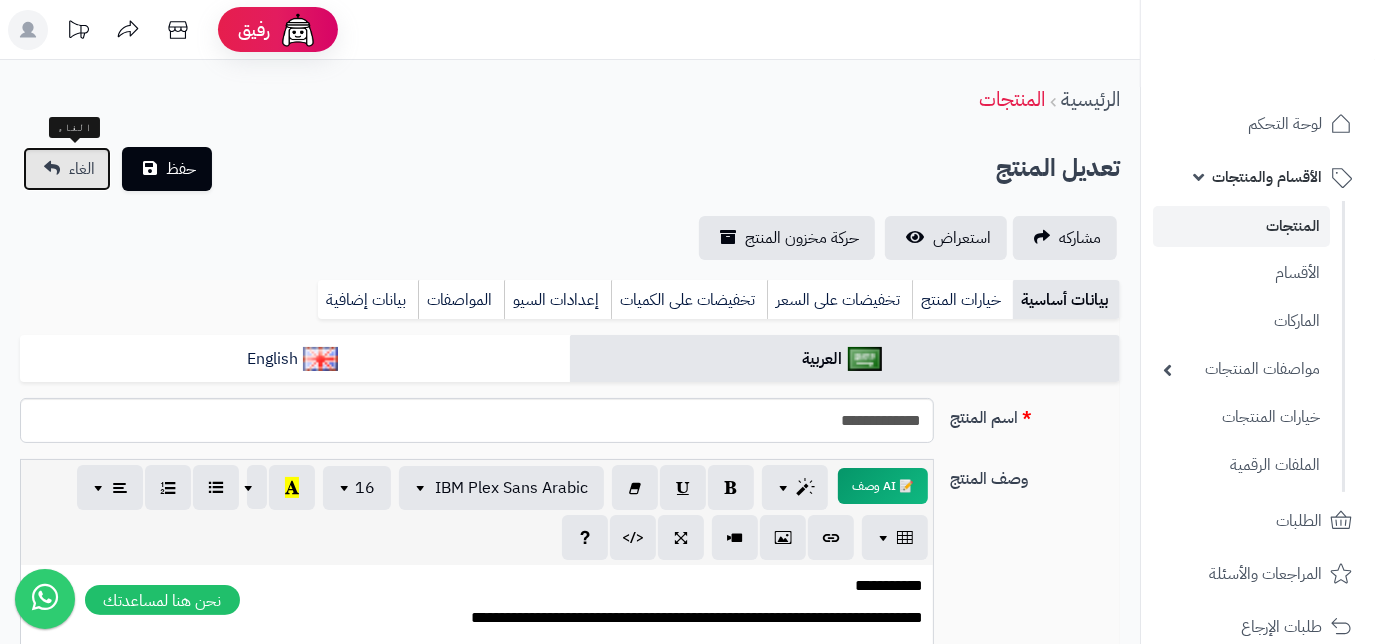 click on "الغاء" at bounding box center (67, 169) 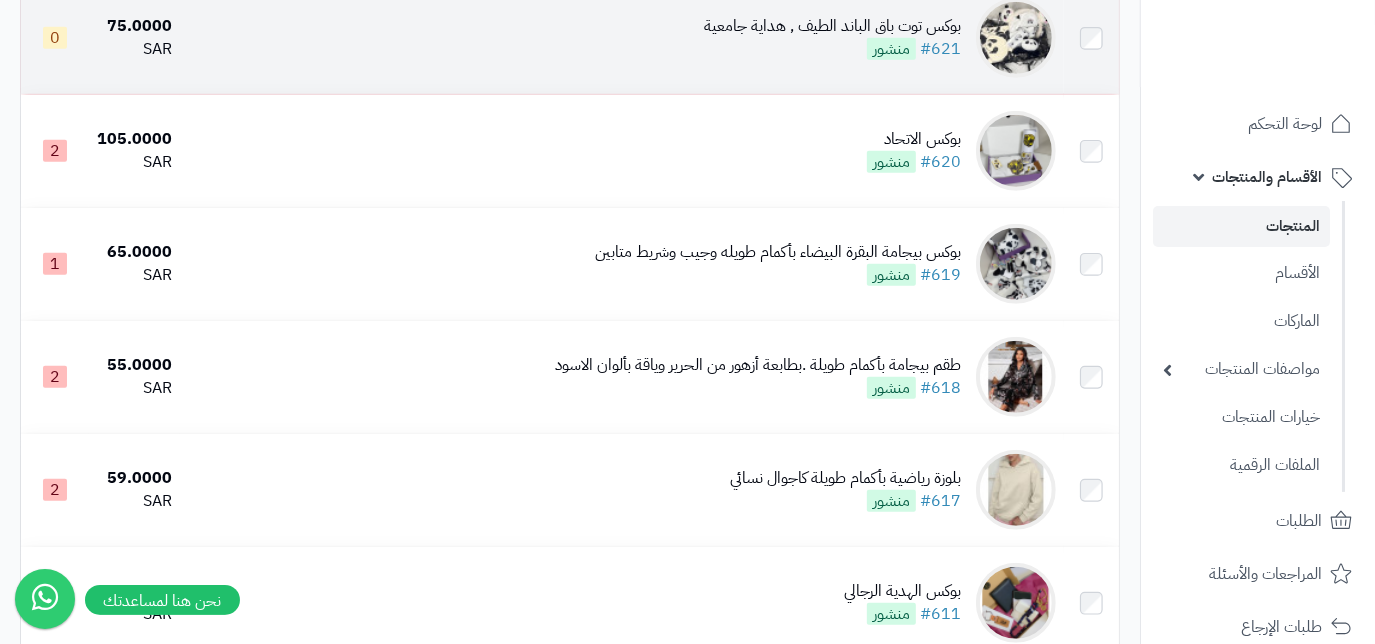 scroll, scrollTop: 727, scrollLeft: 0, axis: vertical 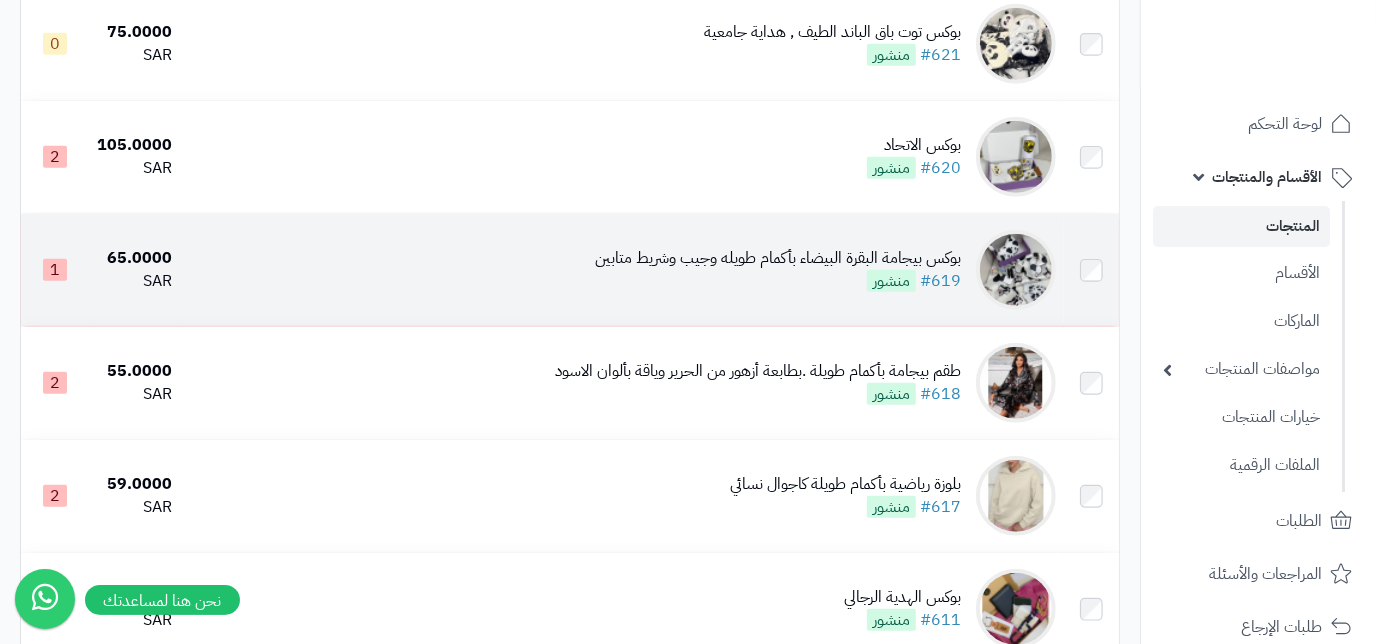 click at bounding box center (1016, 270) 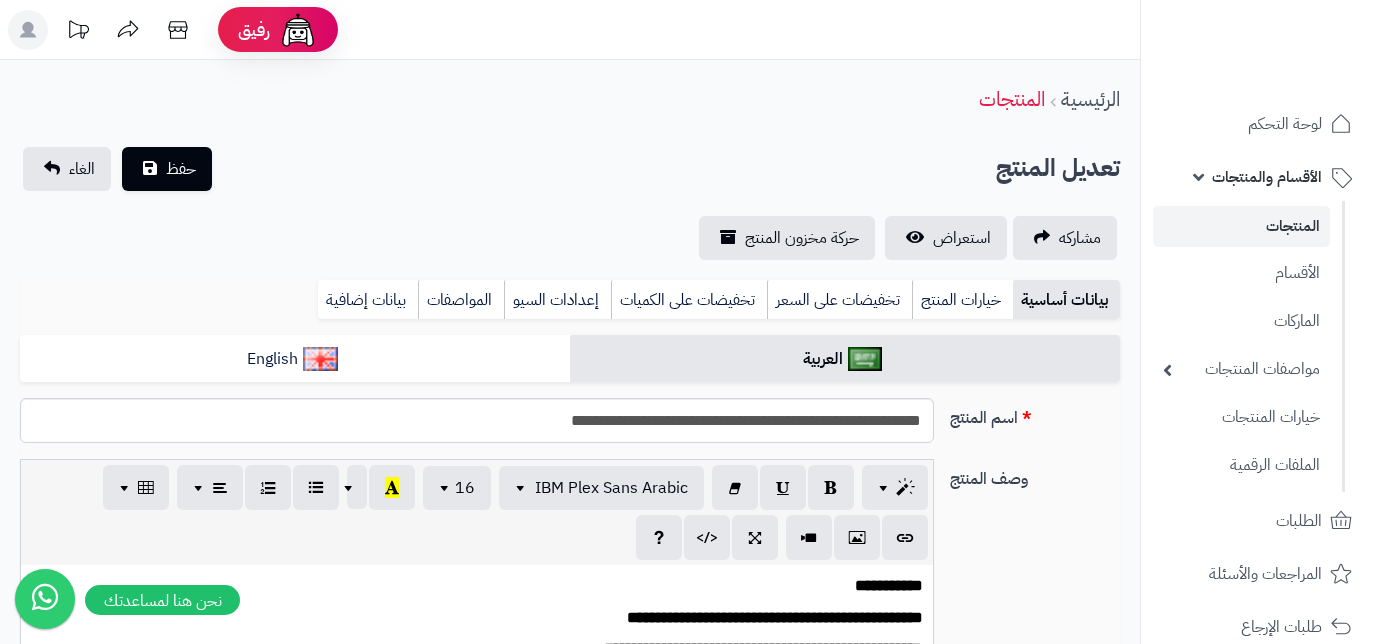 scroll, scrollTop: 0, scrollLeft: 0, axis: both 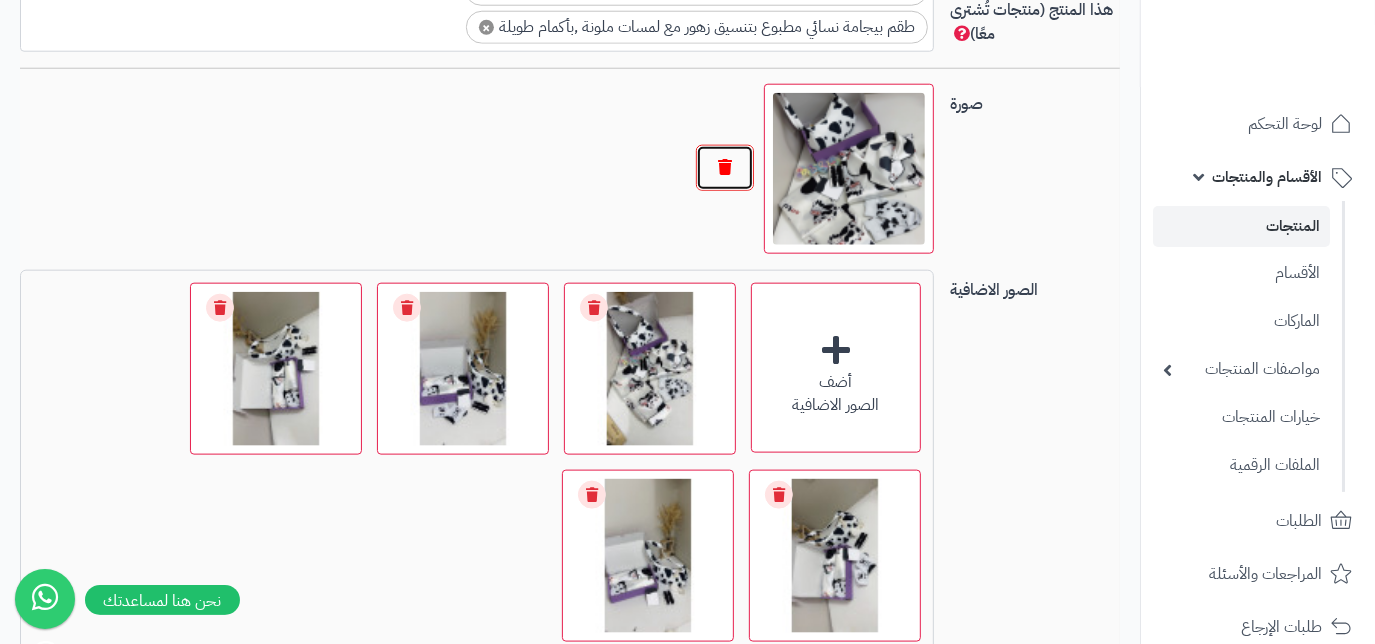 click at bounding box center [725, 168] 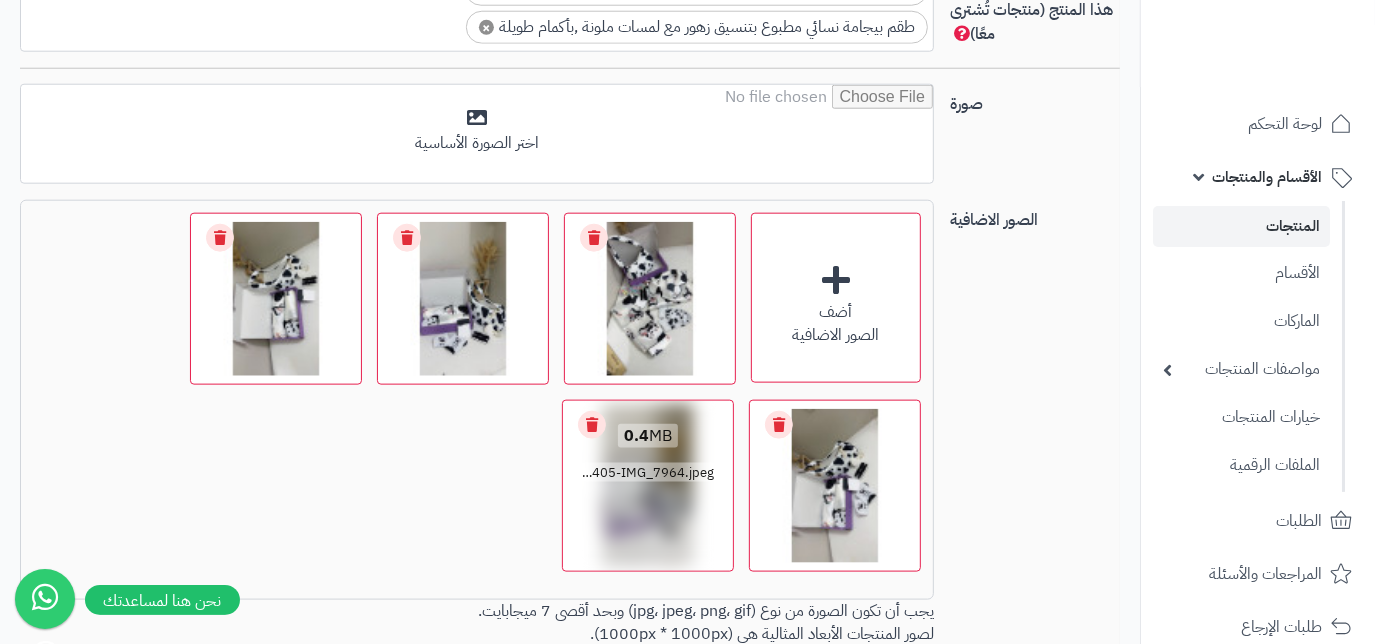 click on "Remove file" at bounding box center (592, 425) 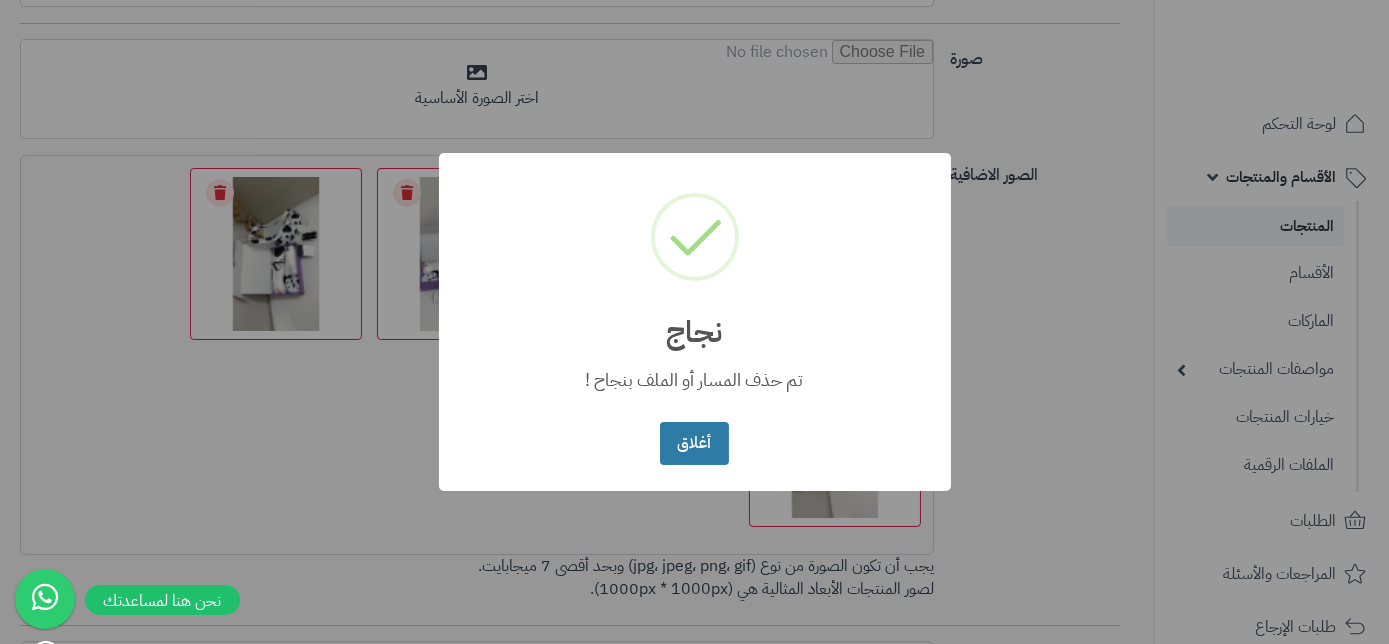 click on "أغلاق" at bounding box center [694, 443] 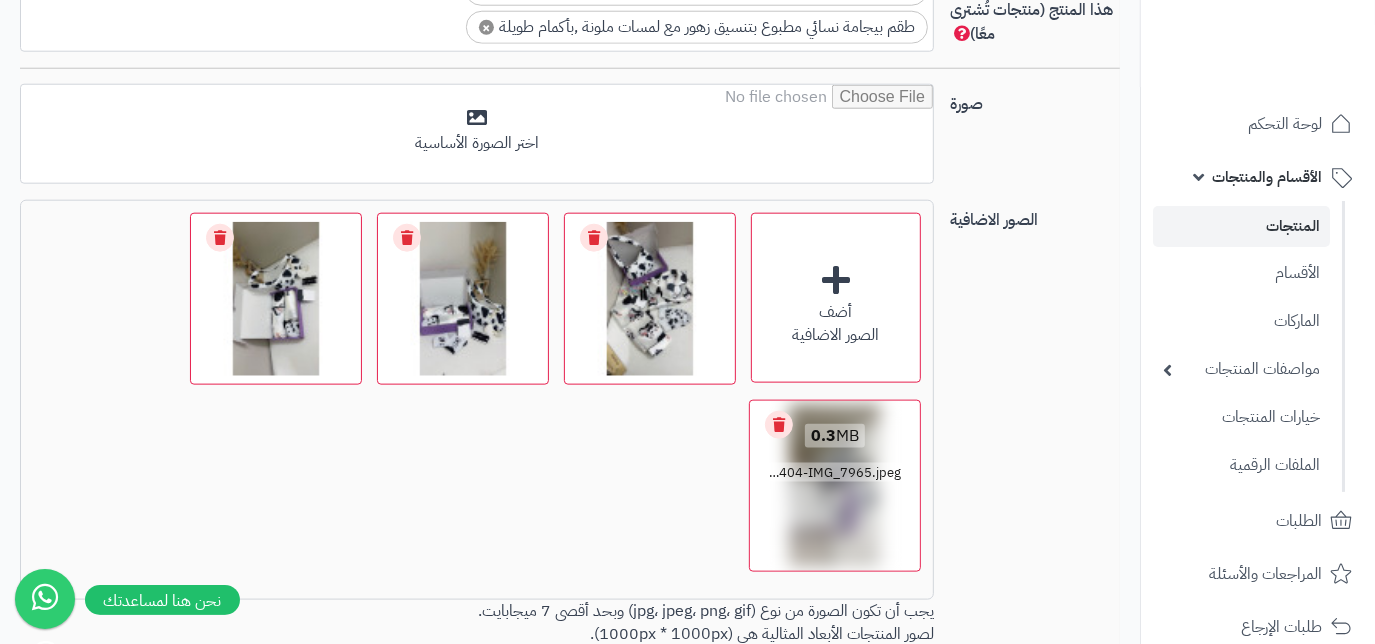 click on "Remove file" at bounding box center (779, 425) 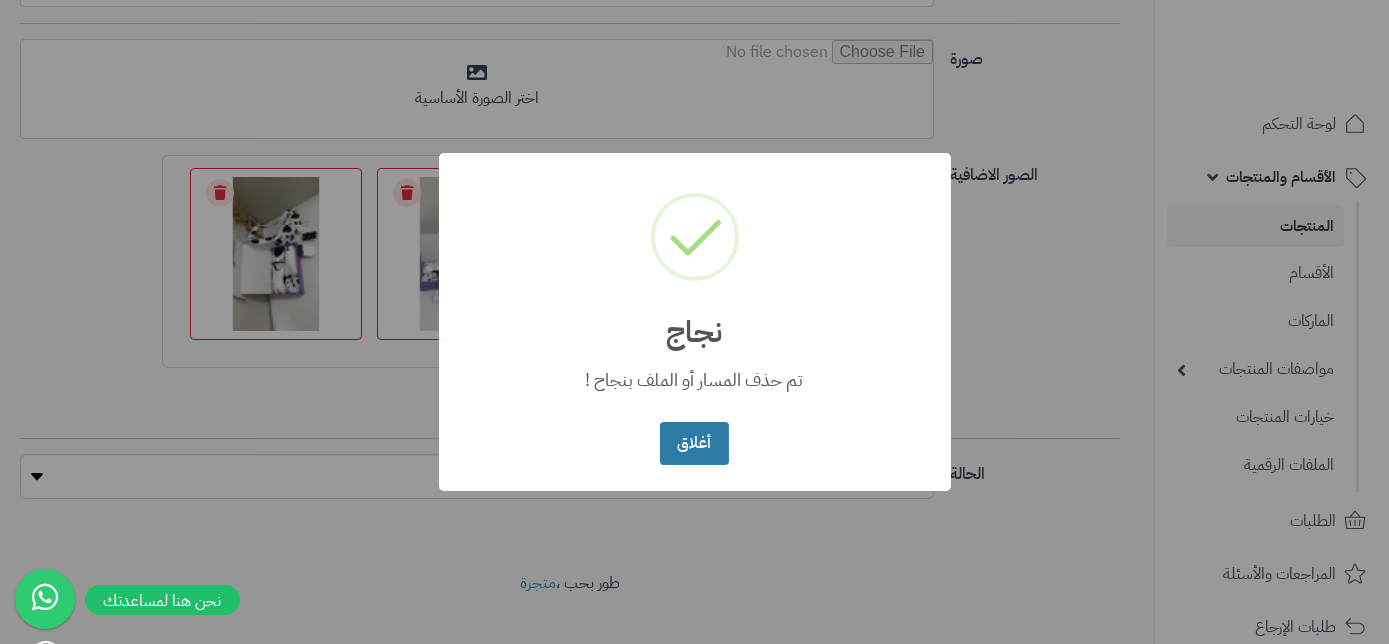 click on "أغلاق" at bounding box center (694, 443) 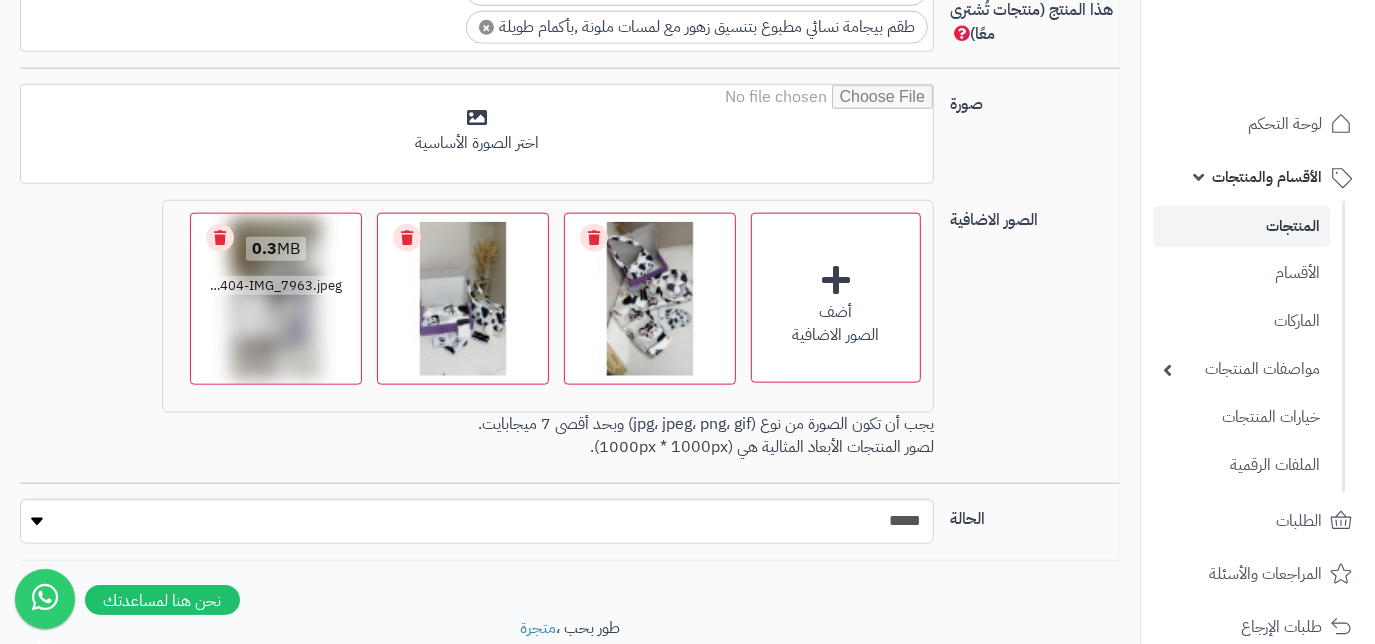 click on "Remove file" at bounding box center (220, 238) 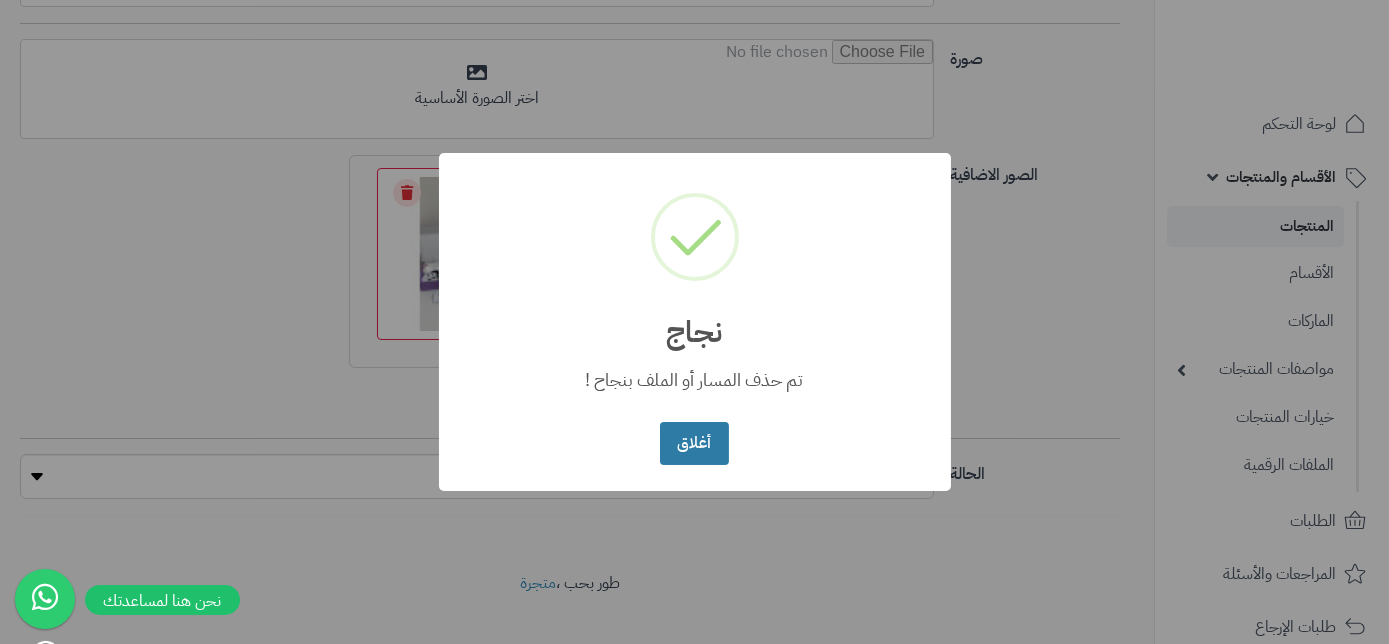 click on "أغلاق" at bounding box center [694, 443] 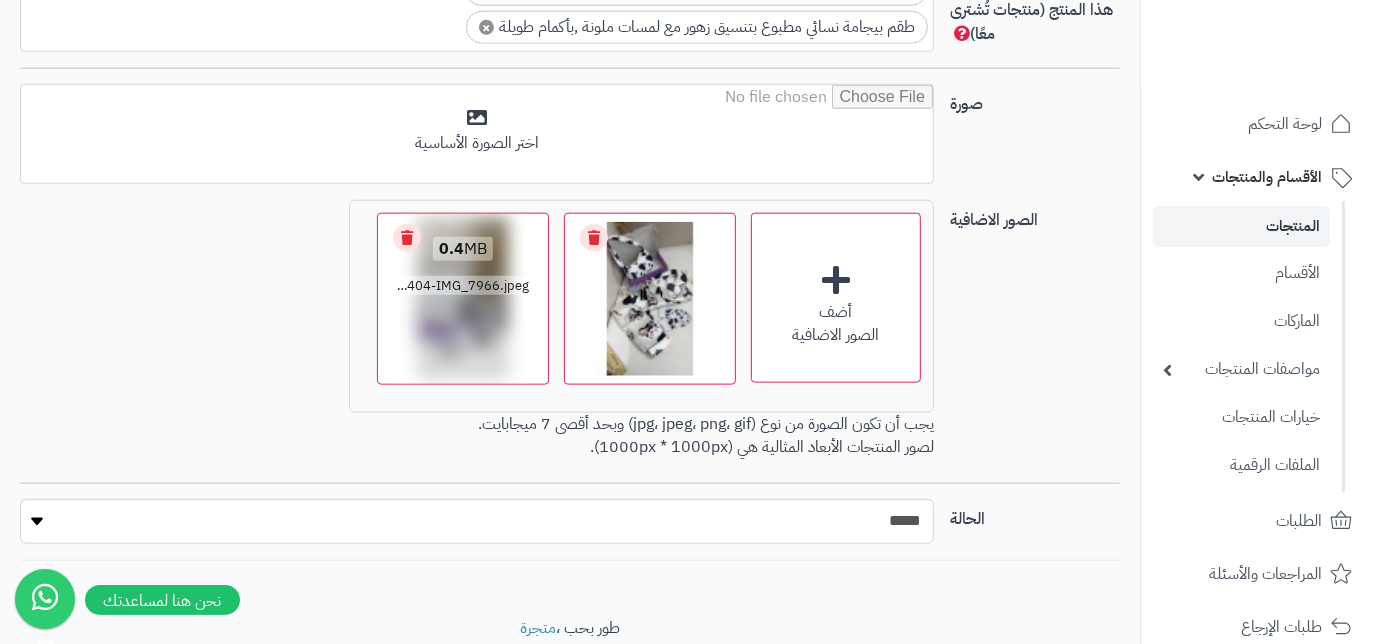 click on "Remove file" at bounding box center [407, 238] 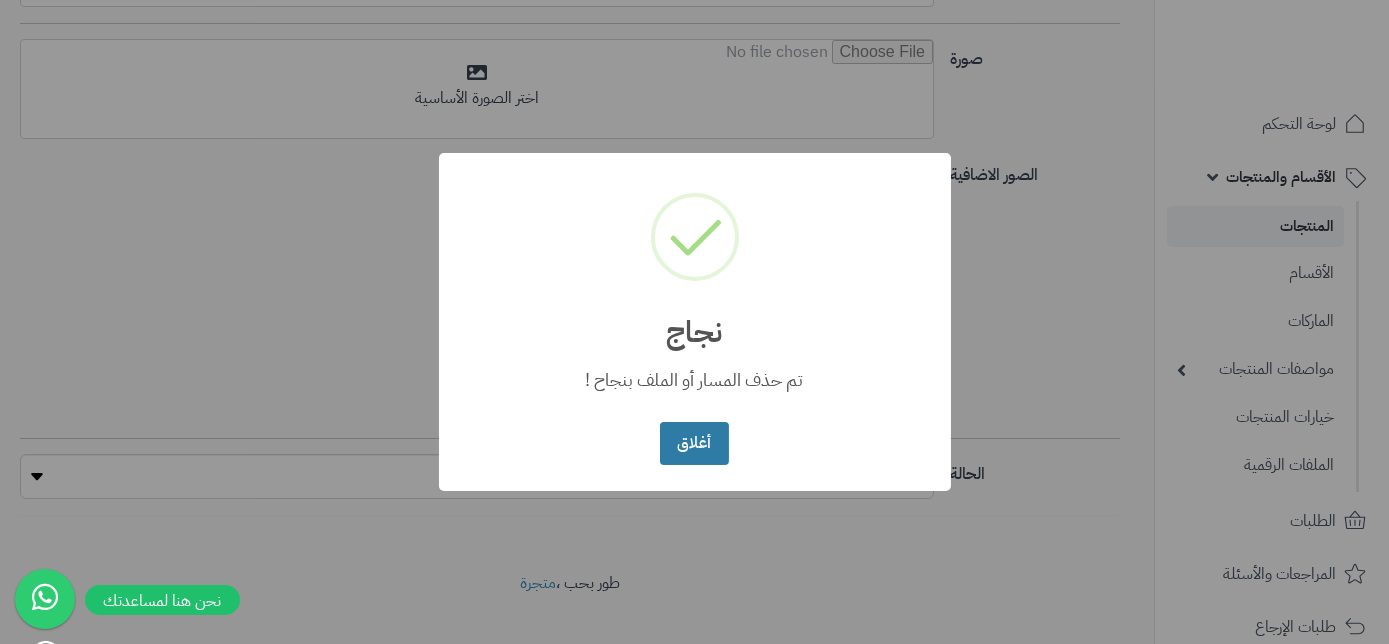 click on "أغلاق" at bounding box center [694, 443] 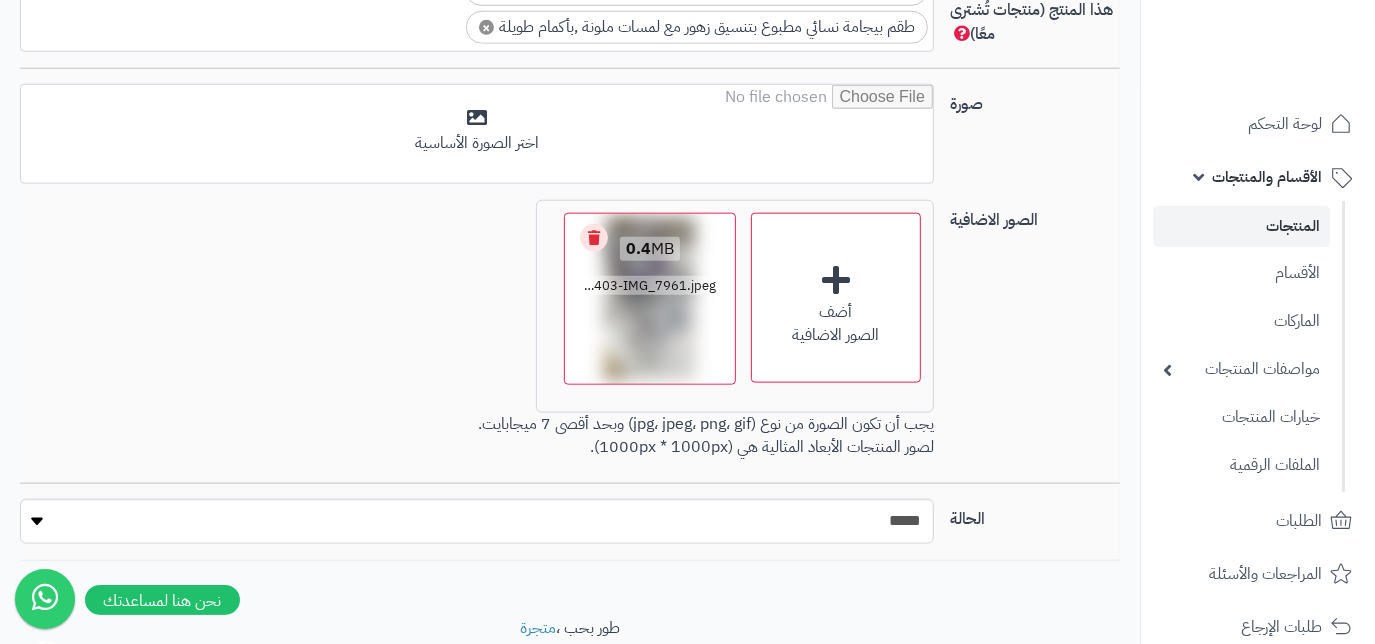 click on "Remove file" at bounding box center (594, 238) 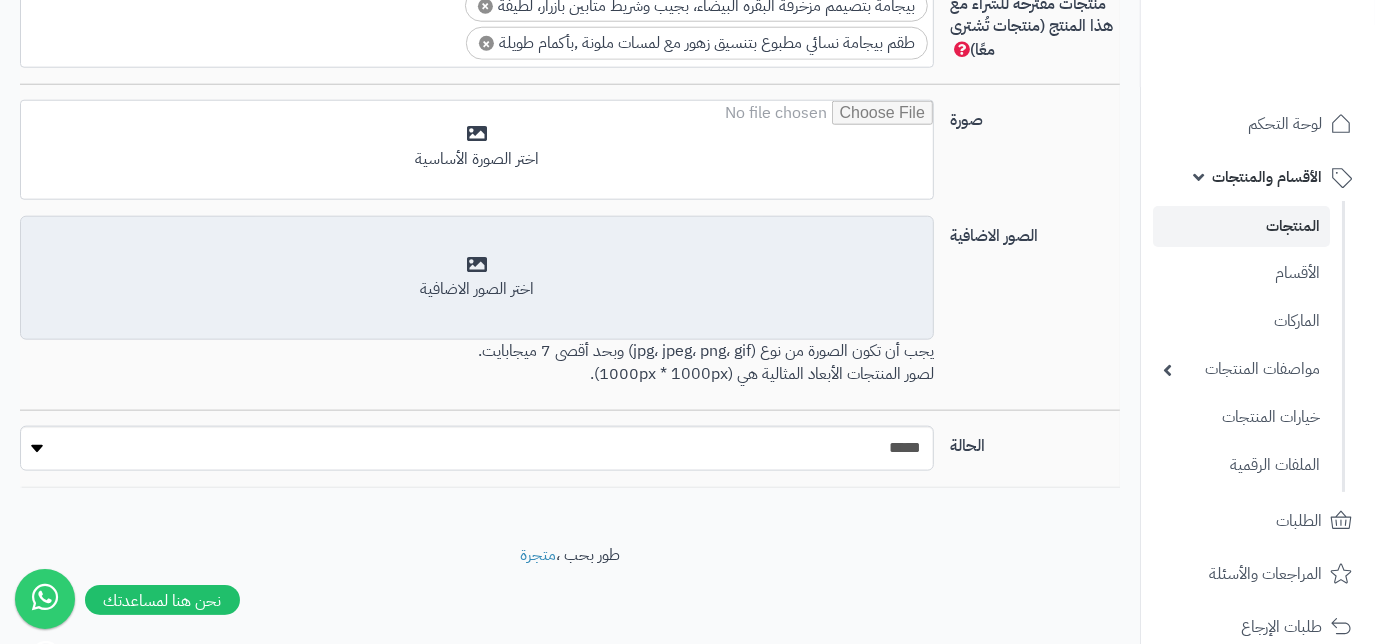 scroll, scrollTop: 1385, scrollLeft: 0, axis: vertical 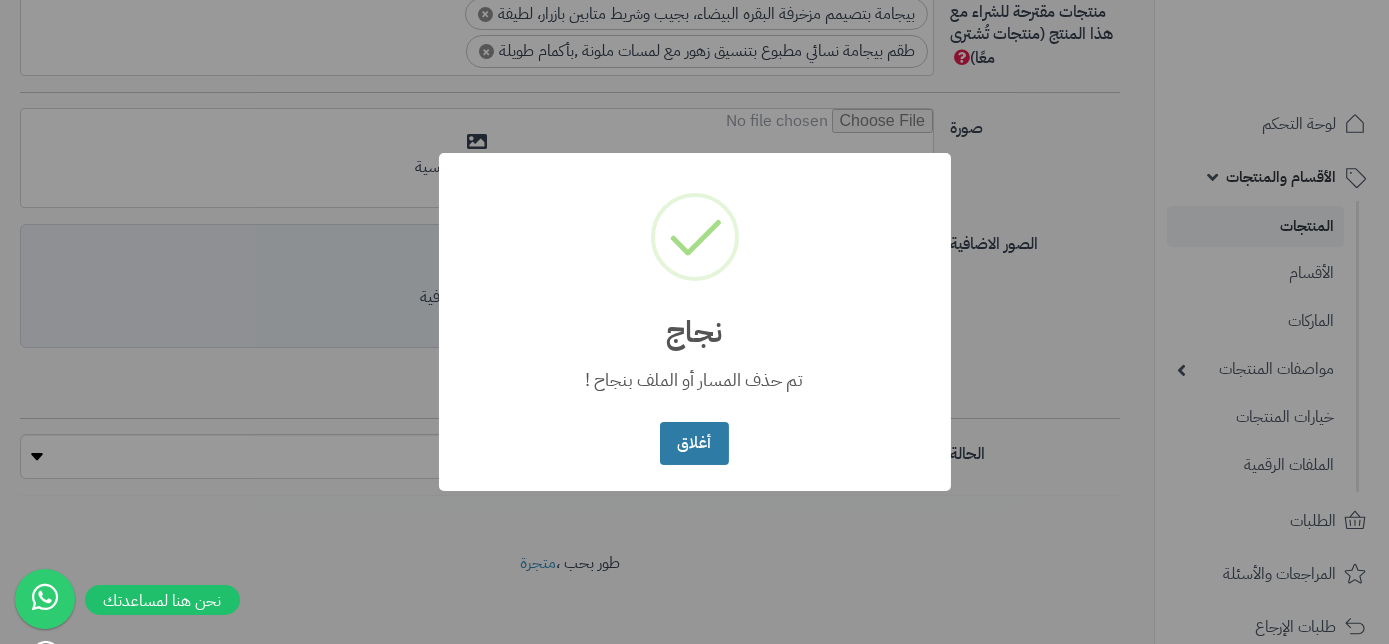 click on "أغلاق" at bounding box center (694, 443) 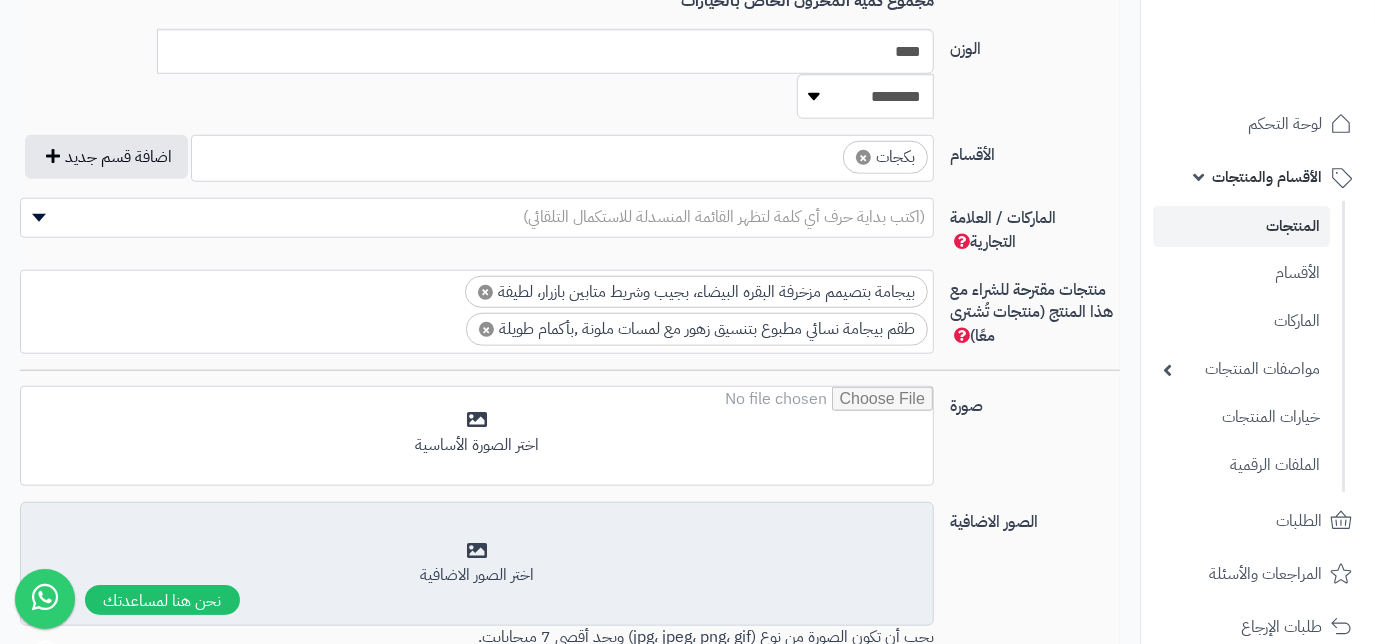 scroll, scrollTop: 1112, scrollLeft: 0, axis: vertical 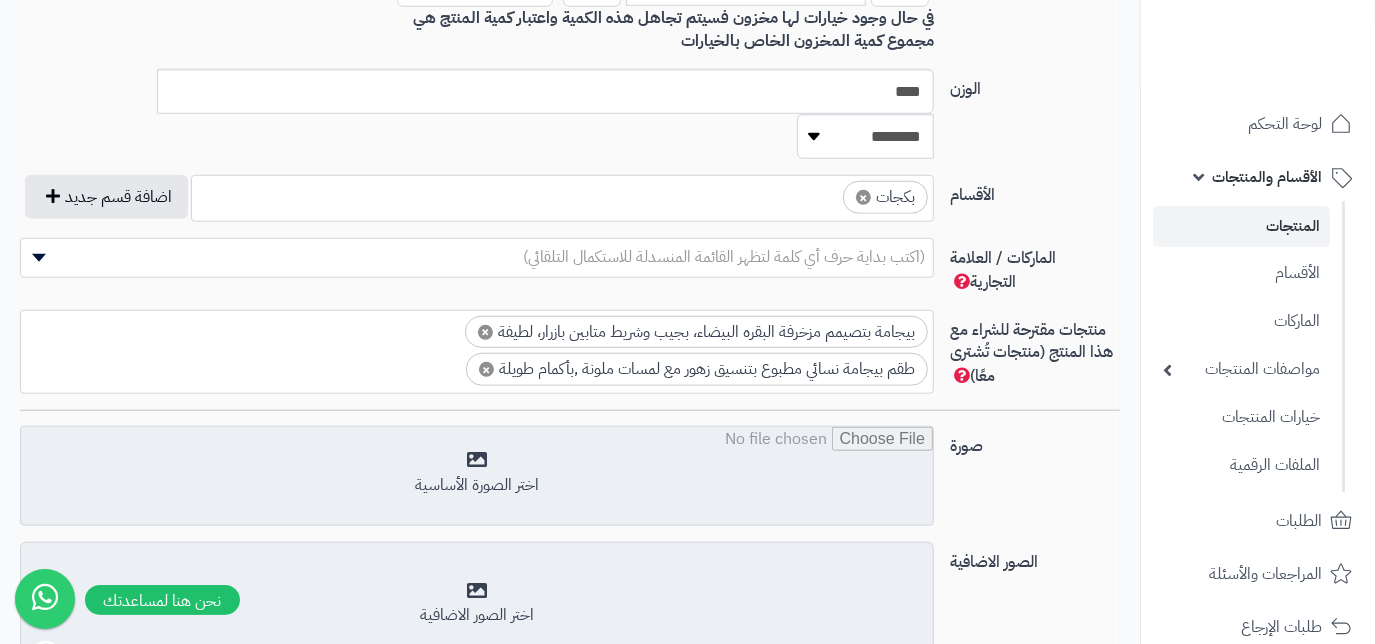 click at bounding box center [477, 477] 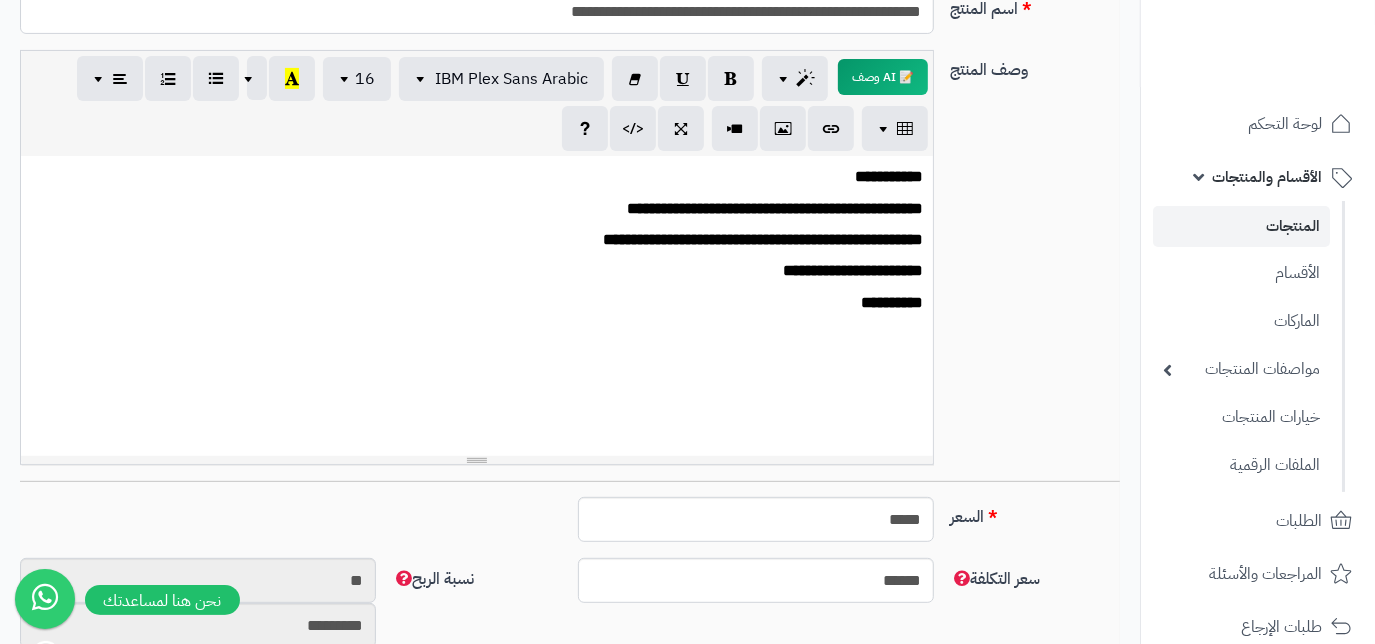 scroll, scrollTop: 385, scrollLeft: 0, axis: vertical 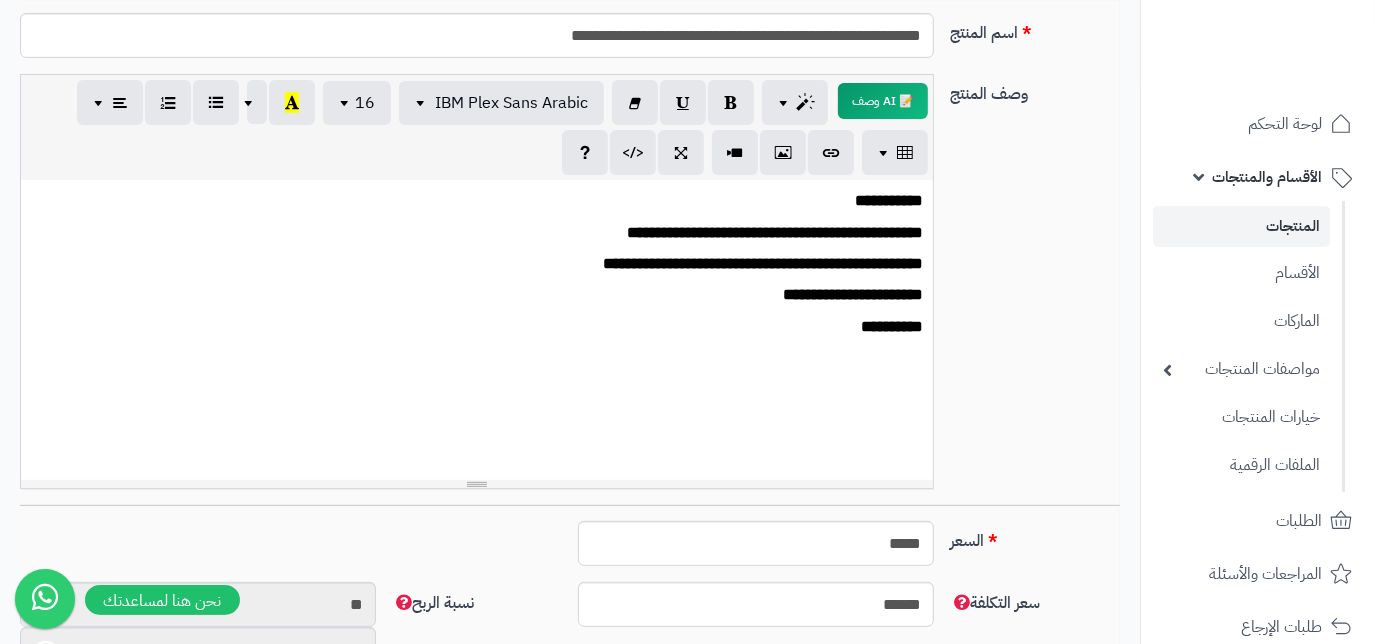 click on "**********" at bounding box center (853, 294) 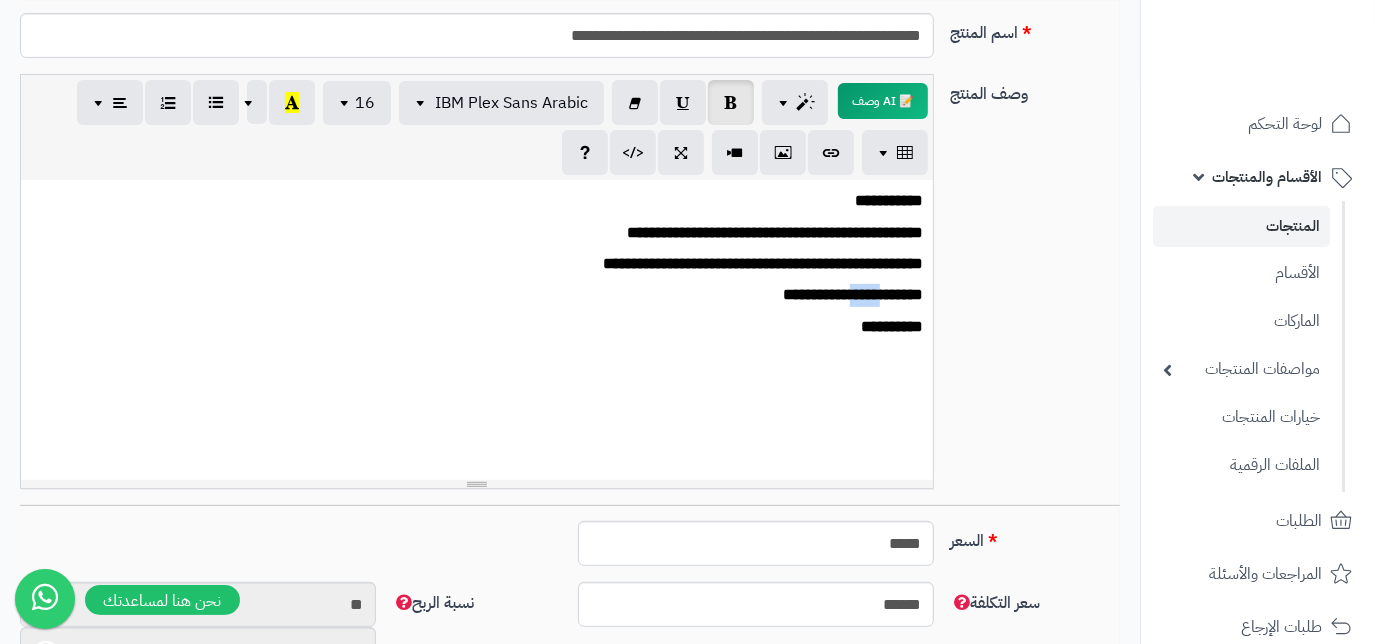 click on "**********" at bounding box center (853, 294) 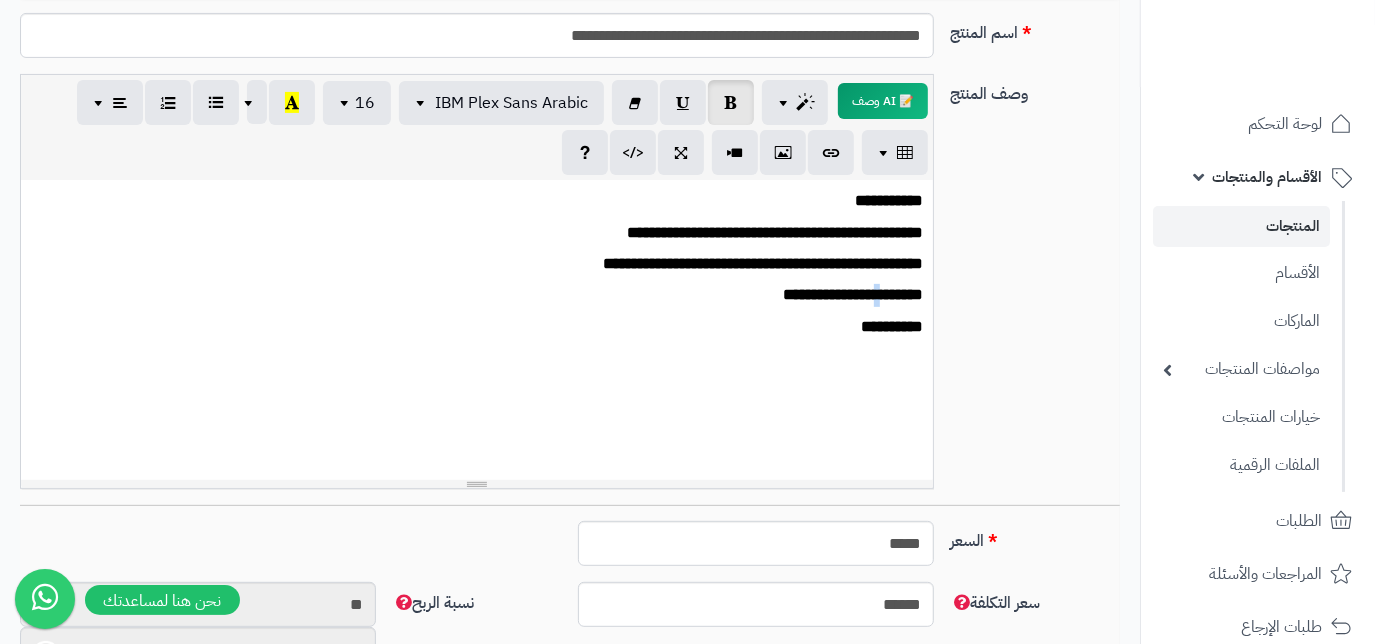 click on "**********" at bounding box center [853, 294] 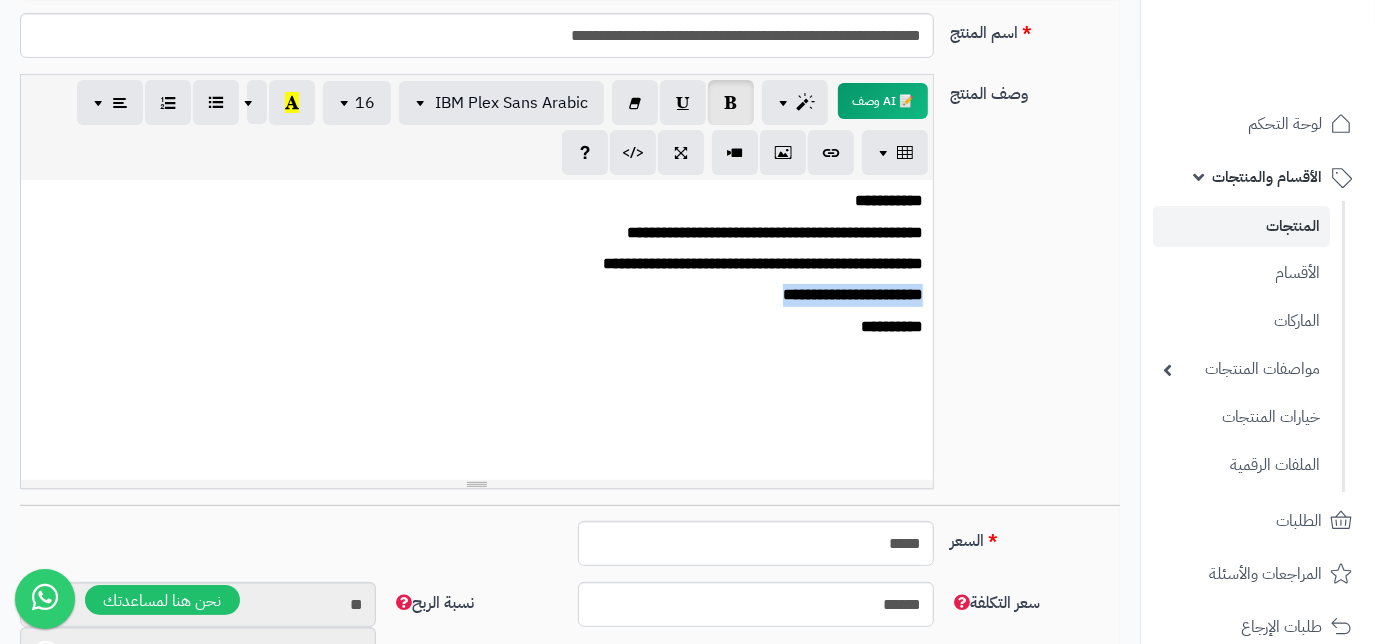 click on "**********" at bounding box center (853, 294) 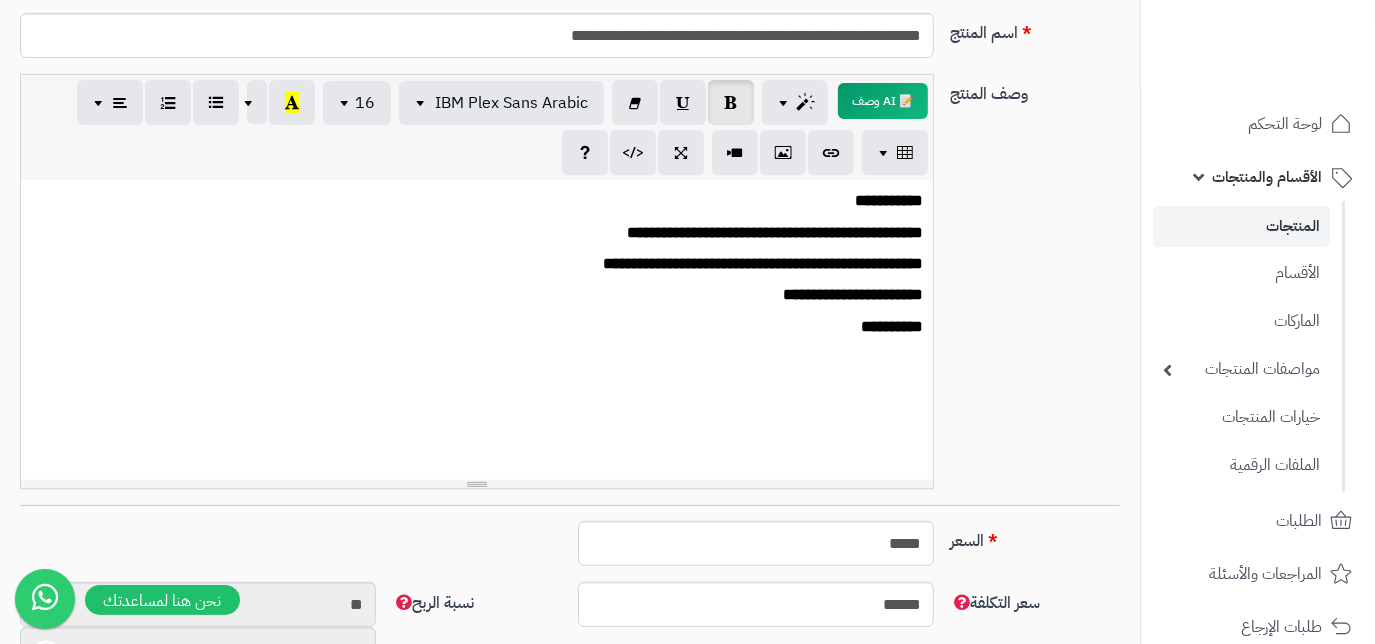 click on "**********" at bounding box center (477, 330) 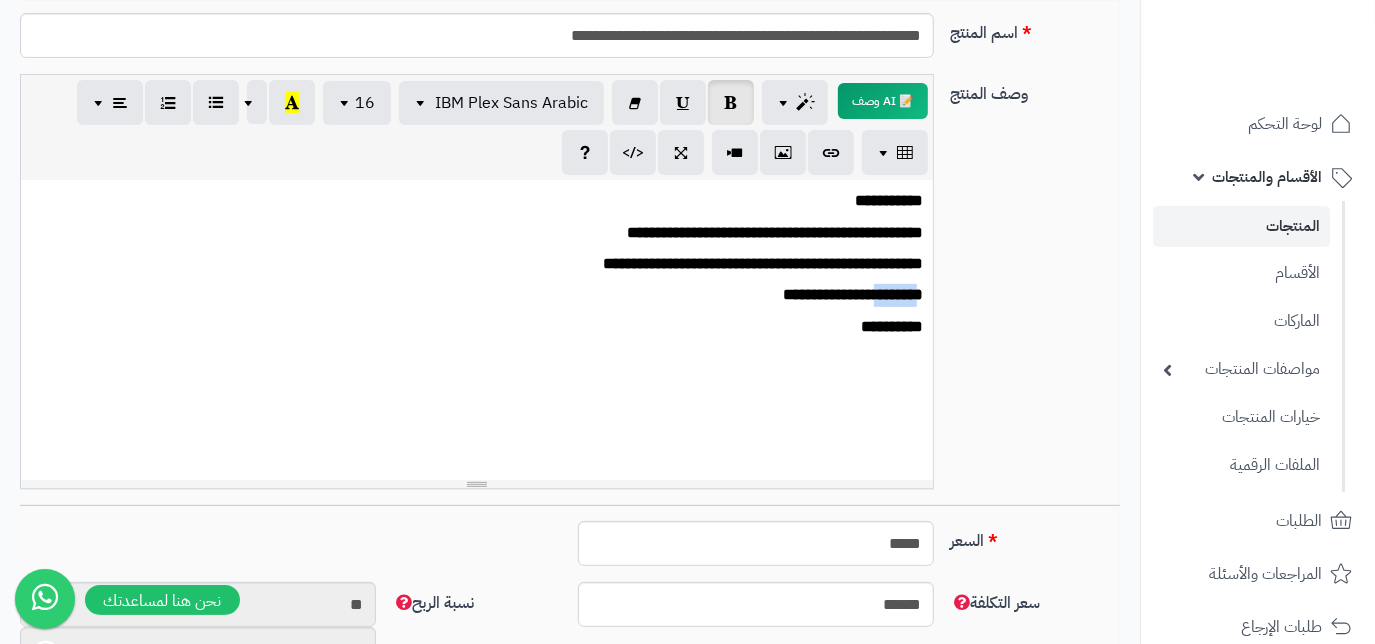 drag, startPoint x: 871, startPoint y: 296, endPoint x: 914, endPoint y: 298, distance: 43.046486 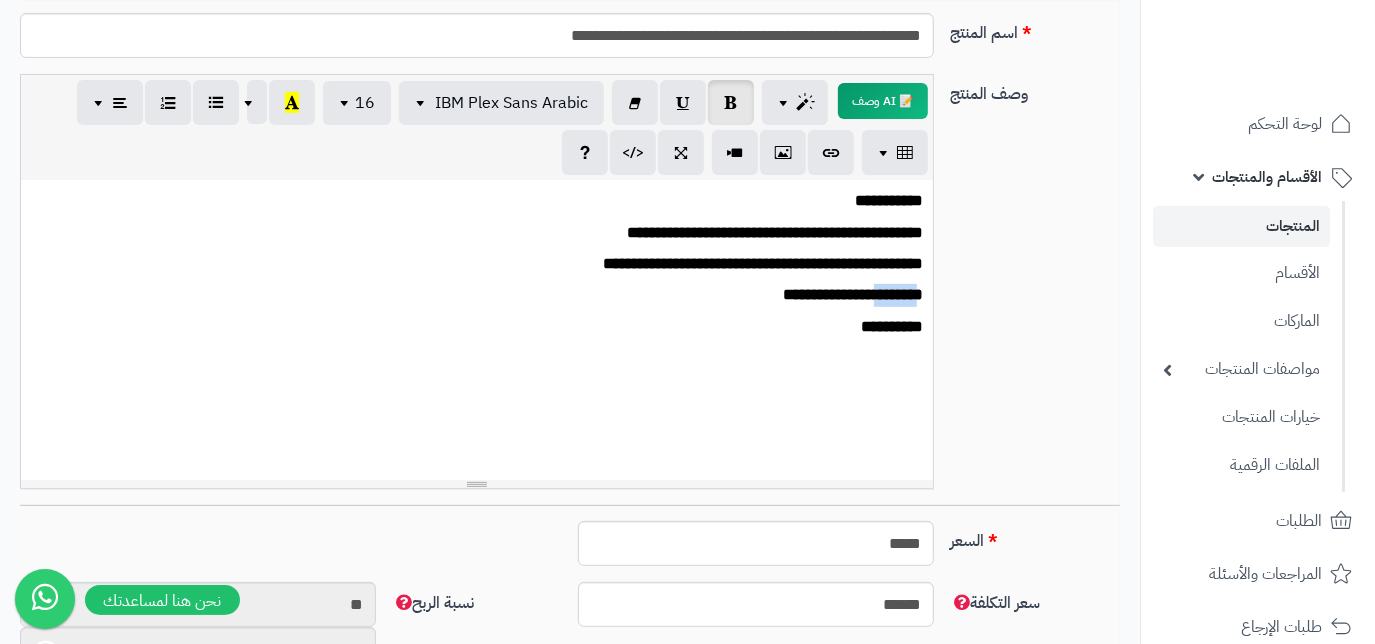 type 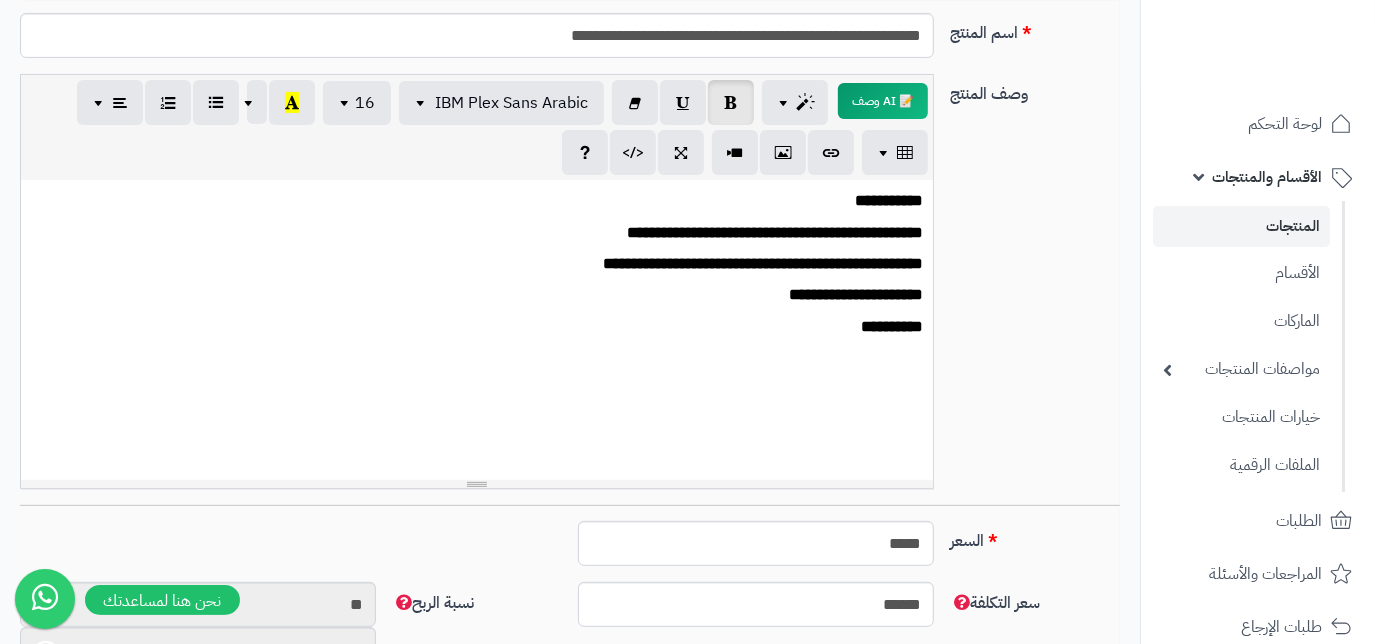 click on "**********" at bounding box center [477, 295] 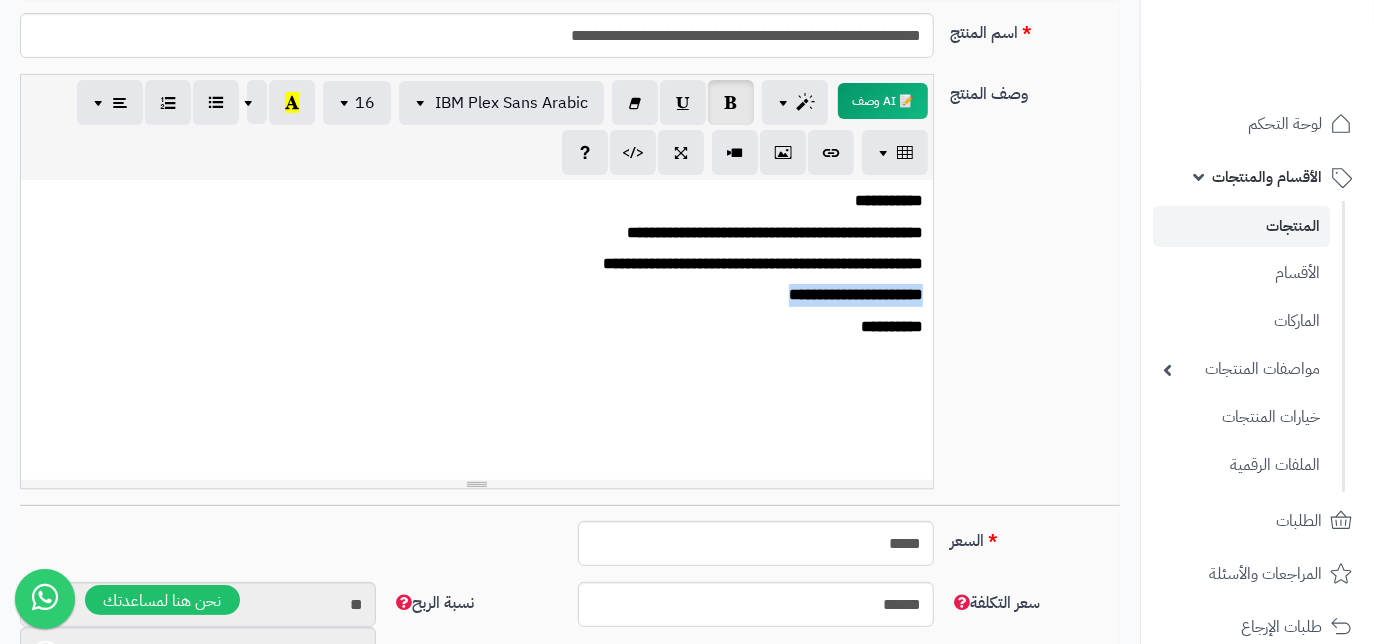 drag, startPoint x: 759, startPoint y: 296, endPoint x: 888, endPoint y: 292, distance: 129.062 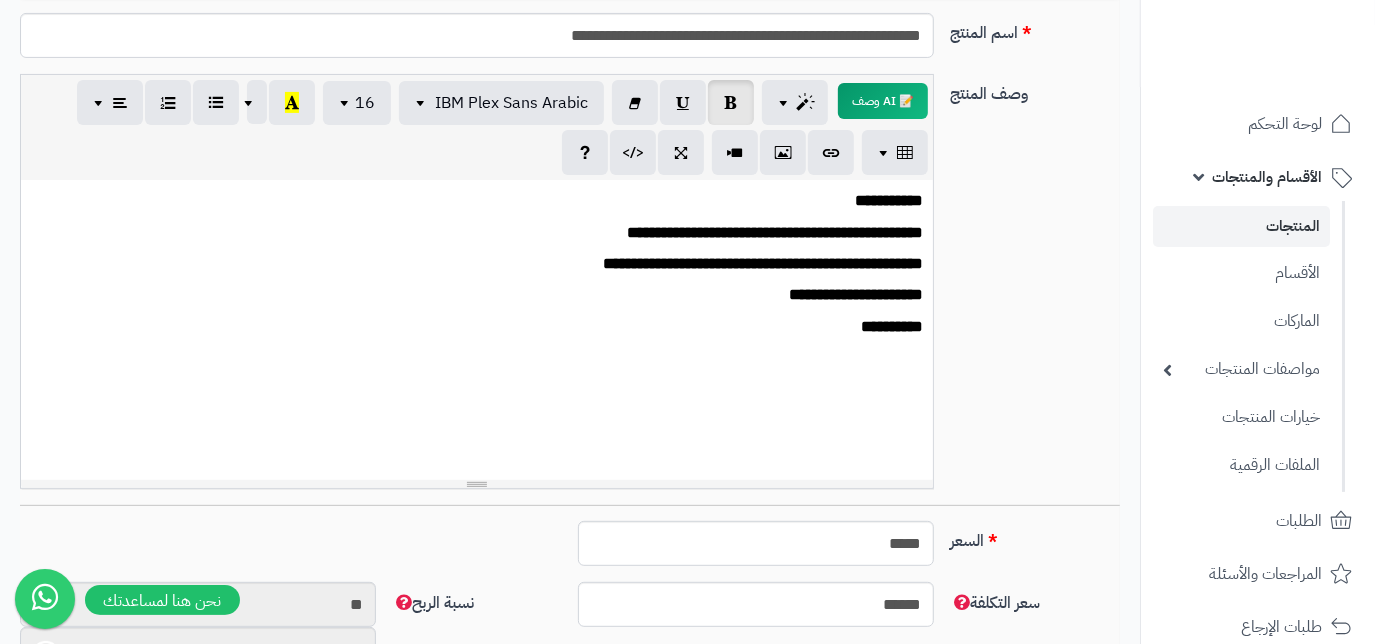 click on "**********" at bounding box center [856, 294] 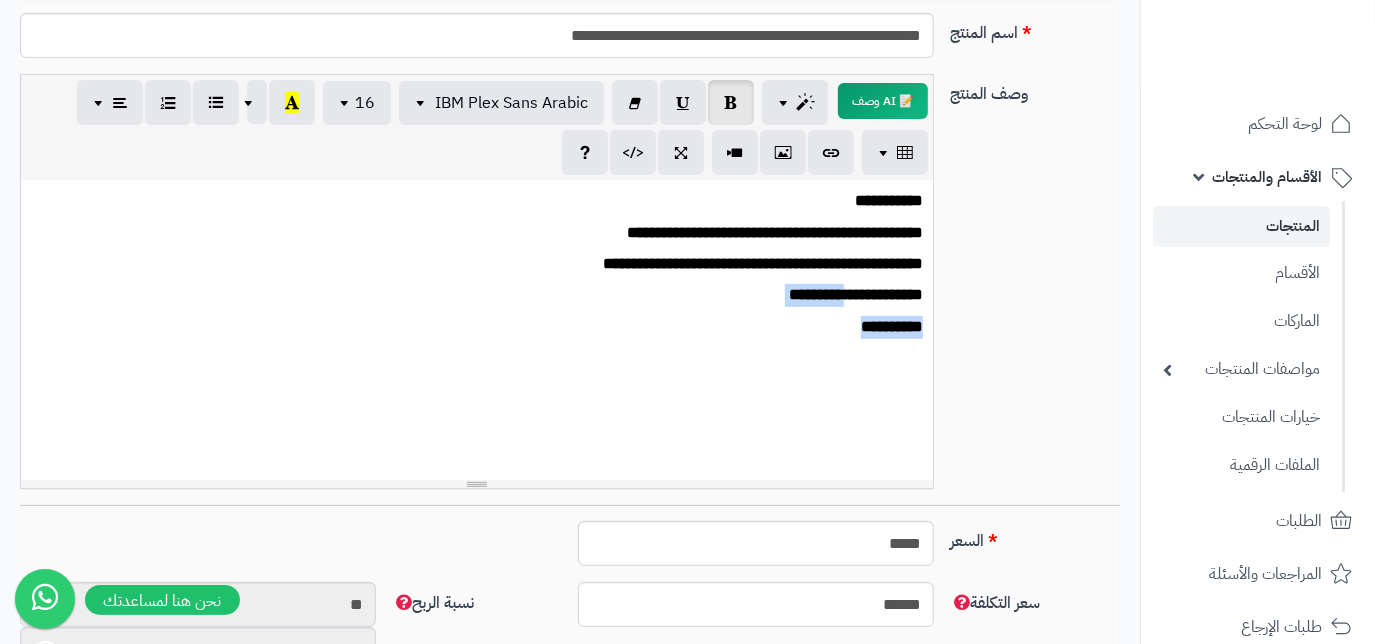 drag, startPoint x: 841, startPoint y: 299, endPoint x: 768, endPoint y: 309, distance: 73.68175 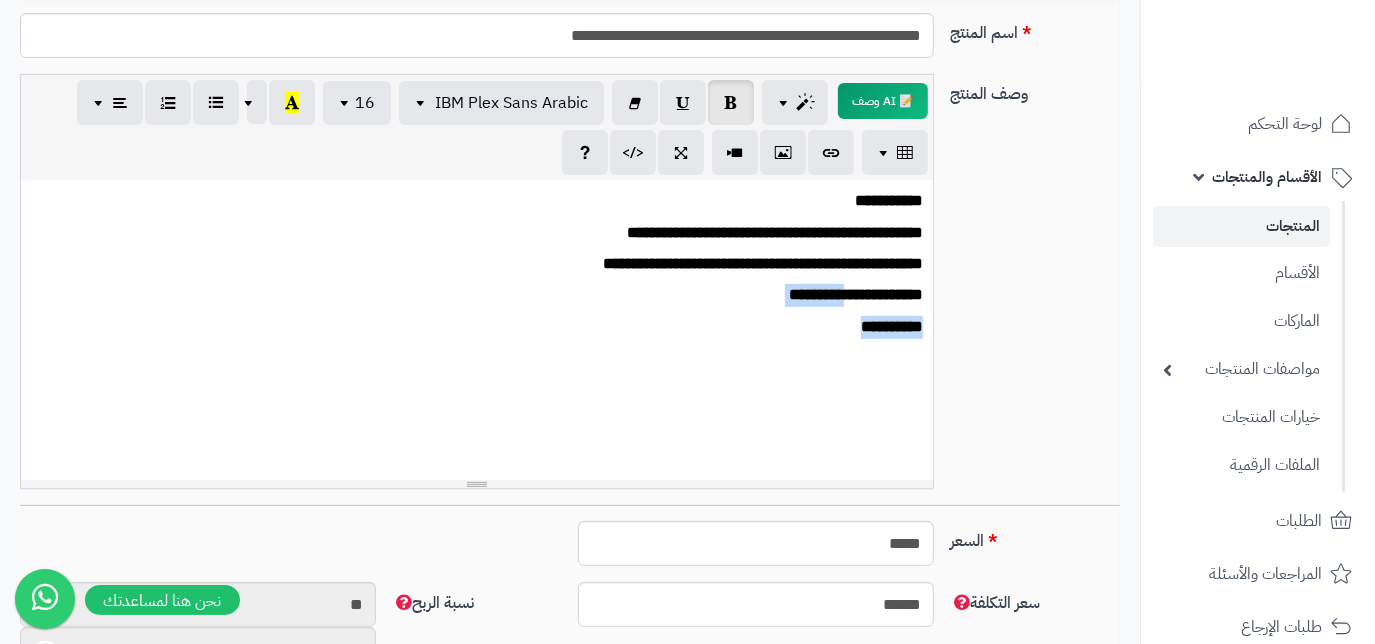 click on "**********" at bounding box center (477, 330) 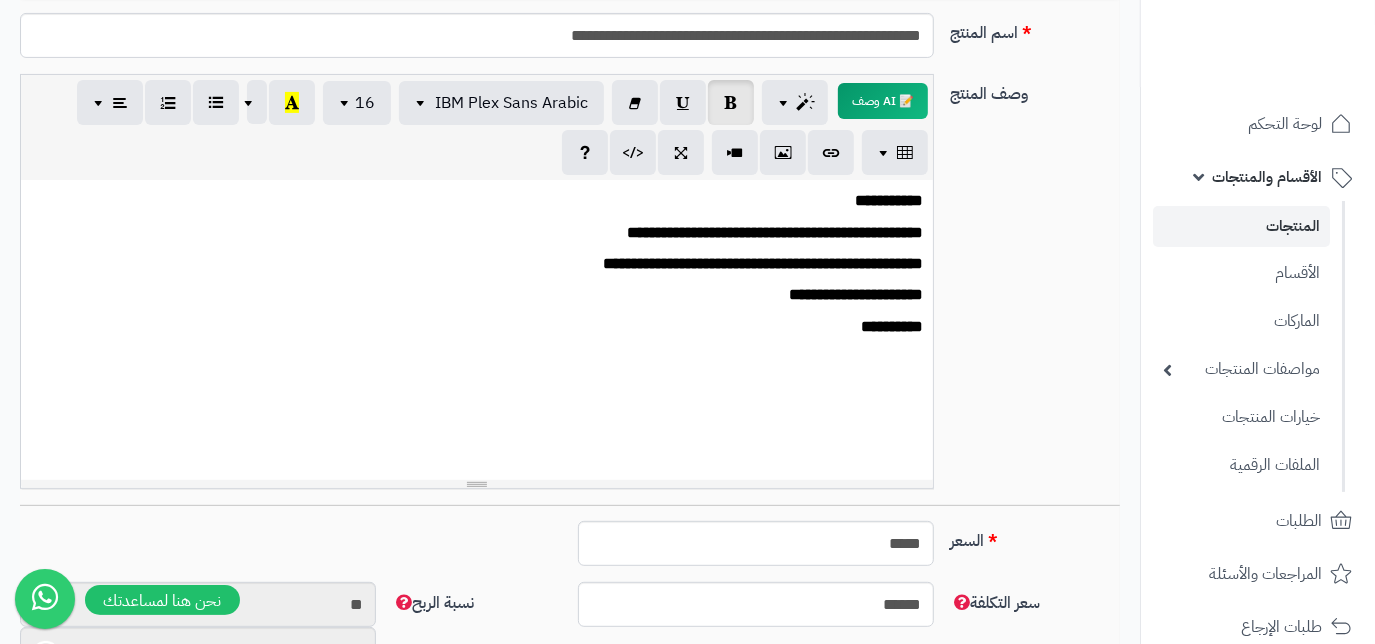 click on "**********" at bounding box center (477, 295) 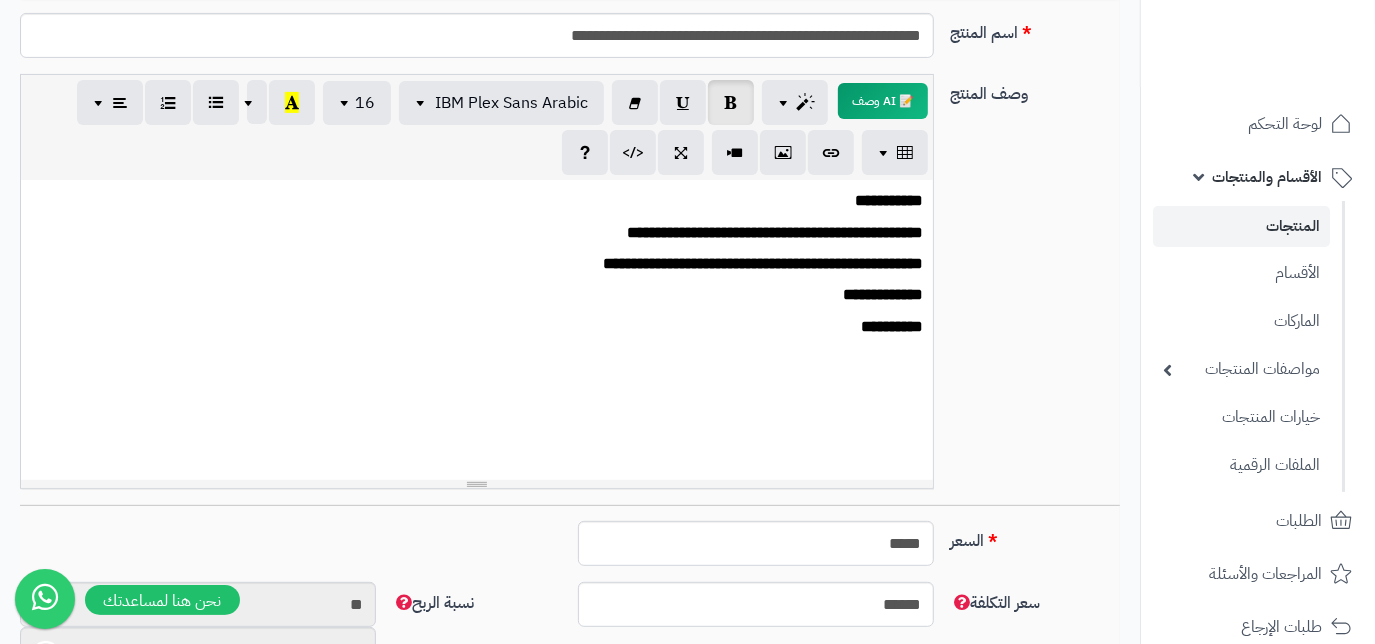 click on "**********" at bounding box center [477, 327] 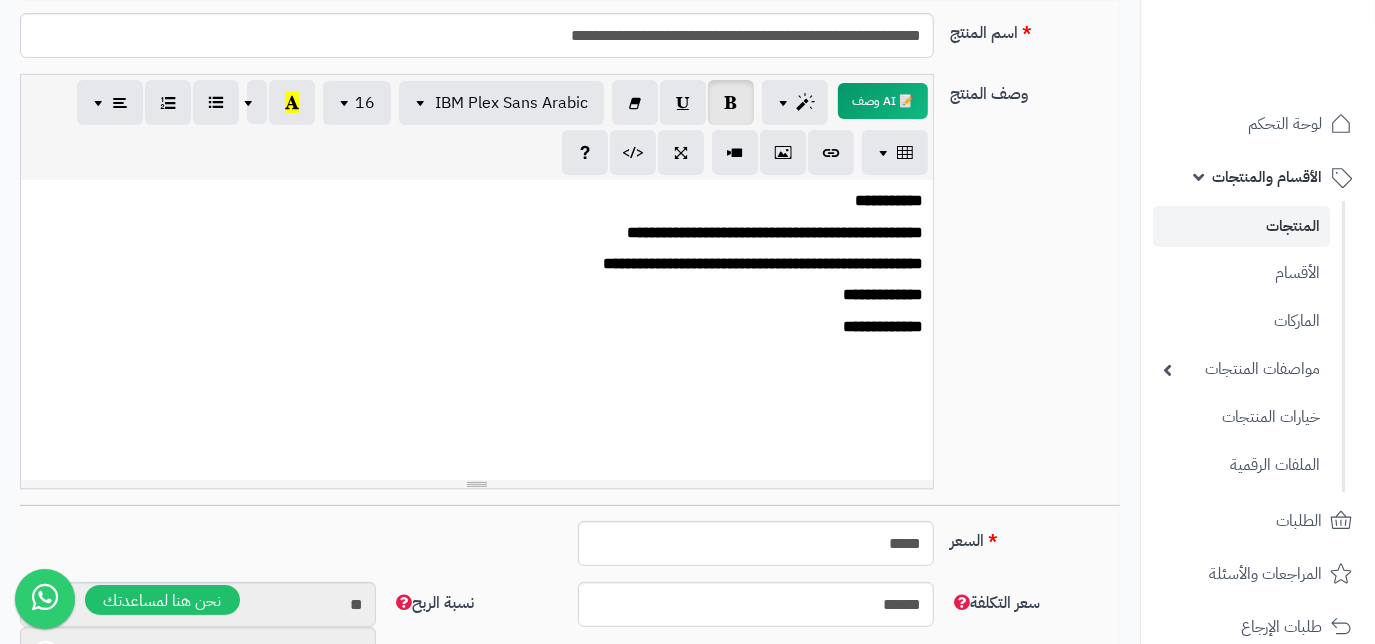 click on "**********" at bounding box center [477, 330] 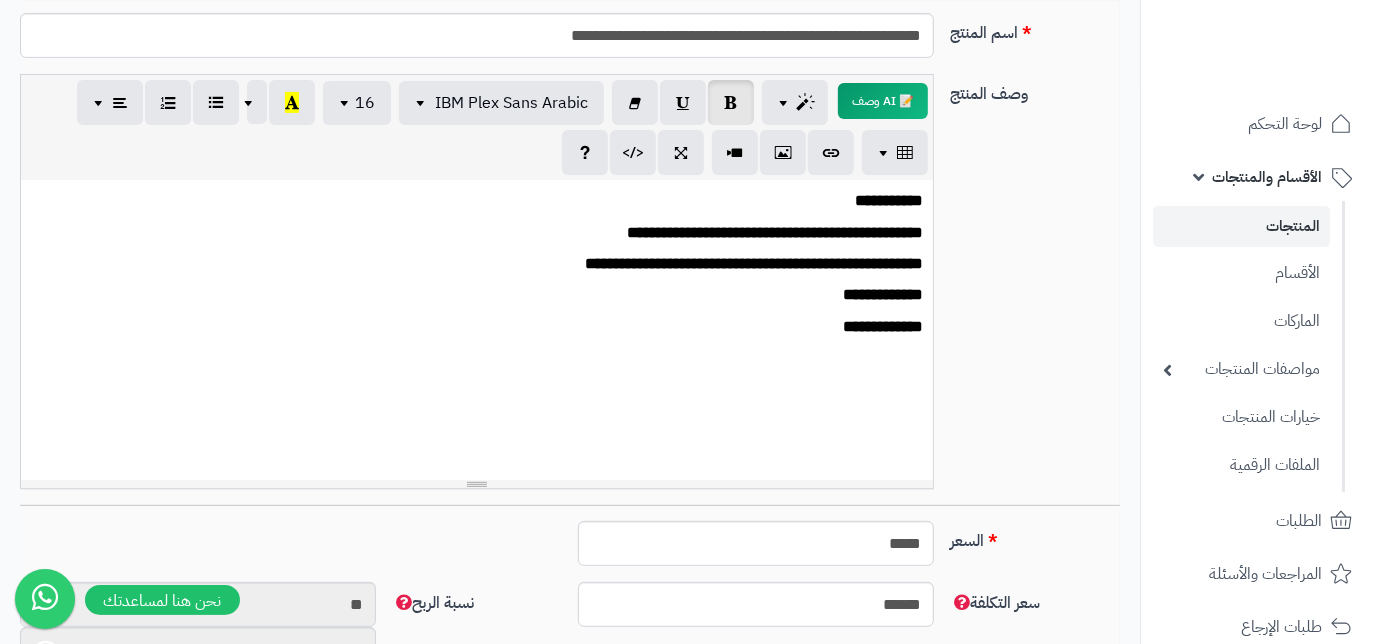 click on "**********" at bounding box center [477, 233] 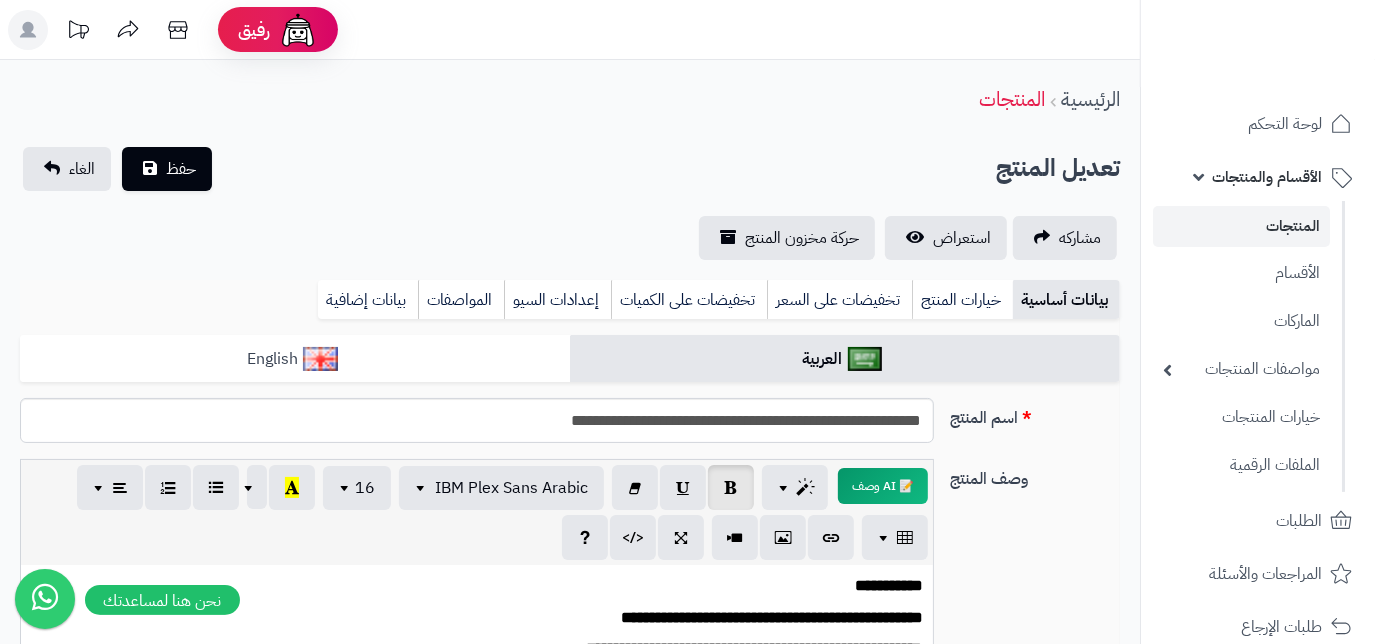 scroll, scrollTop: 0, scrollLeft: 0, axis: both 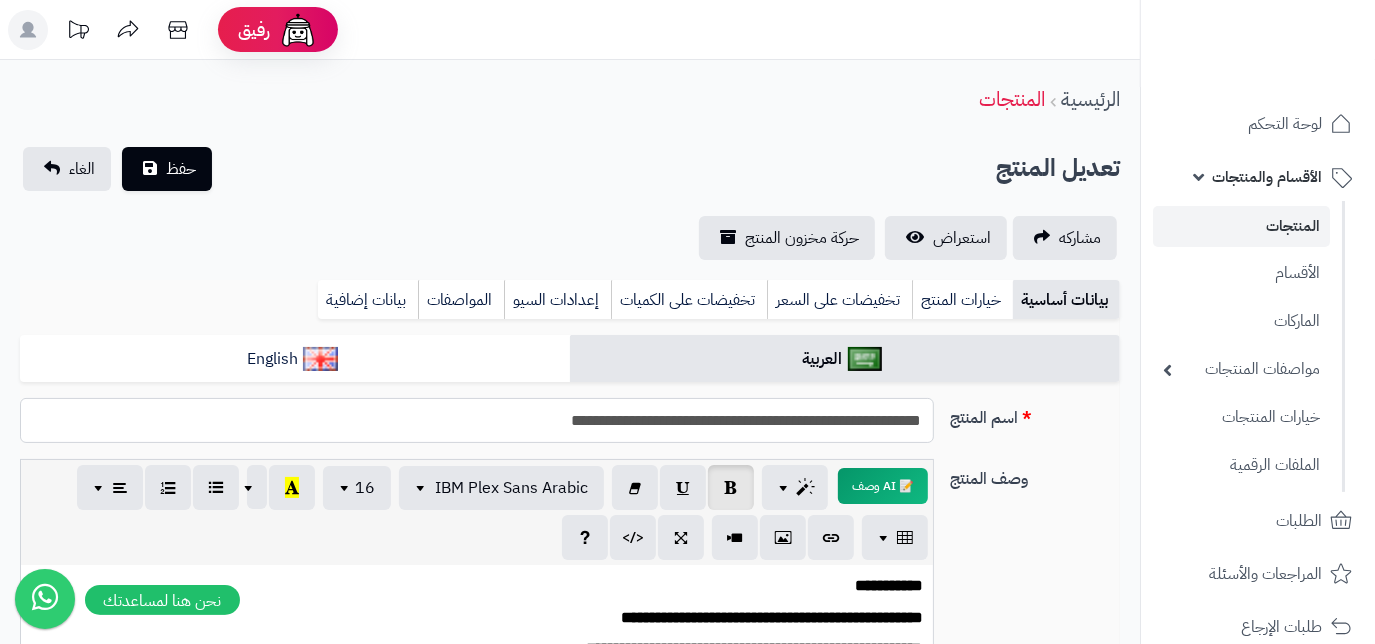 click on "**********" at bounding box center (477, 420) 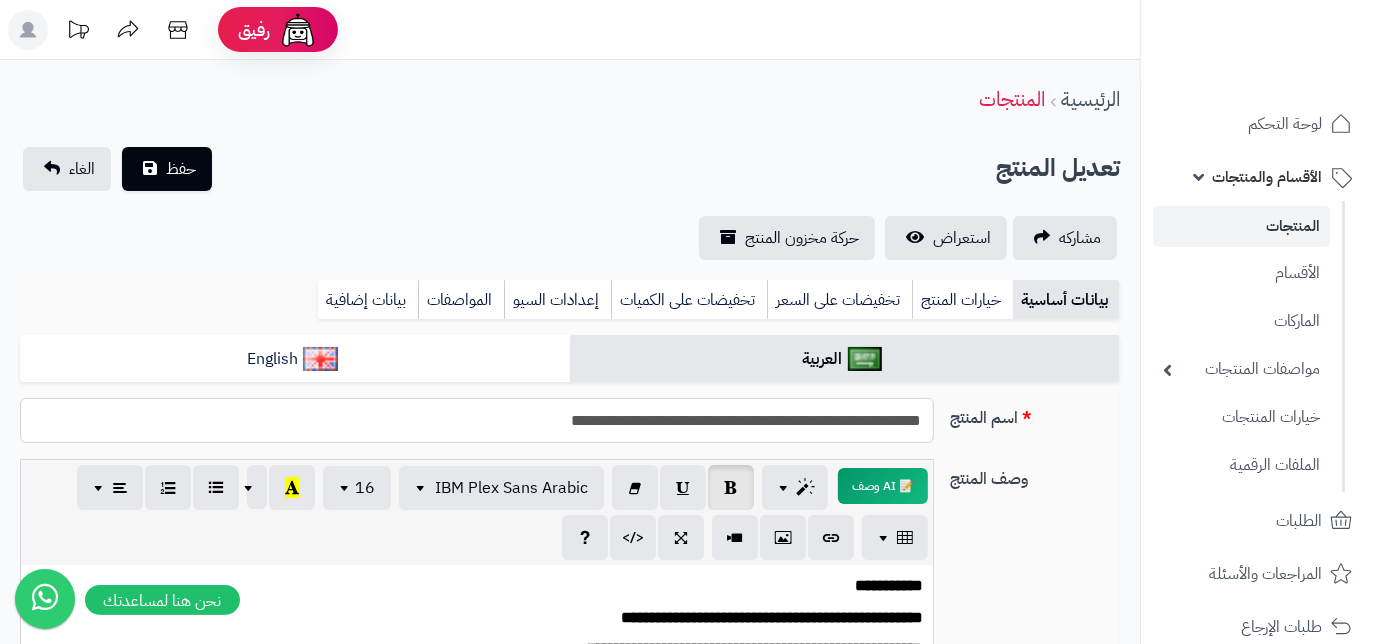 click on "**********" at bounding box center [477, 420] 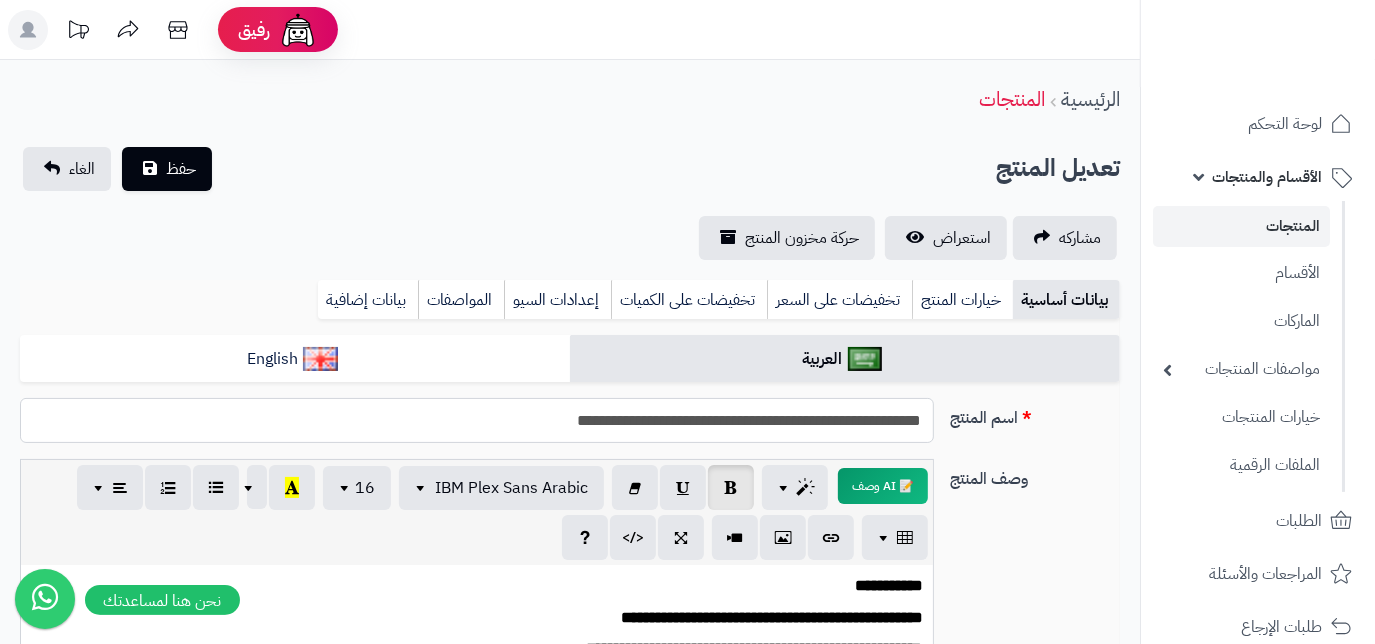 click on "**********" at bounding box center (477, 420) 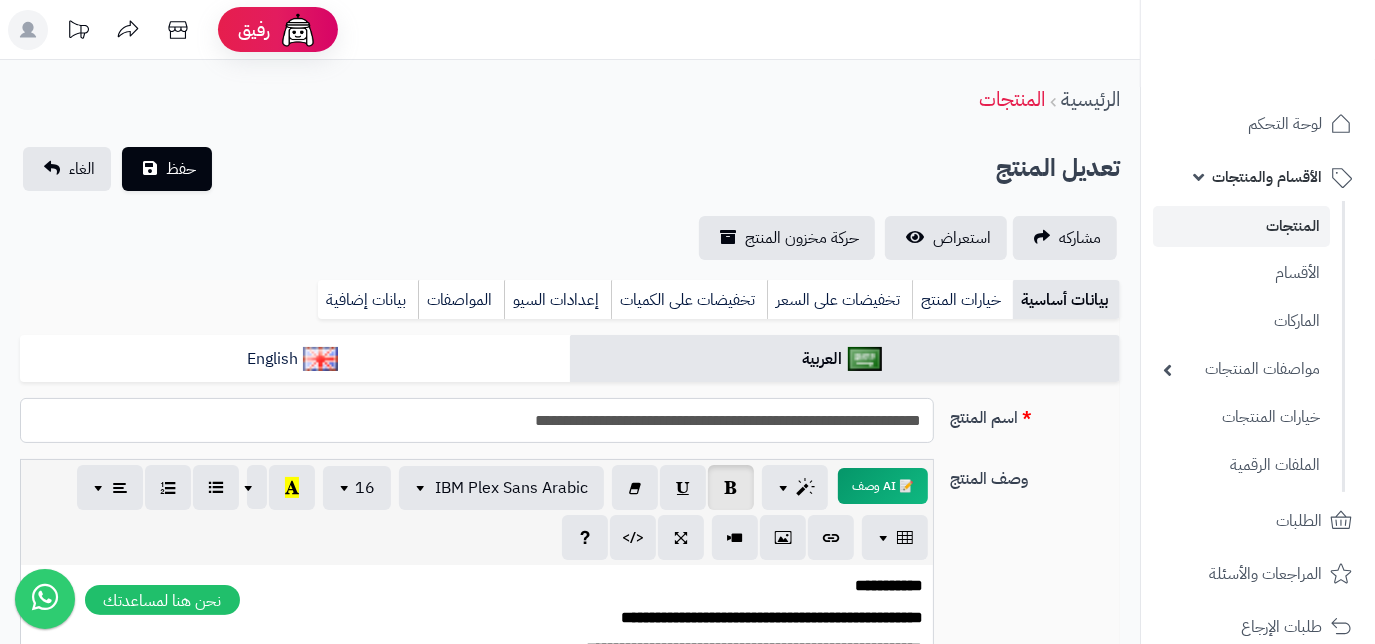 click on "**********" at bounding box center [477, 420] 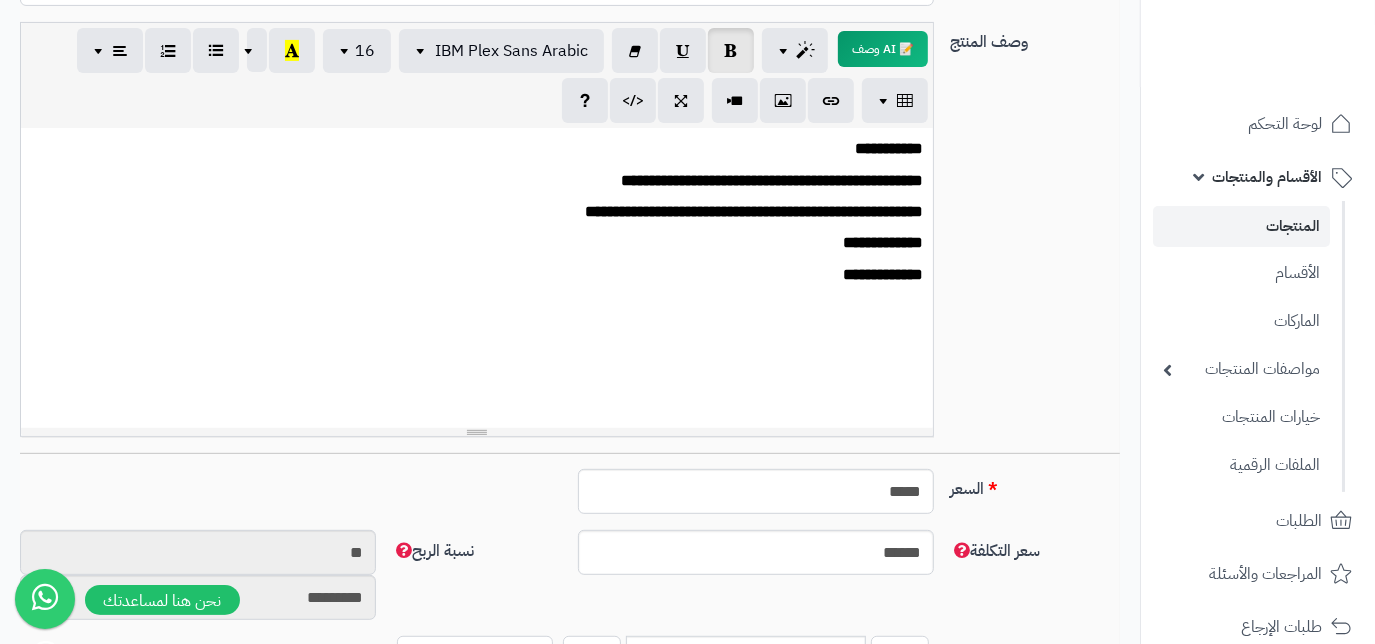 scroll, scrollTop: 636, scrollLeft: 0, axis: vertical 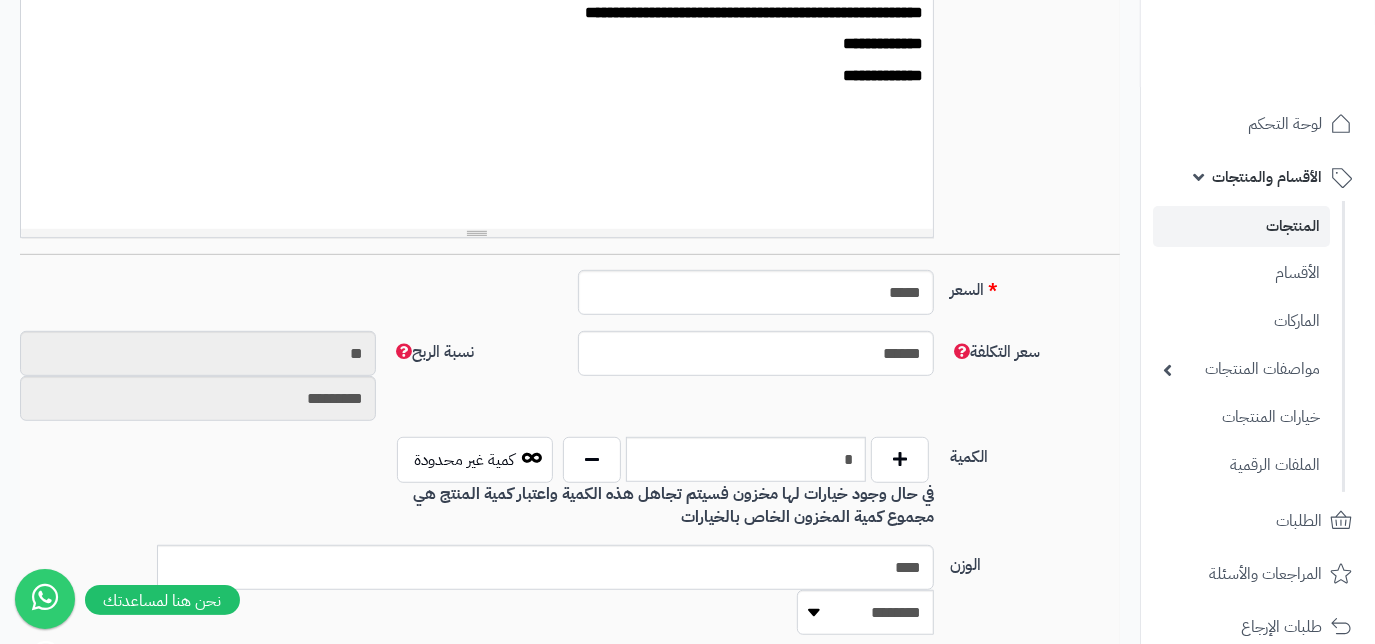 type on "**********" 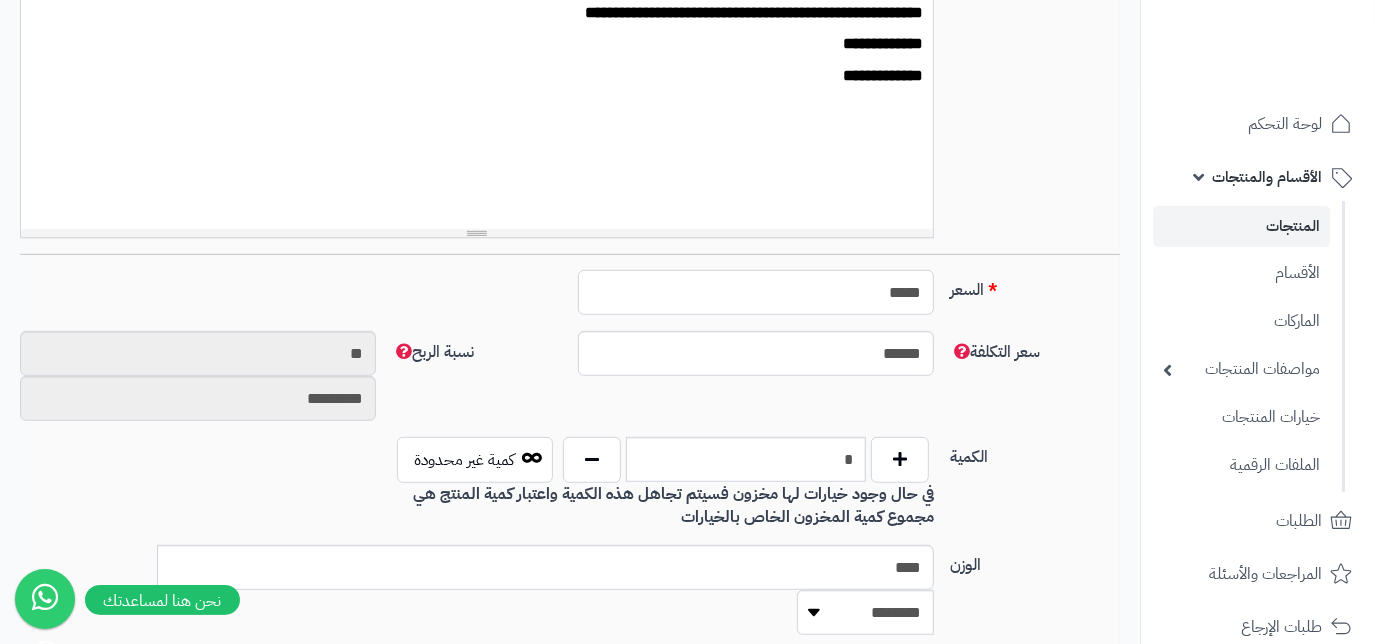 click on "*****" at bounding box center (756, 292) 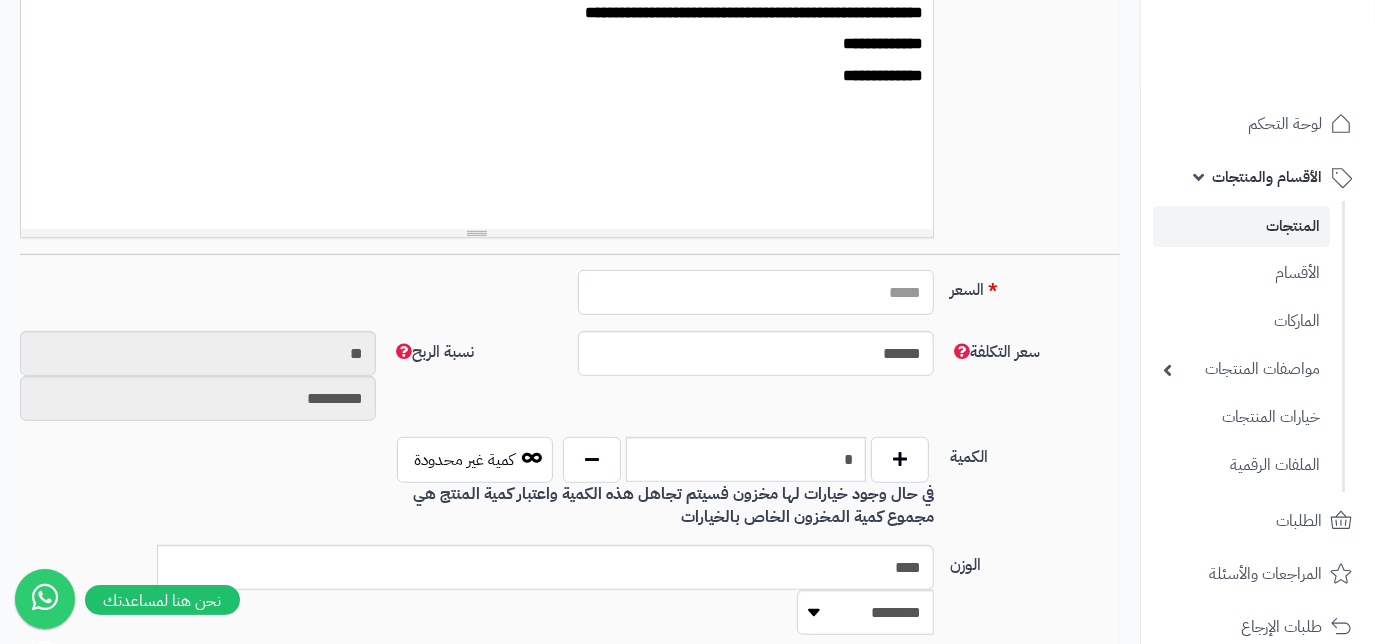 type on "*****" 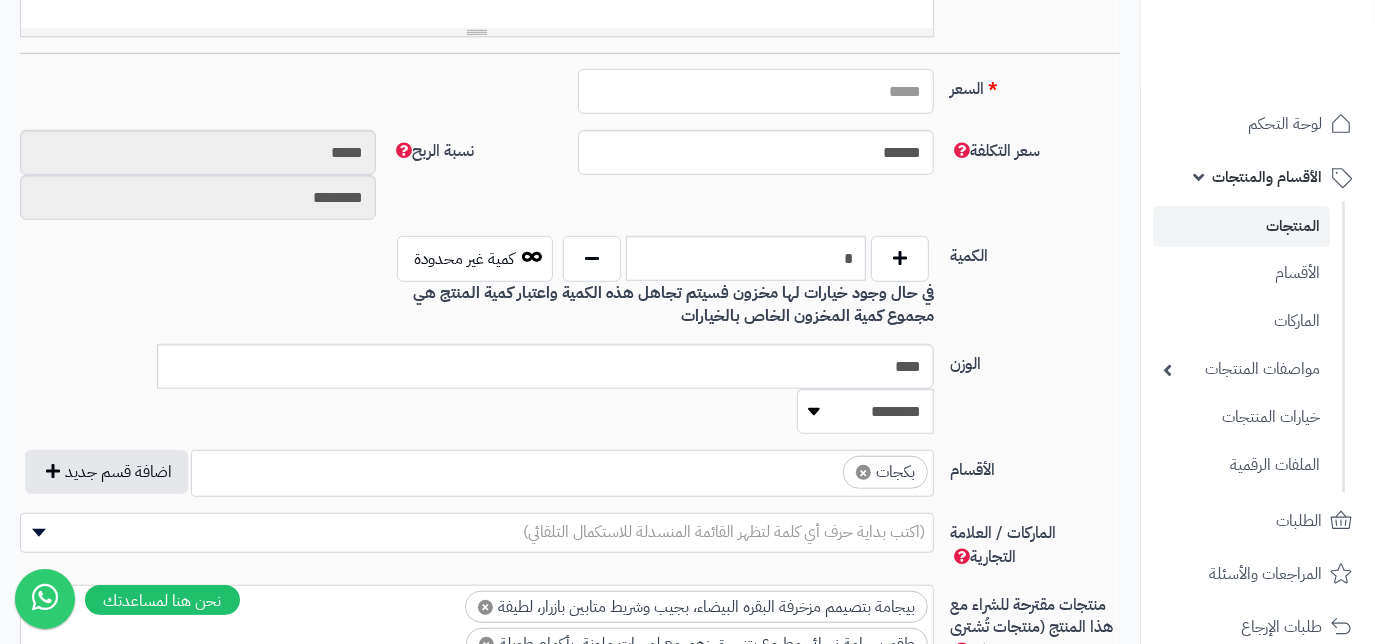 scroll, scrollTop: 818, scrollLeft: 0, axis: vertical 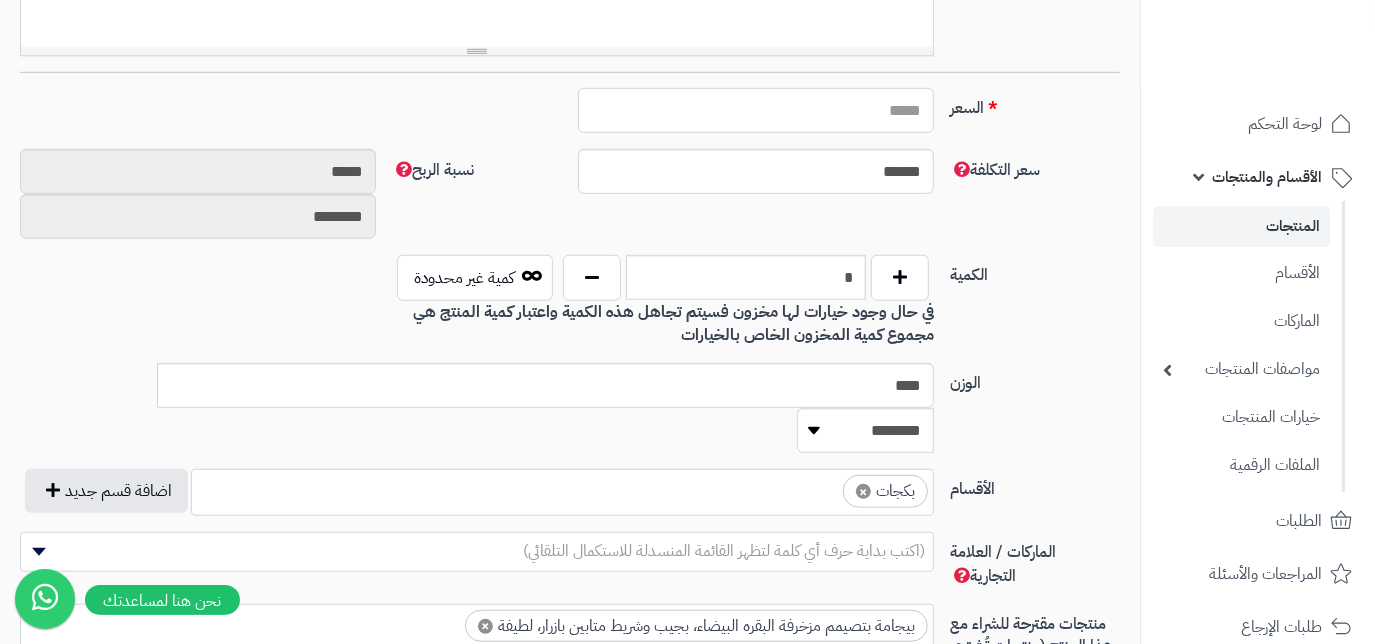 type on "*" 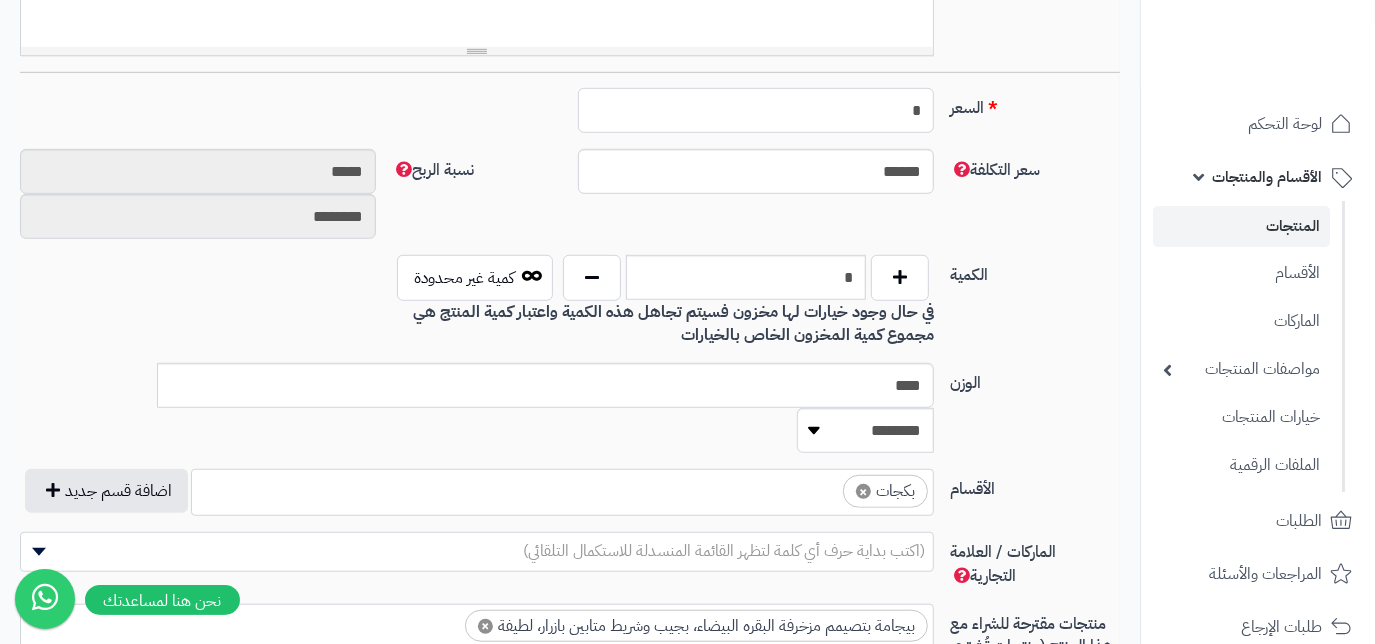 type on "**" 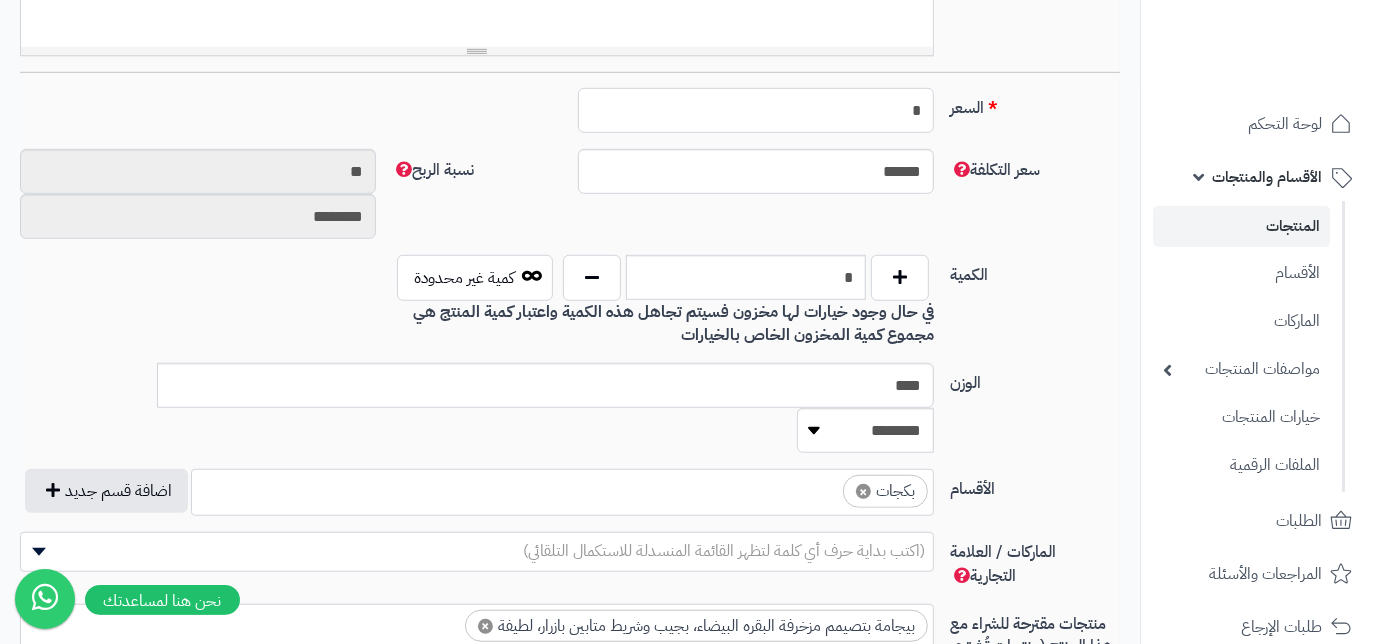 type on "**" 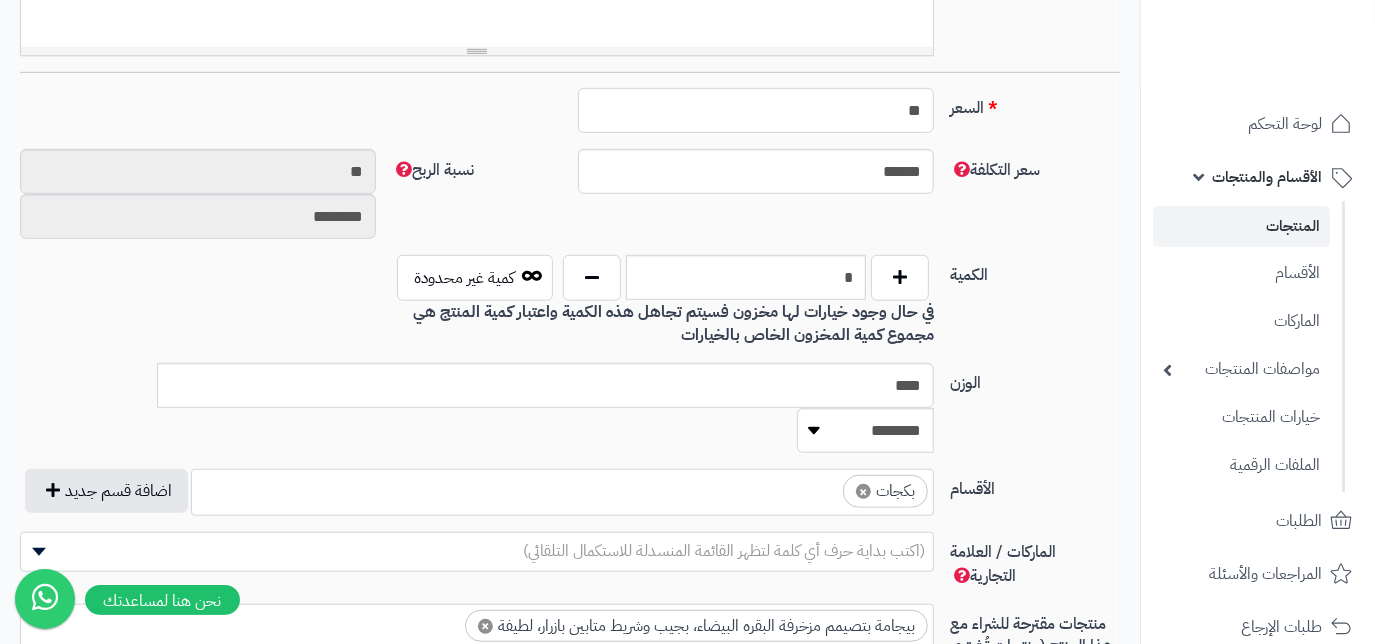 type on "*********" 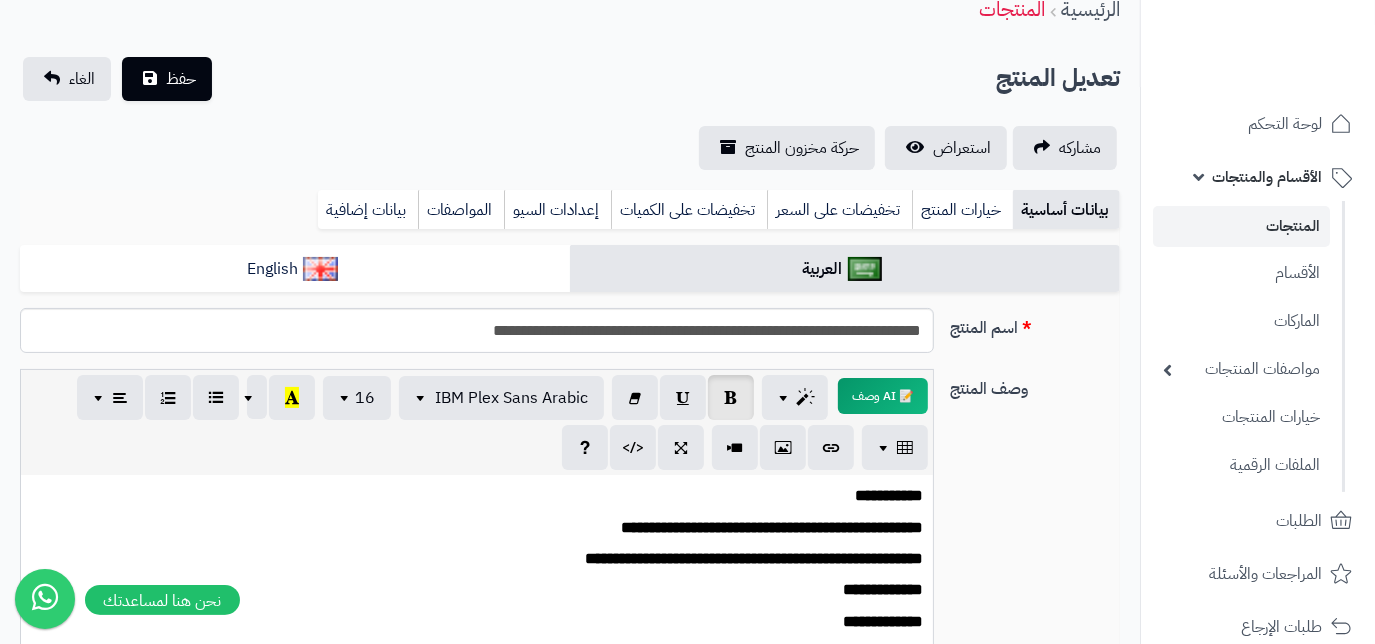 scroll, scrollTop: 0, scrollLeft: 0, axis: both 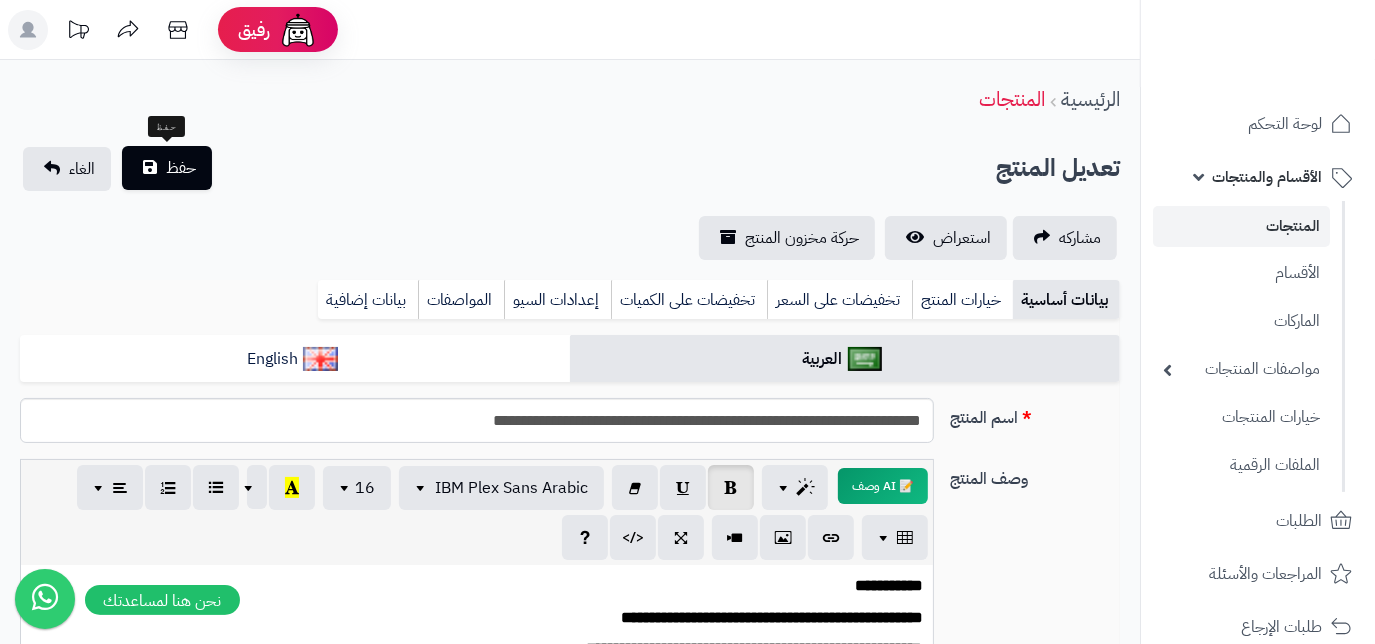 type on "**" 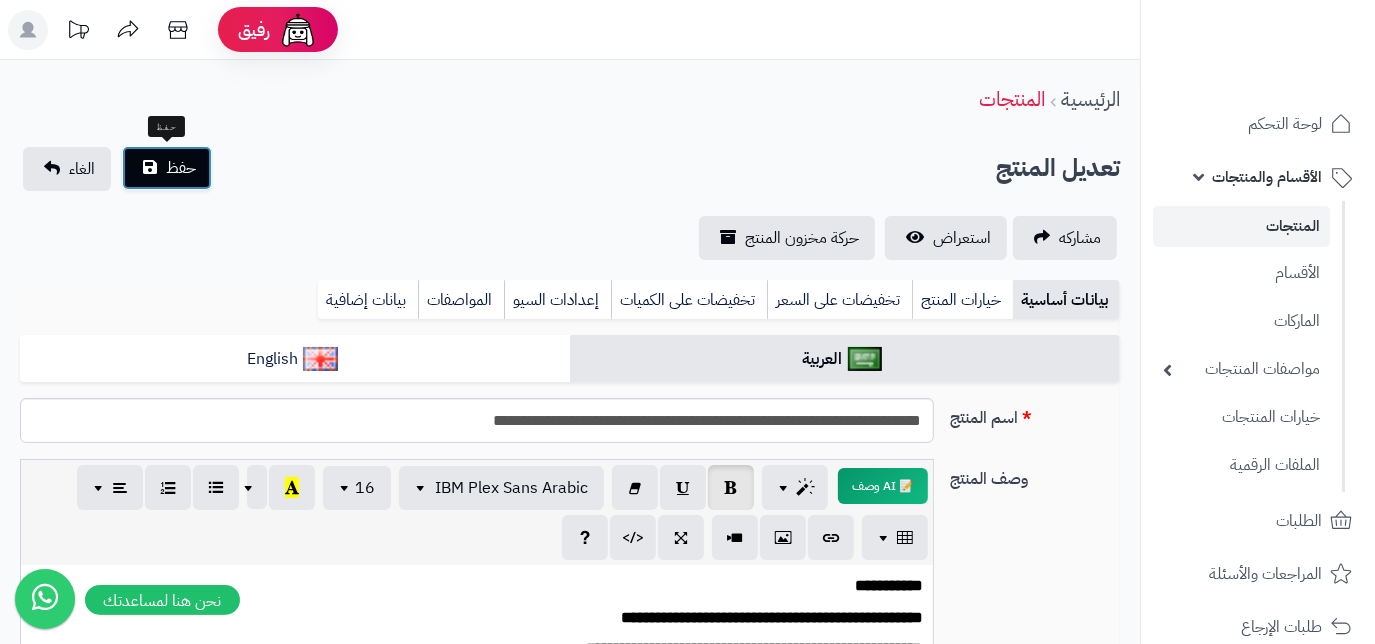 click on "حفظ" at bounding box center [181, 168] 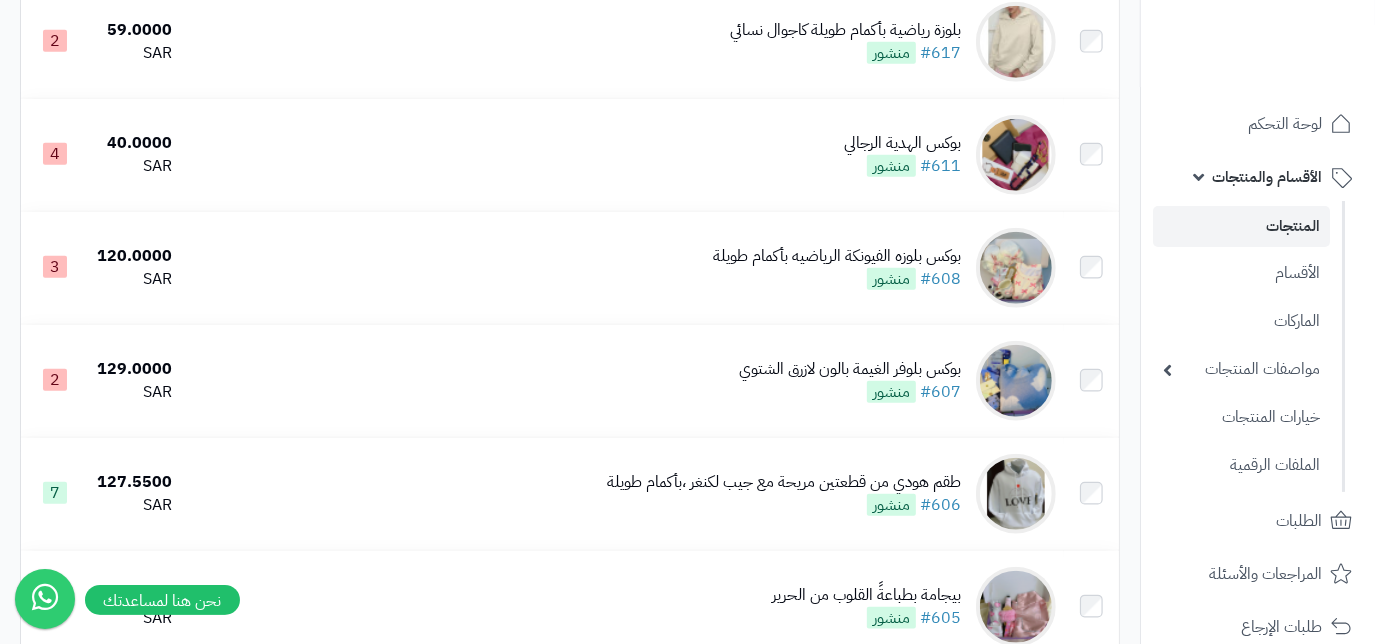 scroll, scrollTop: 1000, scrollLeft: 0, axis: vertical 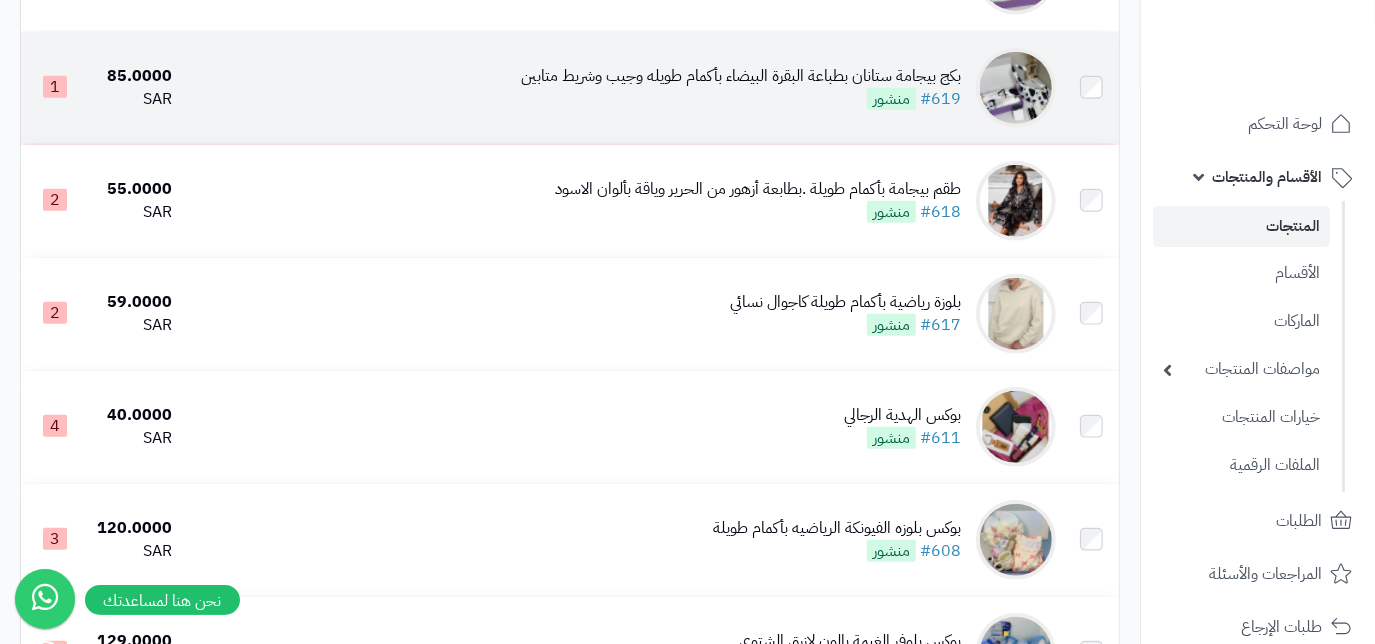 click on "بكج بيجامة ستانان بطباعة البقرة البيضاء بأكمام طويله وجيب وشريط متابين
#619
منشور" at bounding box center (622, 88) 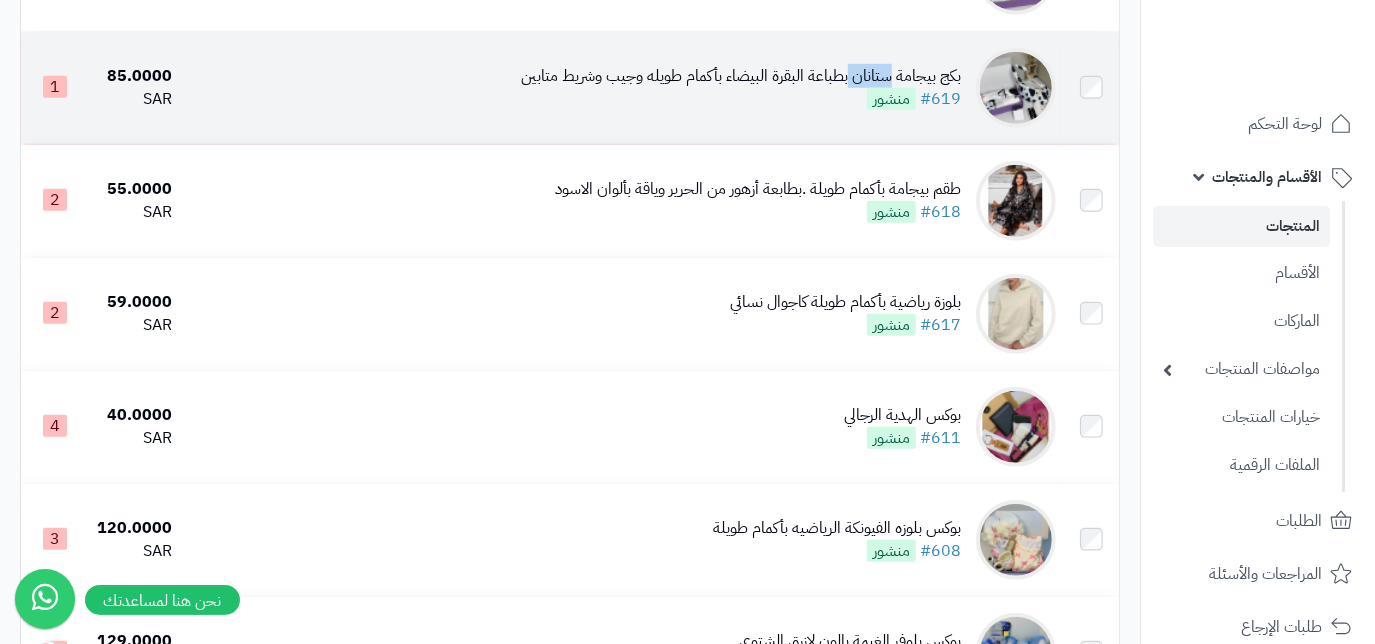 click on "بكج بيجامة ستانان بطباعة البقرة البيضاء بأكمام طويله وجيب وشريط متابين
#619
منشور" at bounding box center [622, 88] 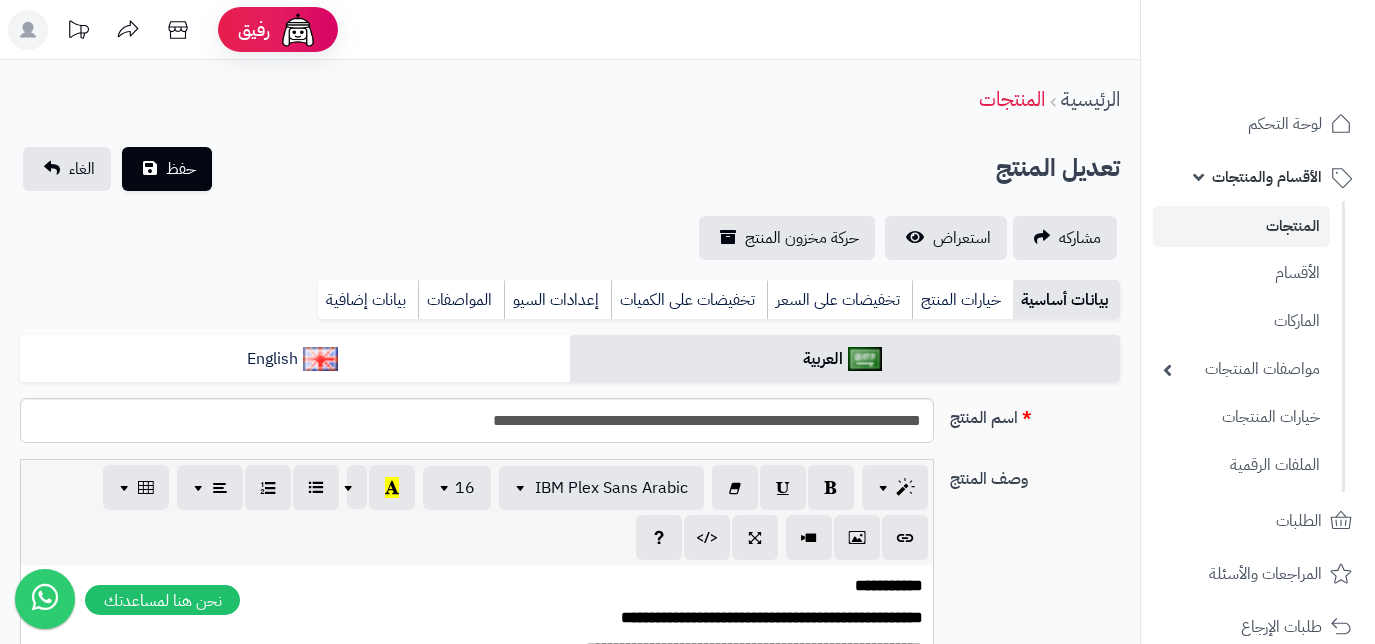 scroll, scrollTop: 0, scrollLeft: 0, axis: both 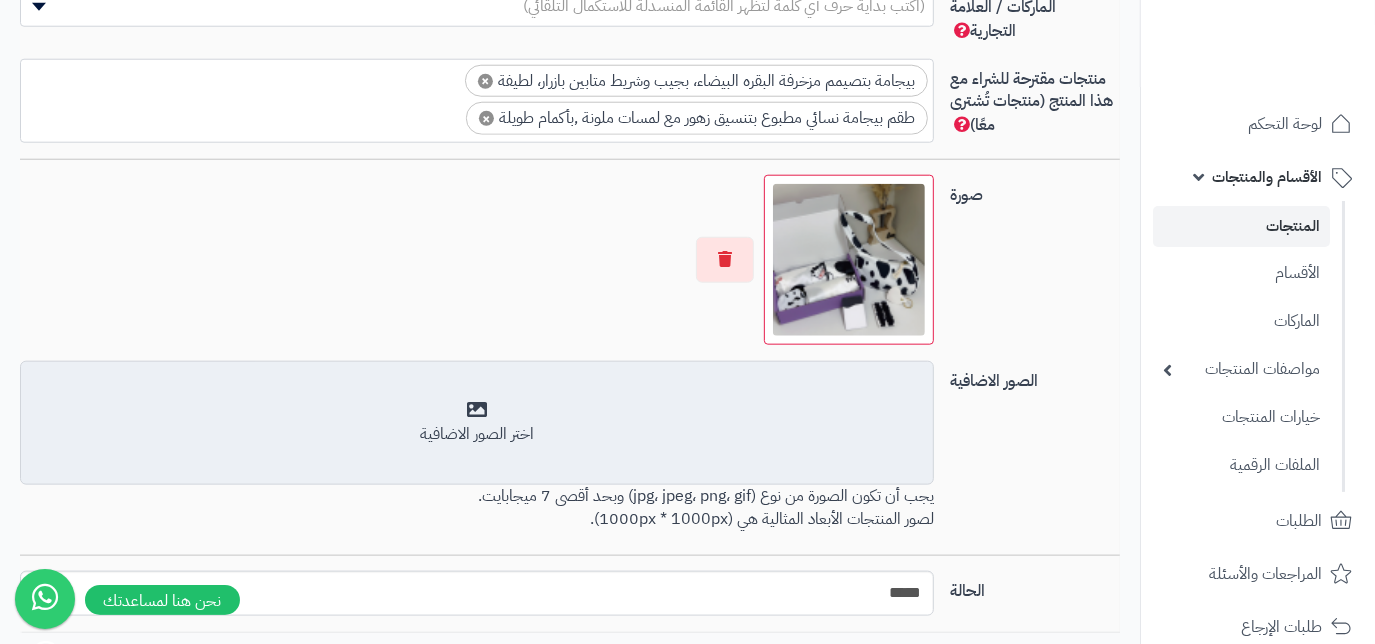 click on "اختر الصور الاضافية" at bounding box center [477, 434] 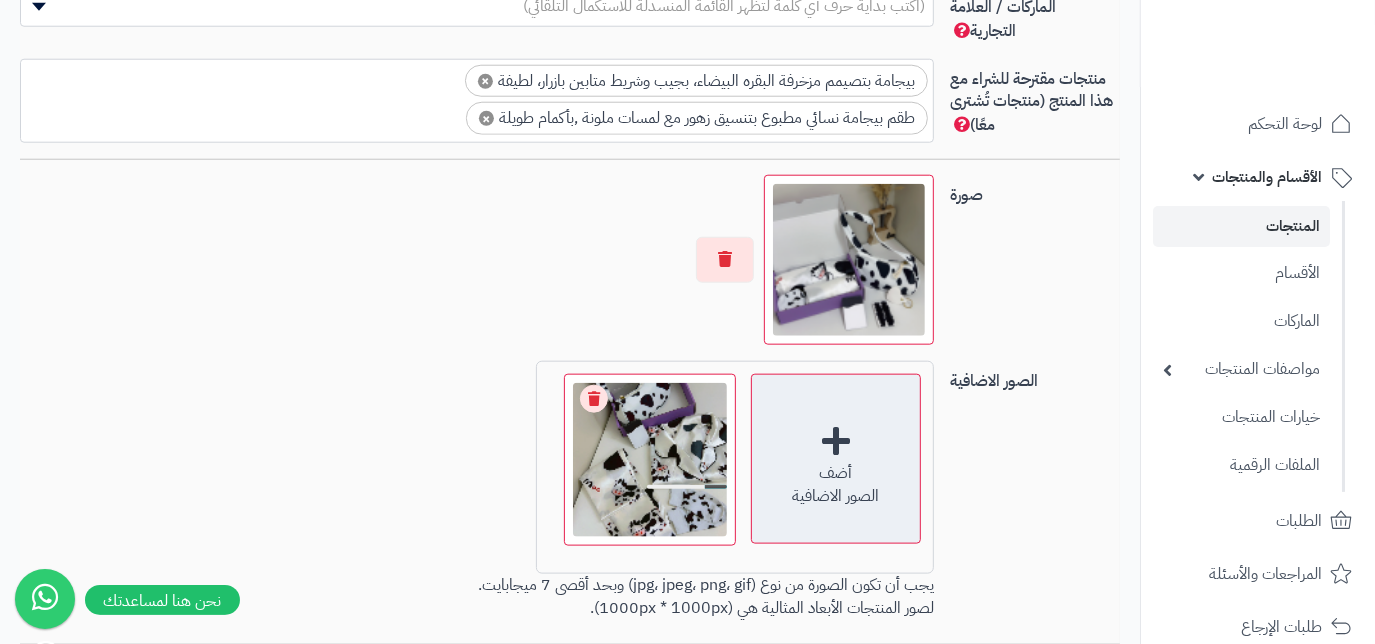 click on "الصور الاضافية" at bounding box center [836, 496] 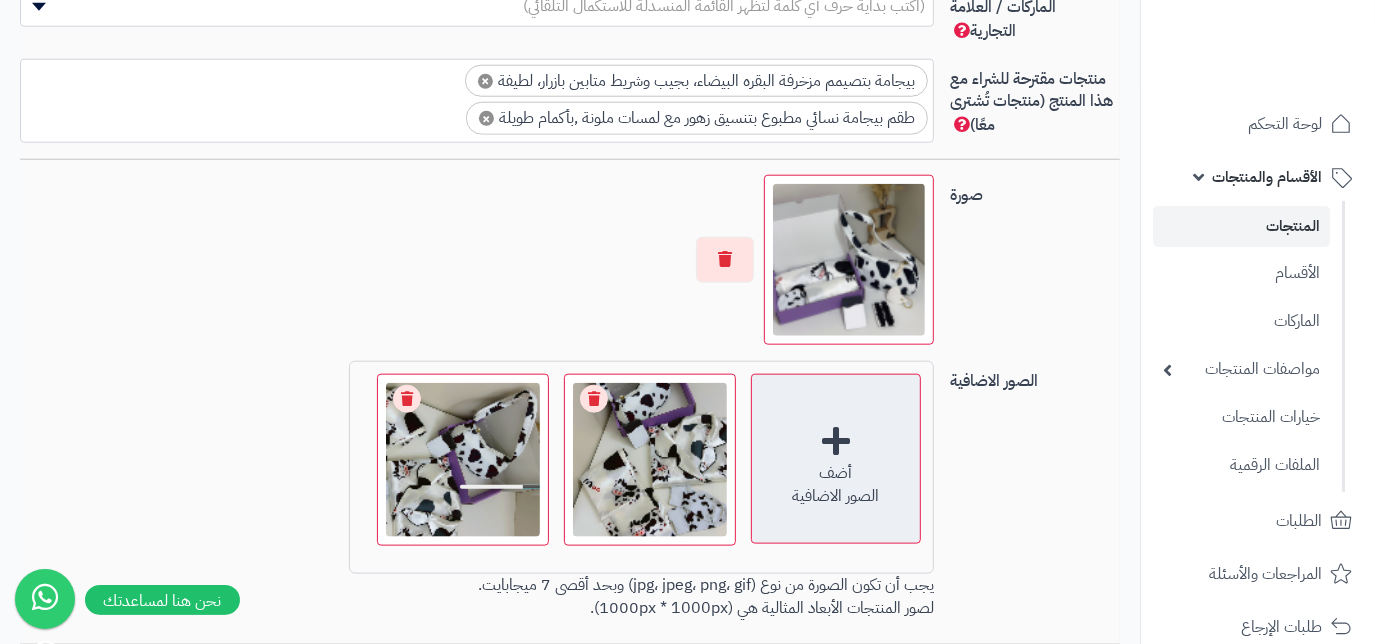 click on "أضف الصور الاضافية" at bounding box center (836, 459) 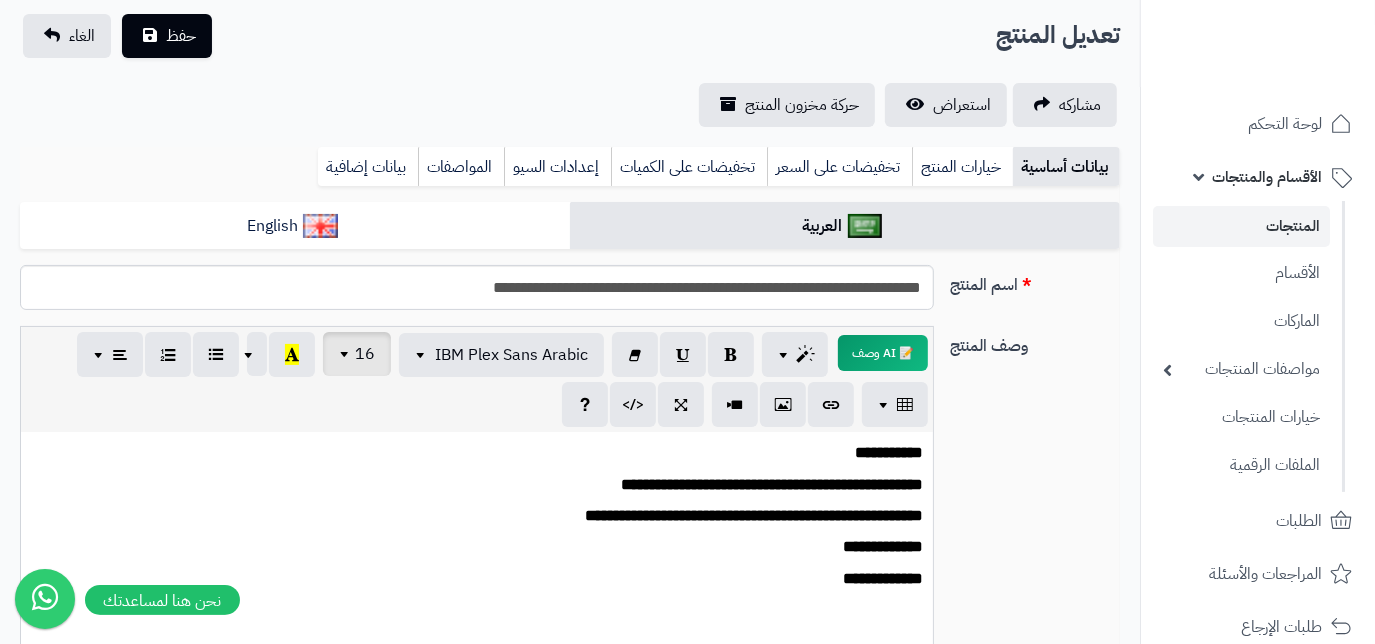 scroll, scrollTop: 0, scrollLeft: 0, axis: both 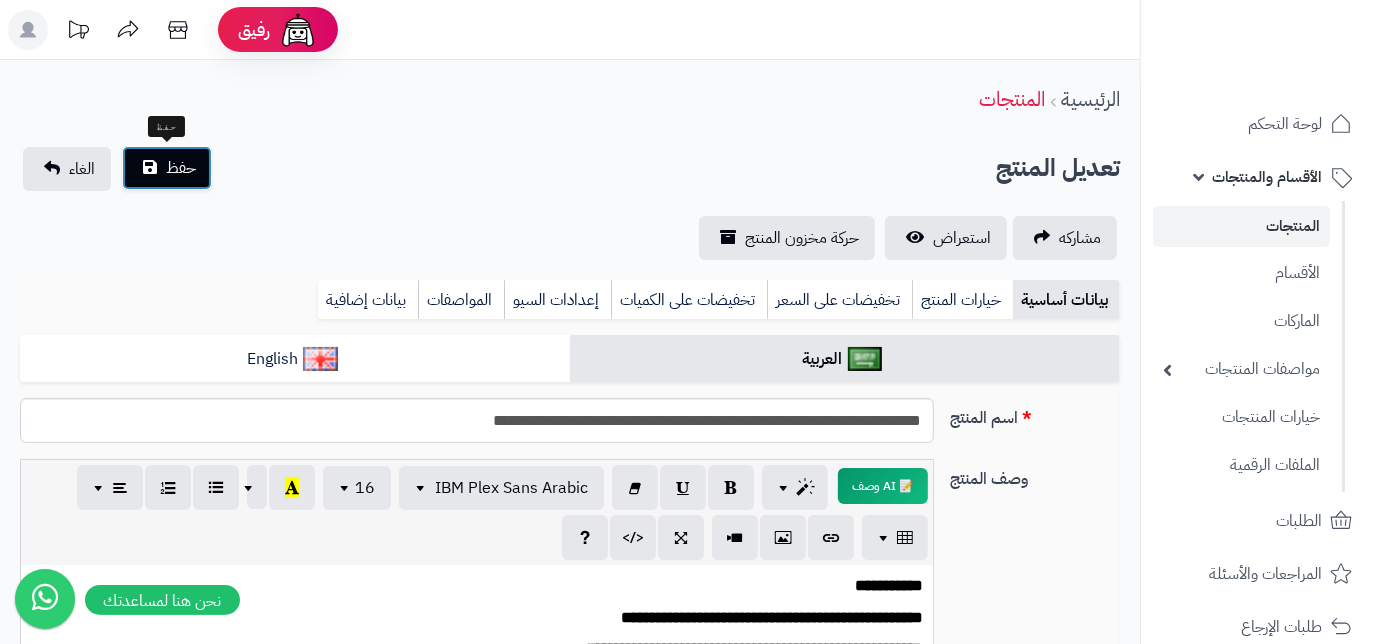 click on "حفظ" at bounding box center [167, 168] 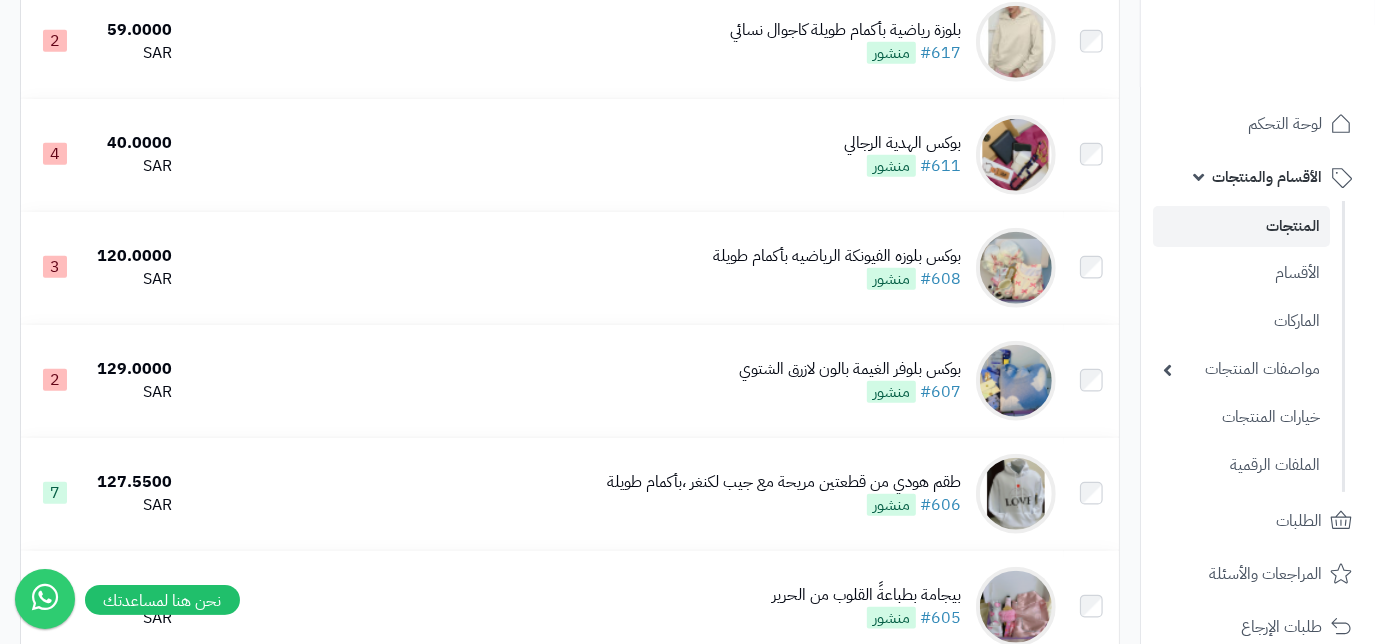 scroll, scrollTop: 1363, scrollLeft: 0, axis: vertical 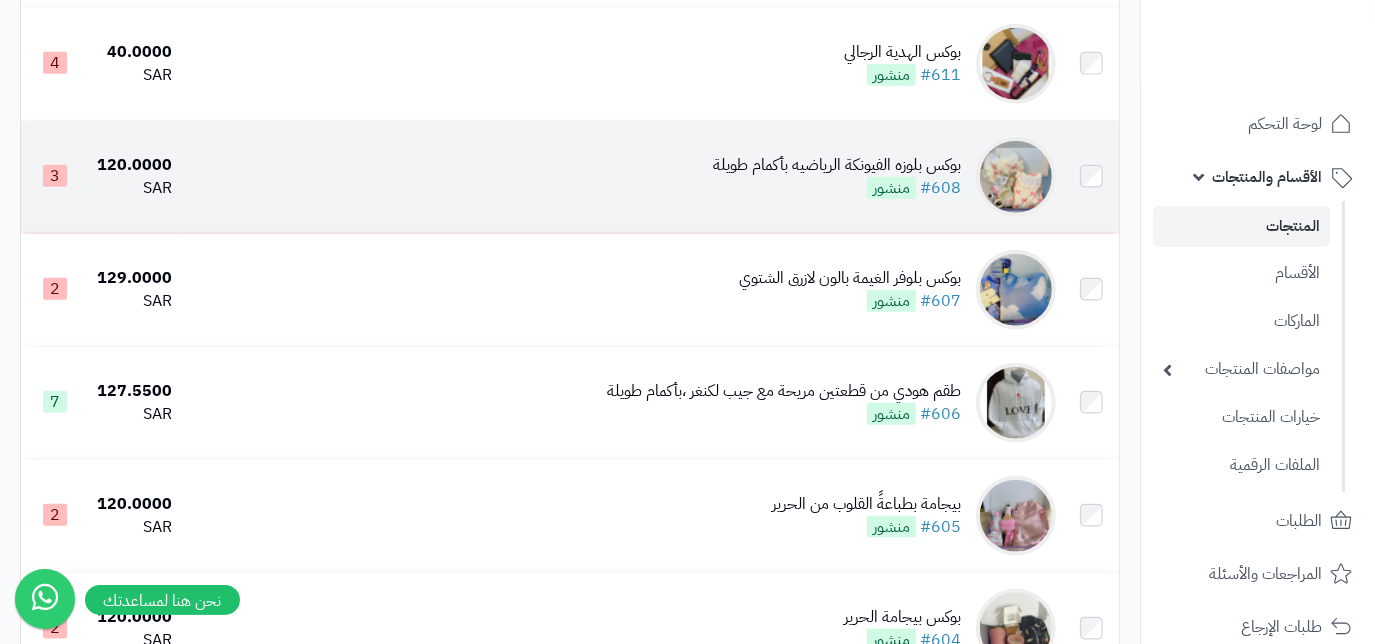 click on "بوكس بلوزه الفيونكة الرياضيه بأكمام طويلة
#608
منشور" at bounding box center [622, 177] 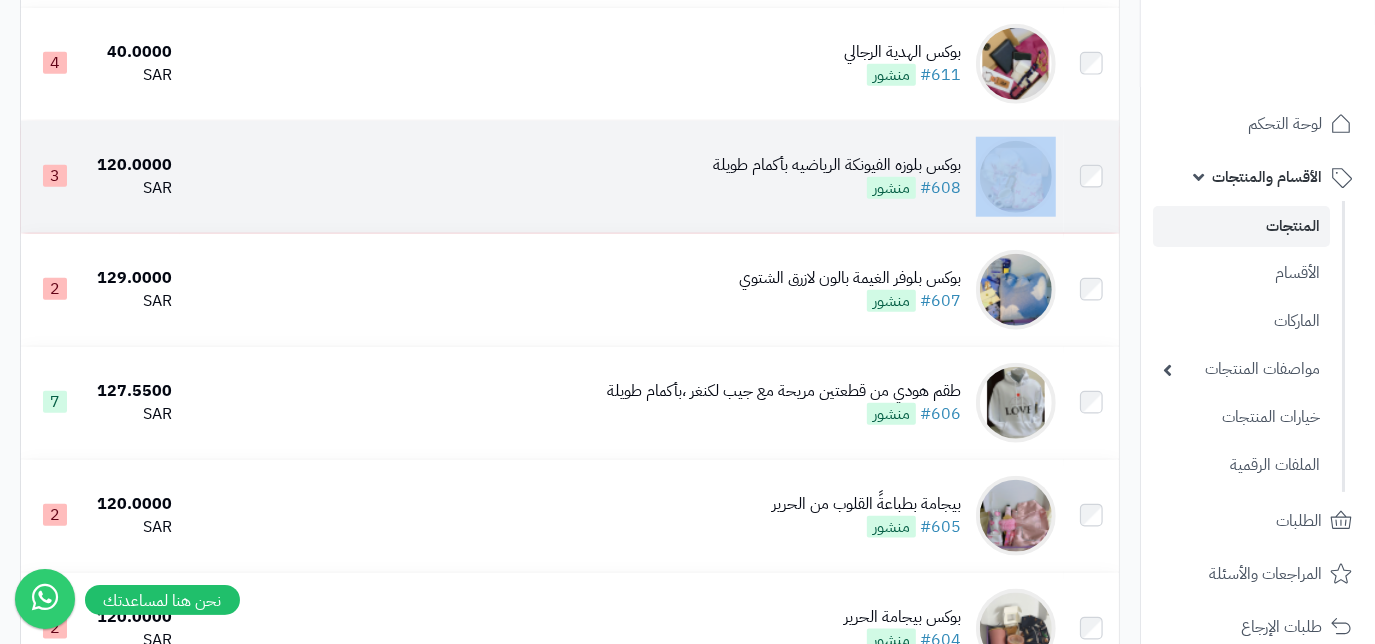 click on "بوكس بلوزه الفيونكة الرياضيه بأكمام طويلة
#608
منشور" at bounding box center (622, 177) 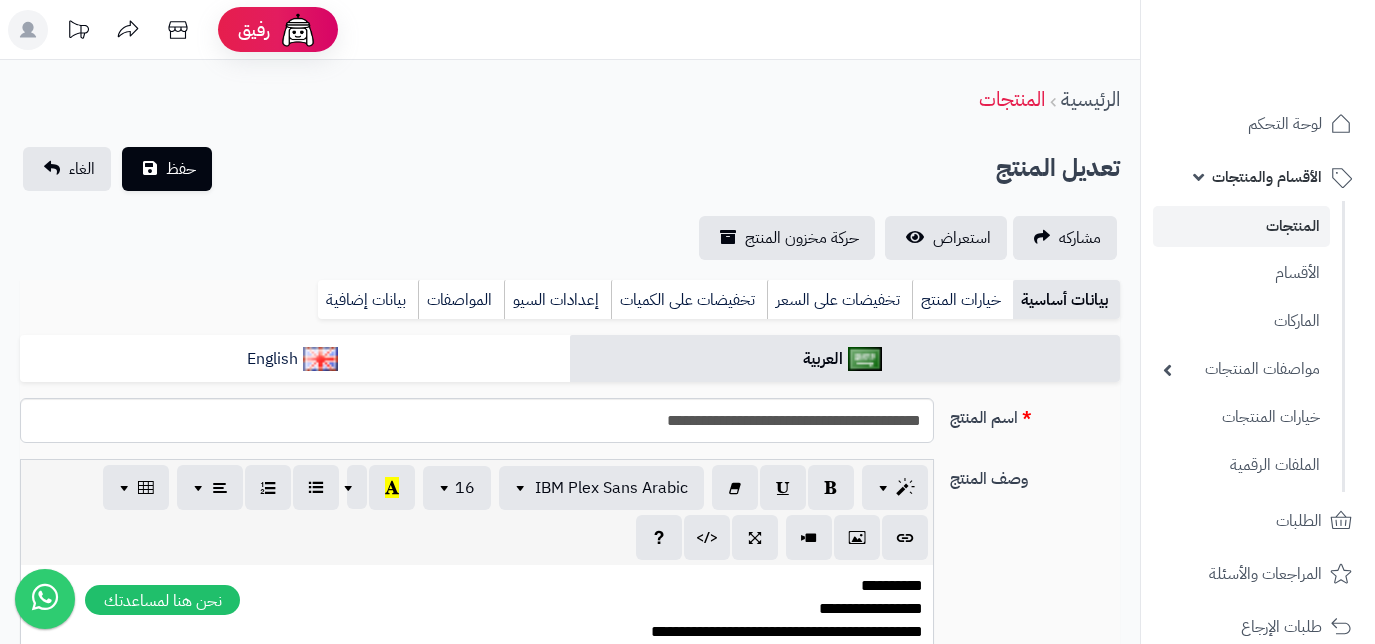 scroll, scrollTop: 0, scrollLeft: 0, axis: both 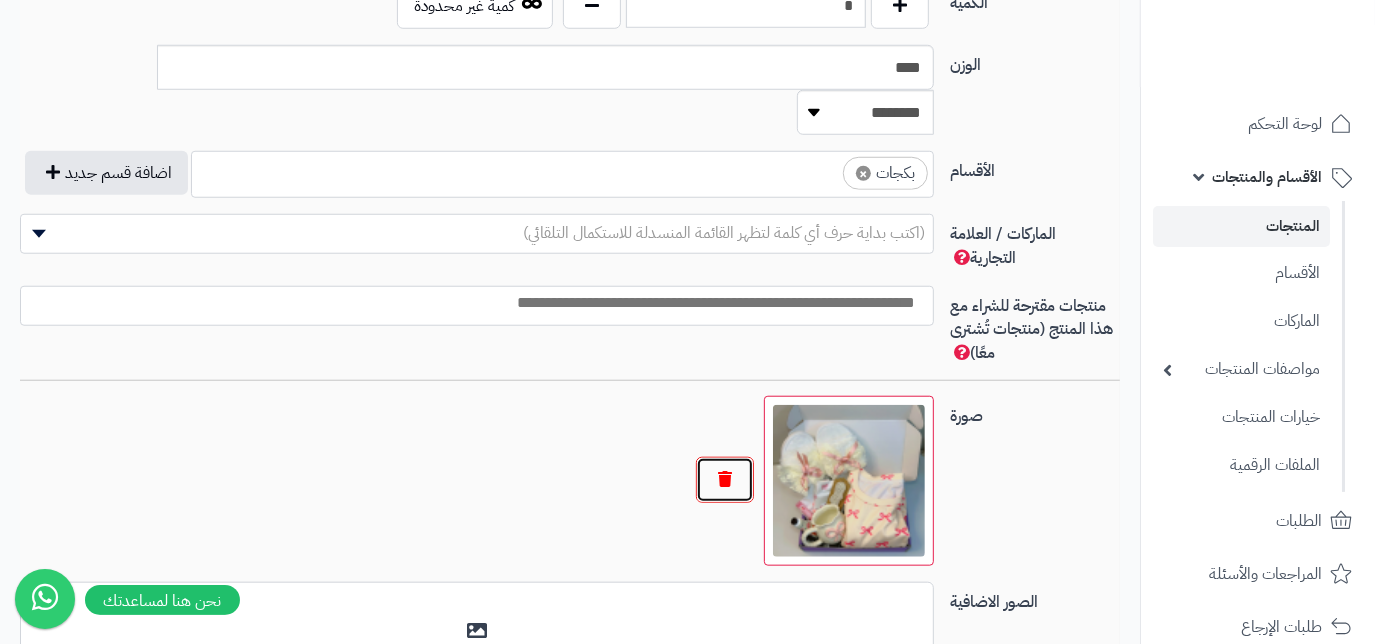 click at bounding box center (725, 480) 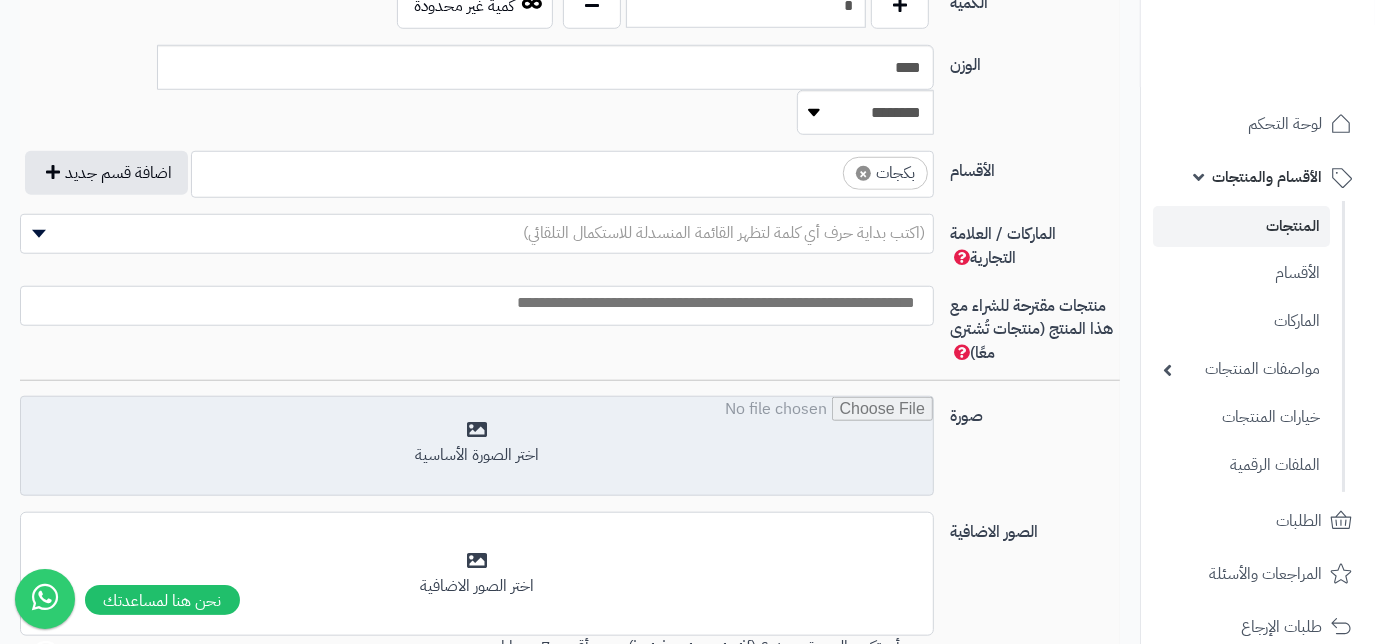 click at bounding box center (477, 447) 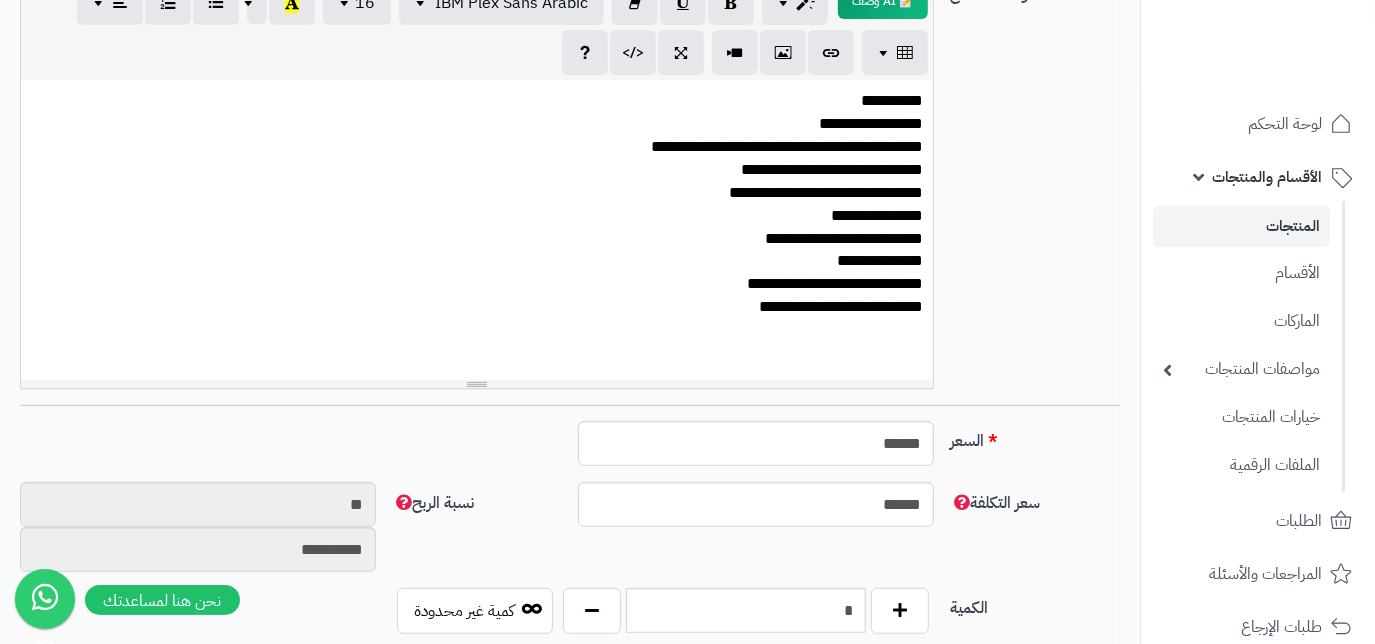 scroll, scrollTop: 454, scrollLeft: 0, axis: vertical 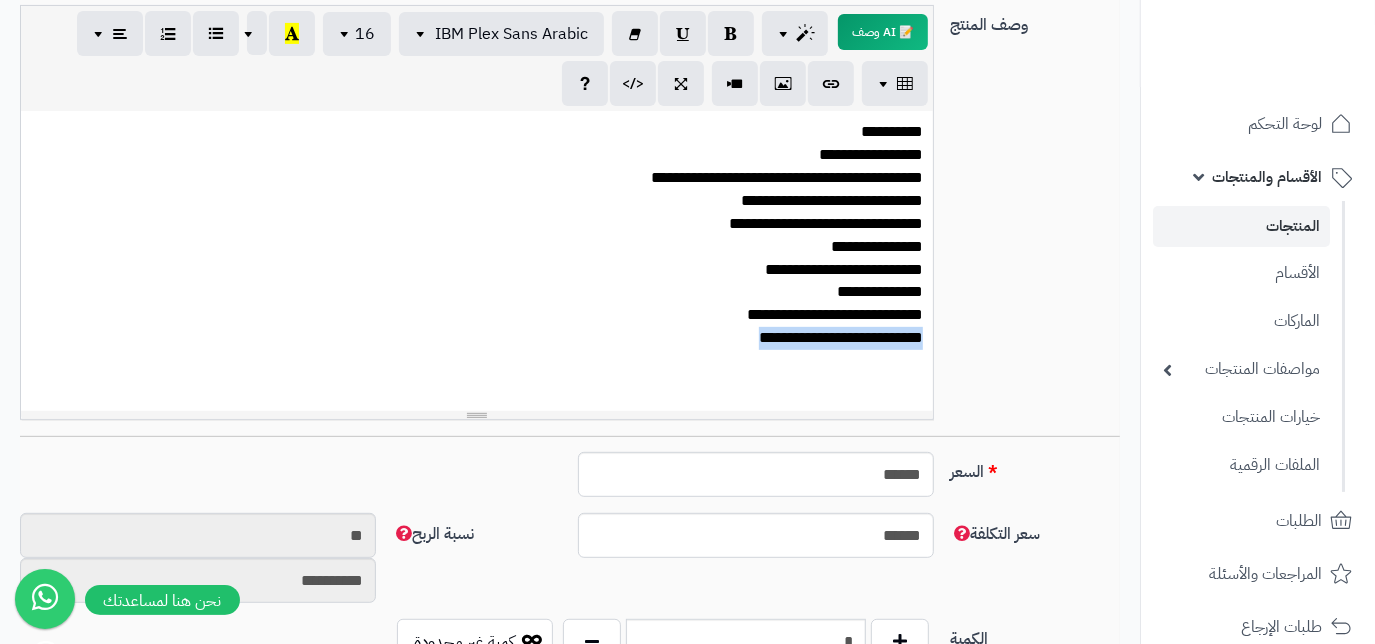 drag, startPoint x: 732, startPoint y: 338, endPoint x: 925, endPoint y: 352, distance: 193.50711 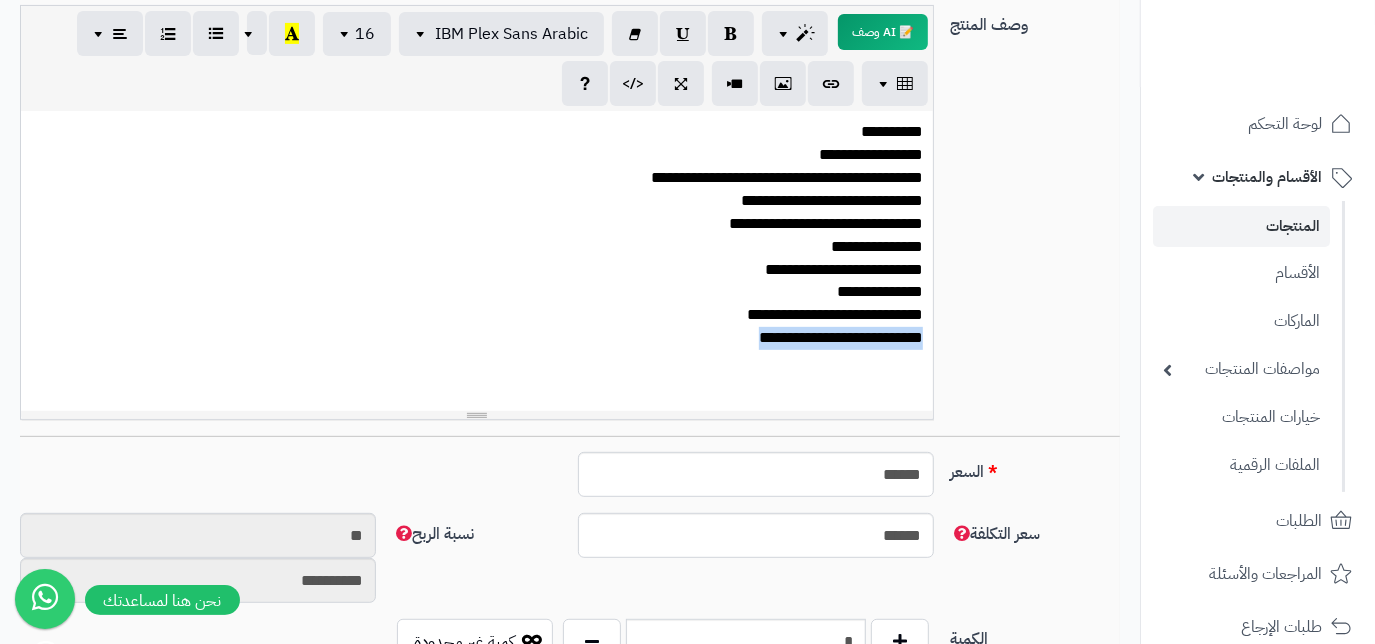 type 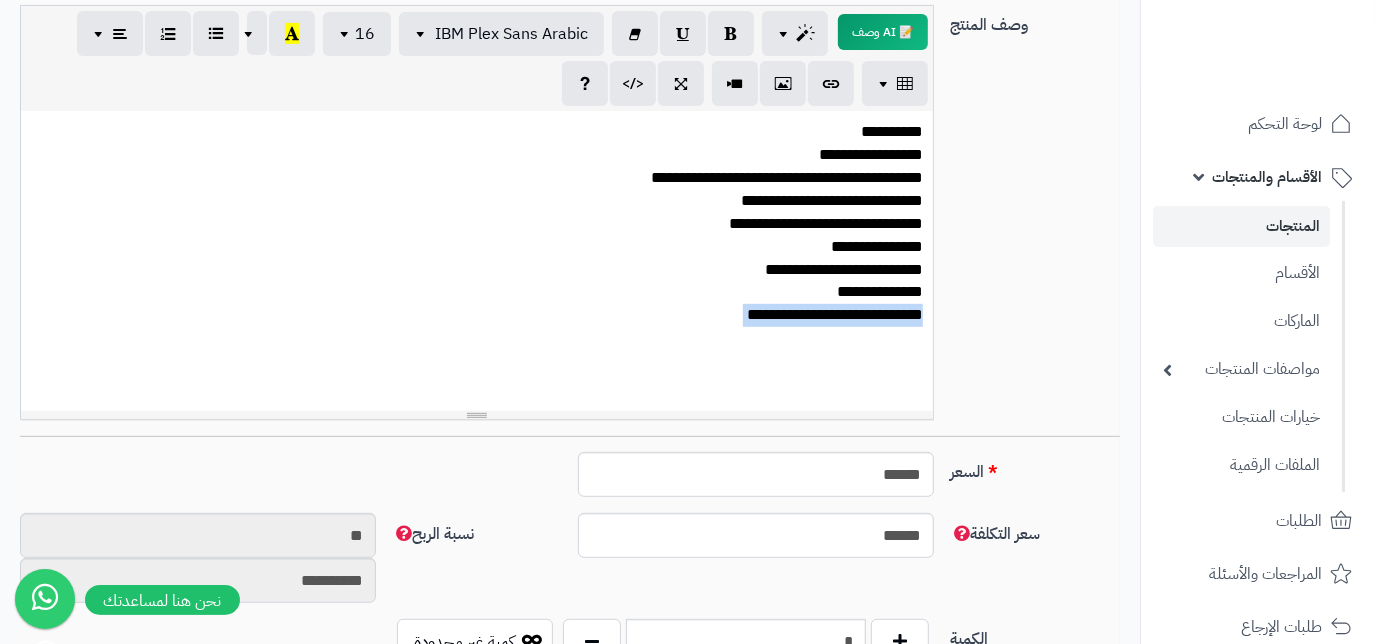 drag, startPoint x: 715, startPoint y: 305, endPoint x: 916, endPoint y: 329, distance: 202.42776 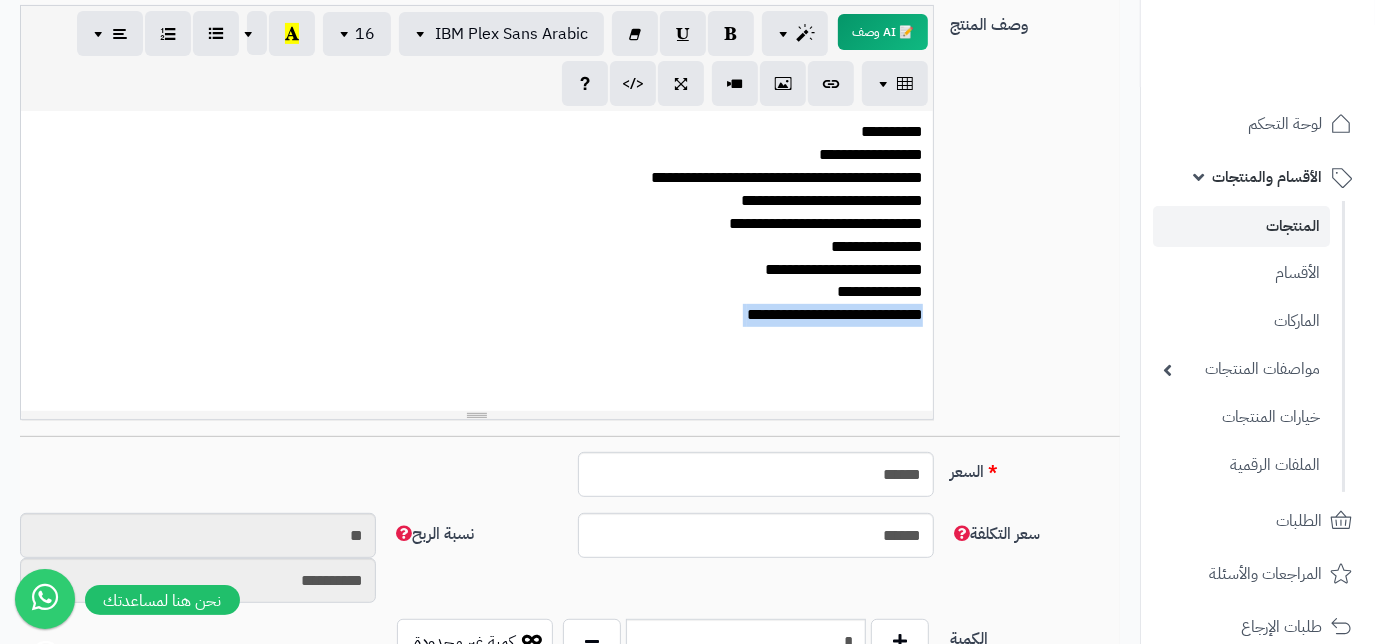 click on "**********" at bounding box center [476, 235] 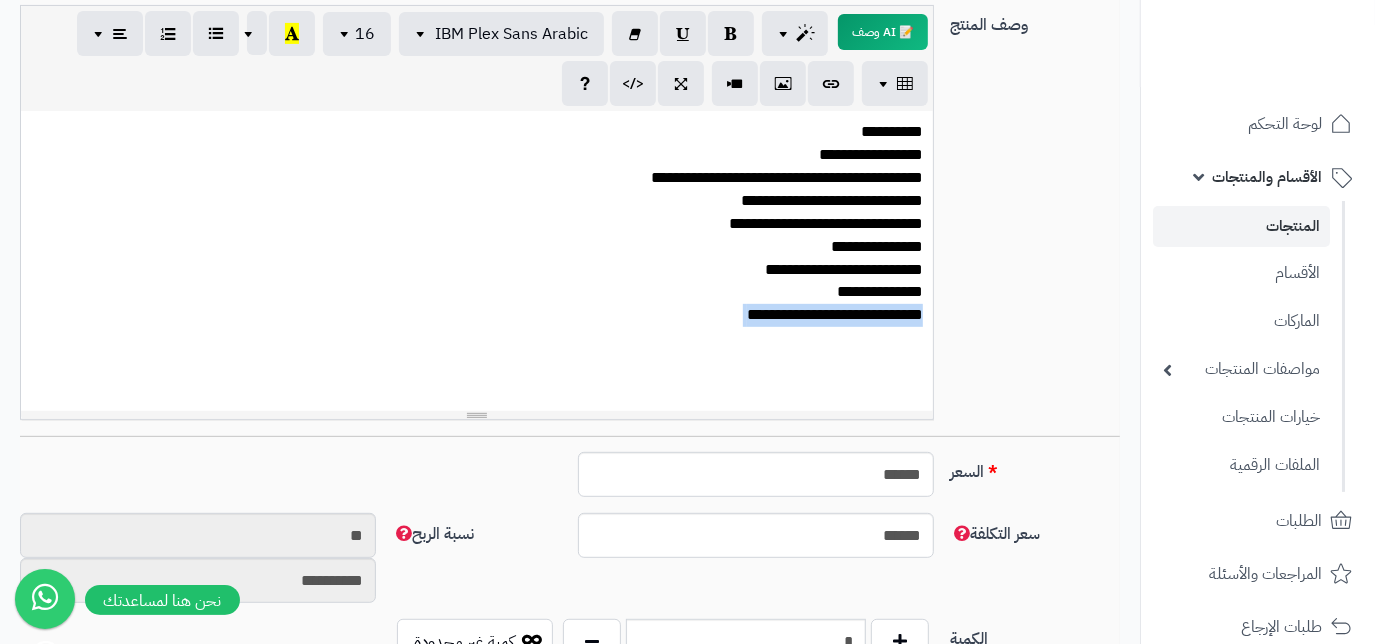 drag, startPoint x: 718, startPoint y: 309, endPoint x: 921, endPoint y: 317, distance: 203.15758 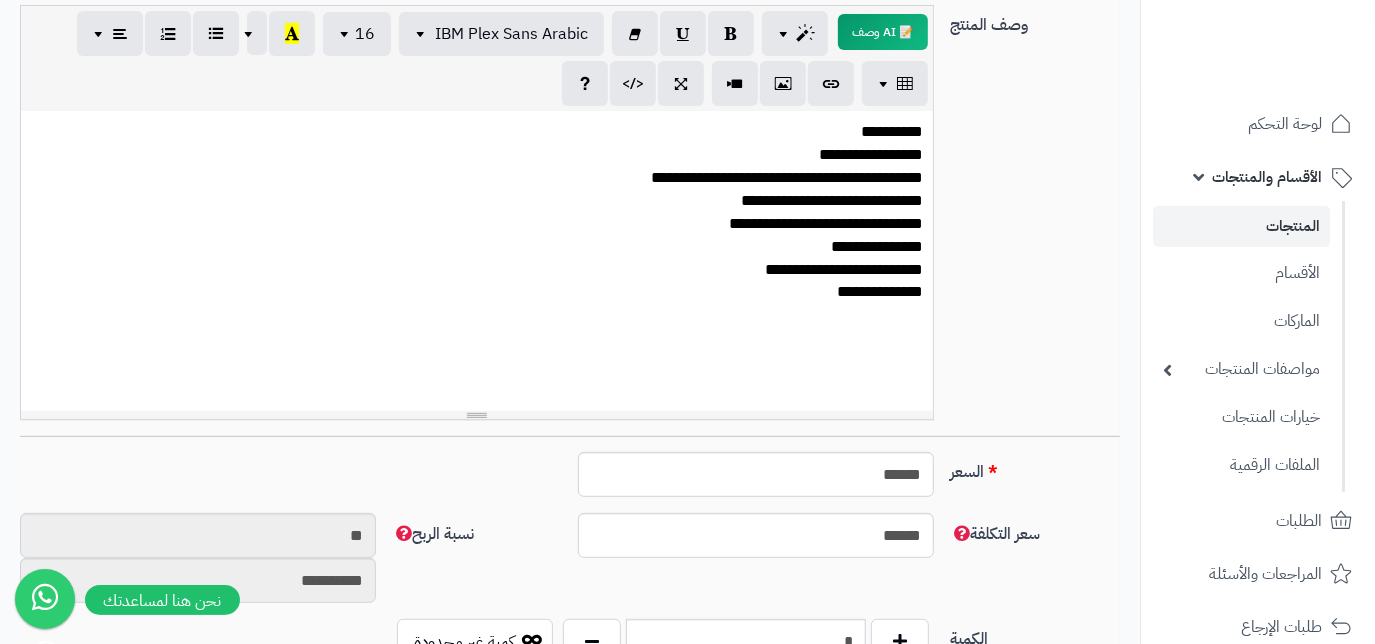 click on "**********" at bounding box center [476, 224] 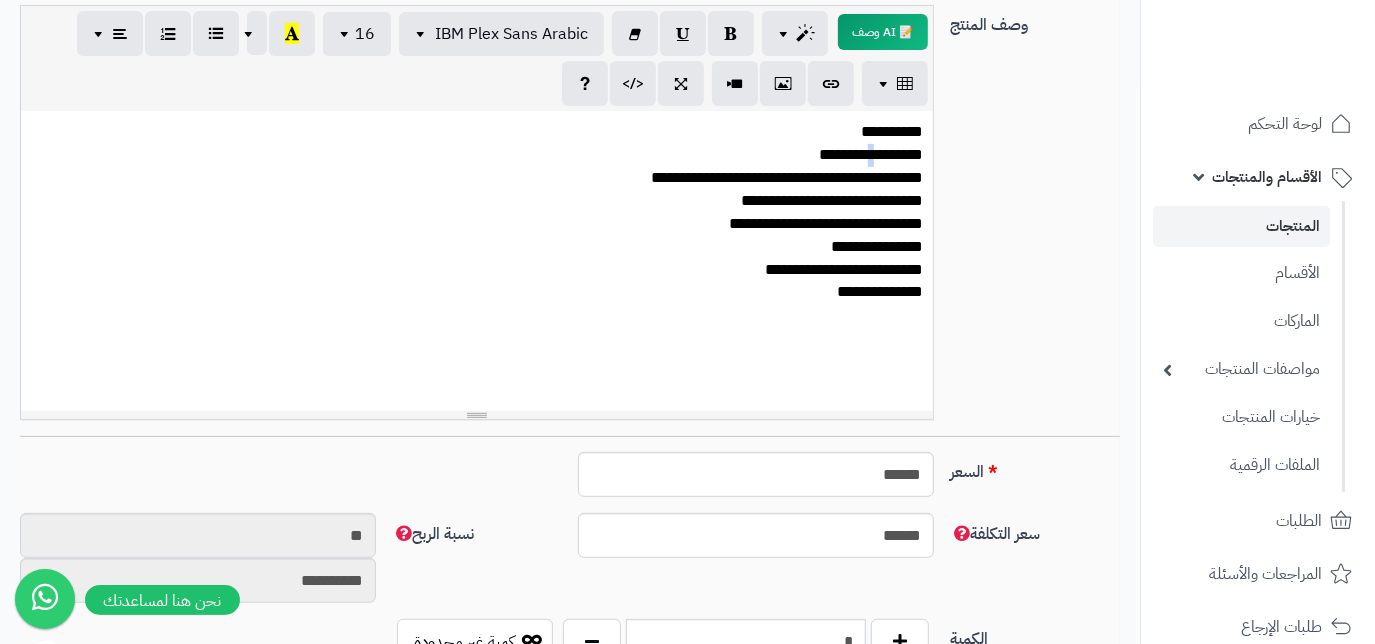 click on "**********" at bounding box center (476, 224) 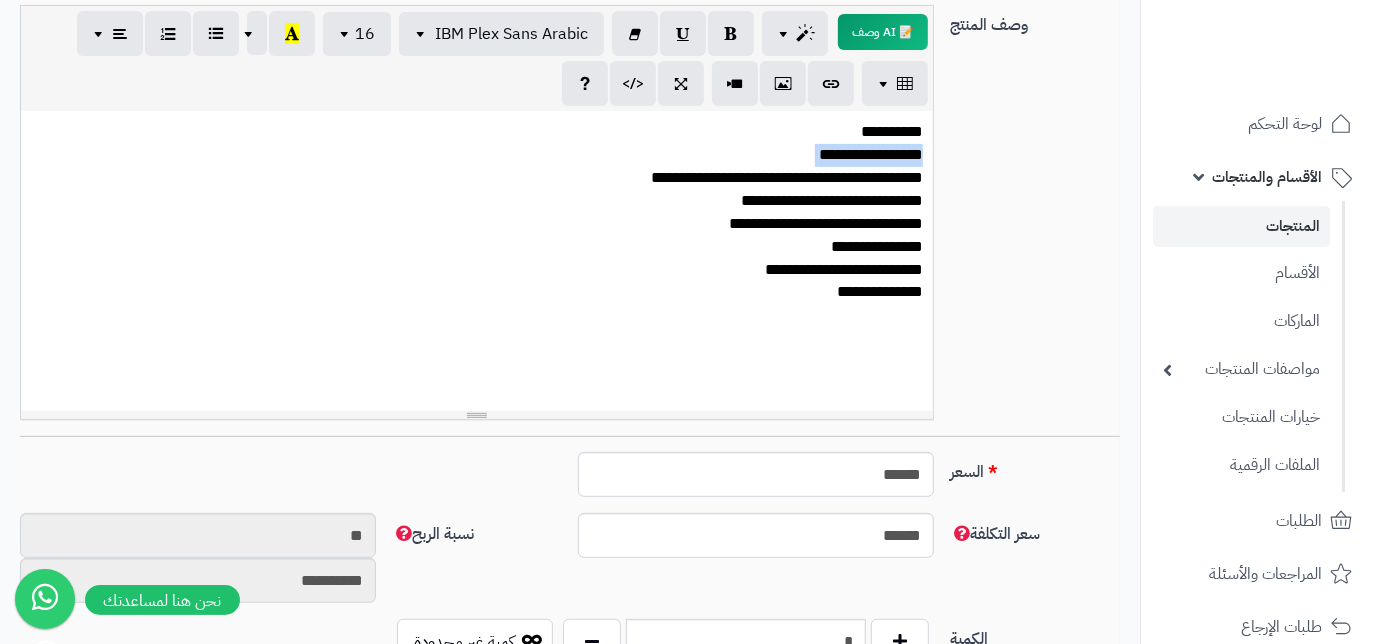 click on "**********" at bounding box center (476, 224) 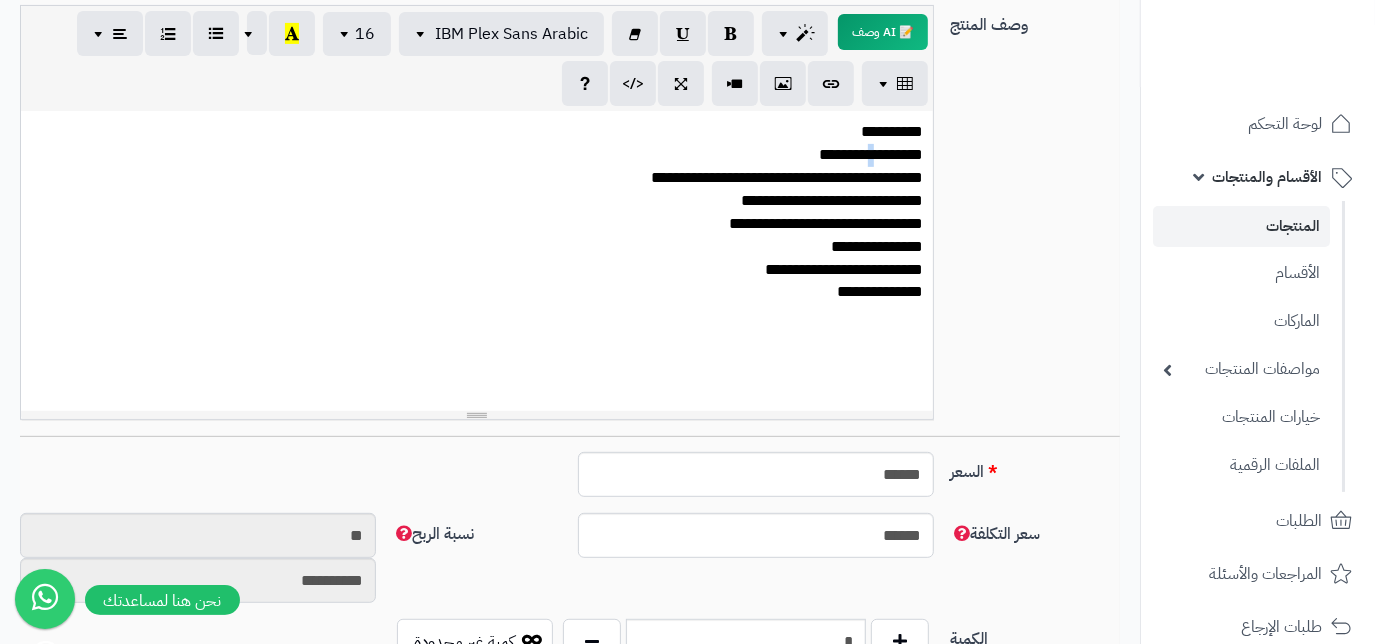click on "**********" at bounding box center [476, 224] 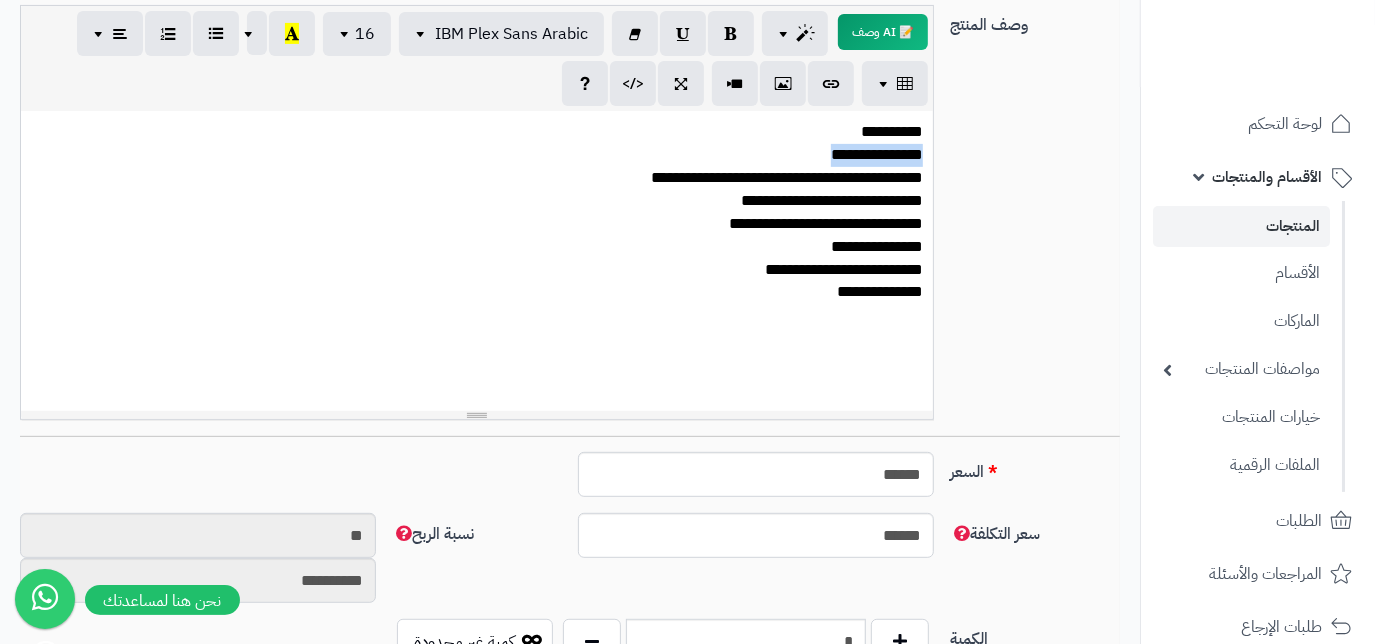 drag, startPoint x: 818, startPoint y: 158, endPoint x: 945, endPoint y: 152, distance: 127.141655 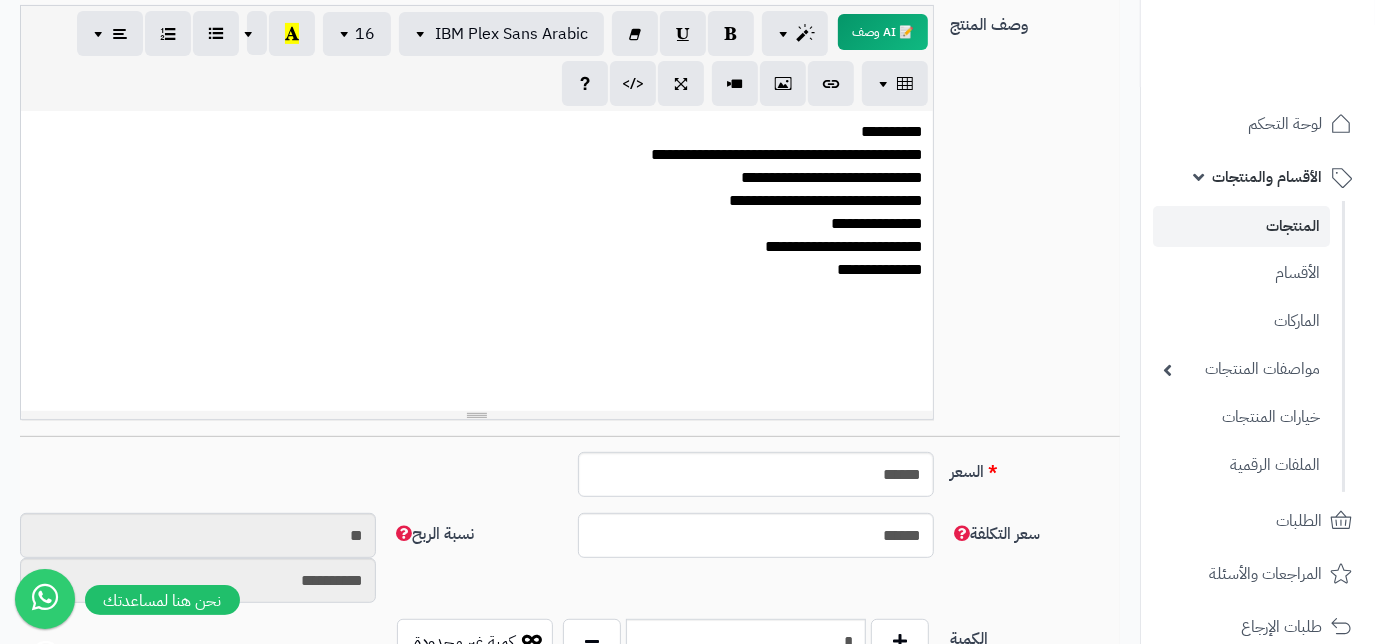 scroll, scrollTop: 363, scrollLeft: 0, axis: vertical 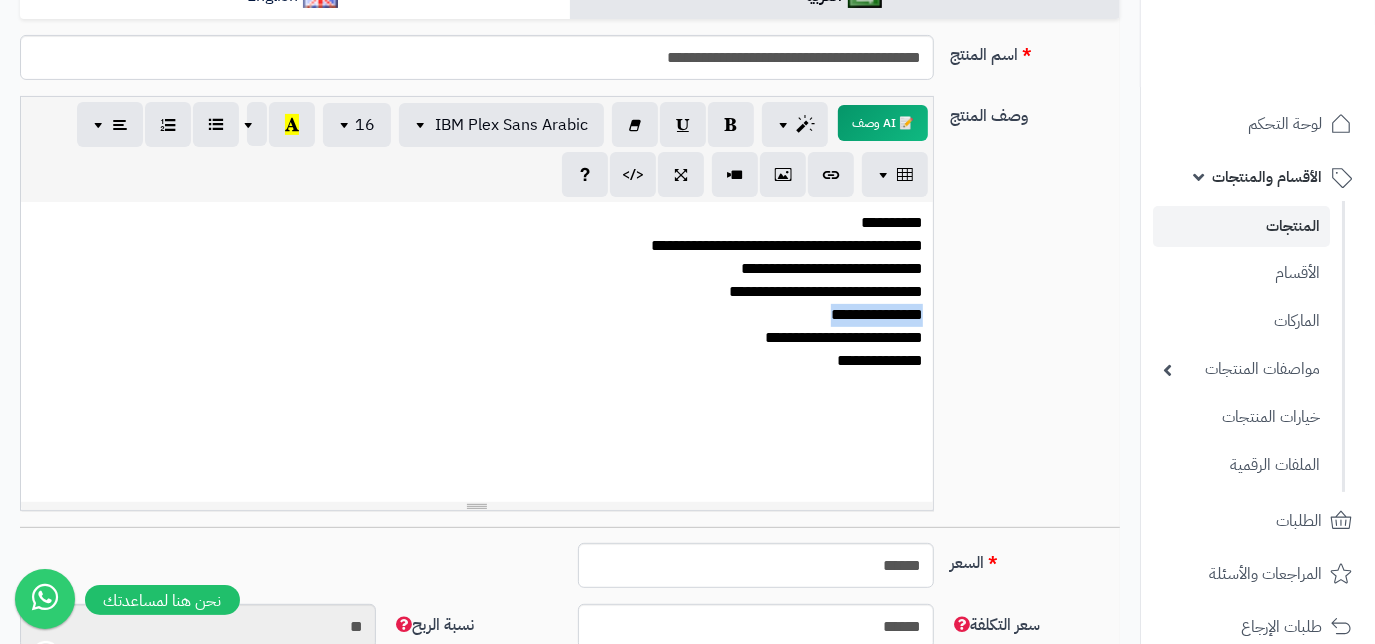 drag, startPoint x: 790, startPoint y: 317, endPoint x: 928, endPoint y: 303, distance: 138.70833 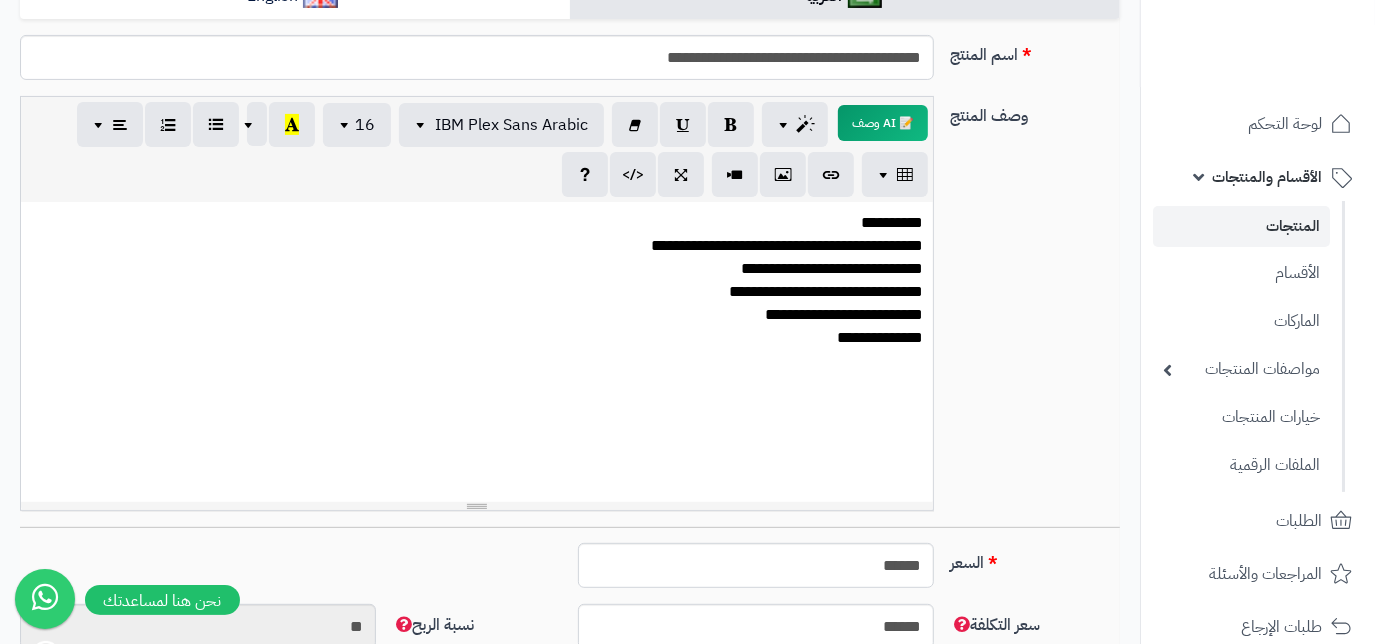 click on "**********" at bounding box center [476, 292] 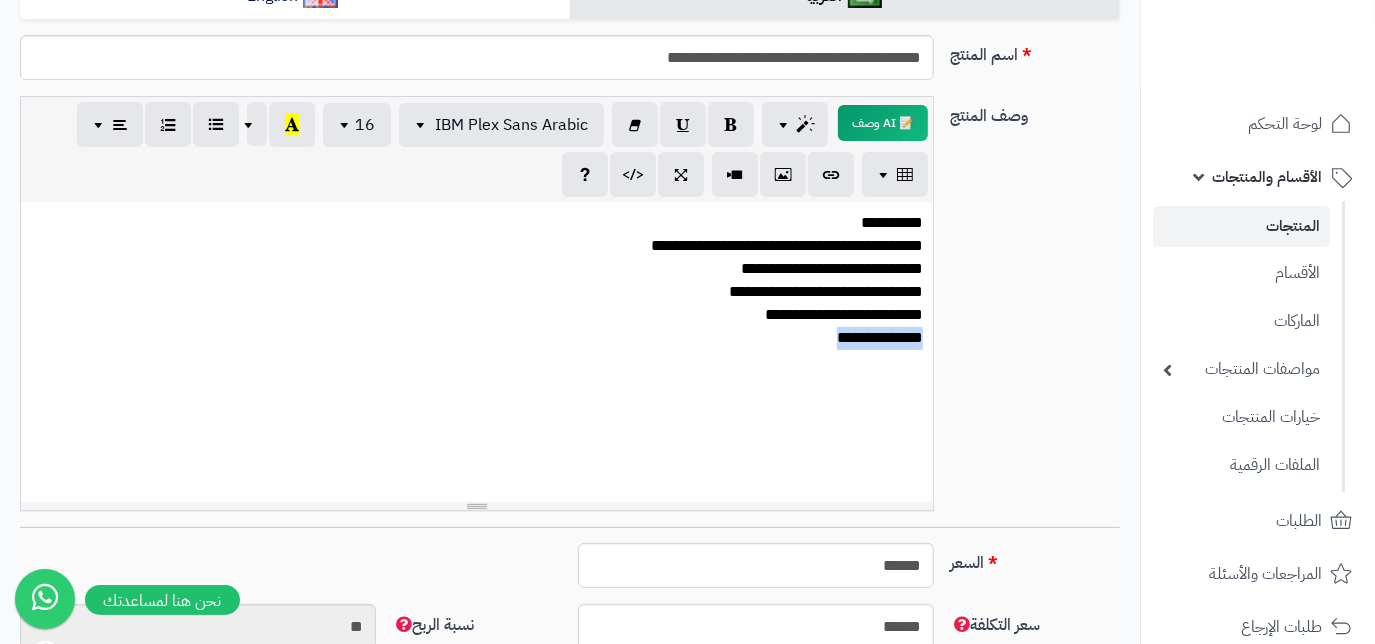 drag, startPoint x: 805, startPoint y: 338, endPoint x: 928, endPoint y: 333, distance: 123.101585 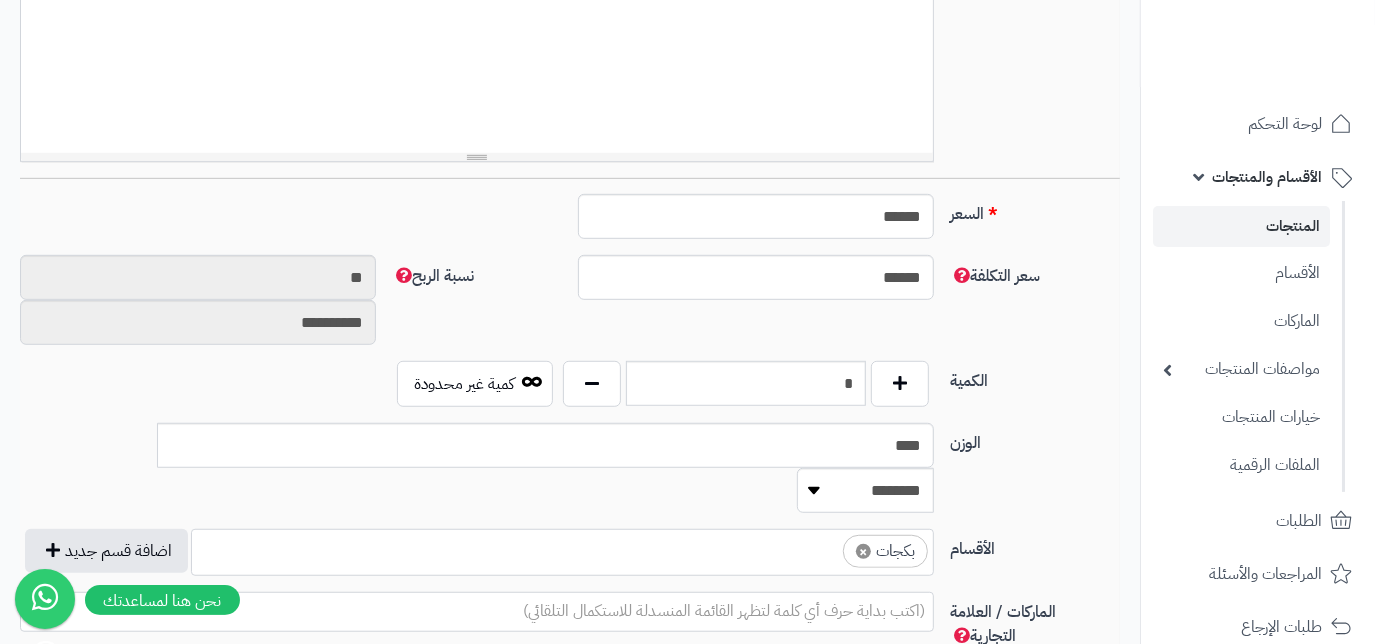 scroll, scrollTop: 727, scrollLeft: 0, axis: vertical 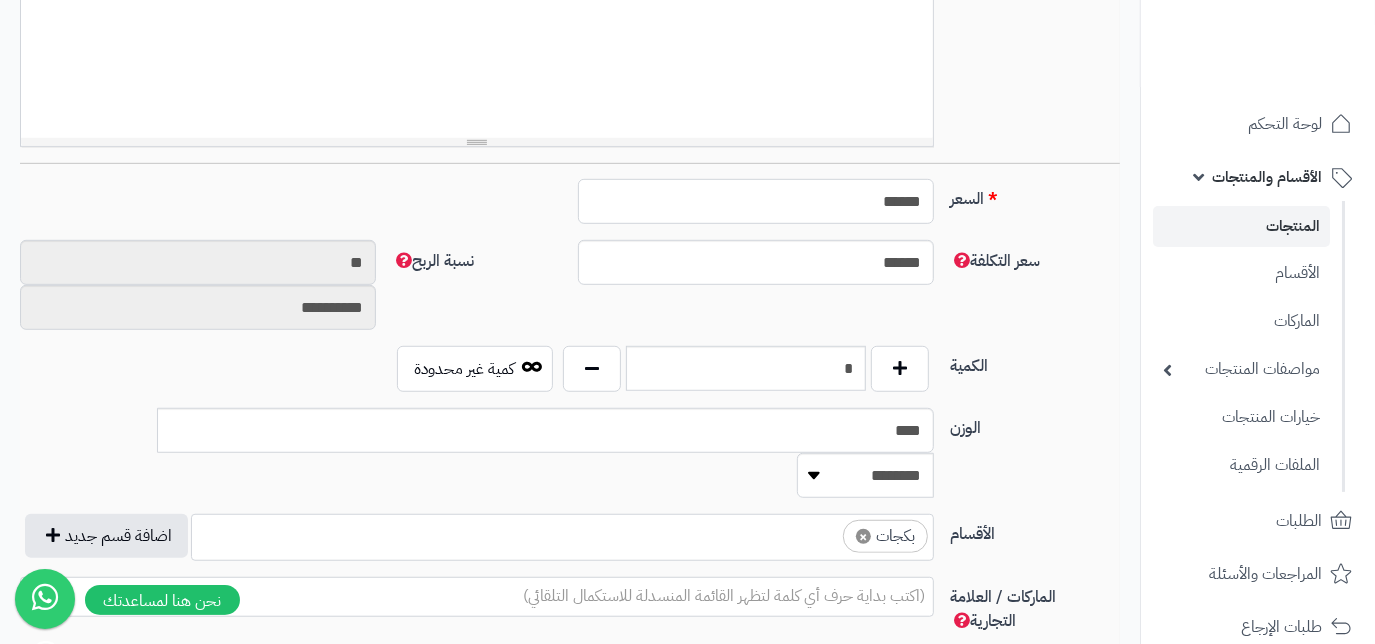 click on "******" at bounding box center (756, 201) 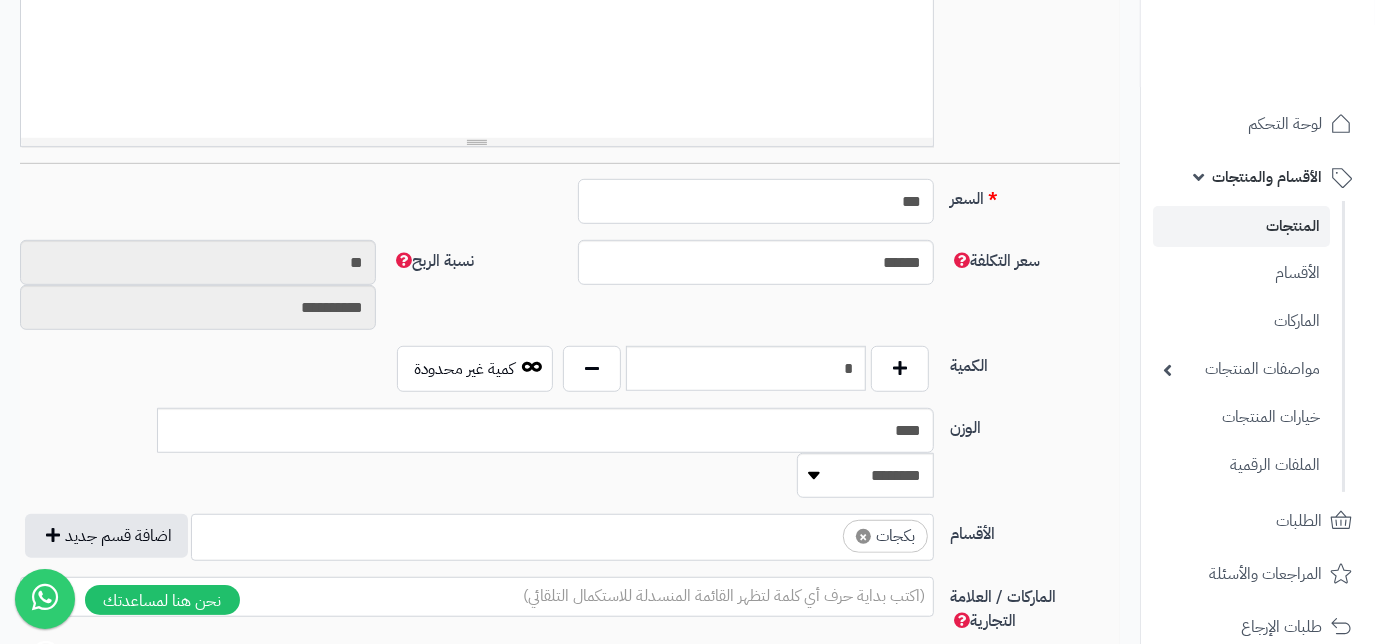 type on "**" 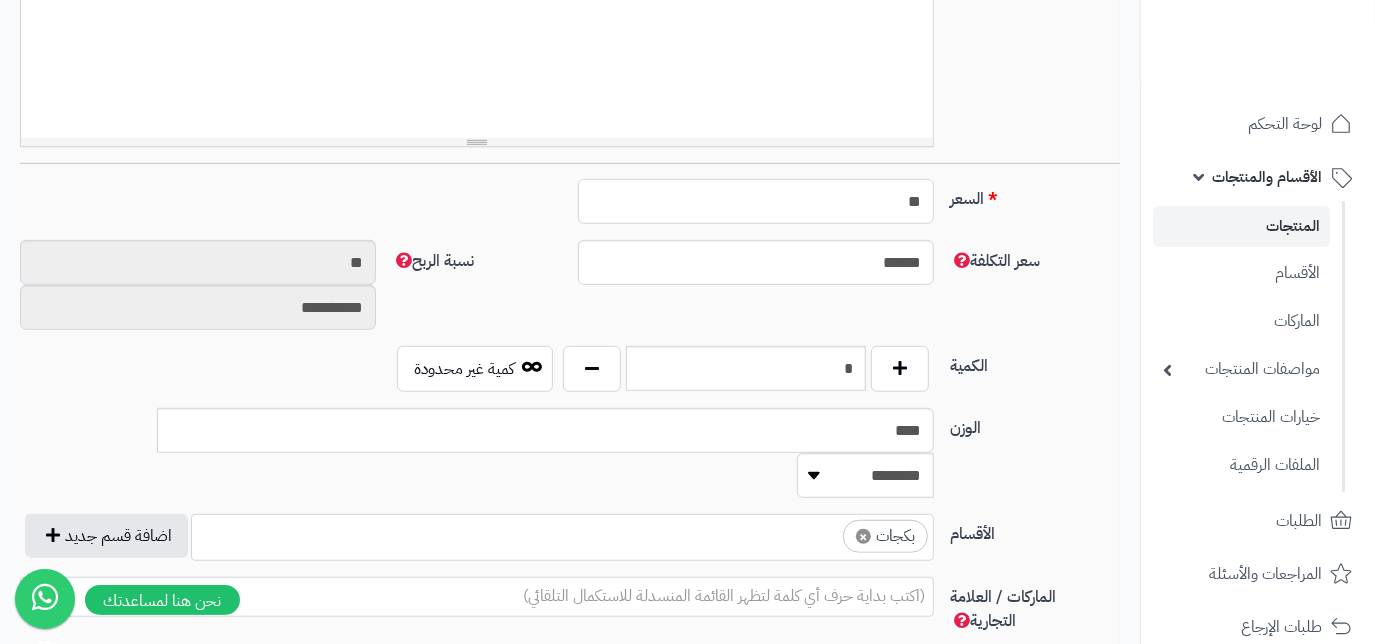 type on "*********" 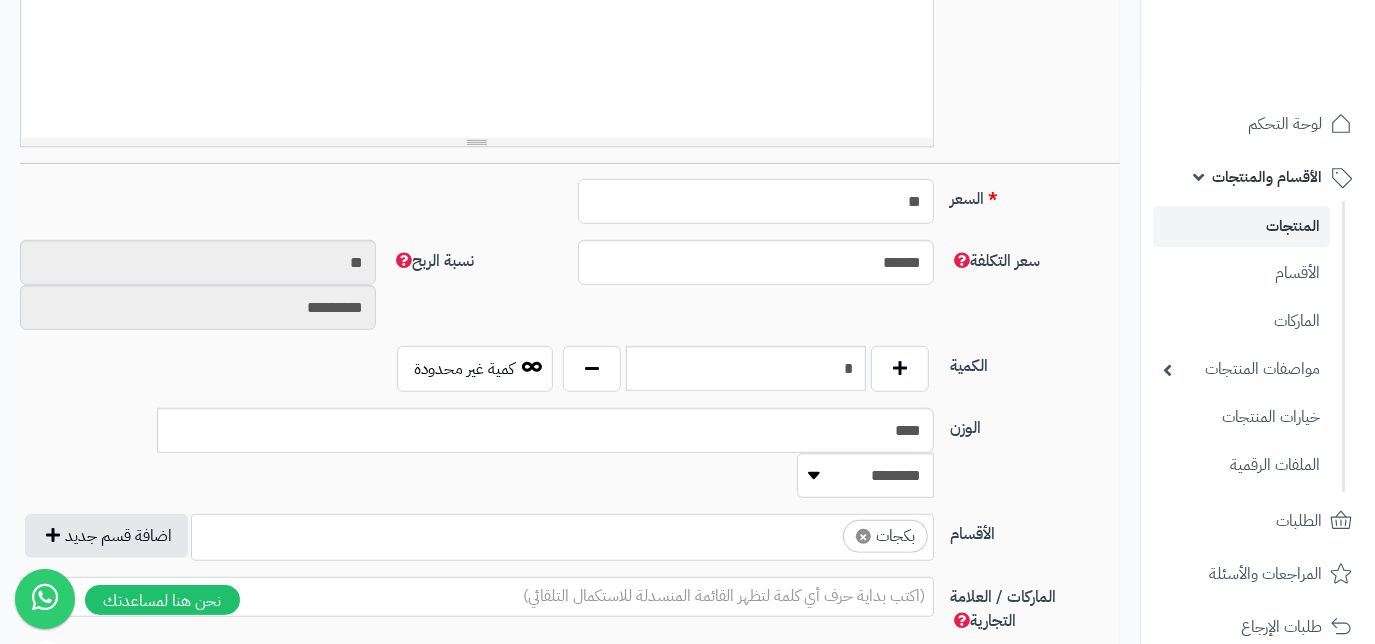 type on "*" 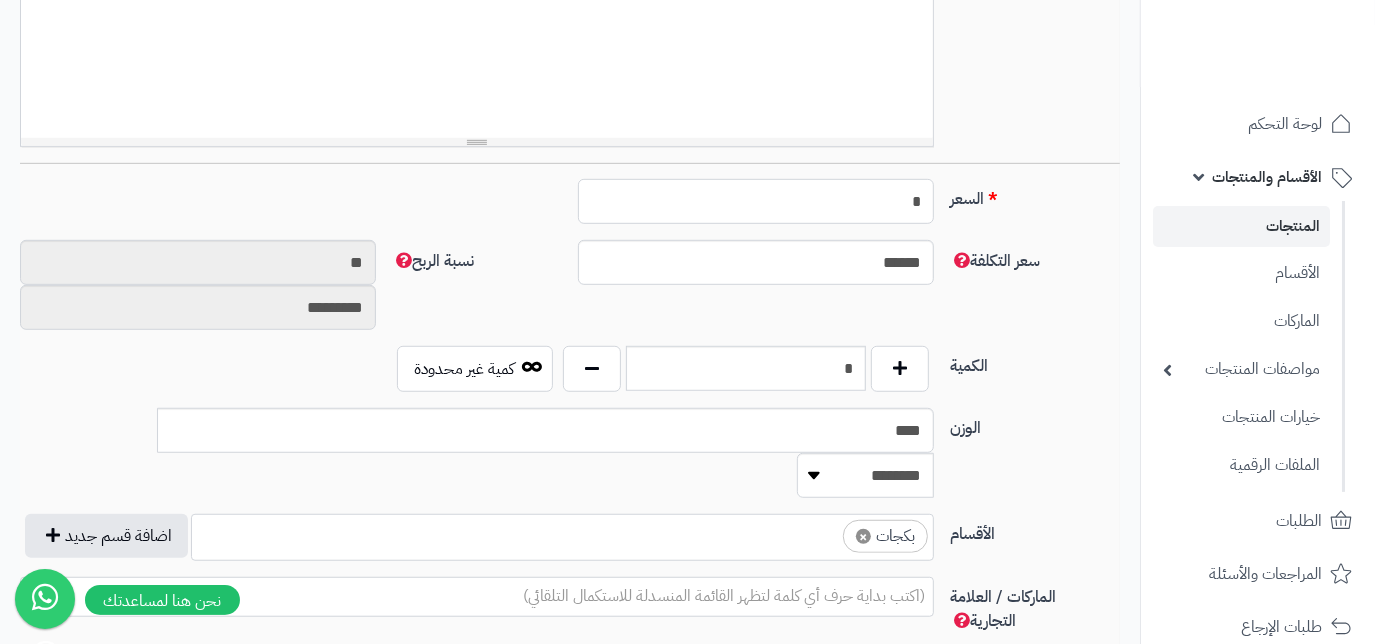 type on "********" 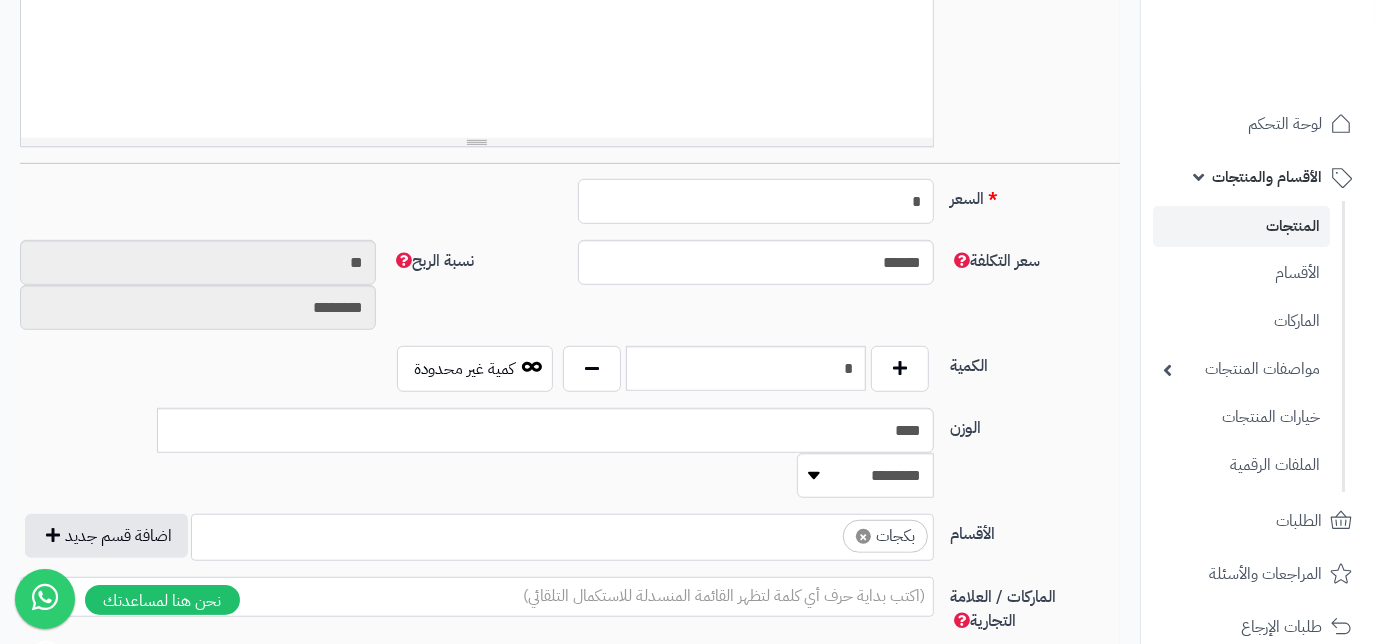 type 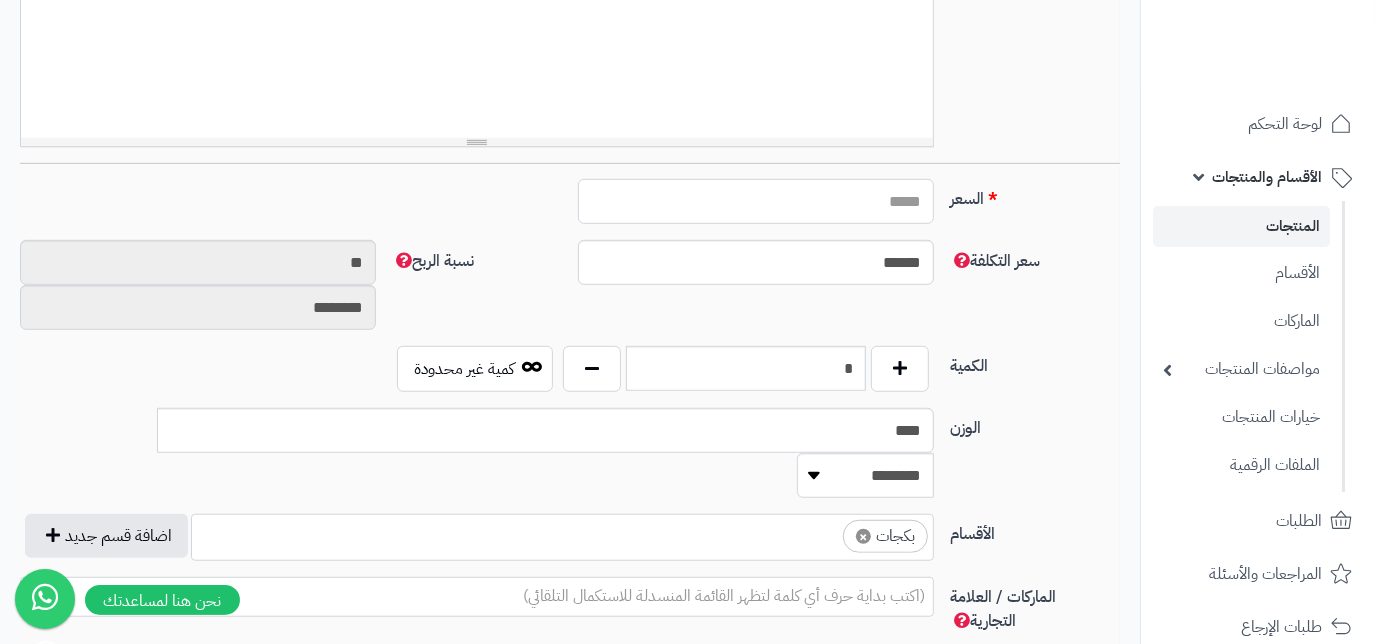 type on "*****" 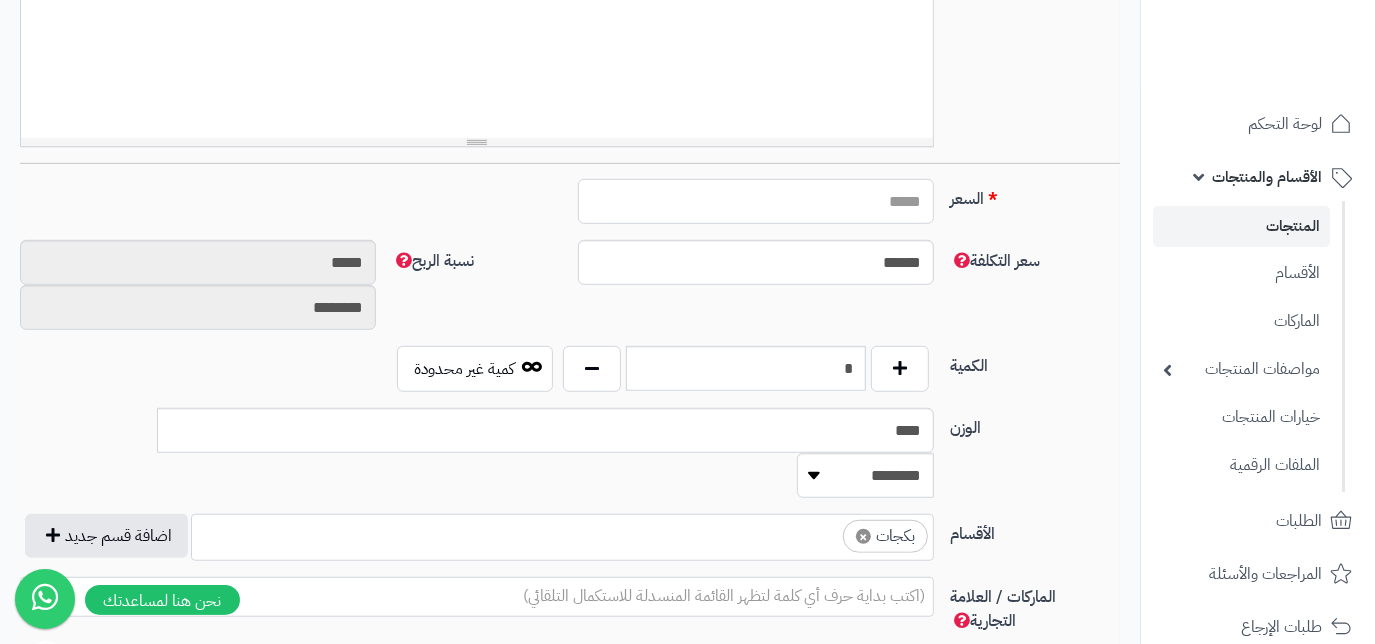 type on "*" 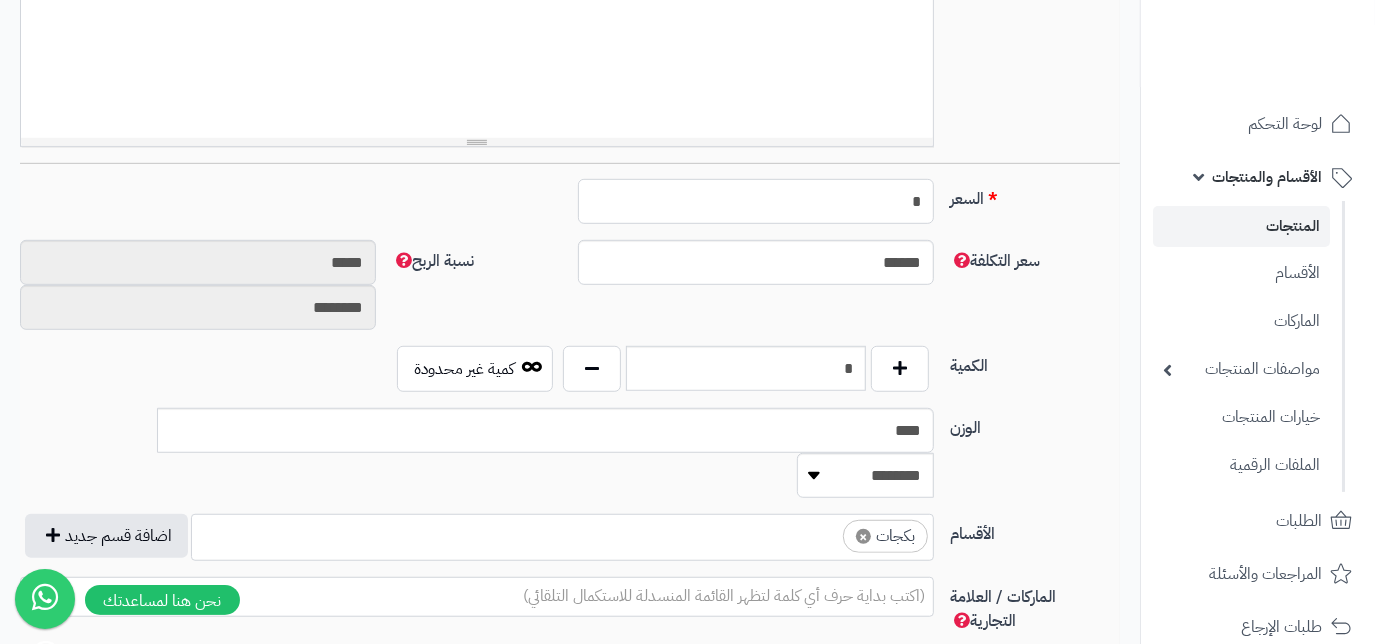 type on "**" 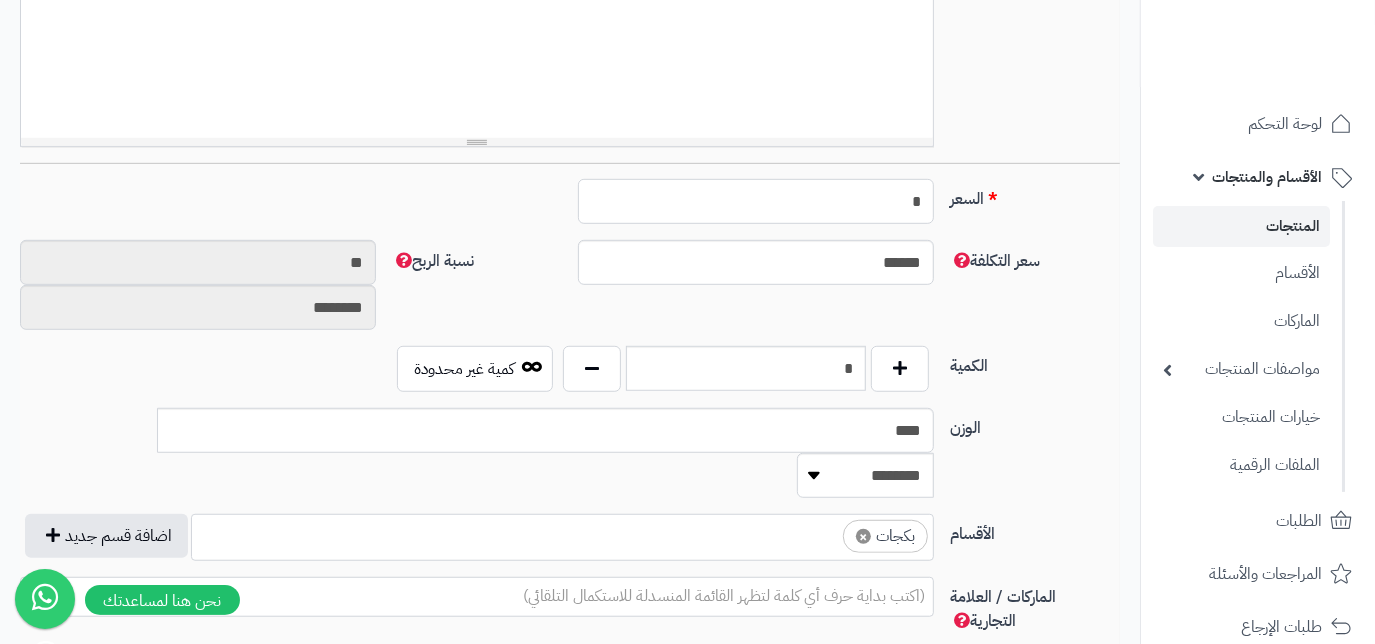 type on "**" 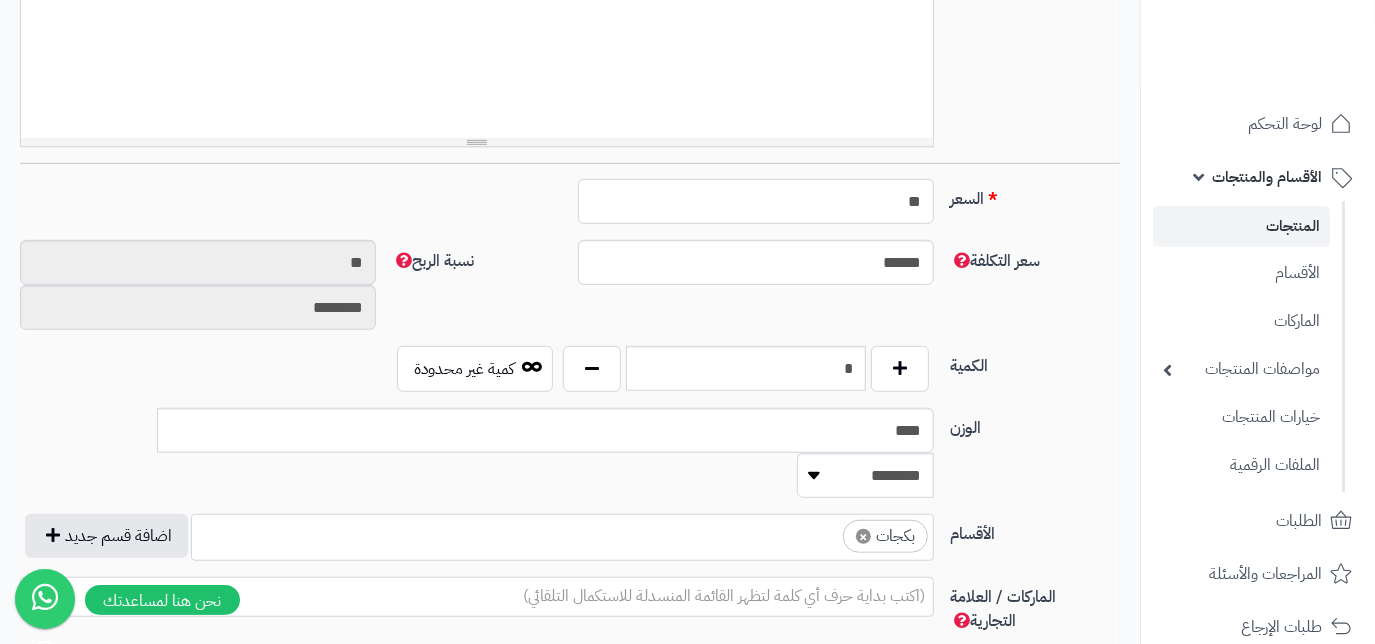 type on "*********" 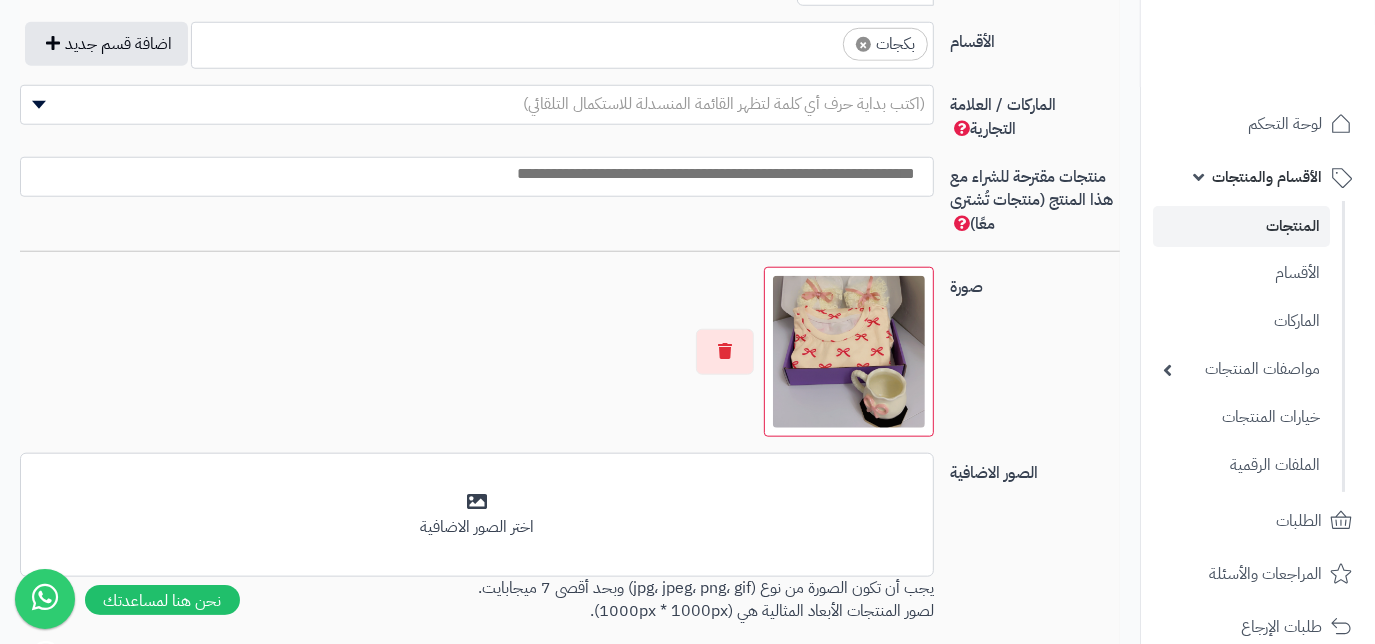 scroll, scrollTop: 1363, scrollLeft: 0, axis: vertical 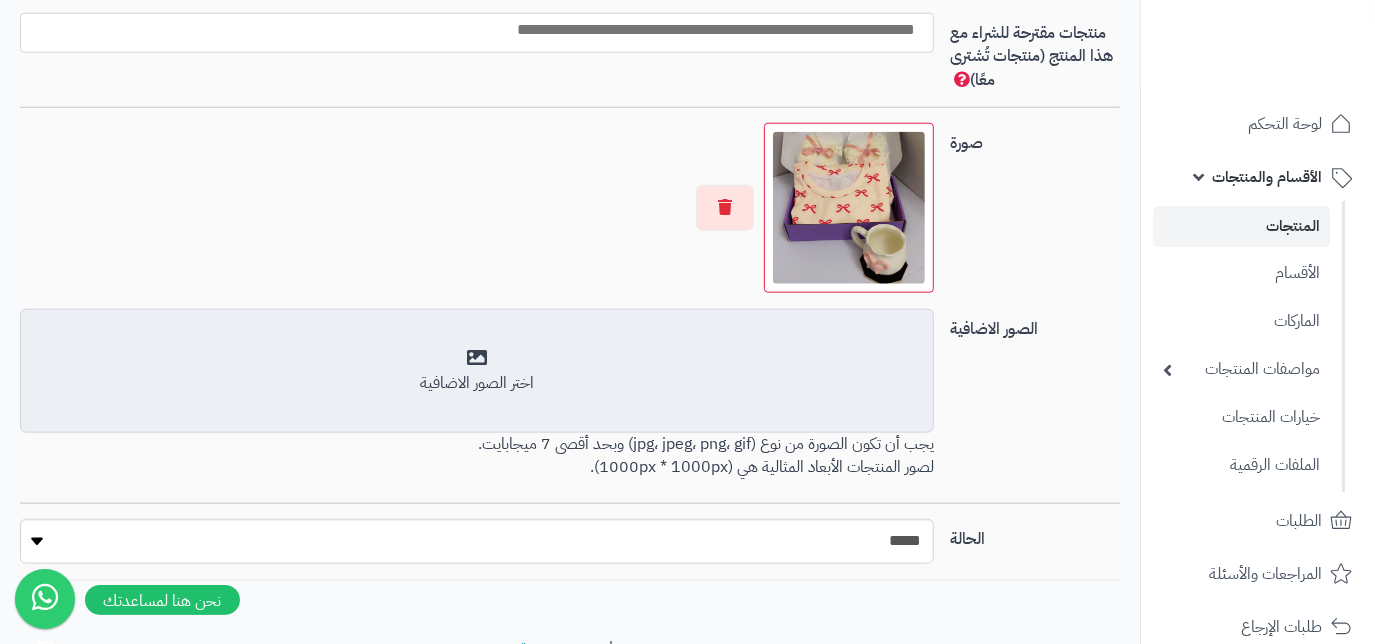 type on "**" 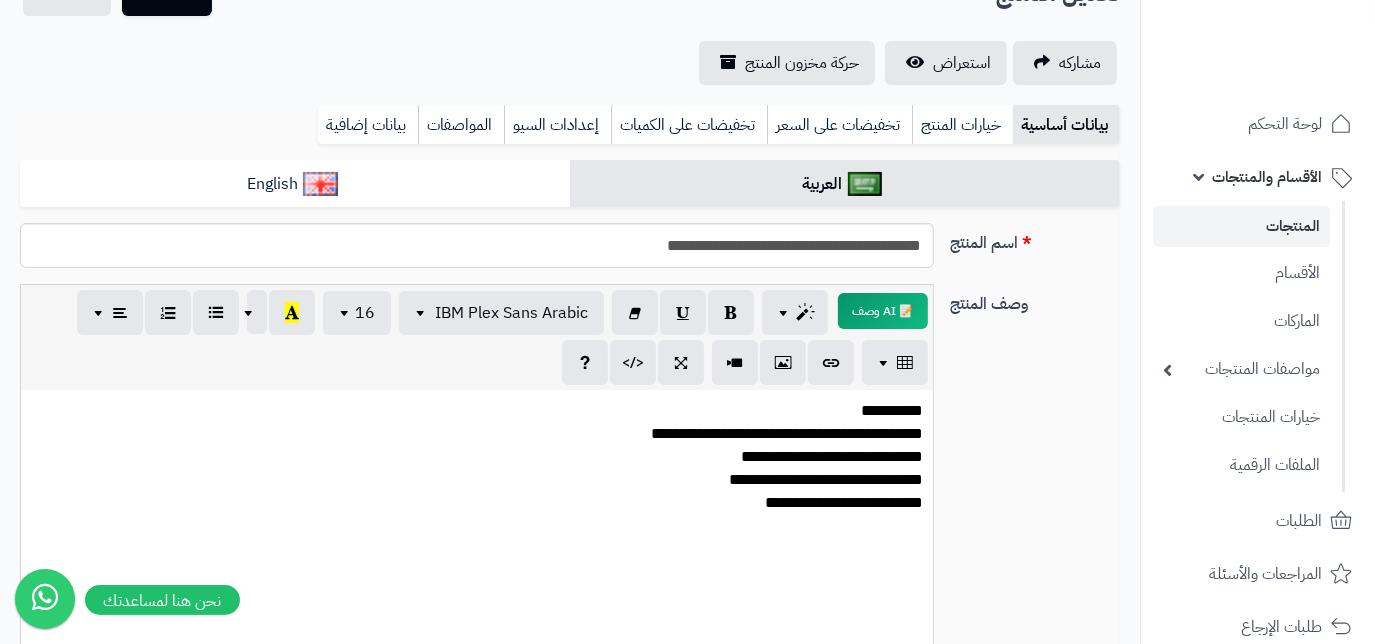 scroll, scrollTop: 90, scrollLeft: 0, axis: vertical 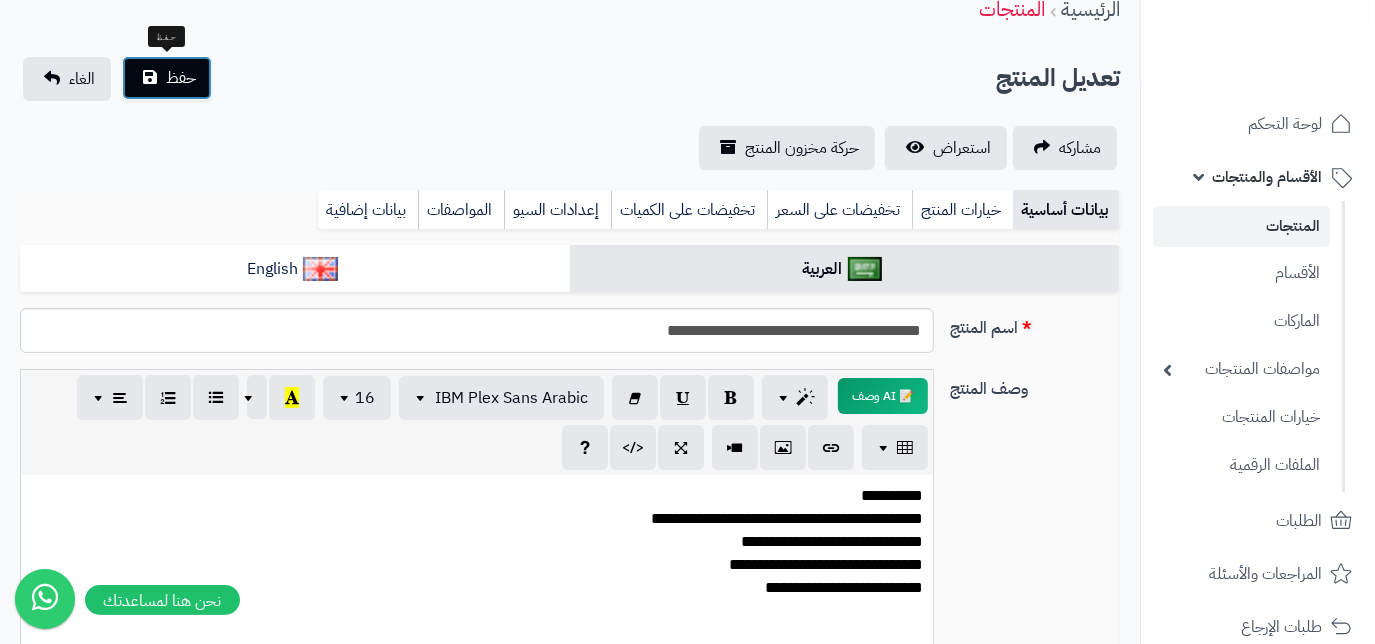 click on "حفظ" at bounding box center [181, 78] 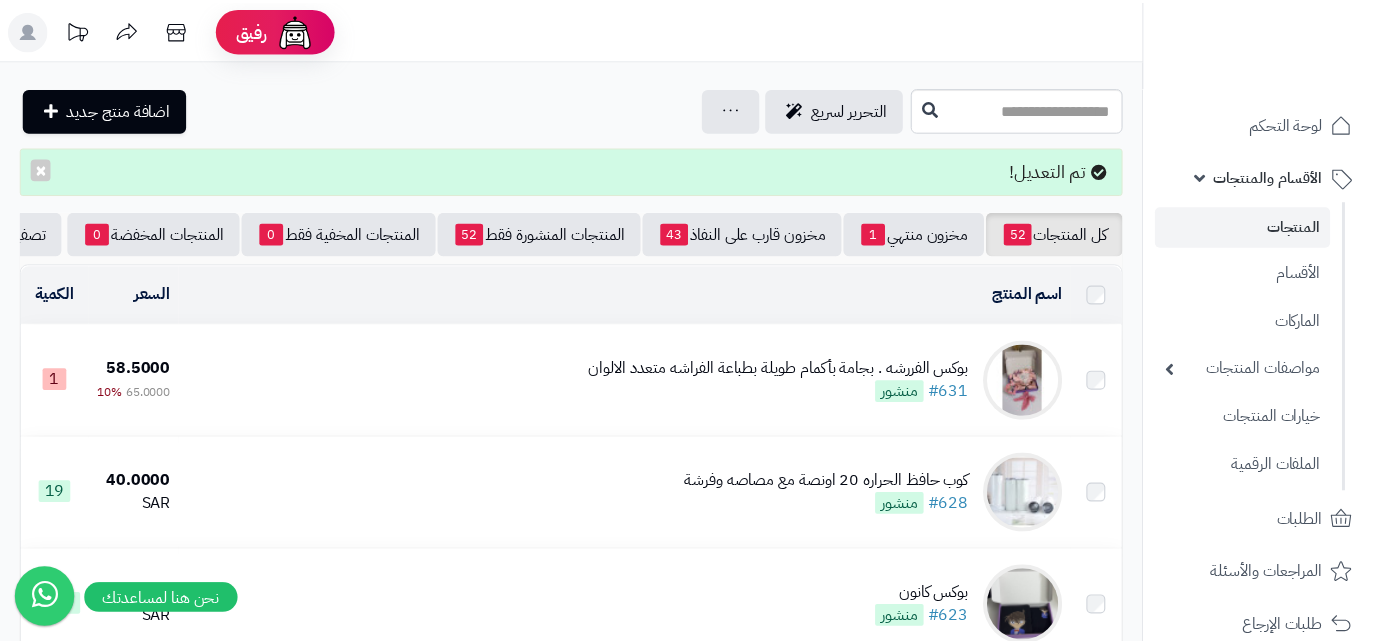 scroll, scrollTop: 0, scrollLeft: 0, axis: both 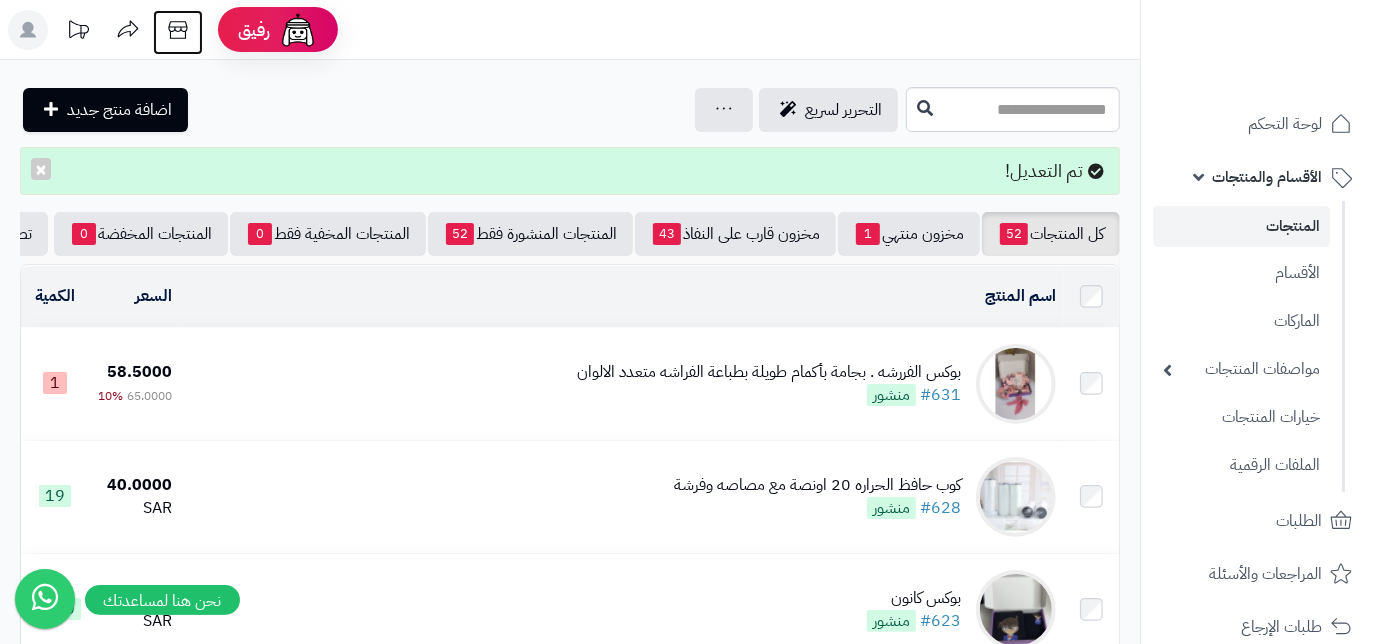 click 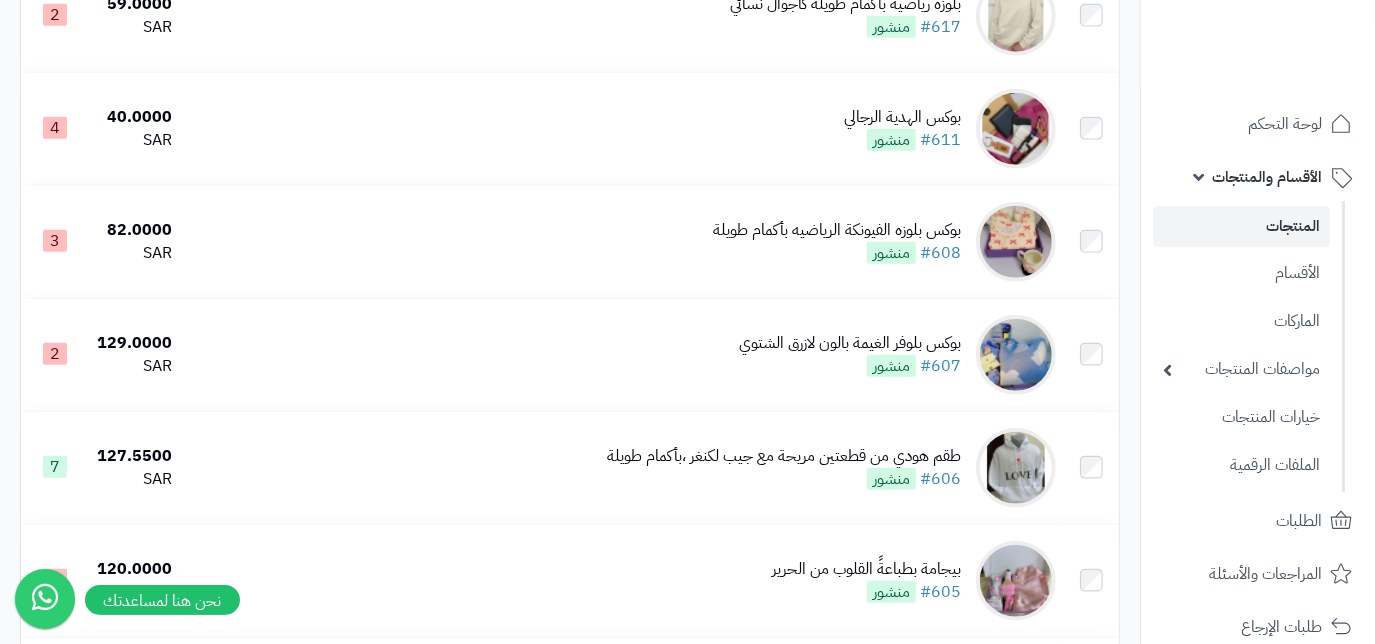 scroll, scrollTop: 1181, scrollLeft: 0, axis: vertical 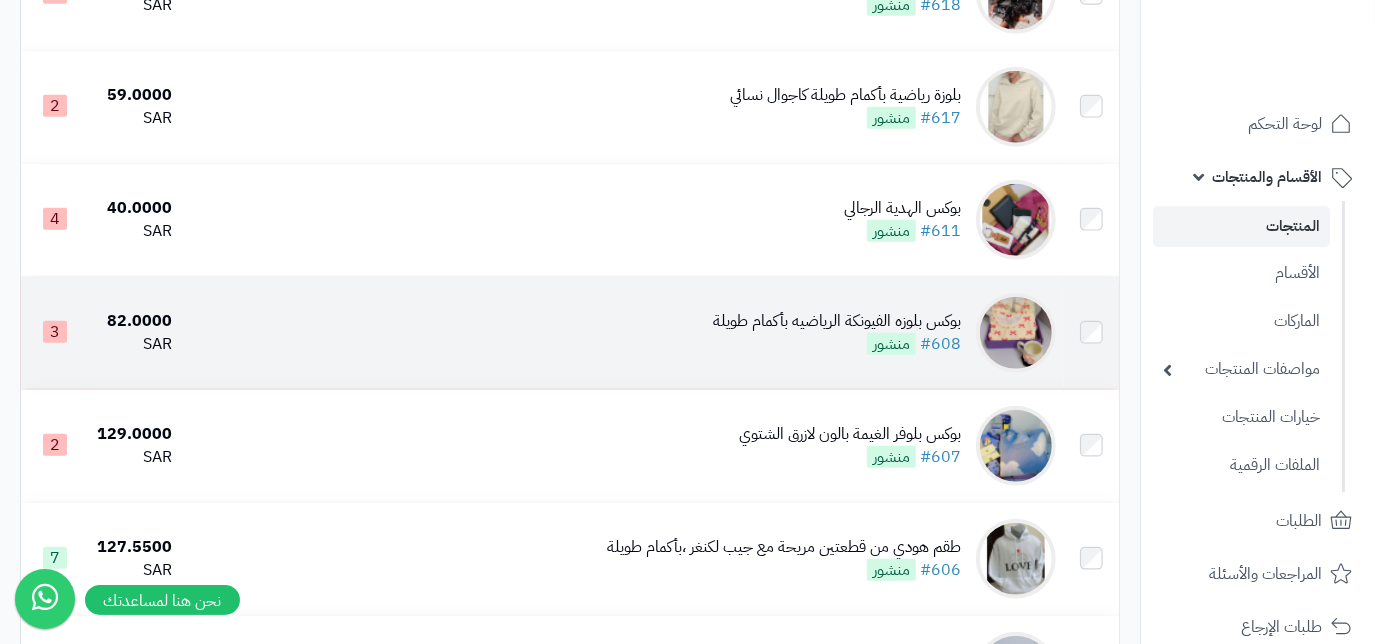 click on "بوكس بلوزه الفيونكة الرياضيه بأكمام طويلة" at bounding box center [837, 321] 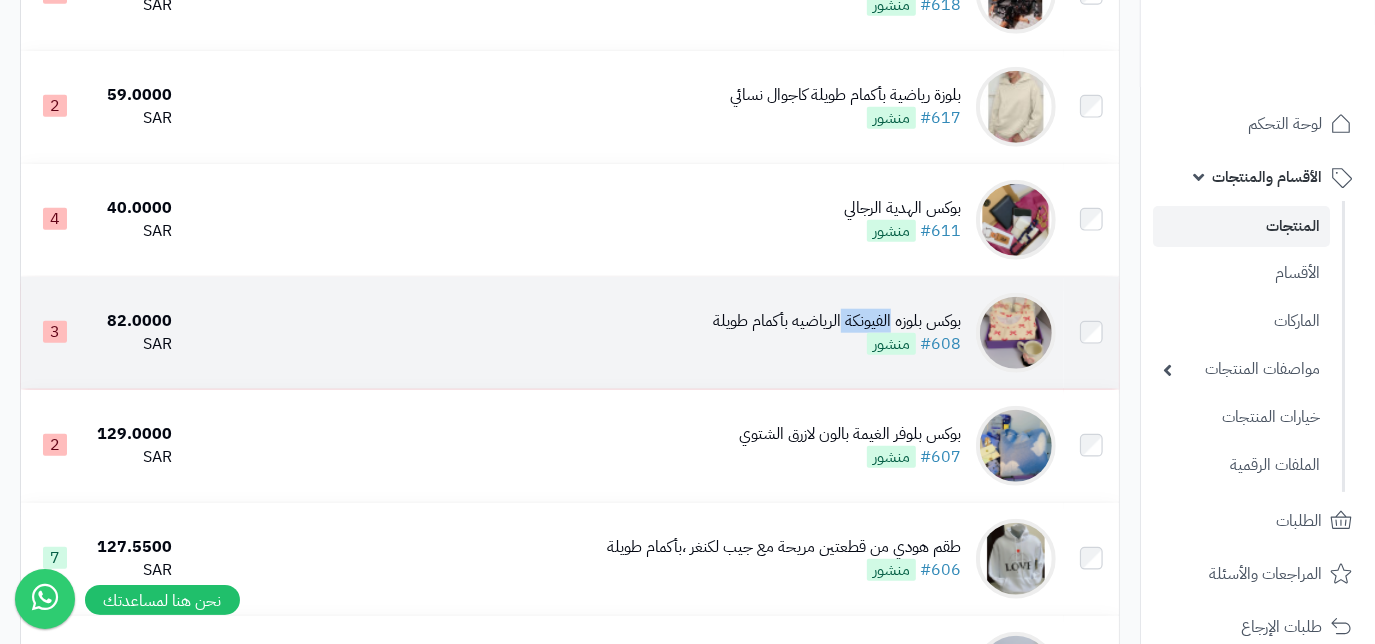 click on "بوكس بلوزه الفيونكة الرياضيه بأكمام طويلة" at bounding box center (837, 321) 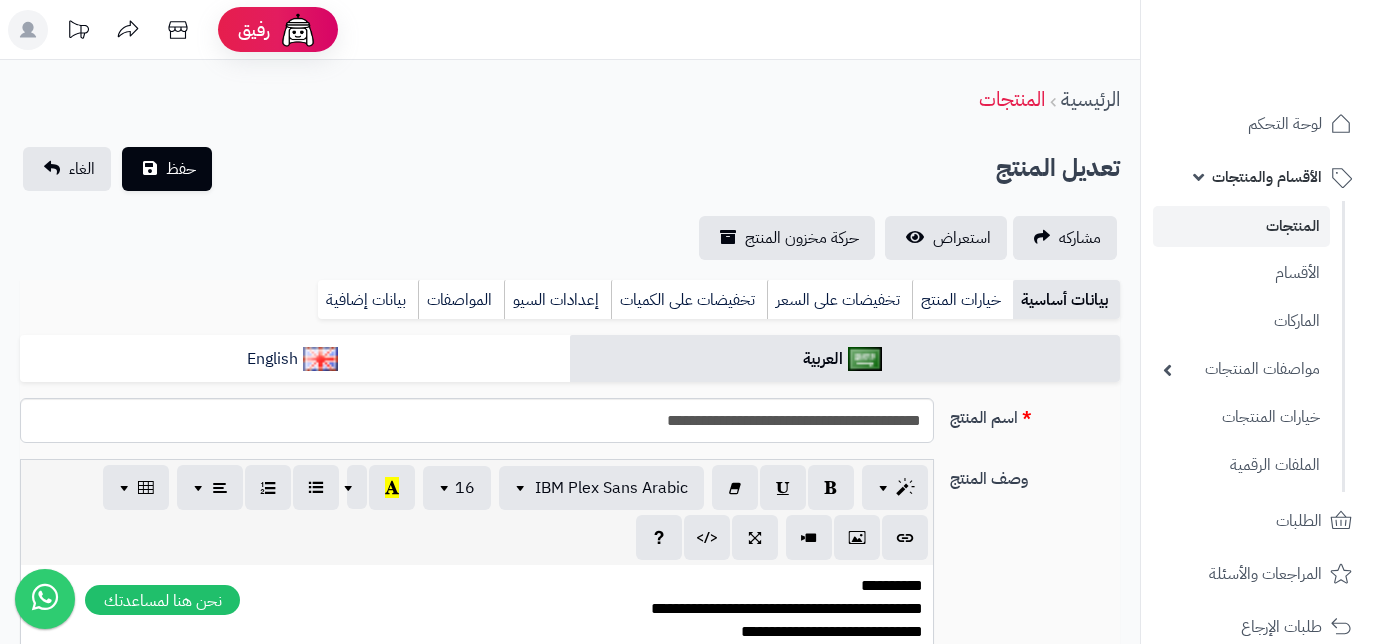 scroll, scrollTop: 0, scrollLeft: 0, axis: both 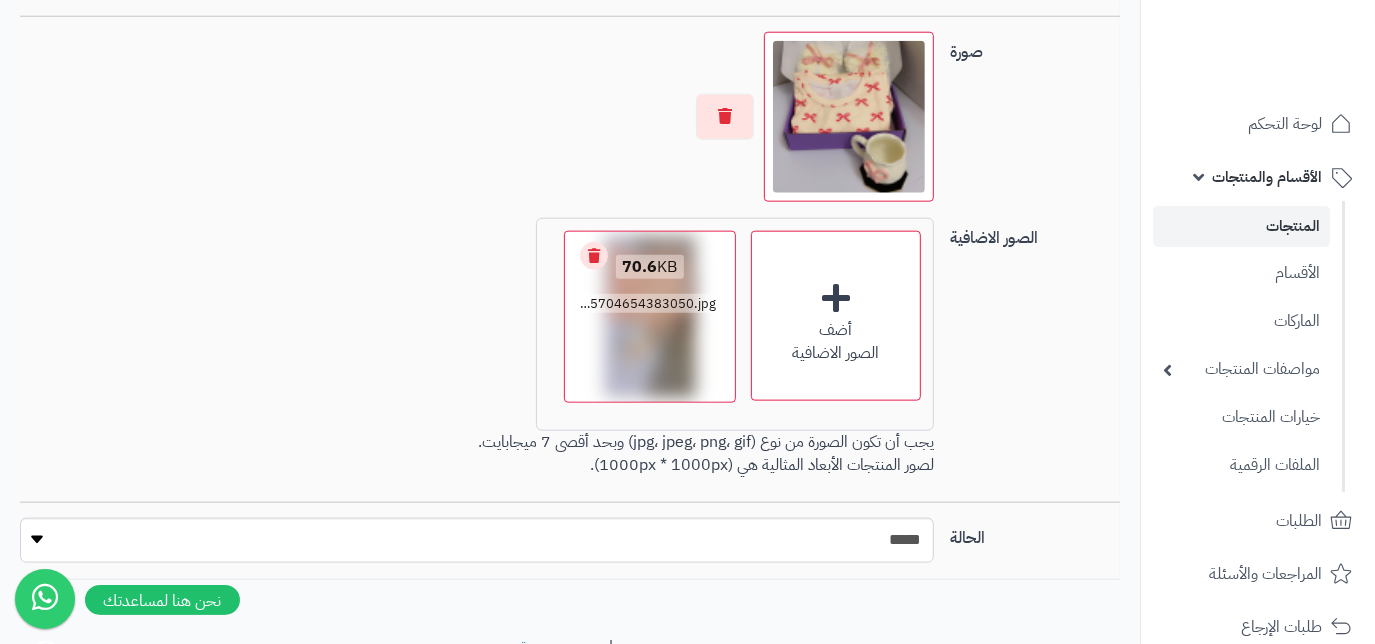 click on "Remove file" at bounding box center (594, 256) 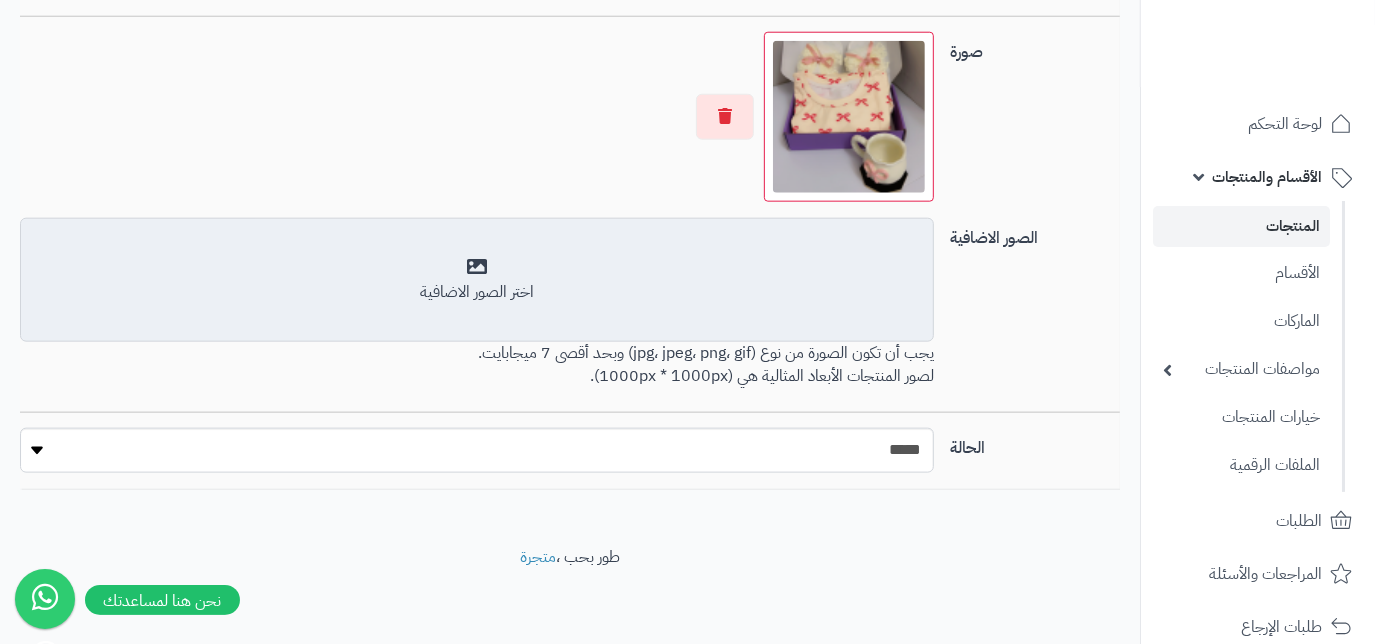 scroll, scrollTop: 1405, scrollLeft: 0, axis: vertical 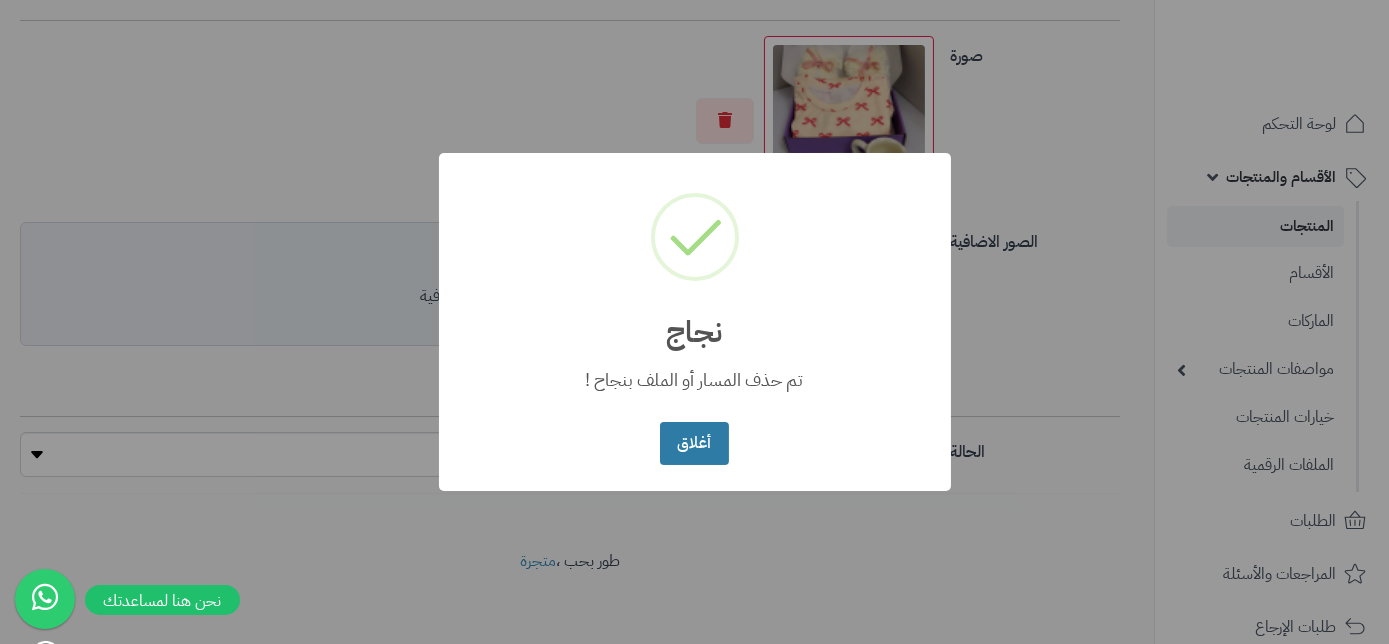 click on "أغلاق" at bounding box center [694, 443] 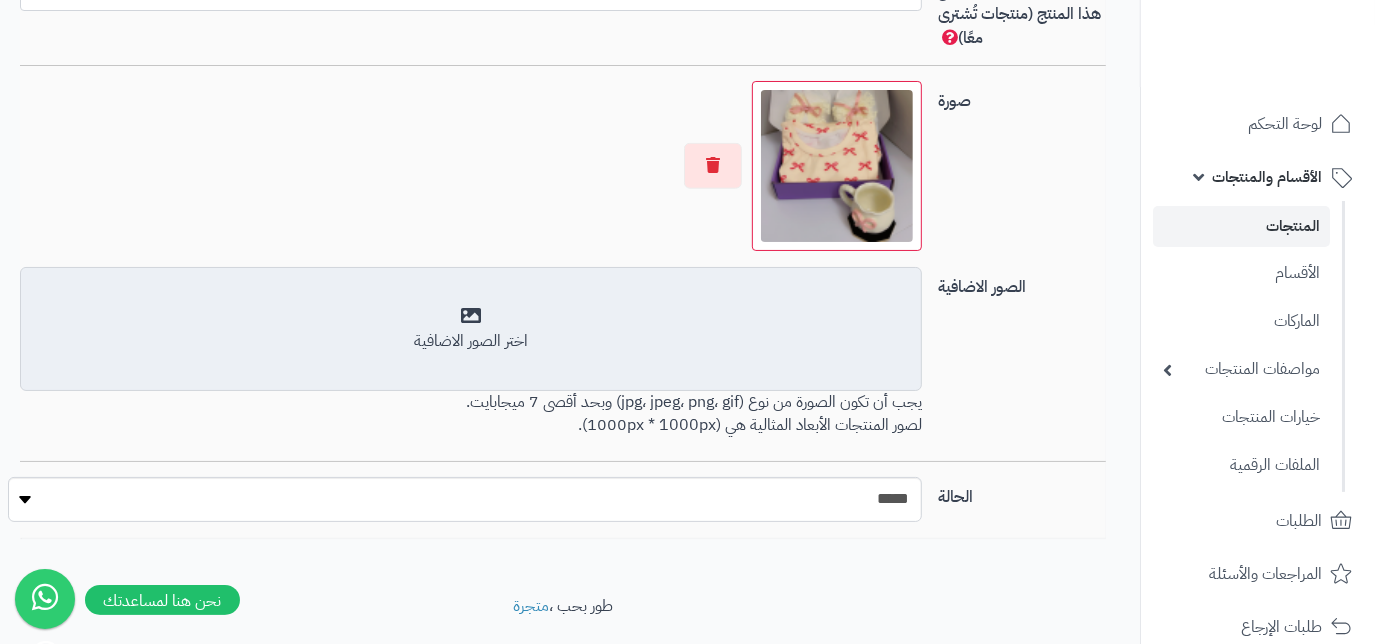 scroll, scrollTop: 37, scrollLeft: 0, axis: vertical 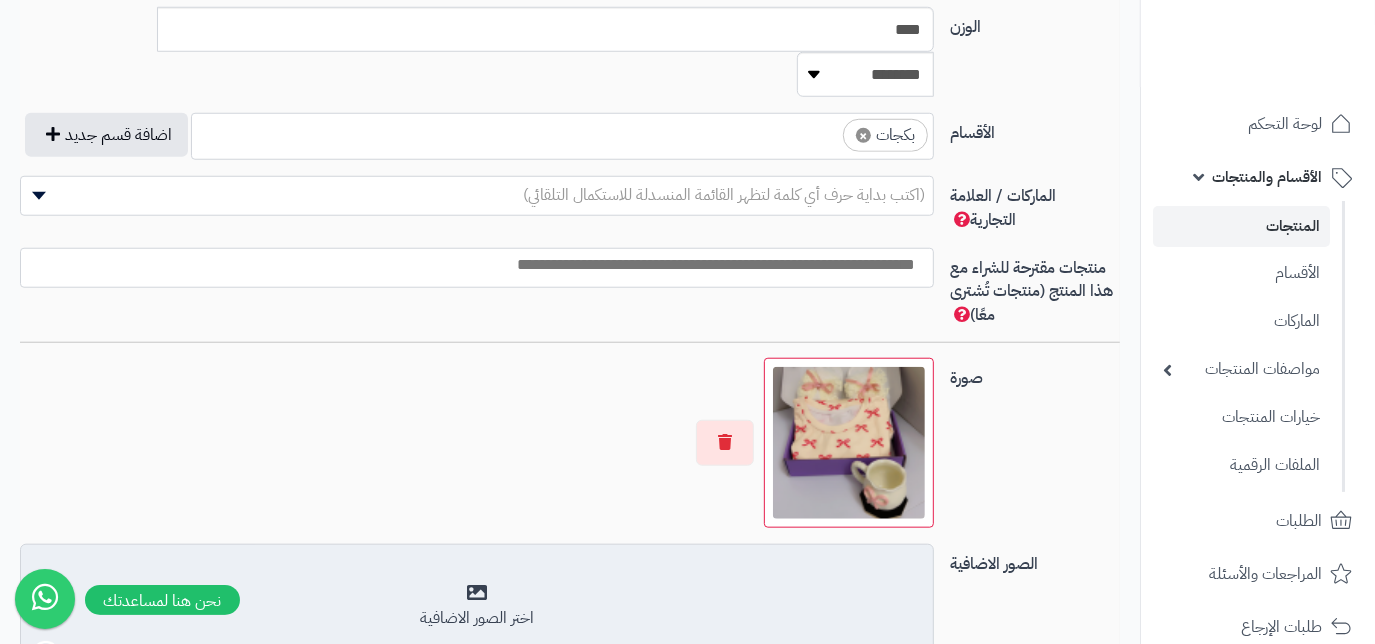 click on "اختر الصور الاضافية" at bounding box center [477, 618] 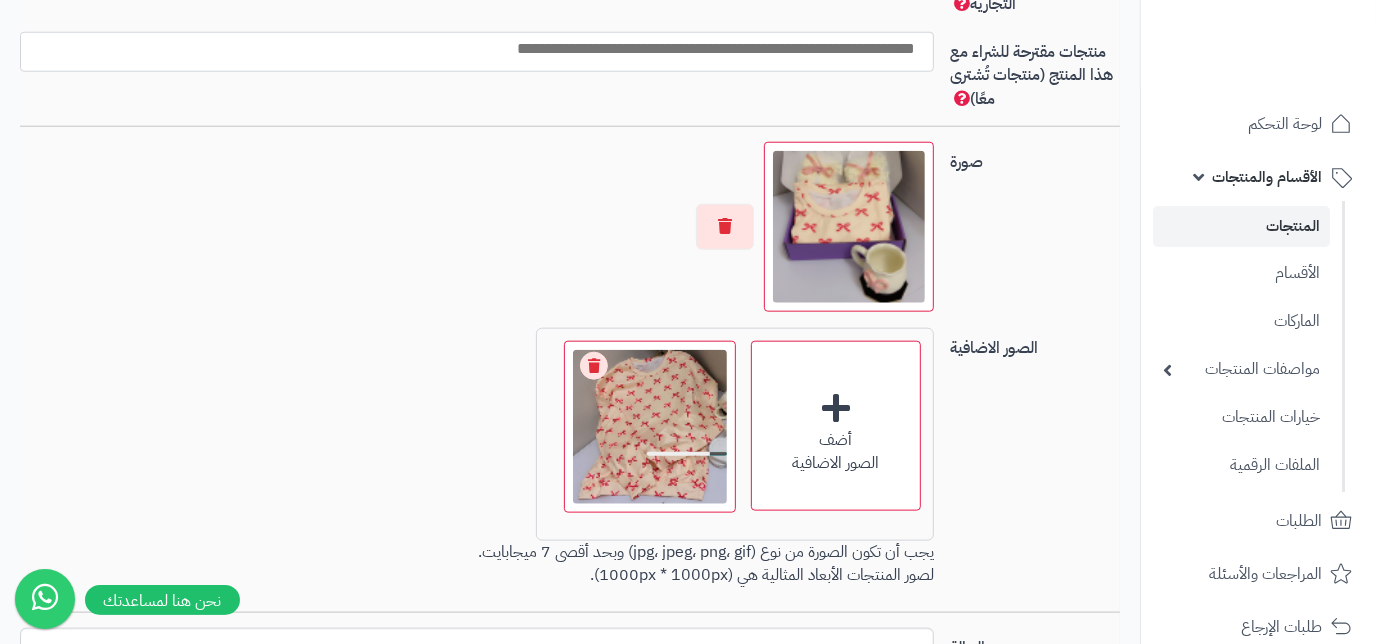scroll, scrollTop: 1493, scrollLeft: 0, axis: vertical 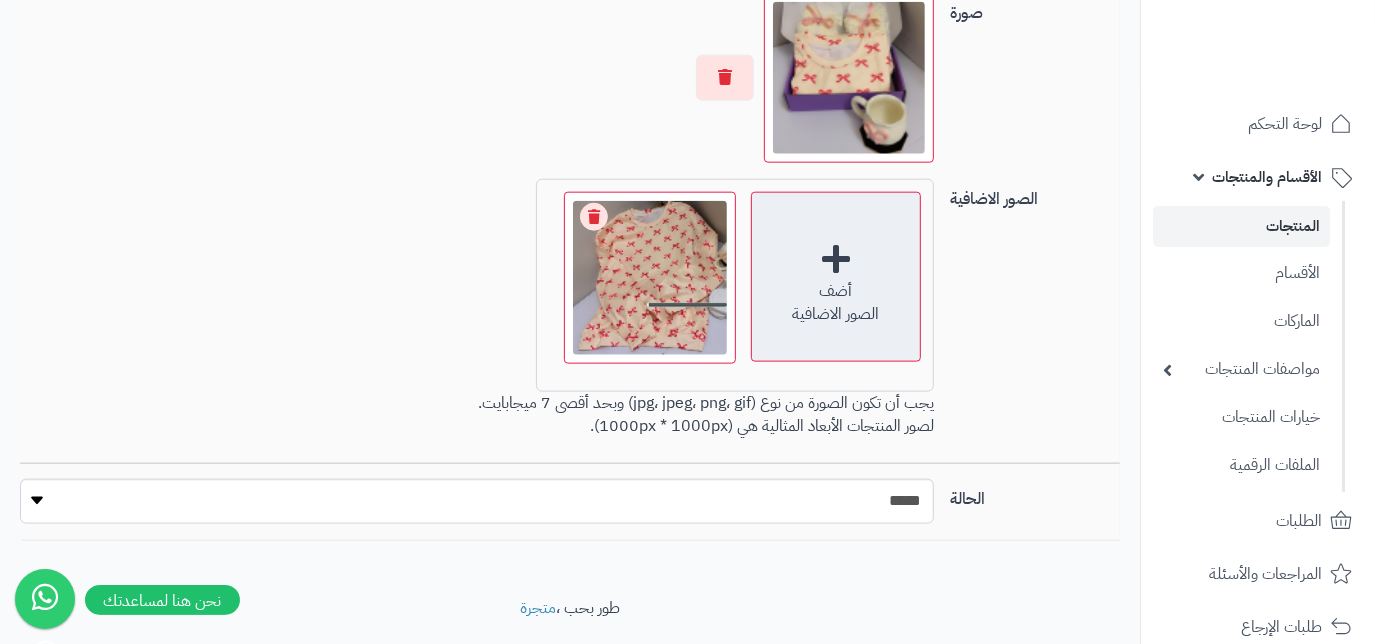 click on "أضف" at bounding box center [836, 291] 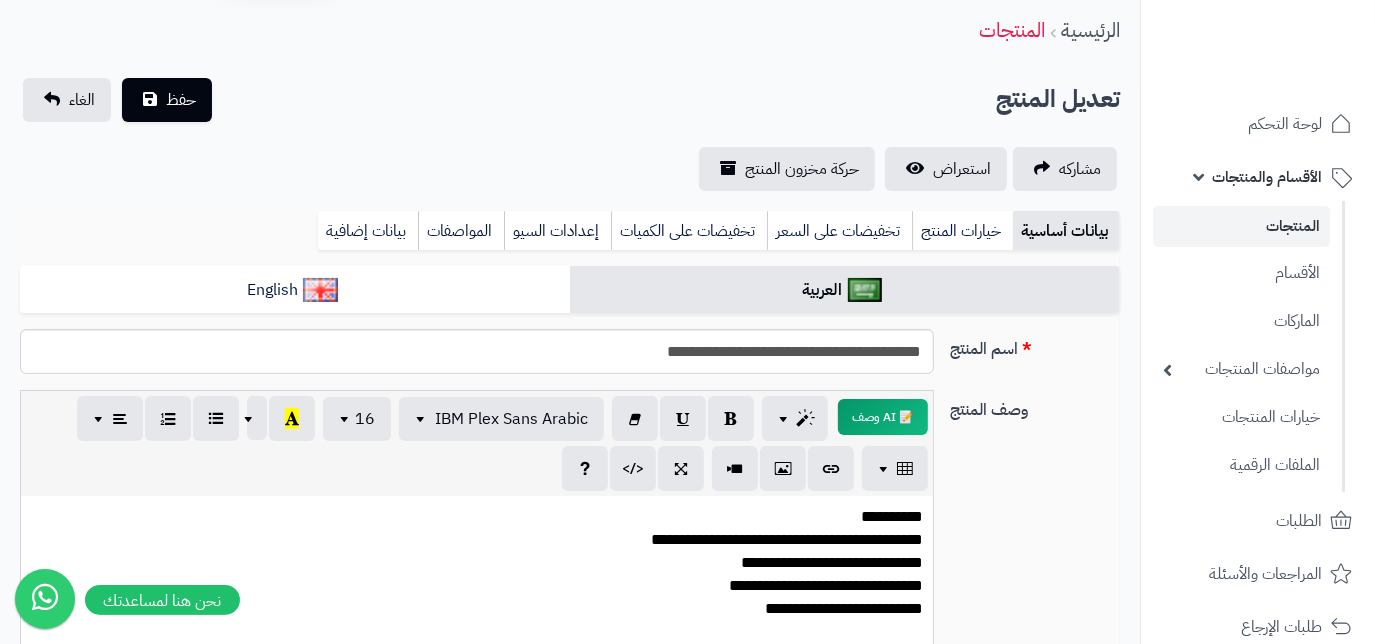 scroll, scrollTop: 39, scrollLeft: 0, axis: vertical 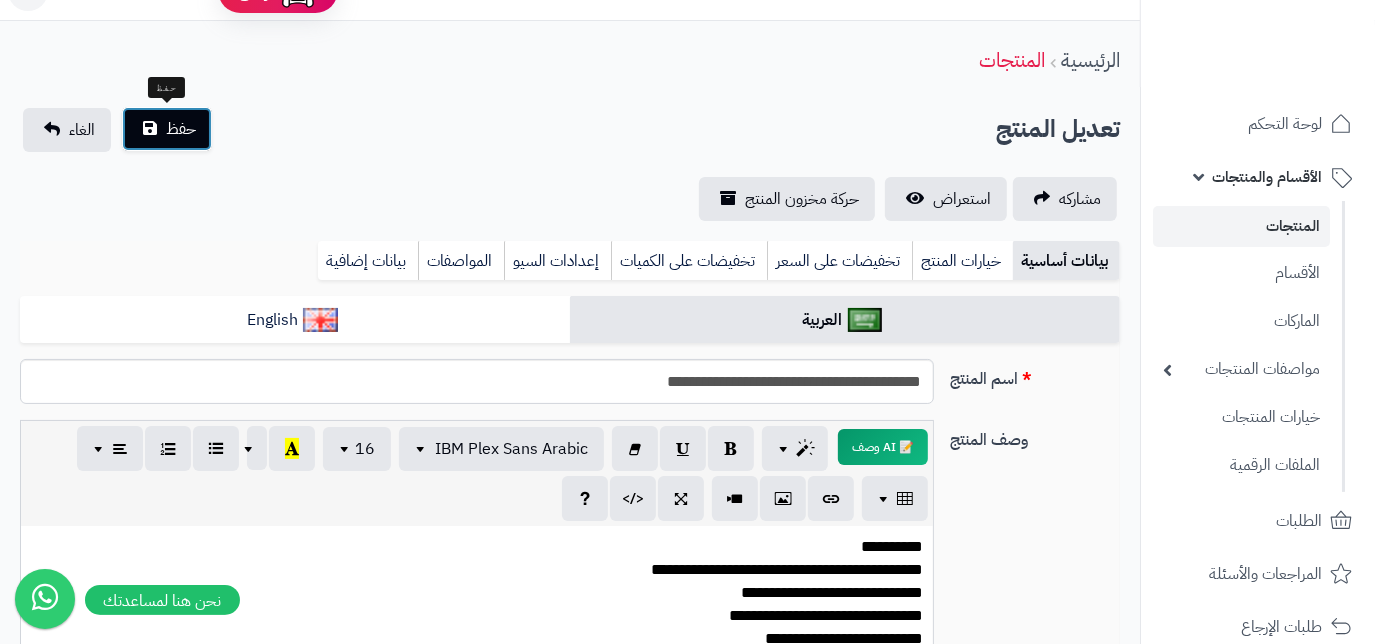 click on "حفظ" at bounding box center [167, 129] 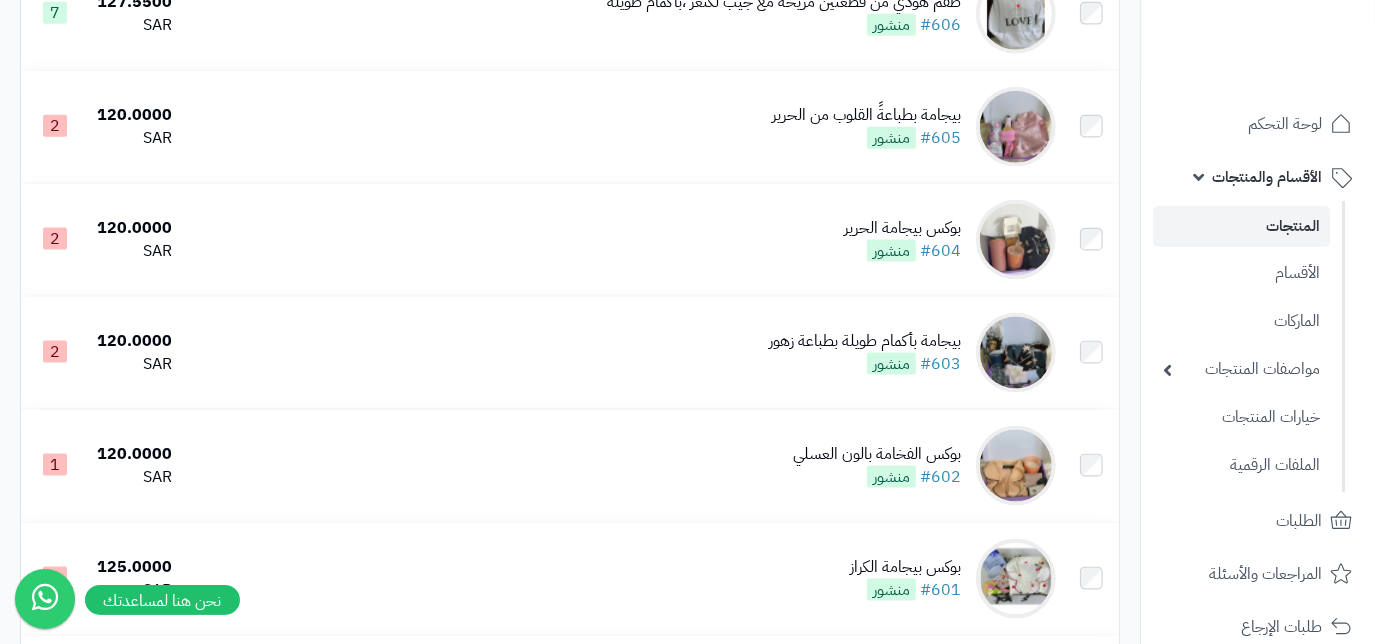 scroll, scrollTop: 1727, scrollLeft: 0, axis: vertical 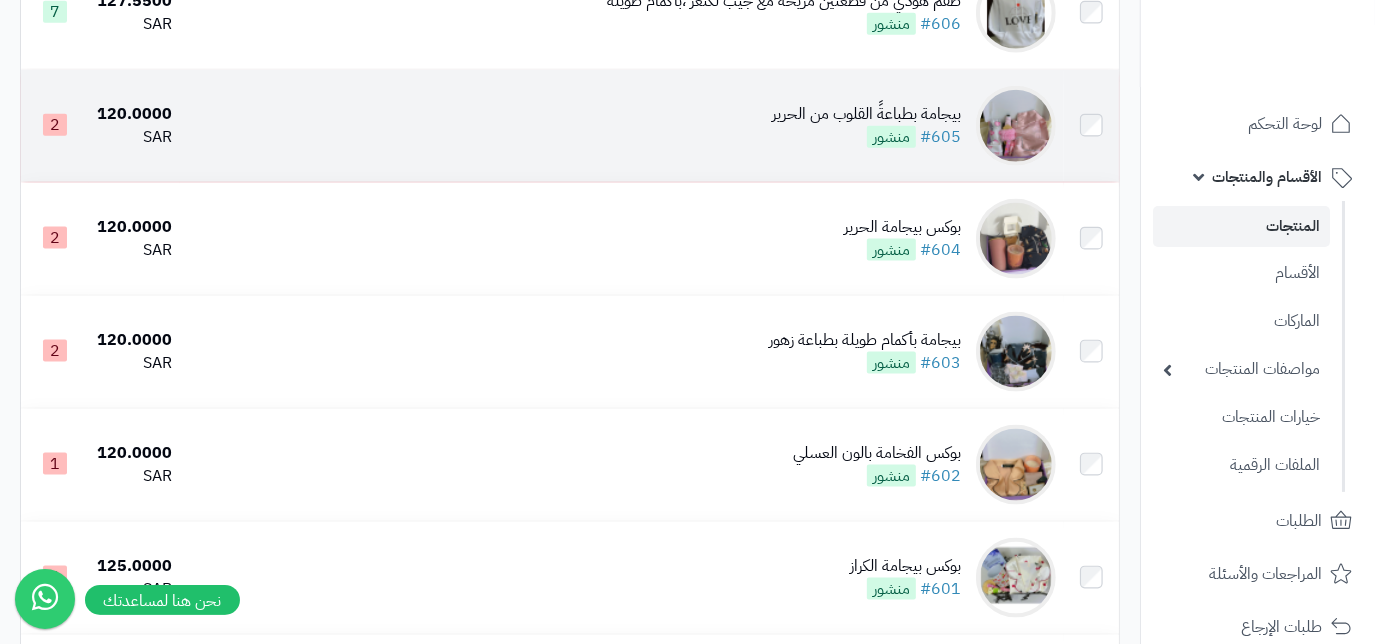 click on "بيجامة بطباعةً القلوب من الحرير
#605
منشور" at bounding box center [622, 126] 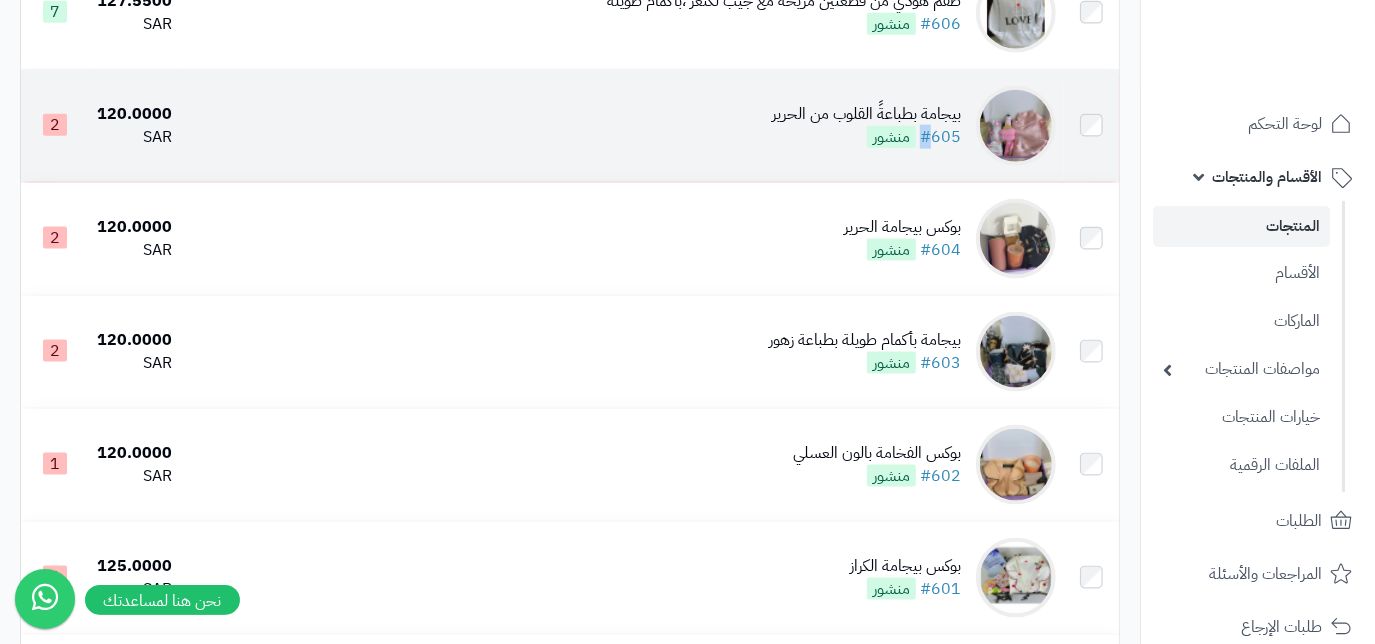 click on "بيجامة بطباعةً القلوب من الحرير
#605
منشور" at bounding box center [622, 126] 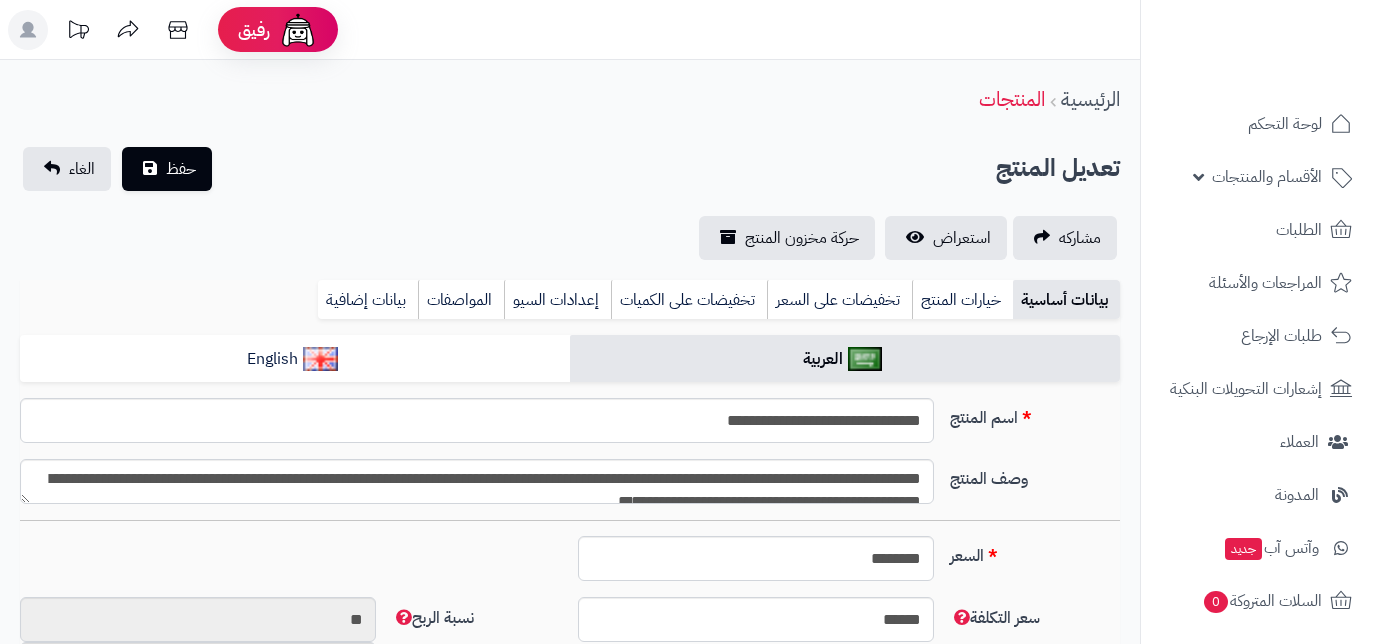 scroll, scrollTop: 0, scrollLeft: 0, axis: both 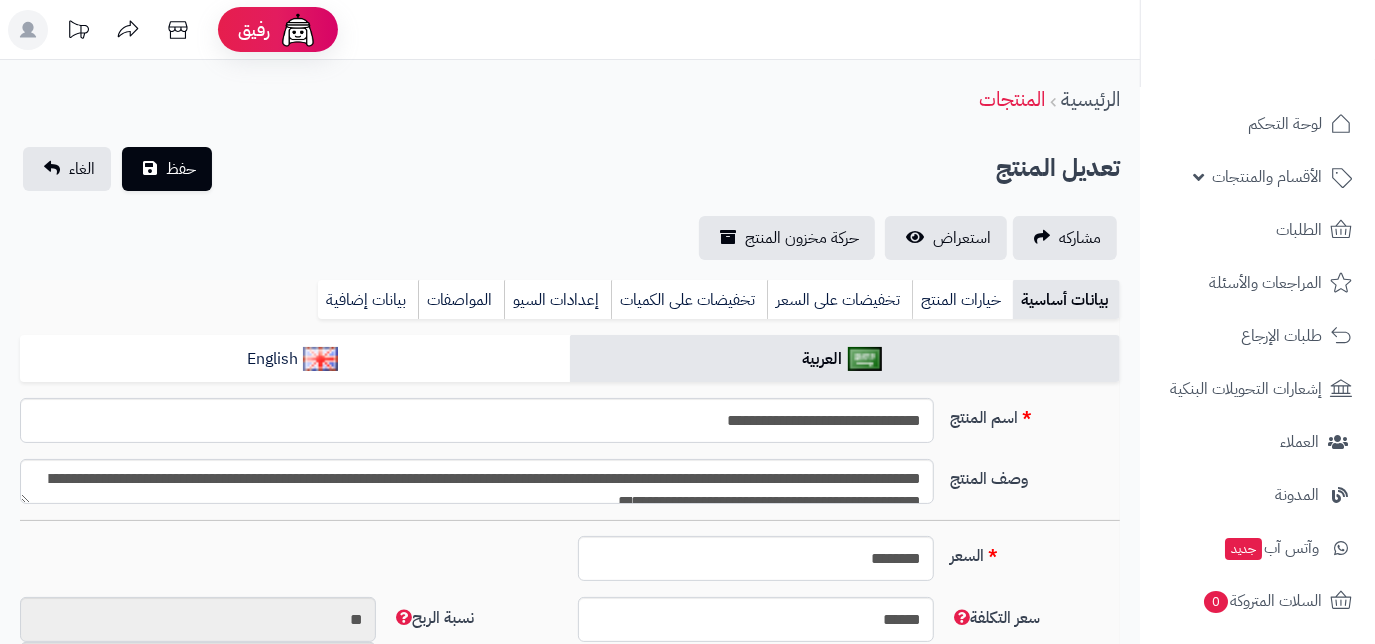 type on "******" 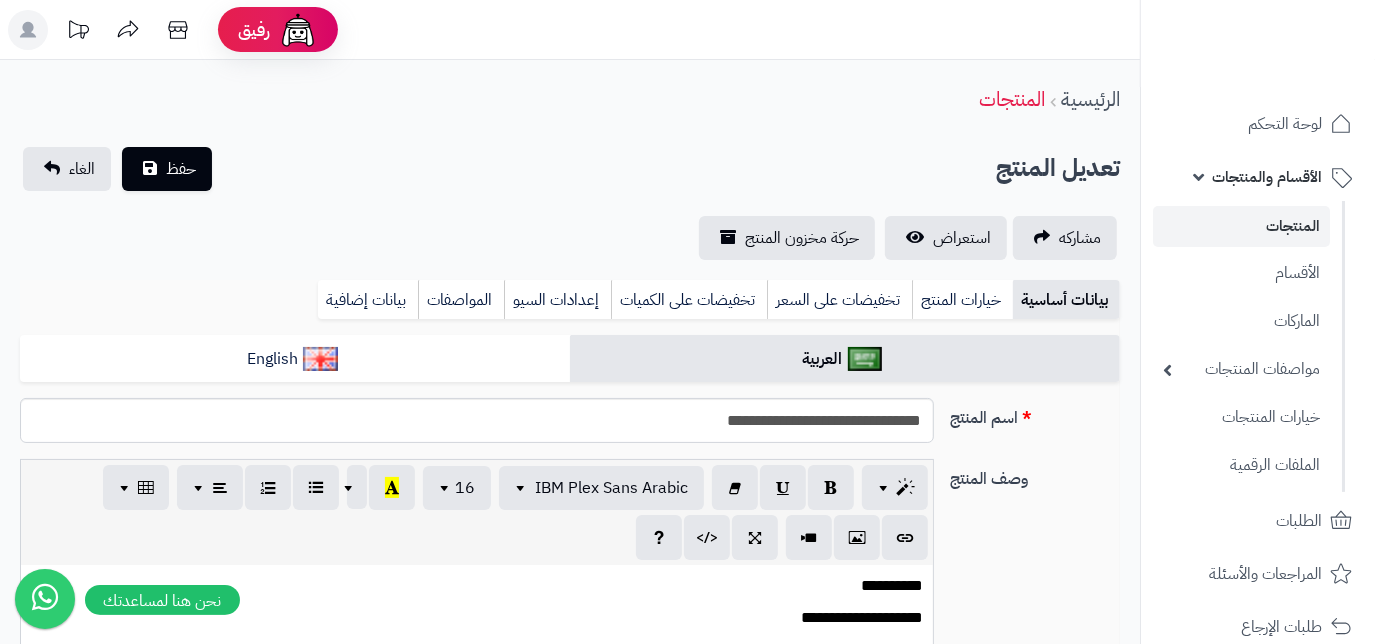 scroll, scrollTop: 413, scrollLeft: 0, axis: vertical 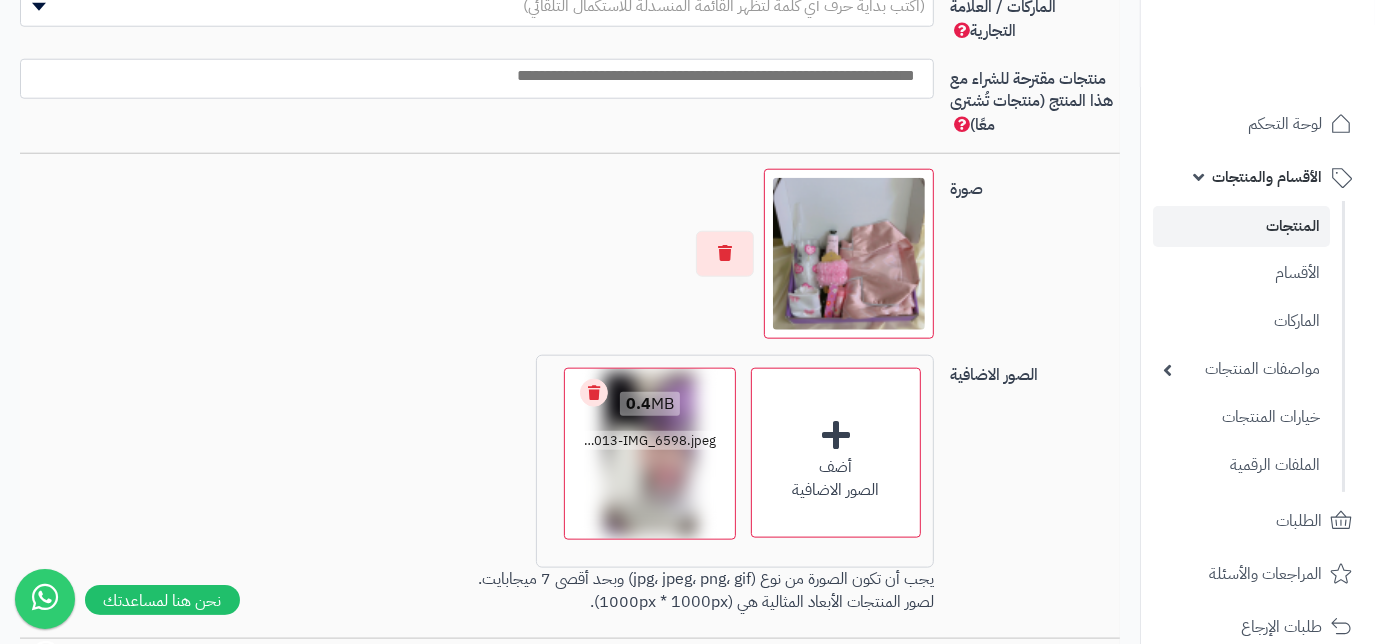 click on "Remove file" at bounding box center (594, 393) 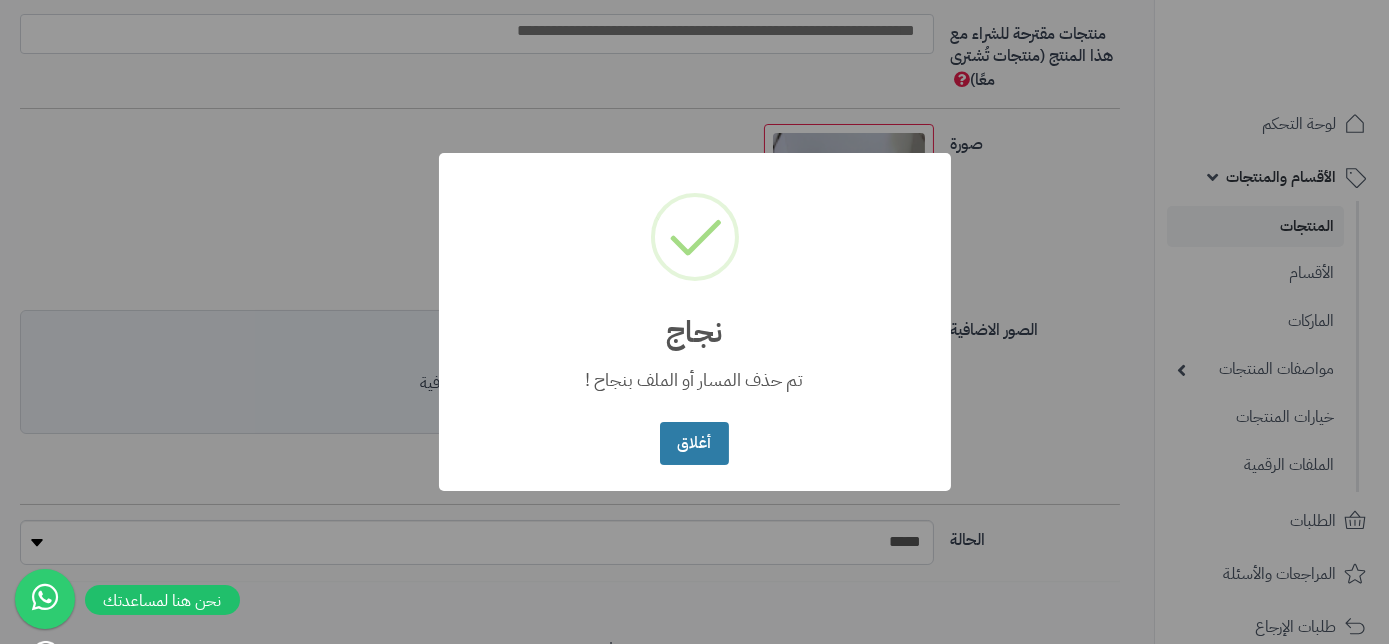 click on "أغلاق" at bounding box center [694, 443] 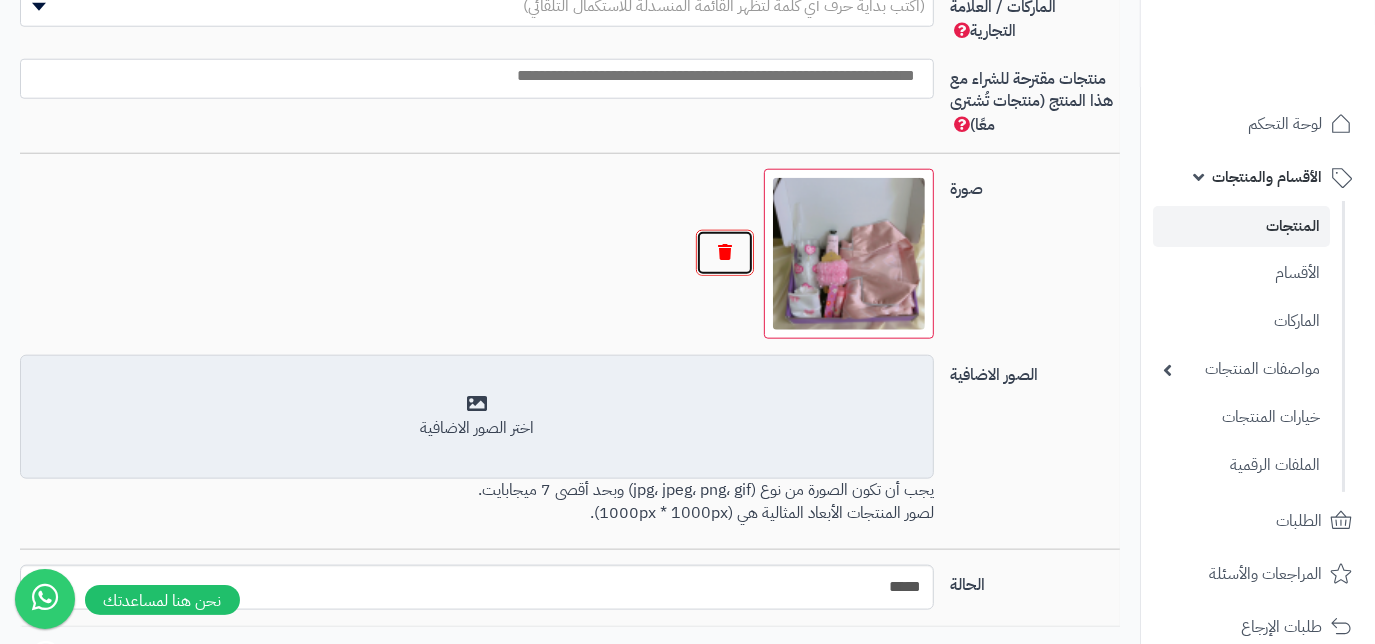 click at bounding box center (725, 253) 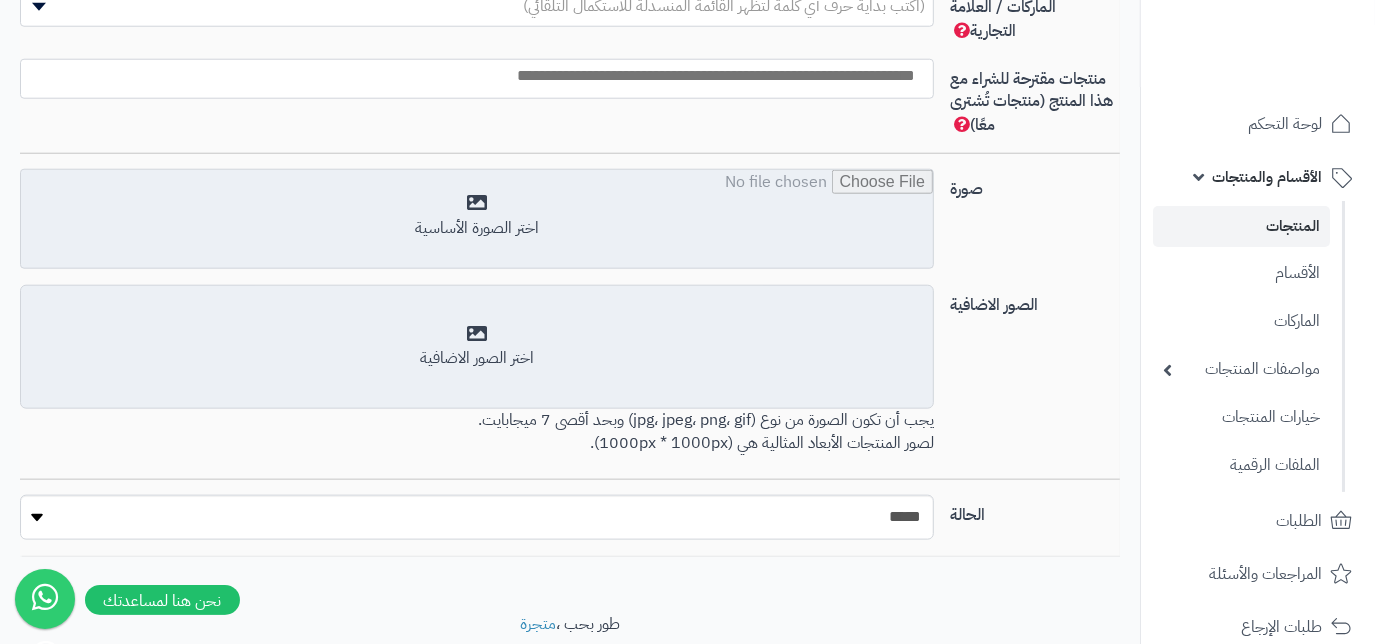click at bounding box center (477, 220) 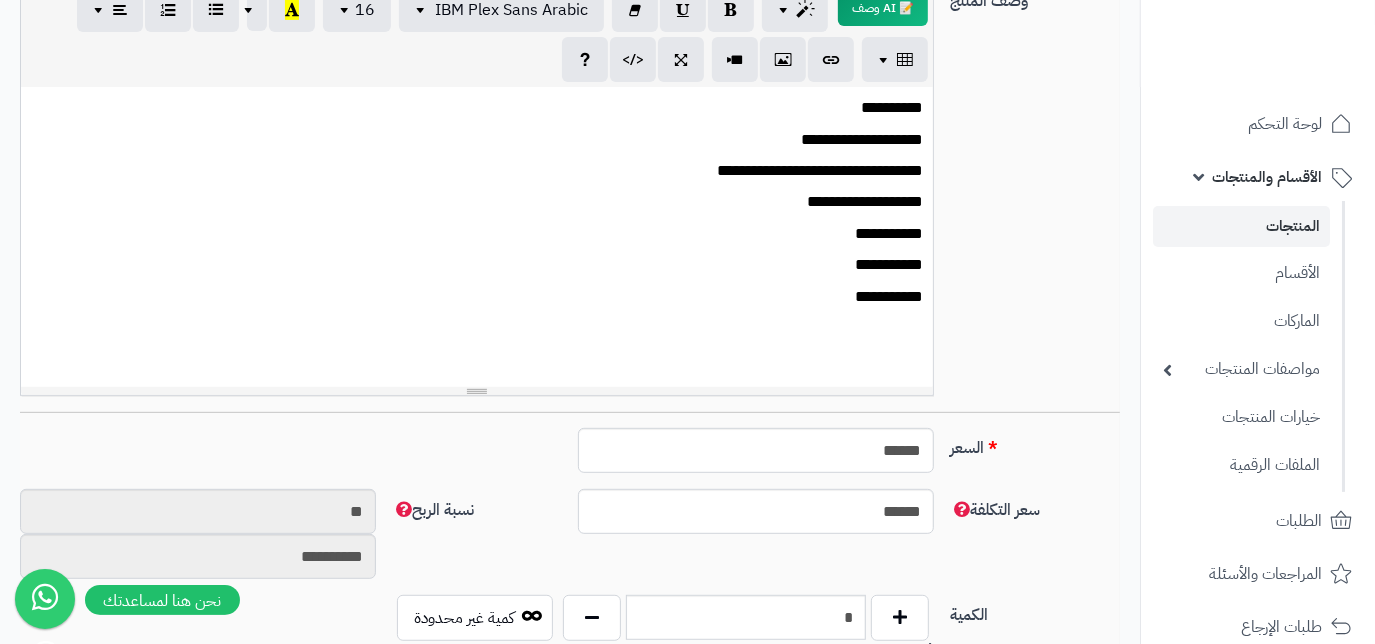 scroll, scrollTop: 454, scrollLeft: 0, axis: vertical 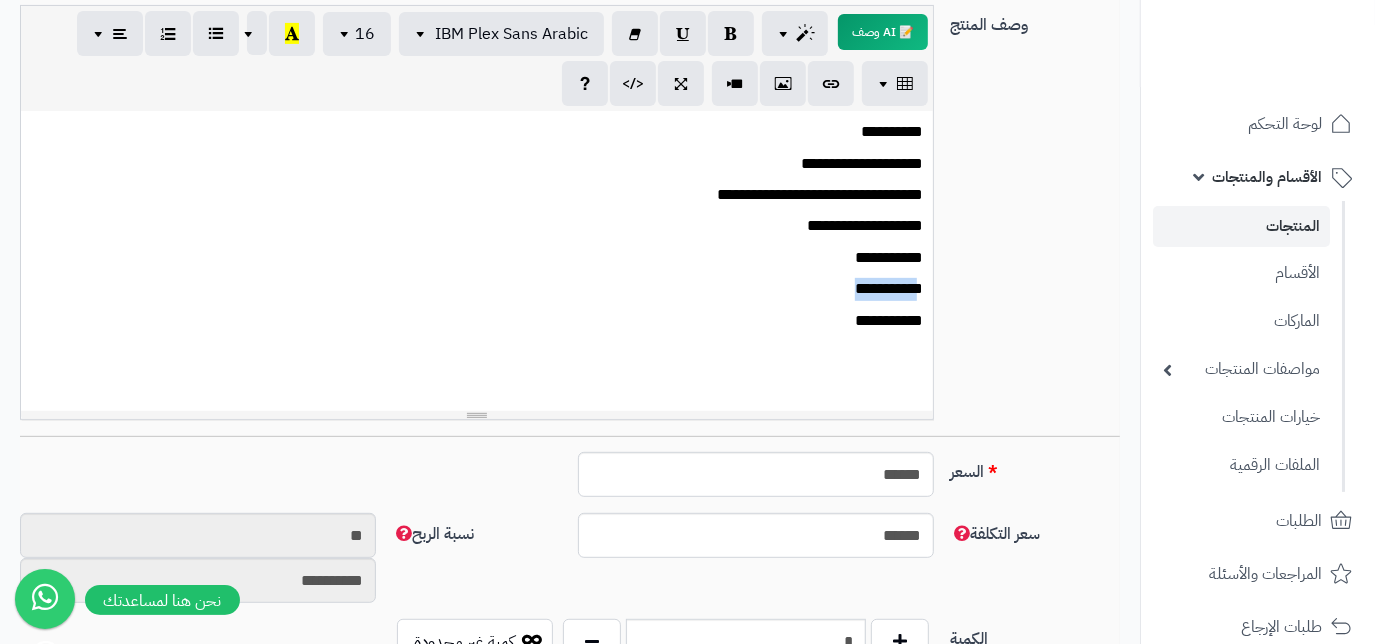 drag, startPoint x: 826, startPoint y: 295, endPoint x: 917, endPoint y: 288, distance: 91.26884 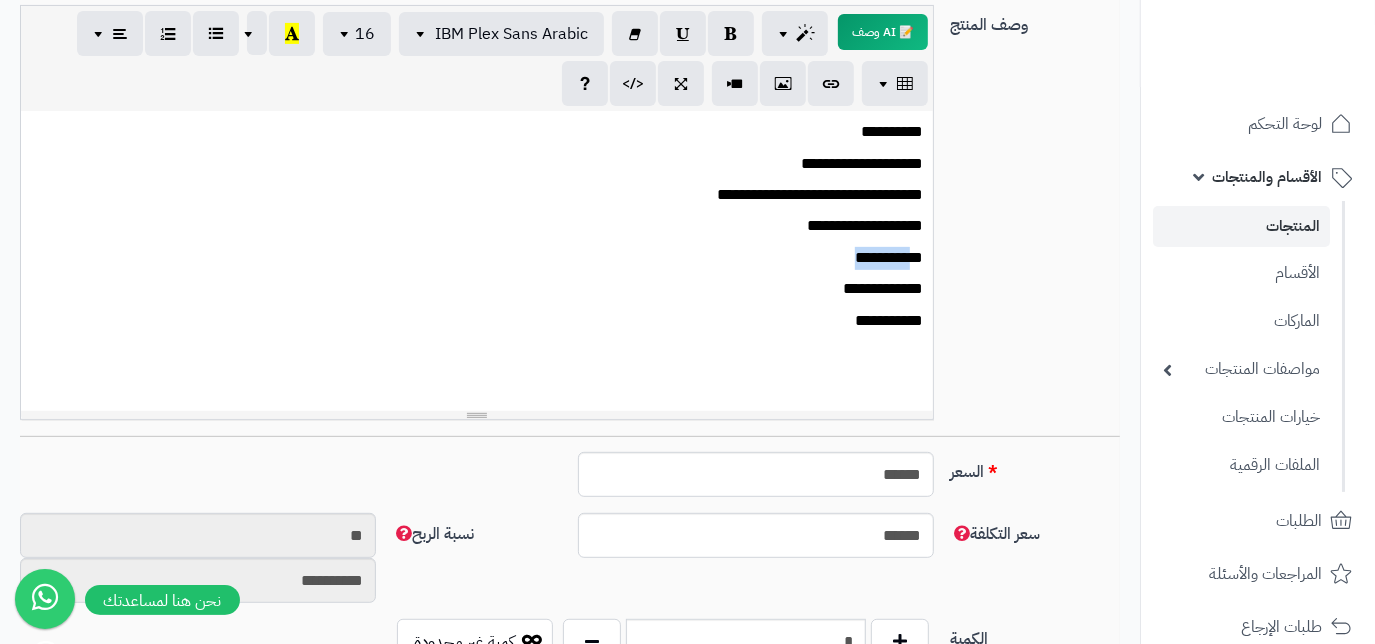 drag, startPoint x: 835, startPoint y: 261, endPoint x: 910, endPoint y: 261, distance: 75 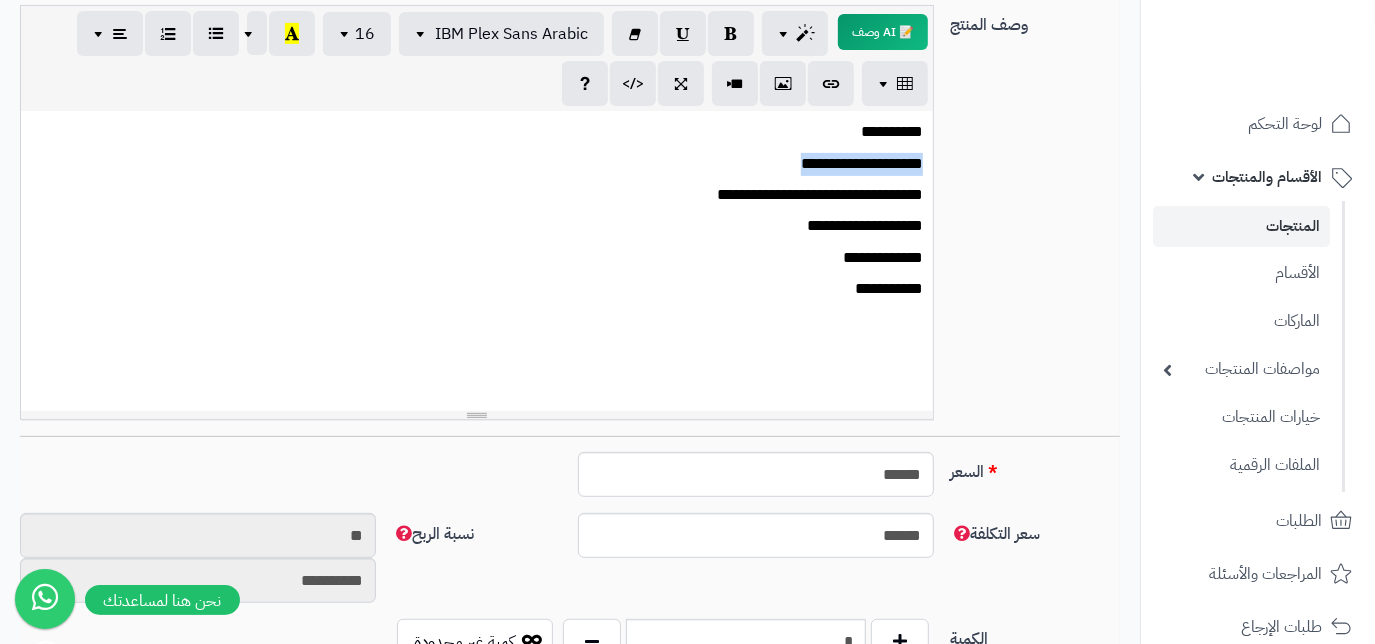 drag, startPoint x: 740, startPoint y: 171, endPoint x: 975, endPoint y: 160, distance: 235.25731 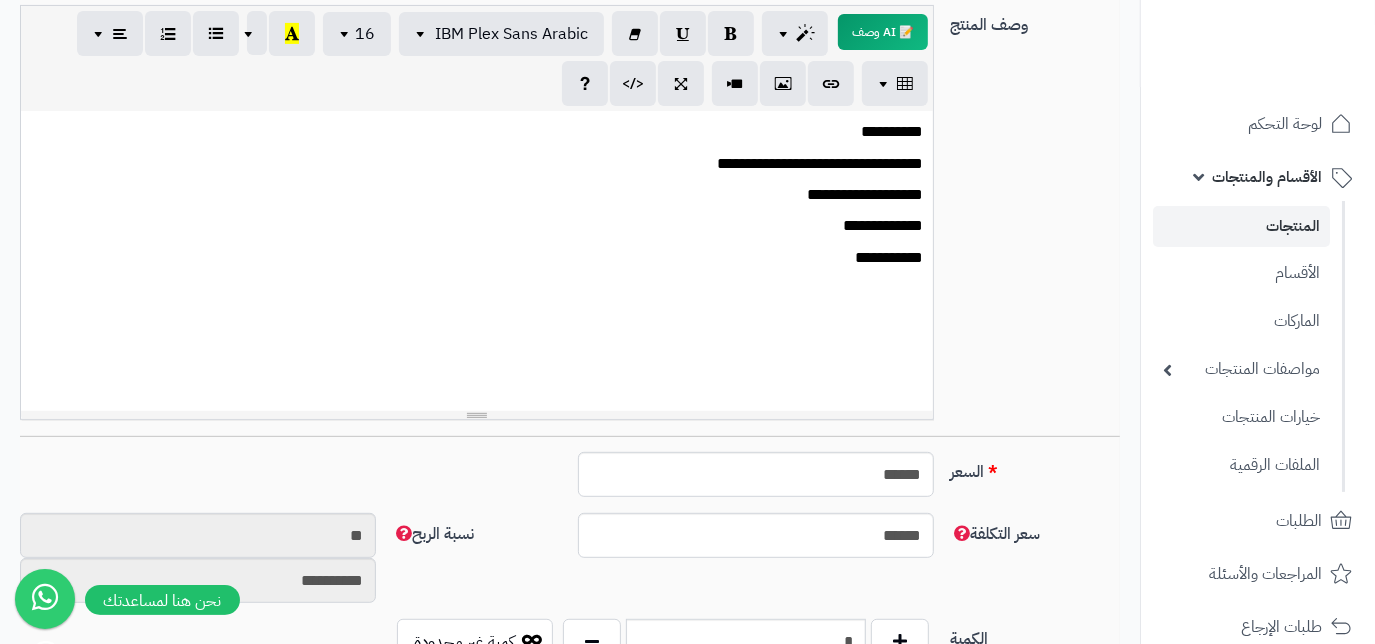 click on "**********" at bounding box center [476, 164] 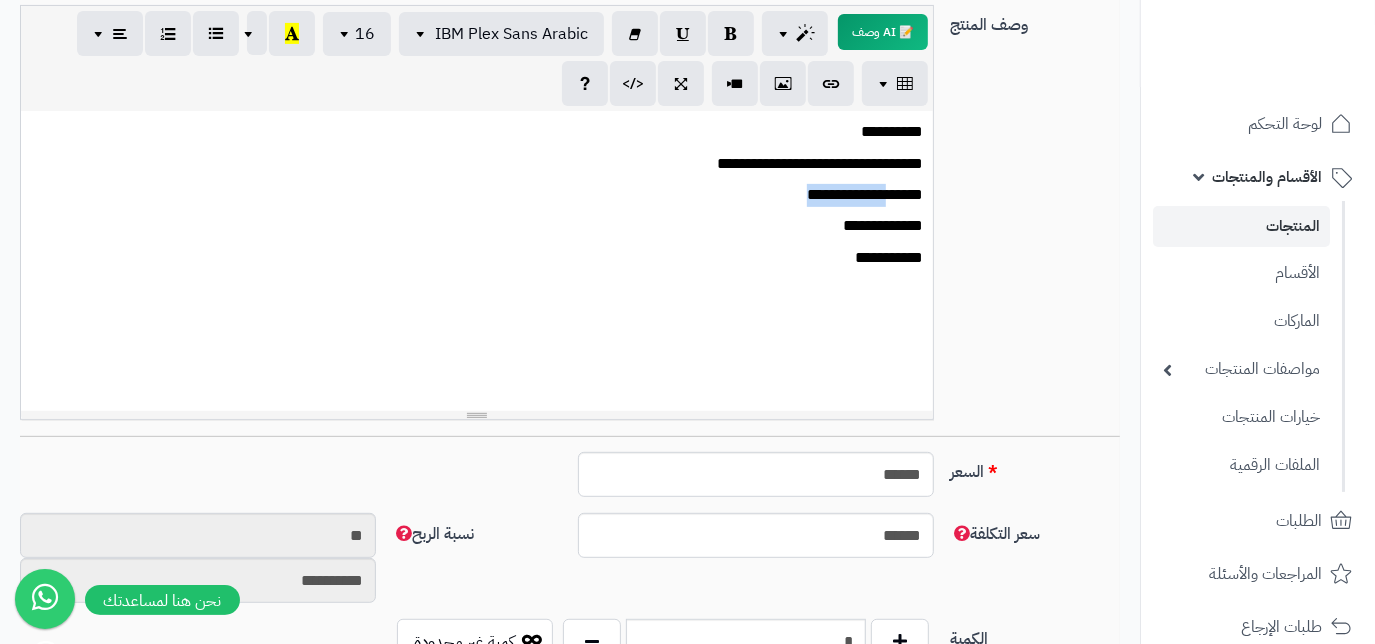 drag, startPoint x: 797, startPoint y: 194, endPoint x: 848, endPoint y: 192, distance: 51.0392 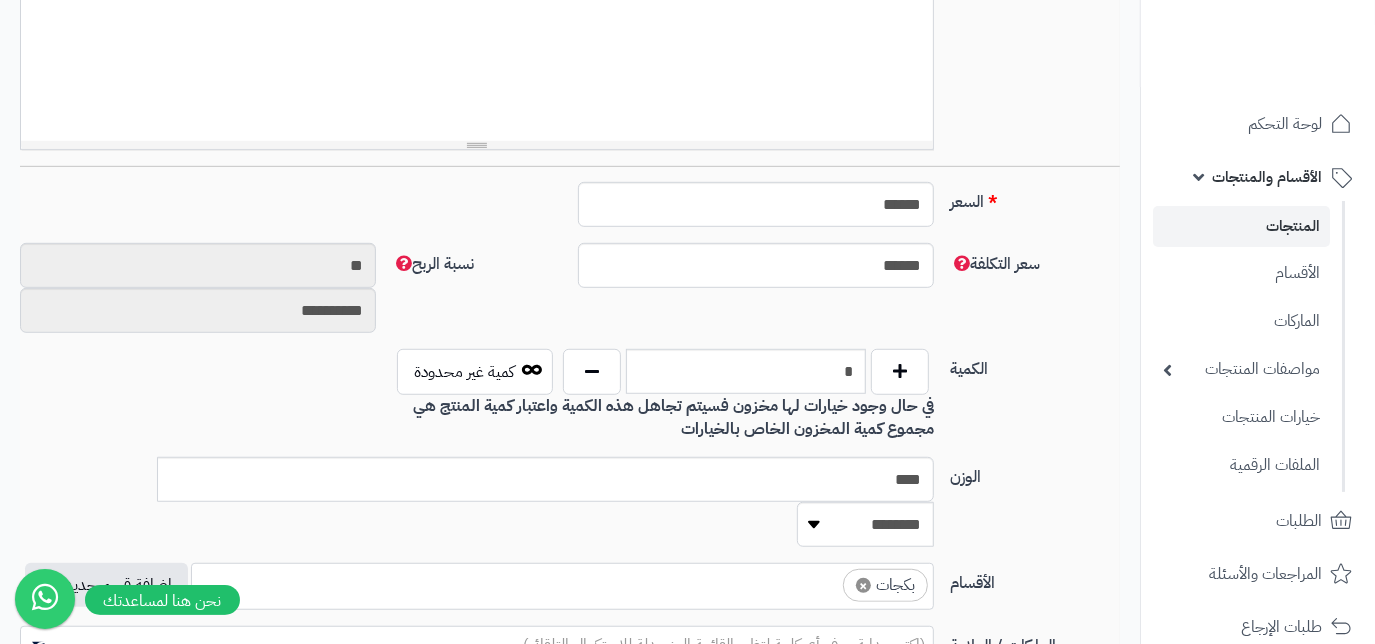 scroll, scrollTop: 727, scrollLeft: 0, axis: vertical 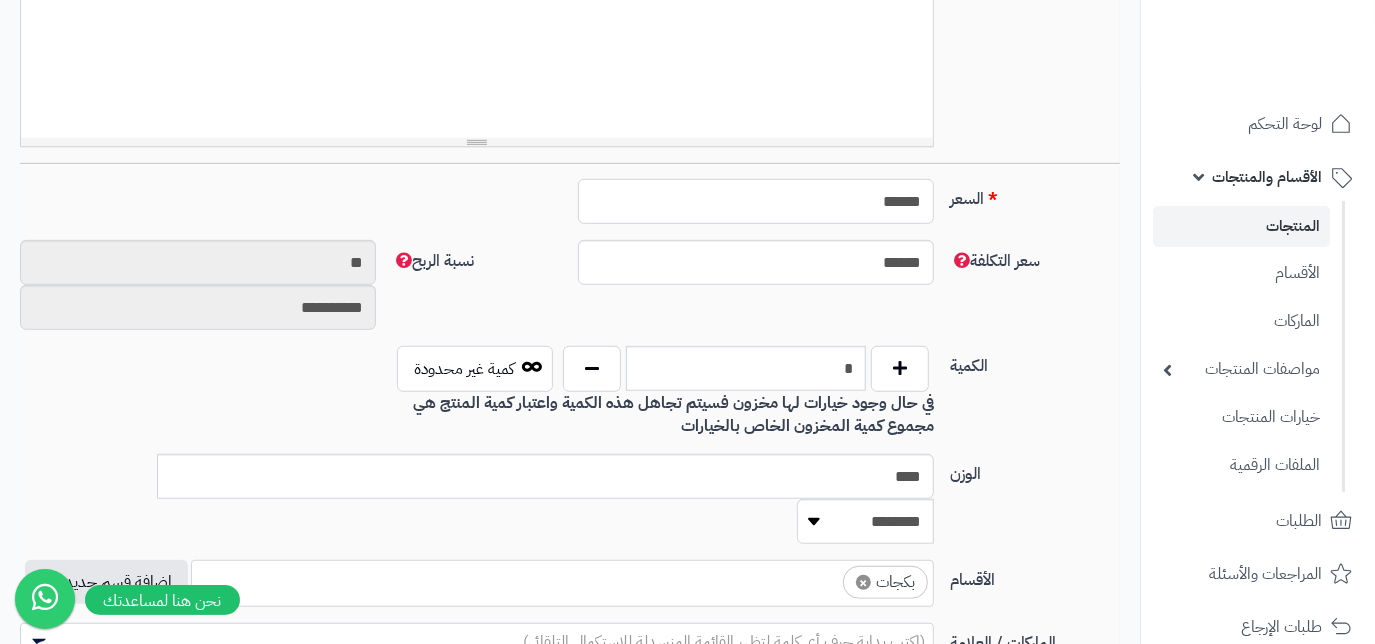click on "******" at bounding box center (756, 201) 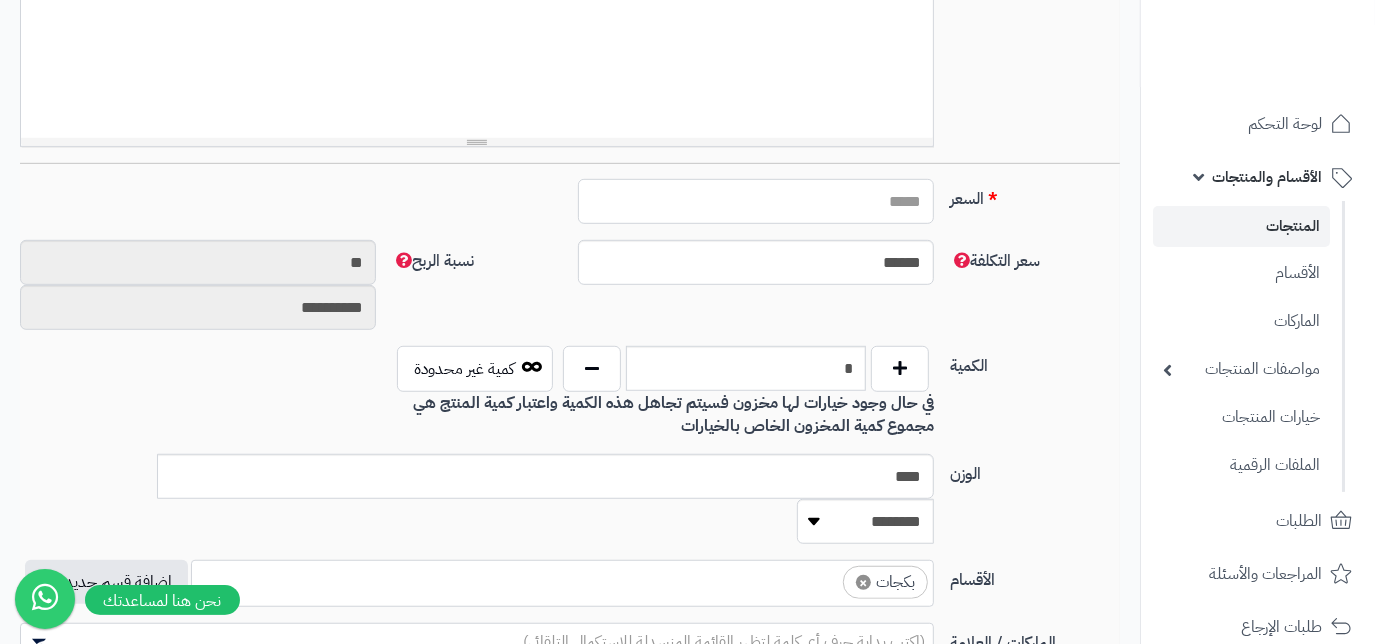 type on "*****" 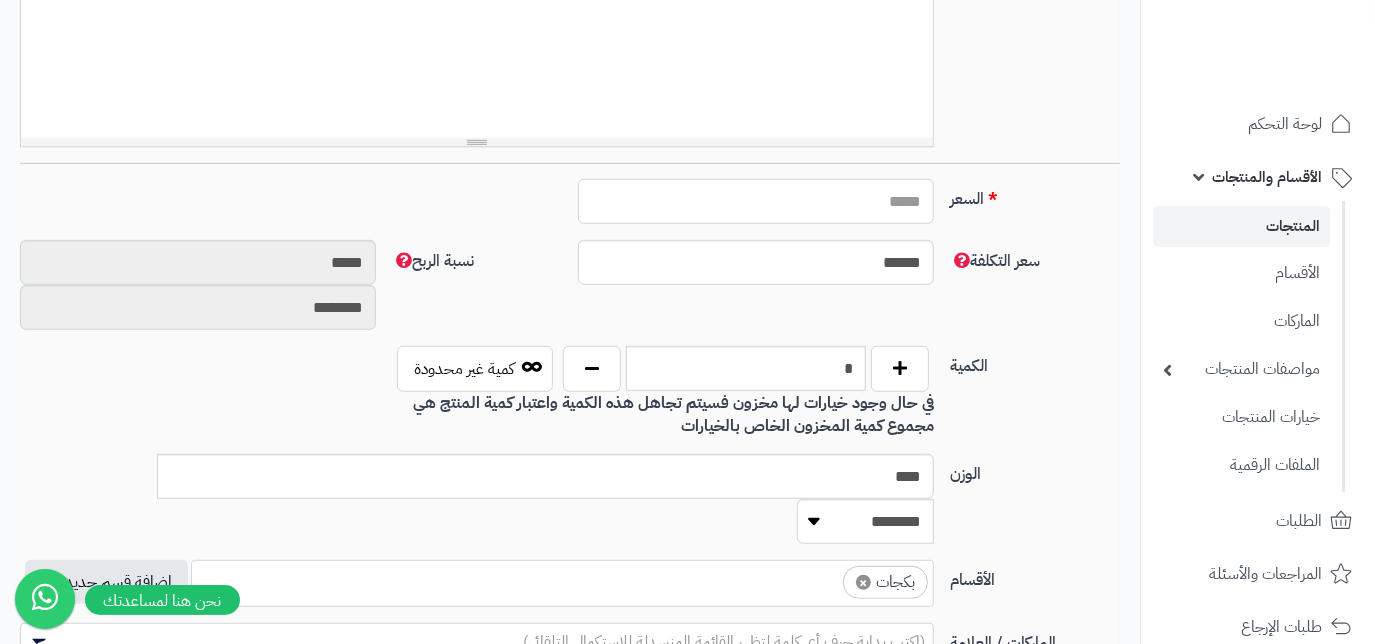 type on "*" 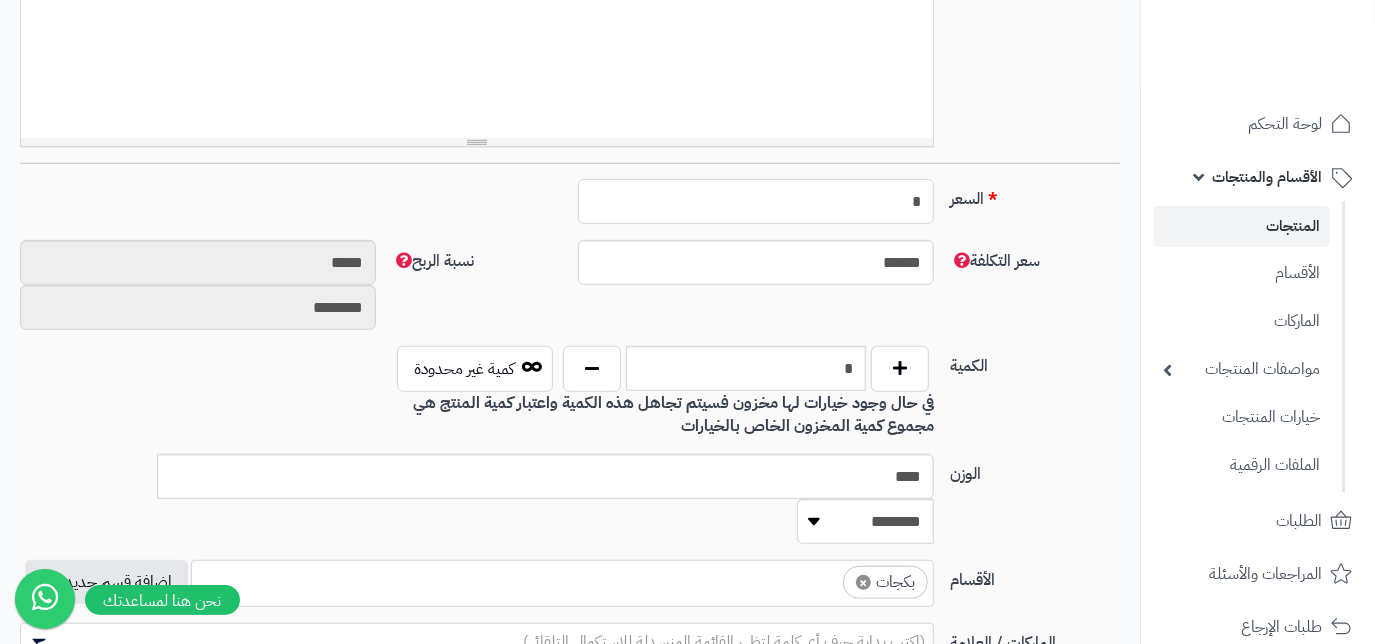 type on "**" 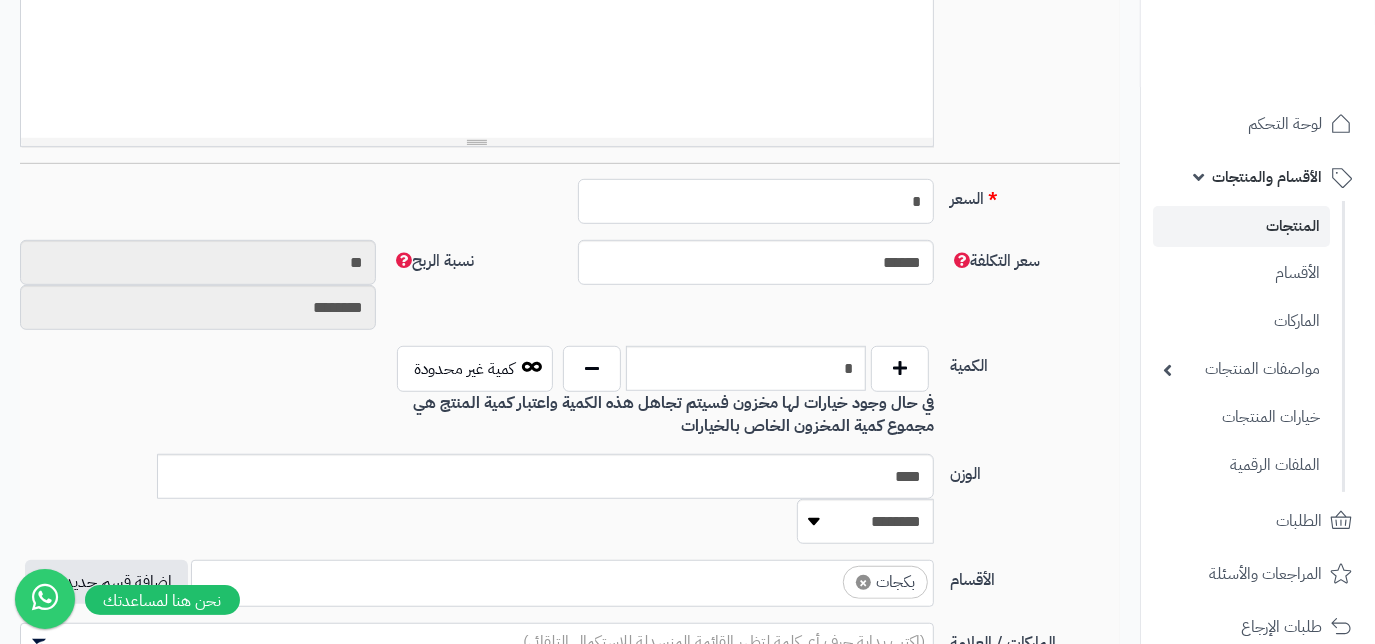 type on "**" 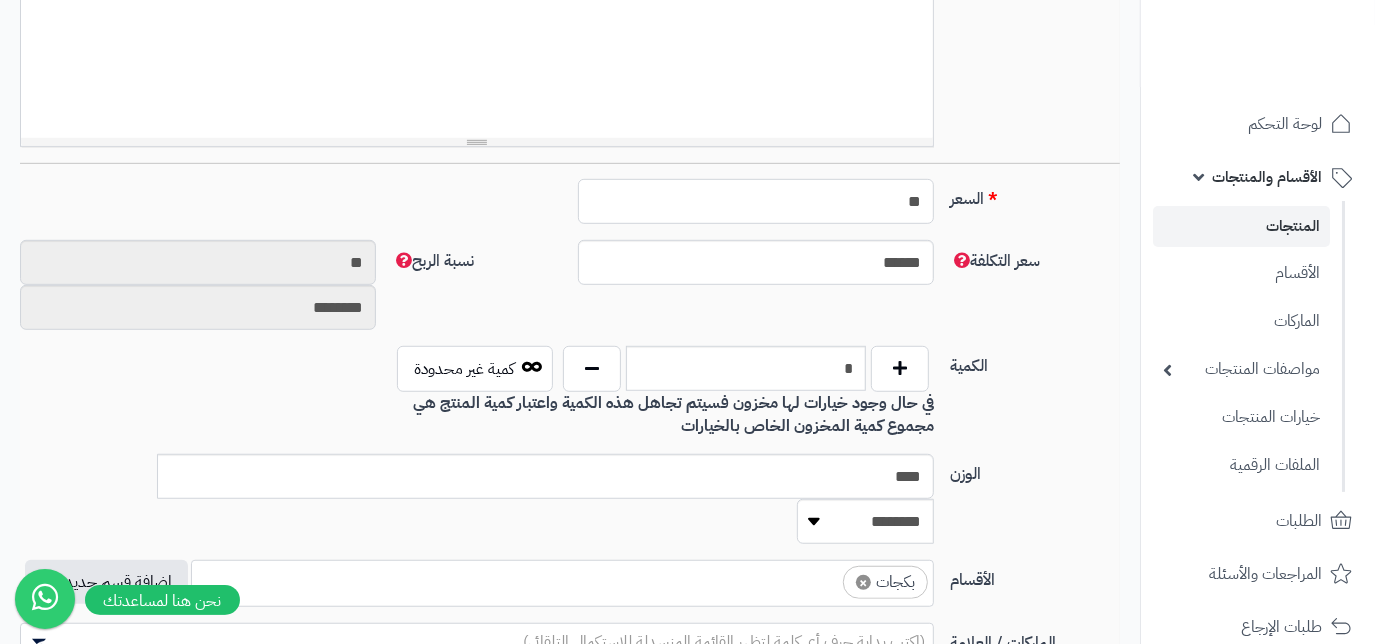type on "*********" 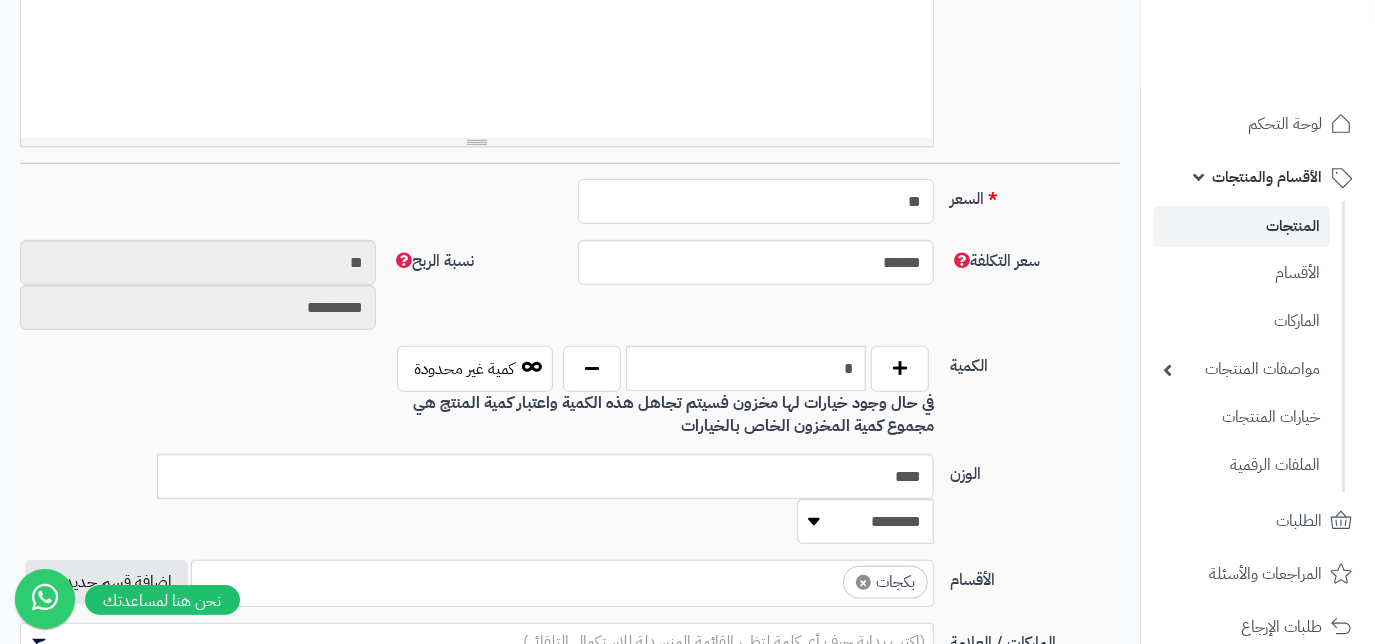 type on "***" 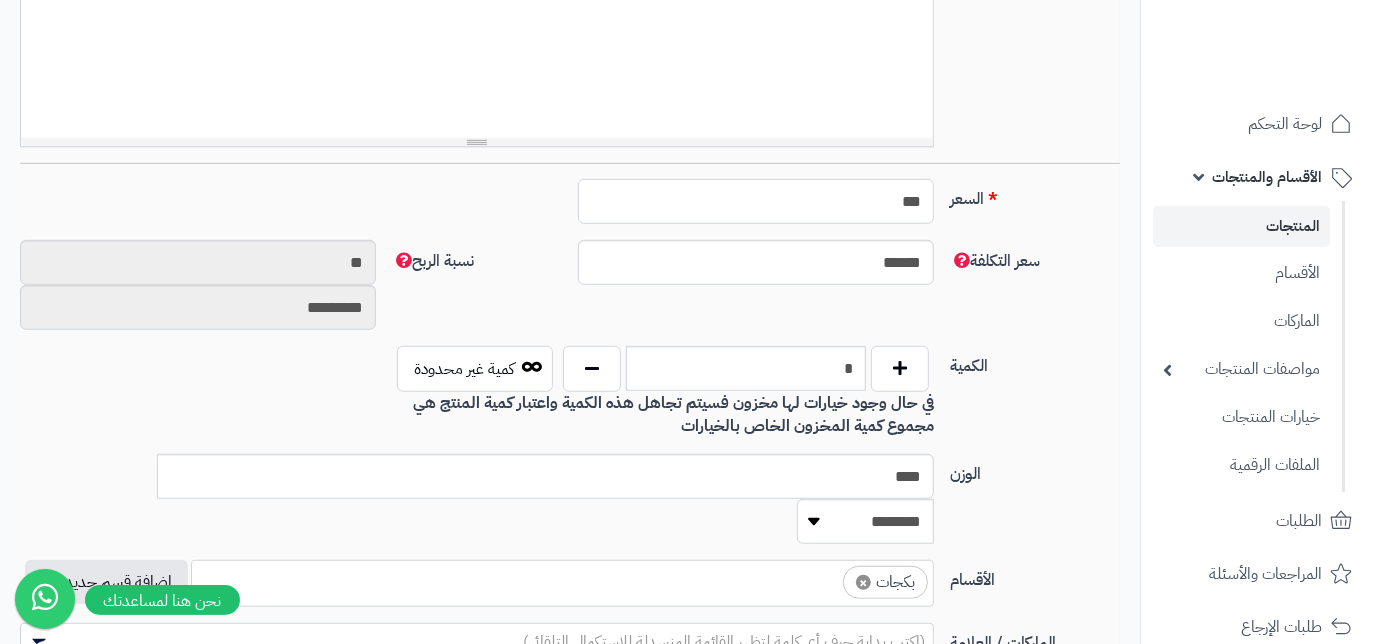 type on "**********" 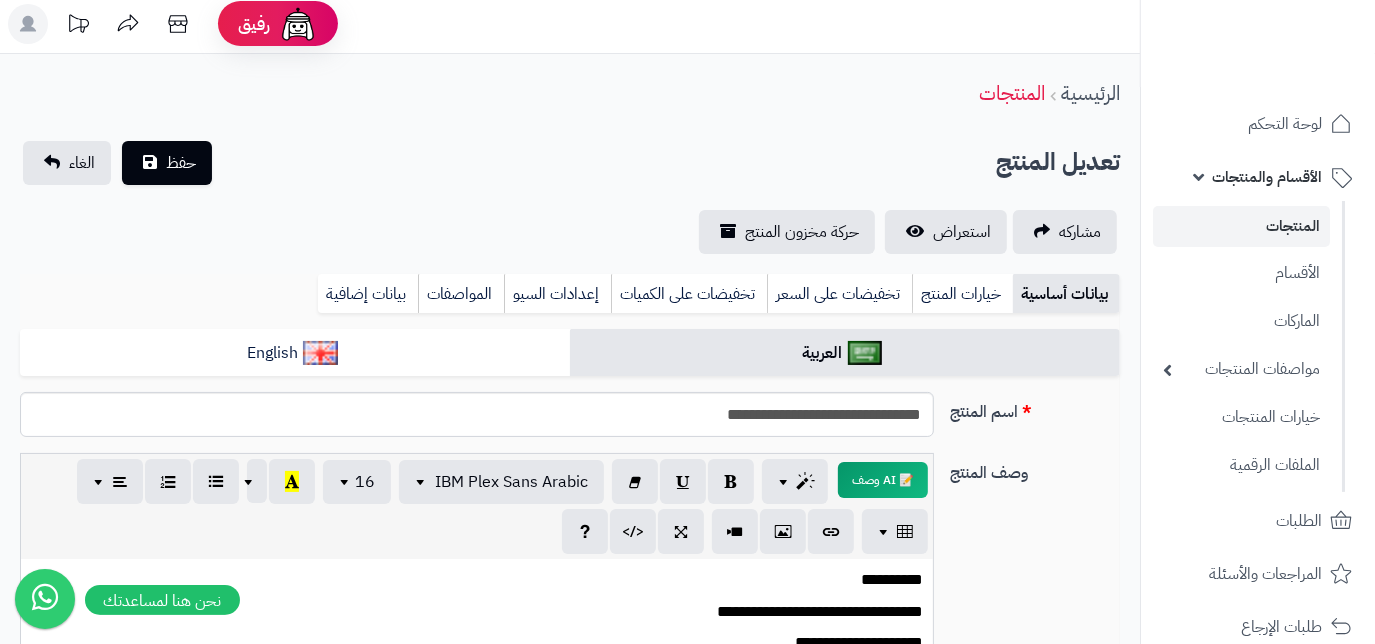 scroll, scrollTop: 0, scrollLeft: 0, axis: both 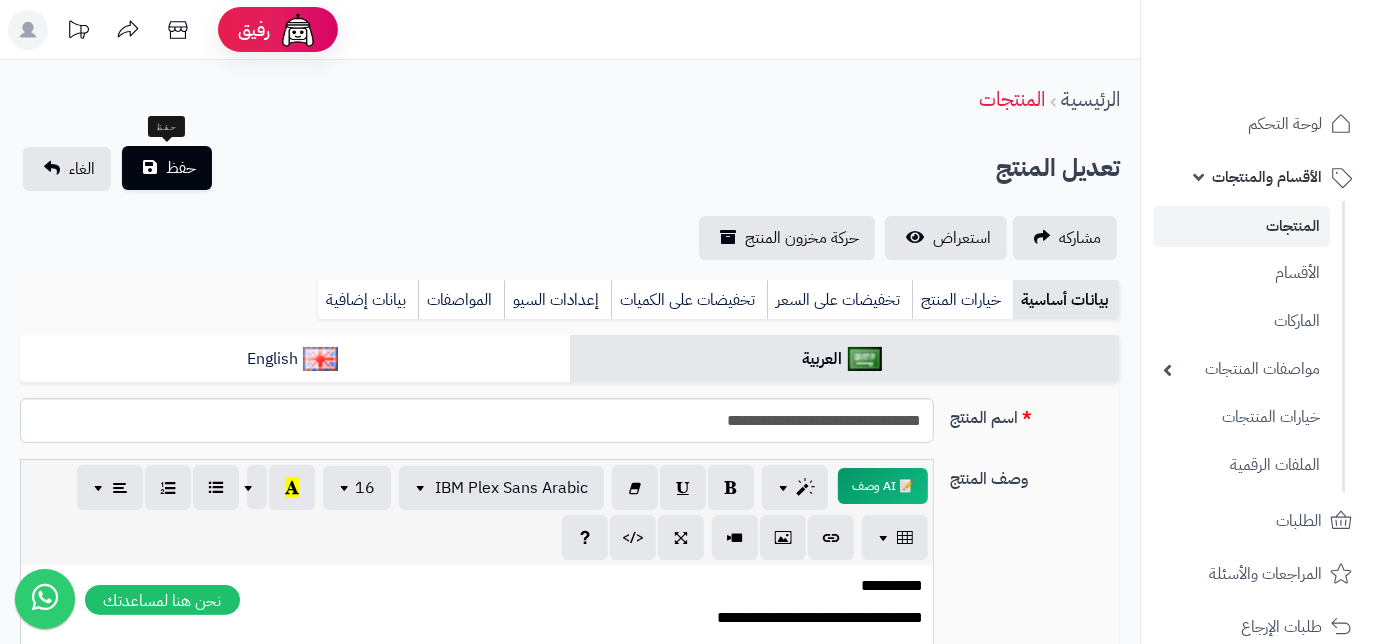type on "***" 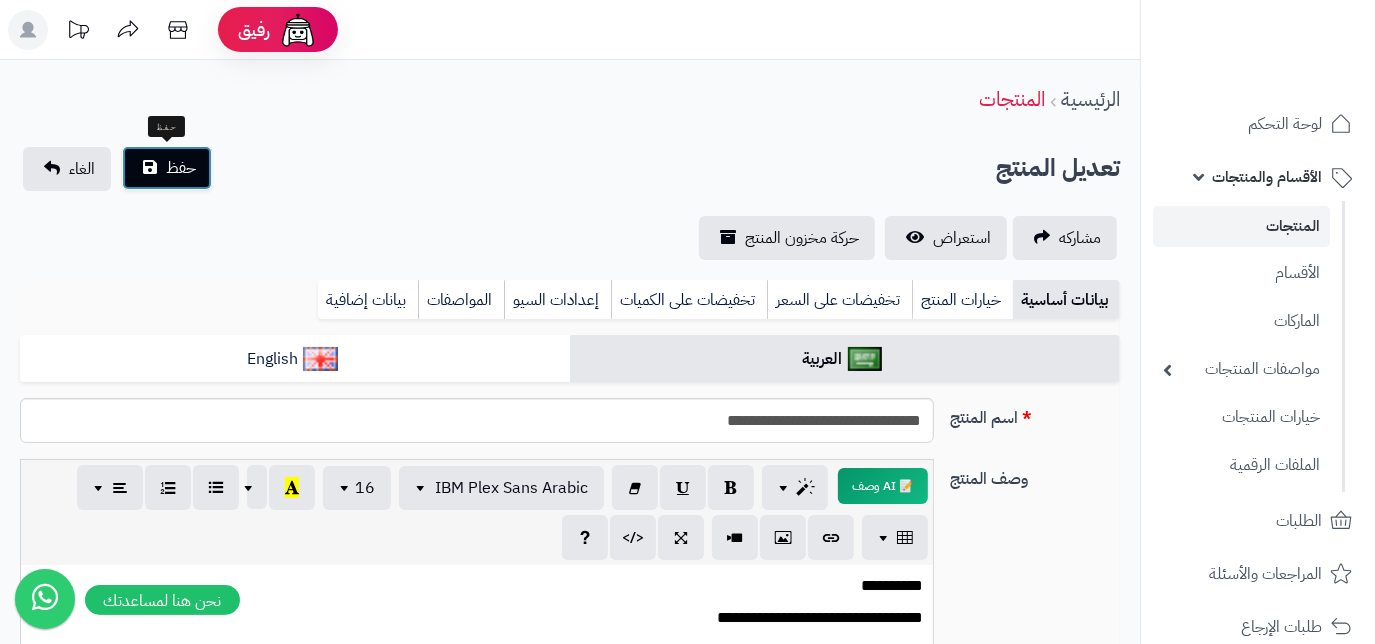 click on "حفظ" at bounding box center [181, 168] 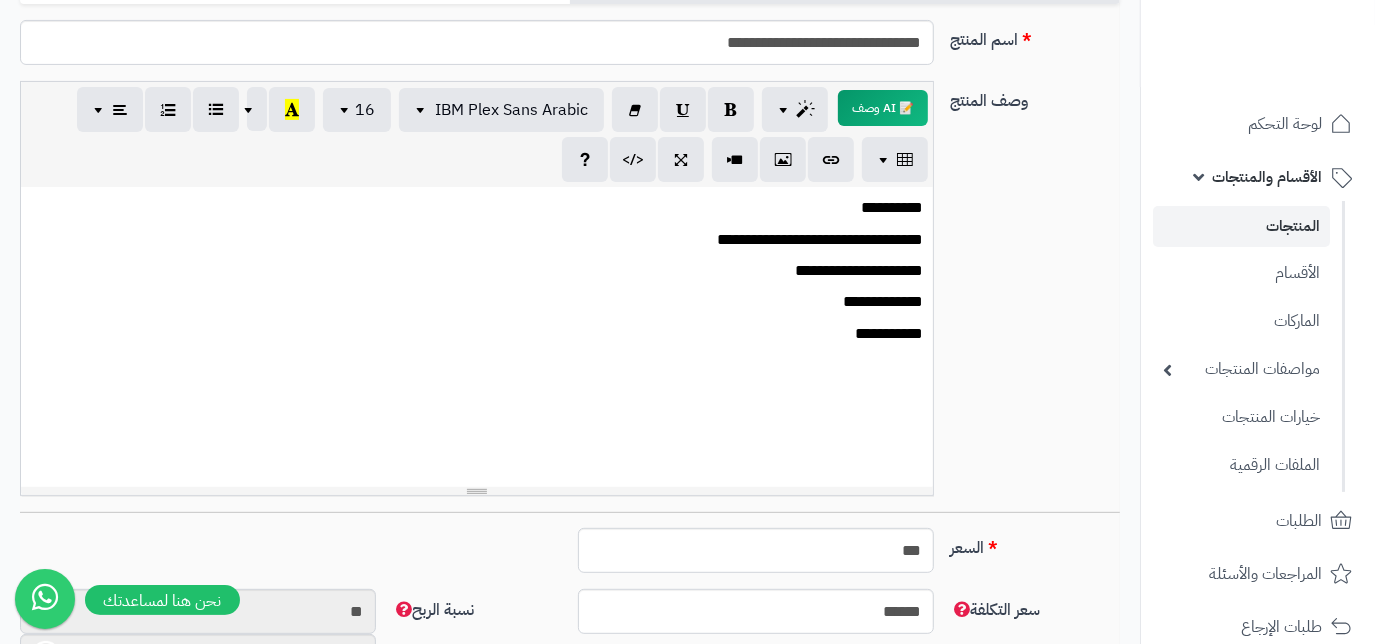 scroll, scrollTop: 269, scrollLeft: 0, axis: vertical 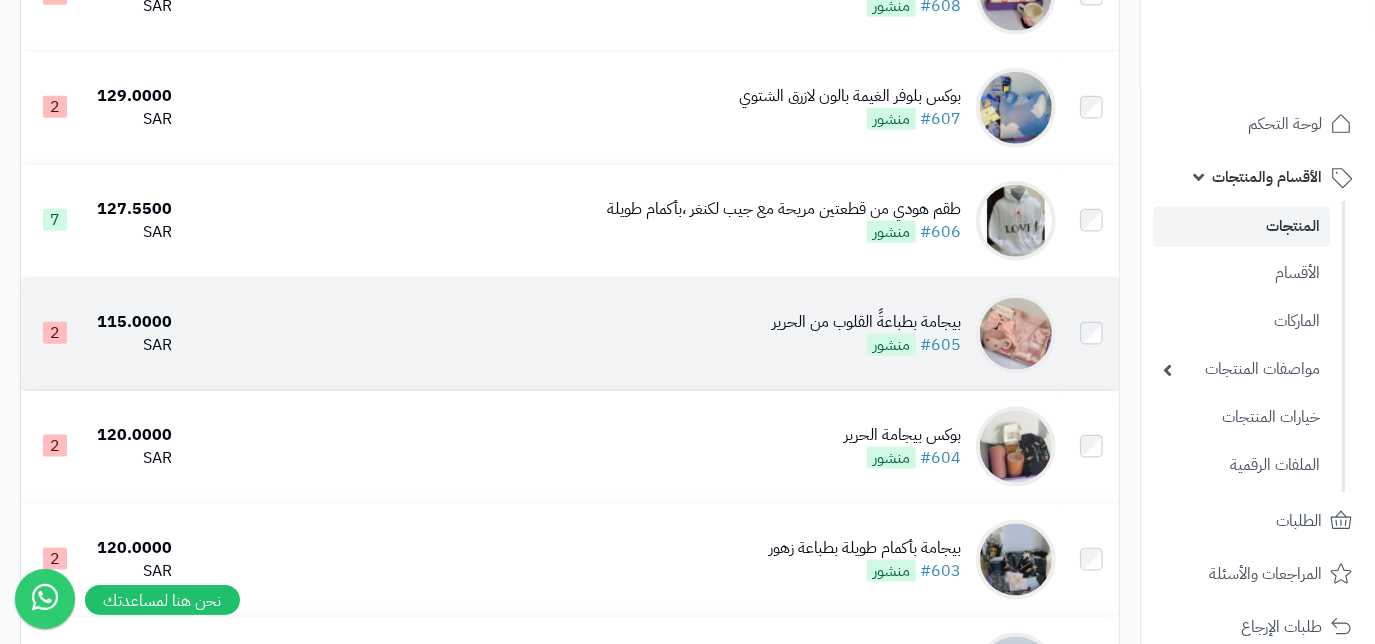 click on "بيجامة بطباعةً القلوب من الحرير
#605
منشور" at bounding box center (622, 334) 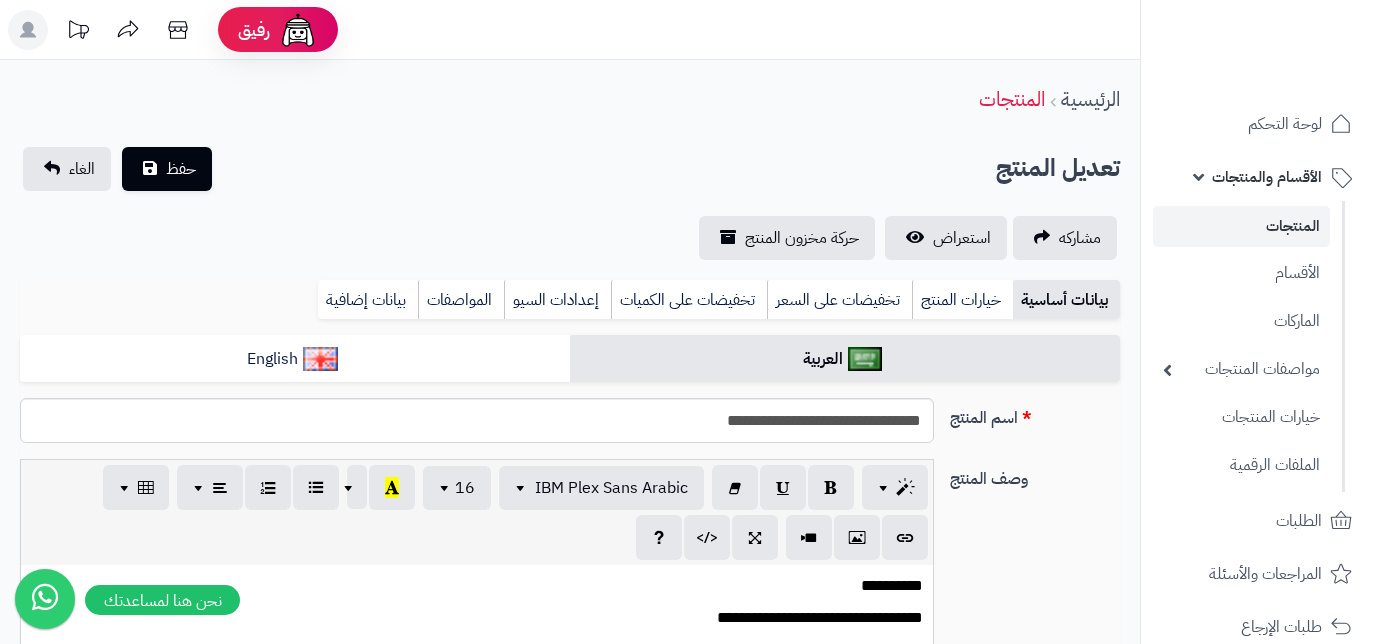 scroll, scrollTop: 0, scrollLeft: 0, axis: both 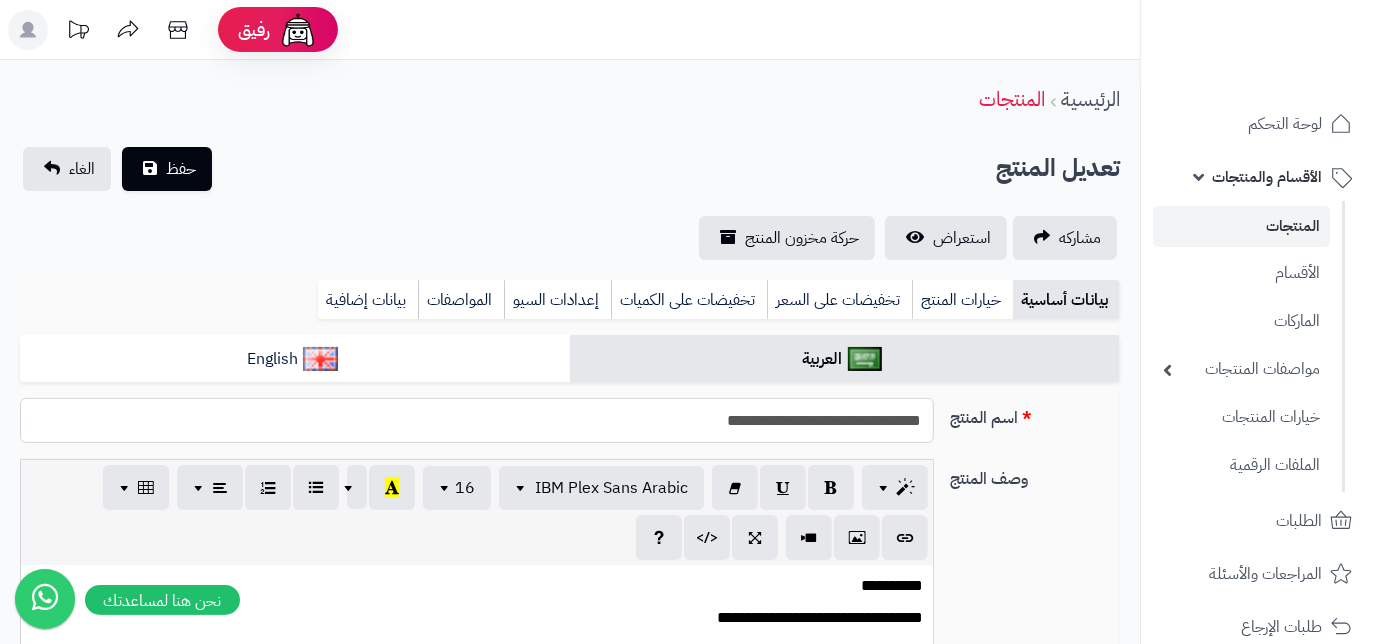 click on "**********" at bounding box center [477, 420] 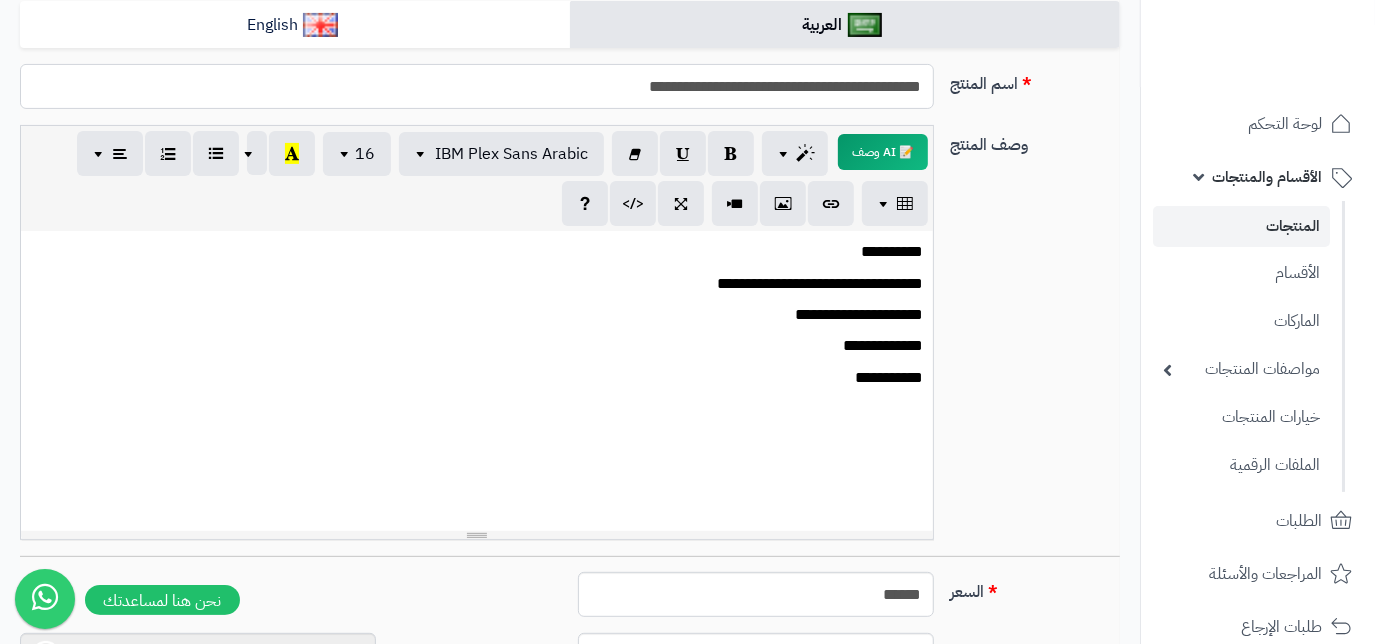 scroll, scrollTop: 0, scrollLeft: 0, axis: both 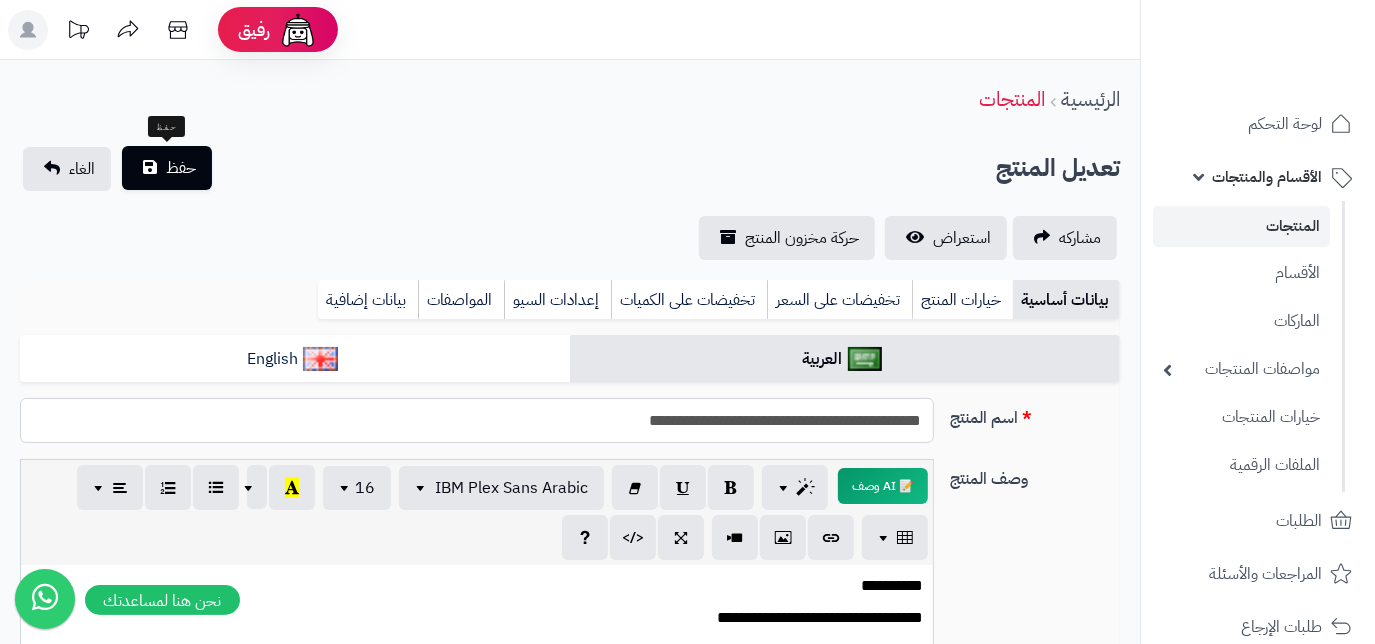 type on "**********" 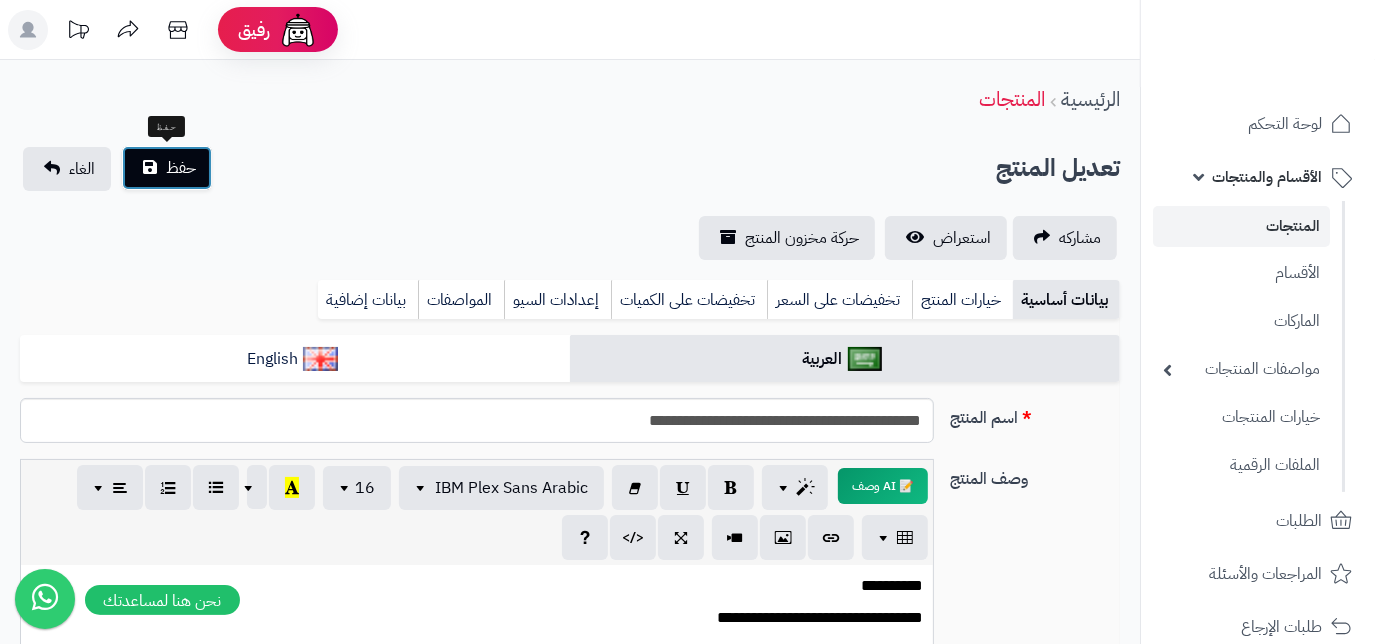click on "حفظ" at bounding box center (181, 168) 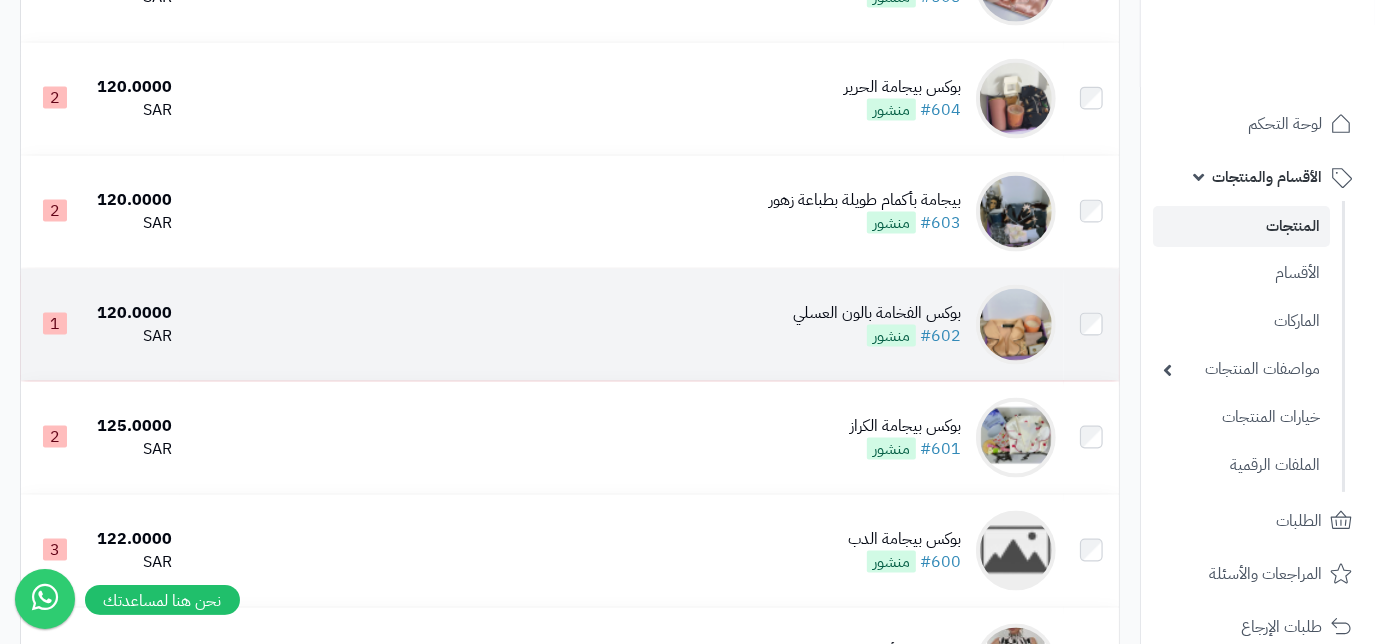 scroll, scrollTop: 1909, scrollLeft: 0, axis: vertical 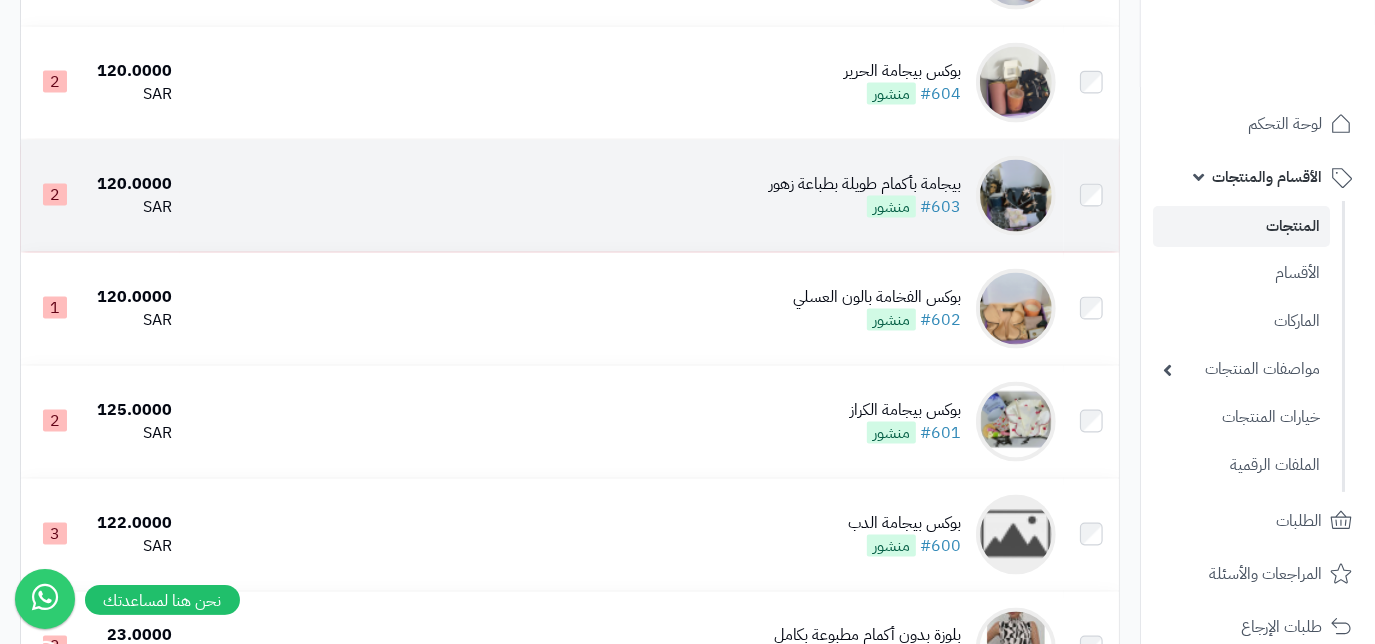 click at bounding box center (1016, 196) 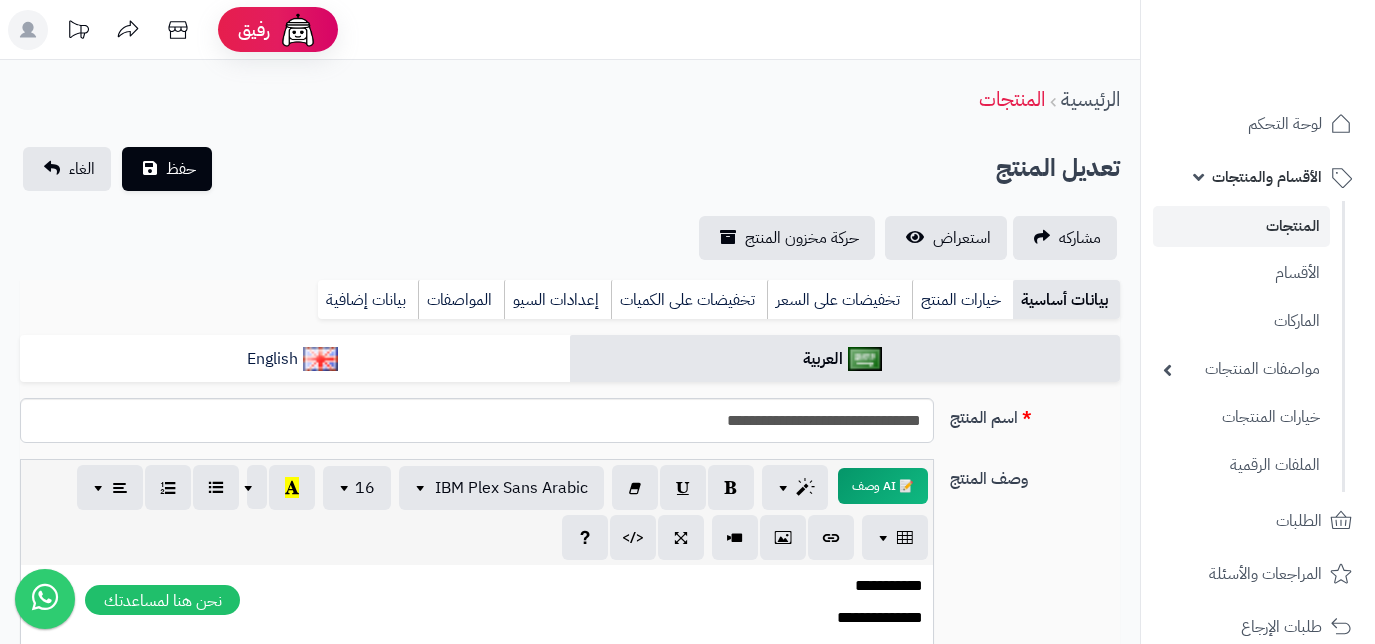 scroll, scrollTop: 181, scrollLeft: 0, axis: vertical 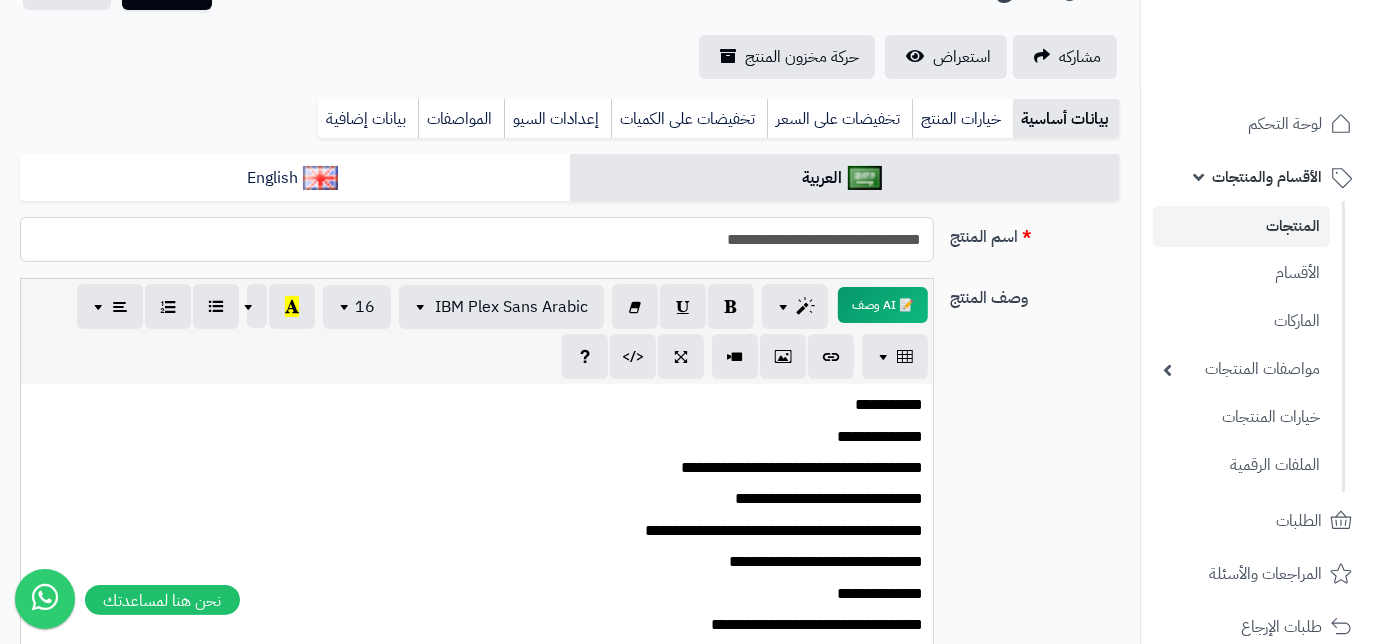 click on "**********" at bounding box center [477, 239] 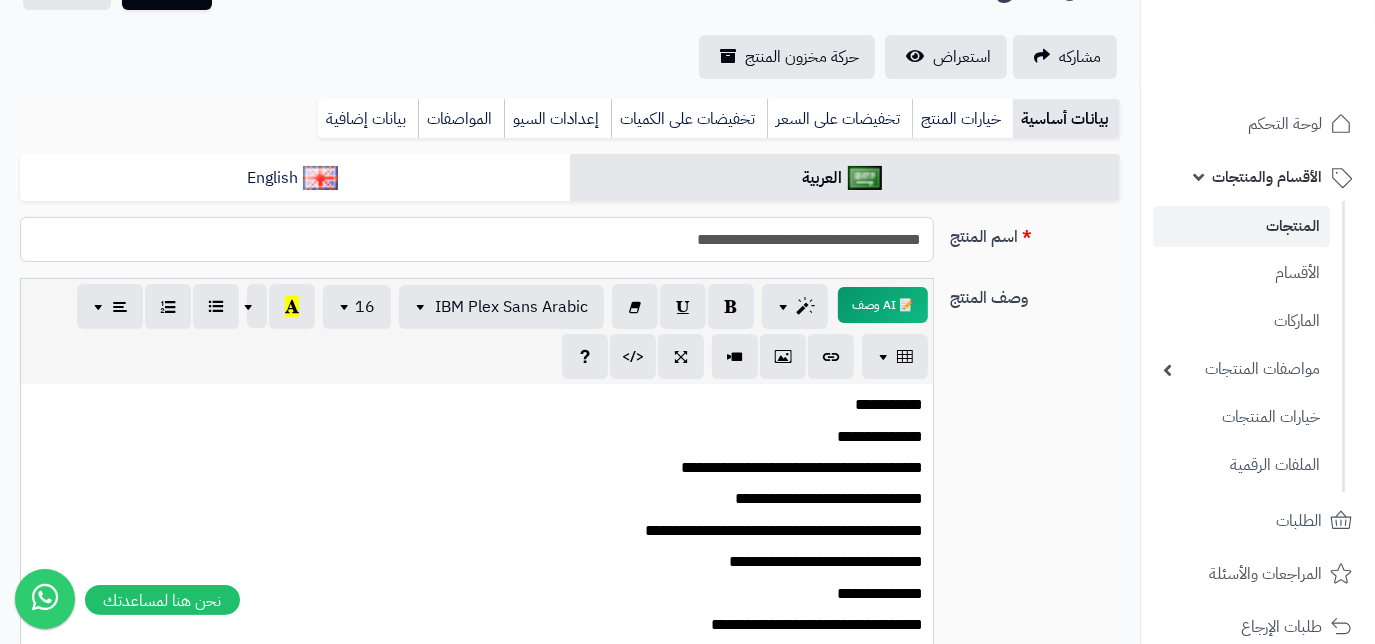 click on "**********" at bounding box center (477, 239) 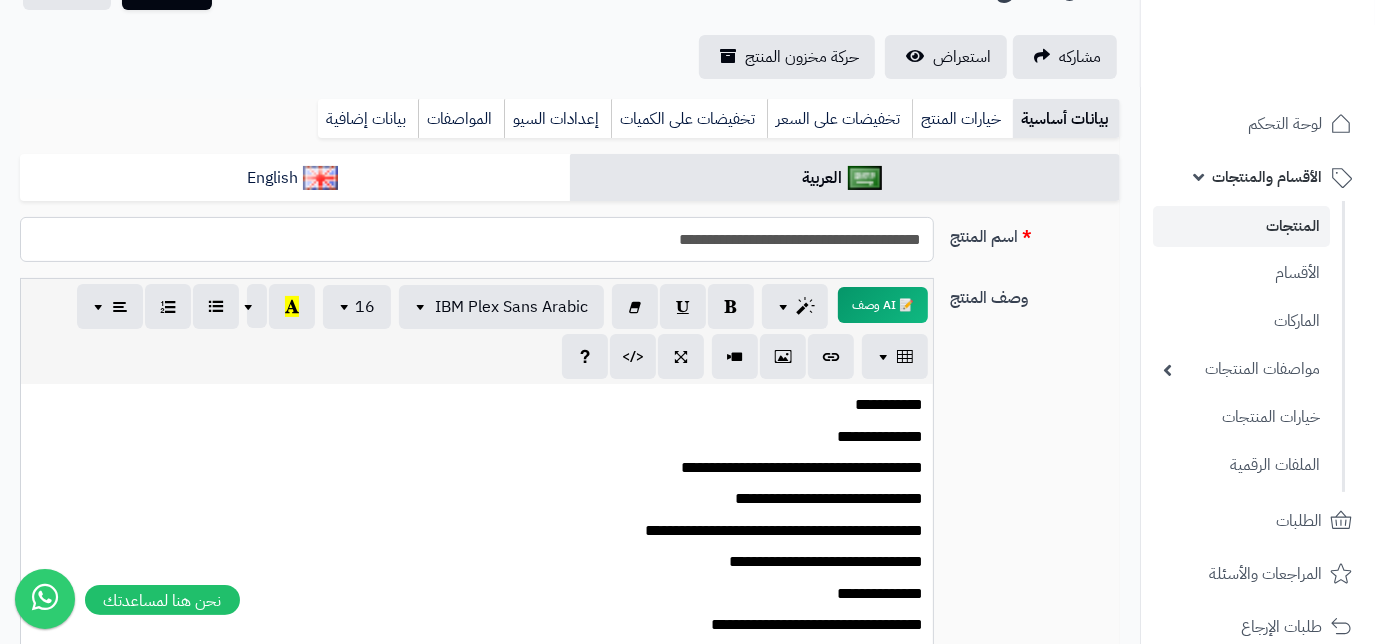 click on "**********" at bounding box center [477, 239] 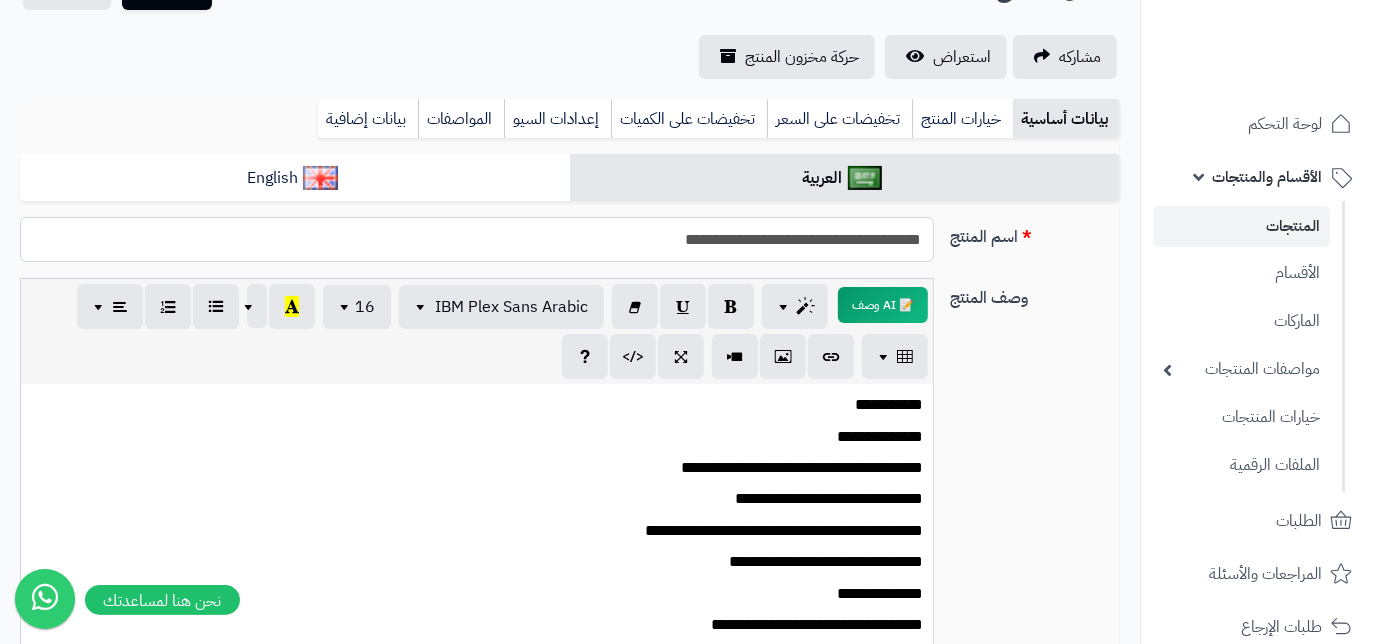 click on "**********" at bounding box center (477, 239) 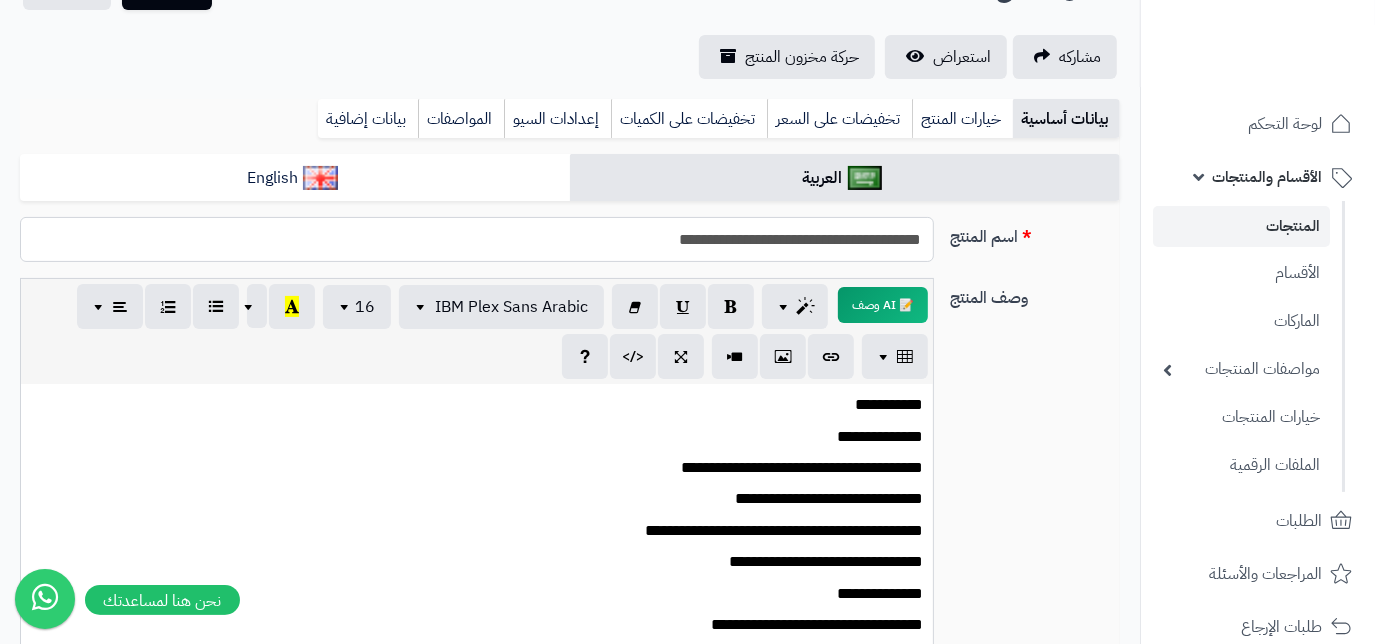 click on "**********" at bounding box center (477, 239) 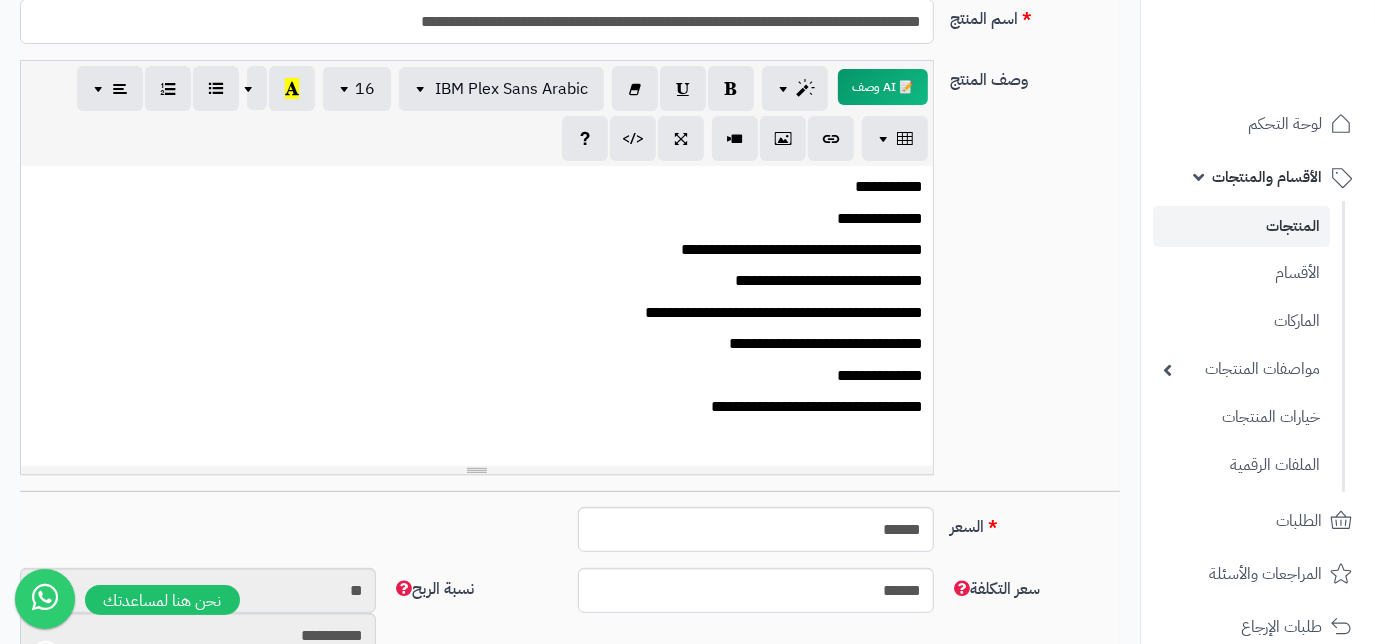 scroll, scrollTop: 454, scrollLeft: 0, axis: vertical 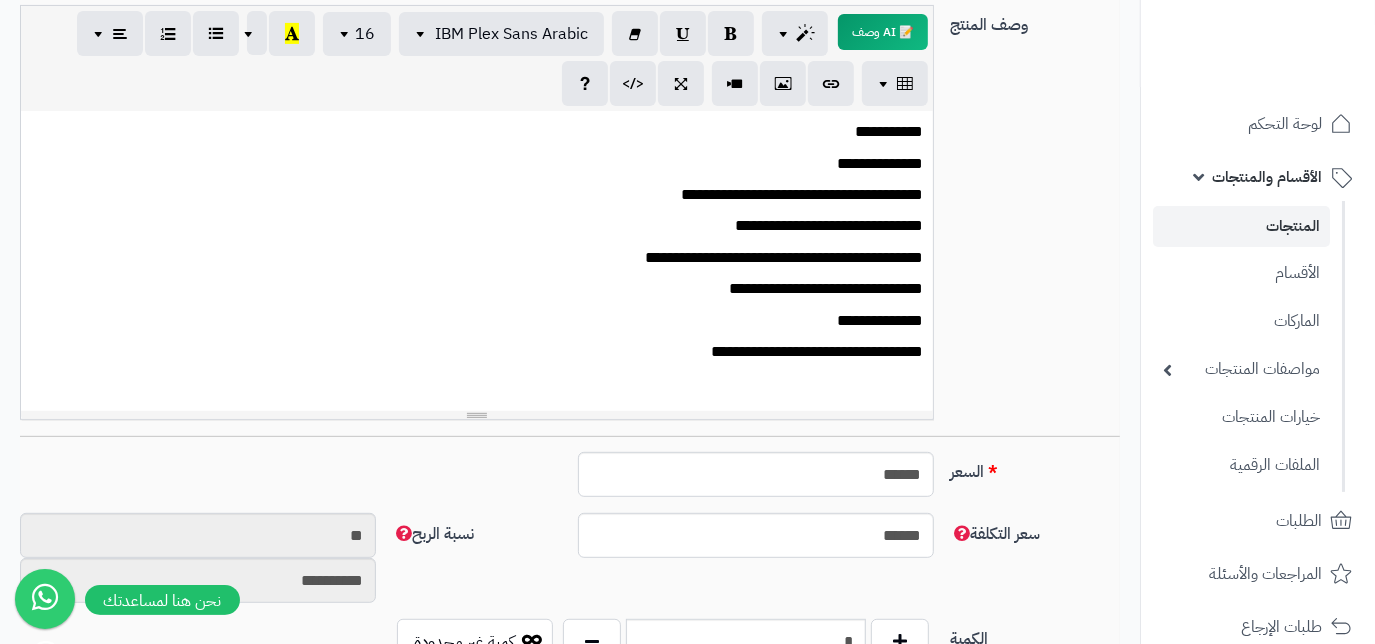 type on "**********" 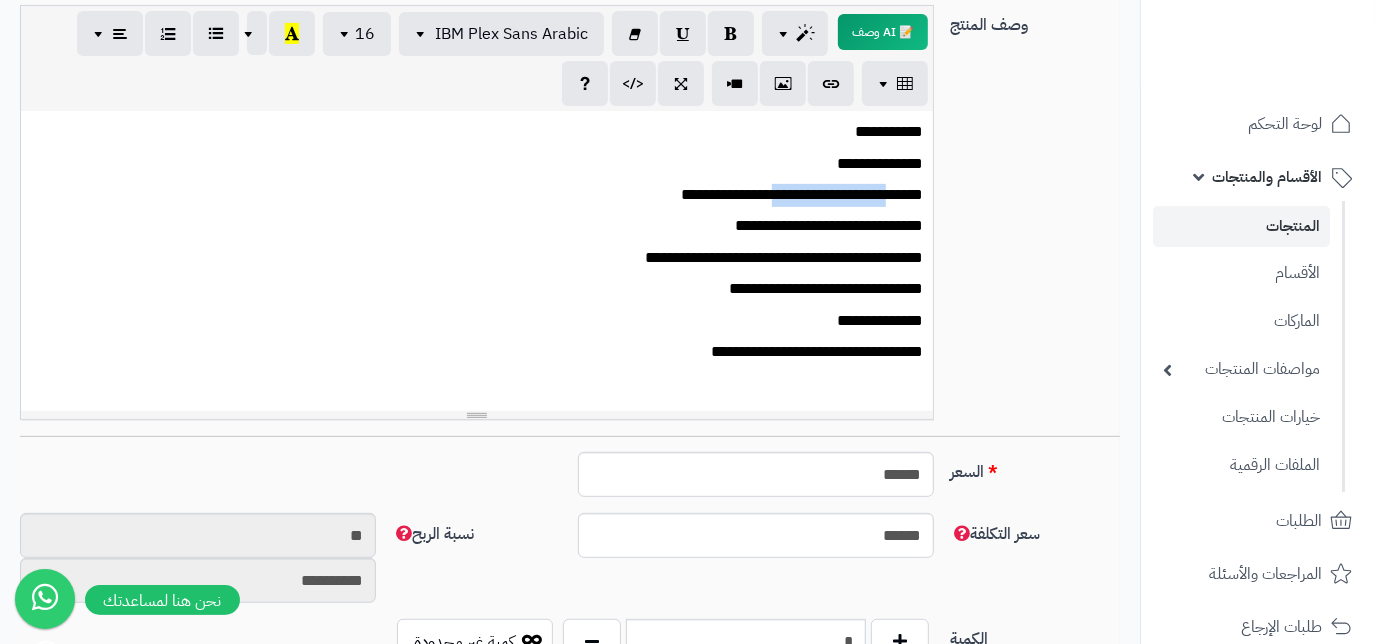 drag, startPoint x: 781, startPoint y: 178, endPoint x: 842, endPoint y: 178, distance: 61 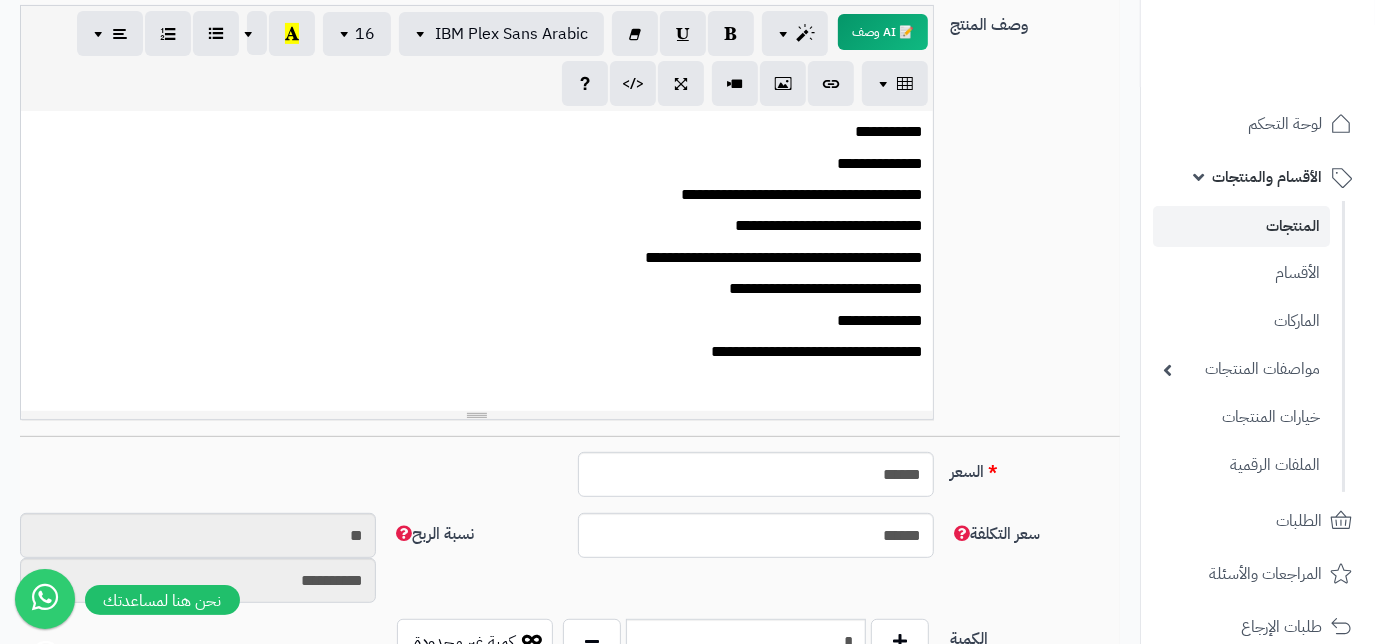 click on "**********" at bounding box center [476, 164] 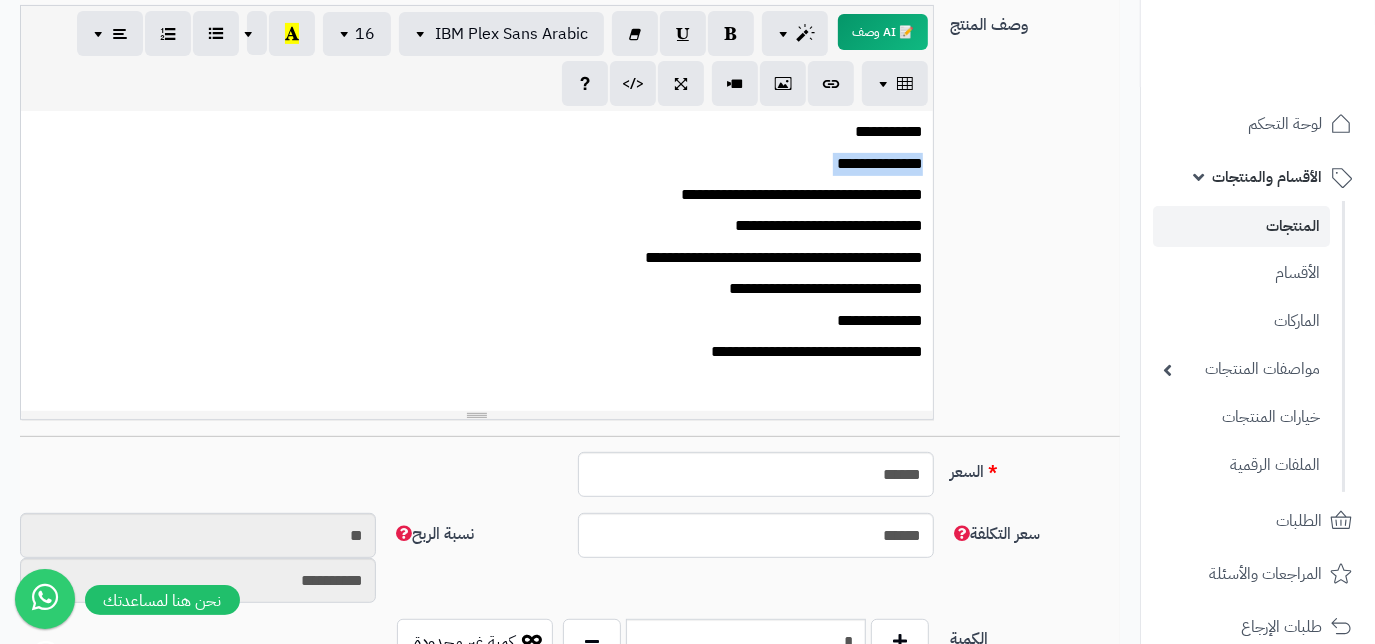 drag, startPoint x: 799, startPoint y: 168, endPoint x: 941, endPoint y: 170, distance: 142.01408 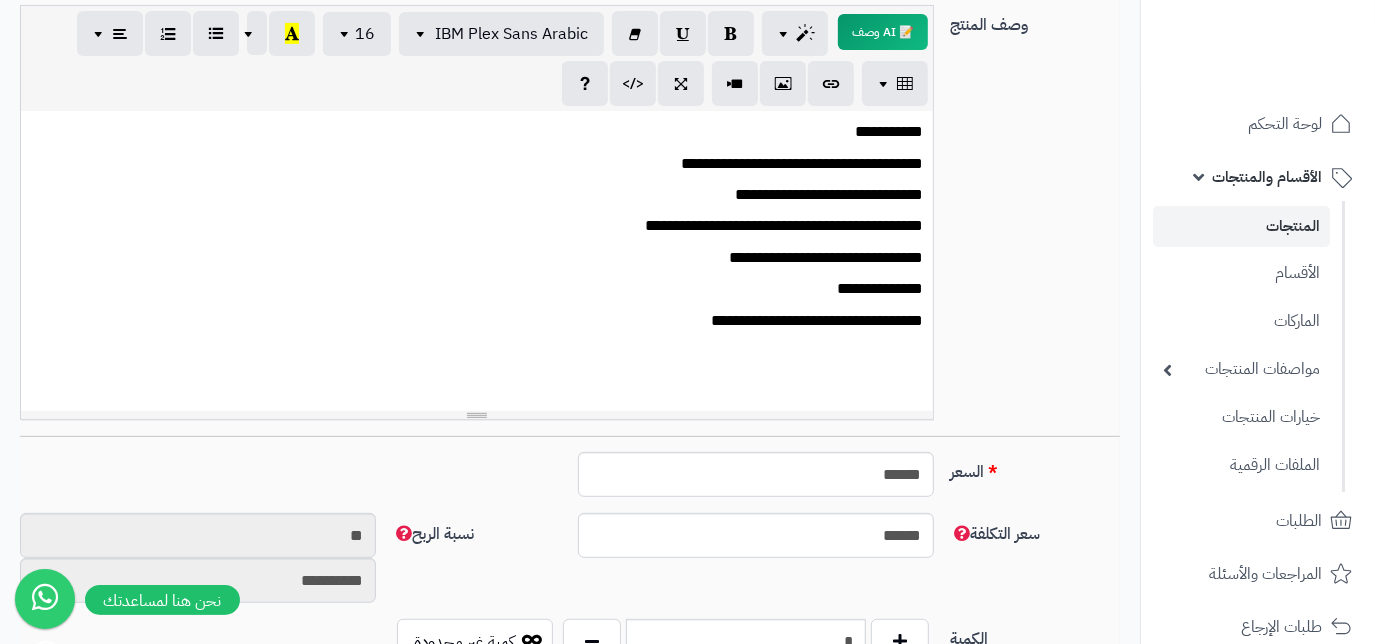 click on "**********" at bounding box center (476, 164) 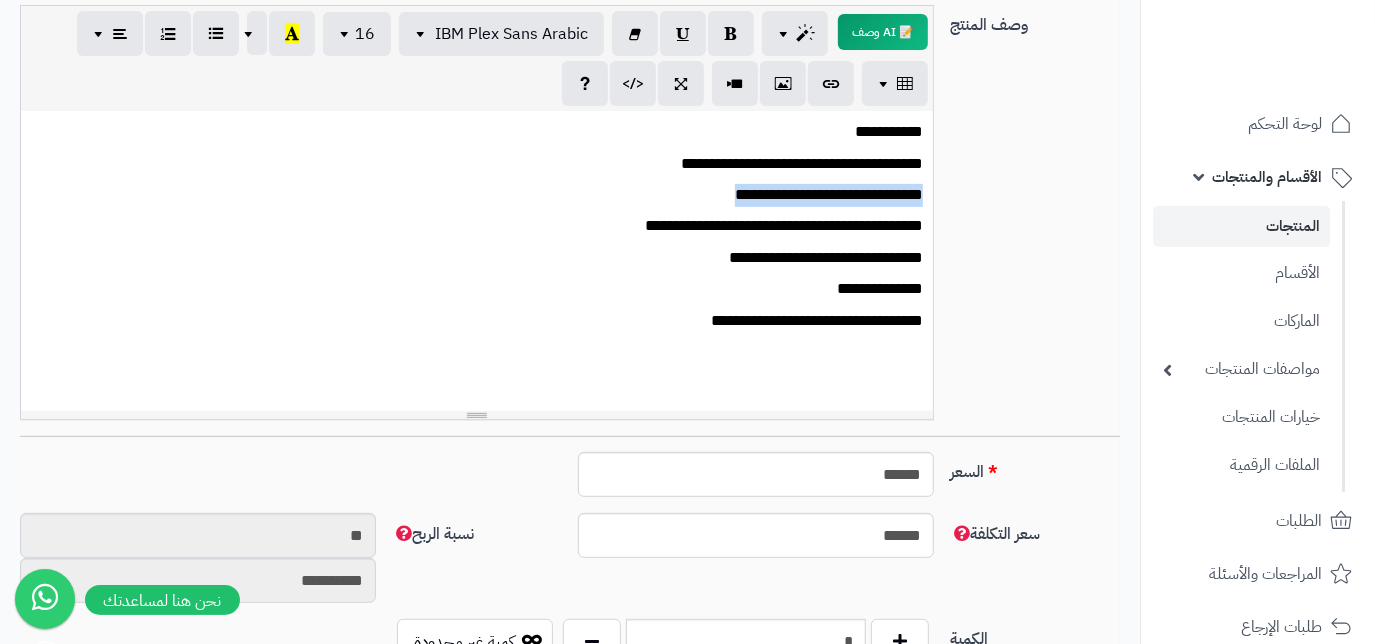 drag, startPoint x: 656, startPoint y: 202, endPoint x: 940, endPoint y: 197, distance: 284.044 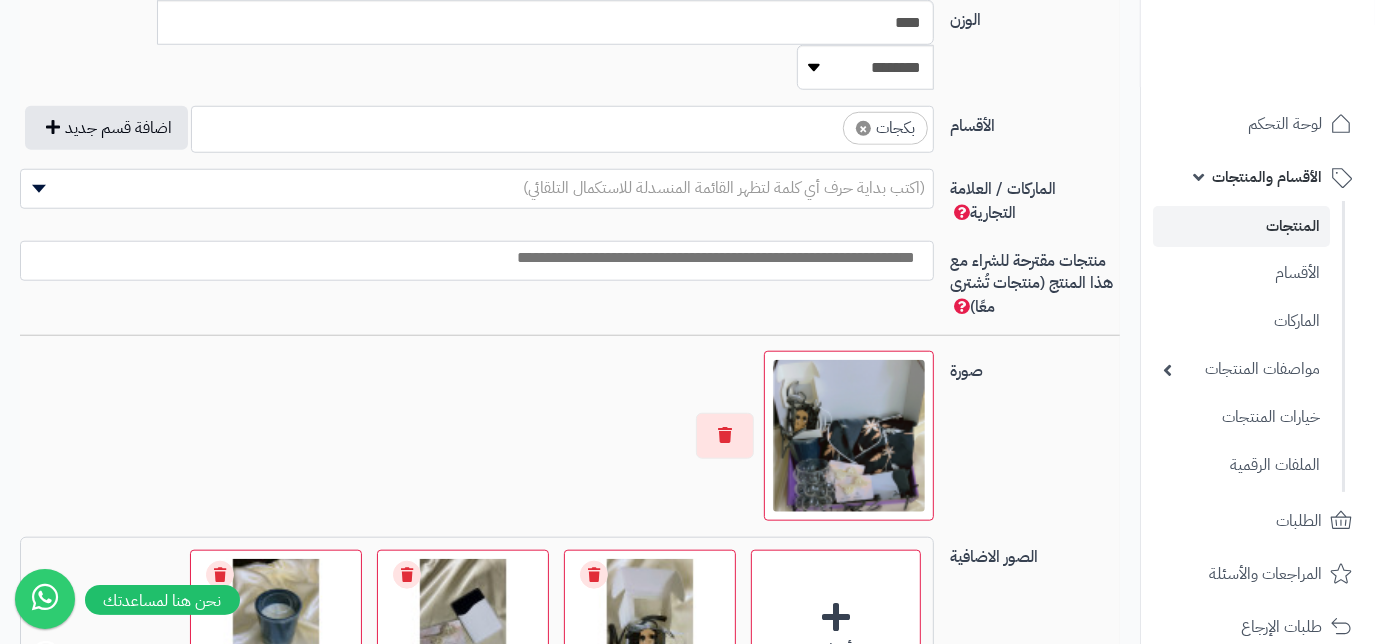 scroll, scrollTop: 1363, scrollLeft: 0, axis: vertical 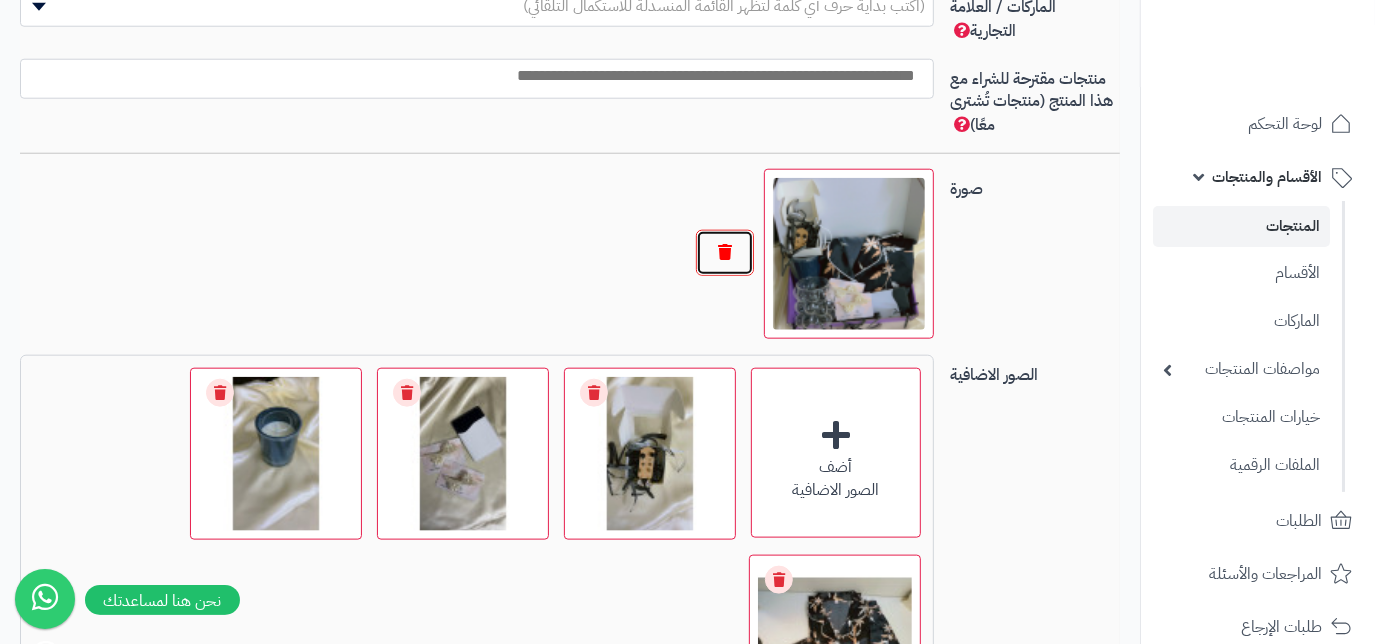 click at bounding box center (725, 253) 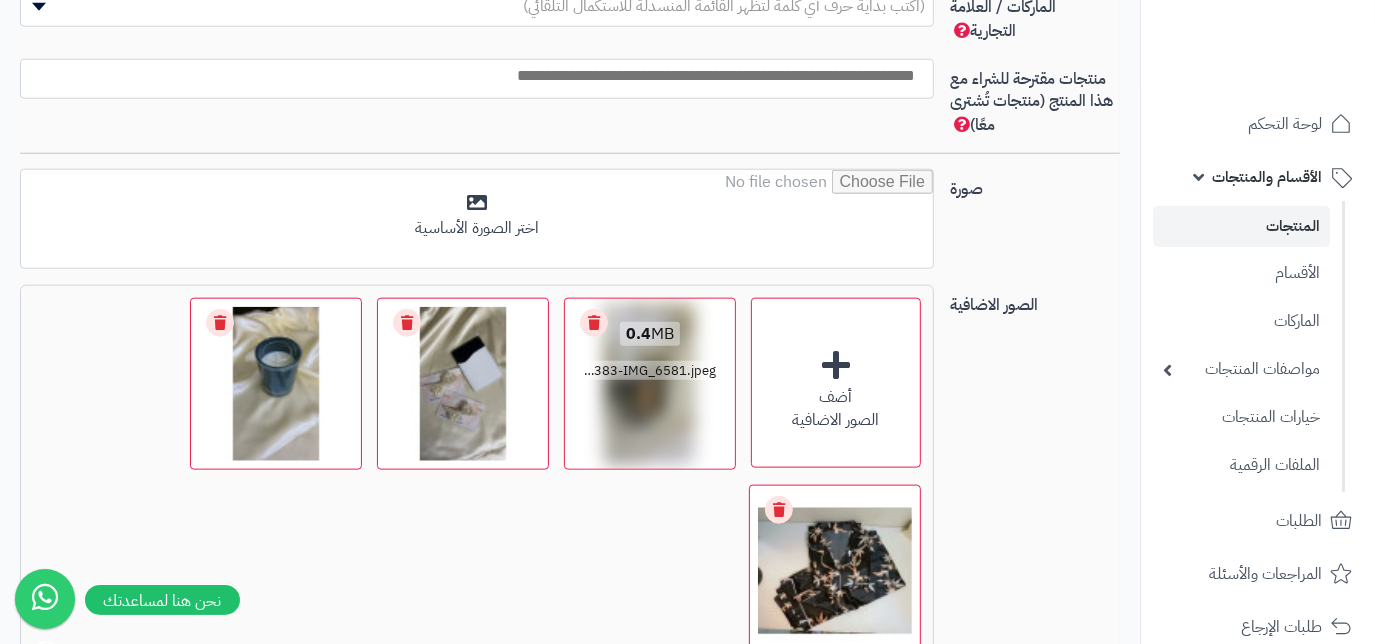 click on "Remove file" at bounding box center [594, 323] 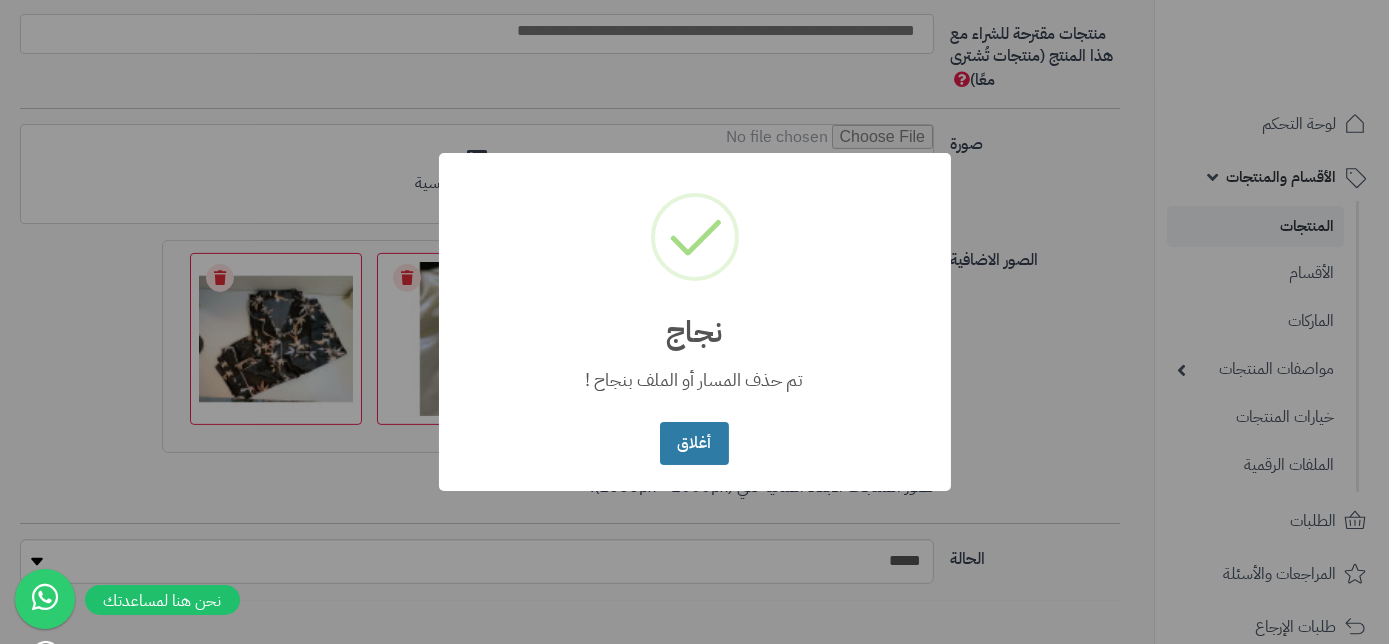 click on "أغلاق" at bounding box center [694, 443] 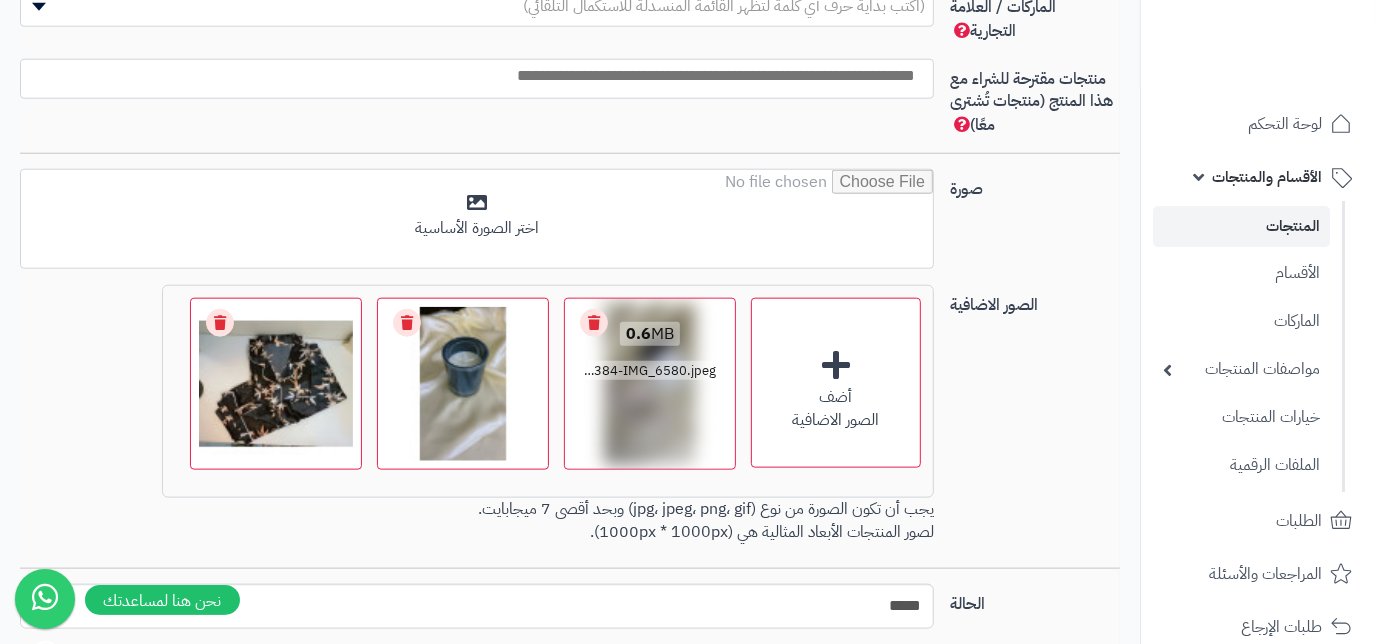 click on "Remove file" at bounding box center [594, 323] 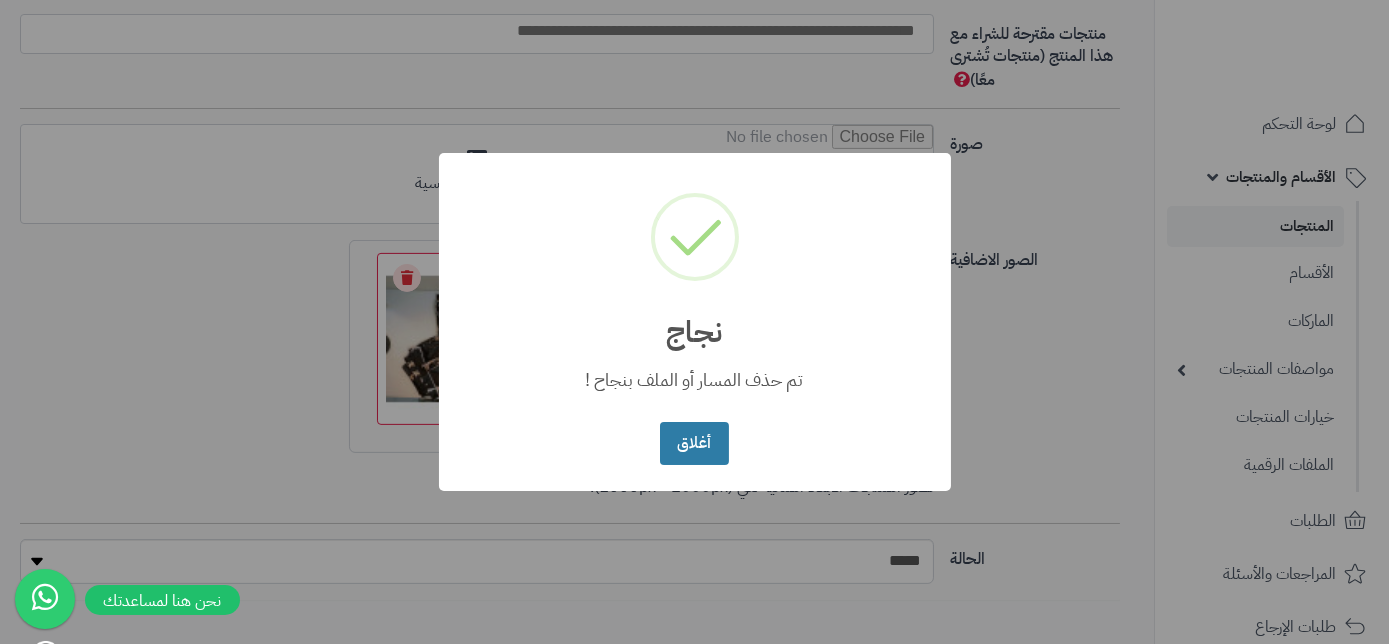click on "أغلاق" at bounding box center (694, 443) 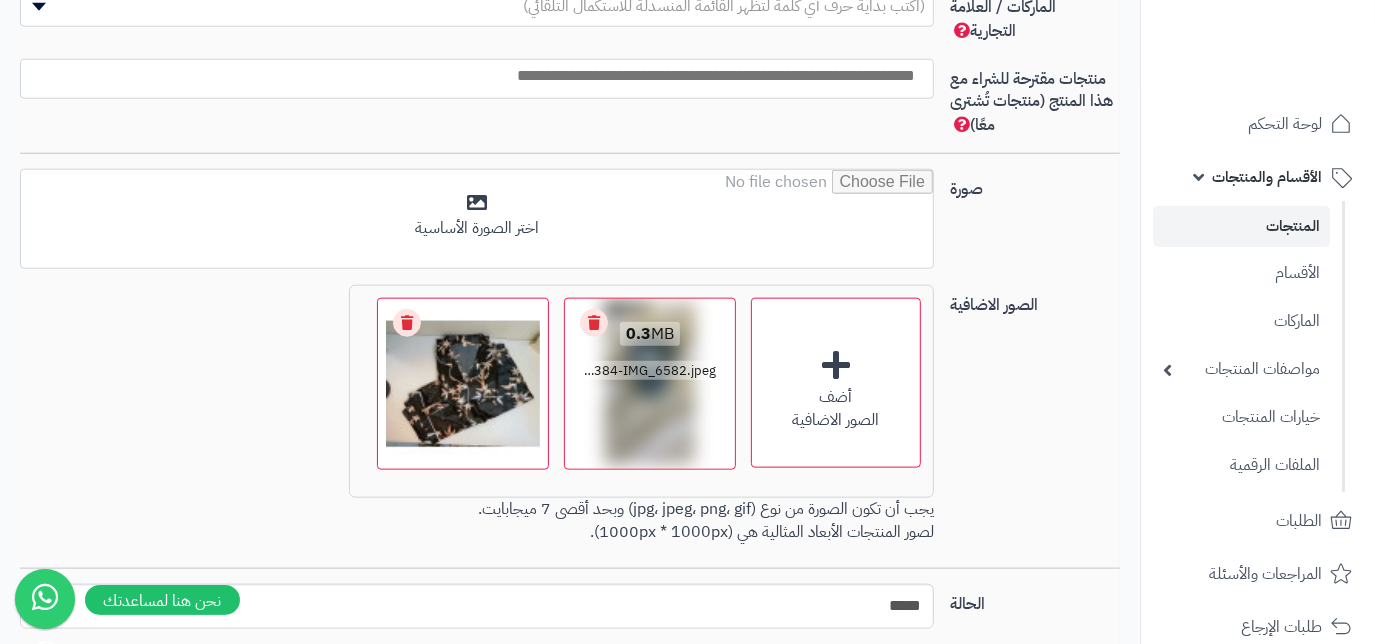 click on "0.3  MB" at bounding box center (650, 335) 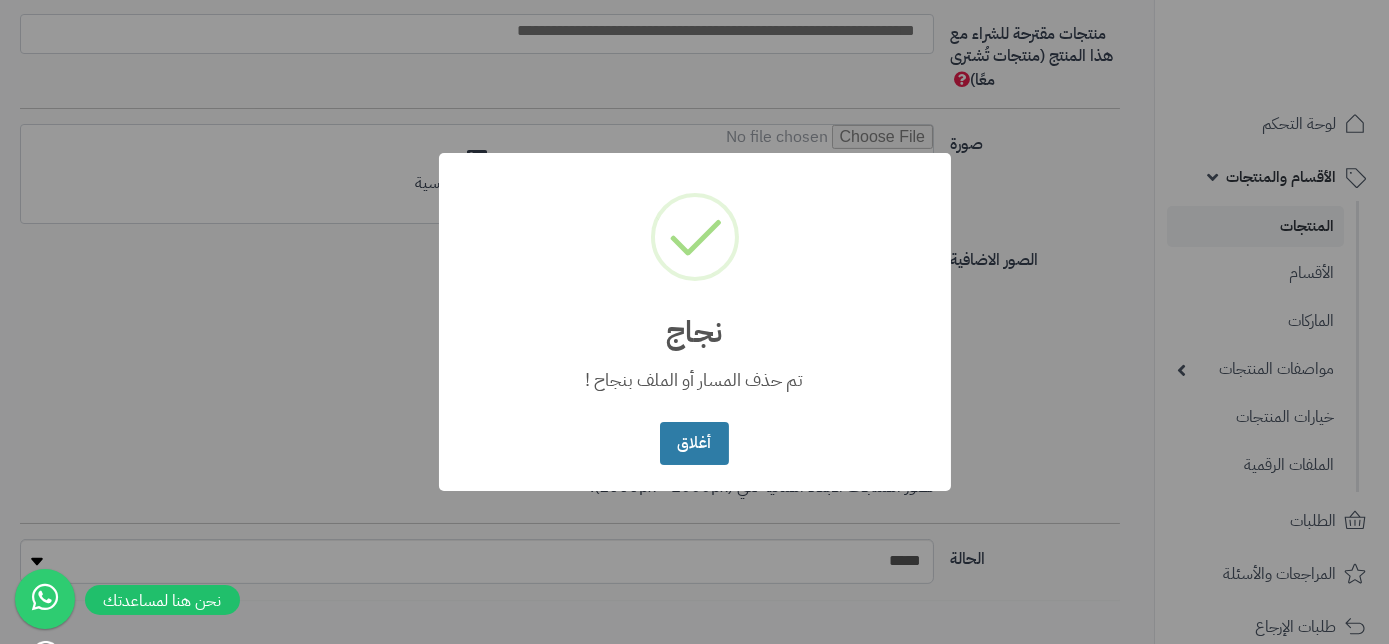 click on "أغلاق" at bounding box center [694, 443] 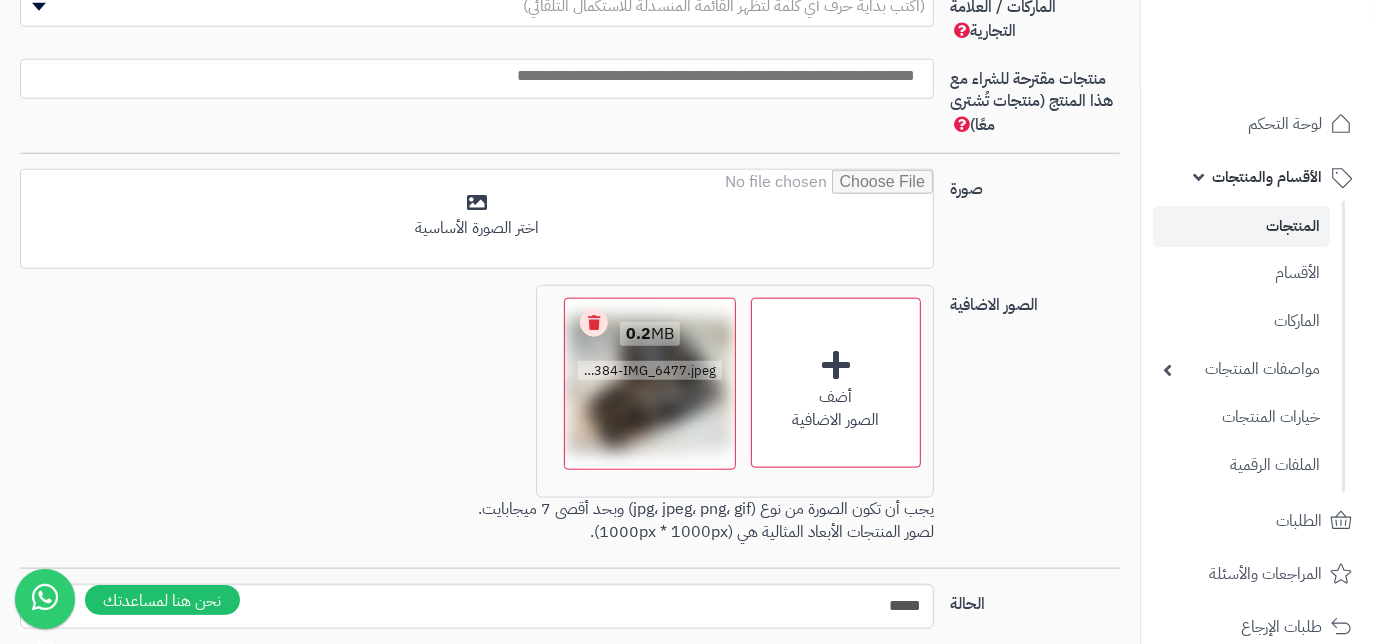 click on "Remove file" at bounding box center (594, 323) 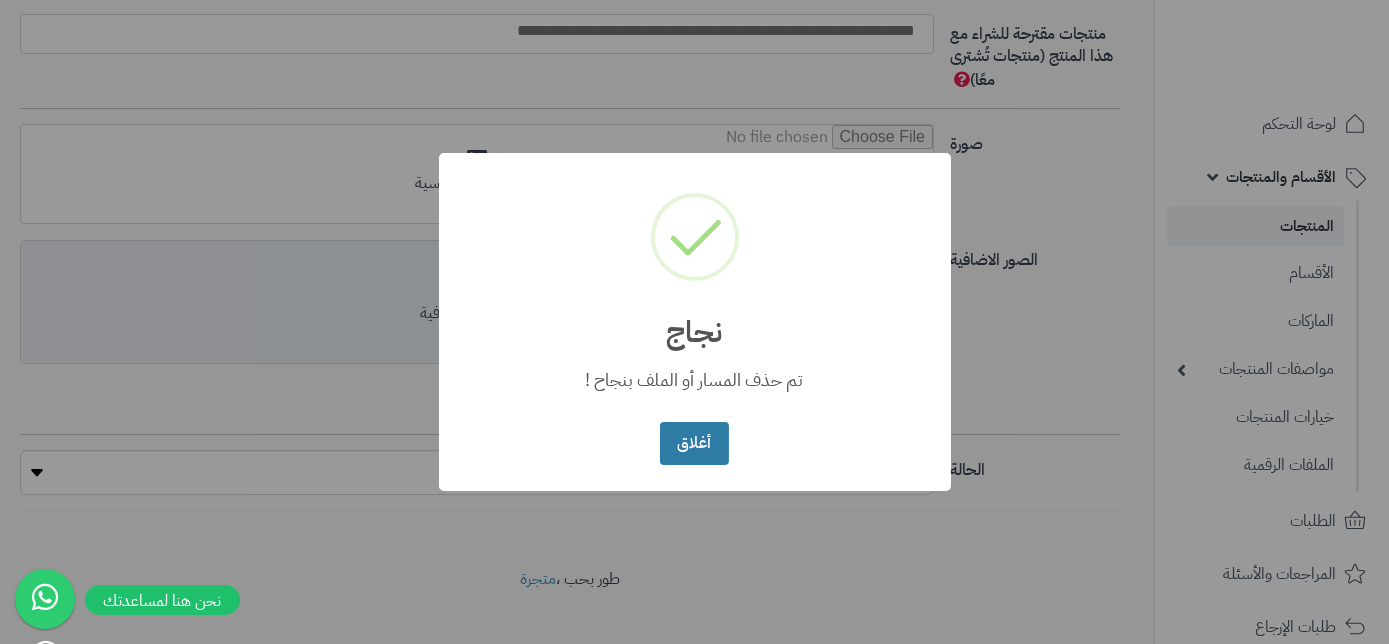 click on "أغلاق" at bounding box center [694, 443] 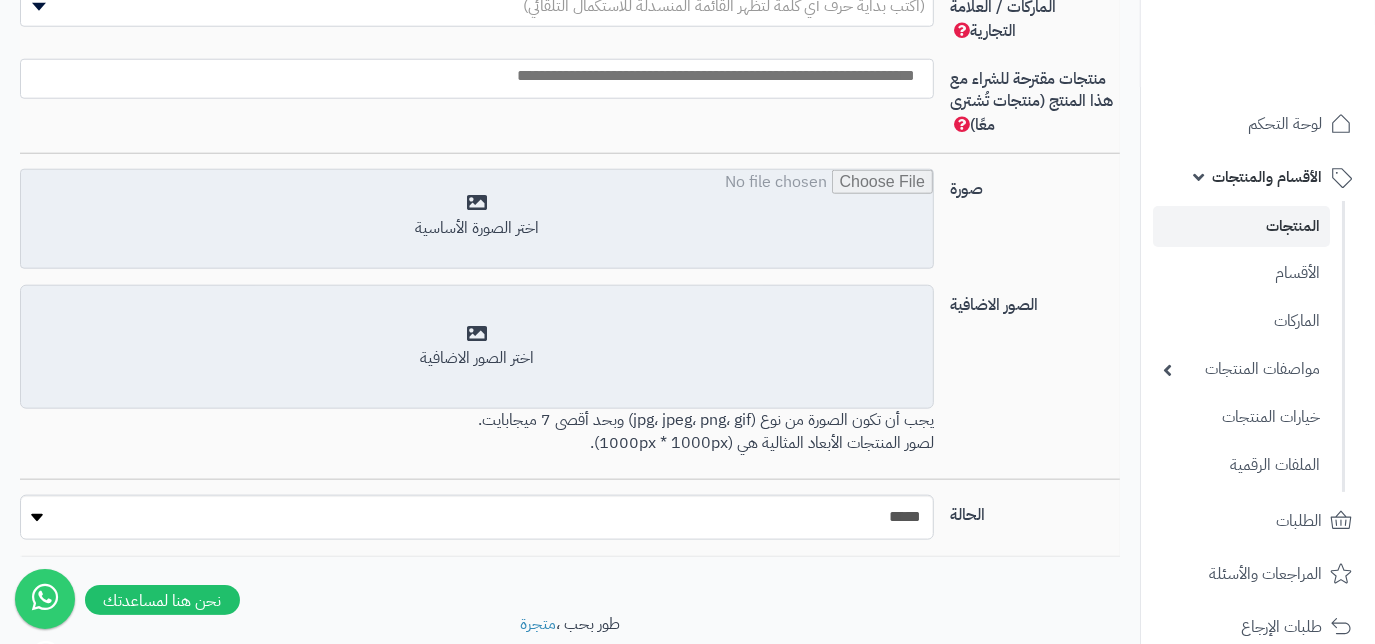click at bounding box center (477, 220) 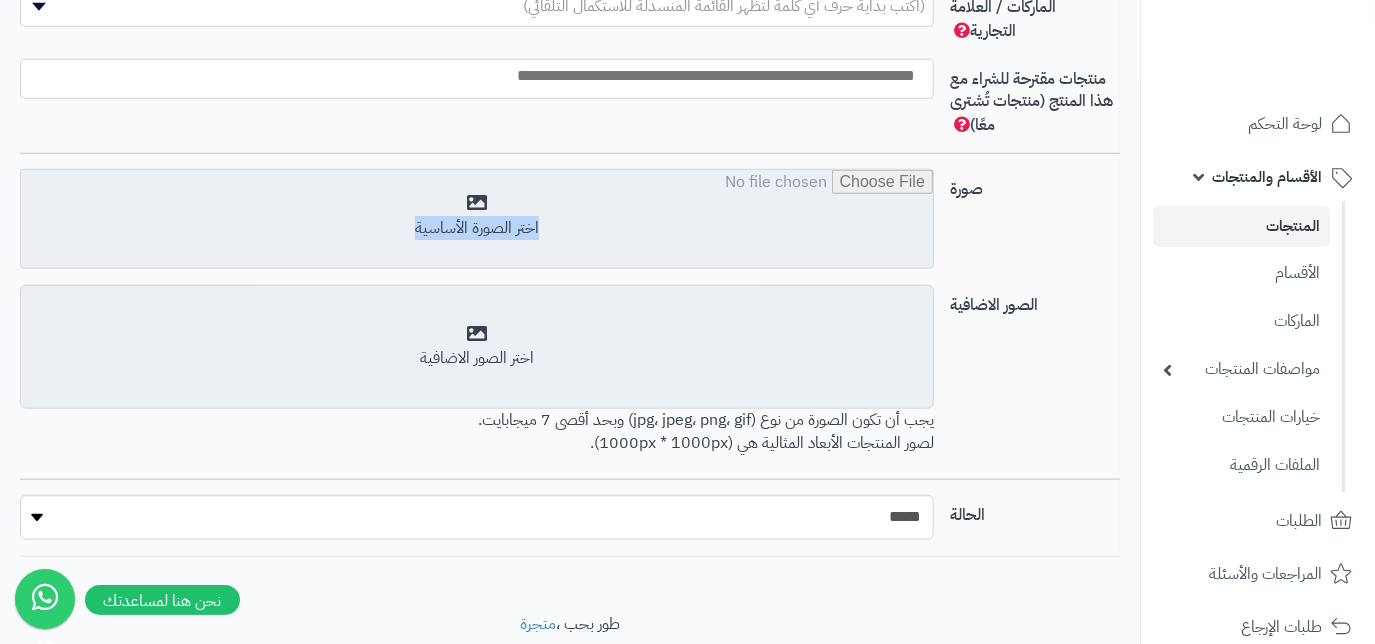drag, startPoint x: 495, startPoint y: 114, endPoint x: 495, endPoint y: 134, distance: 20 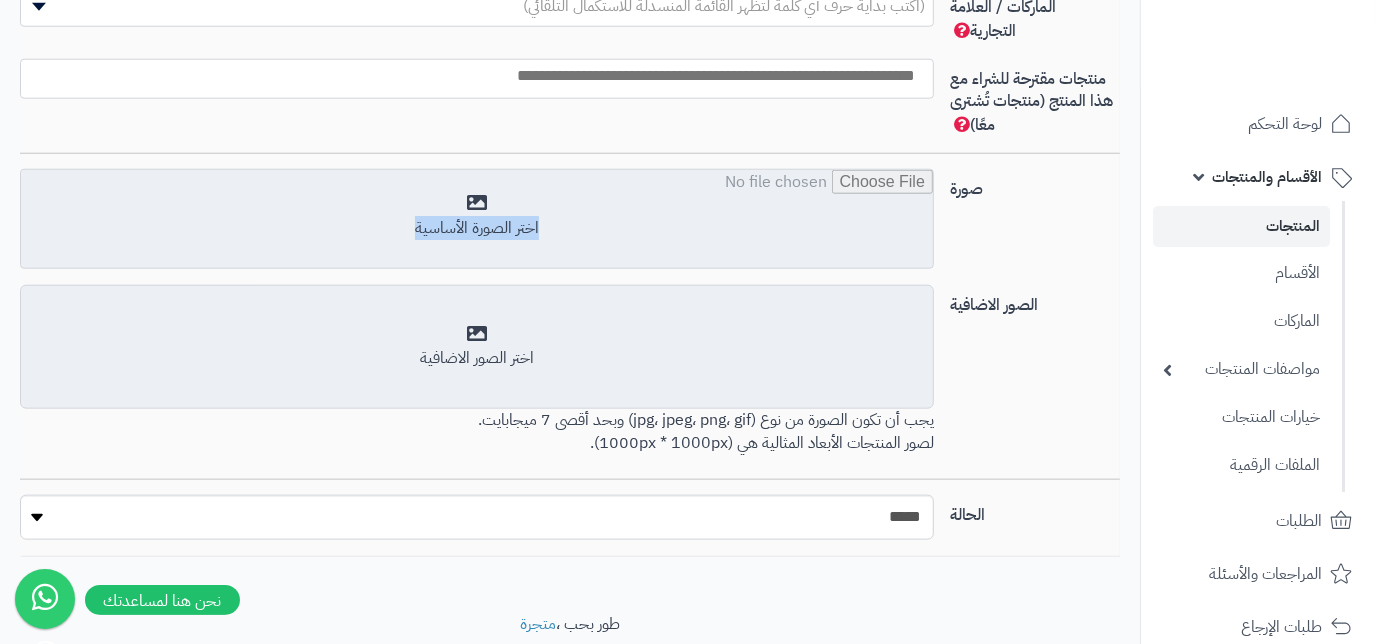 click on "**********" at bounding box center (570, -236) 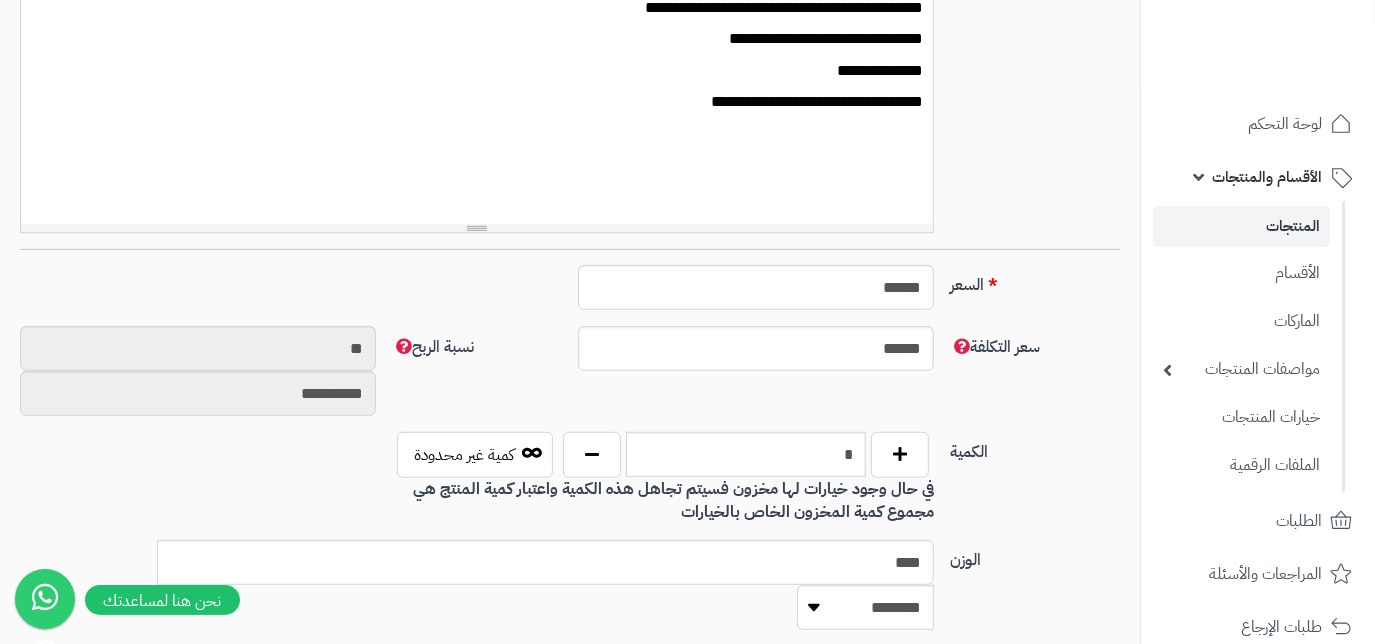 scroll, scrollTop: 545, scrollLeft: 0, axis: vertical 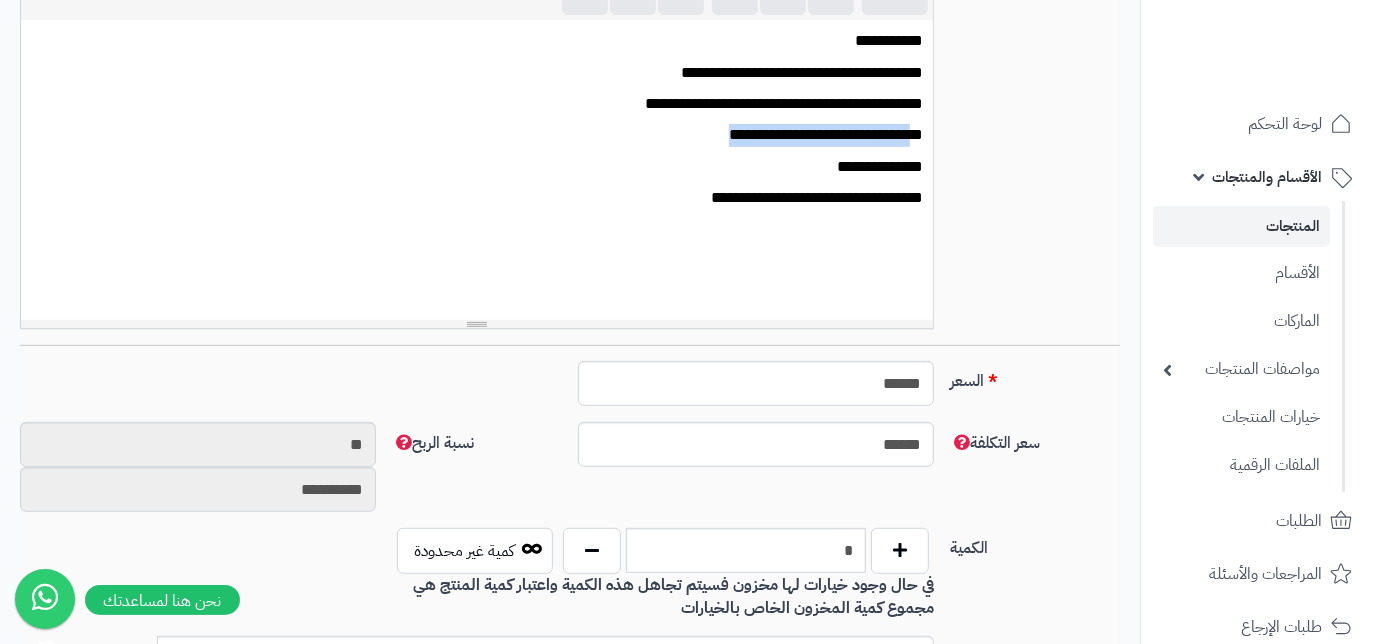 drag, startPoint x: 729, startPoint y: 142, endPoint x: 908, endPoint y: 139, distance: 179.02513 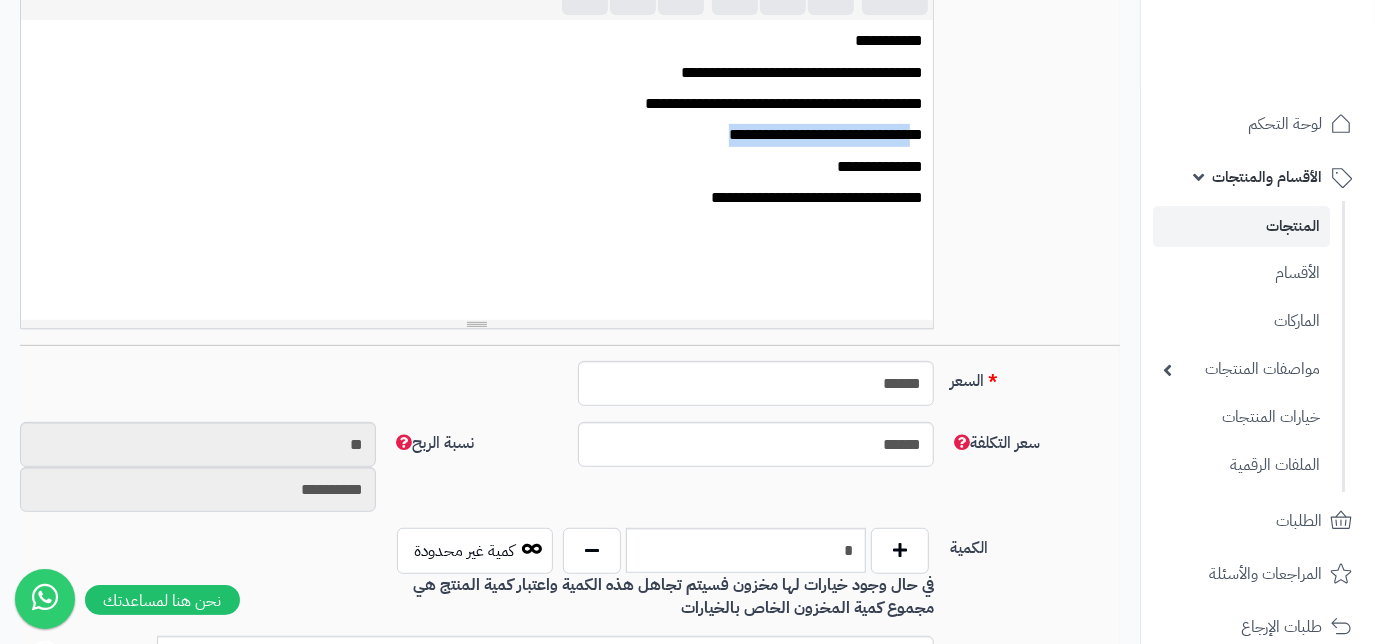 click on "**********" at bounding box center [476, 135] 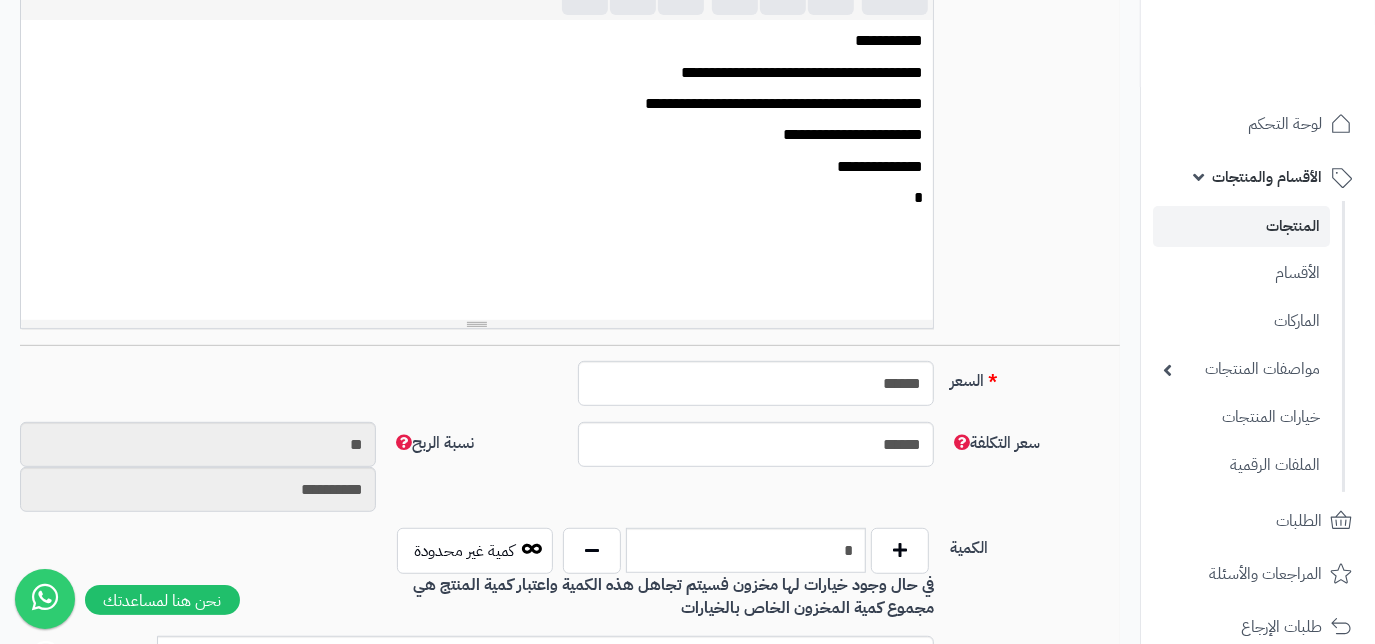 drag, startPoint x: 646, startPoint y: 202, endPoint x: 917, endPoint y: 207, distance: 271.0461 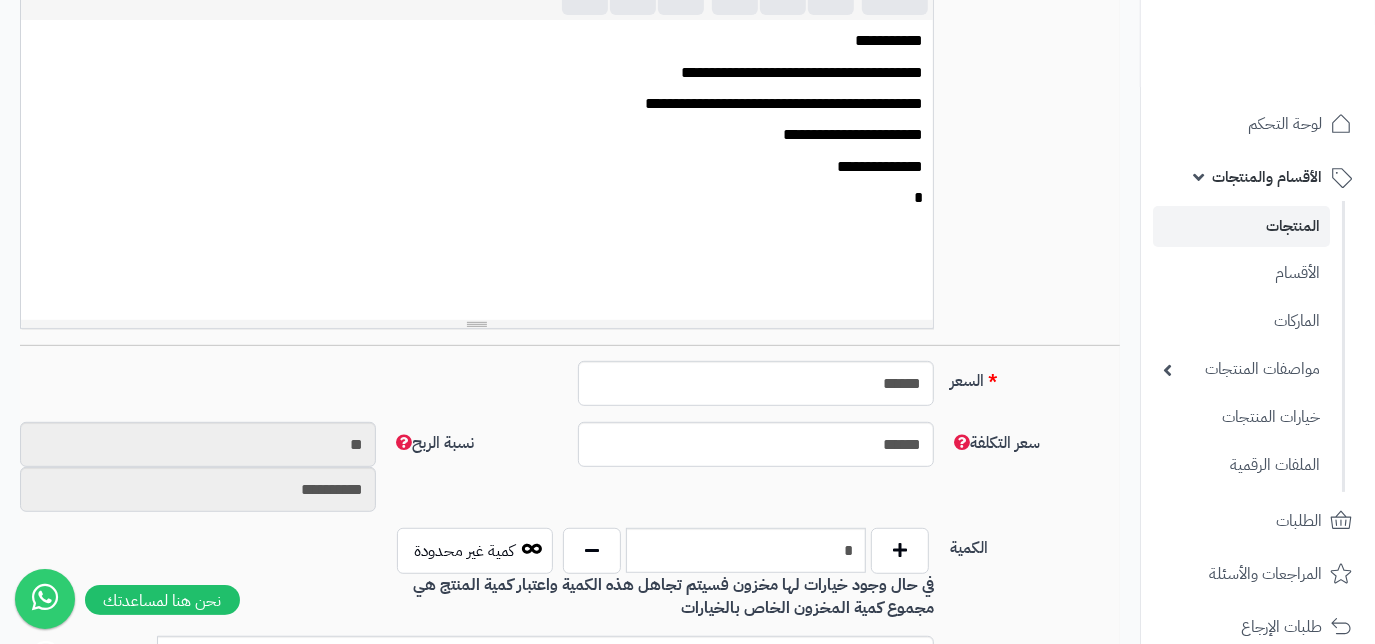 click on "*" at bounding box center (476, 198) 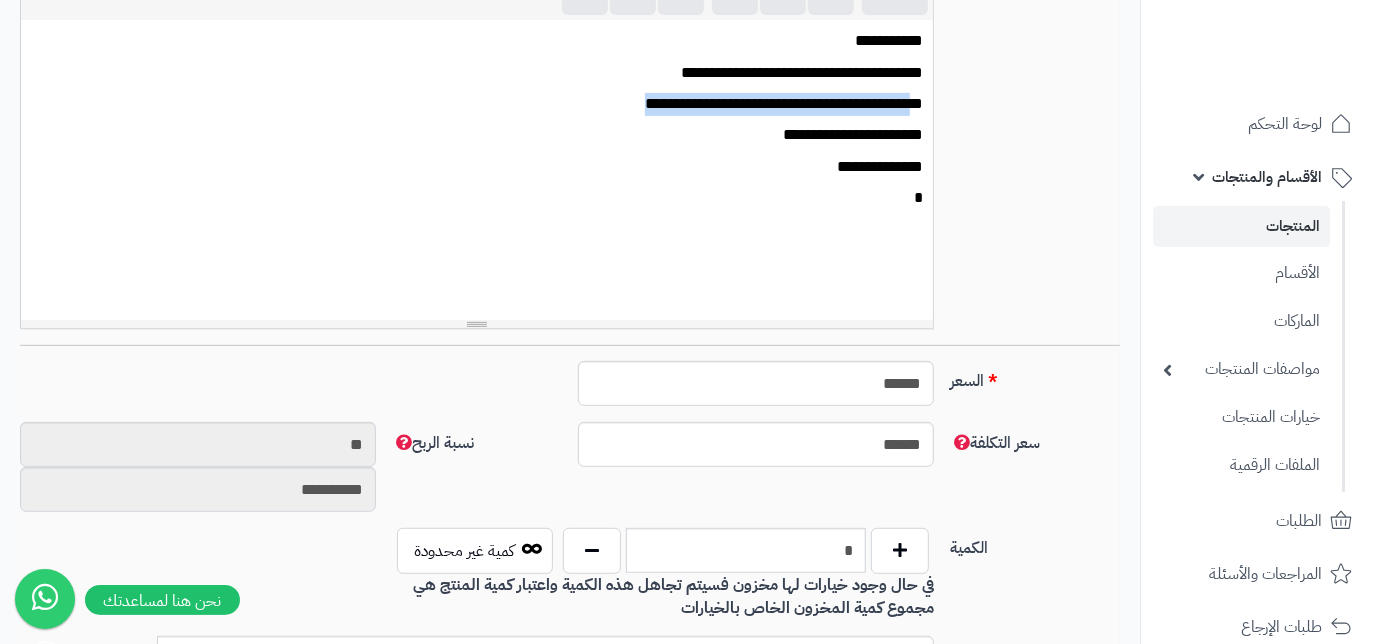 drag, startPoint x: 608, startPoint y: 98, endPoint x: 912, endPoint y: 106, distance: 304.10526 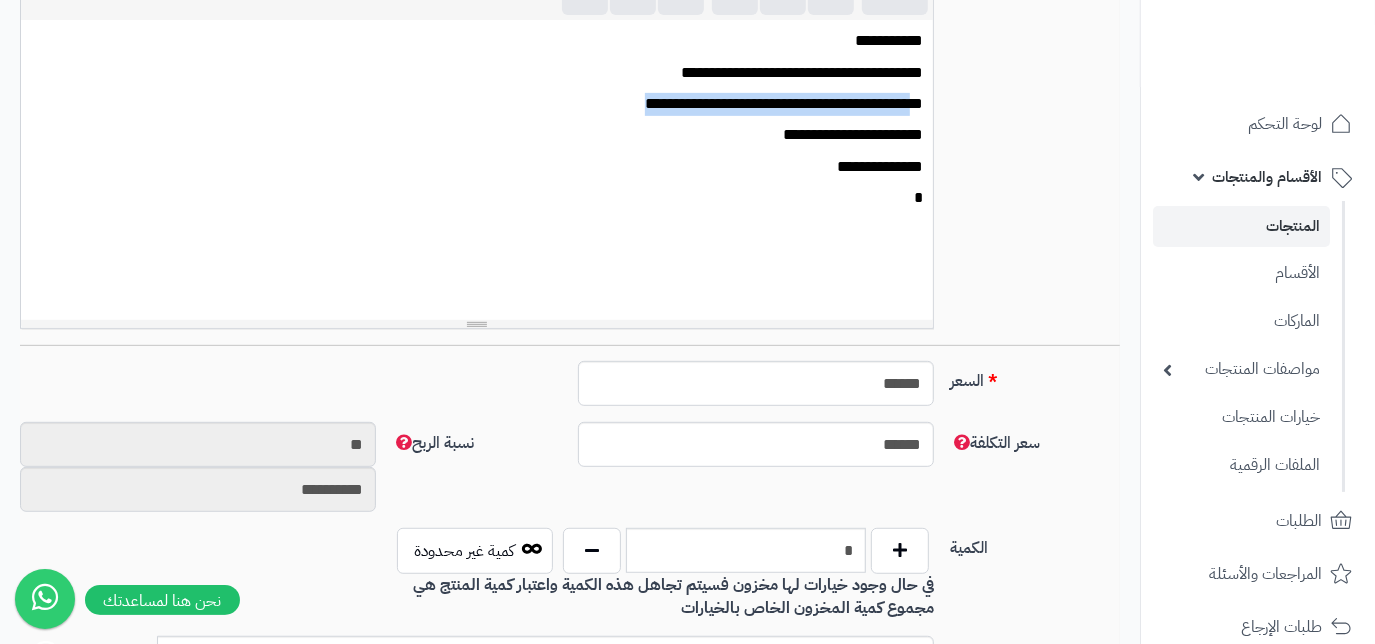 click on "**********" at bounding box center (476, 104) 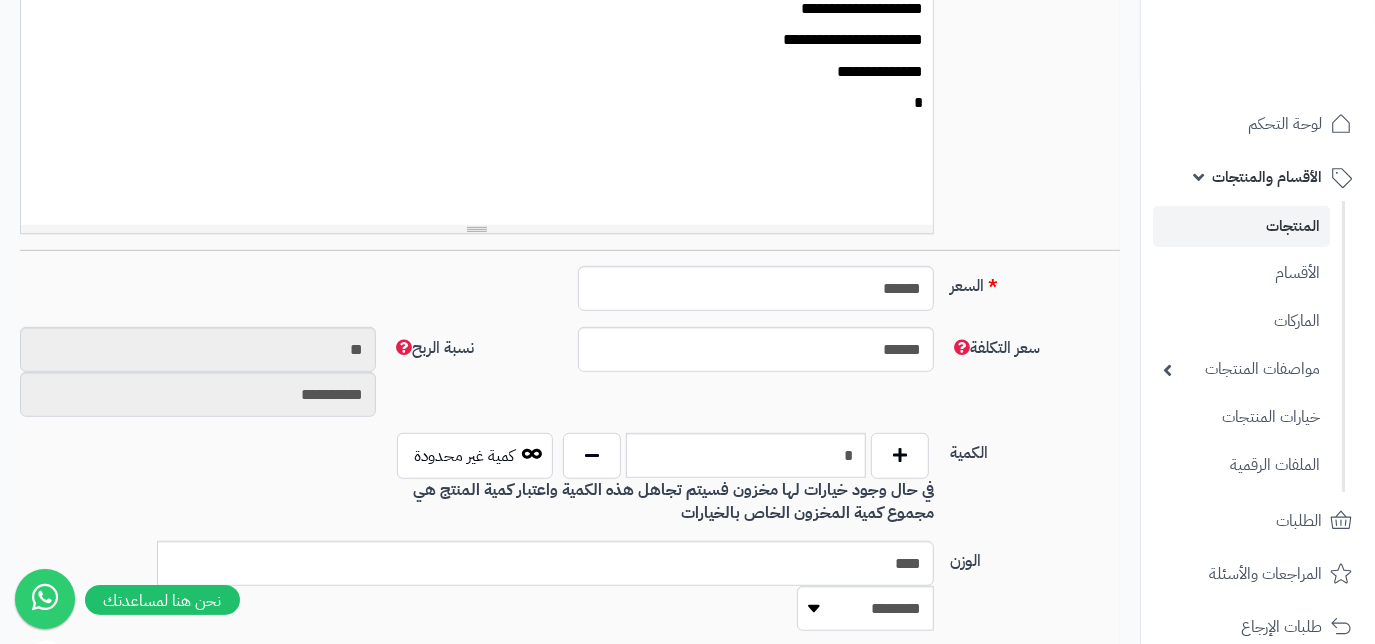 scroll, scrollTop: 636, scrollLeft: 0, axis: vertical 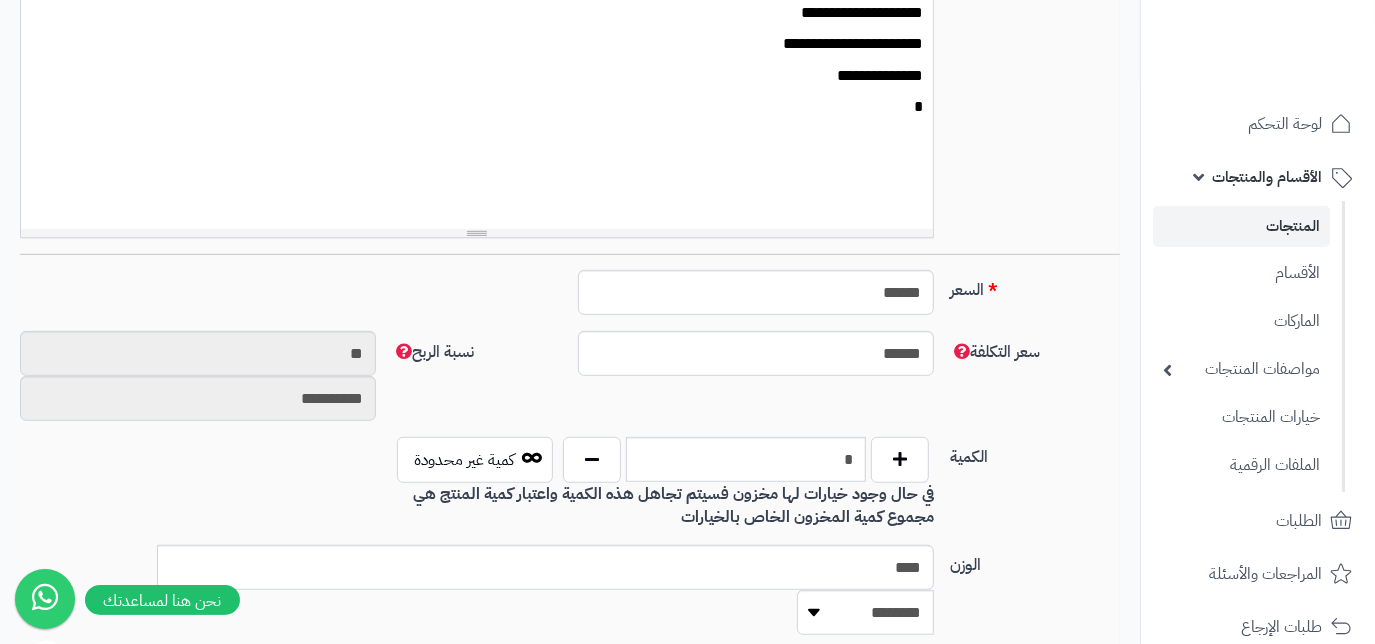 click on "*" at bounding box center [476, 107] 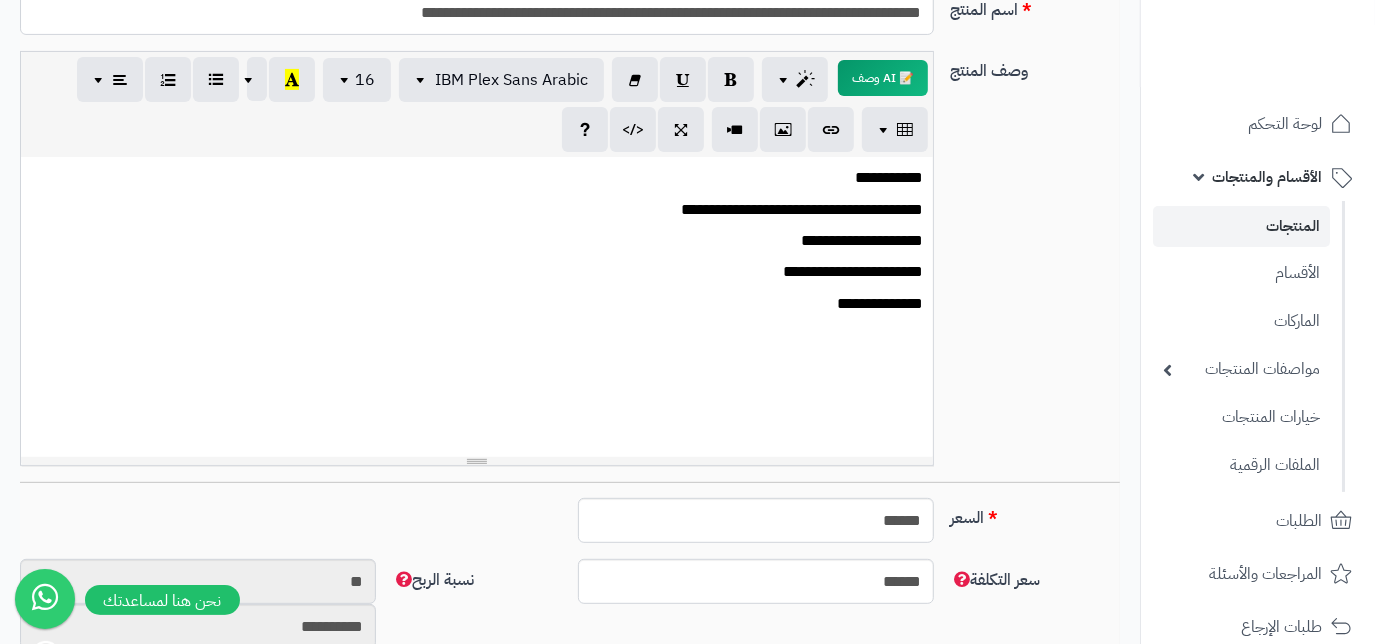 scroll, scrollTop: 363, scrollLeft: 0, axis: vertical 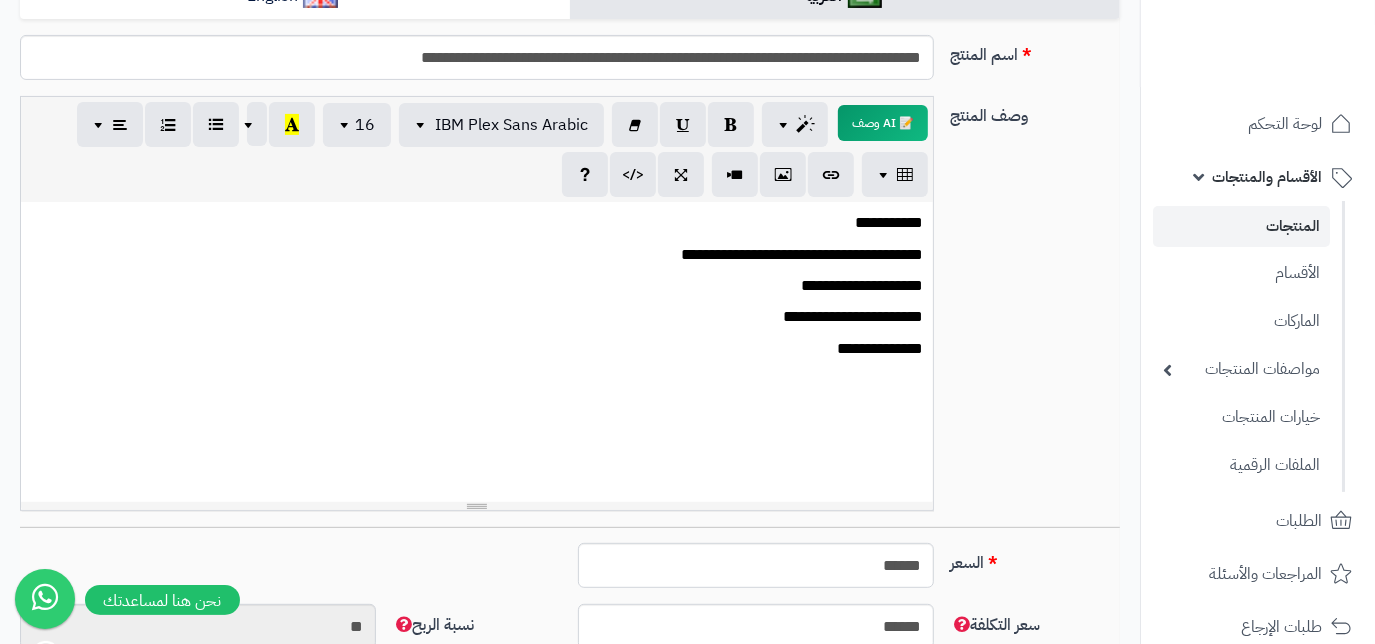 click on "**********" at bounding box center (476, 255) 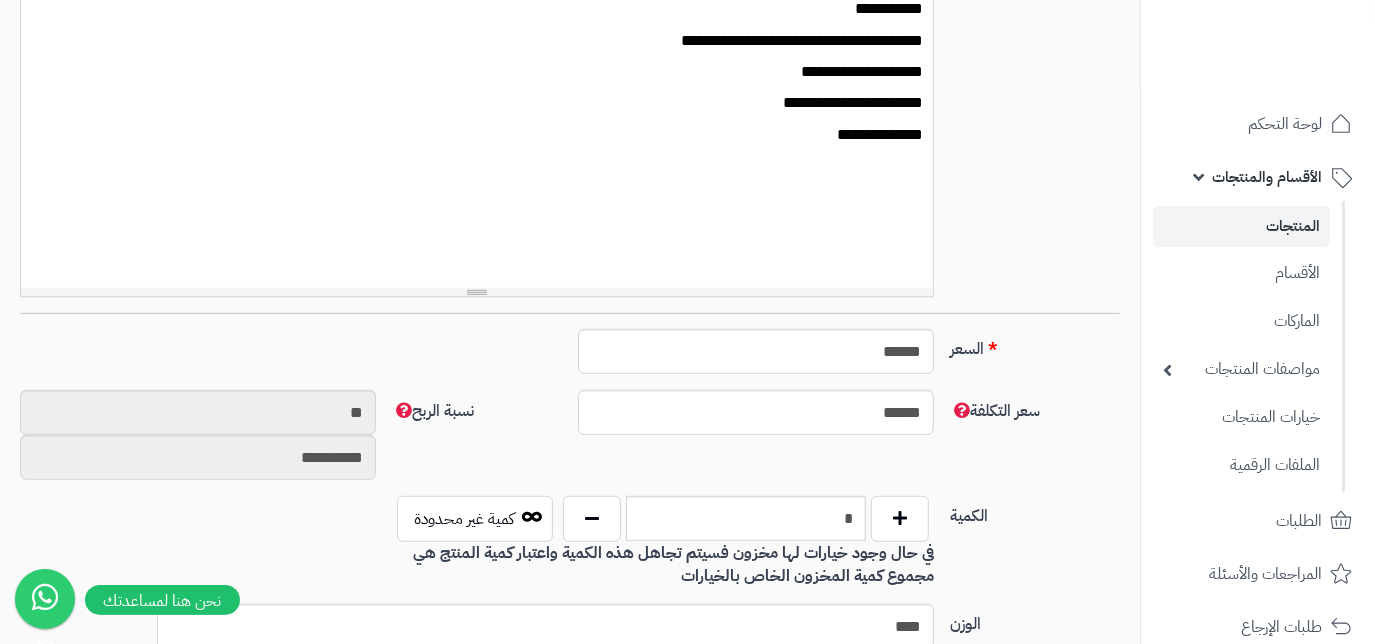 scroll, scrollTop: 636, scrollLeft: 0, axis: vertical 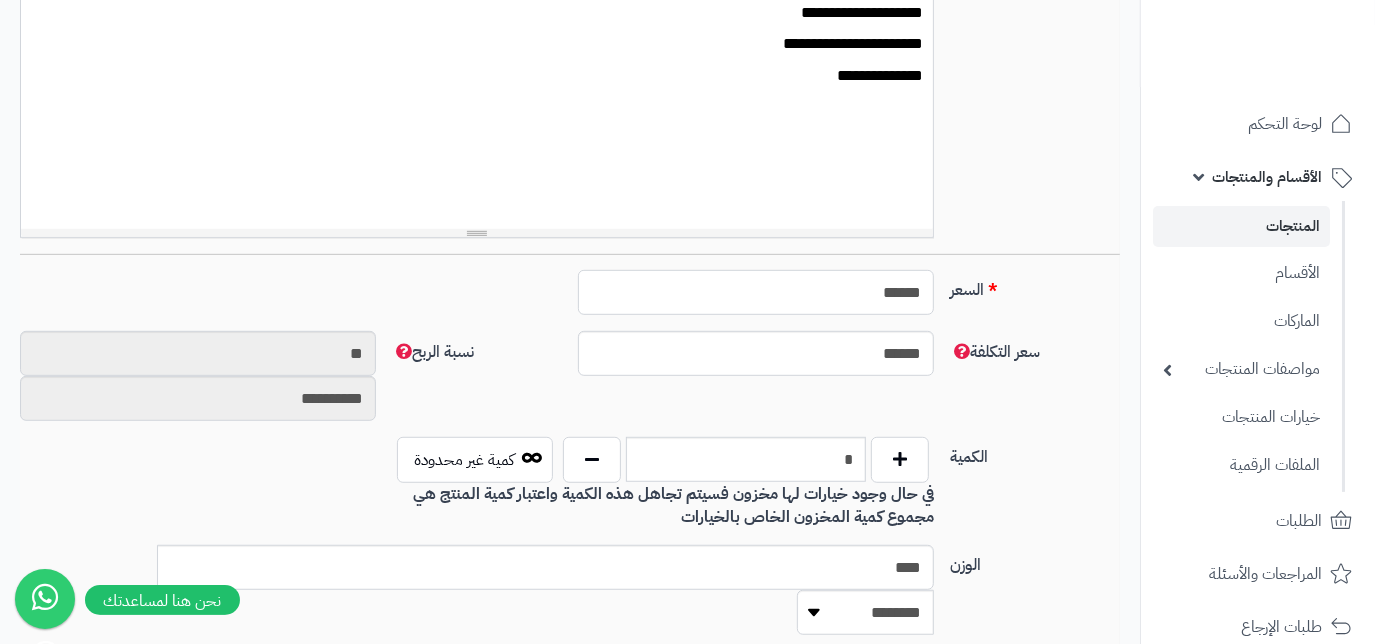click on "******" at bounding box center [756, 292] 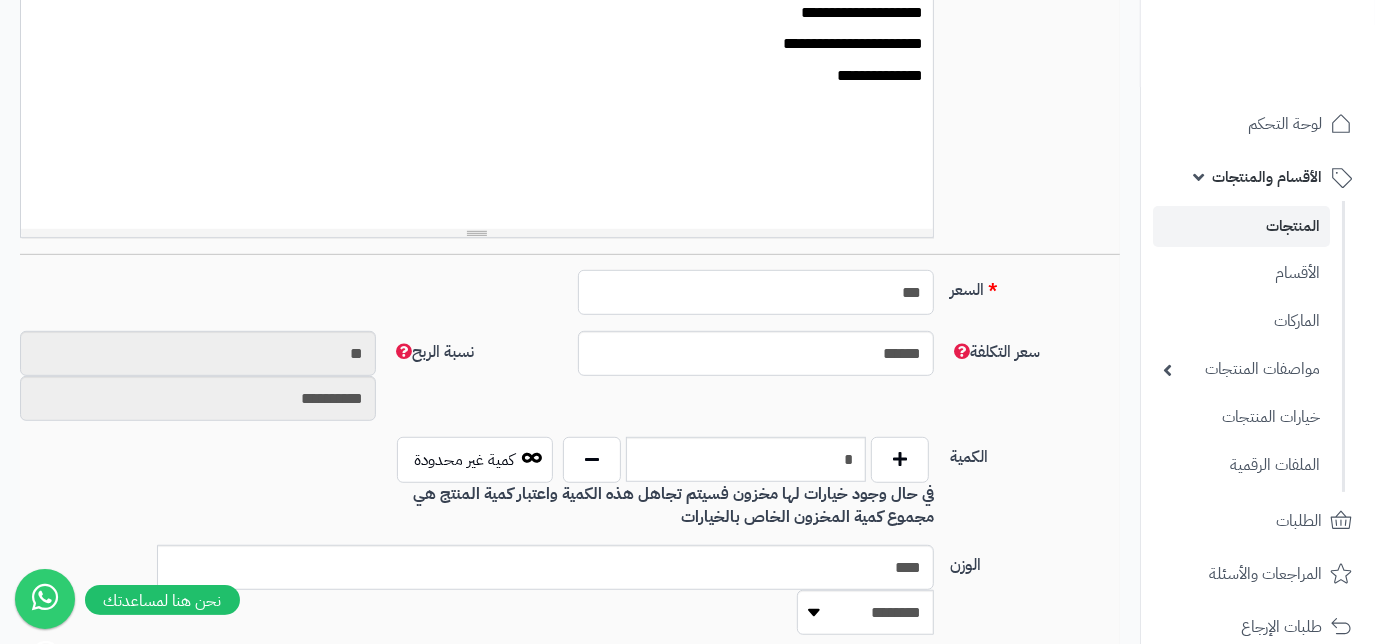 type on "**" 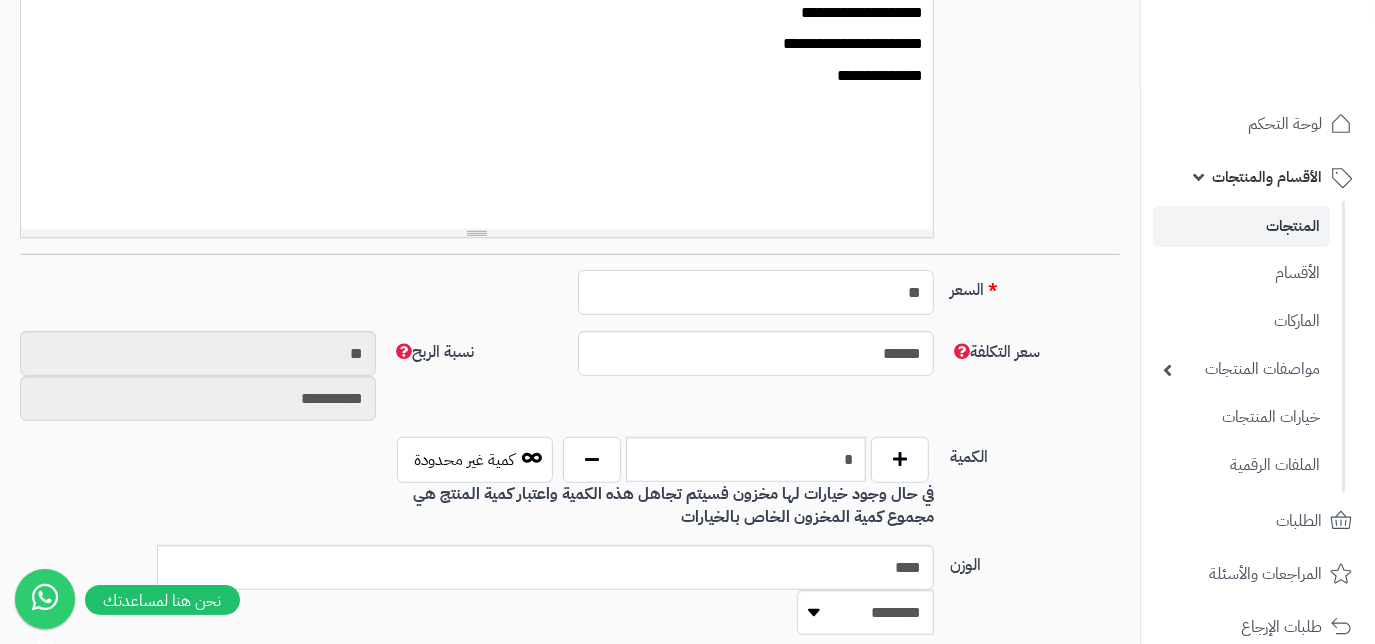 type on "*********" 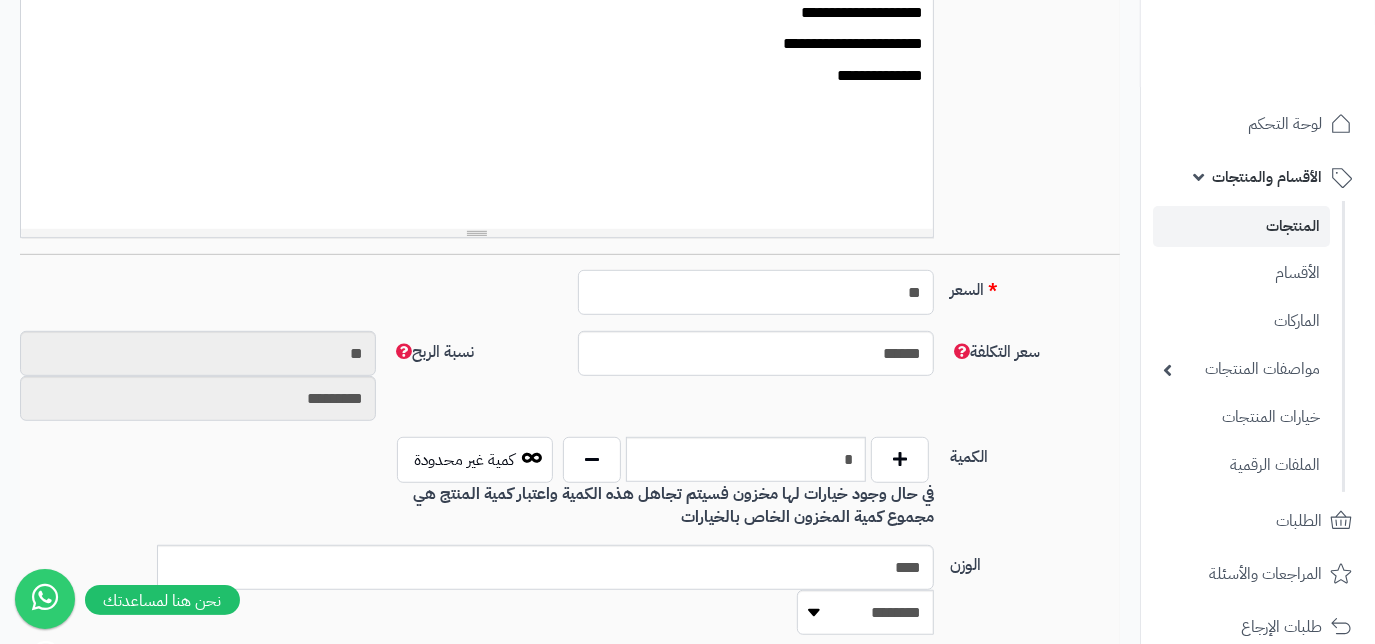 type on "*" 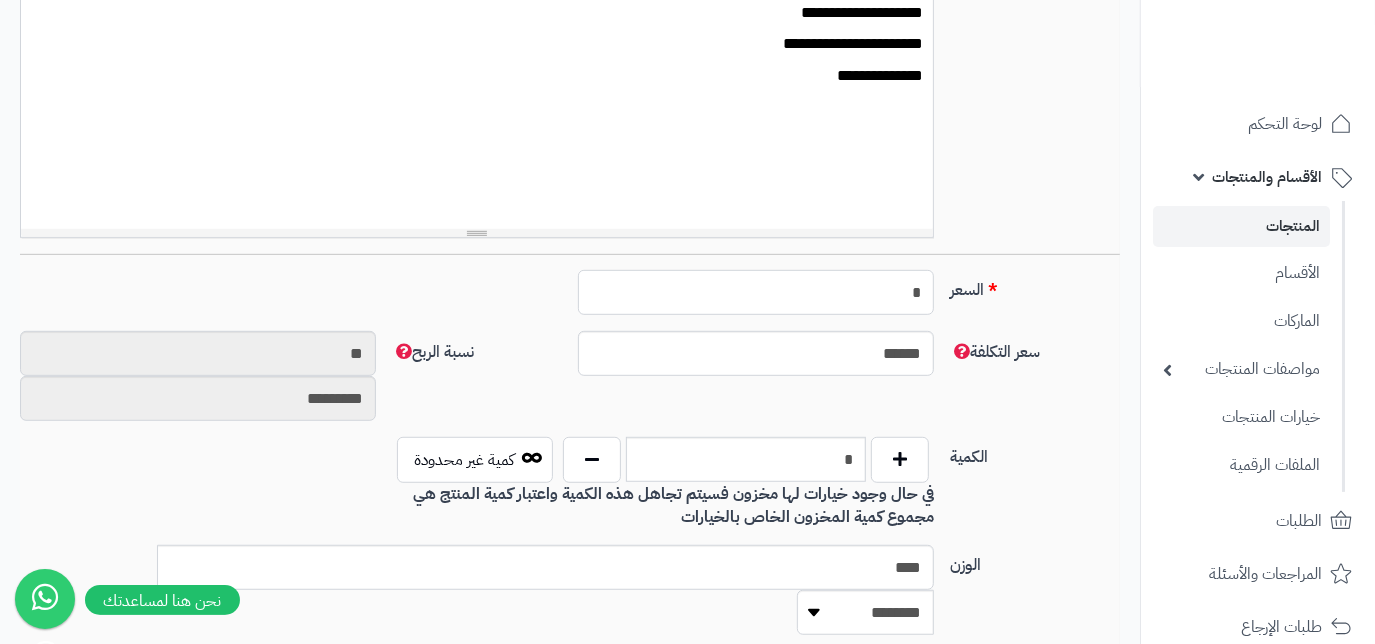 type on "********" 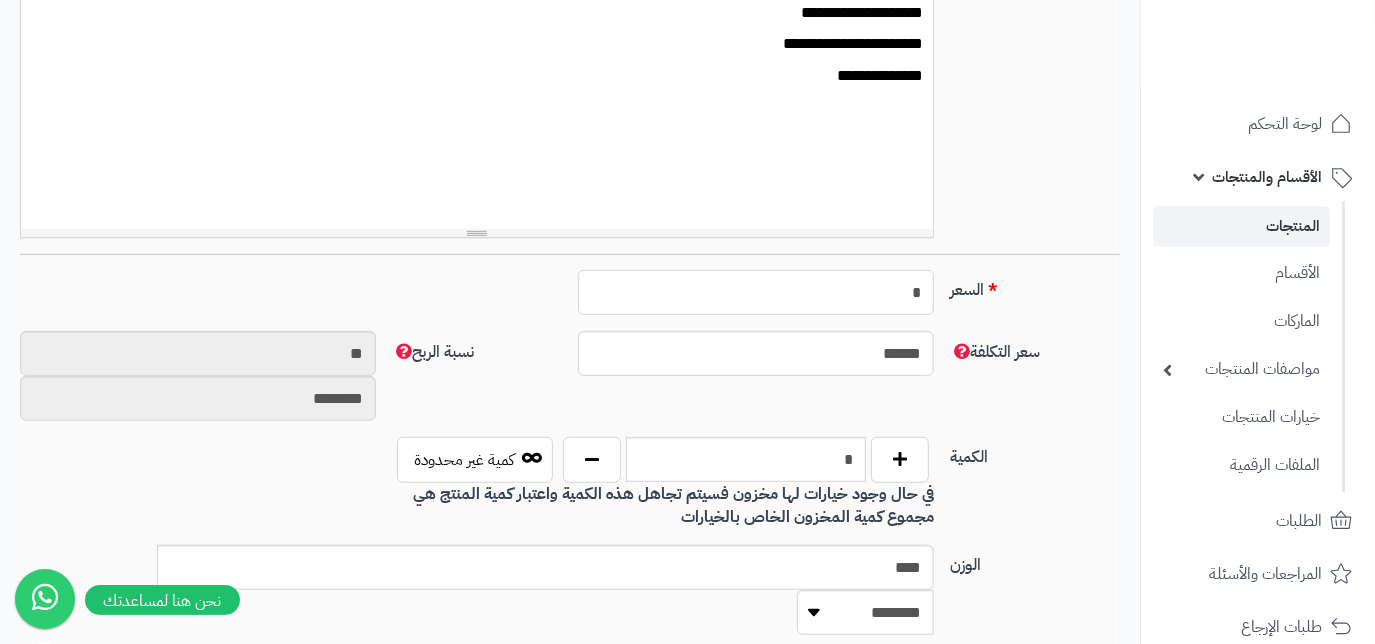 type on "**" 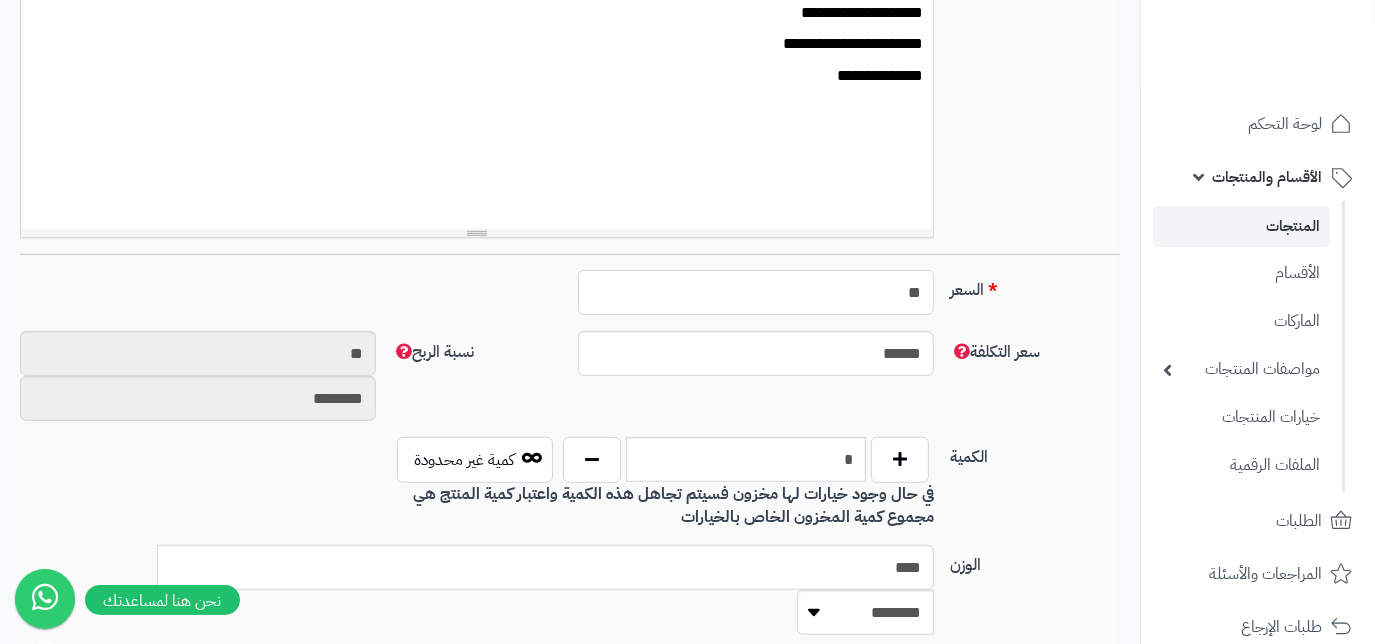 type on "*********" 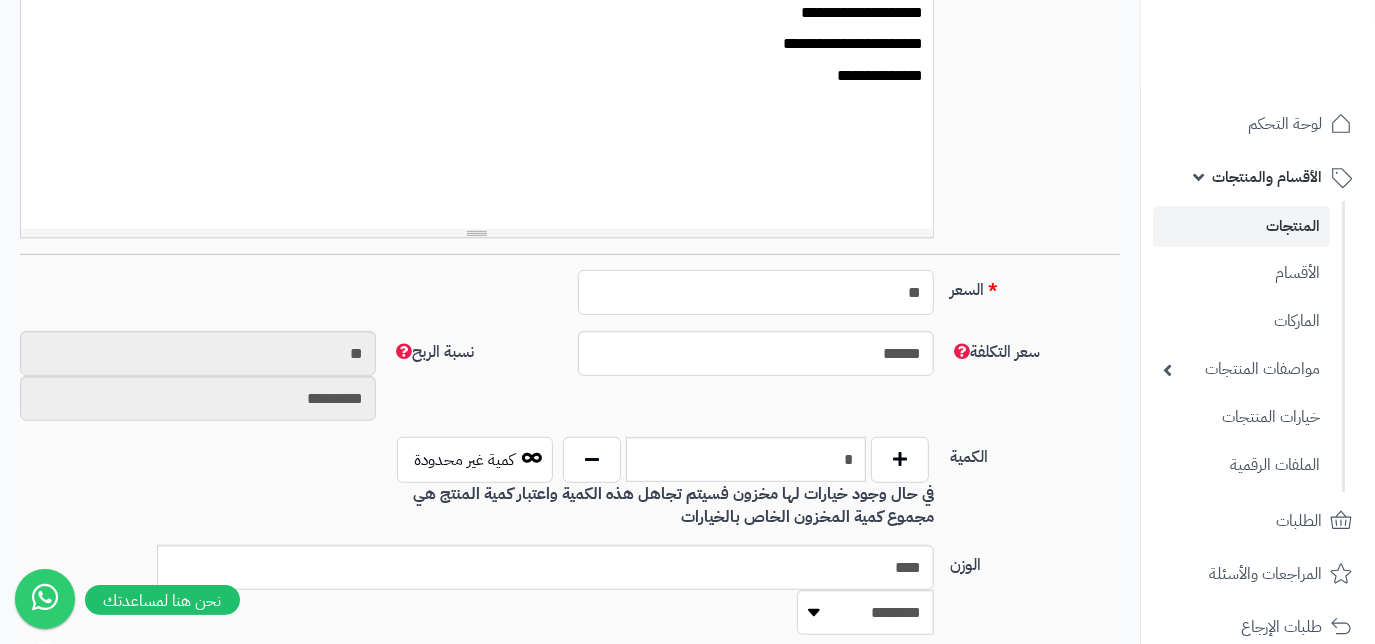 type on "***" 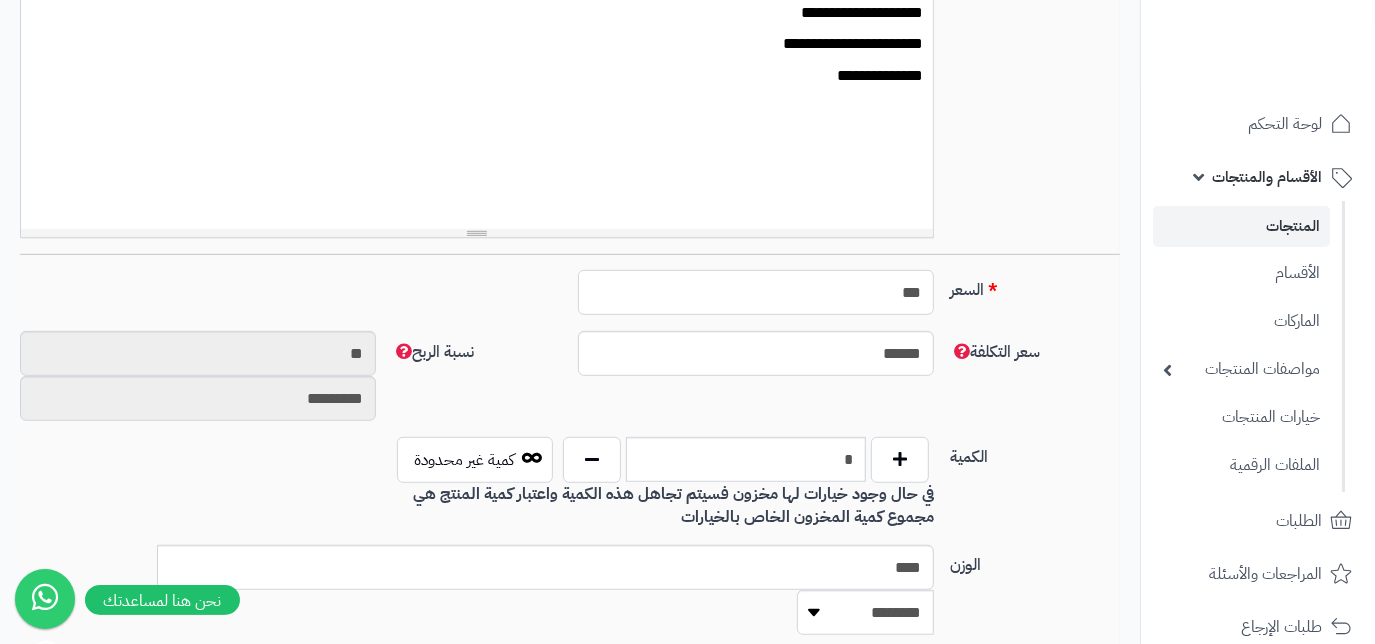 type on "**********" 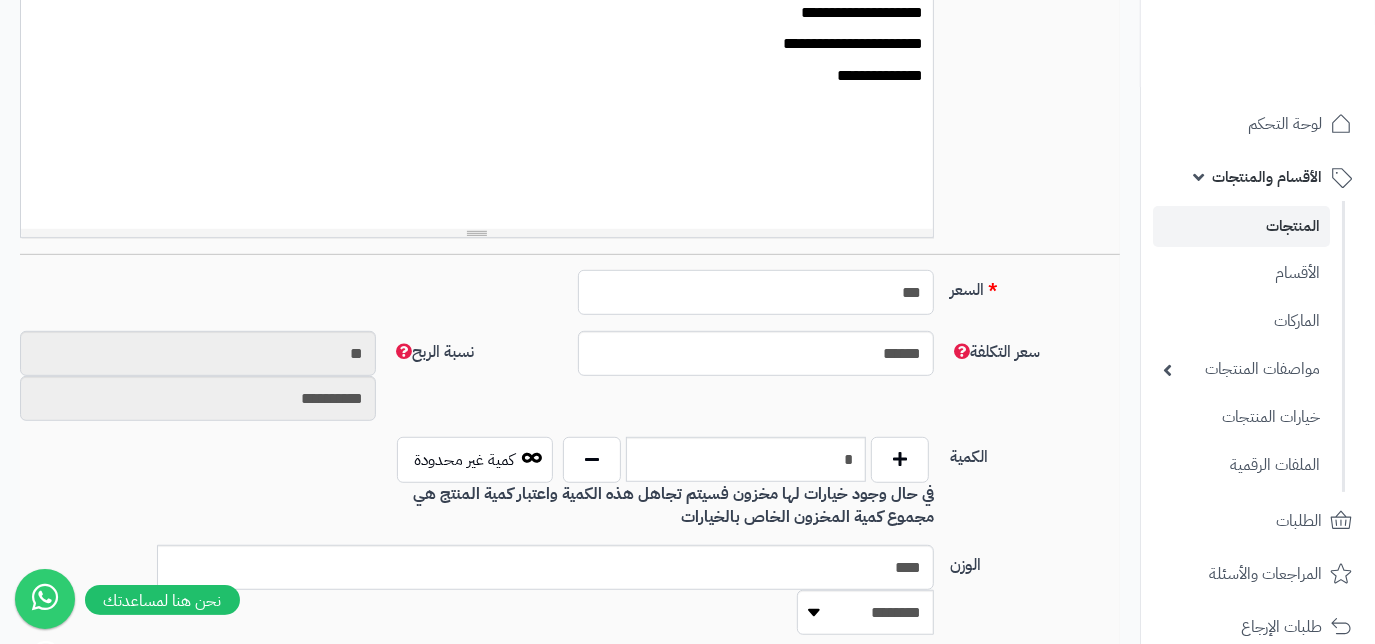 type on "**" 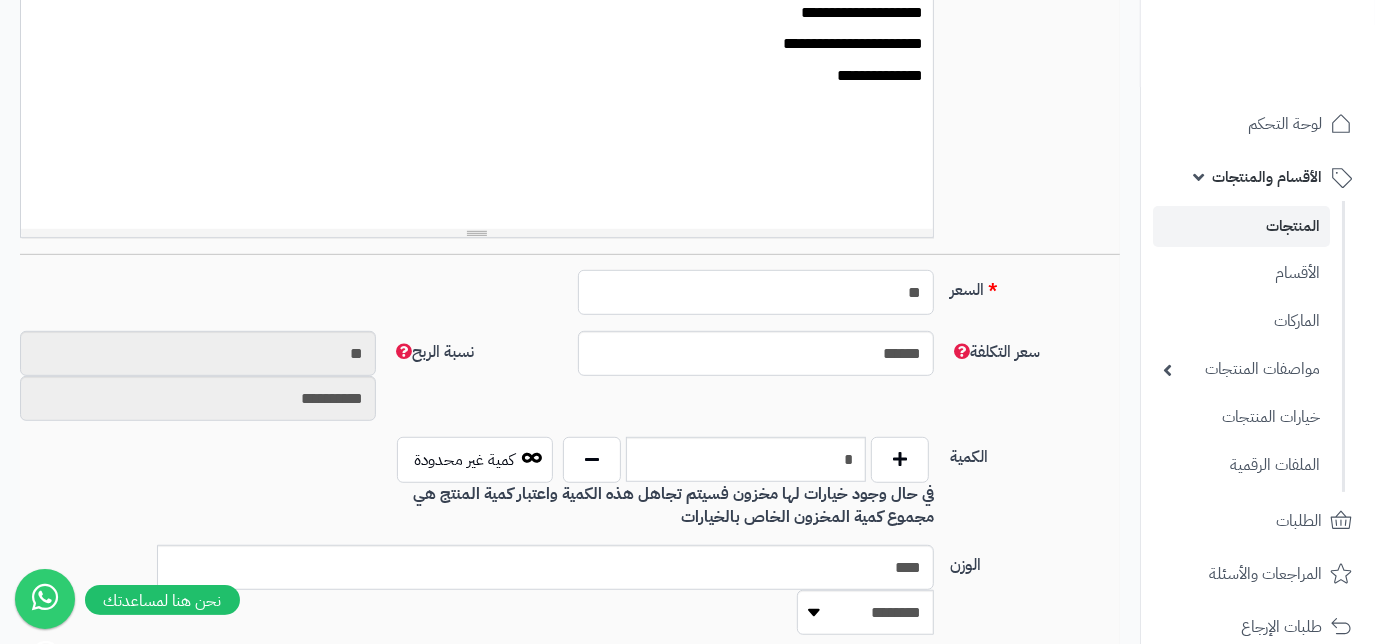type on "*********" 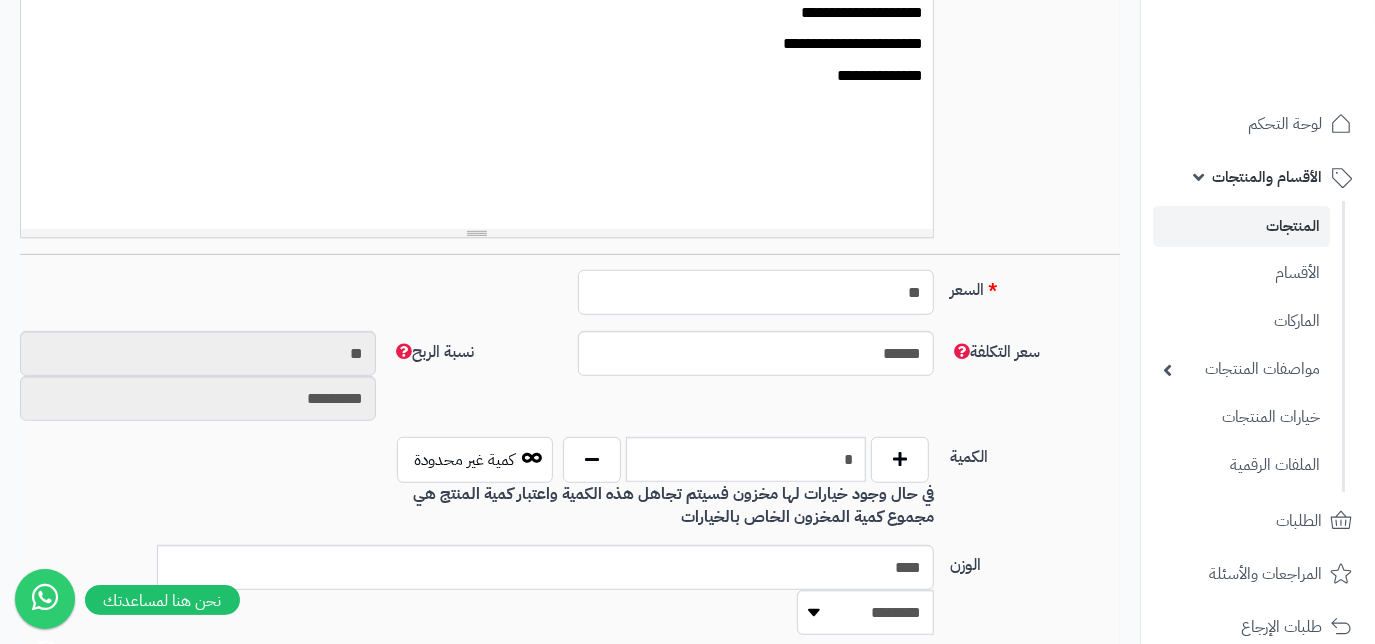 type on "***" 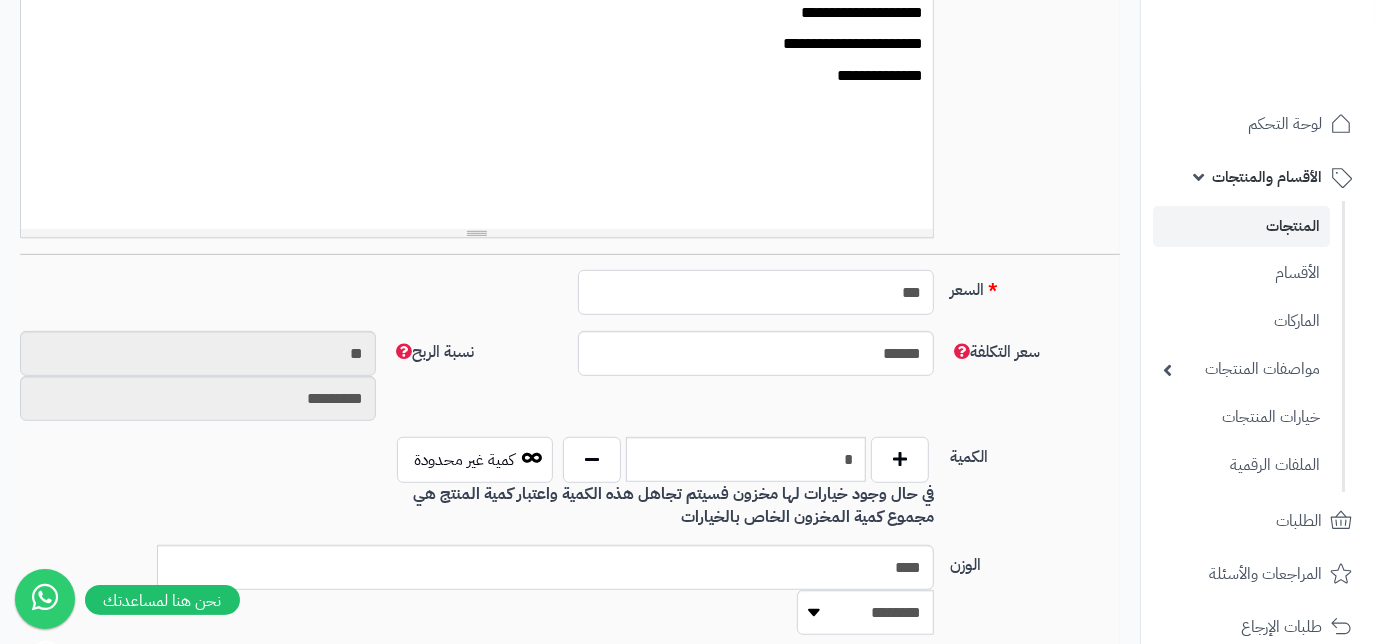type on "**********" 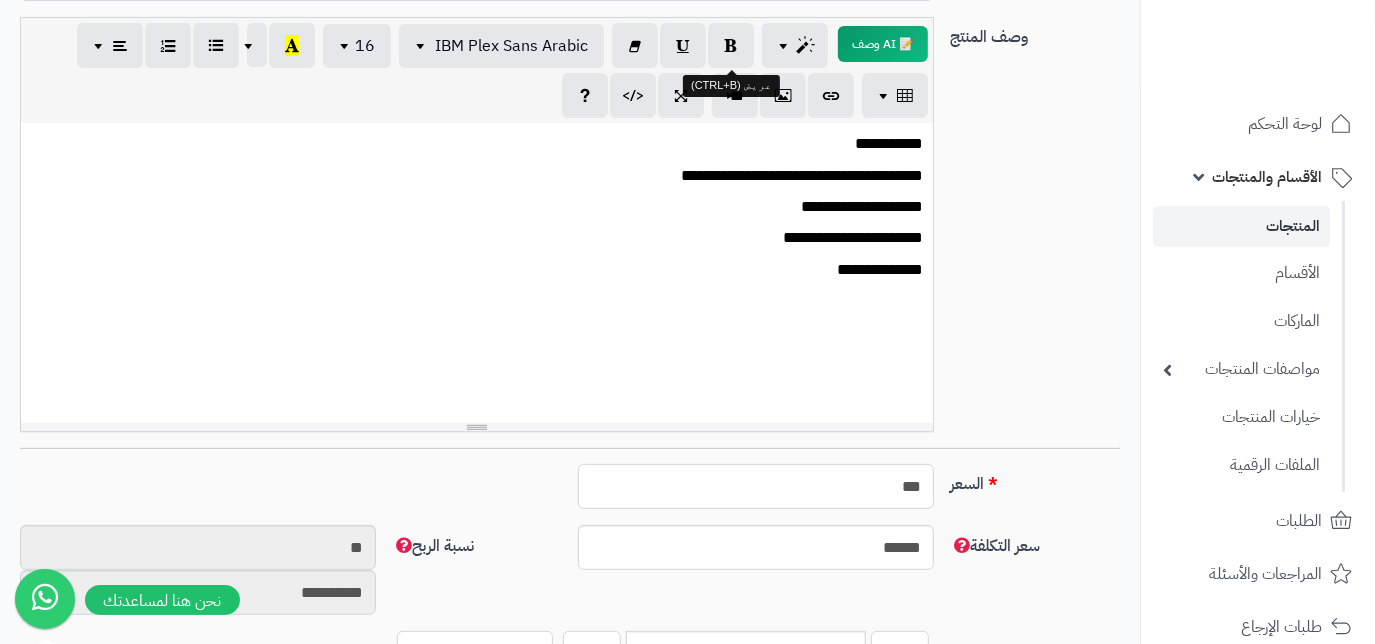 scroll, scrollTop: 454, scrollLeft: 0, axis: vertical 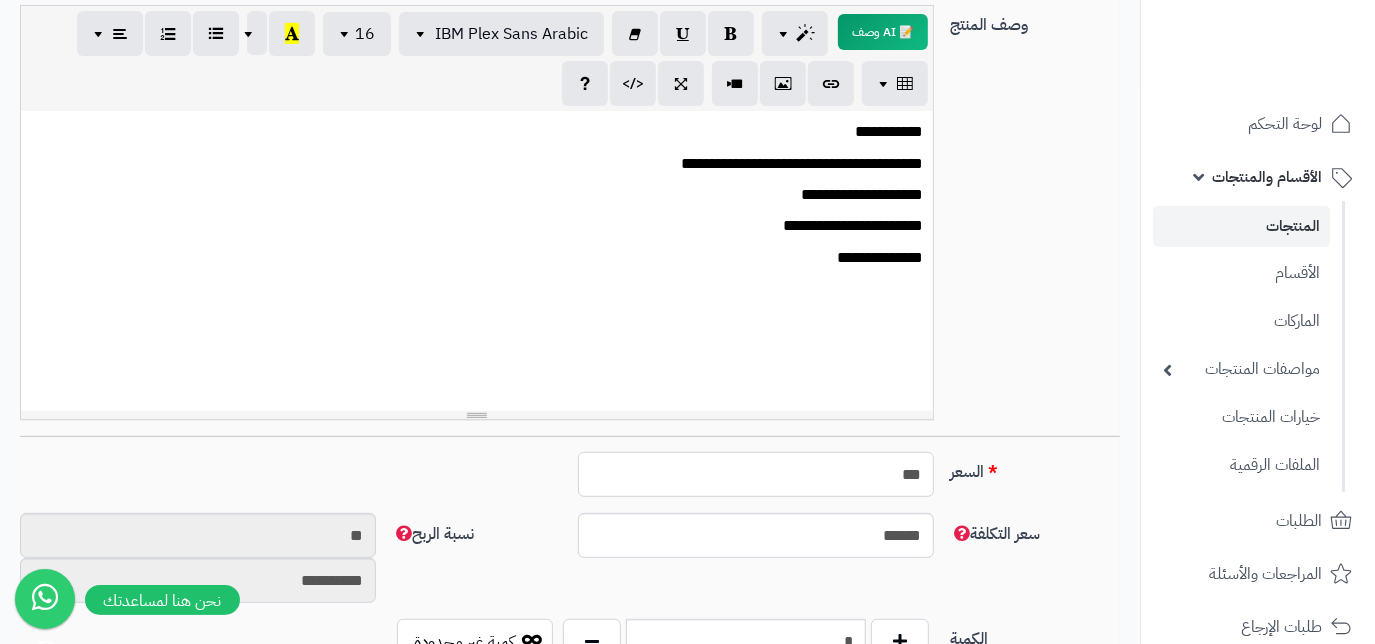 type on "**" 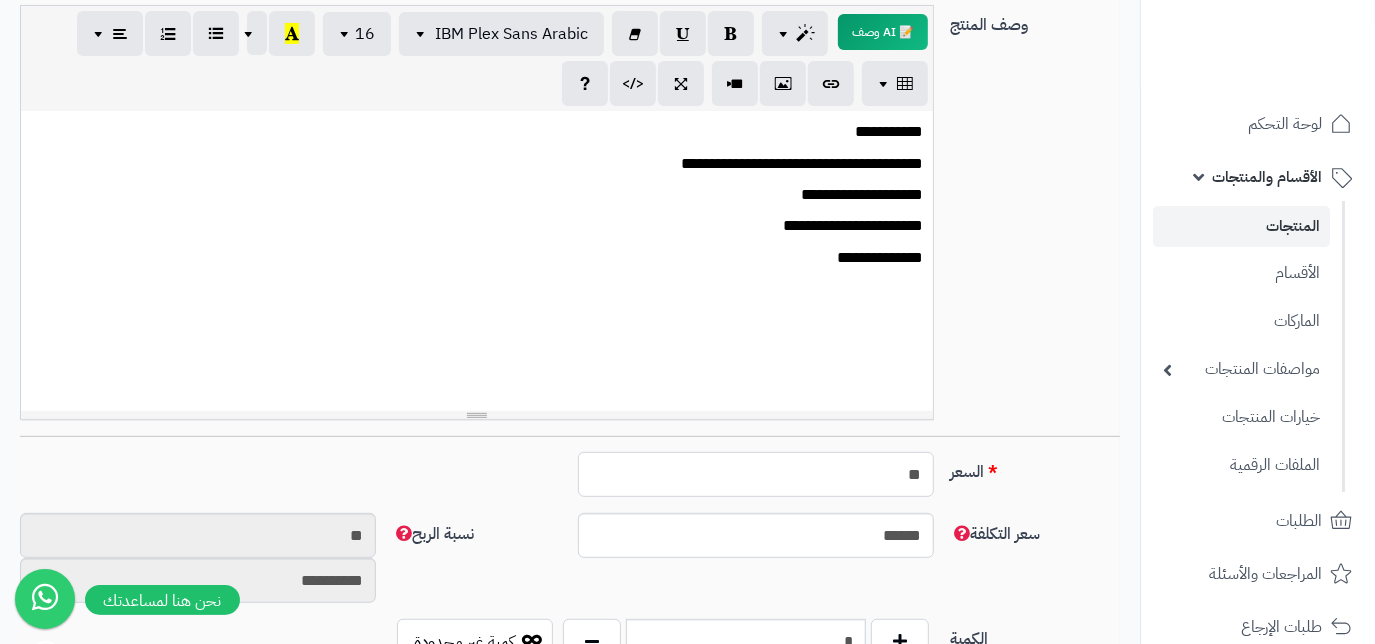 type on "*********" 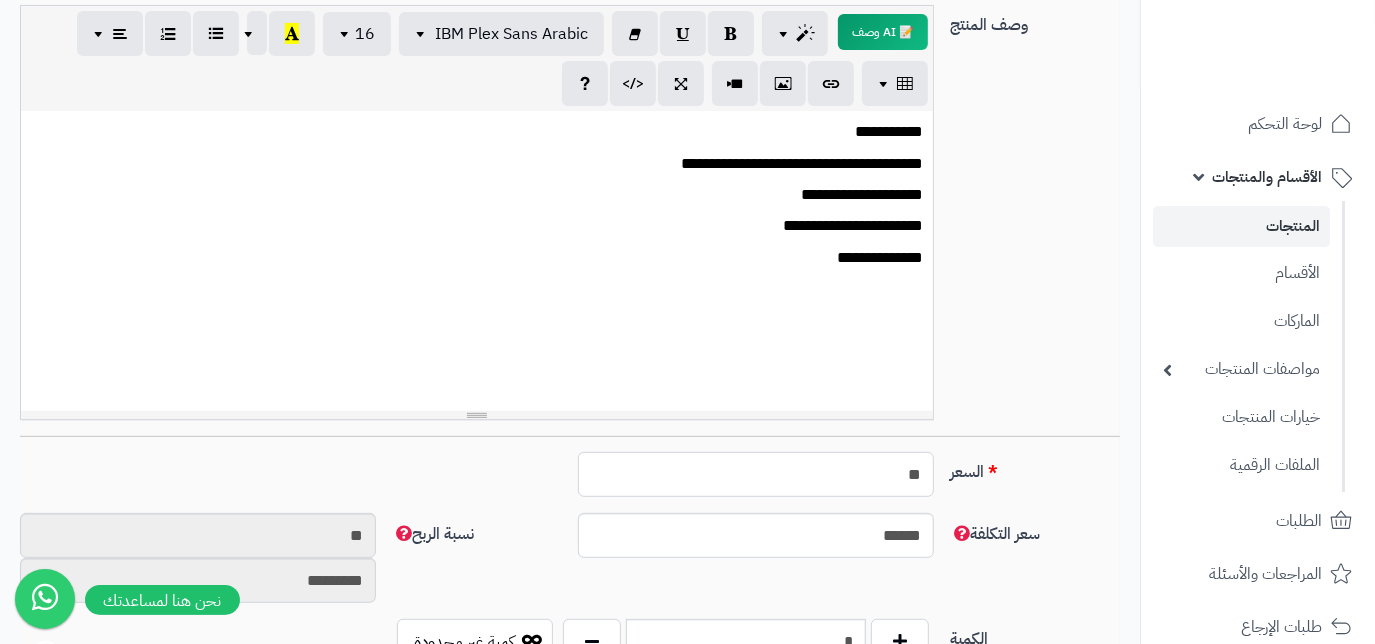 type on "*" 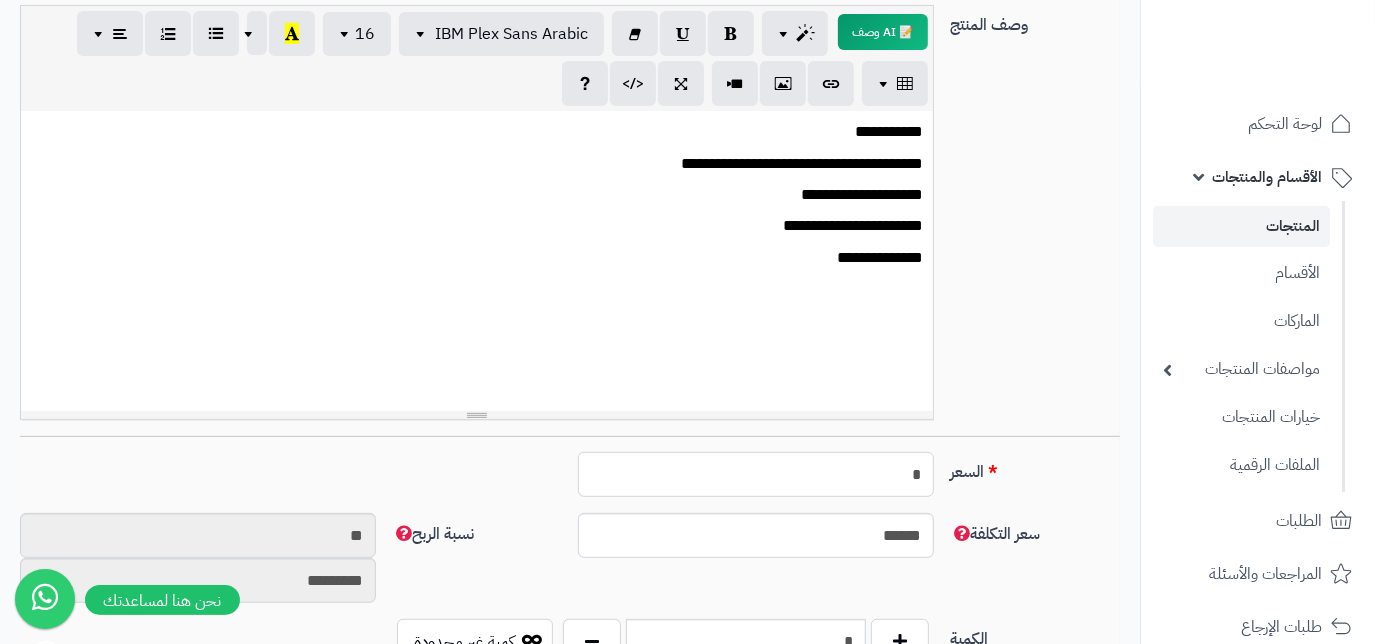 type on "********" 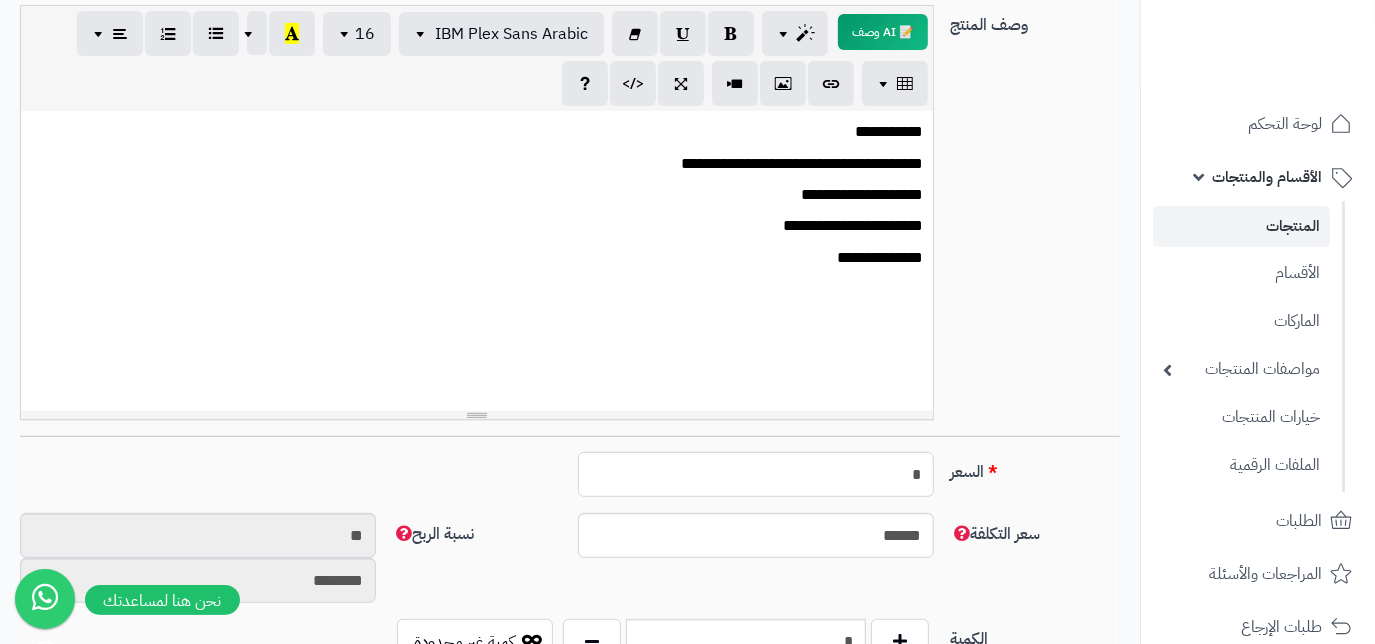 type on "**" 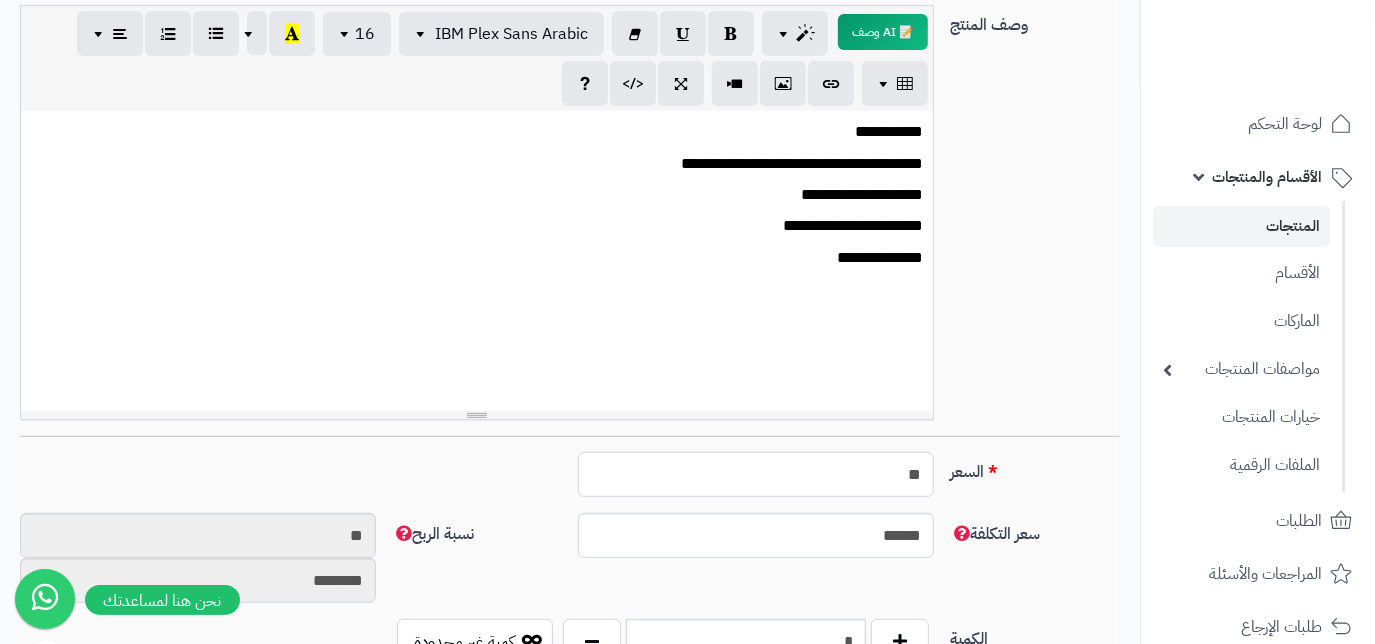 type on "*********" 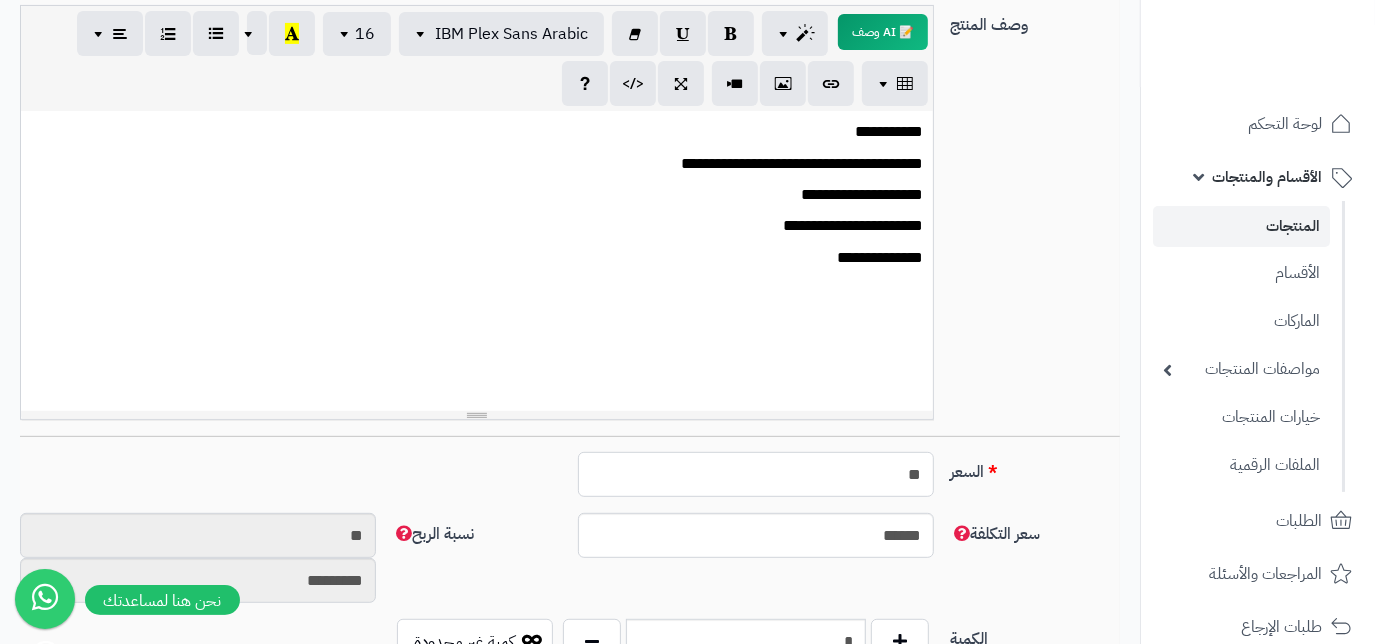 type on "***" 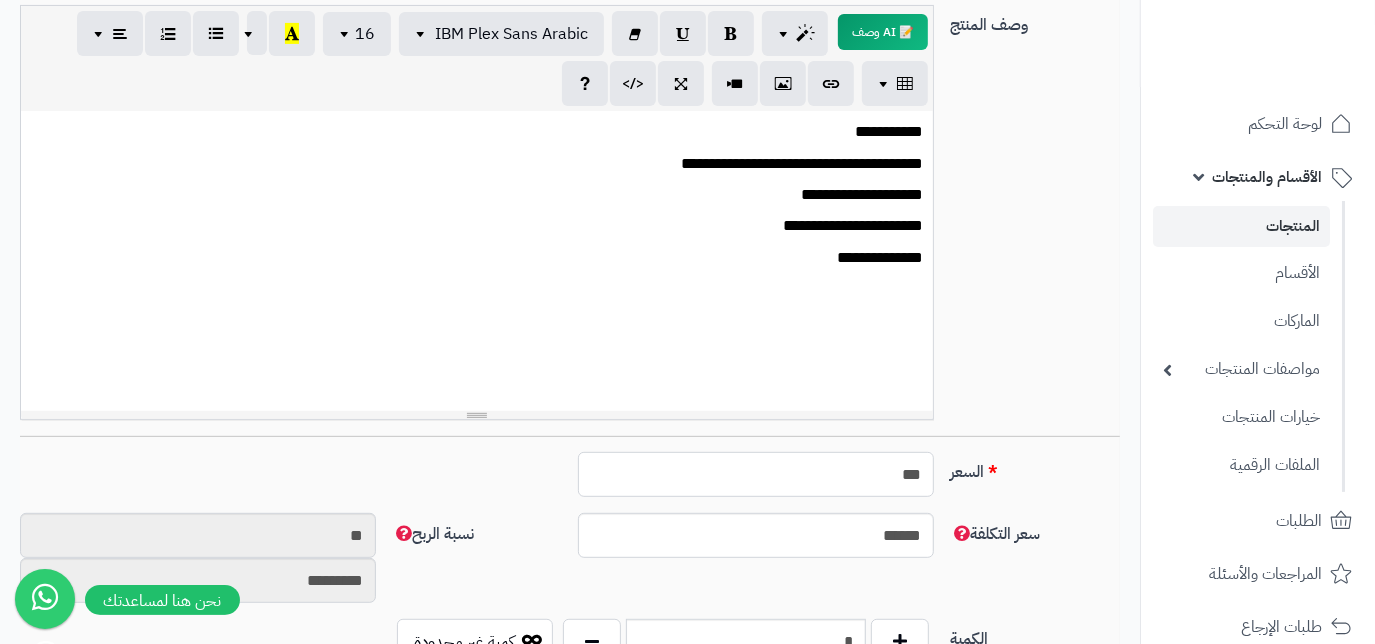 type on "**********" 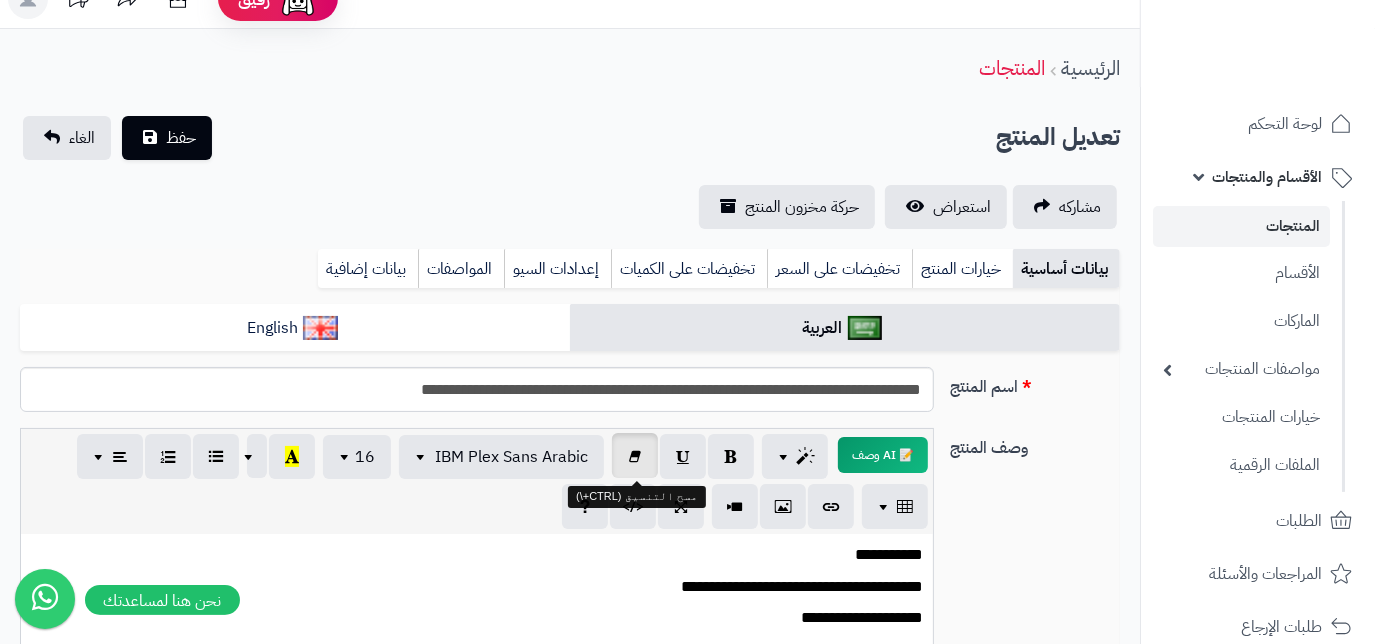 scroll, scrollTop: 0, scrollLeft: 0, axis: both 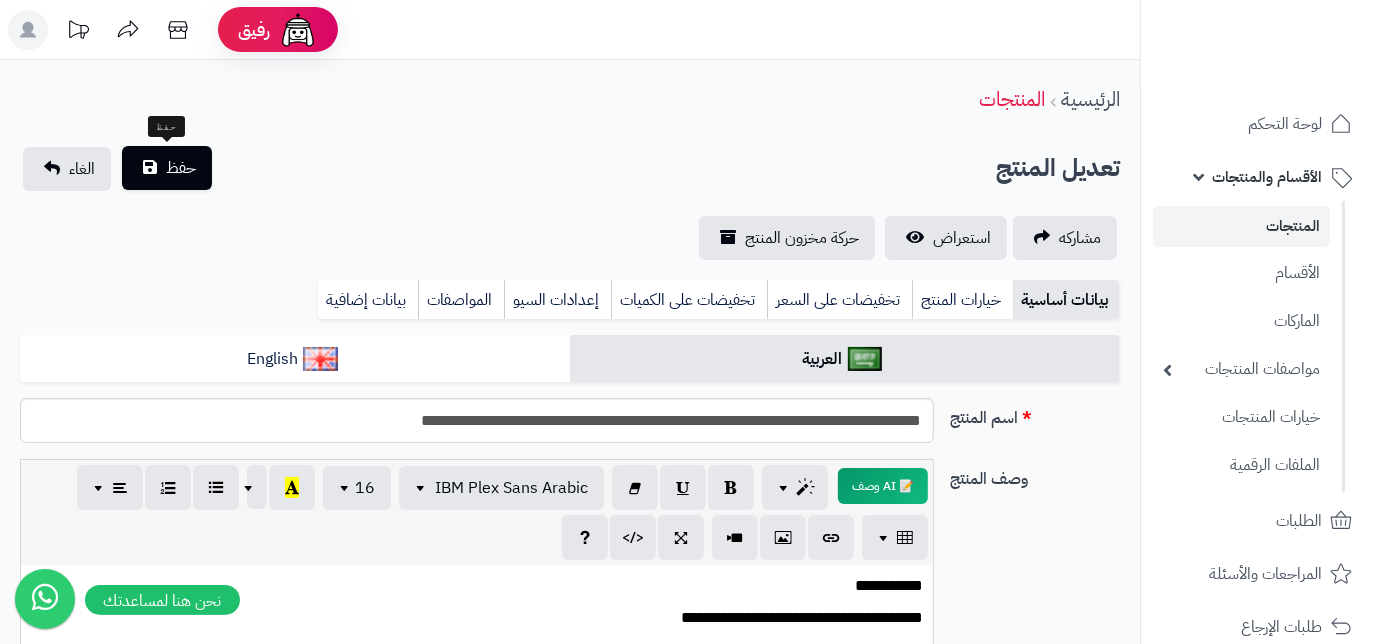 type on "***" 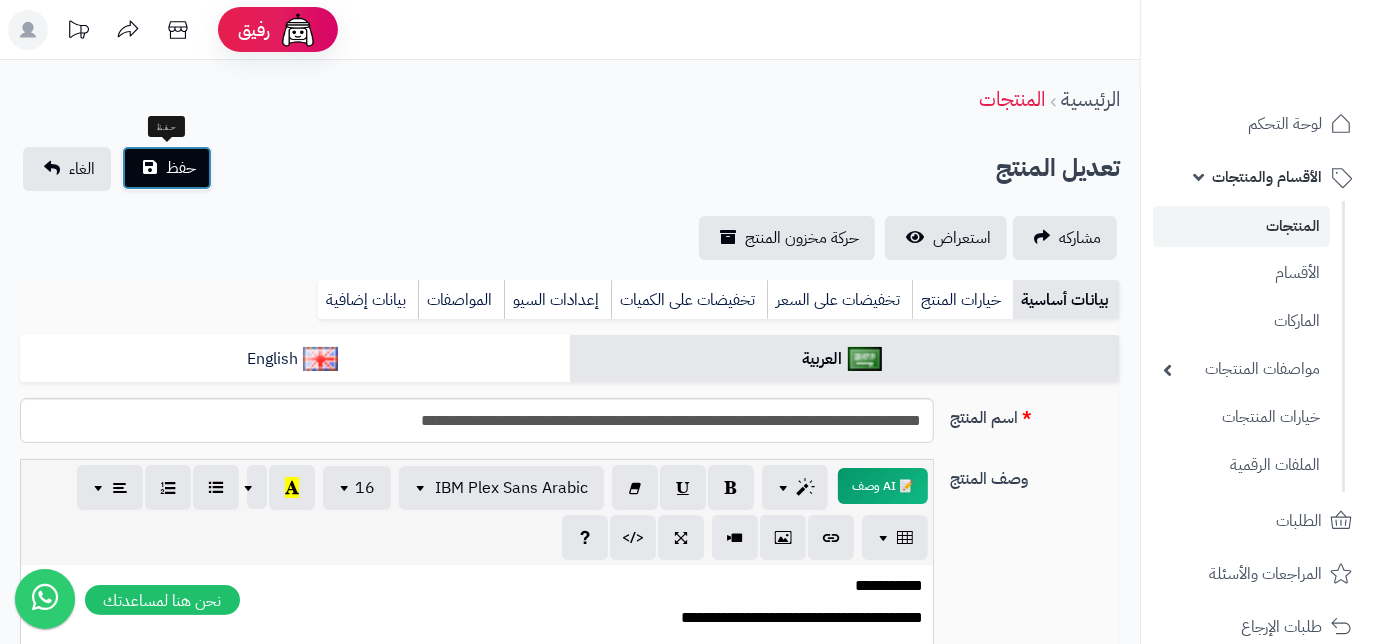 click on "حفظ" at bounding box center [181, 168] 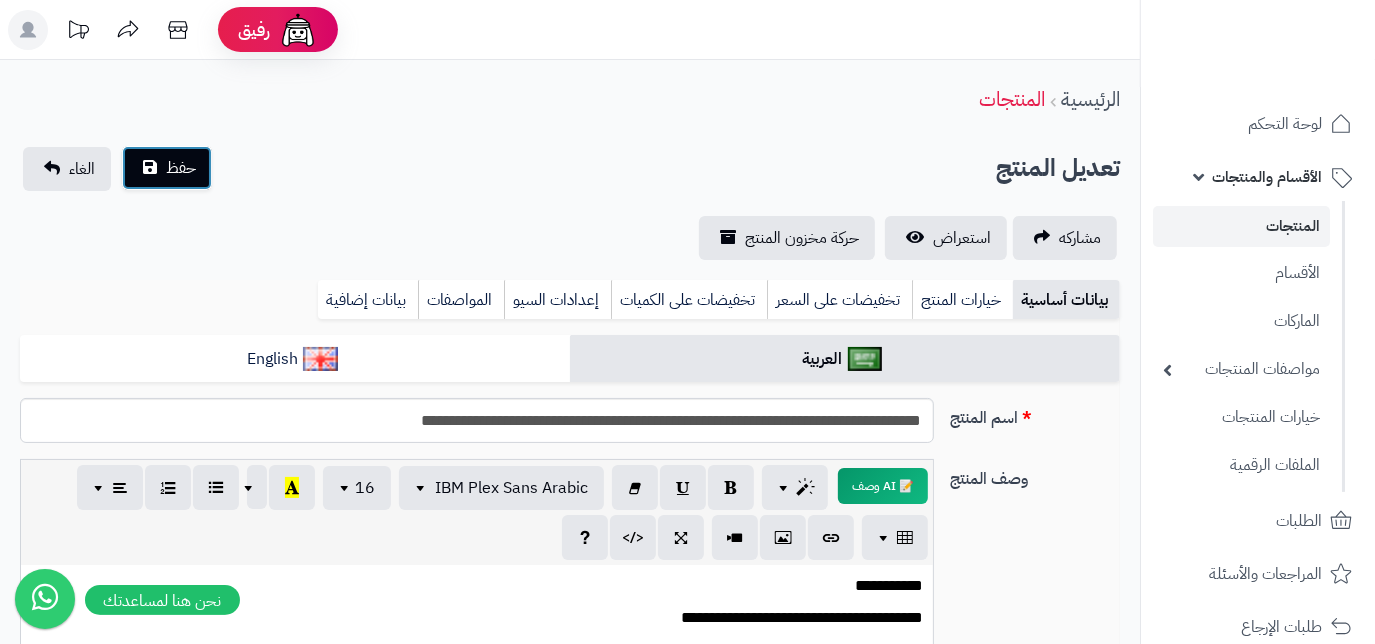 click on "حفظ" at bounding box center [181, 168] 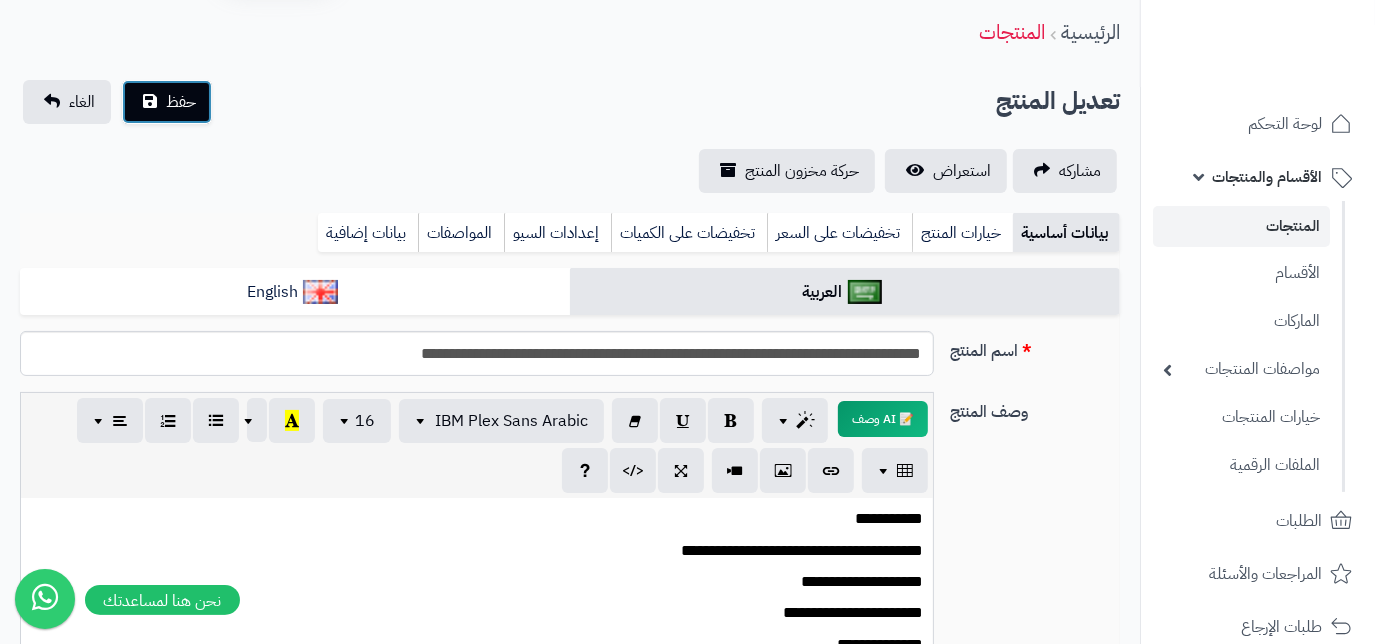 scroll, scrollTop: 0, scrollLeft: 0, axis: both 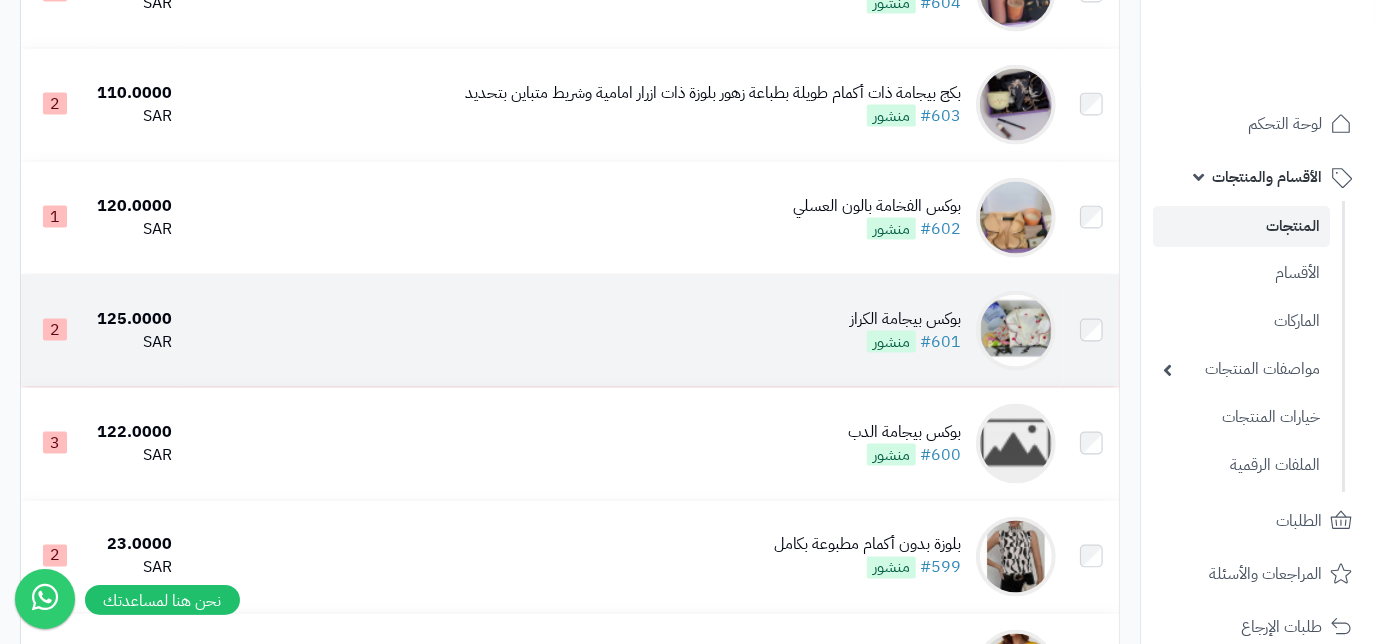 click at bounding box center [1016, 331] 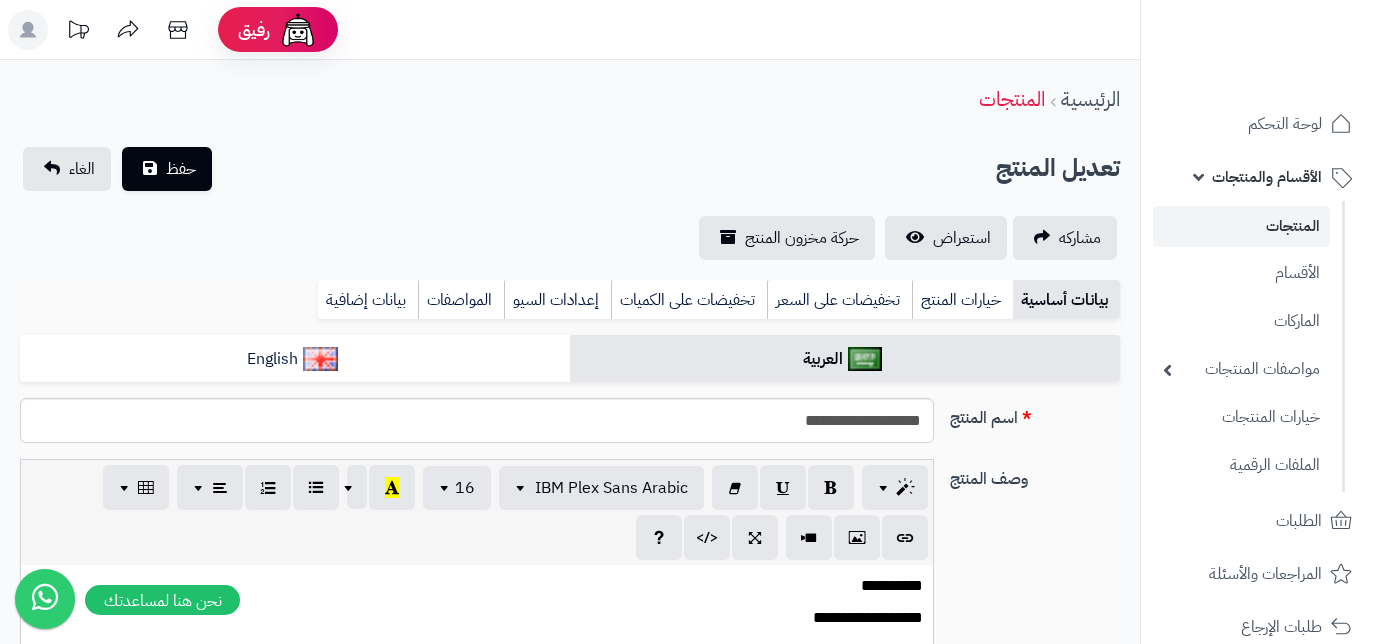 scroll, scrollTop: 0, scrollLeft: 0, axis: both 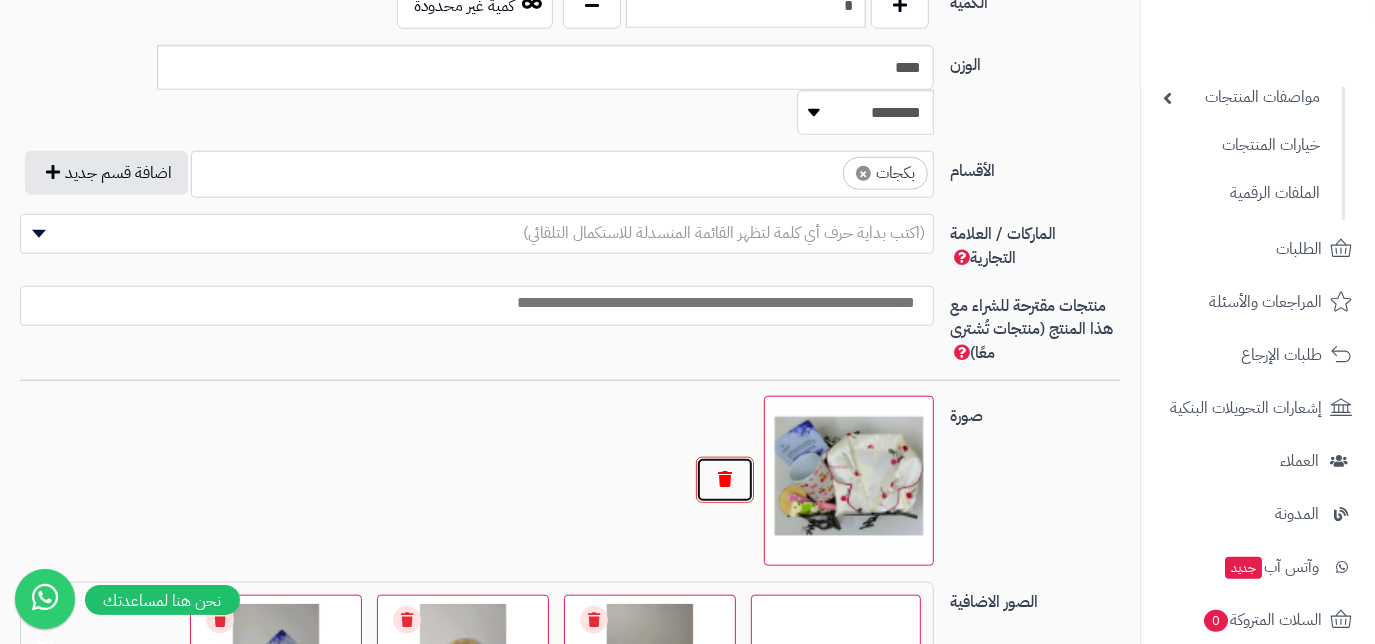 click at bounding box center (725, 480) 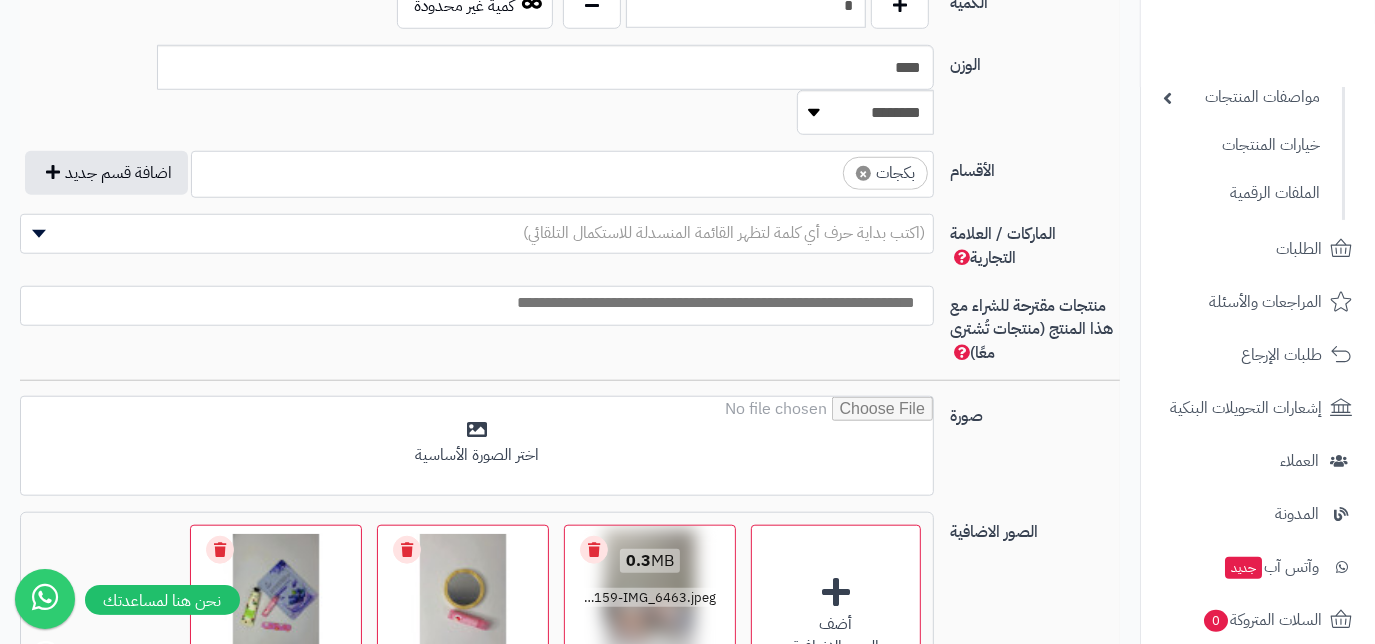 click on "Remove file" at bounding box center (594, 550) 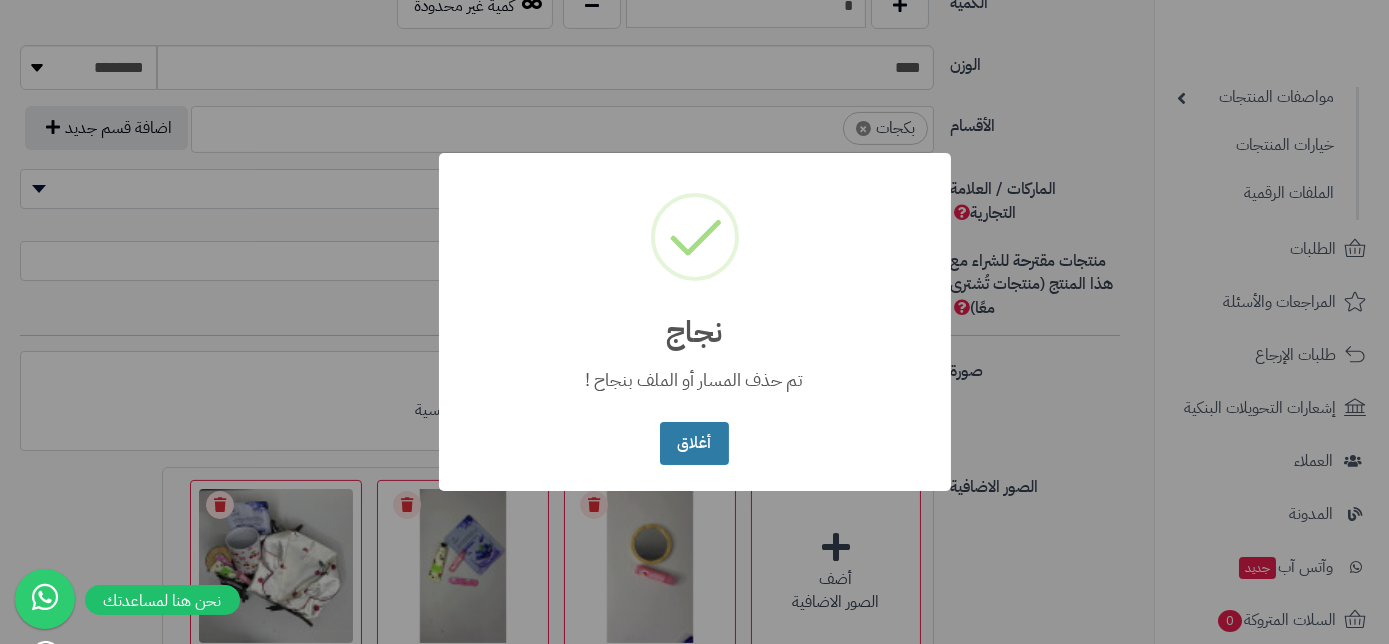click on "أغلاق" at bounding box center [694, 443] 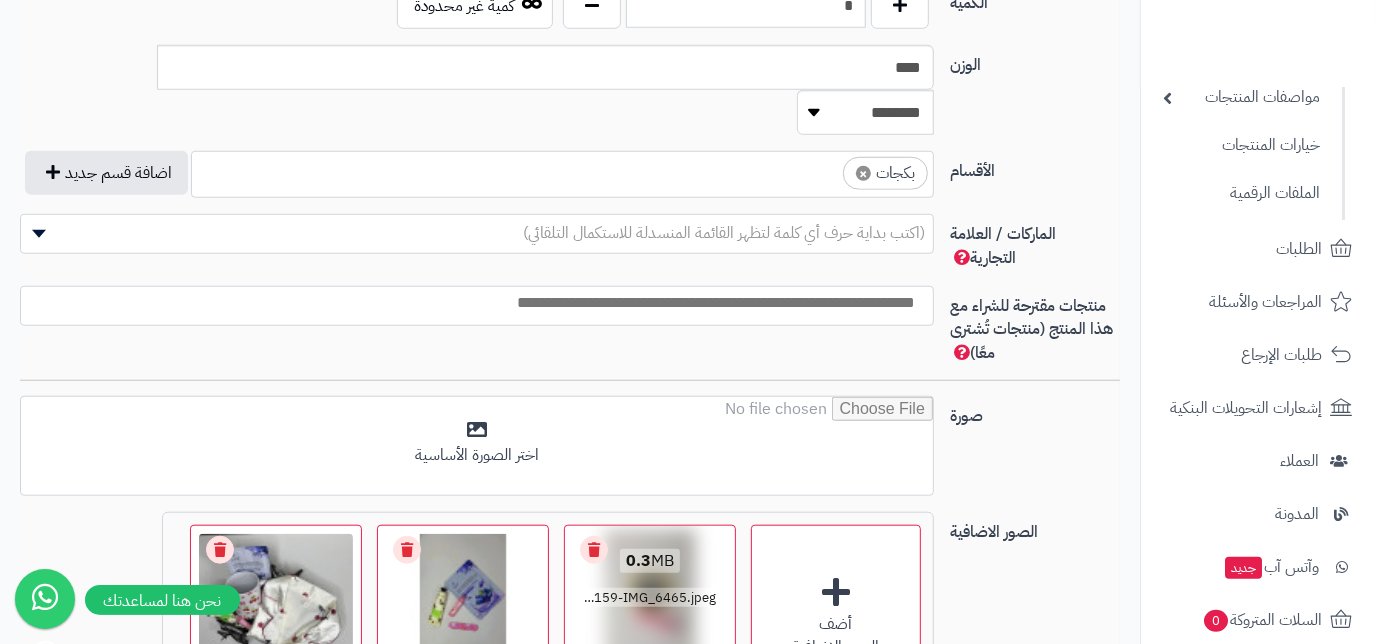 click on "Remove file" at bounding box center (594, 550) 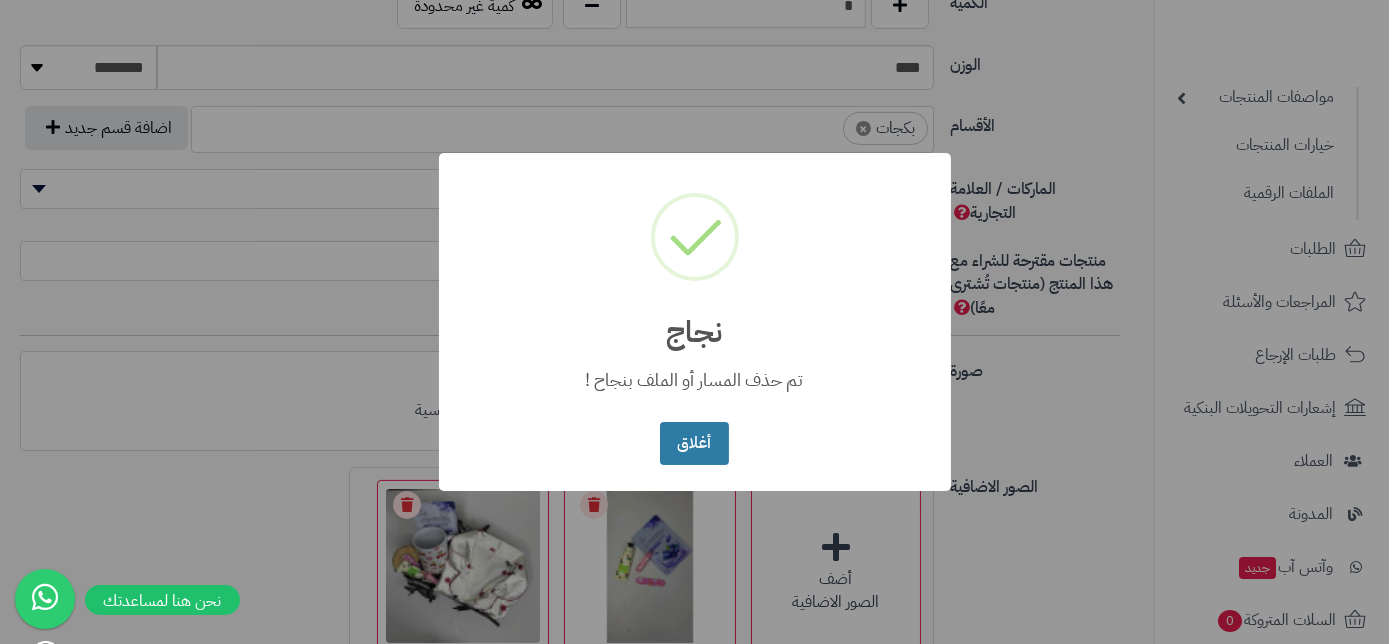 click on "أغلاق" at bounding box center (694, 443) 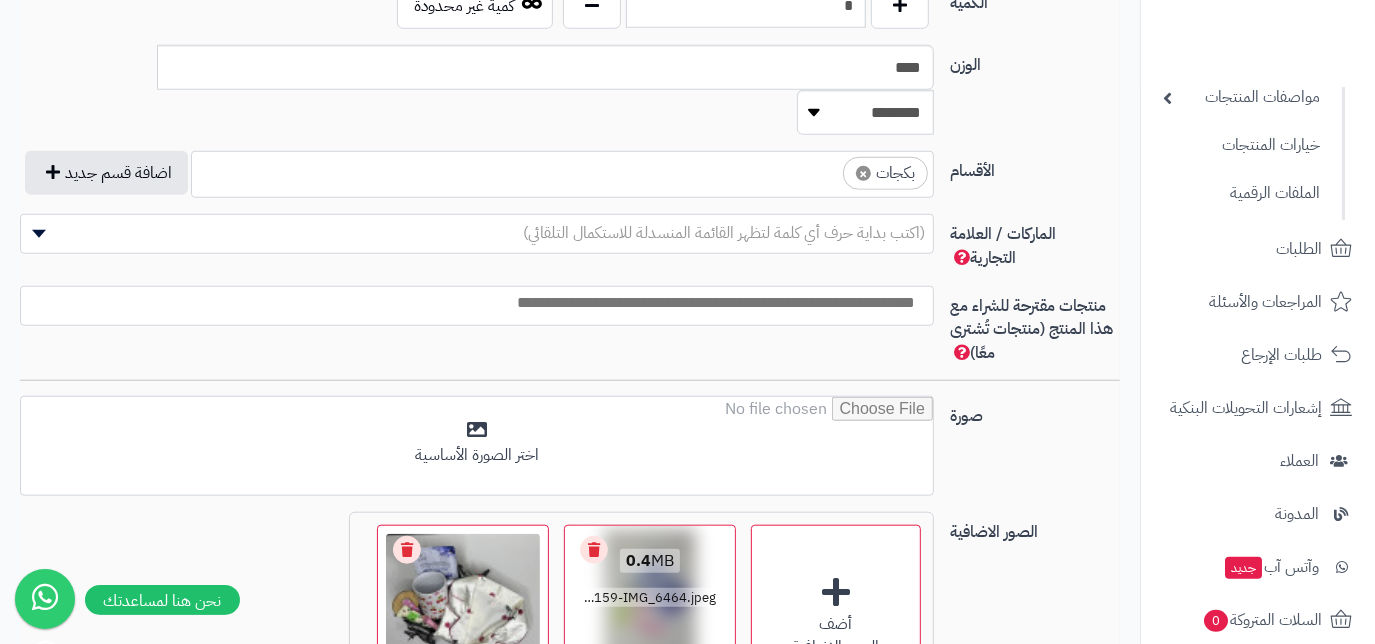 click on "Remove file" at bounding box center (594, 550) 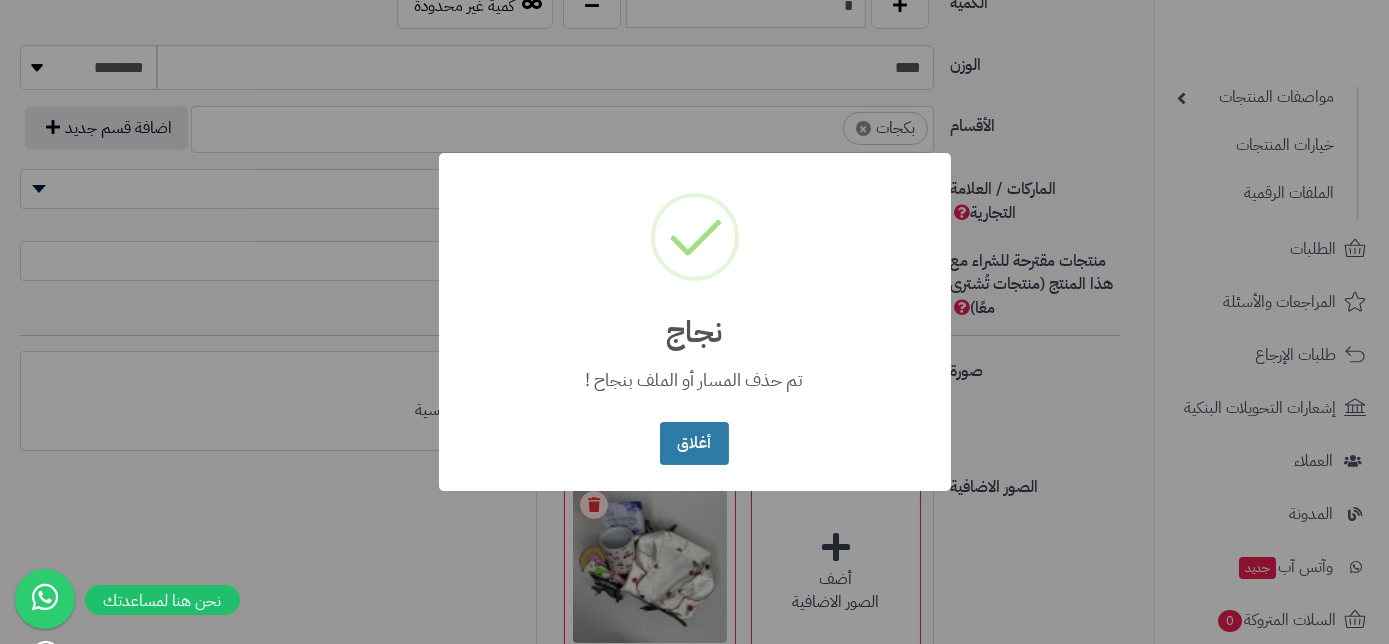 click on "أغلاق" at bounding box center [694, 443] 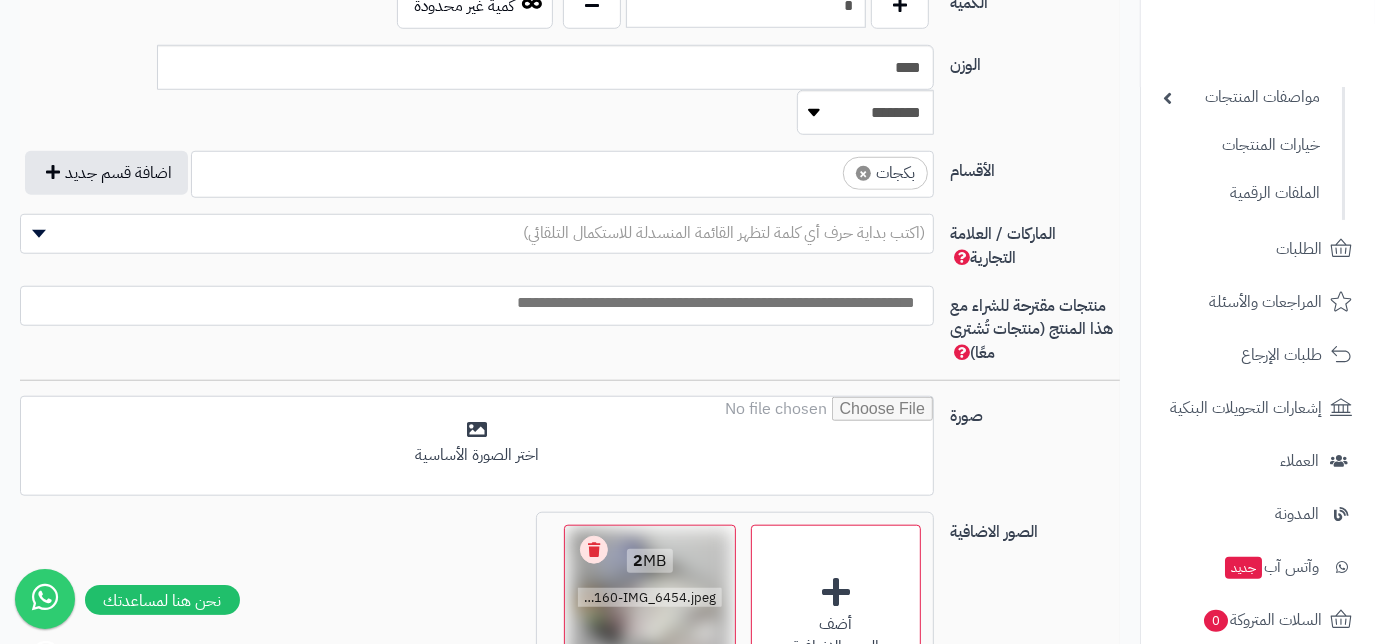 click on "Remove file" at bounding box center [594, 550] 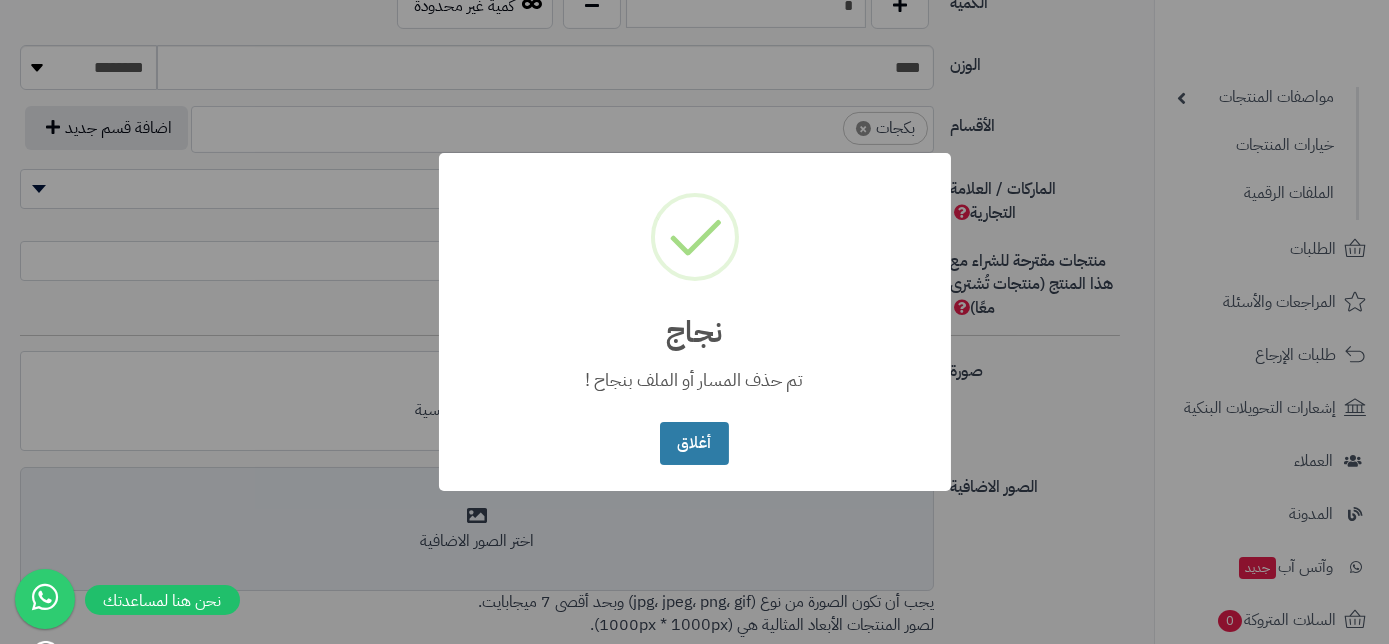 click on "أغلاق" at bounding box center (694, 443) 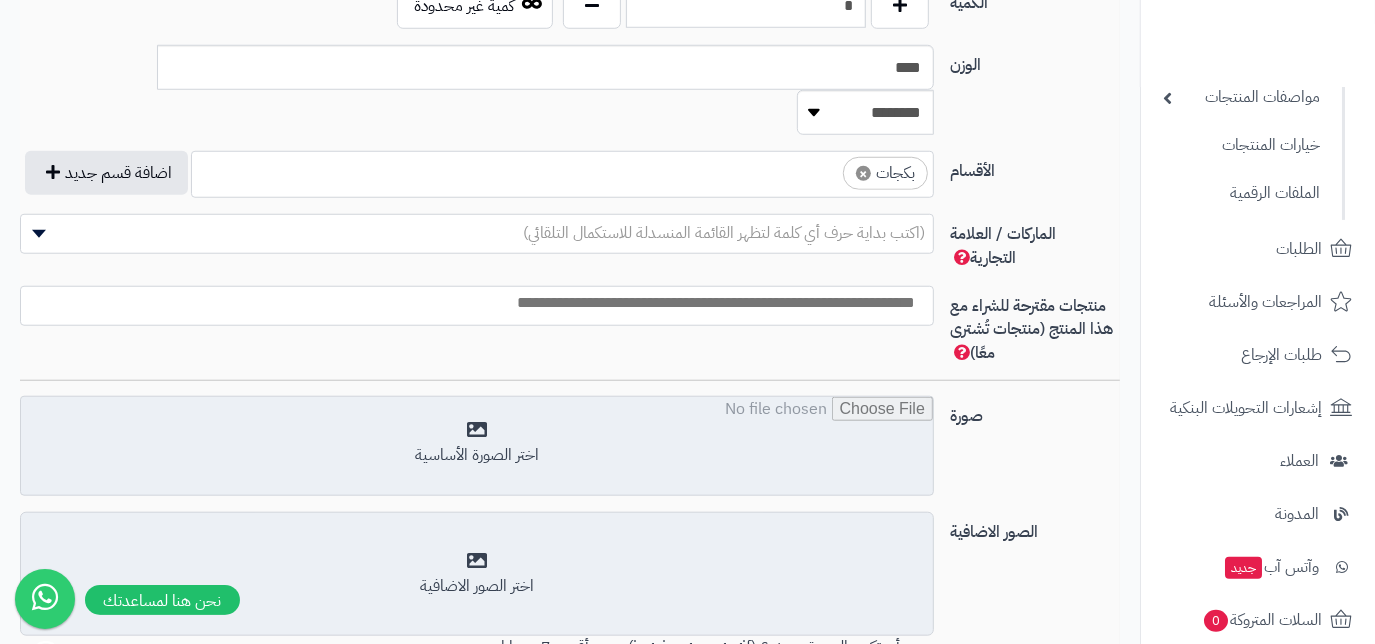 click at bounding box center [477, 447] 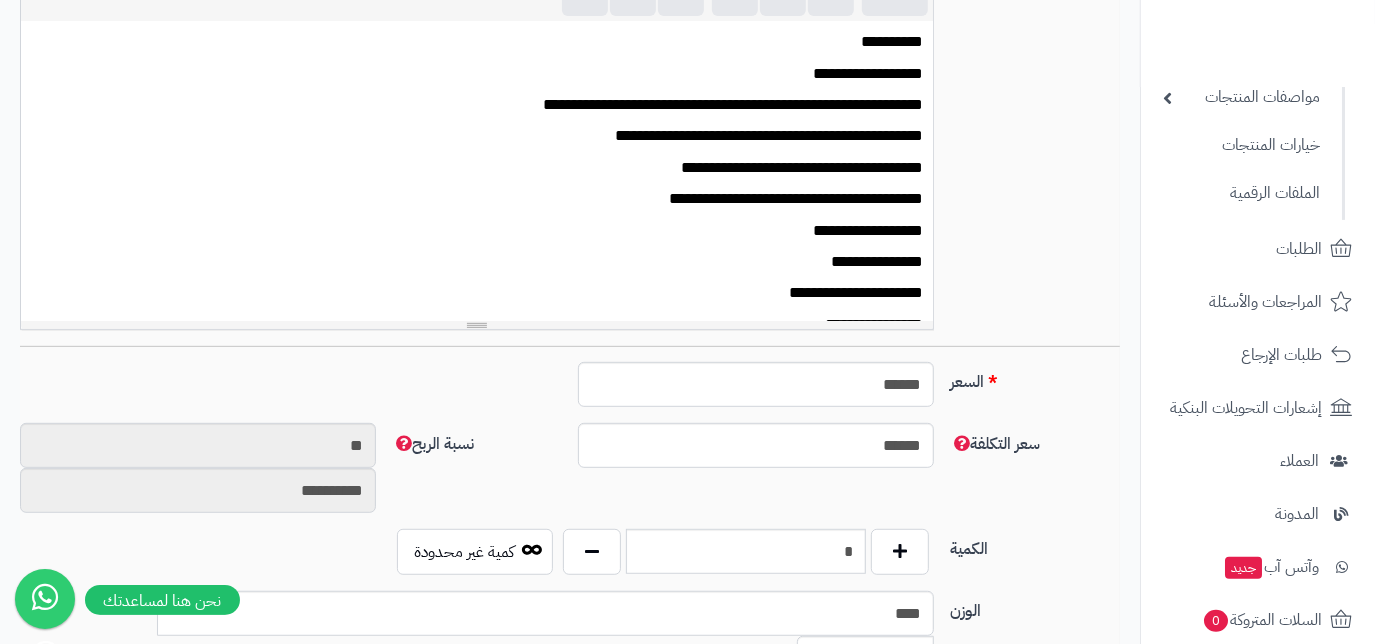 scroll, scrollTop: 545, scrollLeft: 0, axis: vertical 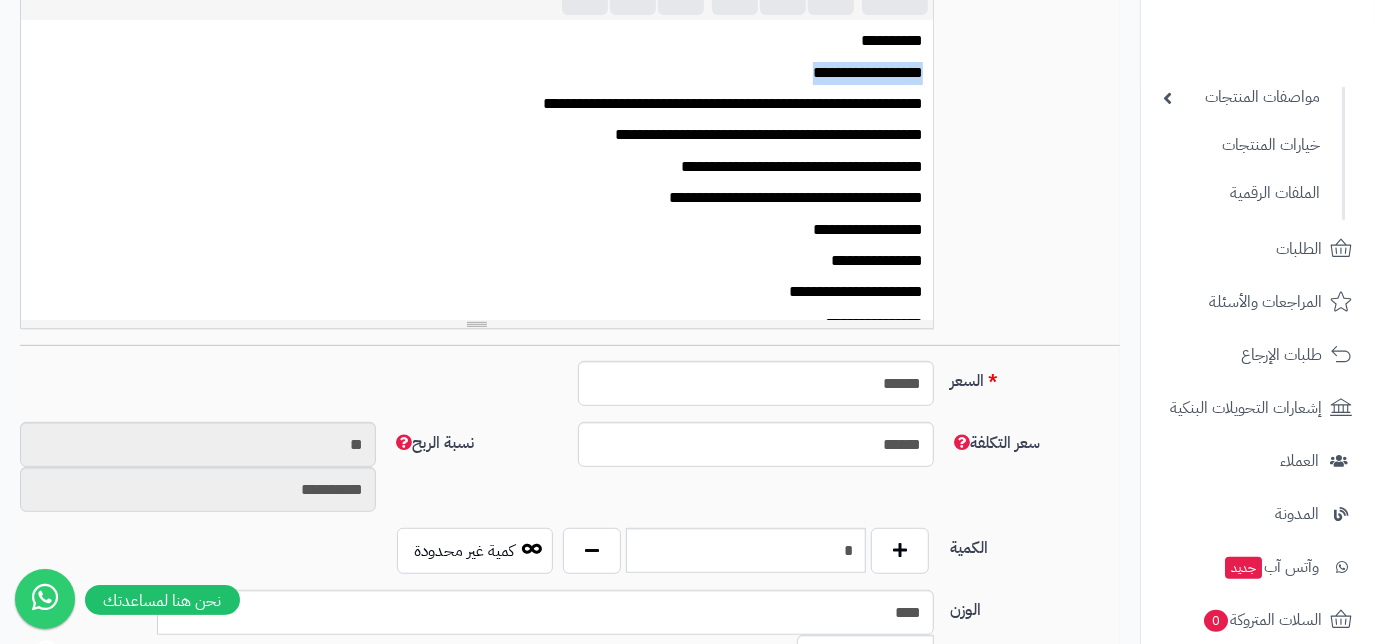 drag, startPoint x: 791, startPoint y: 73, endPoint x: 923, endPoint y: 80, distance: 132.18547 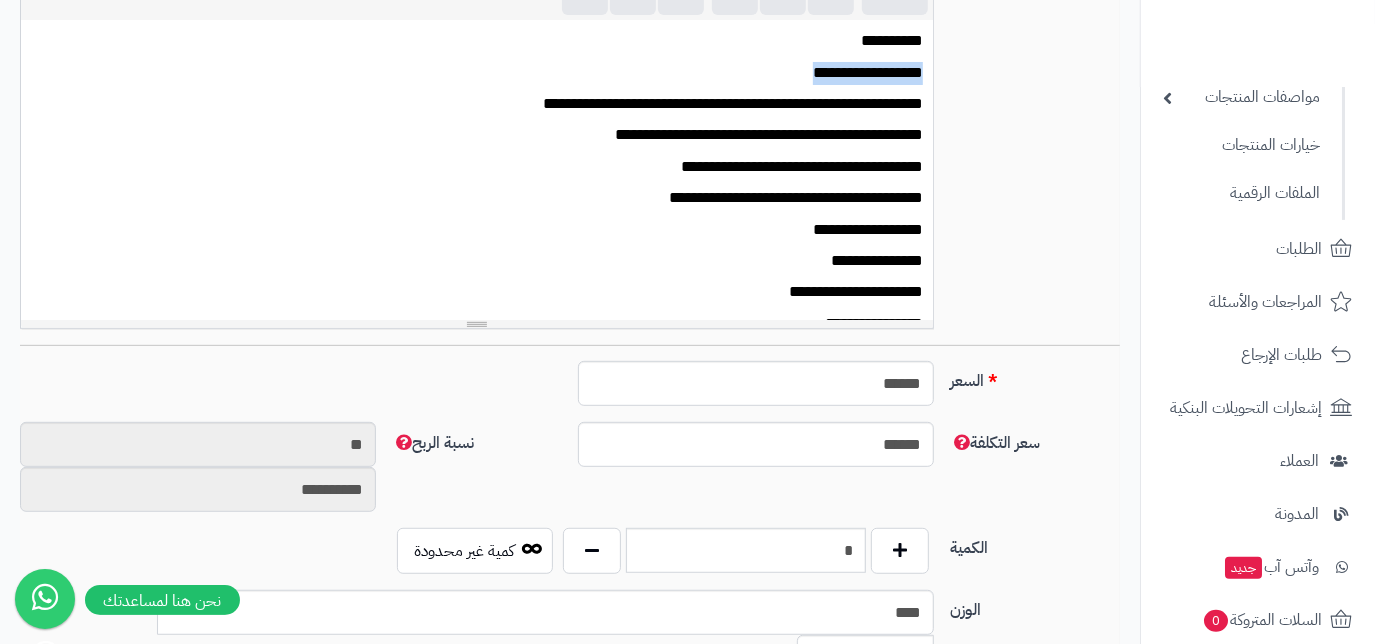 click on "**********" at bounding box center (477, 170) 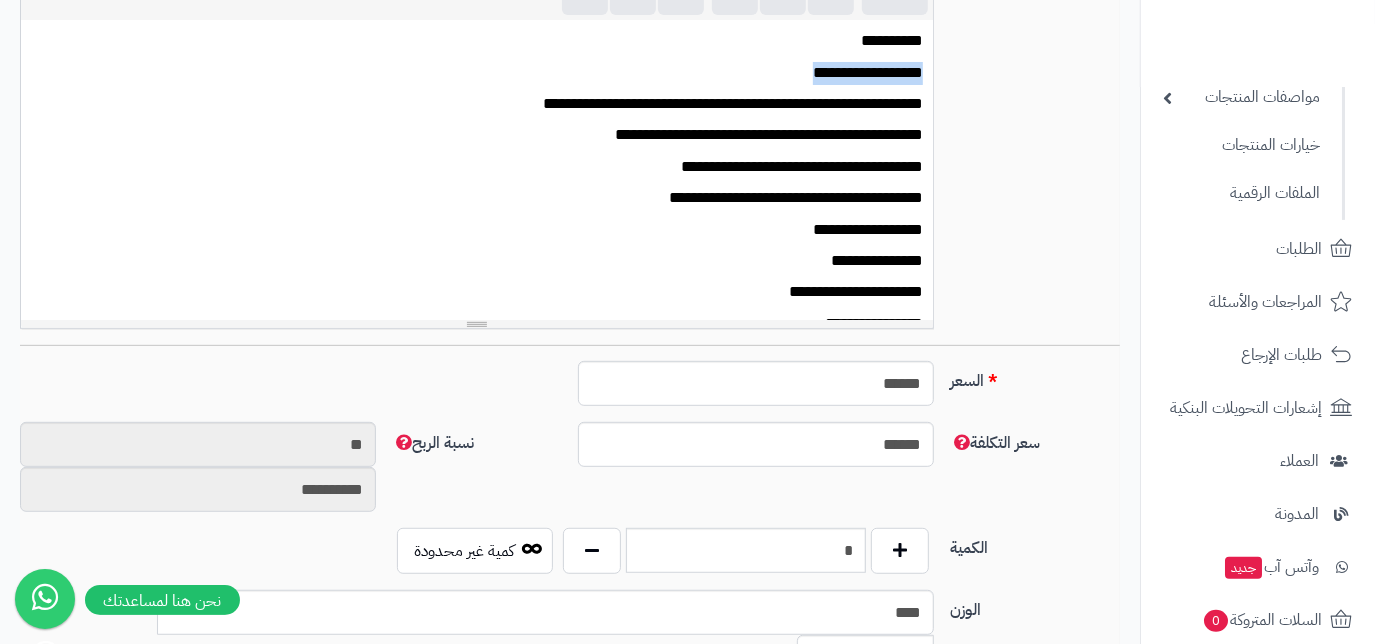 type 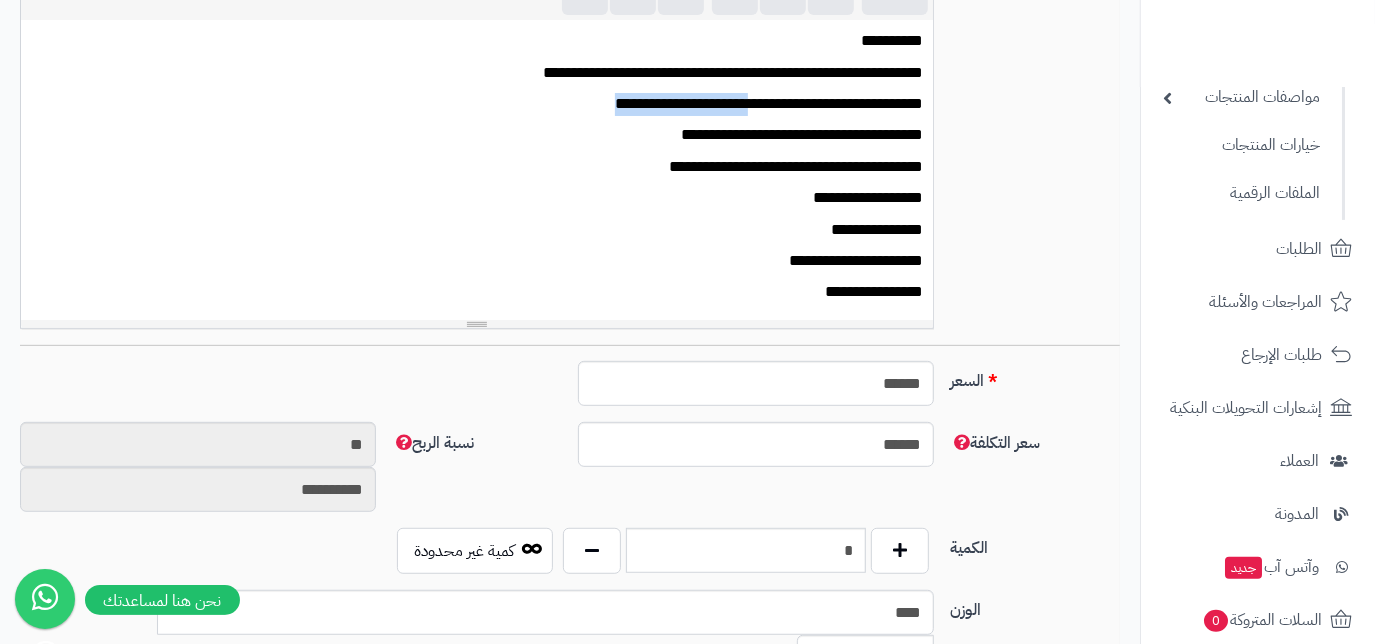 drag, startPoint x: 618, startPoint y: 107, endPoint x: 742, endPoint y: 112, distance: 124.10077 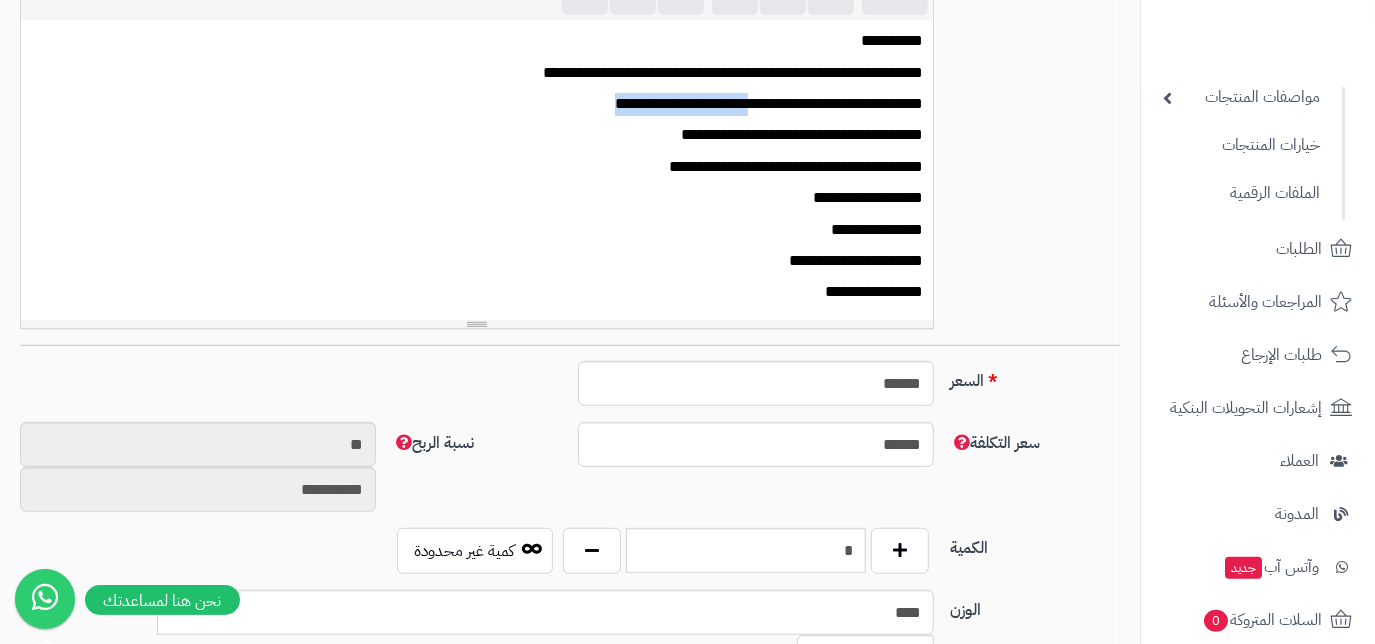click on "**********" at bounding box center (483, 104) 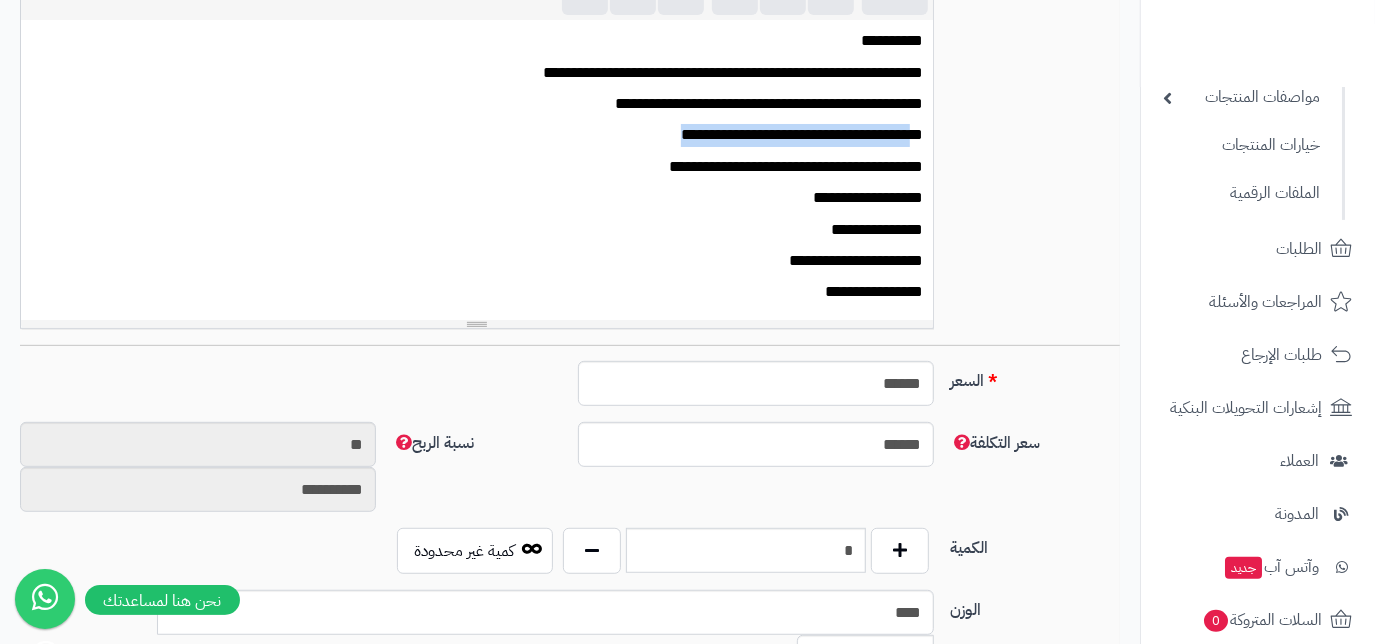 drag, startPoint x: 674, startPoint y: 133, endPoint x: 910, endPoint y: 138, distance: 236.05296 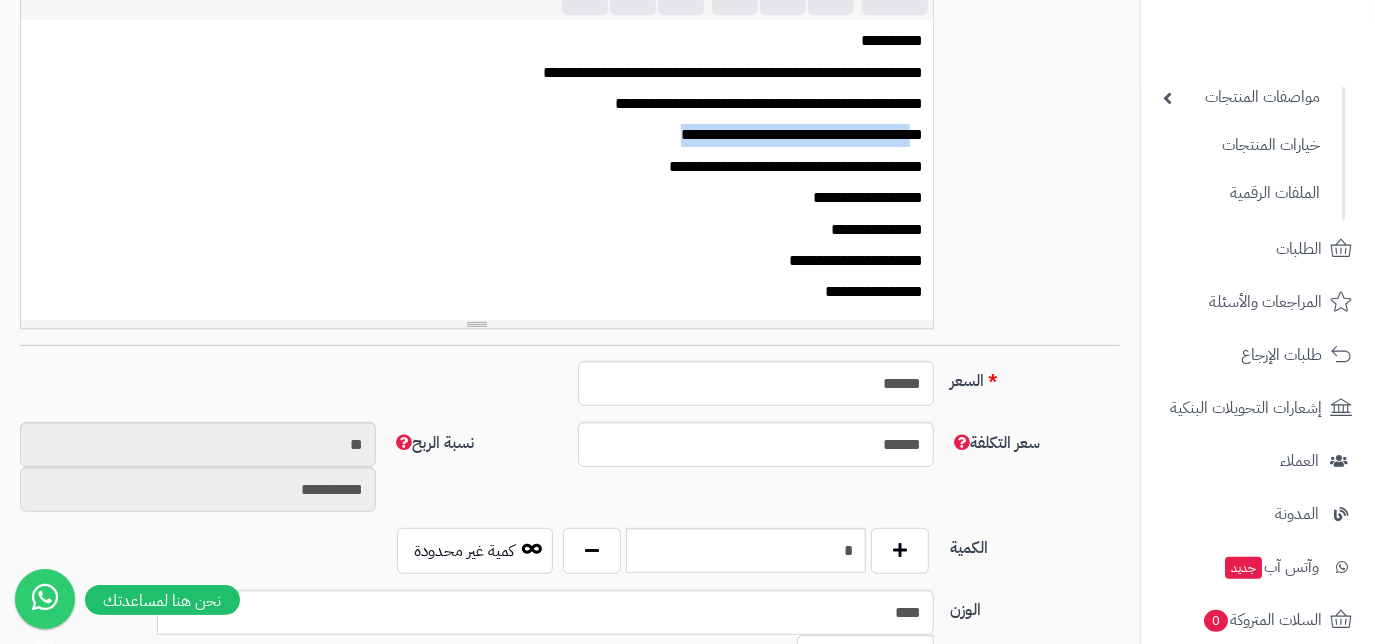 click on "**********" at bounding box center (483, 135) 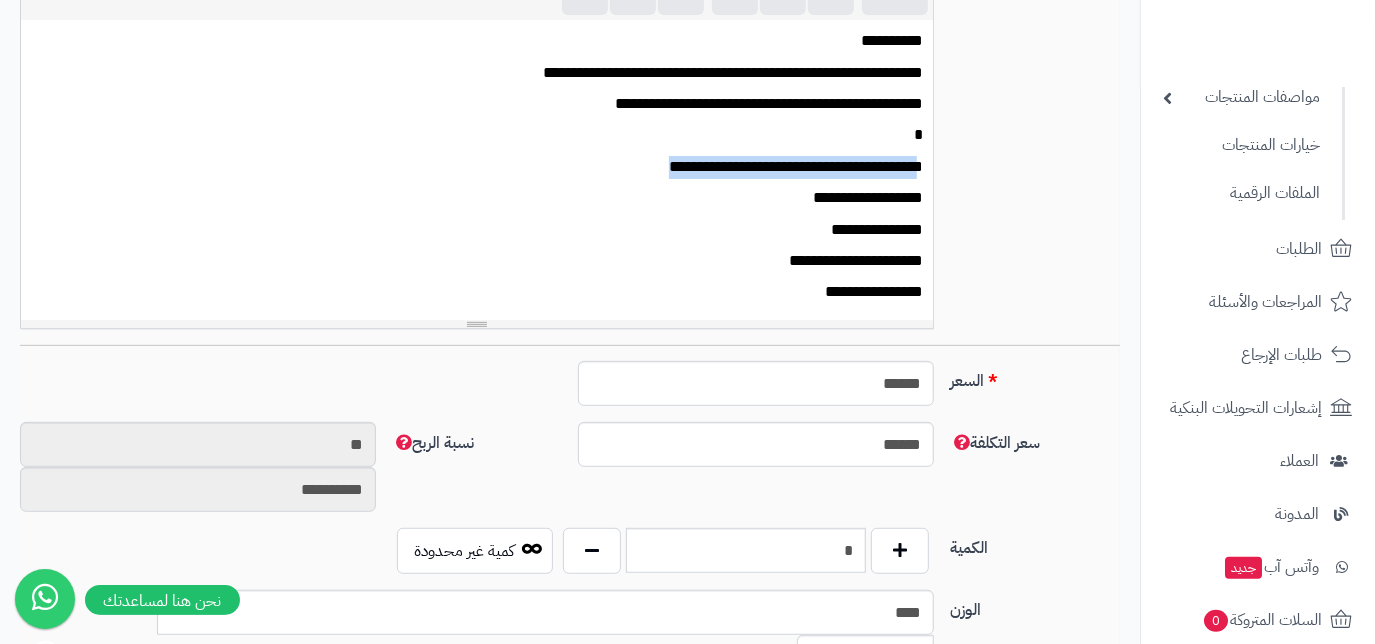 drag, startPoint x: 656, startPoint y: 162, endPoint x: 916, endPoint y: 165, distance: 260.0173 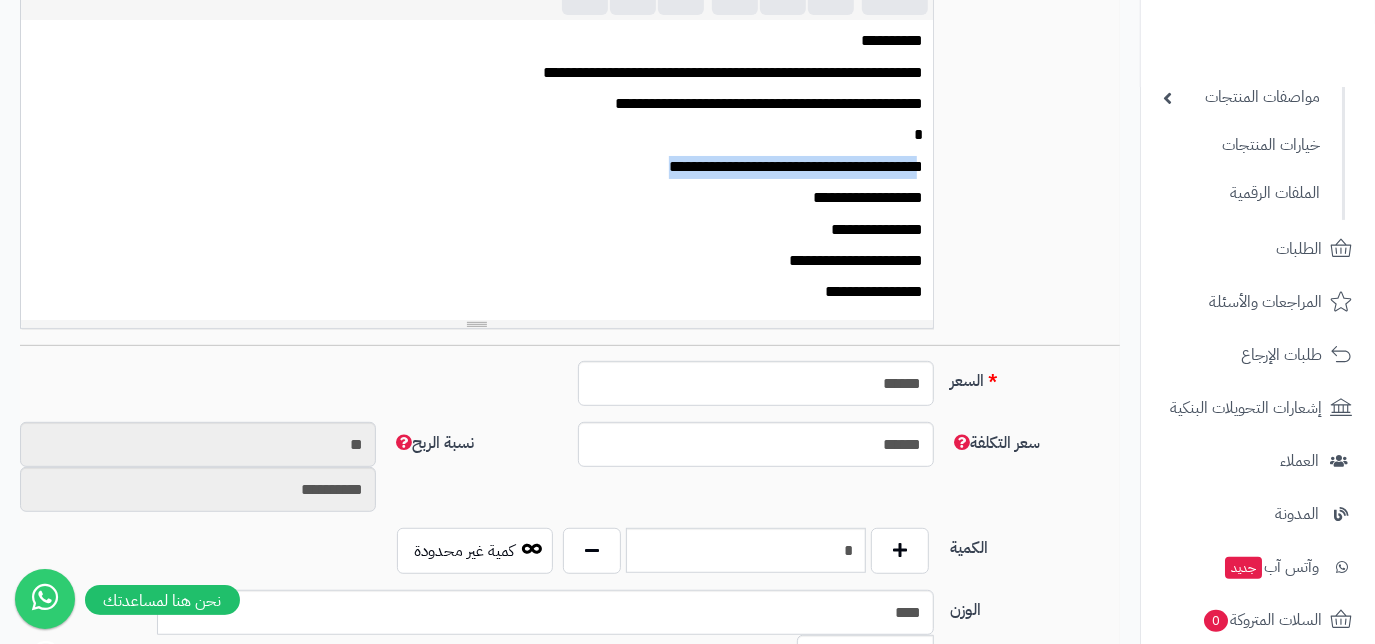 click on "**********" at bounding box center [483, 167] 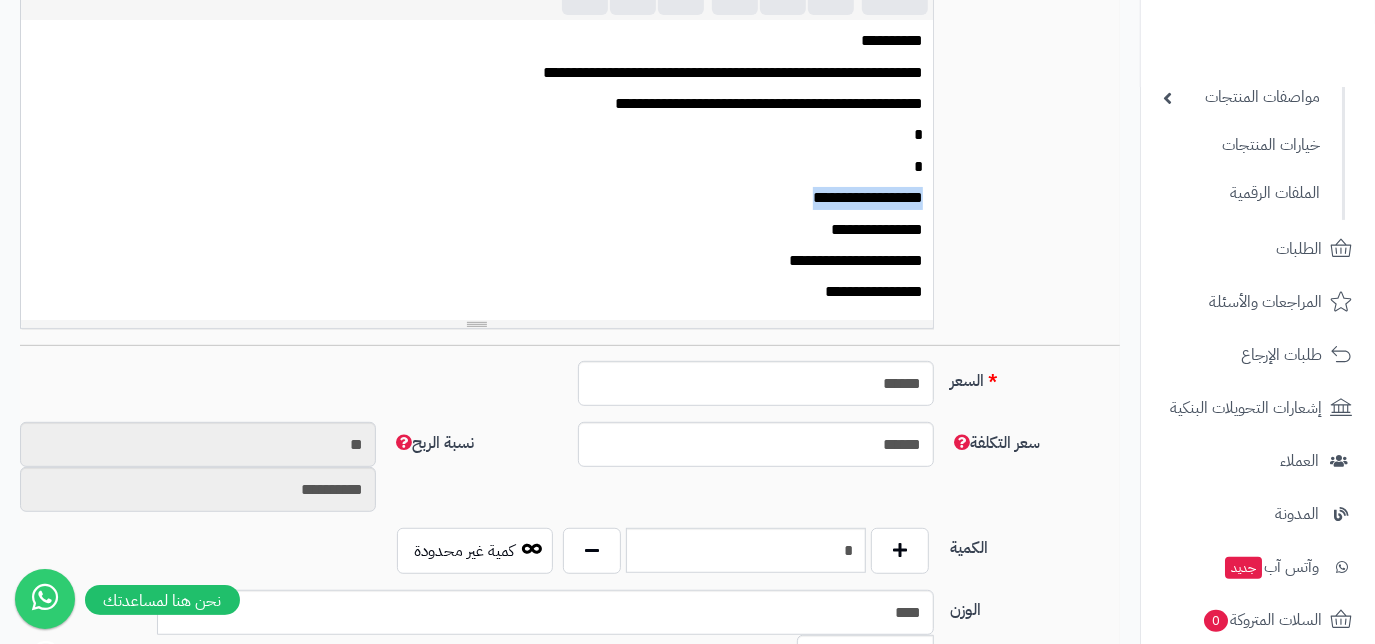 drag, startPoint x: 762, startPoint y: 201, endPoint x: 928, endPoint y: 204, distance: 166.0271 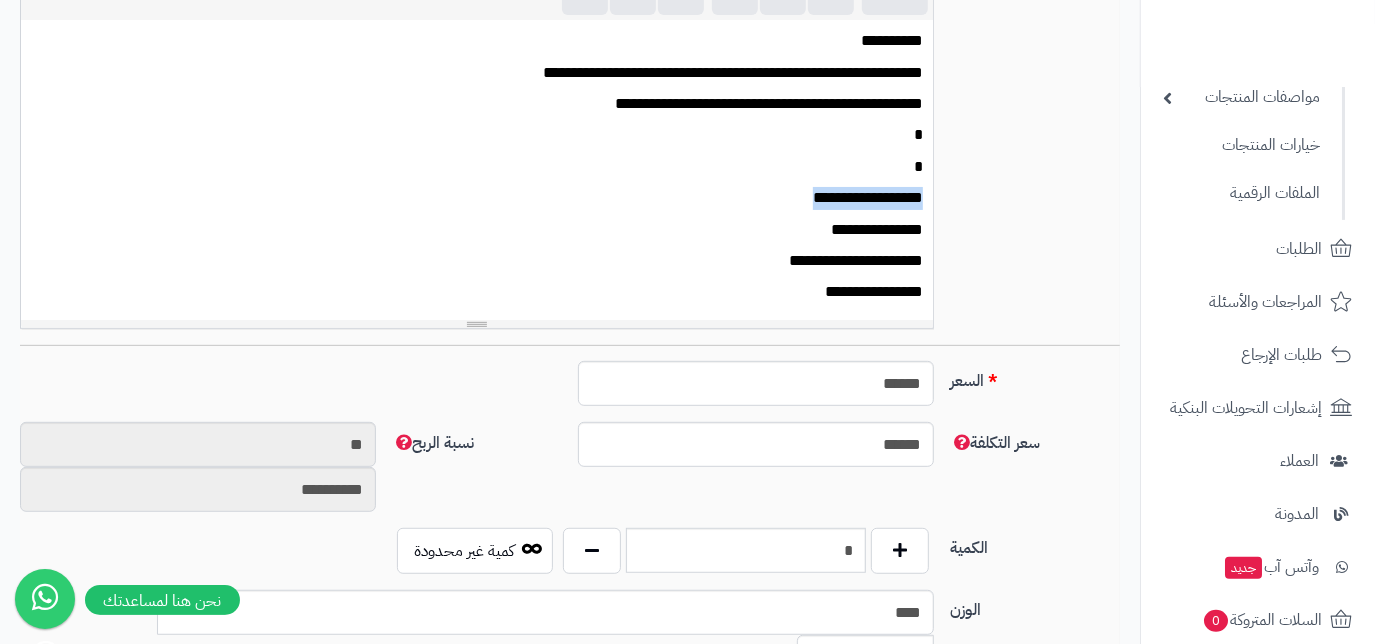 click on "**********" at bounding box center [477, 170] 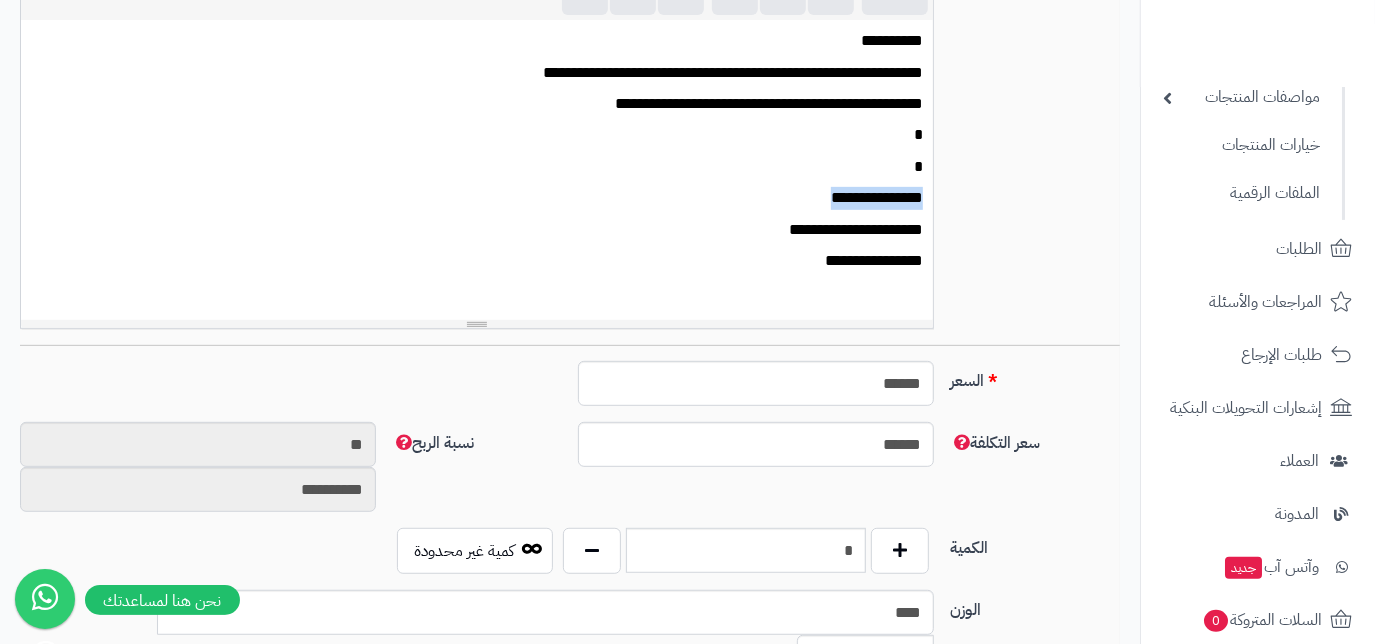 drag, startPoint x: 816, startPoint y: 188, endPoint x: 939, endPoint y: 204, distance: 124.036285 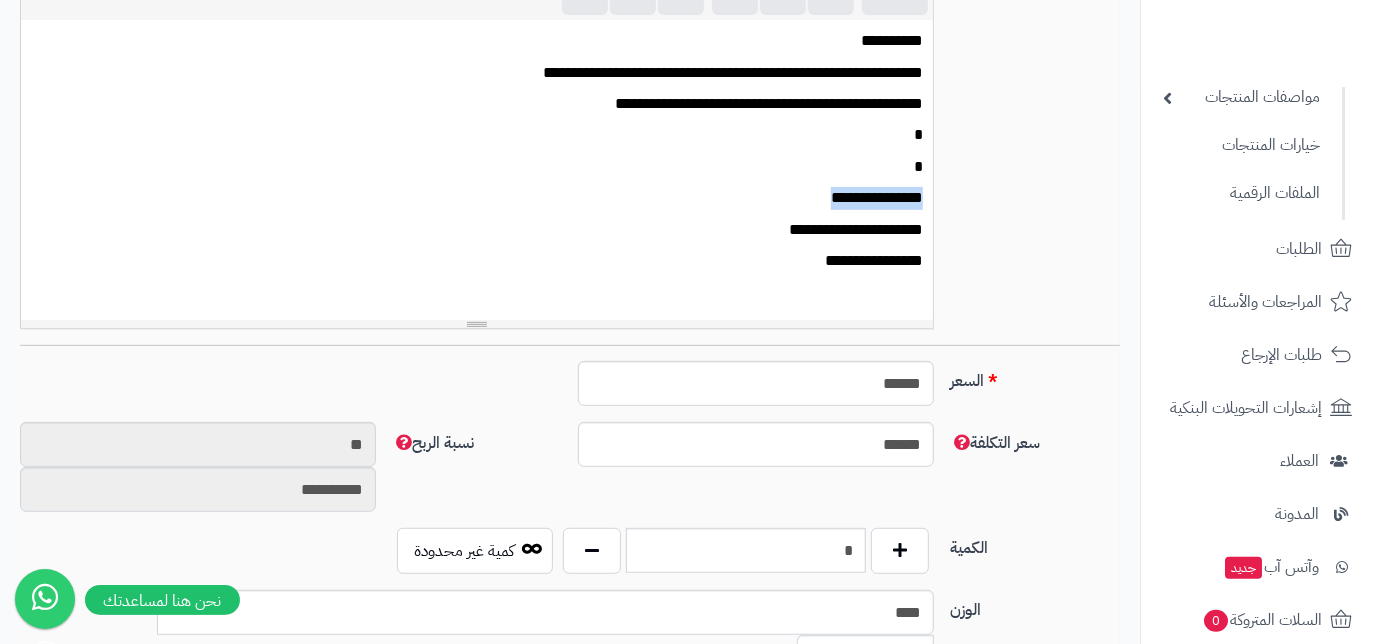 click on "**********" at bounding box center [477, 121] 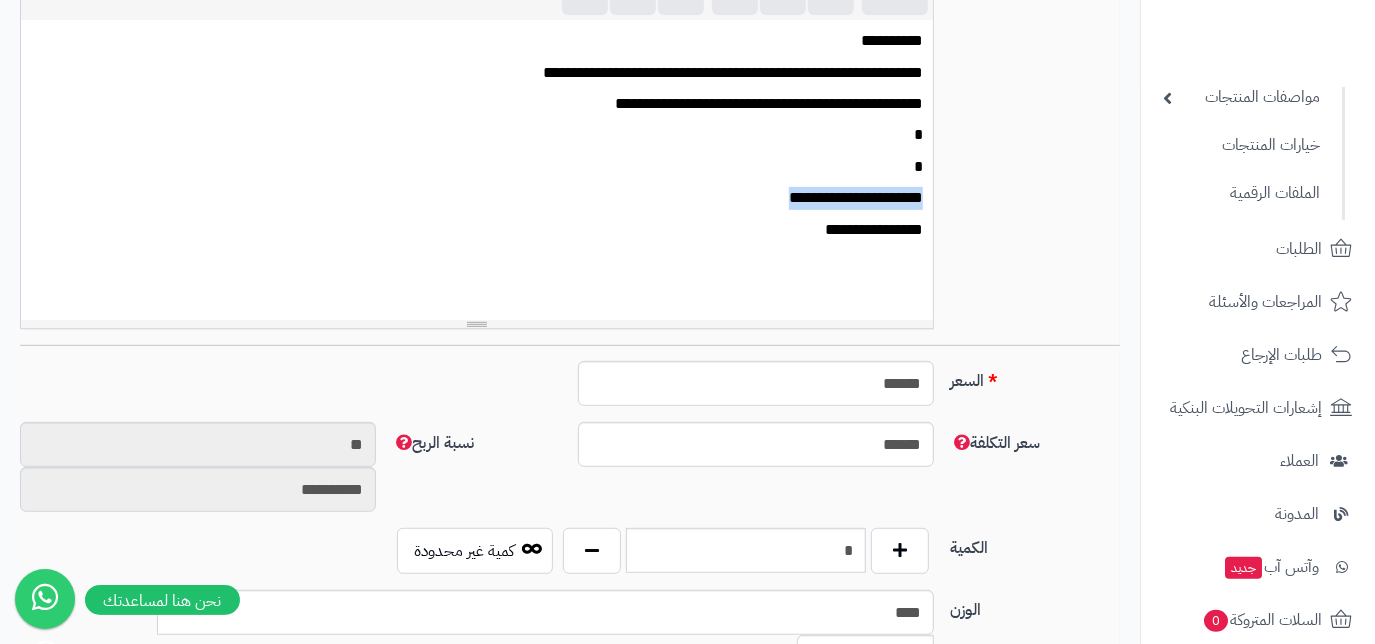 drag, startPoint x: 760, startPoint y: 206, endPoint x: 948, endPoint y: 205, distance: 188.00266 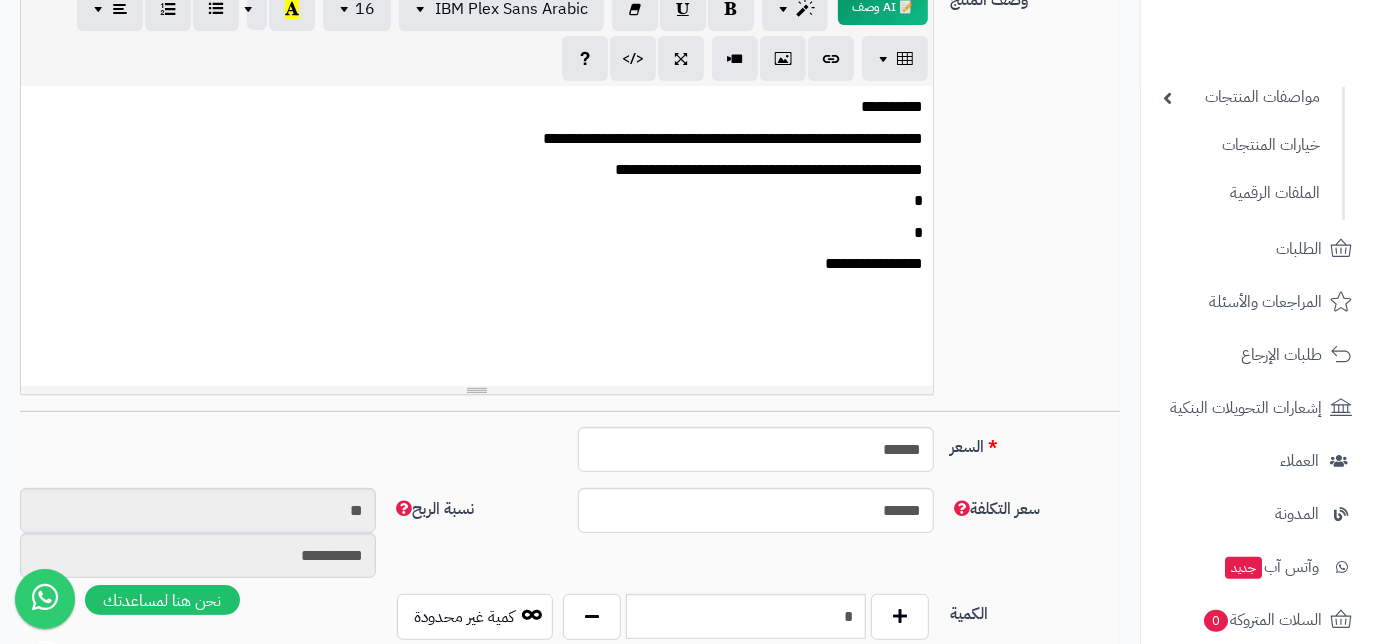 scroll, scrollTop: 454, scrollLeft: 0, axis: vertical 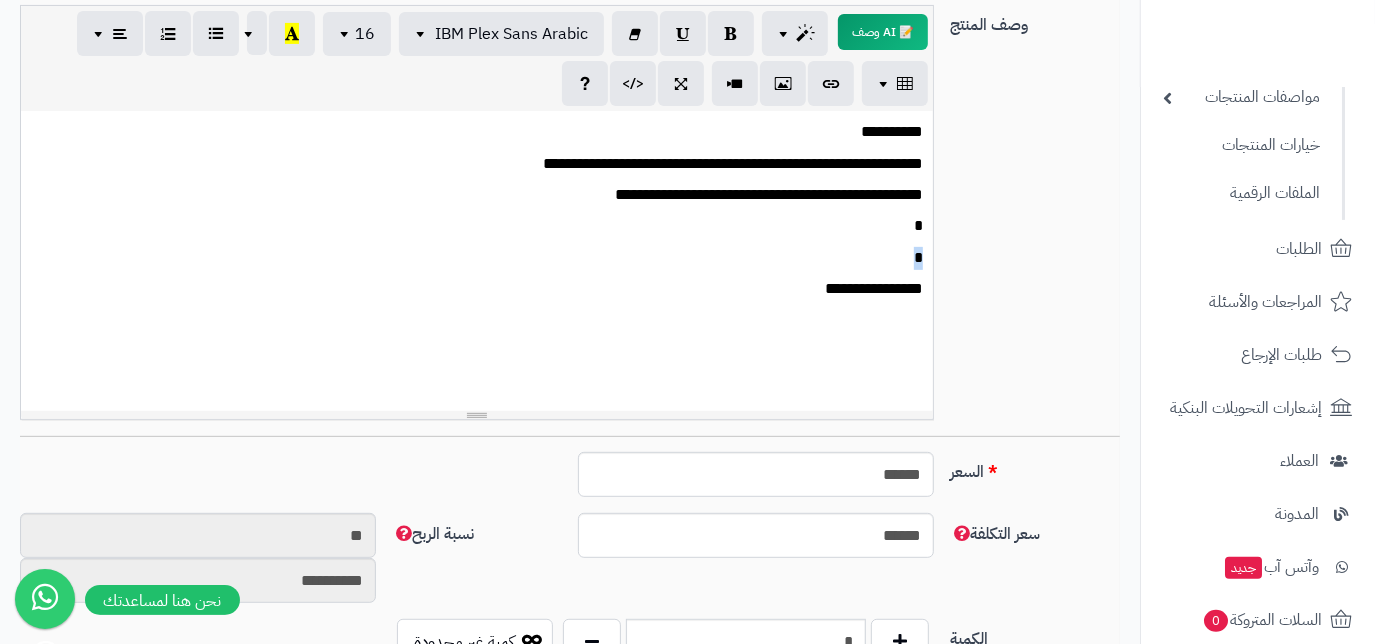drag, startPoint x: 881, startPoint y: 262, endPoint x: 936, endPoint y: 259, distance: 55.081757 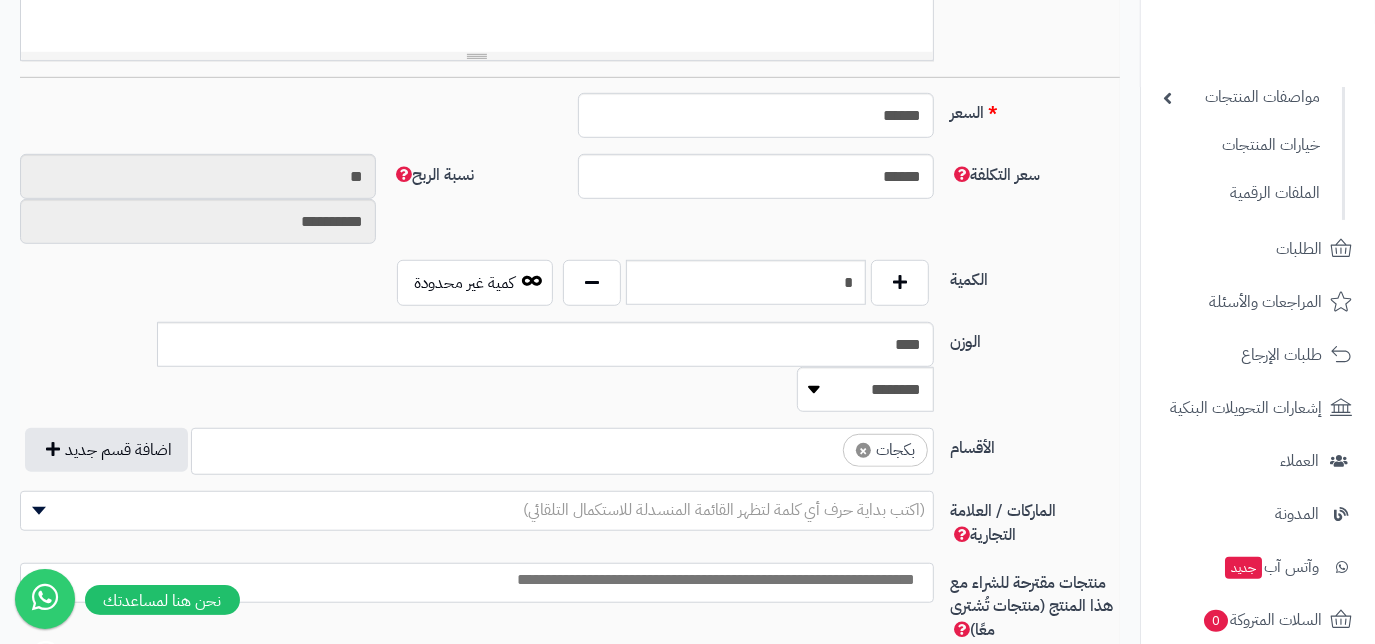 scroll, scrollTop: 818, scrollLeft: 0, axis: vertical 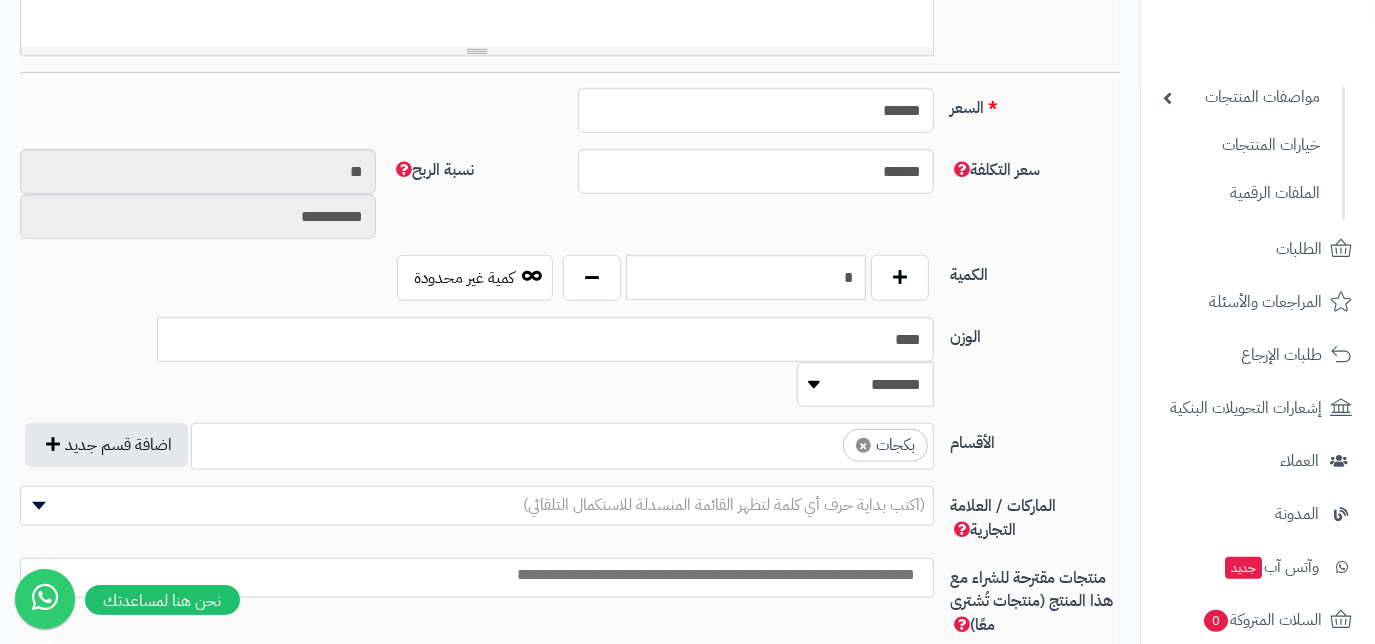 click on "******" at bounding box center (756, 110) 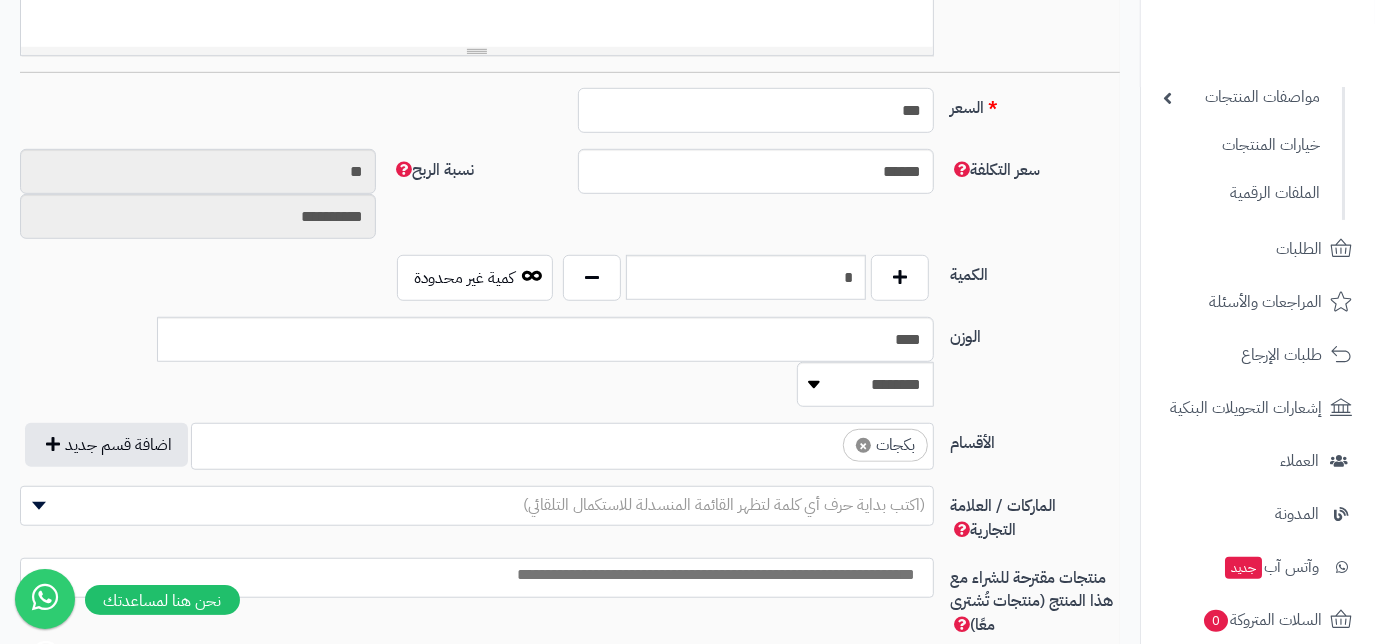 type on "**" 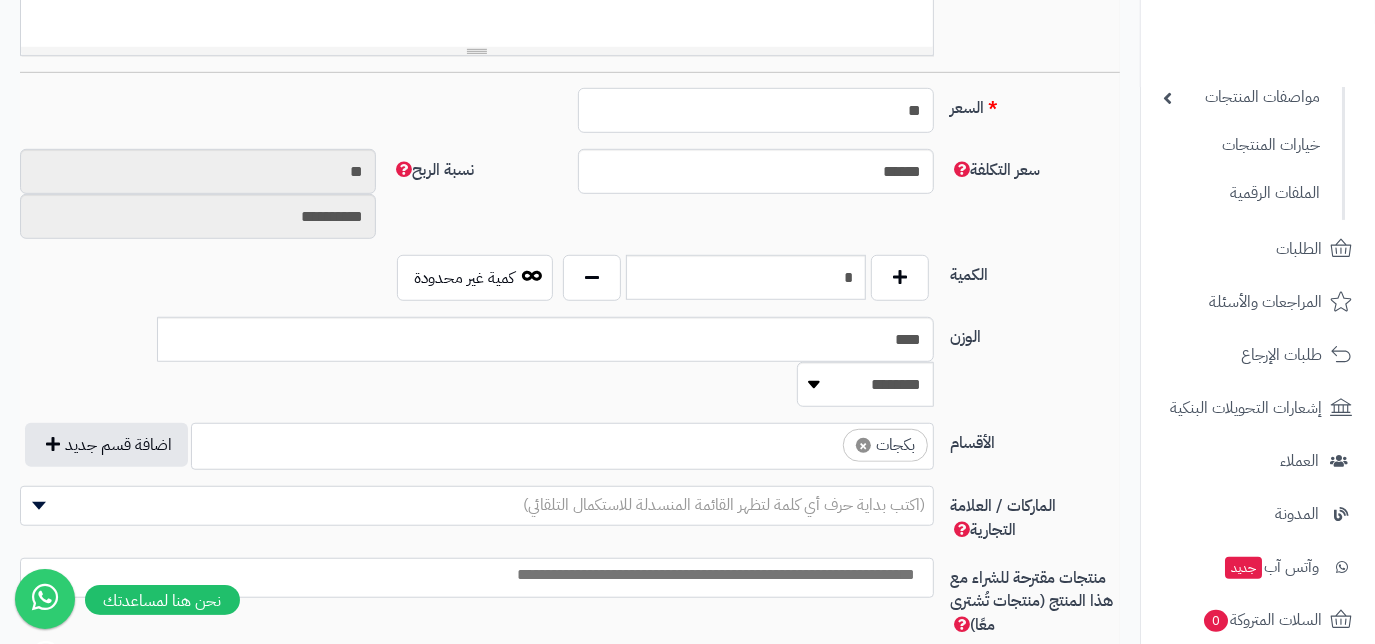 type on "*********" 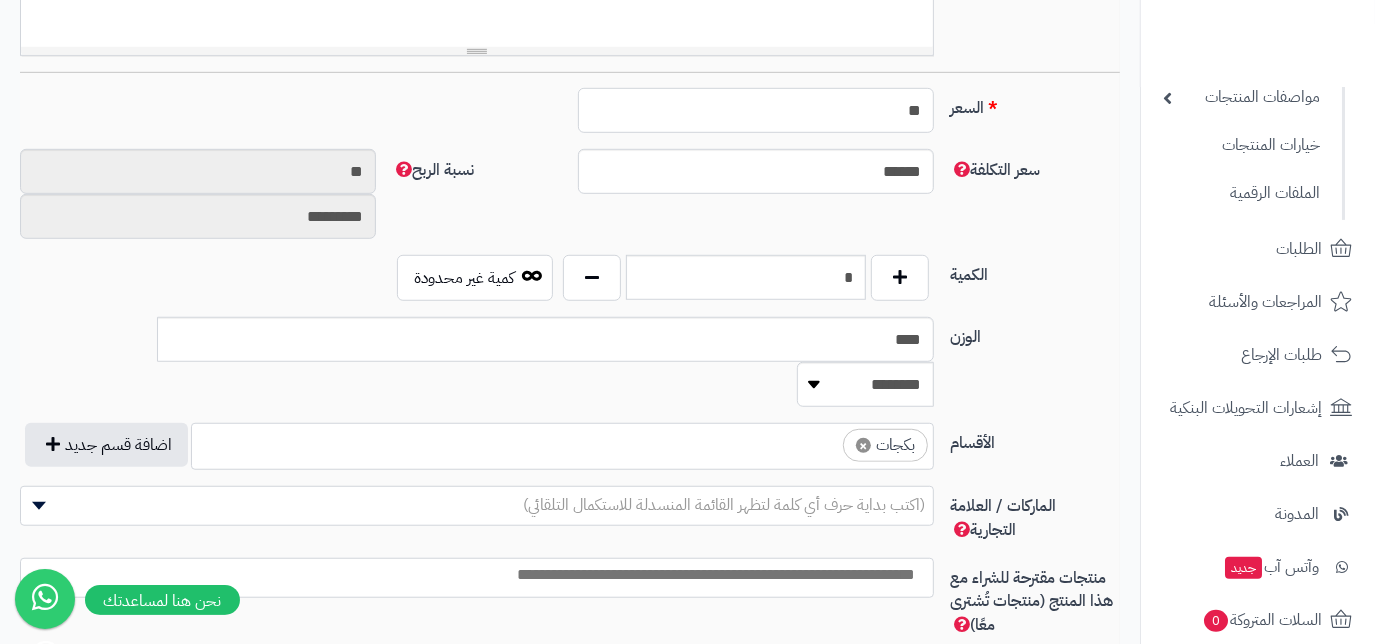 type on "*" 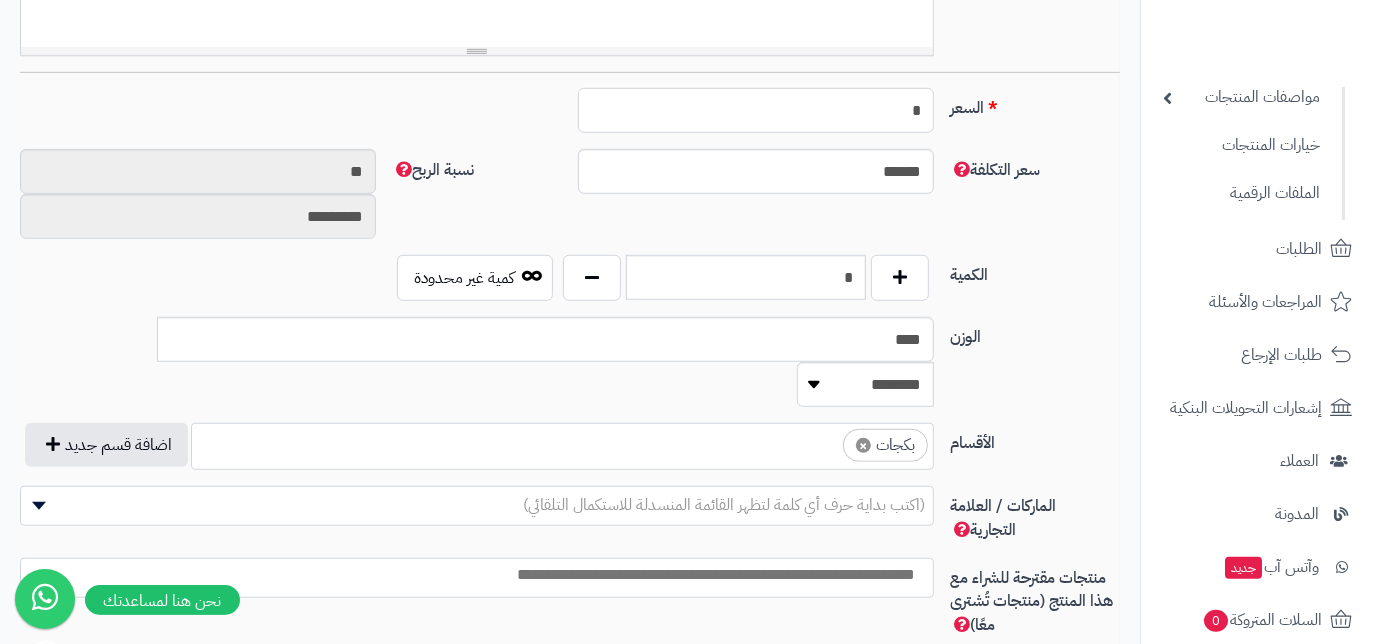 type on "********" 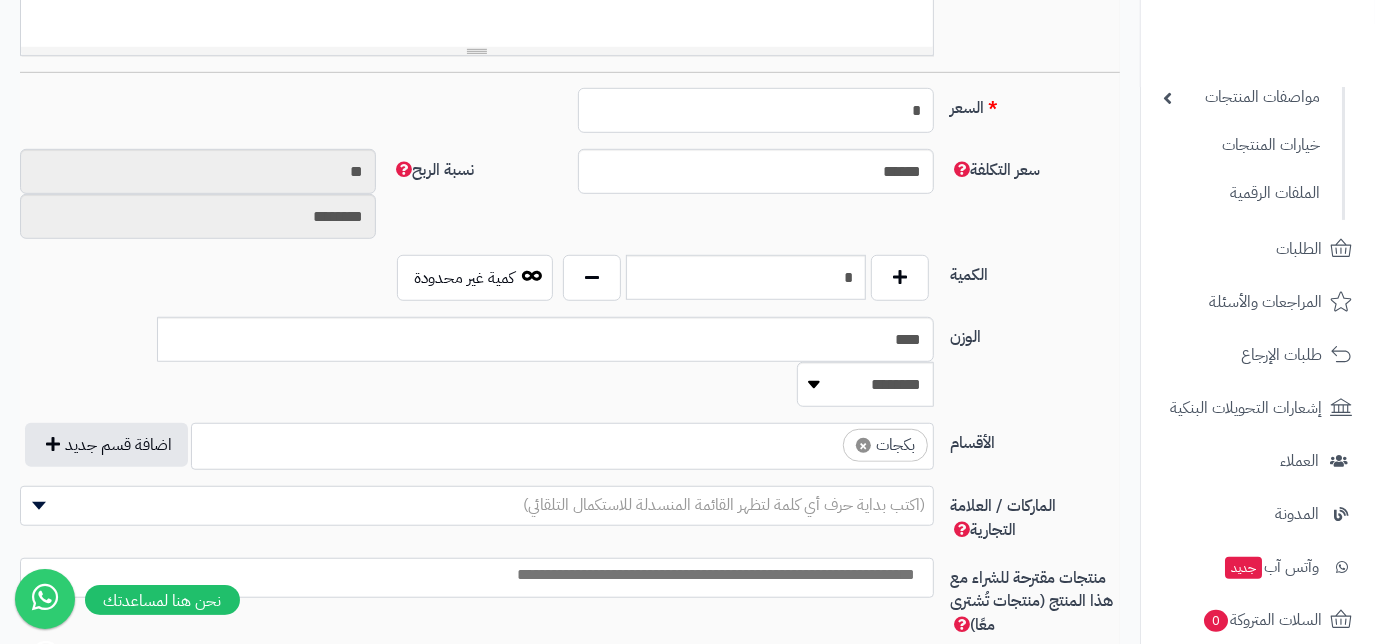 type on "**" 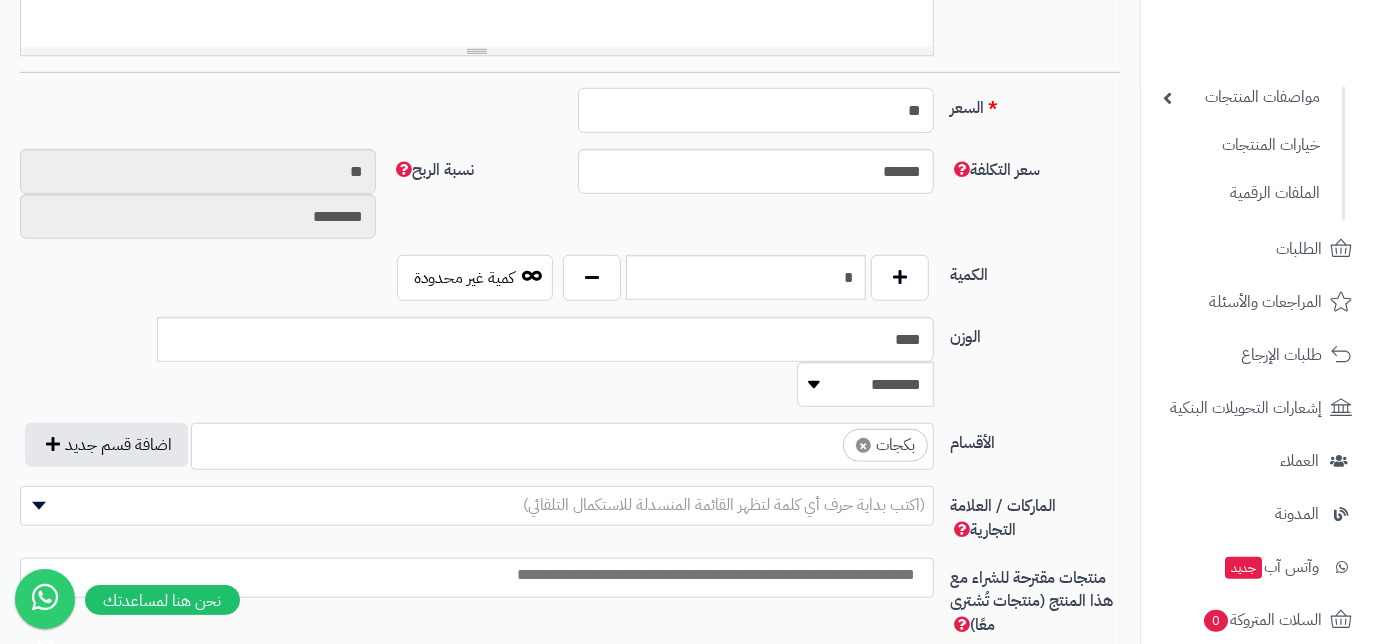 type on "*********" 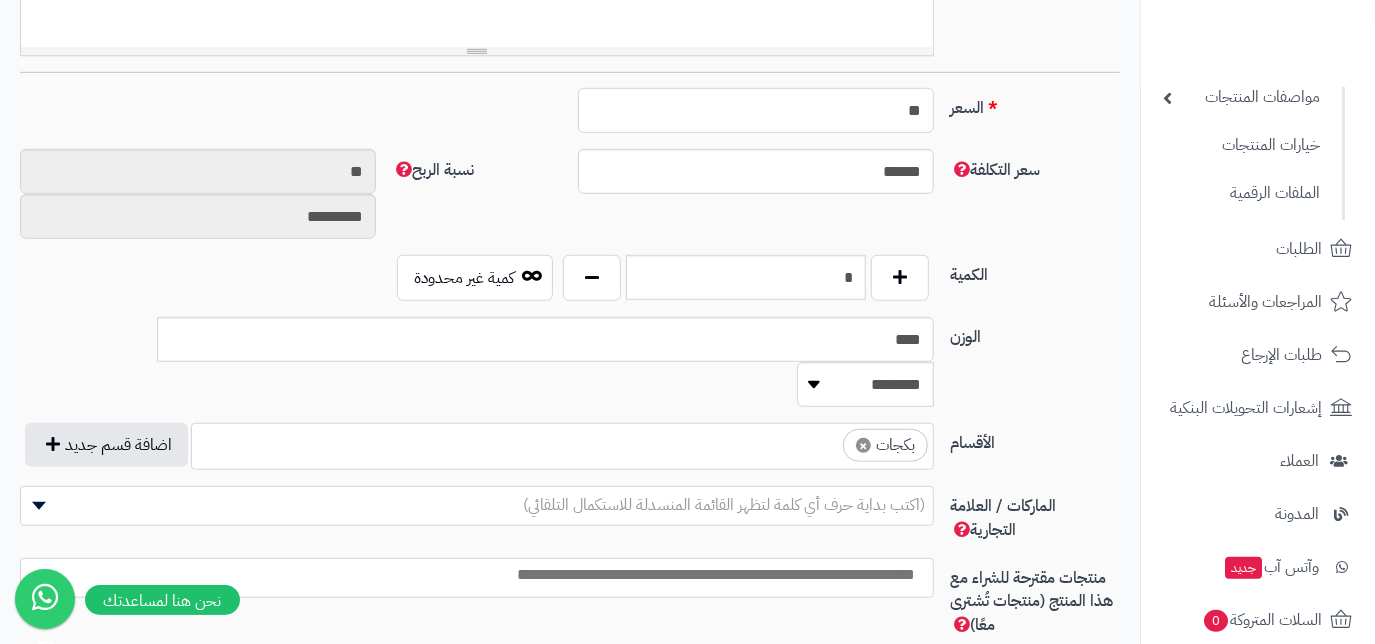 type on "***" 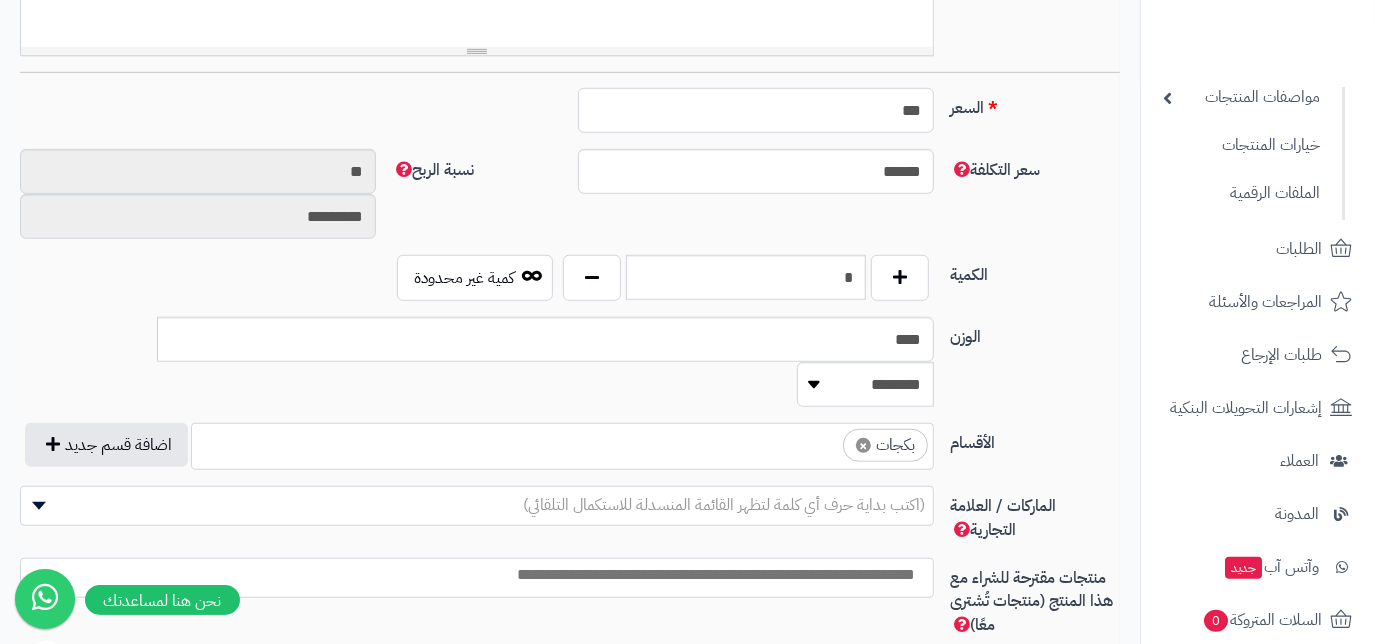 type on "**********" 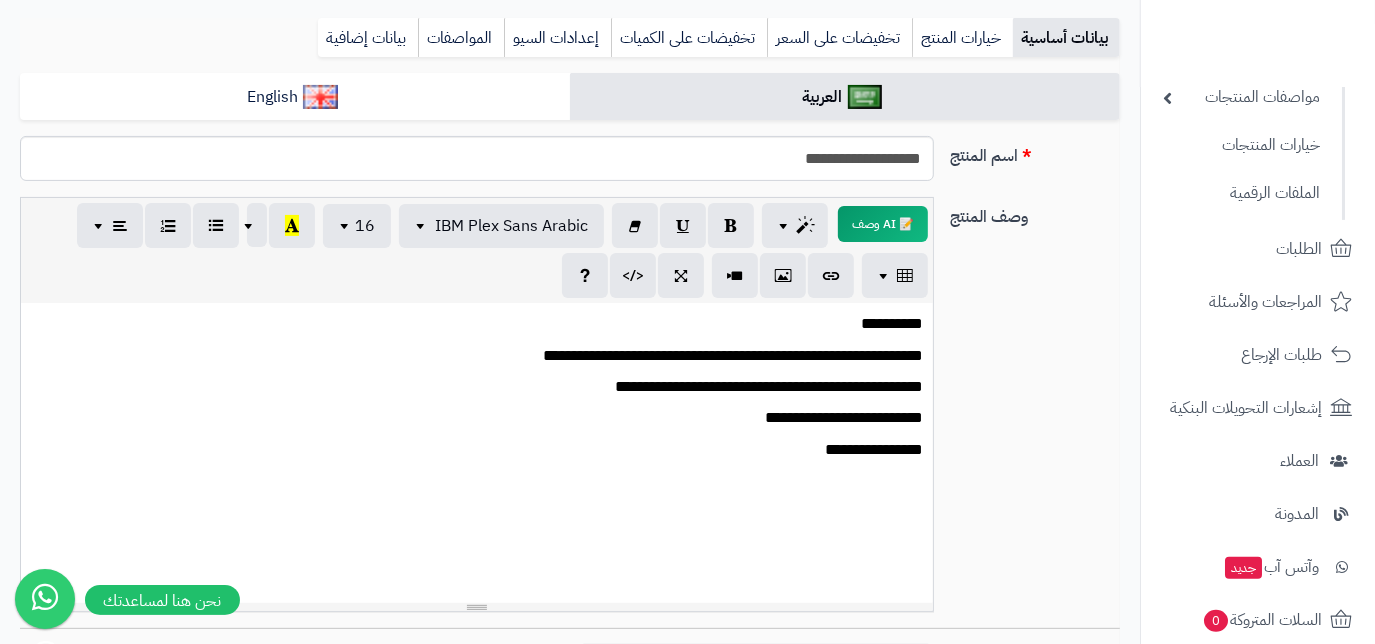 scroll, scrollTop: 0, scrollLeft: 0, axis: both 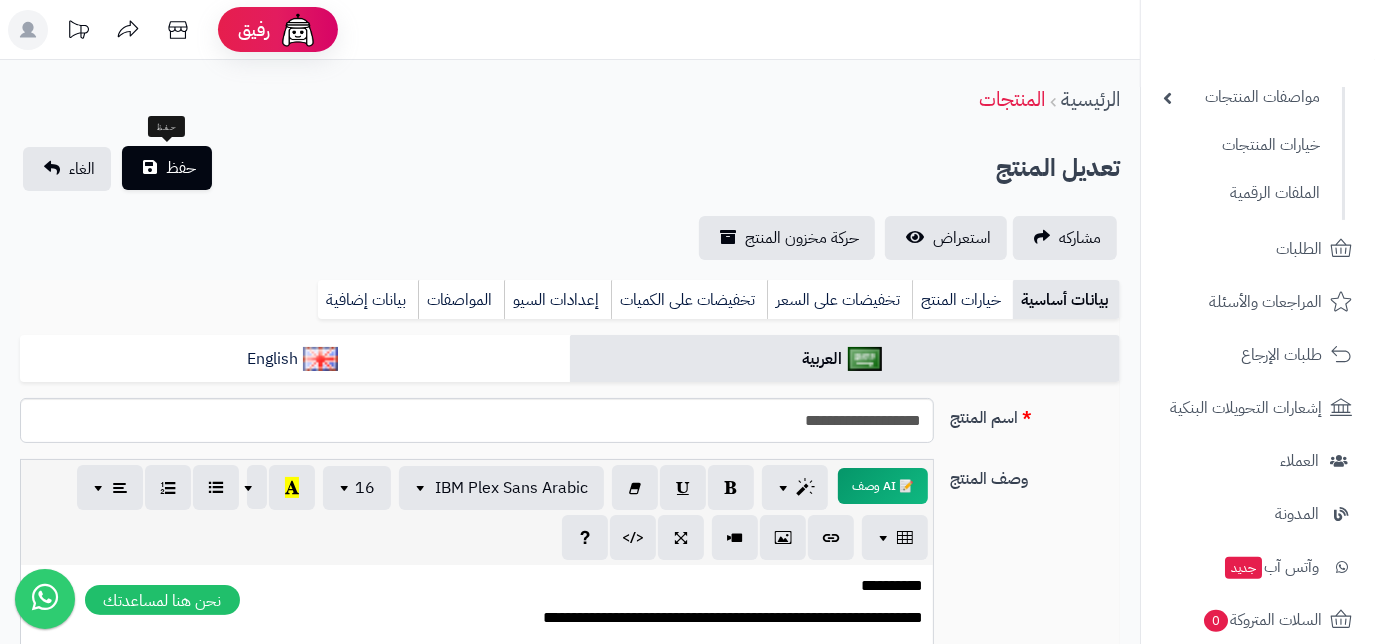type on "***" 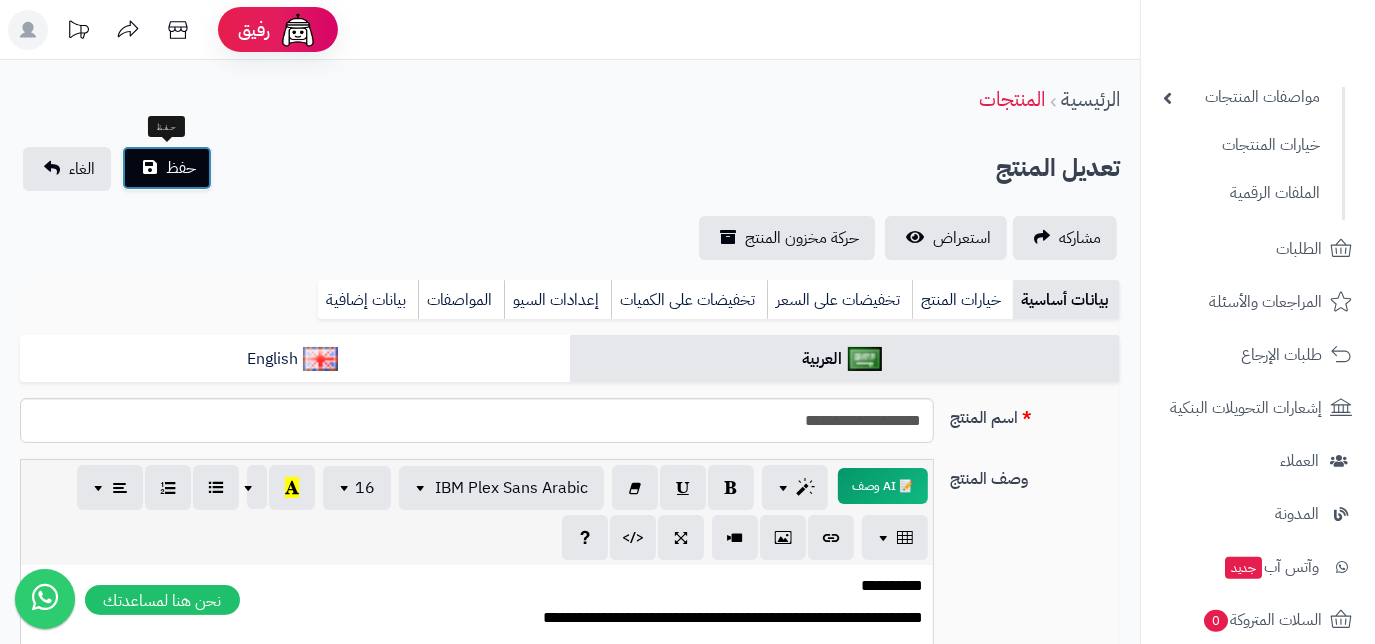 click on "حفظ" at bounding box center [181, 168] 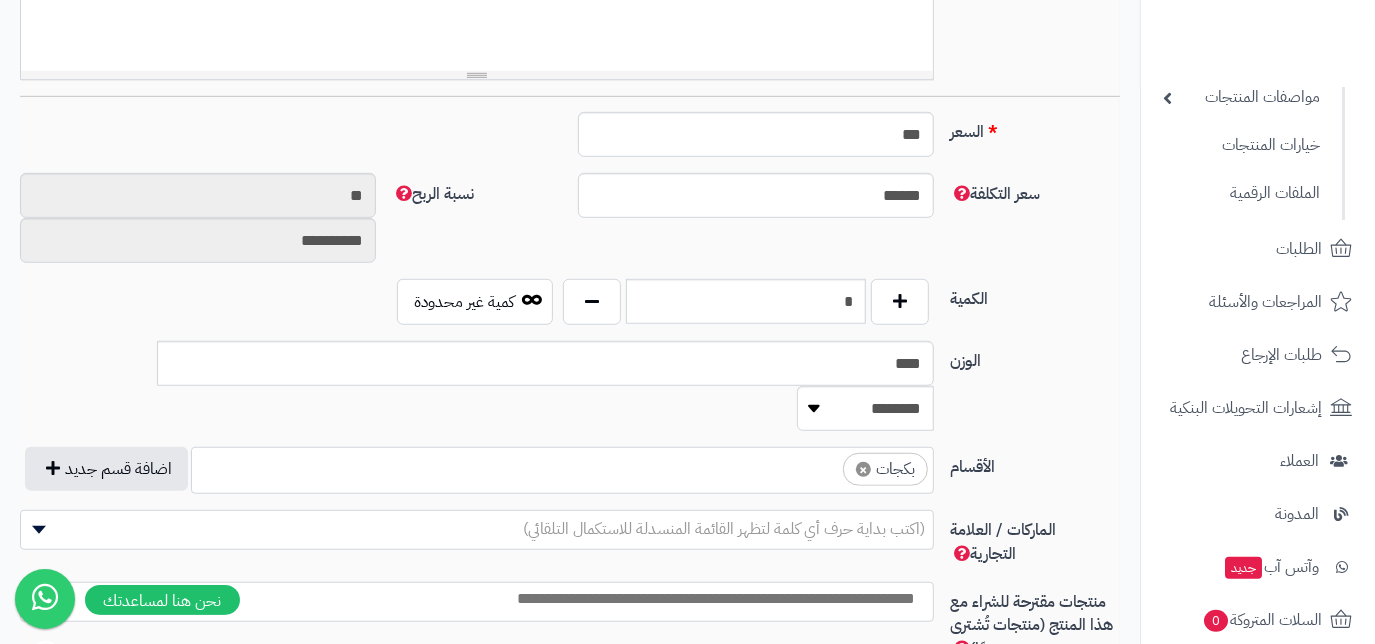 scroll, scrollTop: 768, scrollLeft: 0, axis: vertical 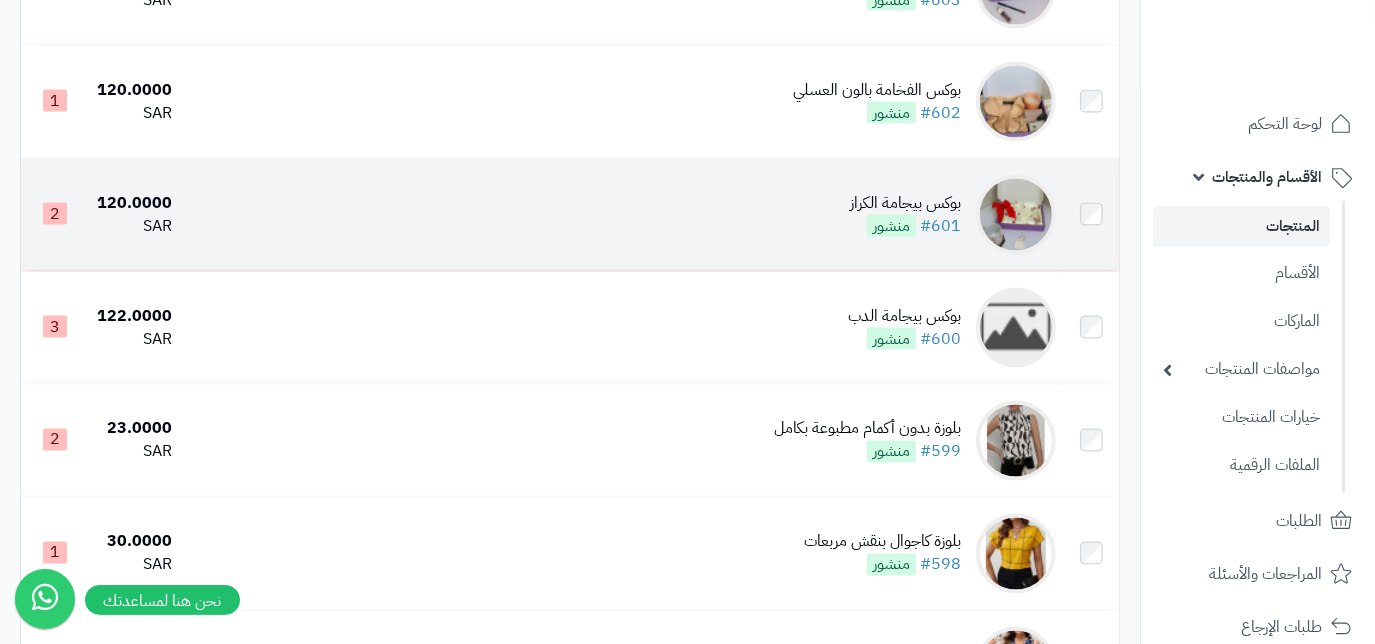 click on "بوكس بيجامة الكراز" at bounding box center (905, 203) 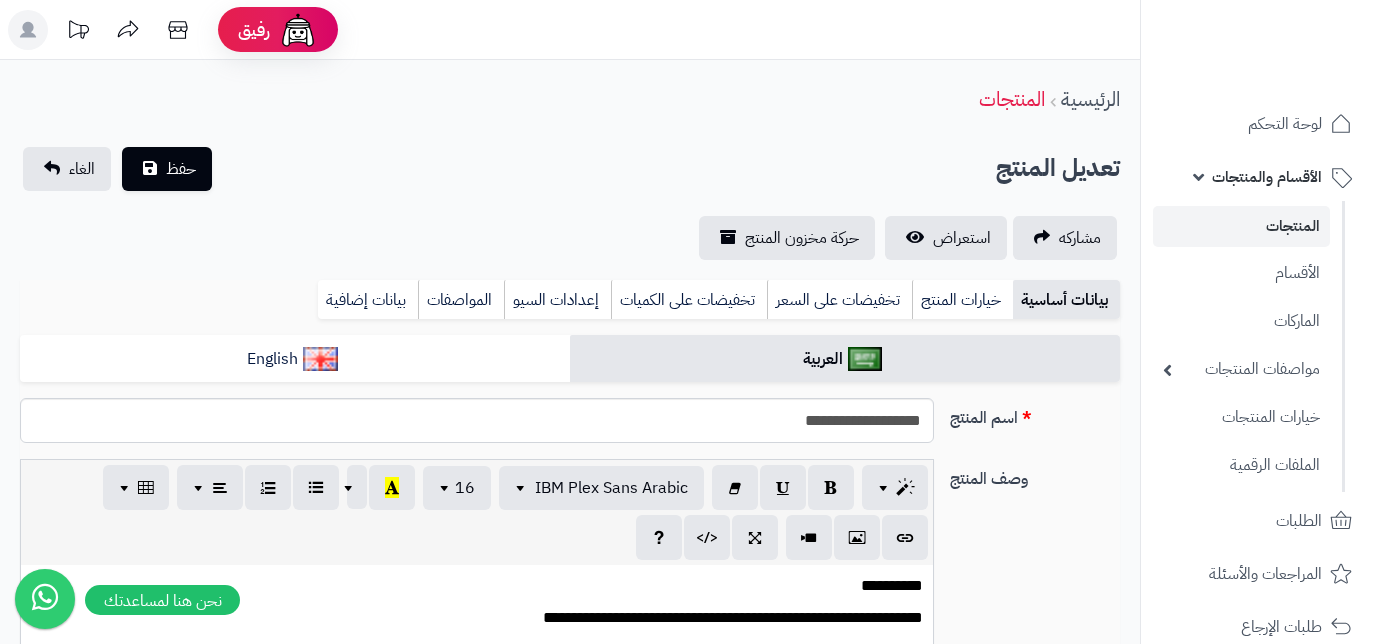 scroll, scrollTop: 0, scrollLeft: 0, axis: both 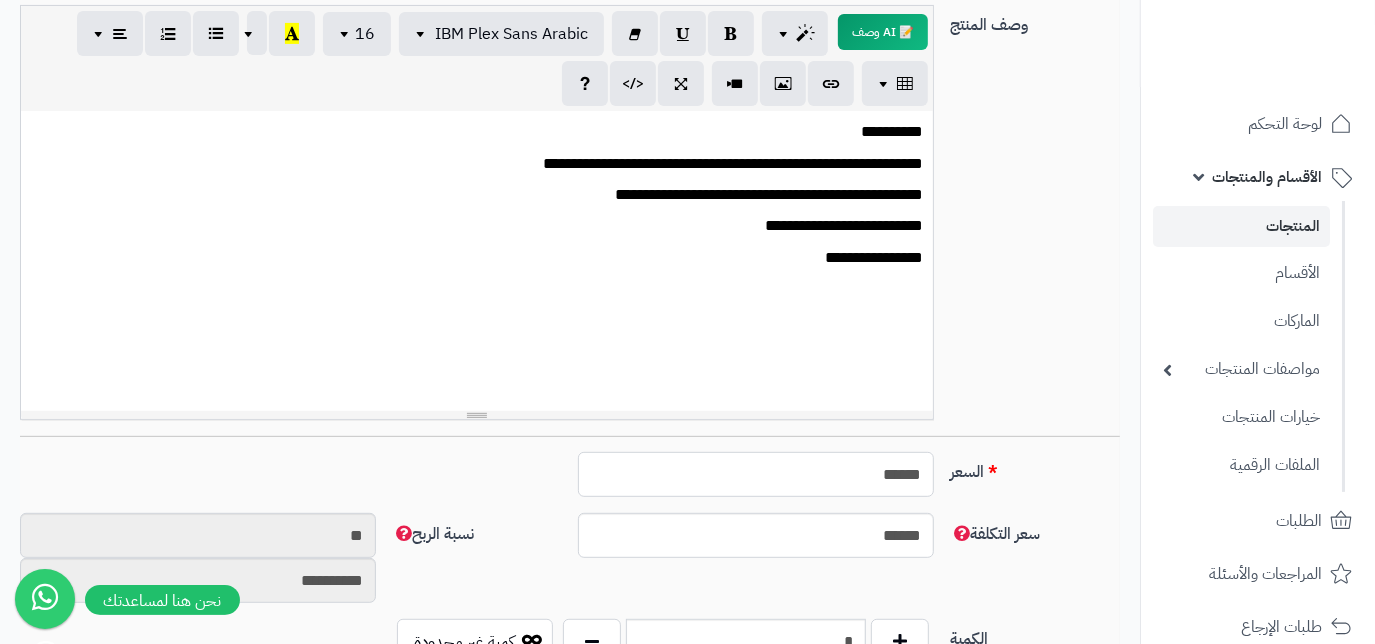 click on "******" at bounding box center (756, 474) 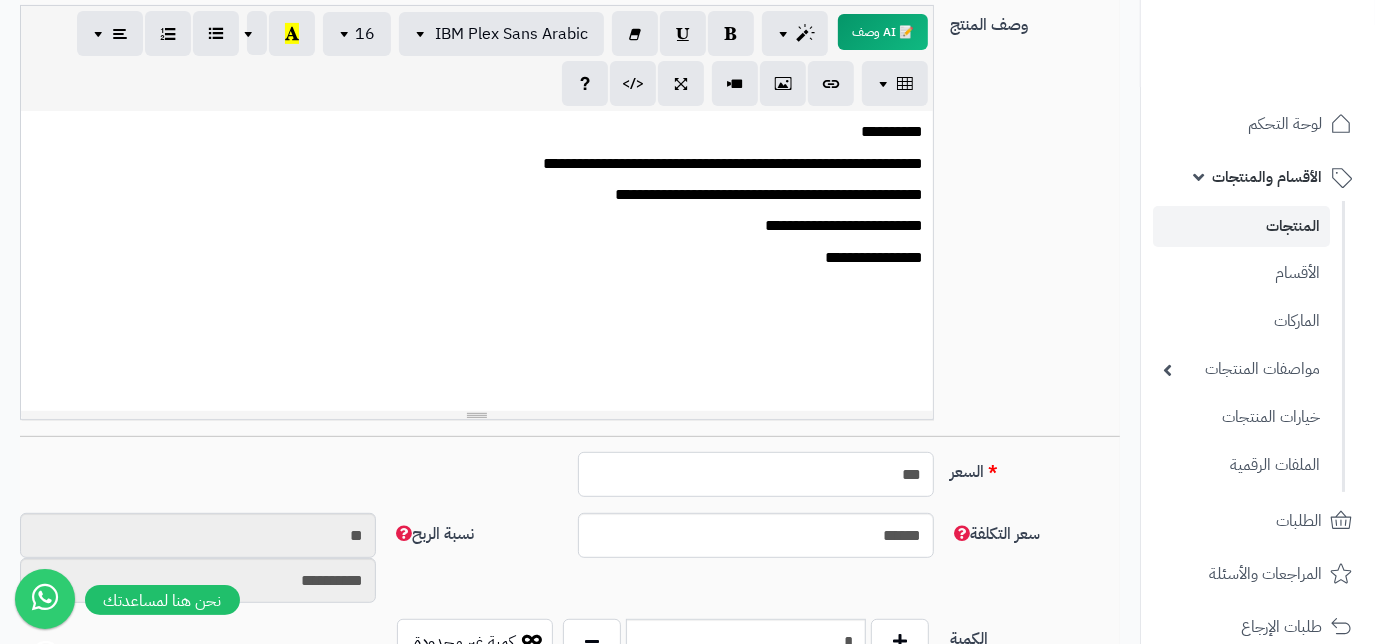 type on "**" 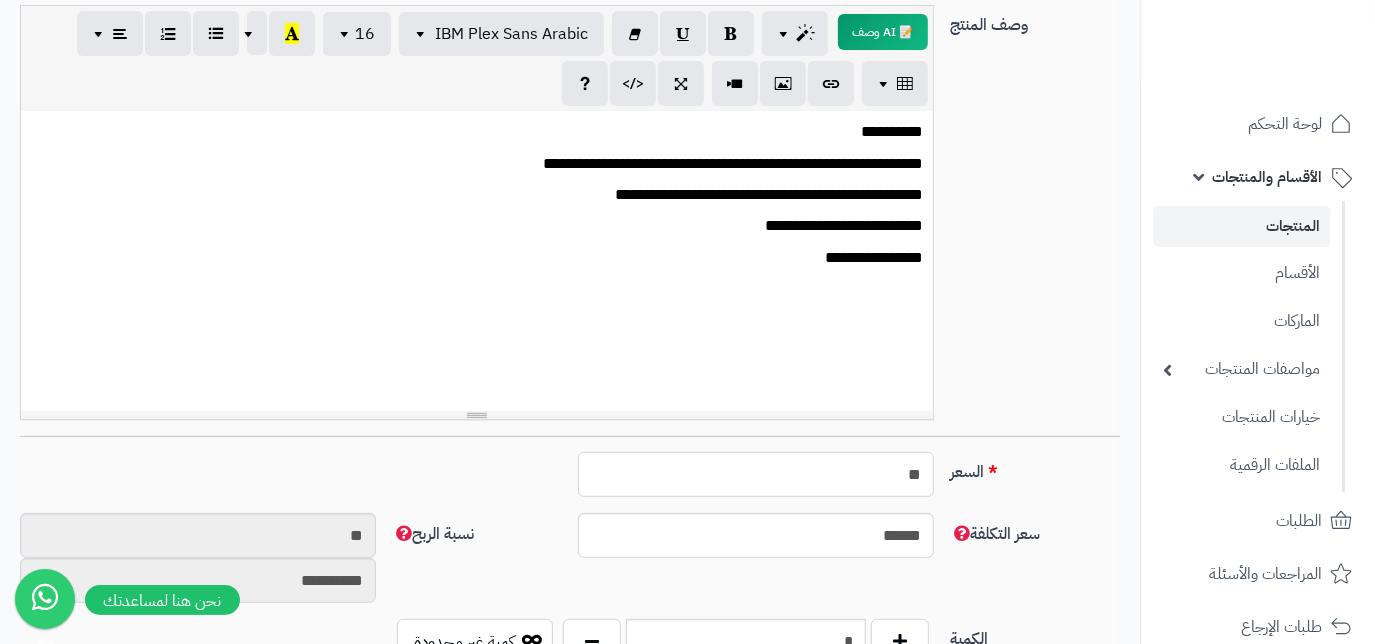 type on "*********" 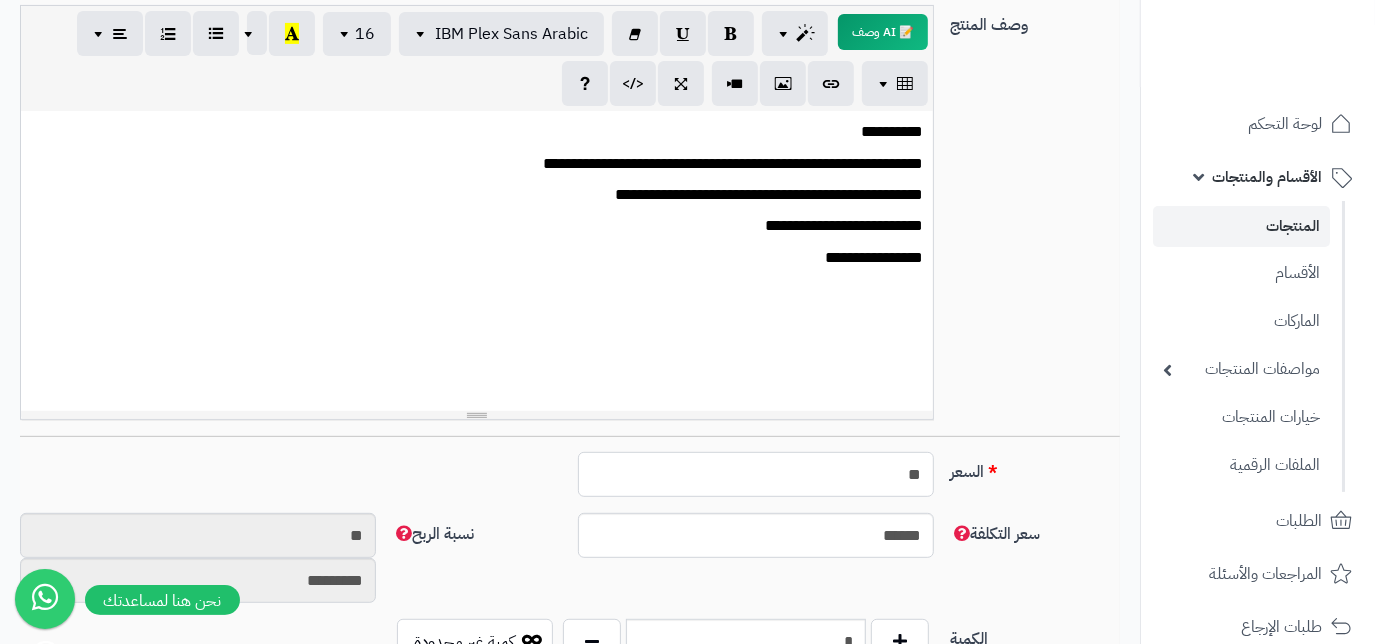 type on "*" 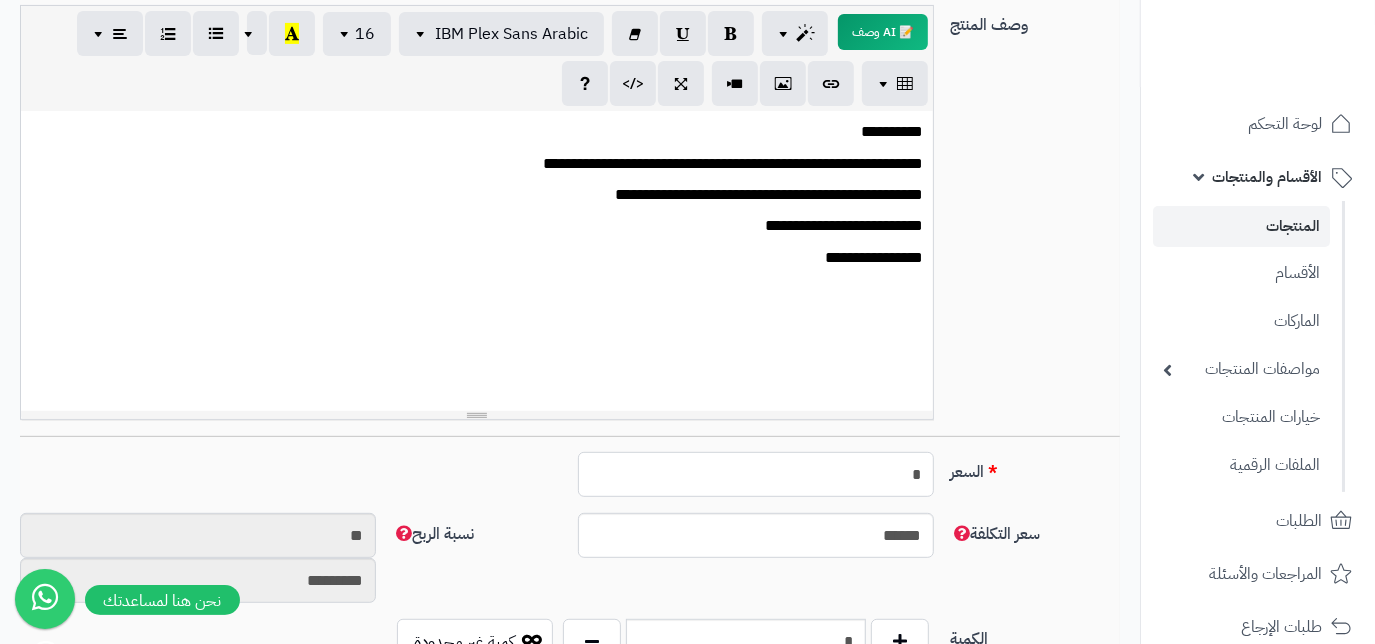 type on "********" 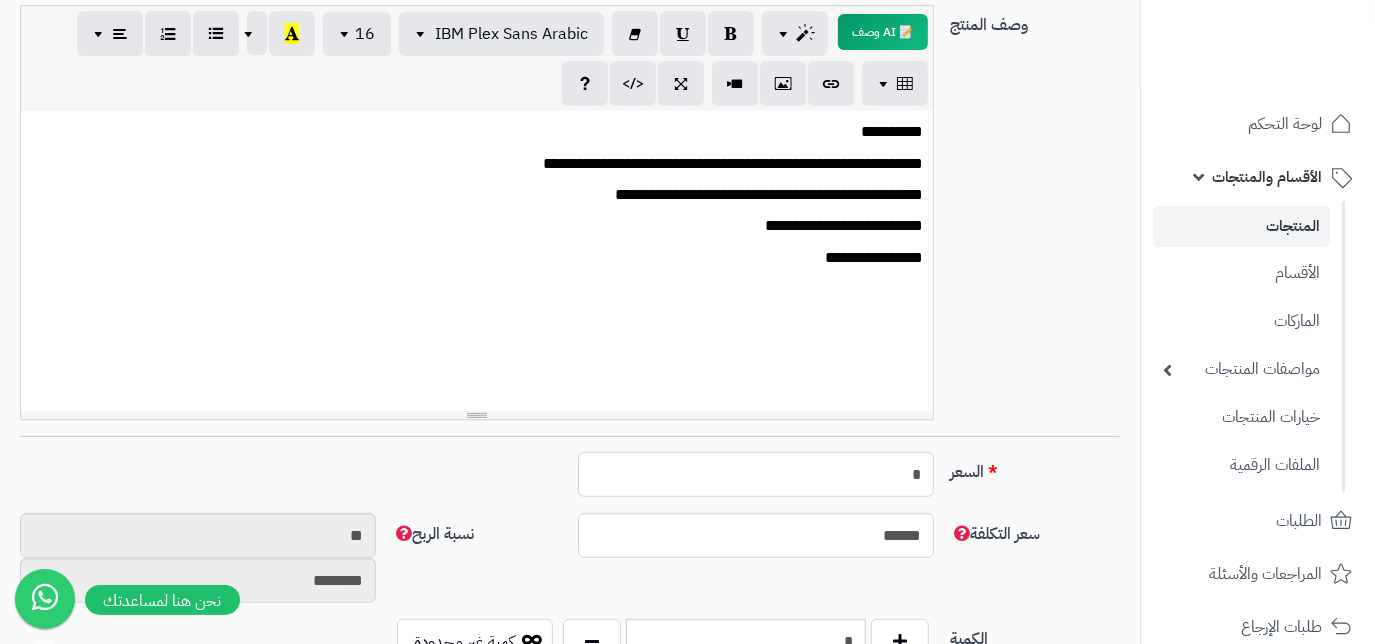 type on "**" 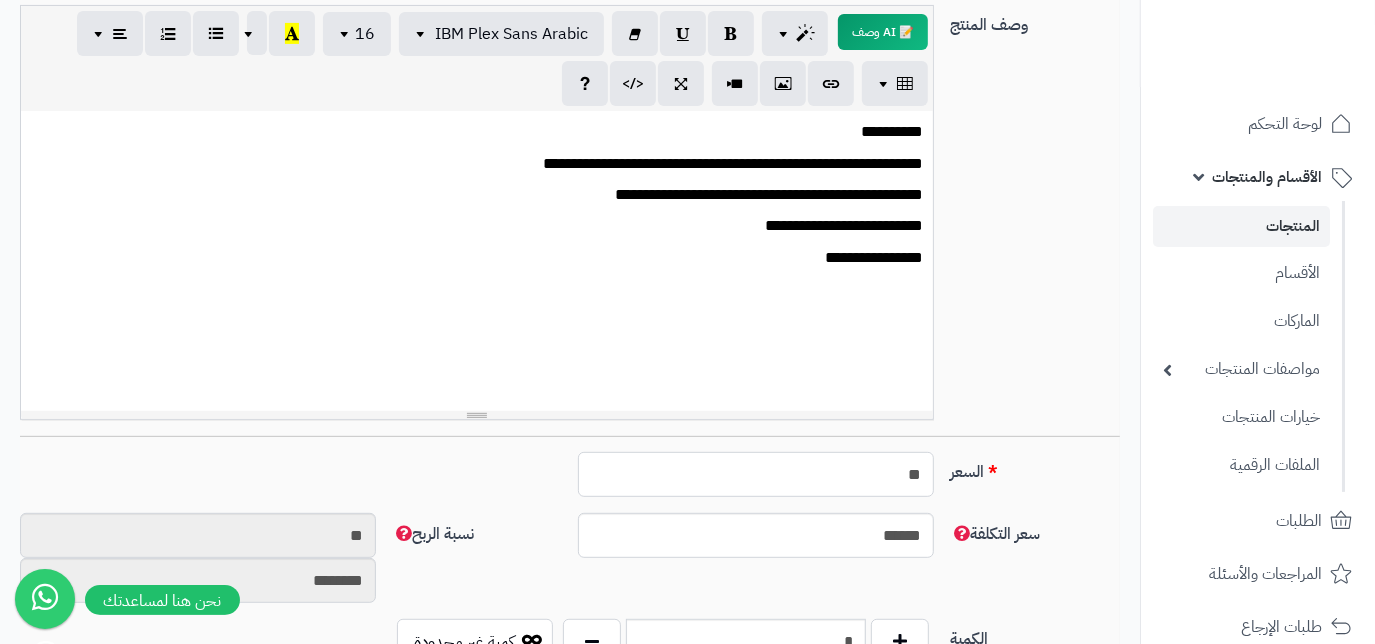 type on "*********" 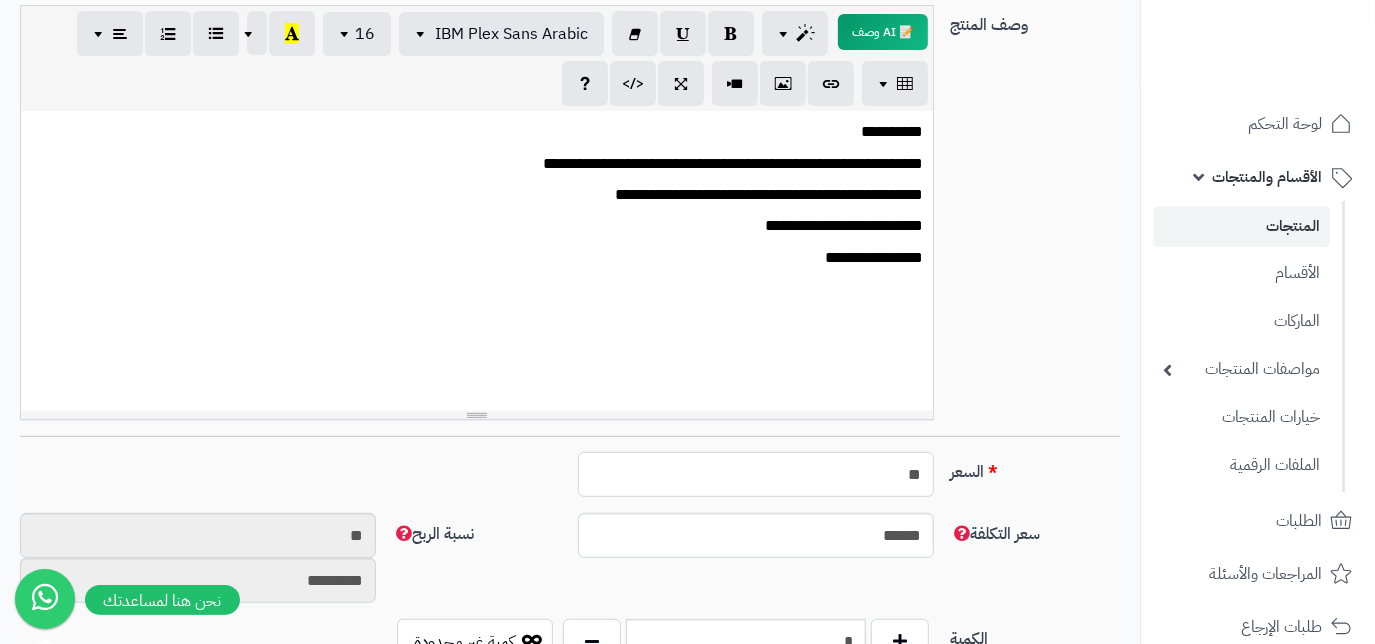 type on "***" 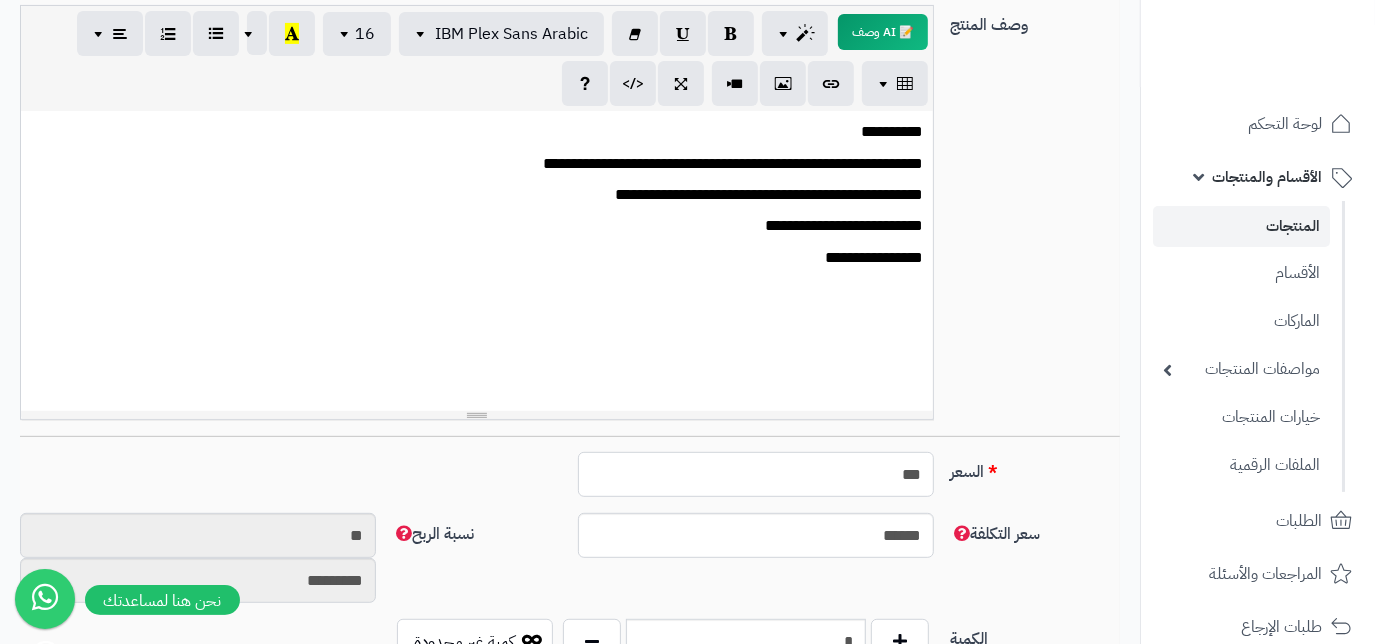 type on "**********" 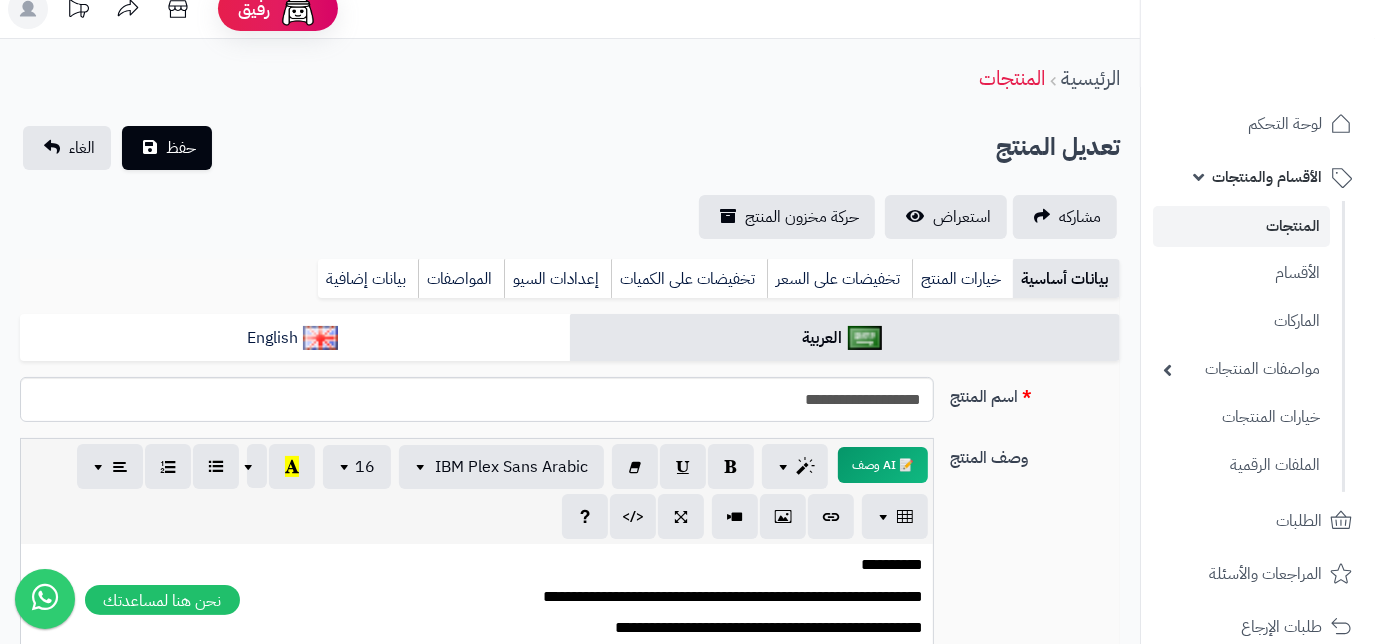 scroll, scrollTop: 0, scrollLeft: 0, axis: both 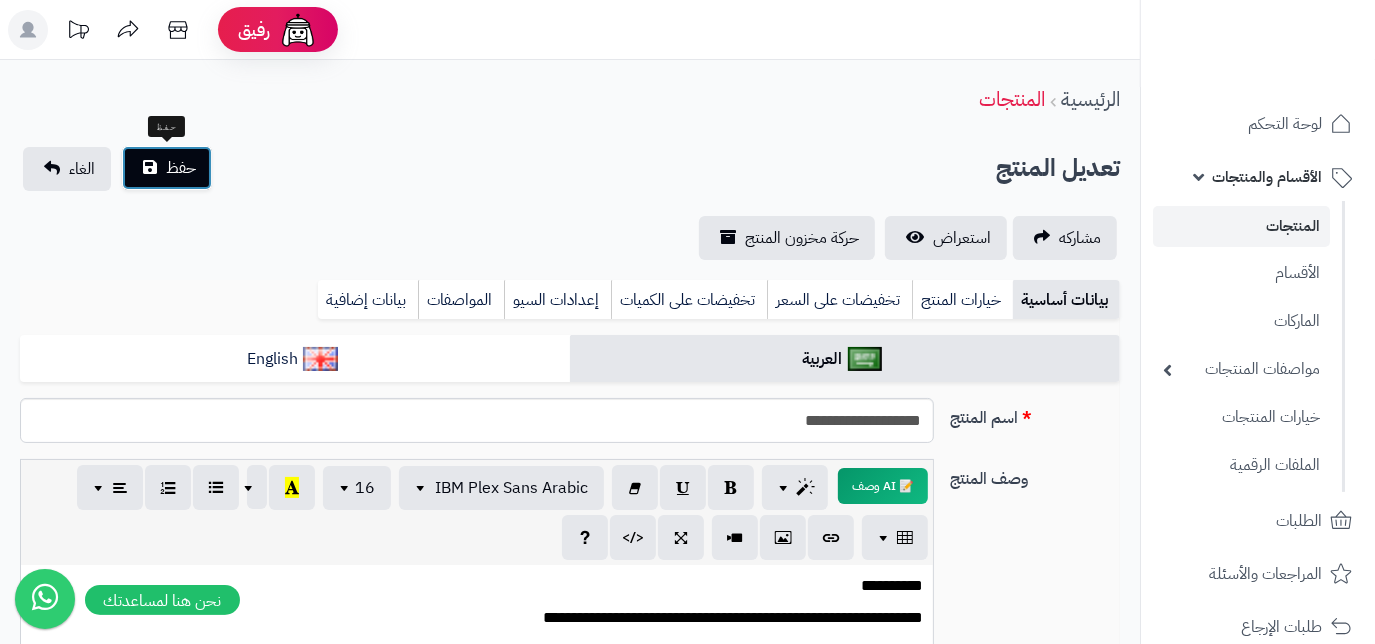 click on "حفظ" at bounding box center (167, 168) 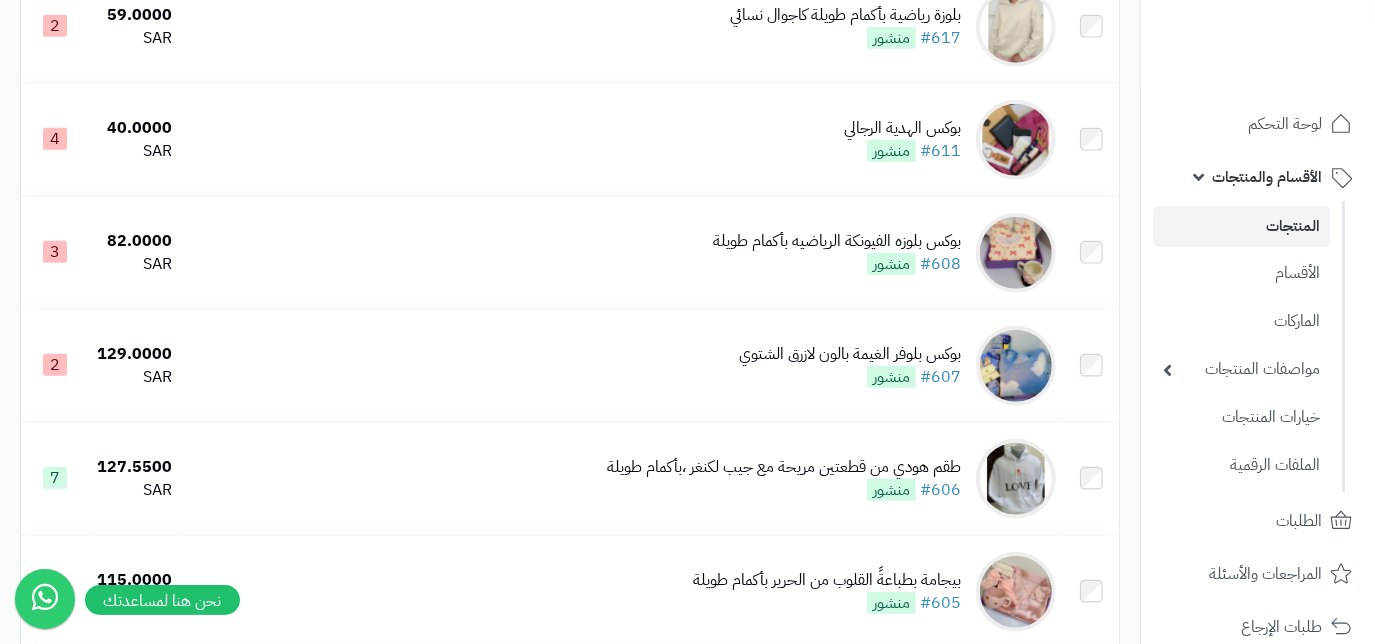 scroll, scrollTop: 1272, scrollLeft: 0, axis: vertical 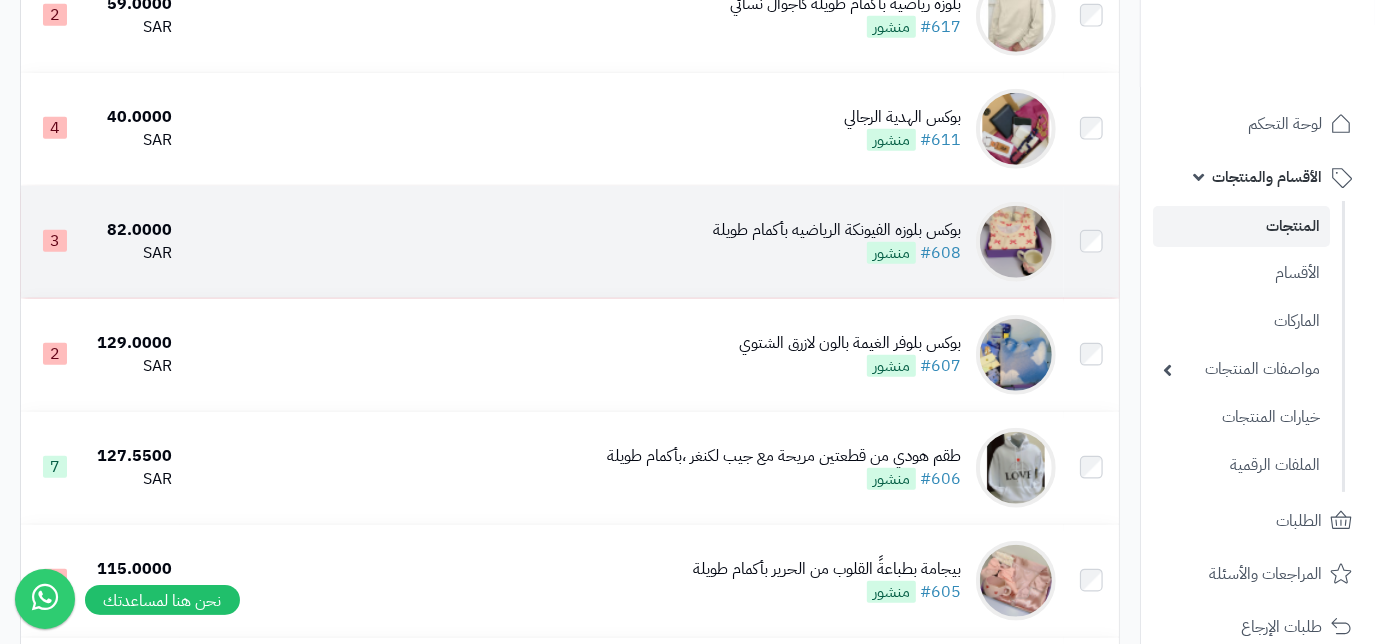 click on "بوكس بلوزه الفيونكة الرياضيه بأكمام طويلة
#608
منشور" at bounding box center [837, 242] 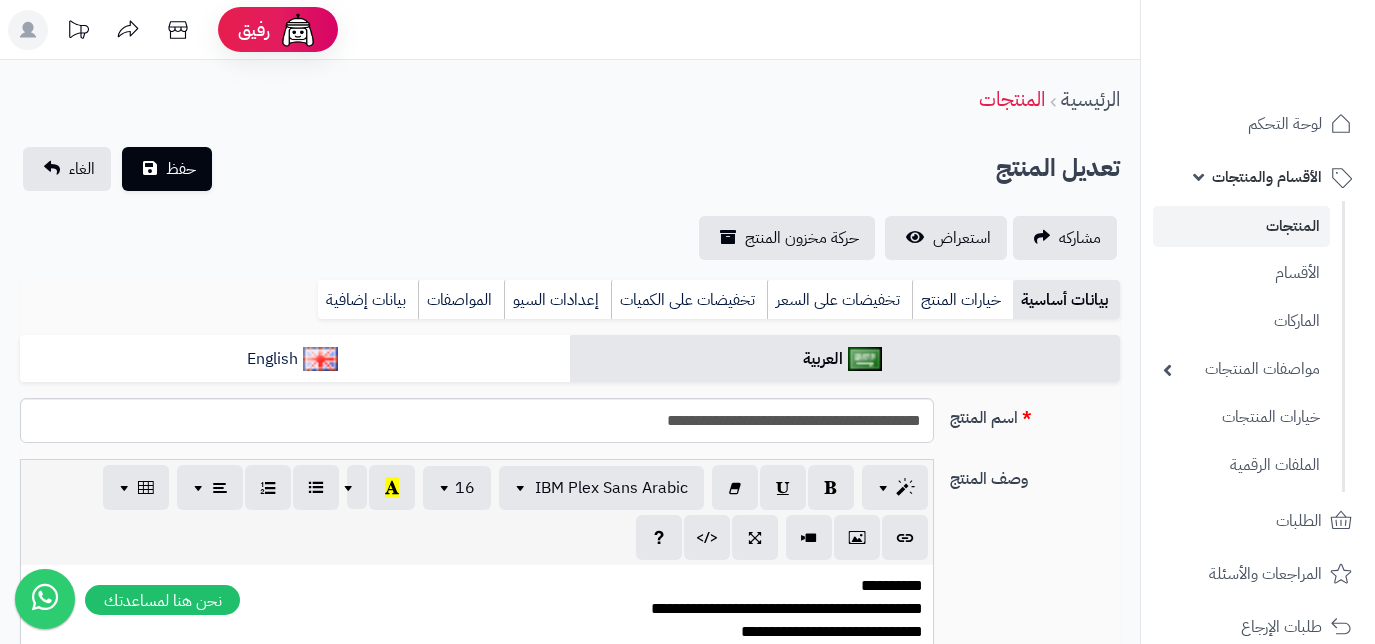 scroll, scrollTop: 0, scrollLeft: 0, axis: both 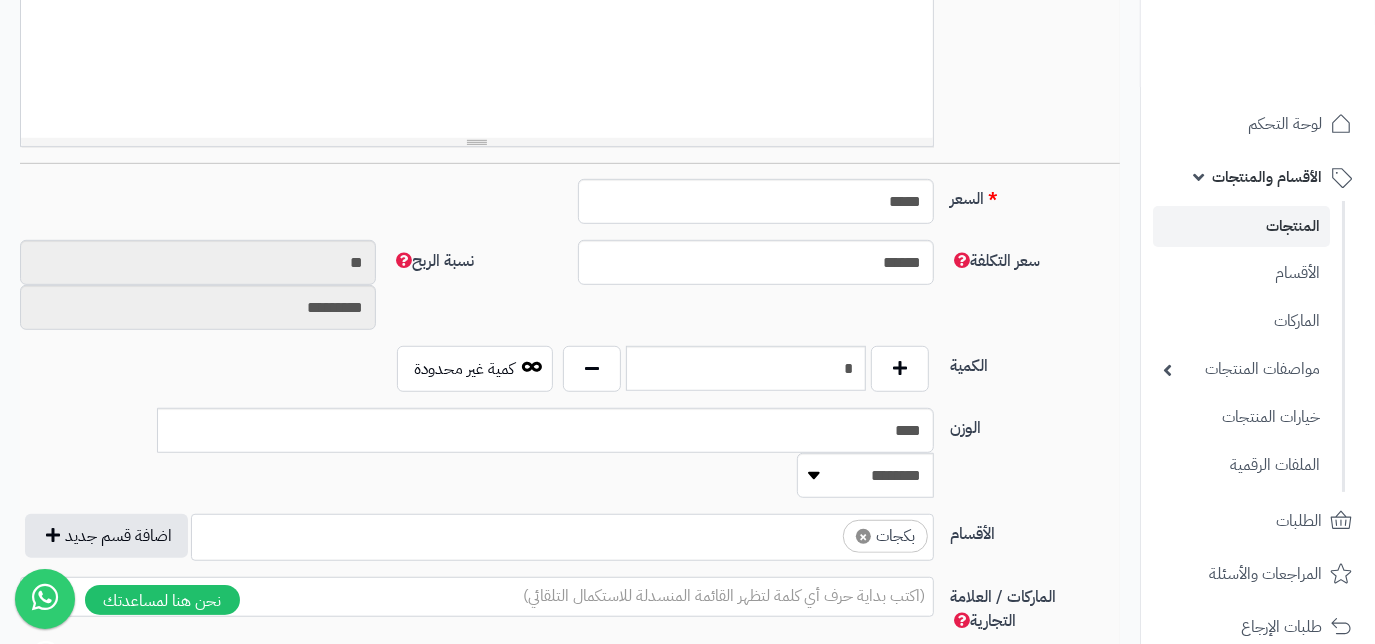 click on "**********" at bounding box center [570, -53] 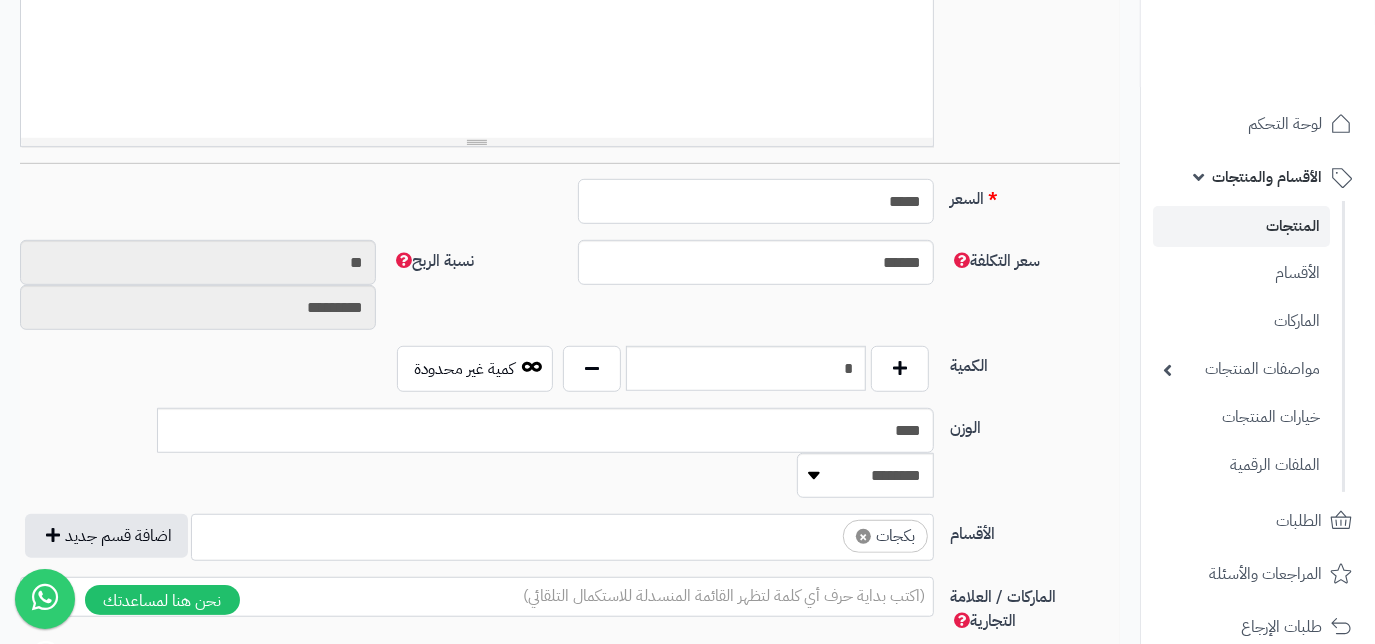 click on "*****" at bounding box center [756, 201] 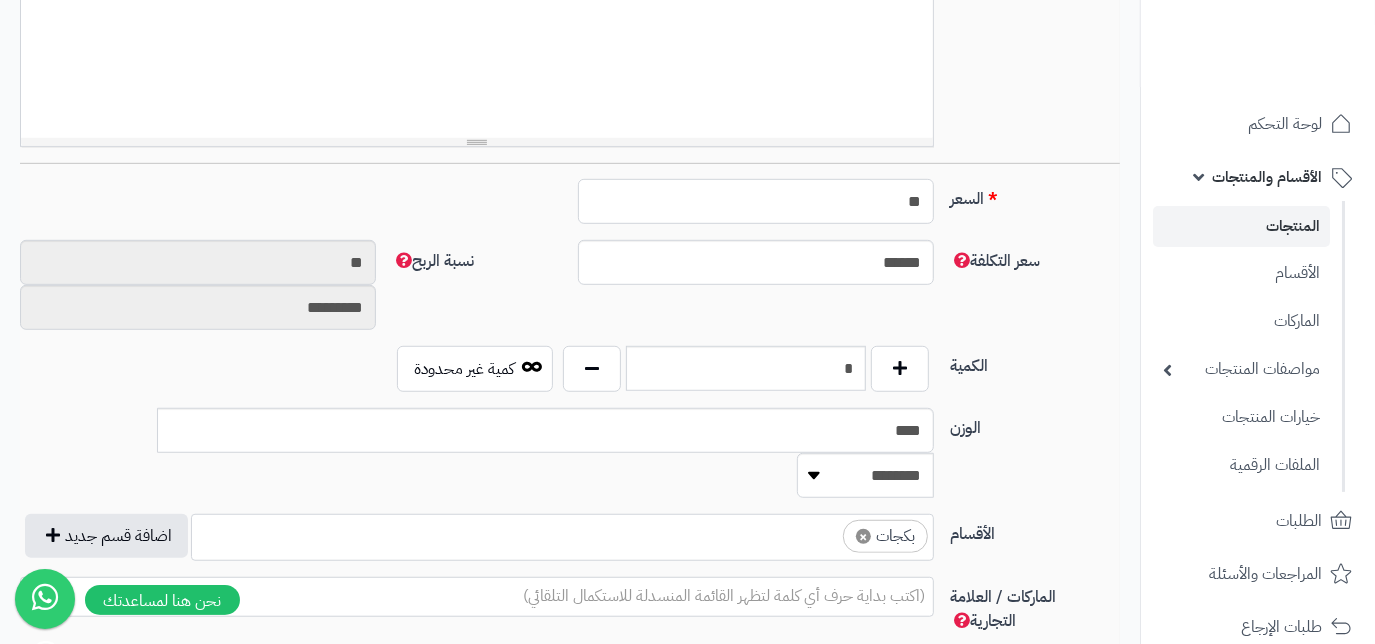 type on "*" 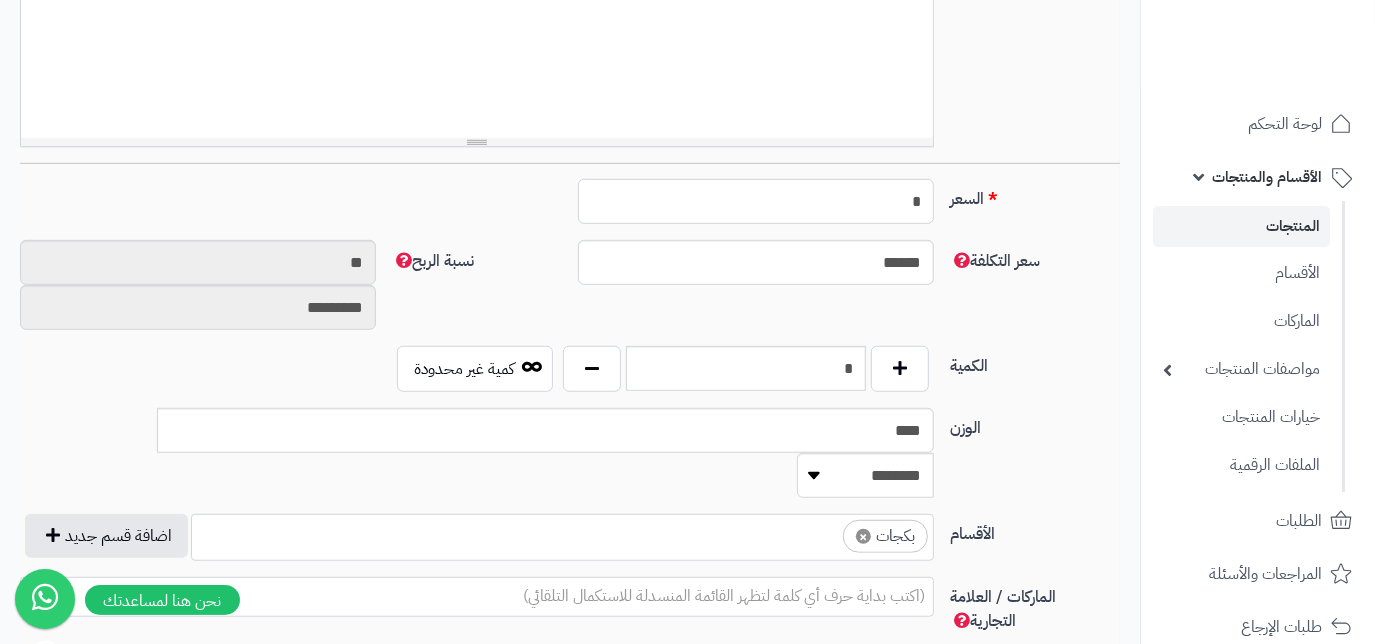 type on "********" 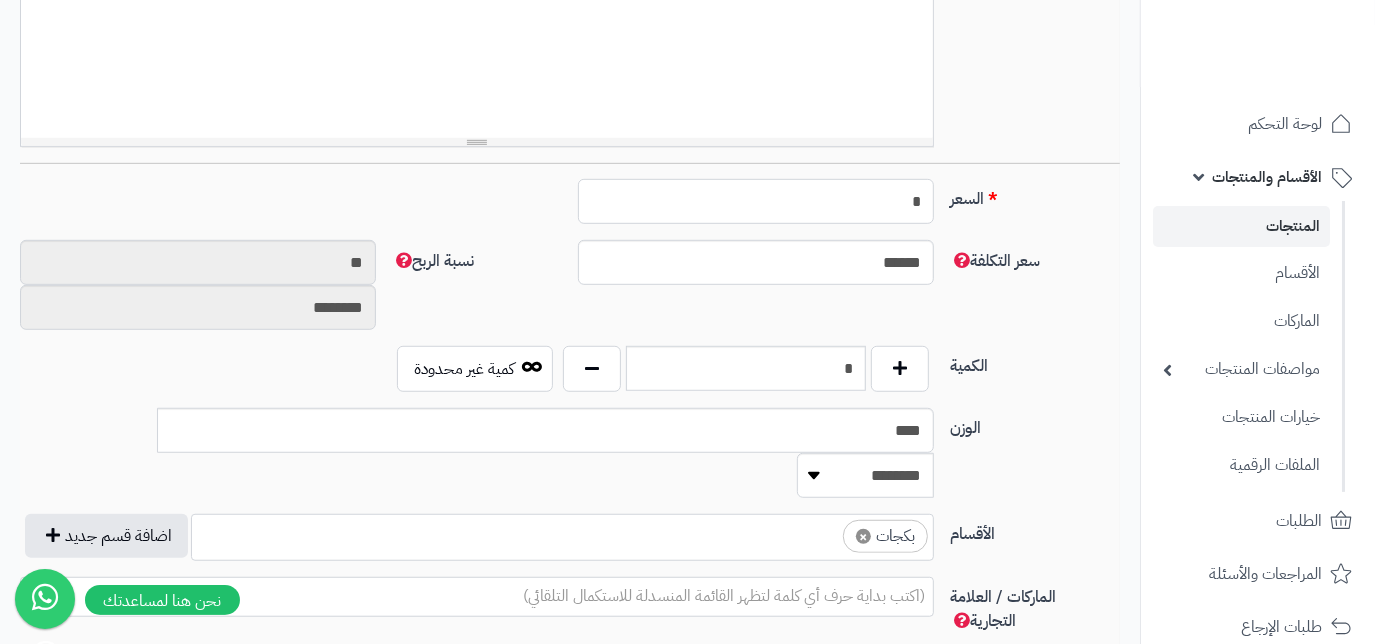 type on "**" 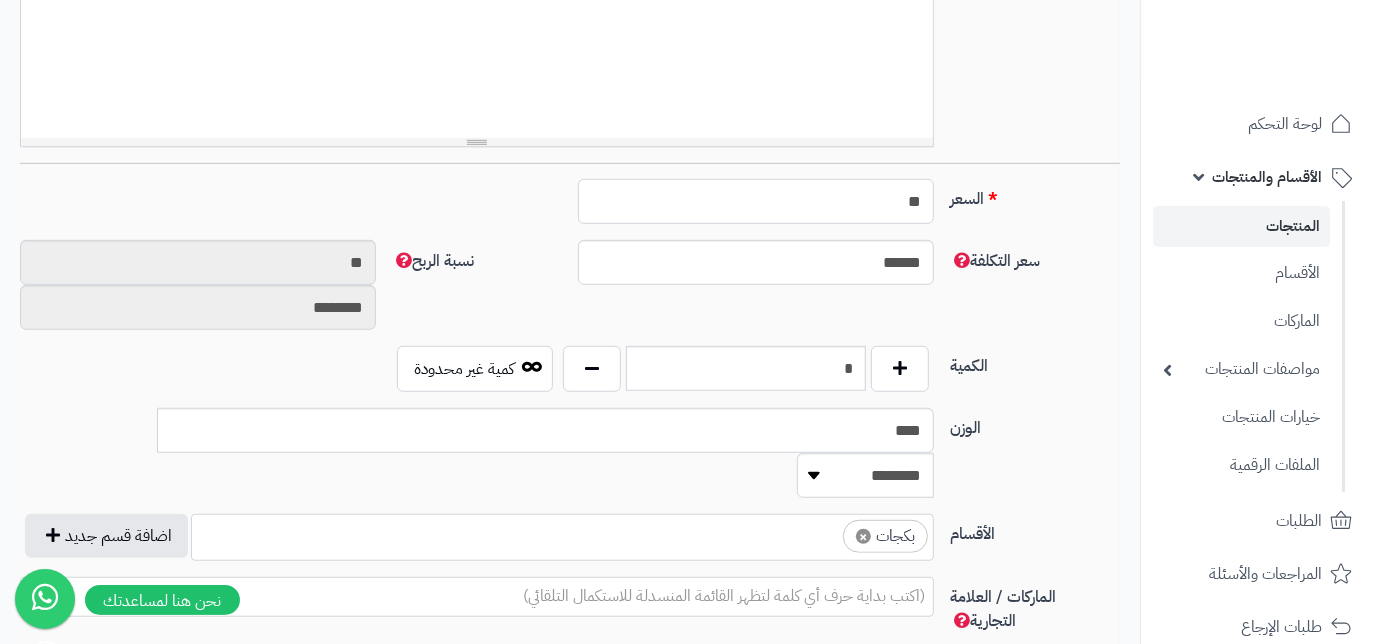 type on "*********" 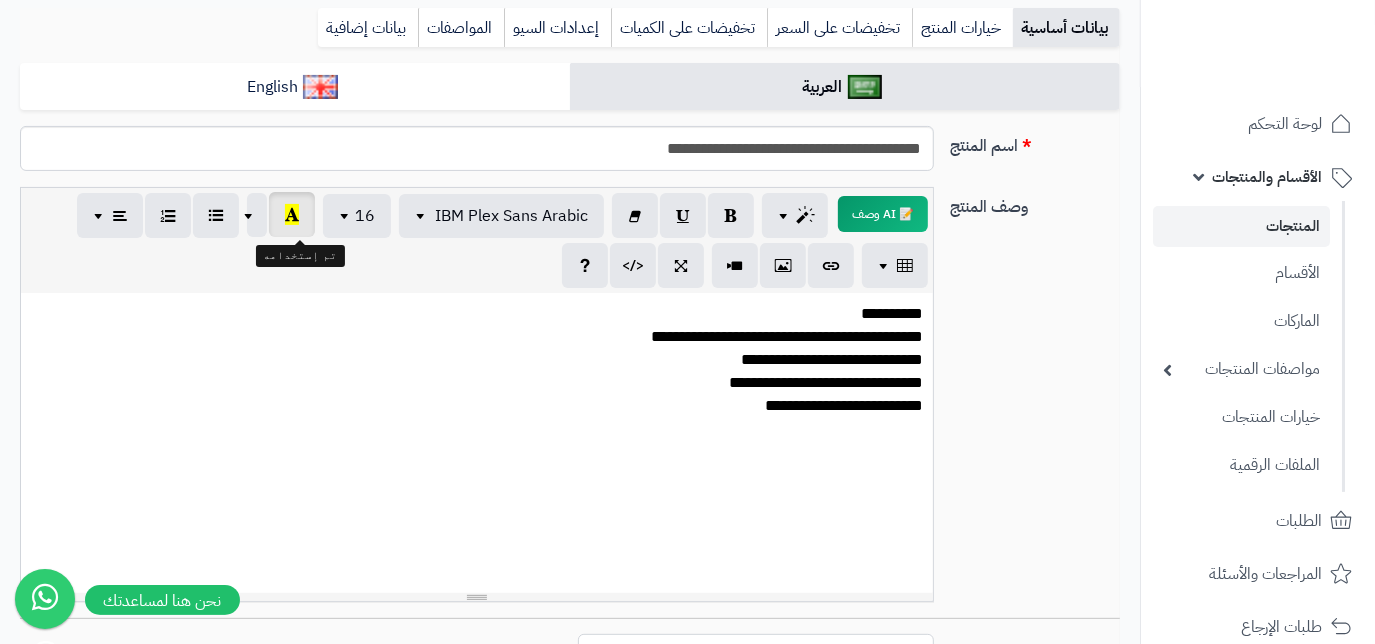 scroll, scrollTop: 0, scrollLeft: 0, axis: both 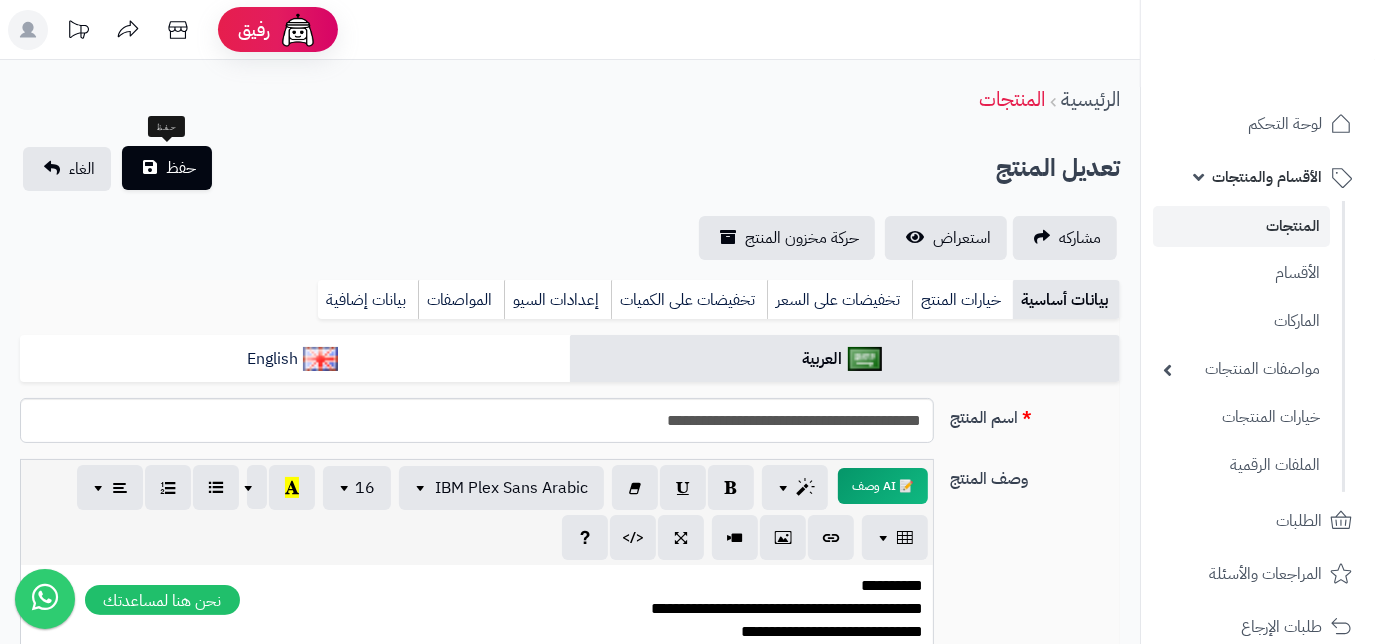 type on "**" 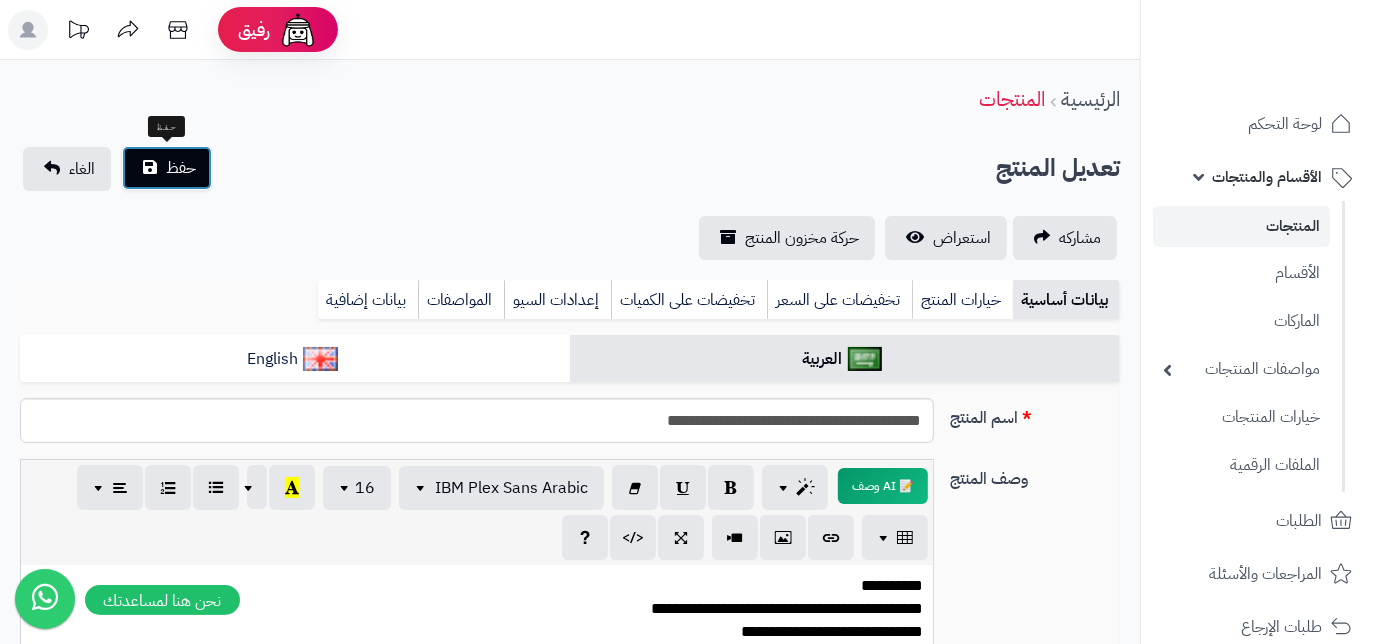 click on "حفظ" at bounding box center [167, 168] 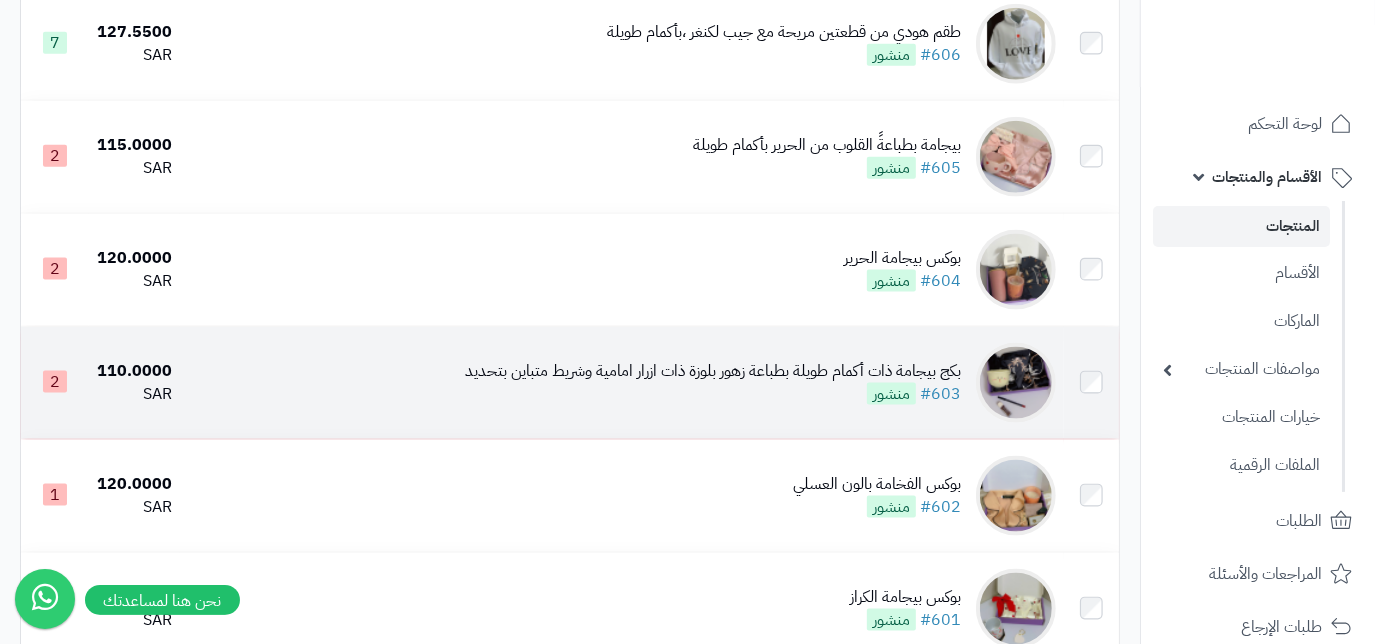 scroll, scrollTop: 1727, scrollLeft: 0, axis: vertical 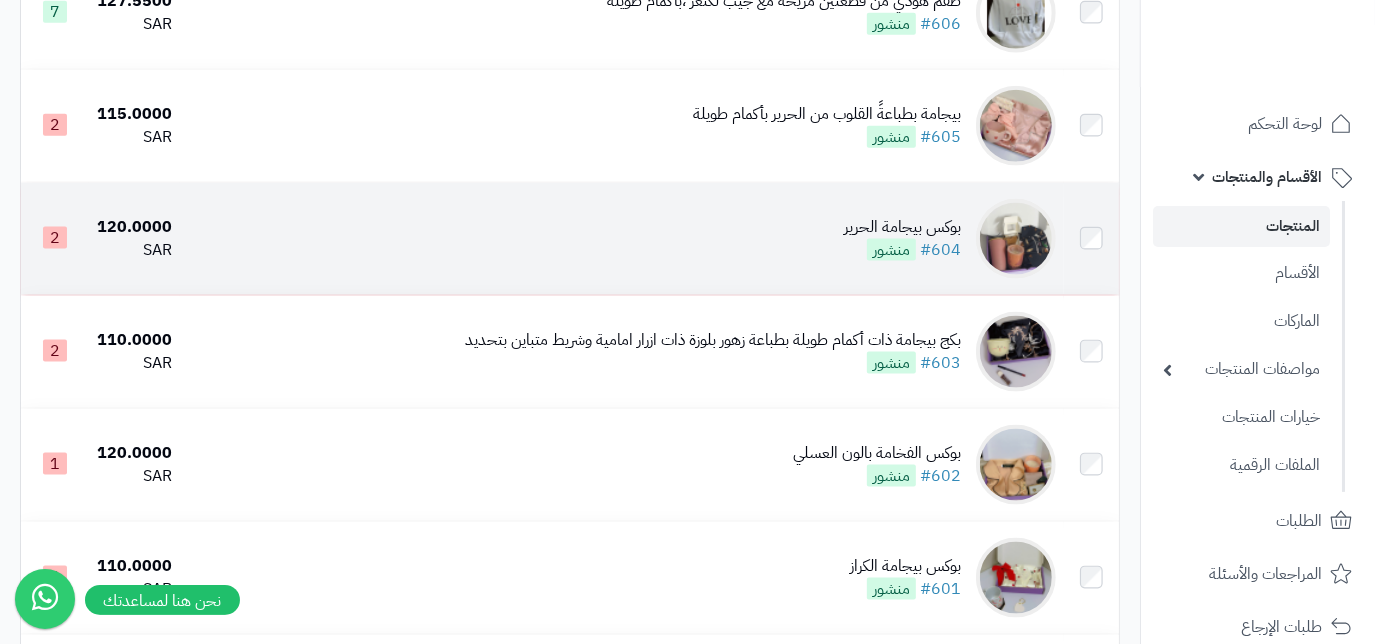 click on "بوكس بيجامة الحرير
#604
منشور" at bounding box center (902, 239) 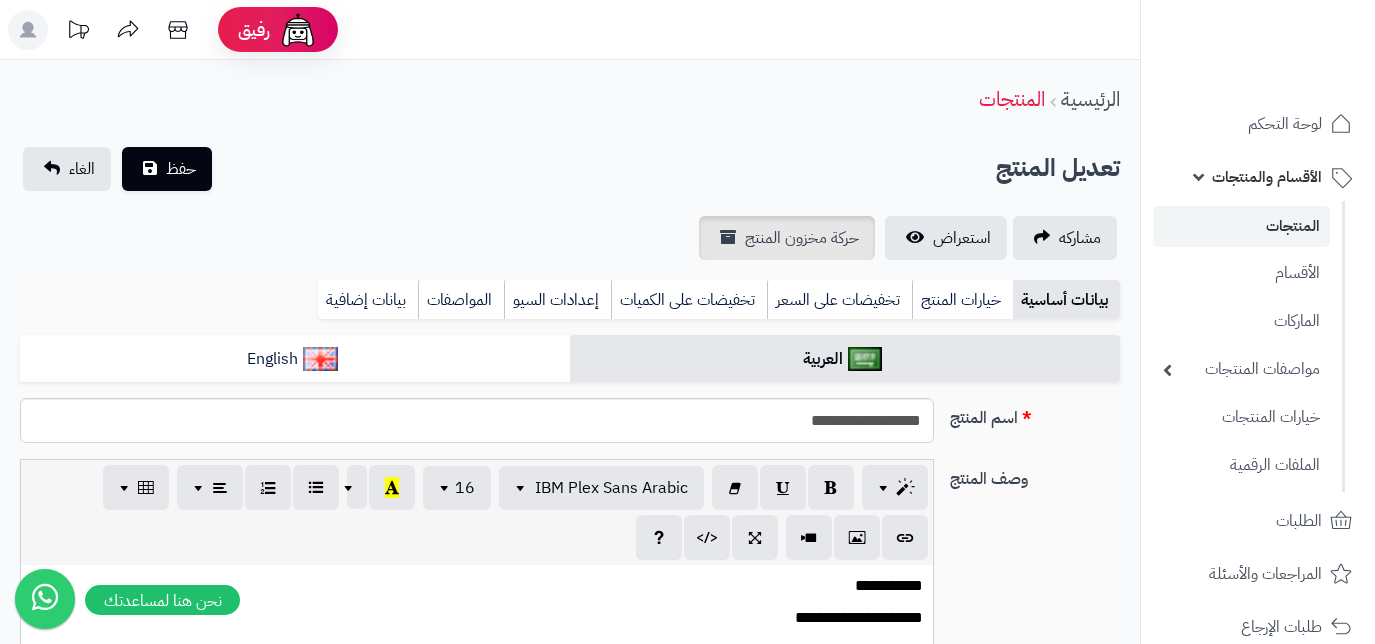 scroll, scrollTop: 0, scrollLeft: 0, axis: both 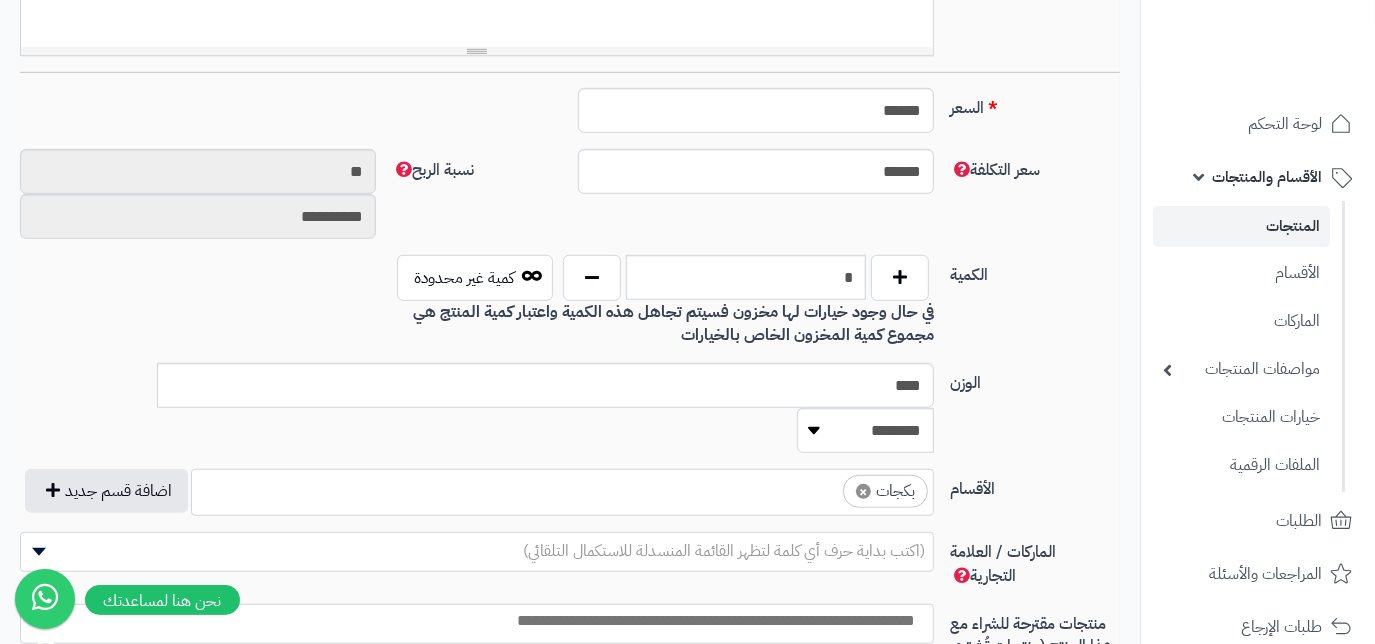 click on "**********" at bounding box center (570, 344) 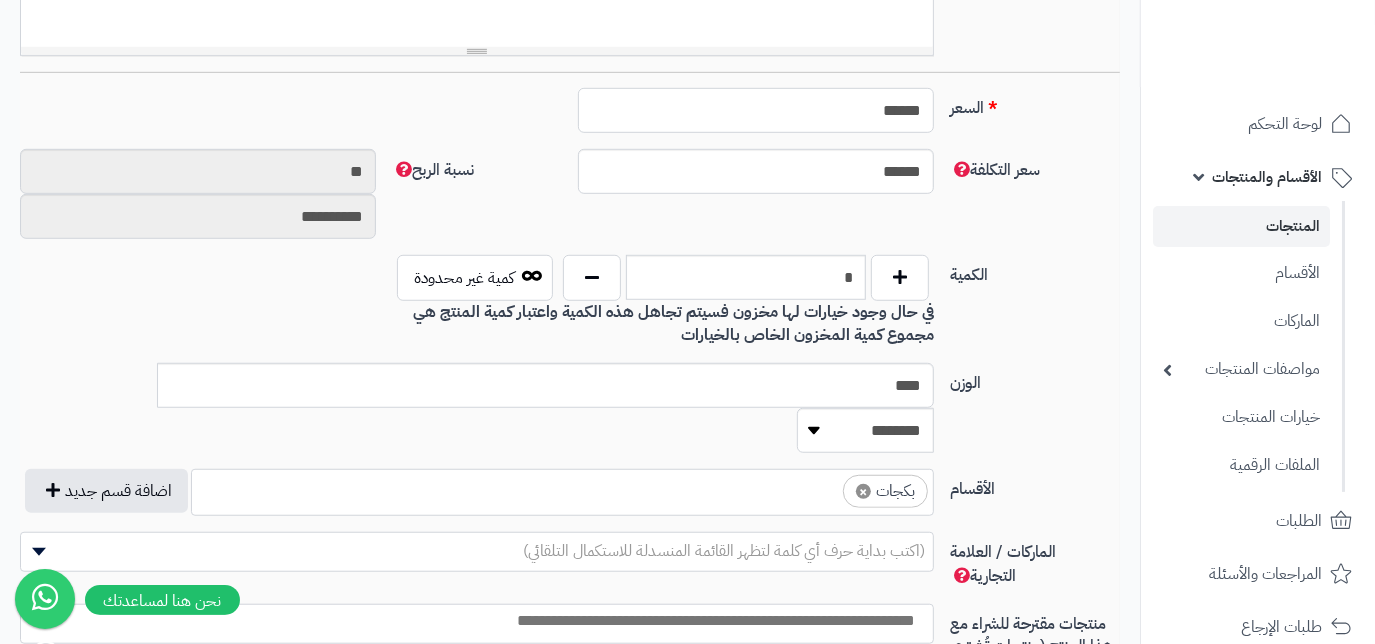 click on "******" at bounding box center [756, 110] 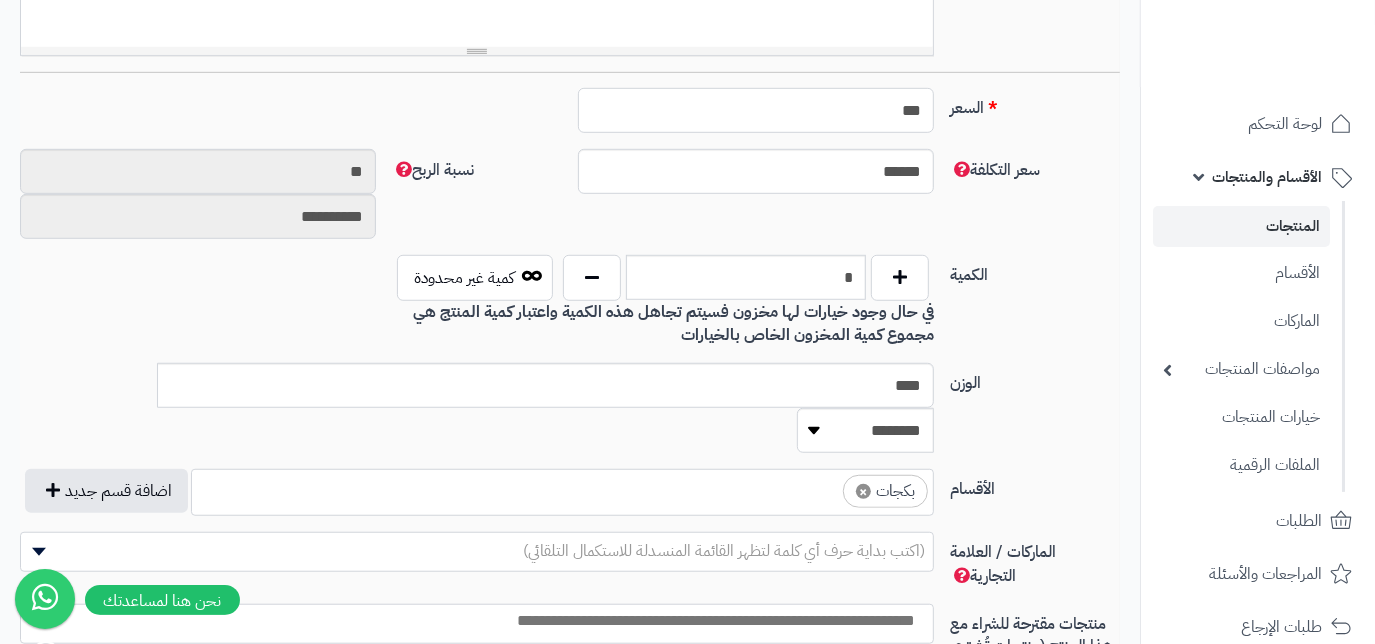 type on "**" 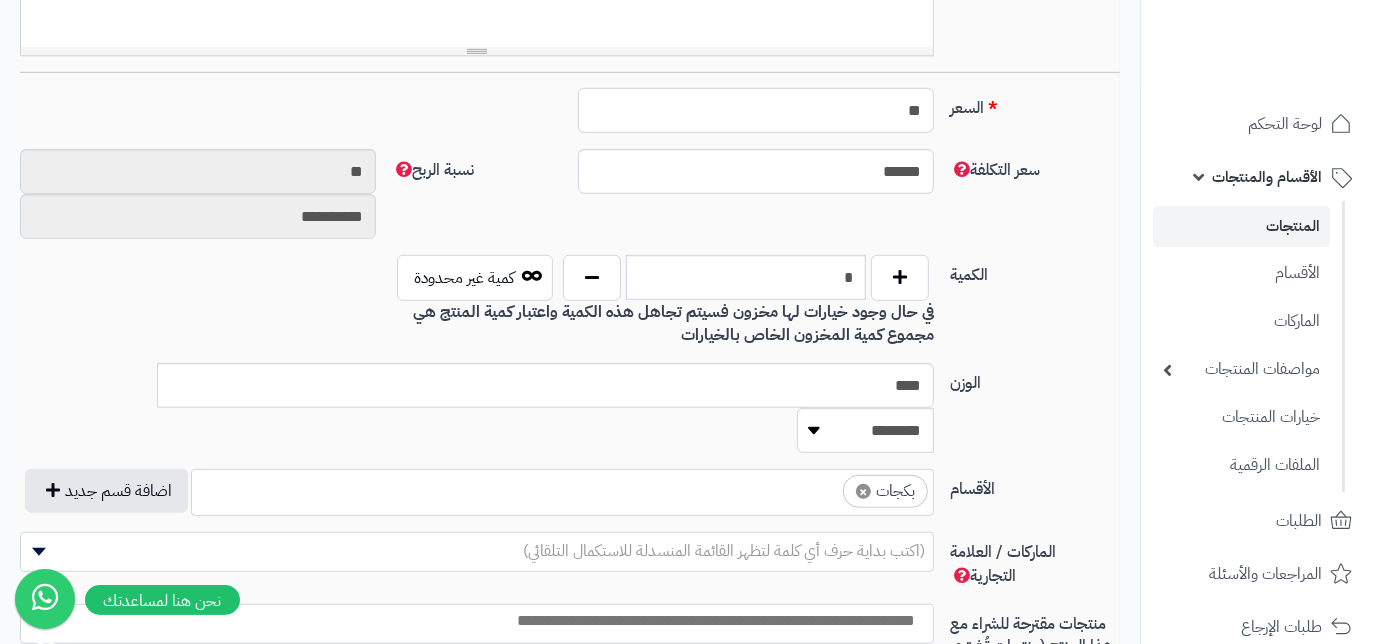 type on "*********" 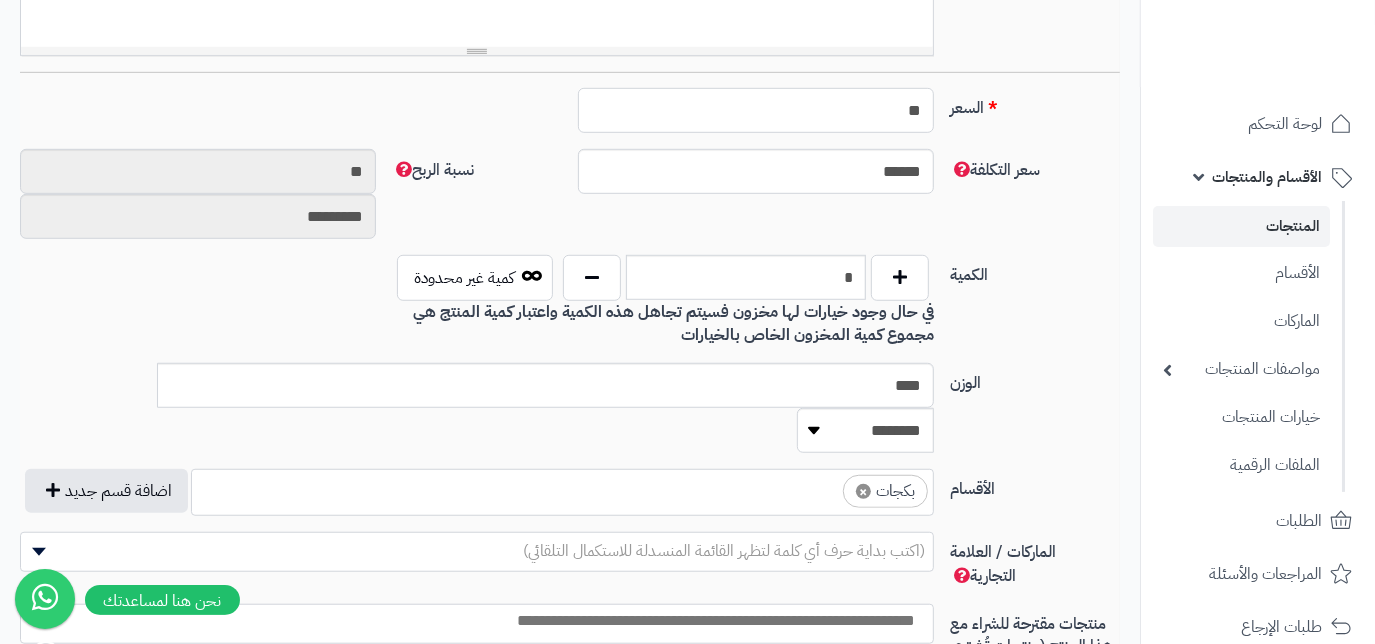type on "*" 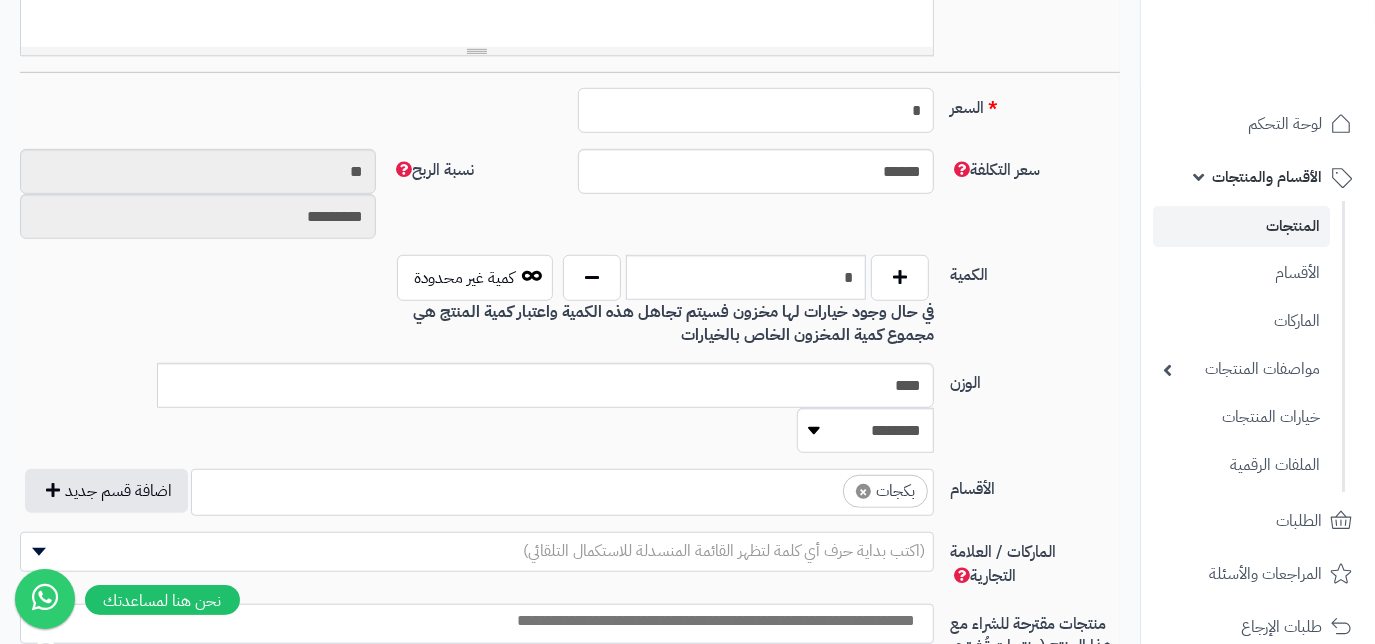 type on "********" 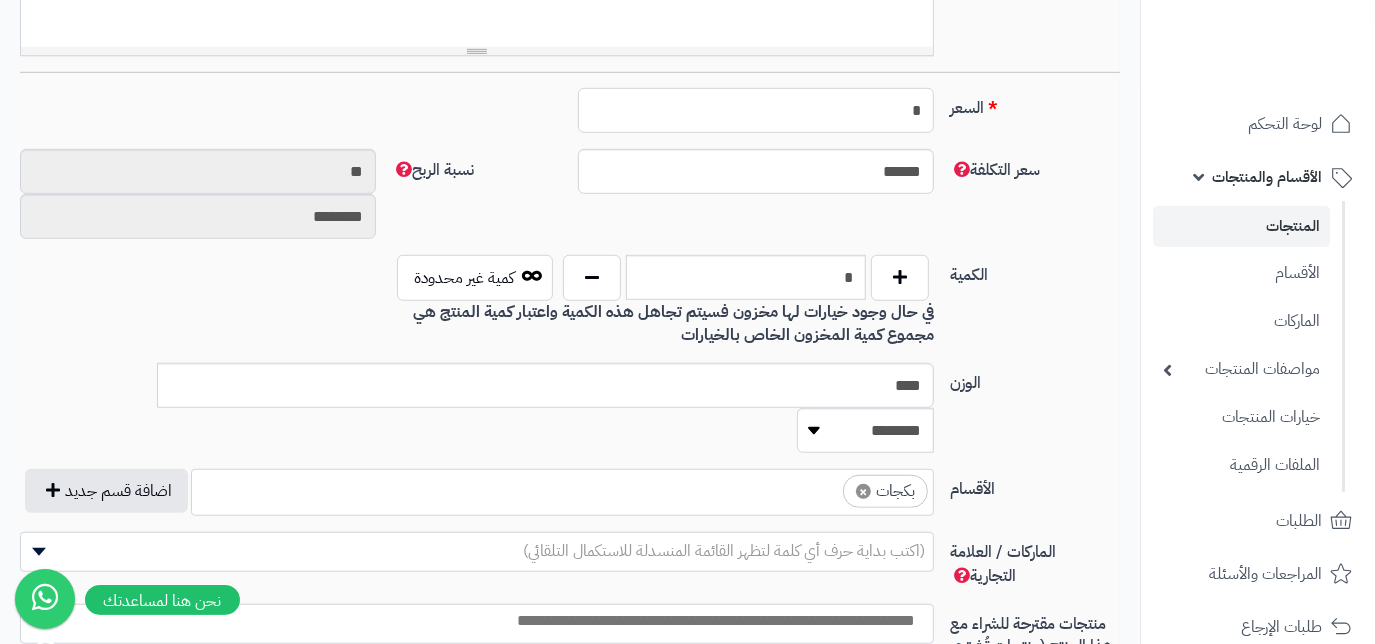 type on "**" 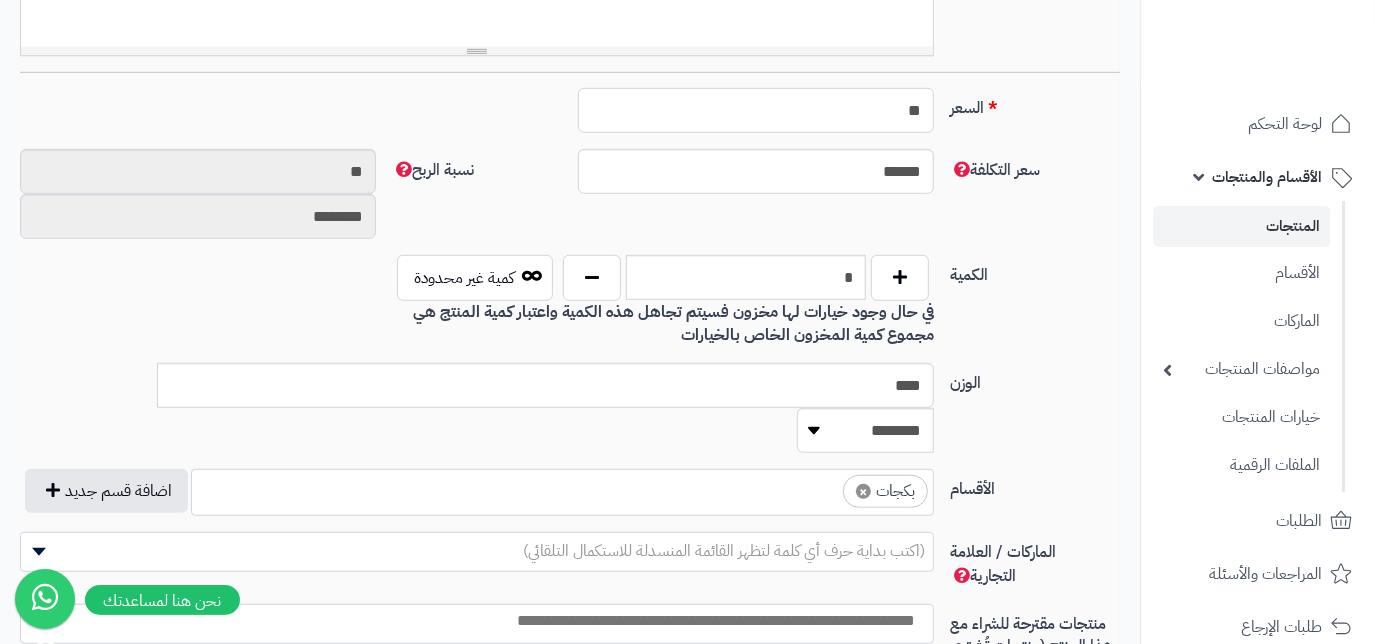 type on "*********" 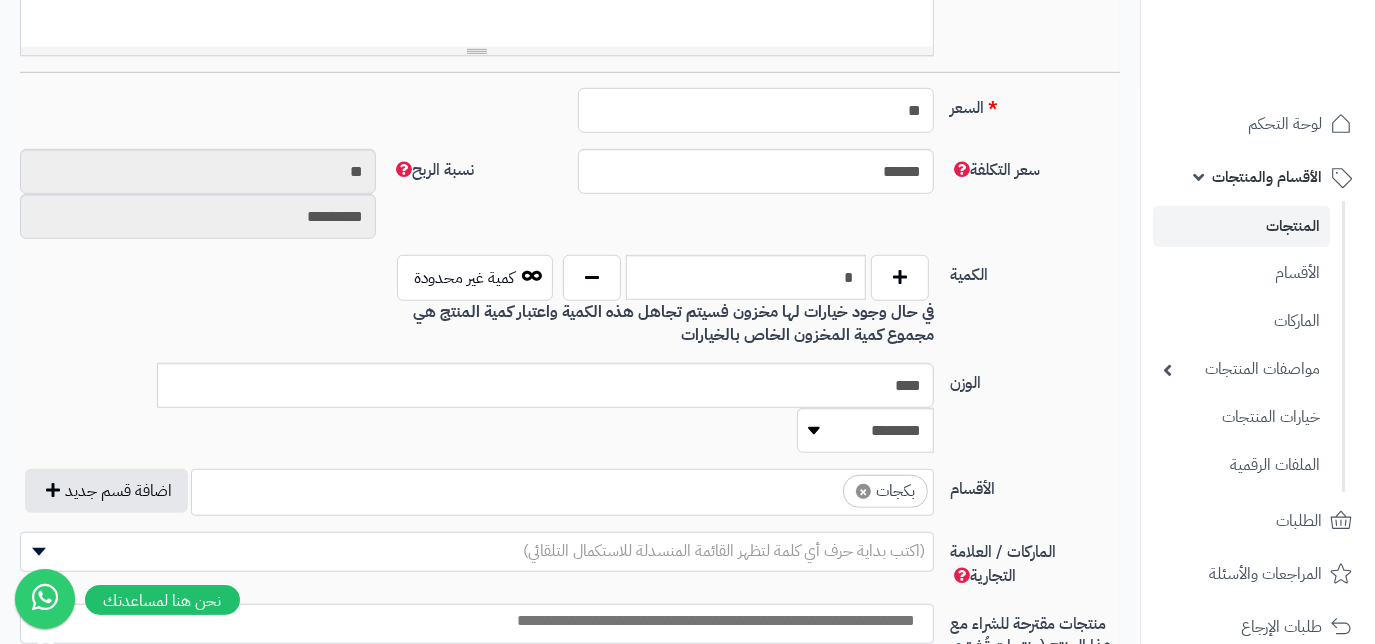 type on "***" 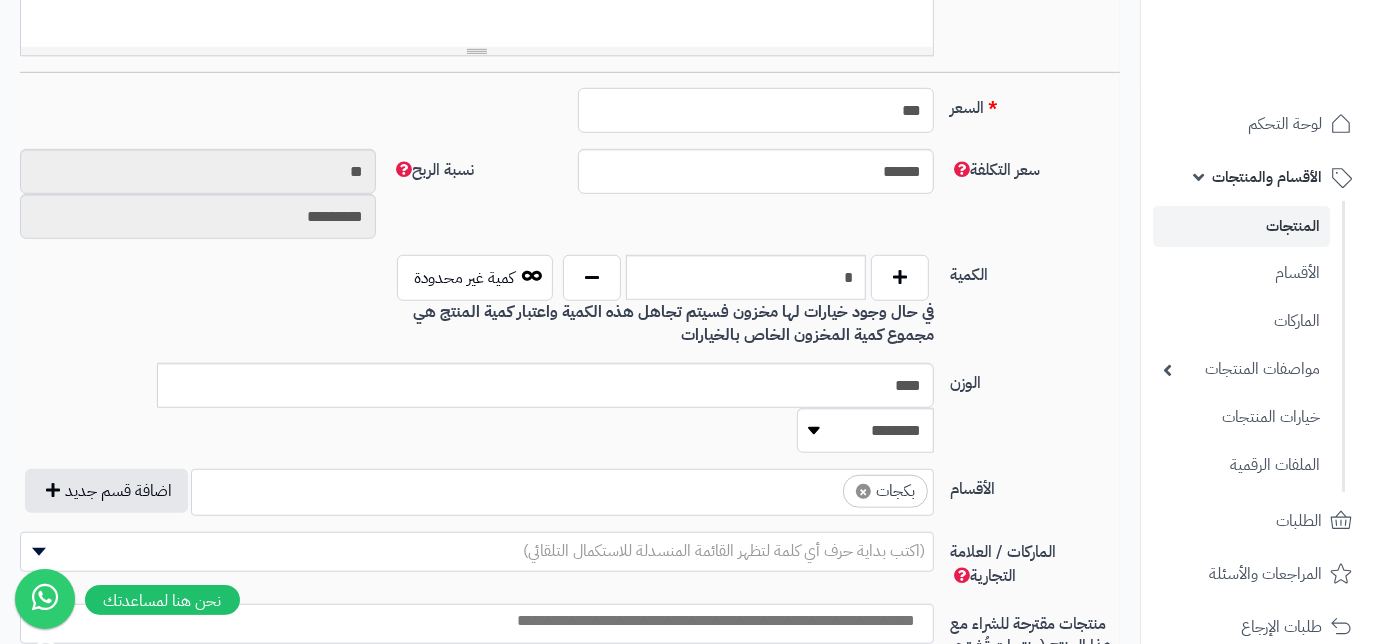 type on "**********" 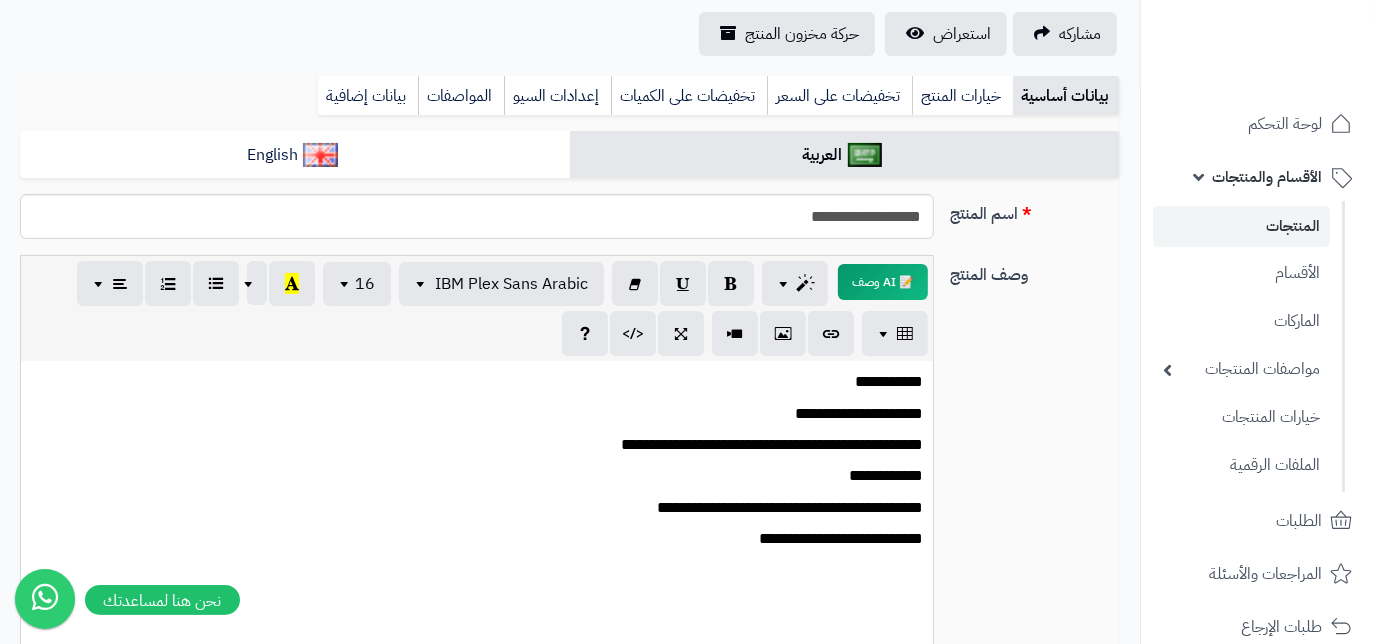 scroll, scrollTop: 181, scrollLeft: 0, axis: vertical 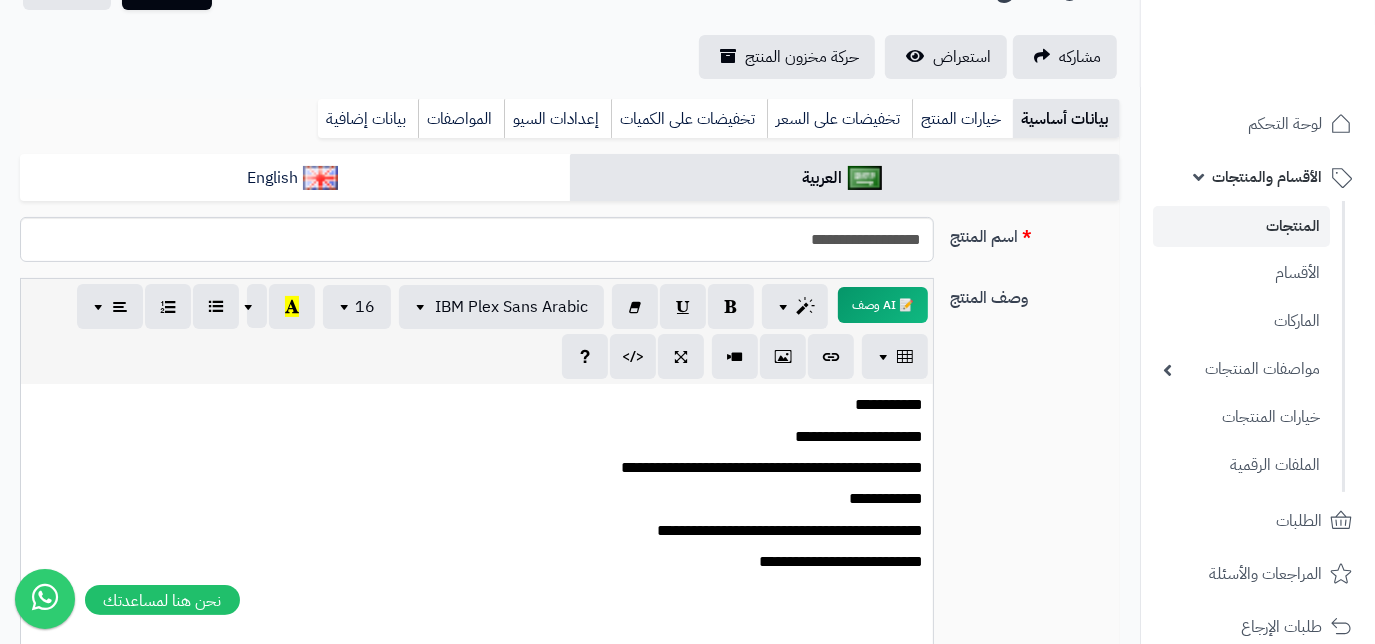 type on "***" 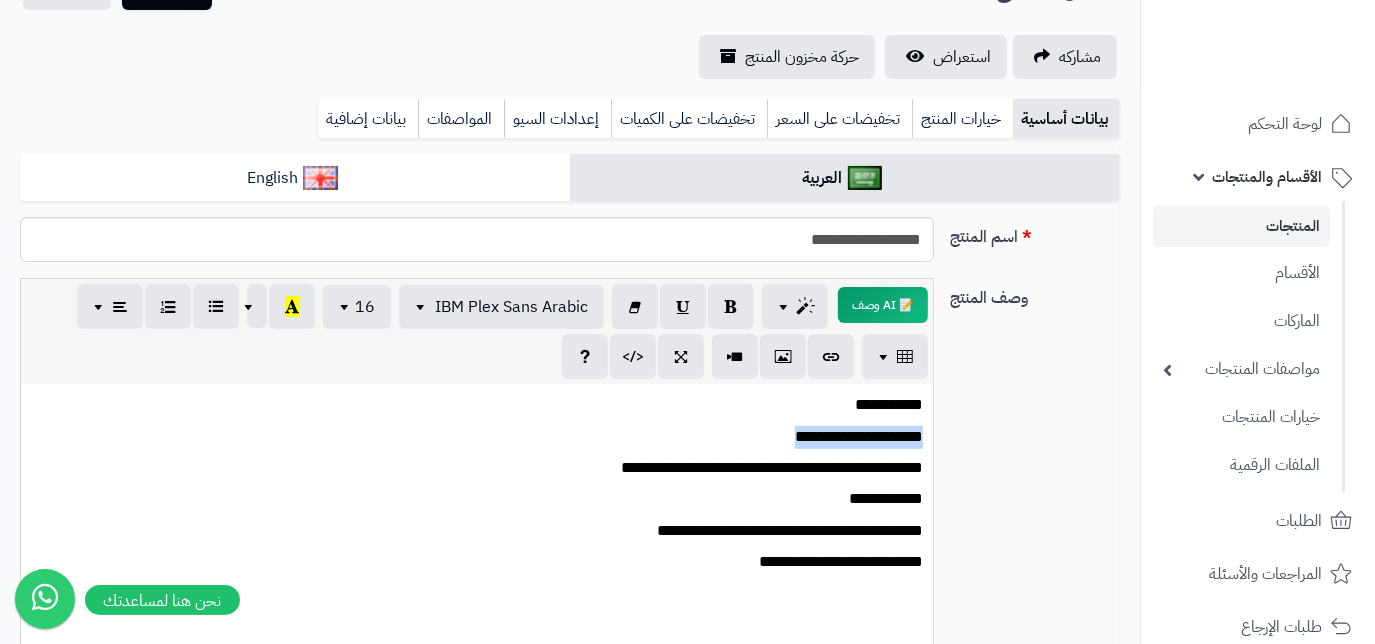 drag, startPoint x: 773, startPoint y: 442, endPoint x: 932, endPoint y: 432, distance: 159.31415 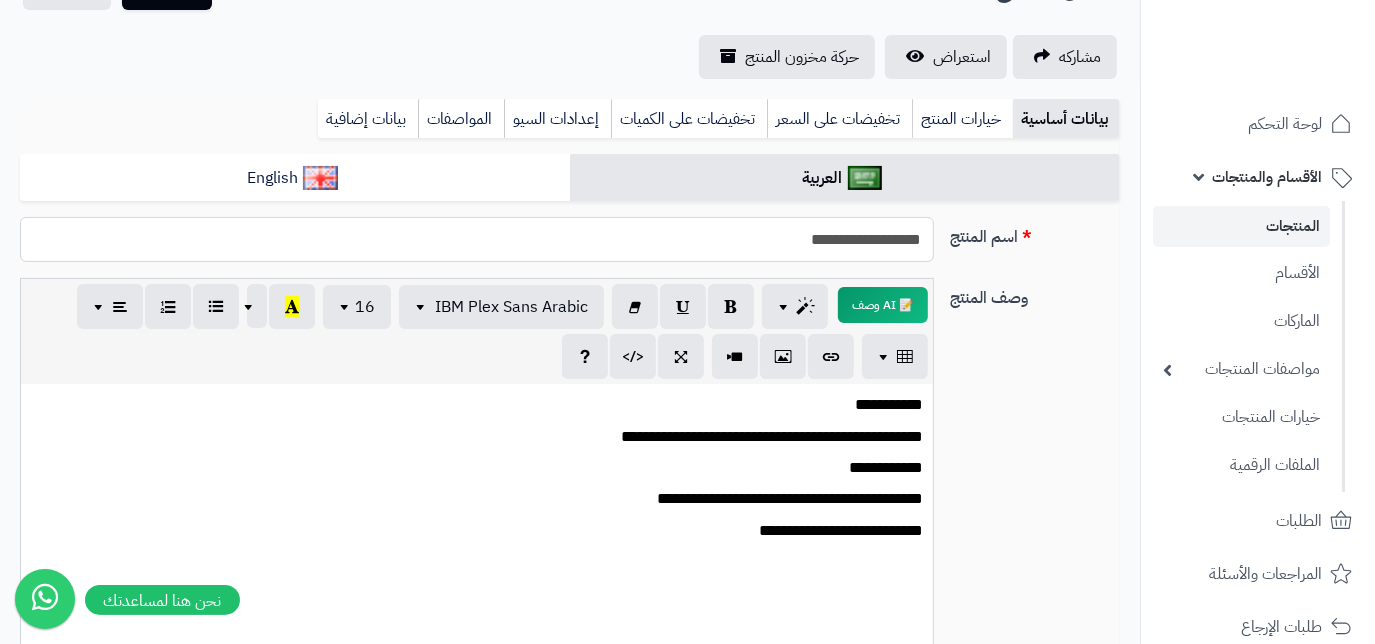 click on "**********" at bounding box center (477, 239) 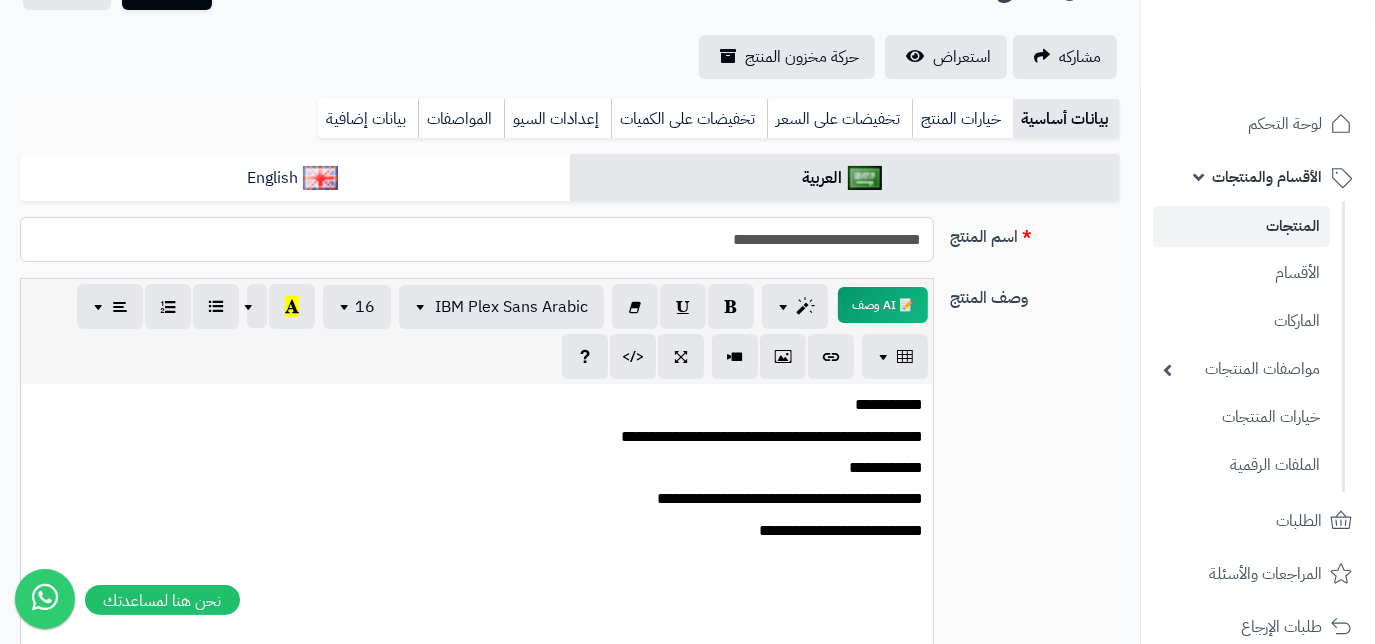 click on "**********" at bounding box center (477, 239) 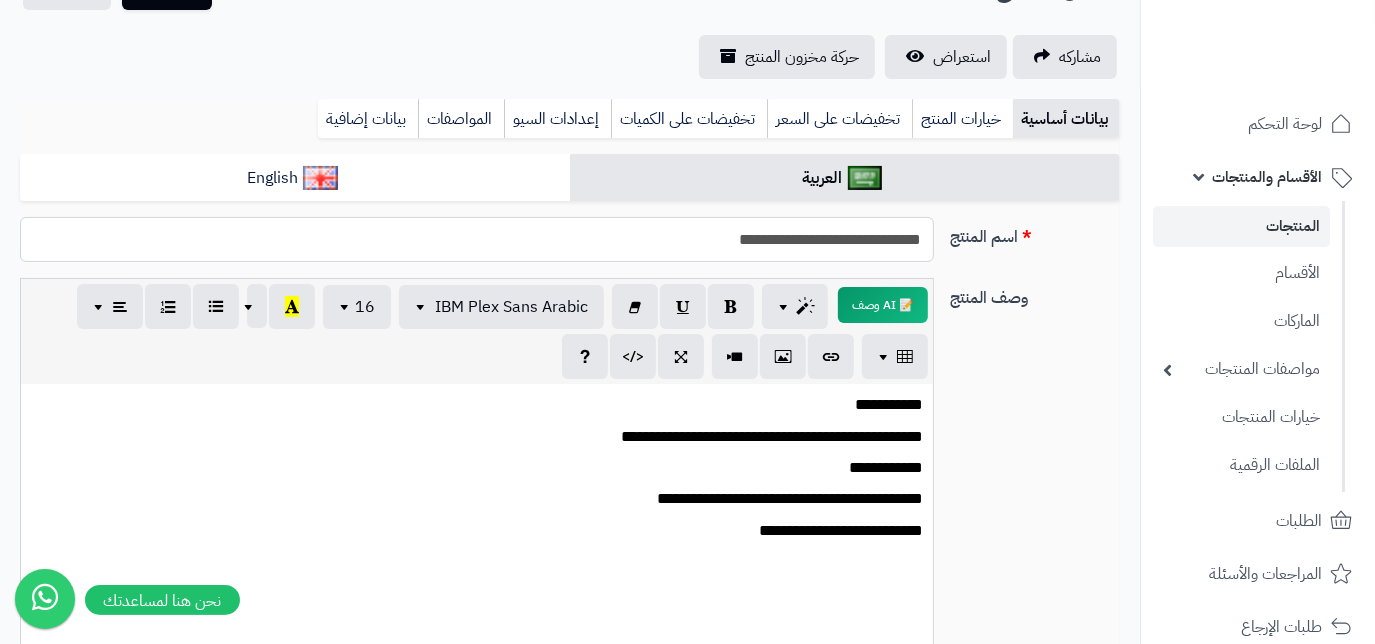 click on "**********" at bounding box center (477, 239) 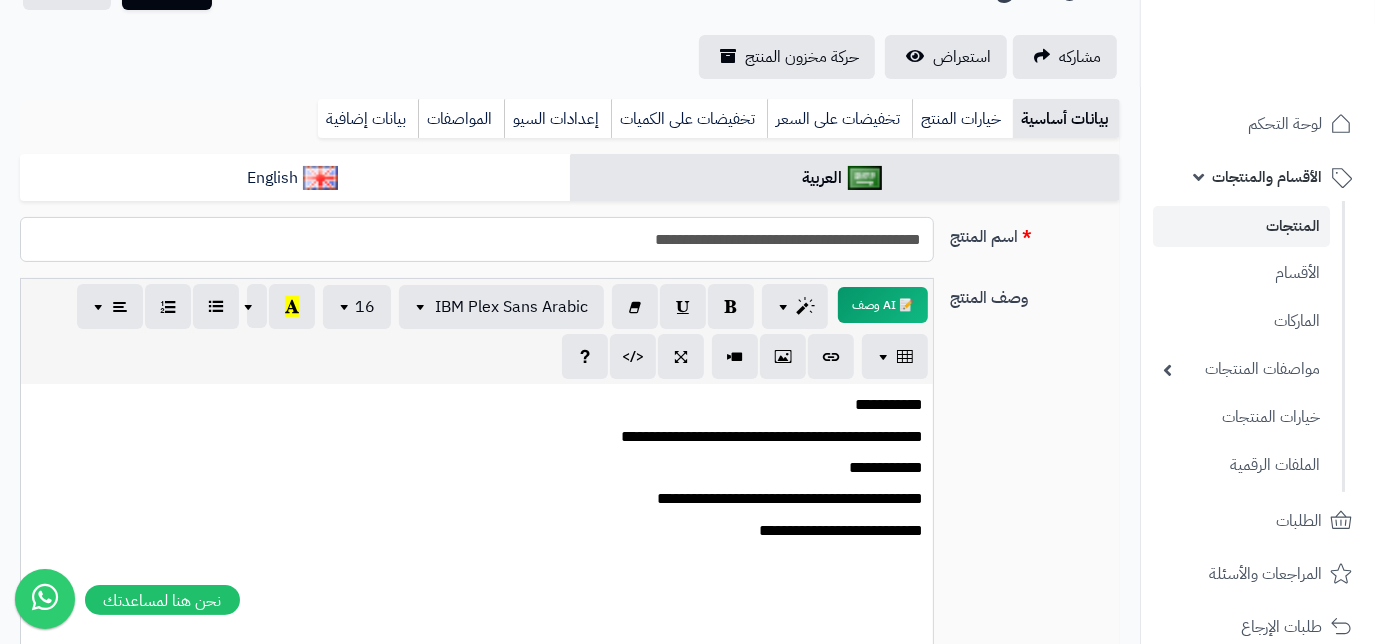 type on "**********" 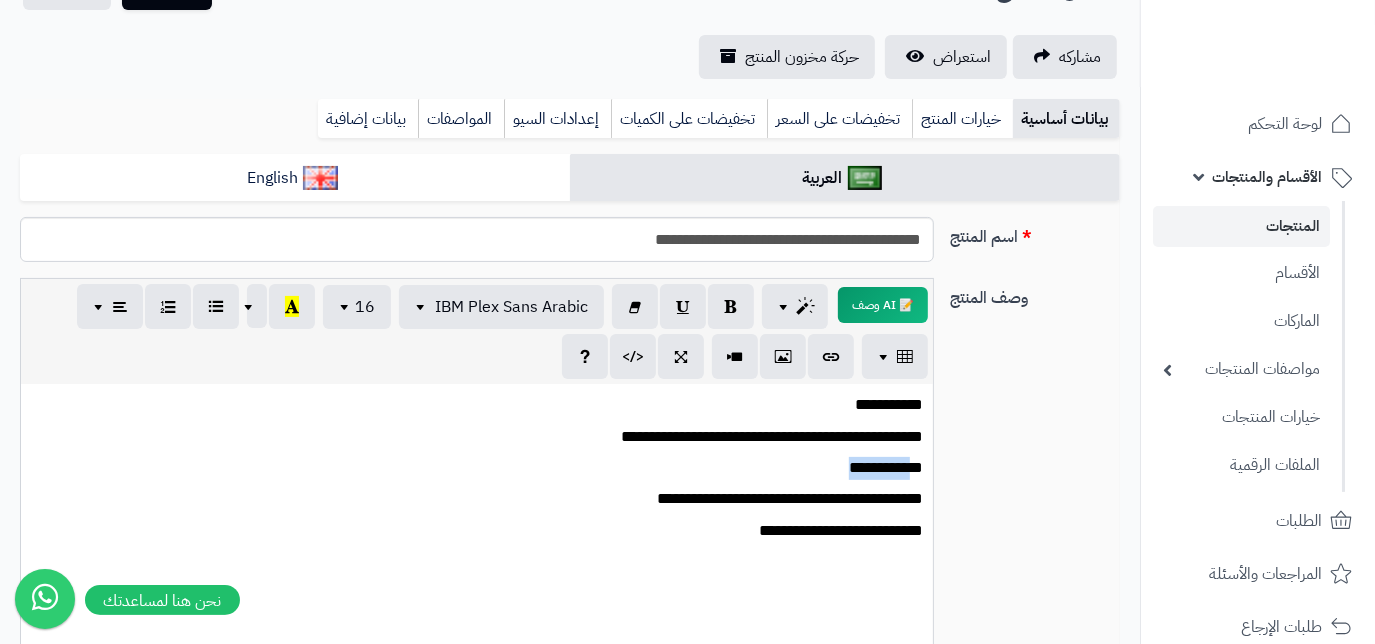 drag, startPoint x: 807, startPoint y: 466, endPoint x: 910, endPoint y: 477, distance: 103.58572 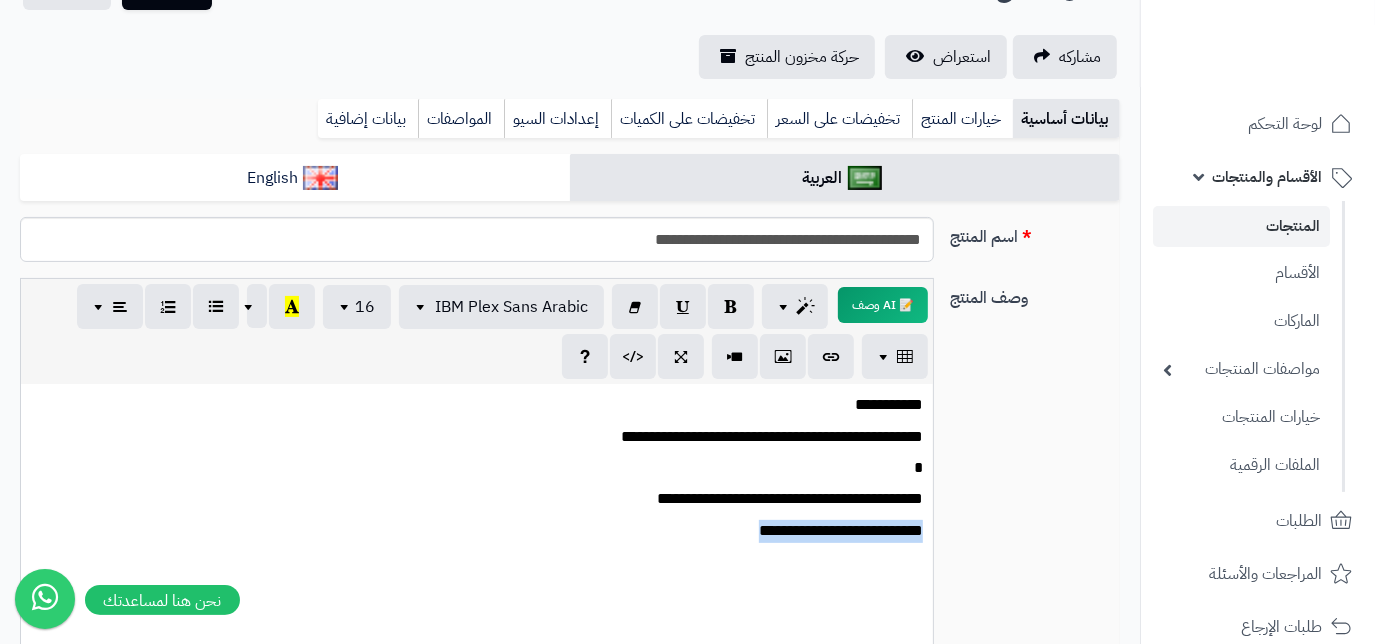 drag, startPoint x: 717, startPoint y: 530, endPoint x: 920, endPoint y: 546, distance: 203.62956 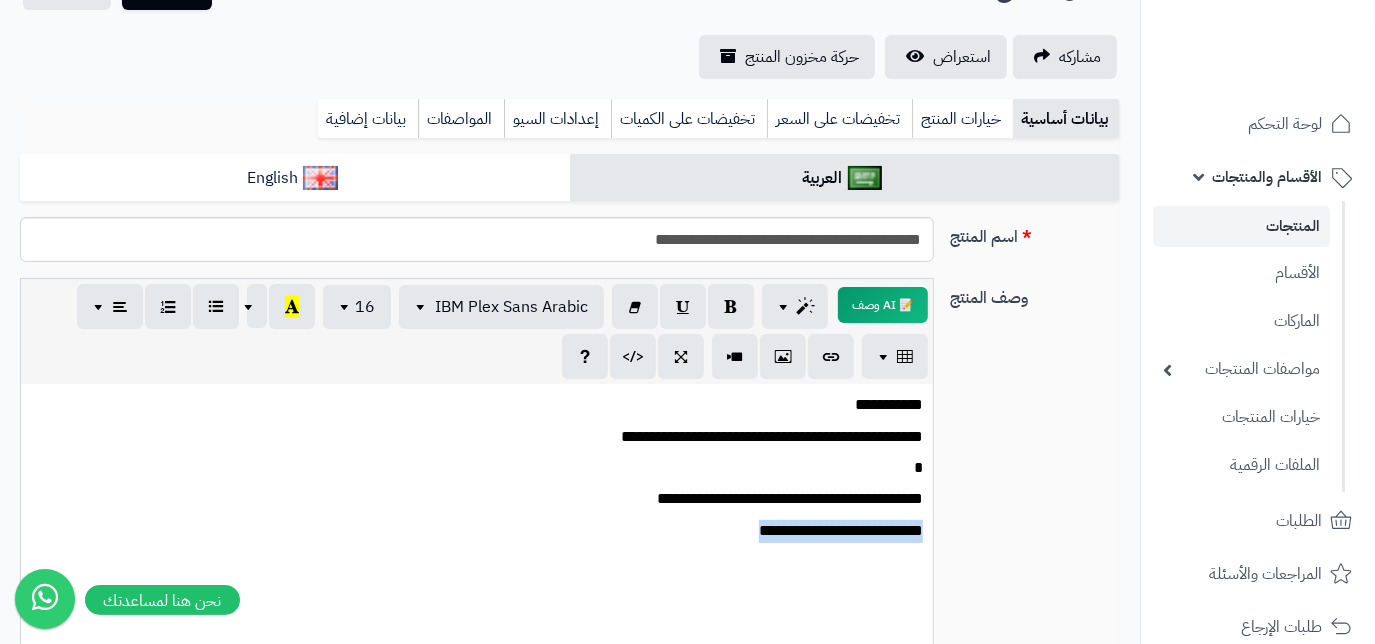 click on "**********" at bounding box center [477, 534] 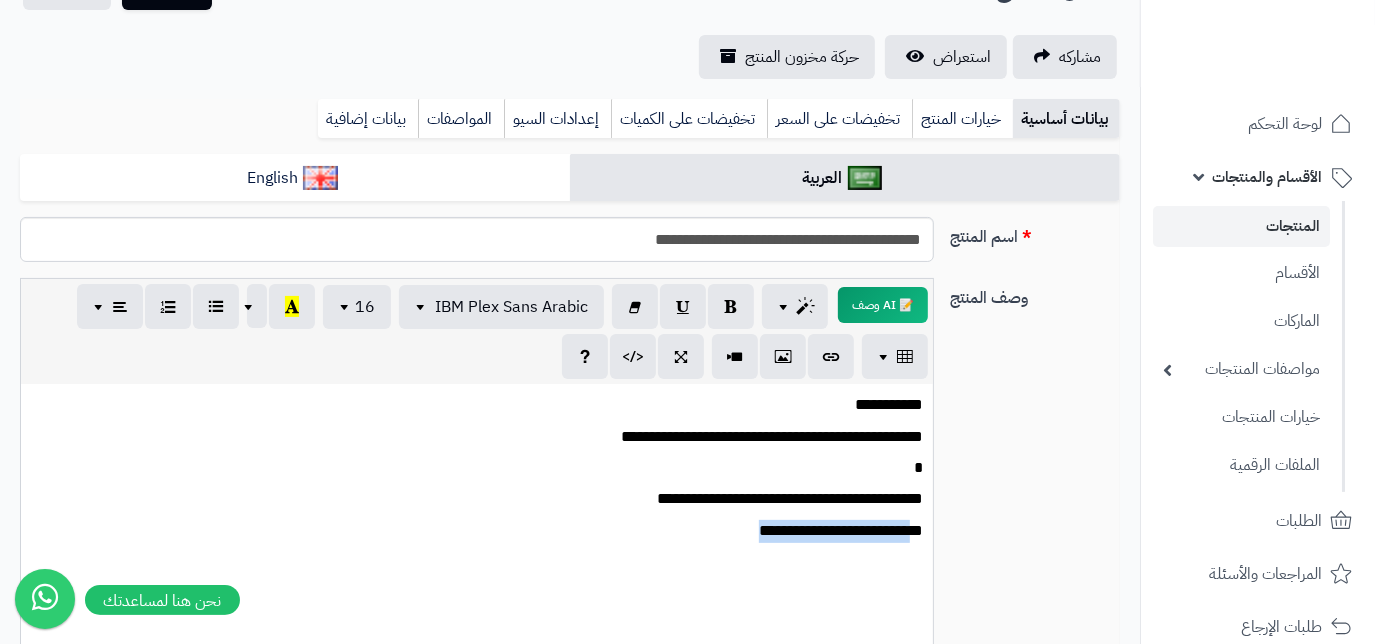 drag, startPoint x: 728, startPoint y: 525, endPoint x: 912, endPoint y: 549, distance: 185.55861 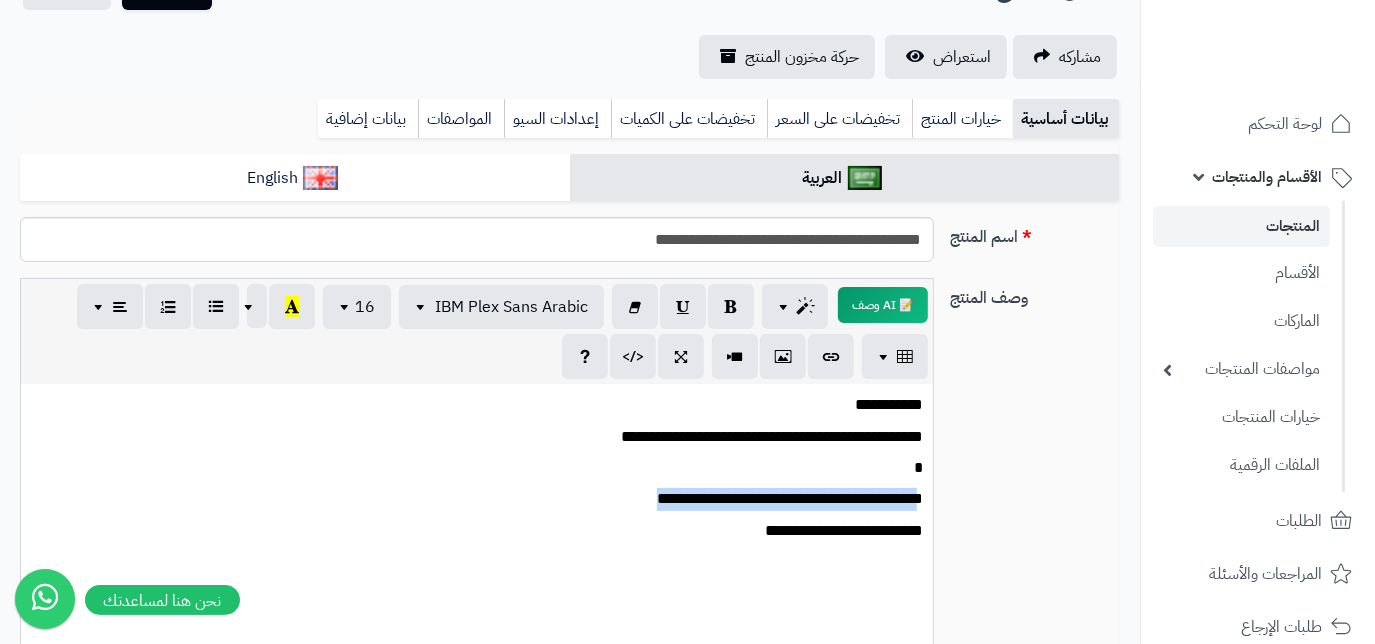 drag, startPoint x: 627, startPoint y: 503, endPoint x: 917, endPoint y: 494, distance: 290.13962 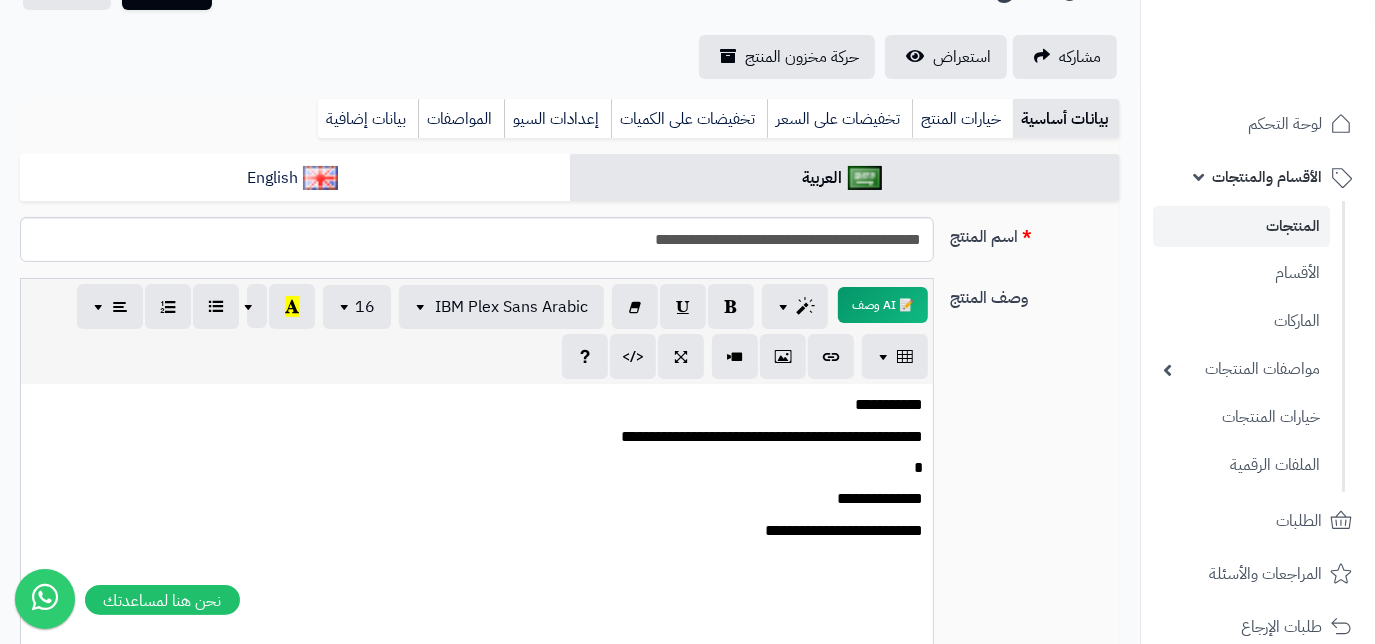 click on "**********" at bounding box center (476, 499) 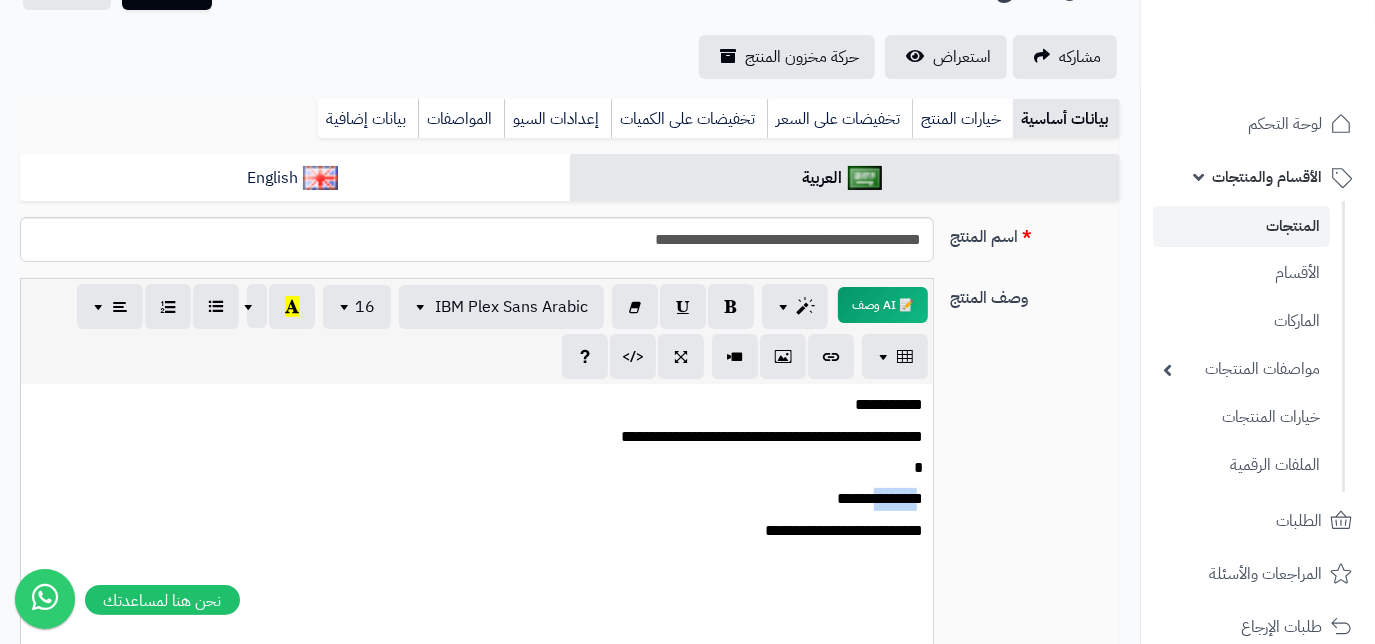 drag, startPoint x: 877, startPoint y: 502, endPoint x: 917, endPoint y: 506, distance: 40.1995 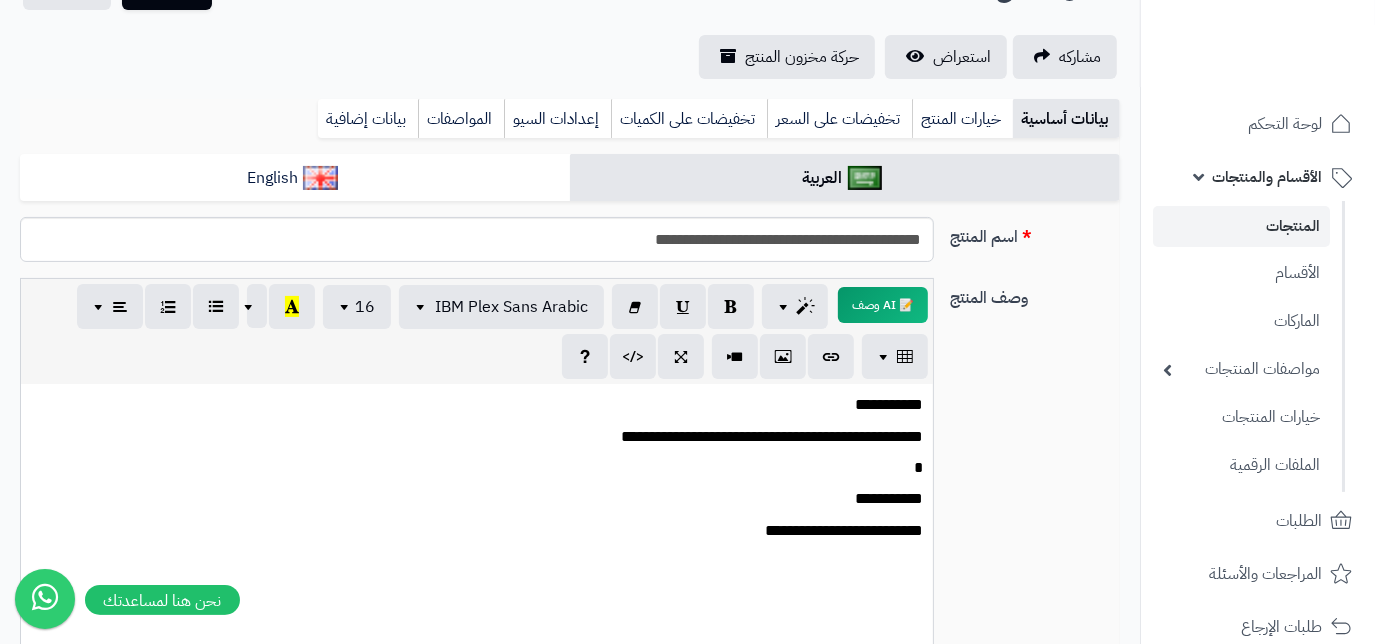 click on "*" at bounding box center [476, 468] 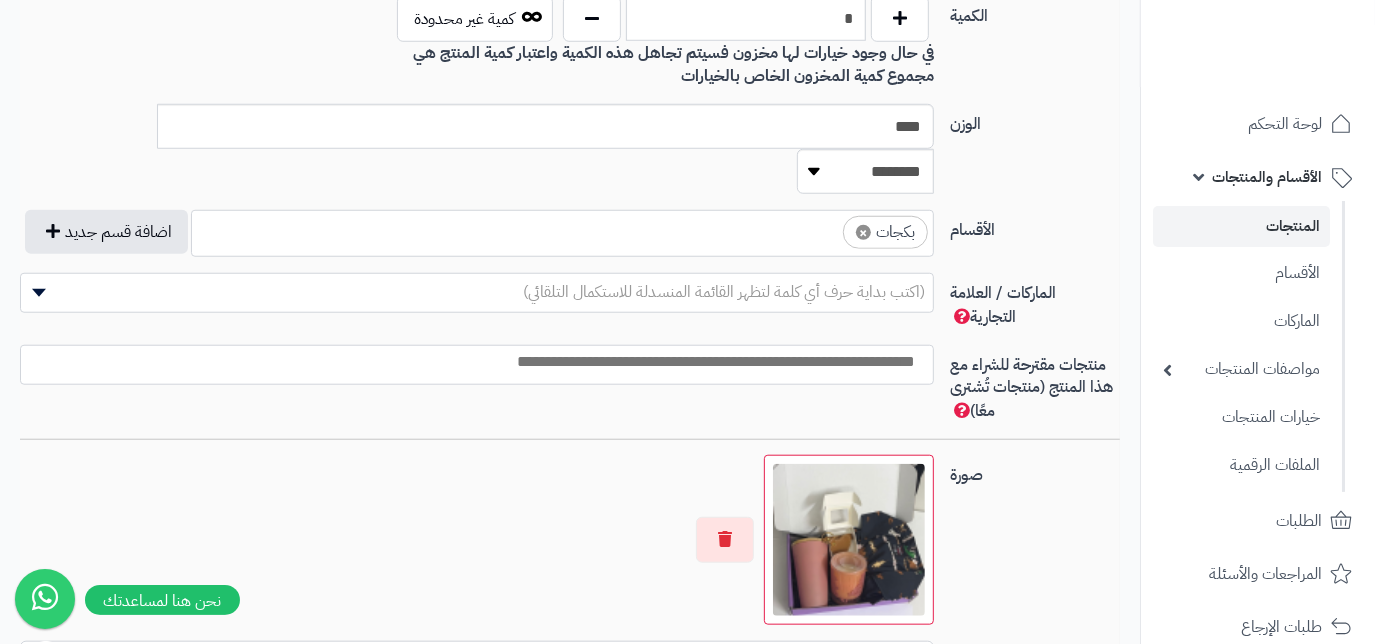 scroll, scrollTop: 1090, scrollLeft: 0, axis: vertical 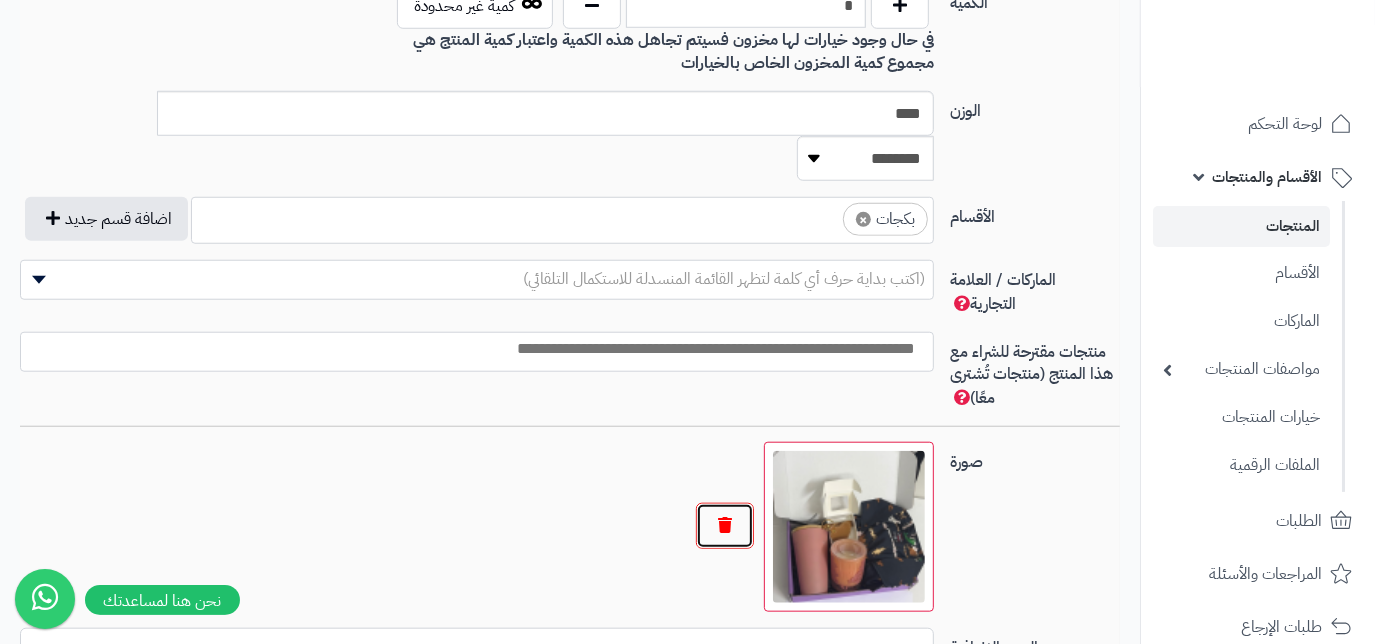 click at bounding box center [725, 526] 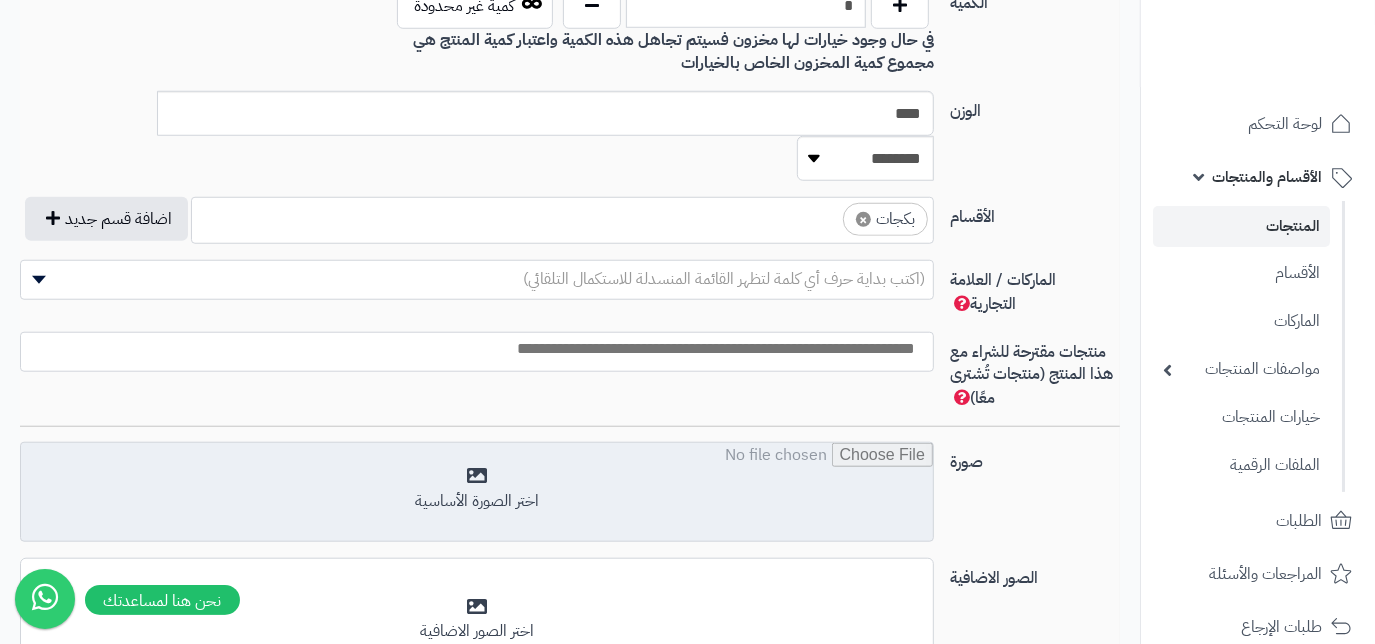 click at bounding box center [477, 493] 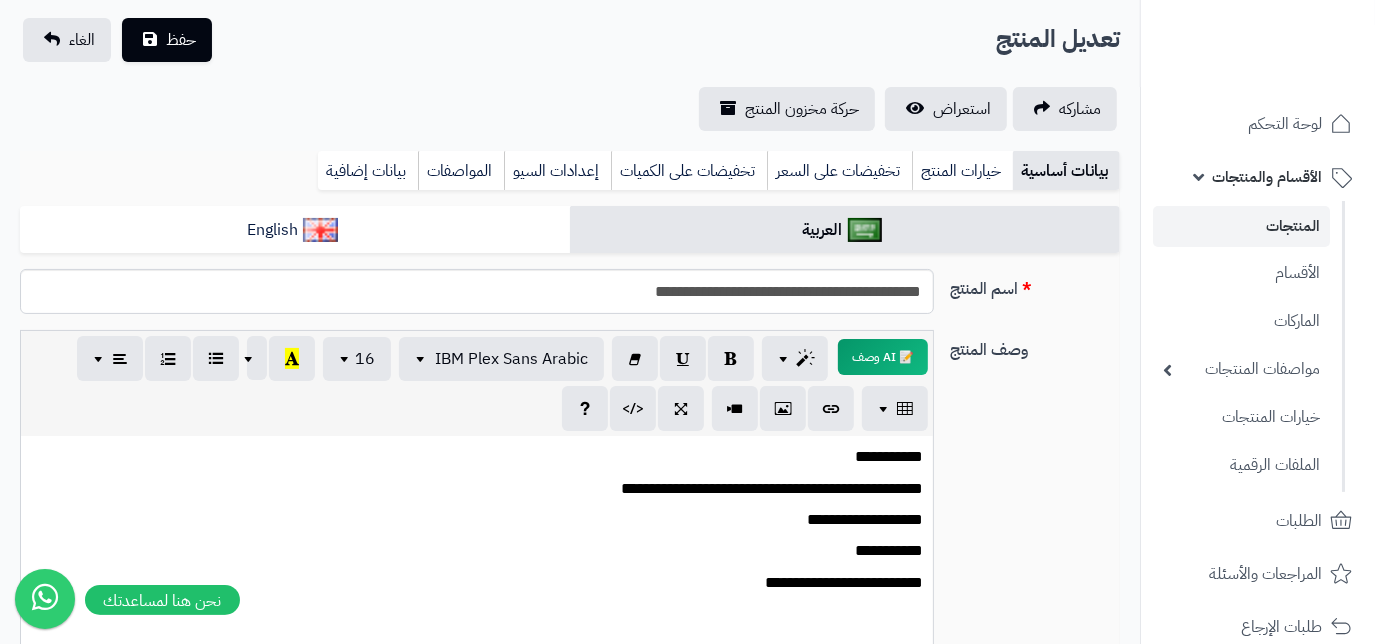 scroll, scrollTop: 90, scrollLeft: 0, axis: vertical 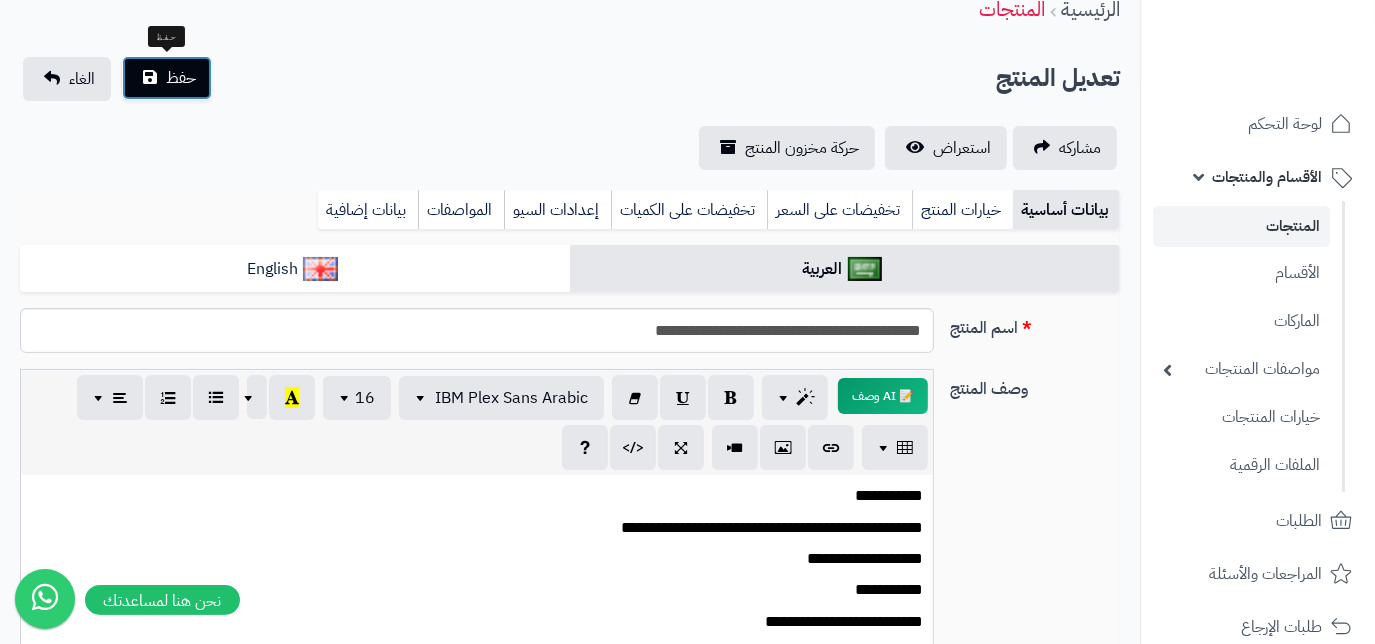 click on "حفظ" at bounding box center [167, 78] 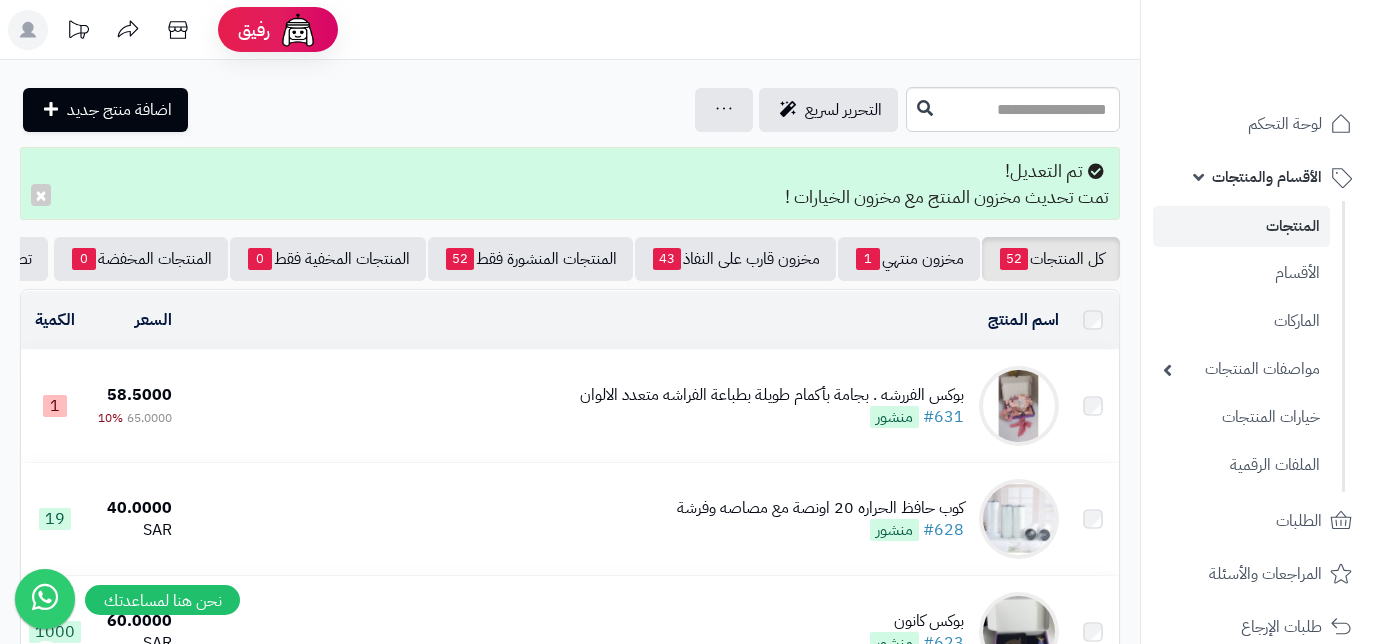 scroll, scrollTop: 0, scrollLeft: 0, axis: both 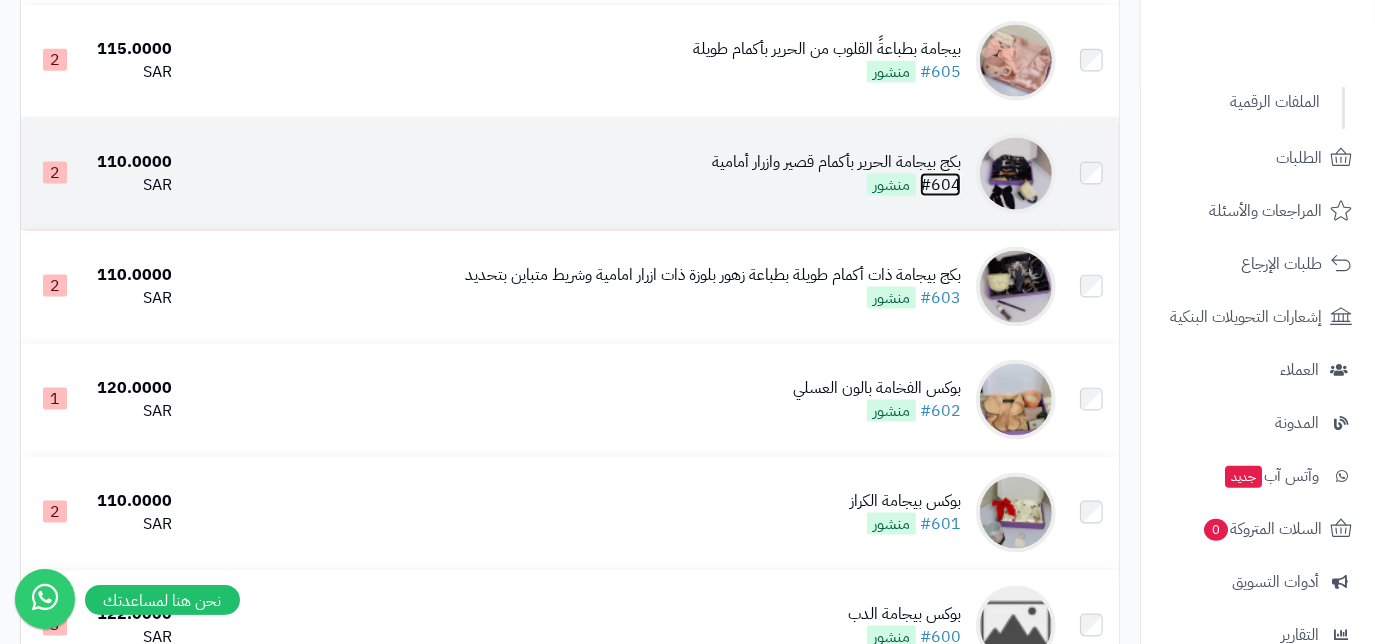 click on "#604" at bounding box center (940, 185) 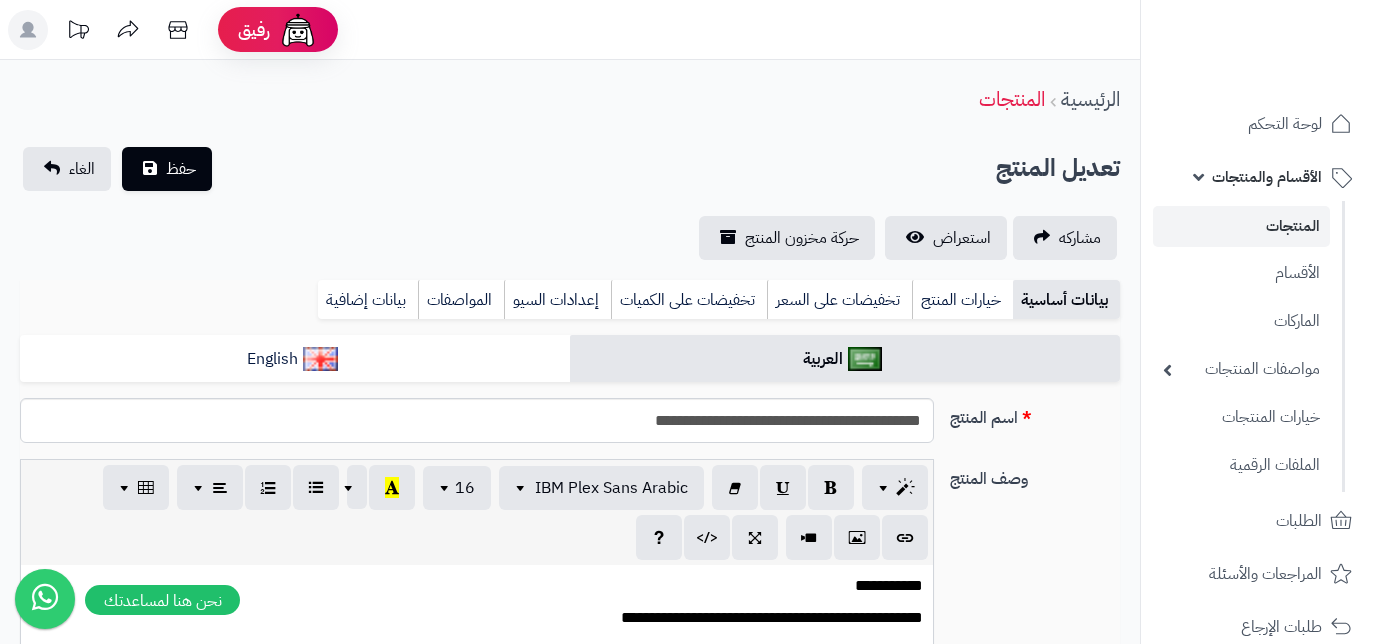 scroll, scrollTop: 0, scrollLeft: 0, axis: both 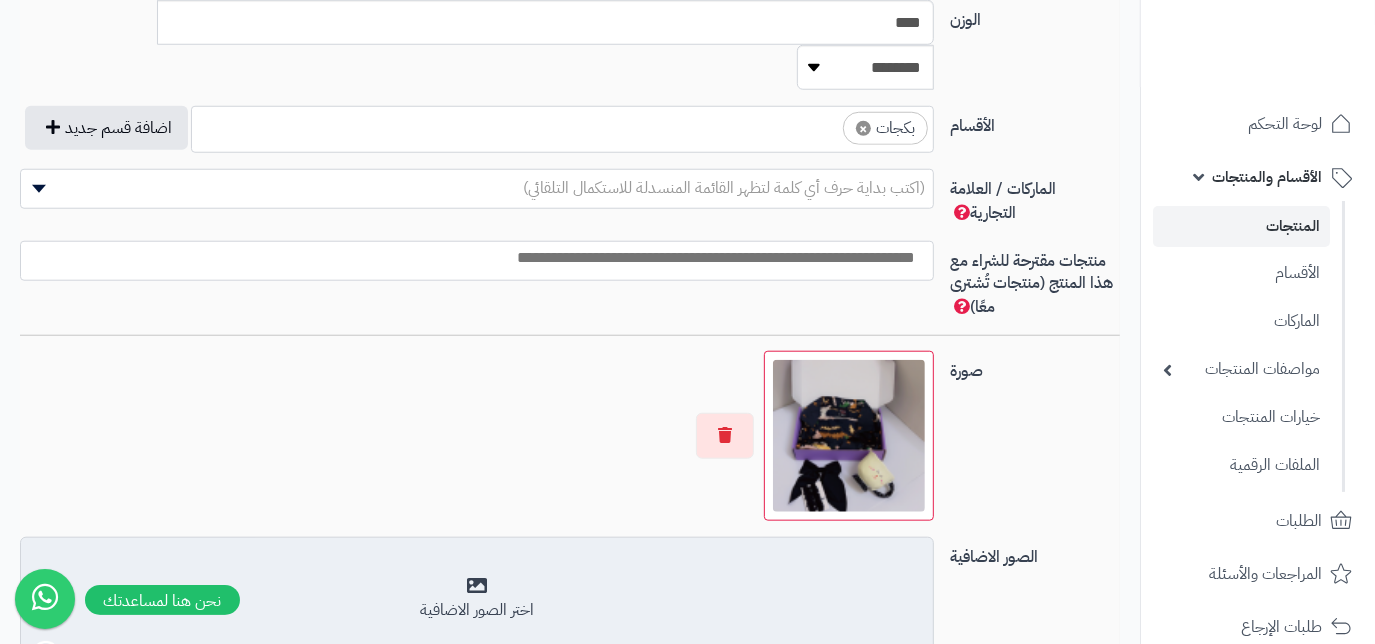 click on "أضف الصور الاضافية
اختر الصور الاضافية" at bounding box center [477, 599] 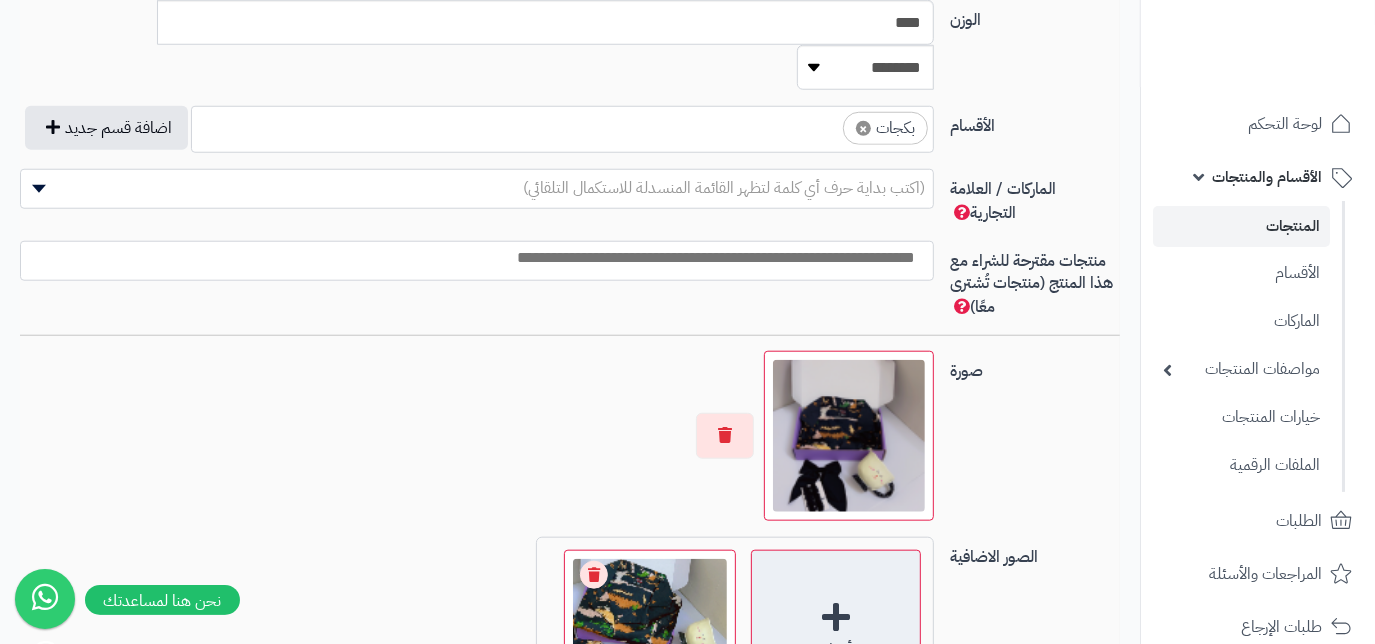 click on "أضف الصور الاضافية" at bounding box center [836, 635] 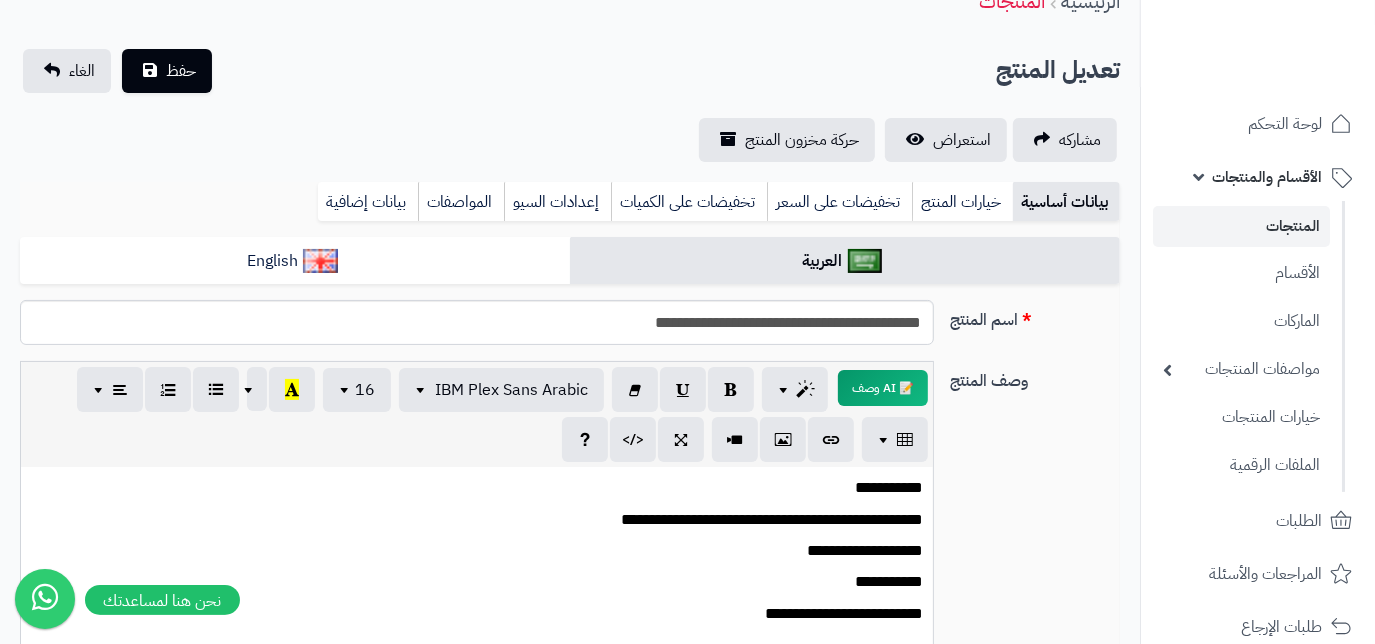 scroll, scrollTop: 90, scrollLeft: 0, axis: vertical 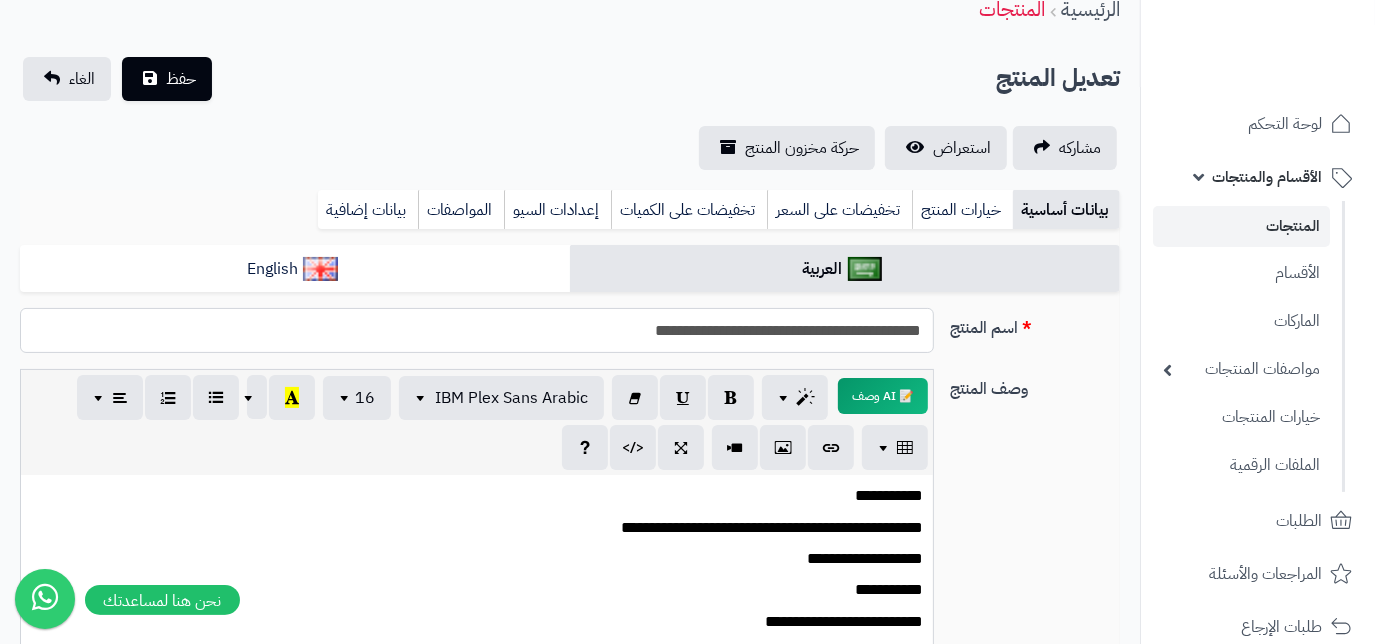 click on "**********" at bounding box center (477, 330) 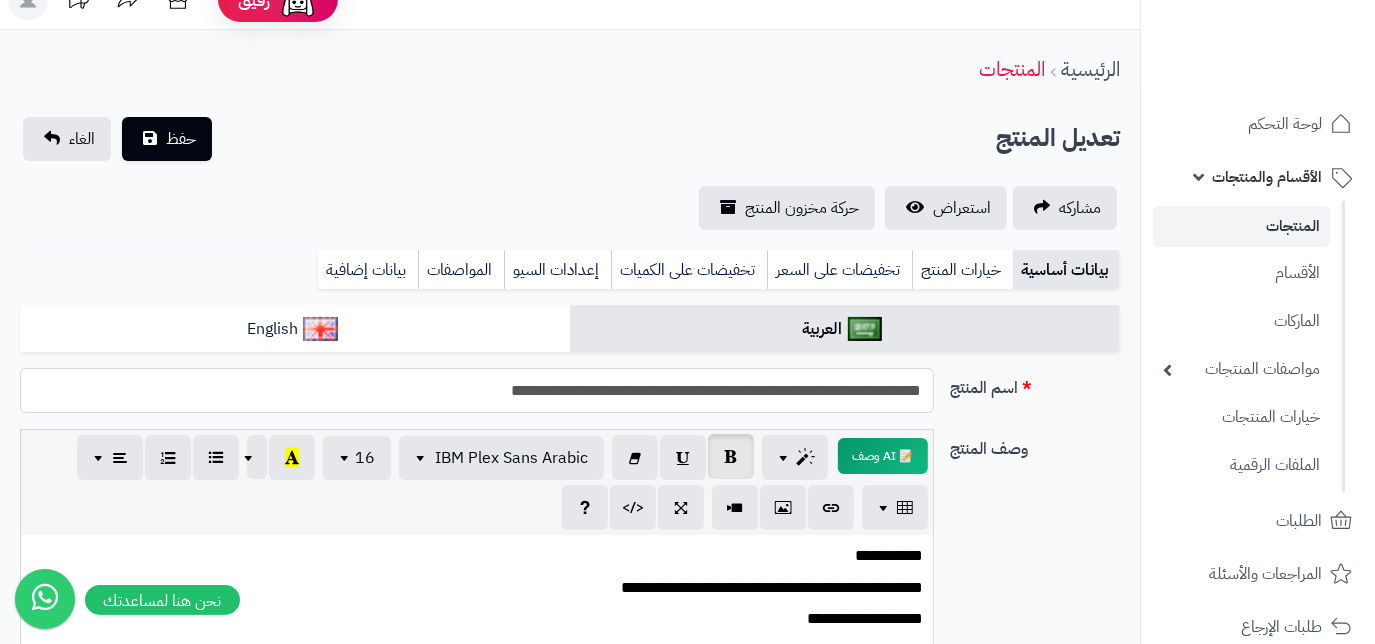 scroll, scrollTop: 0, scrollLeft: 0, axis: both 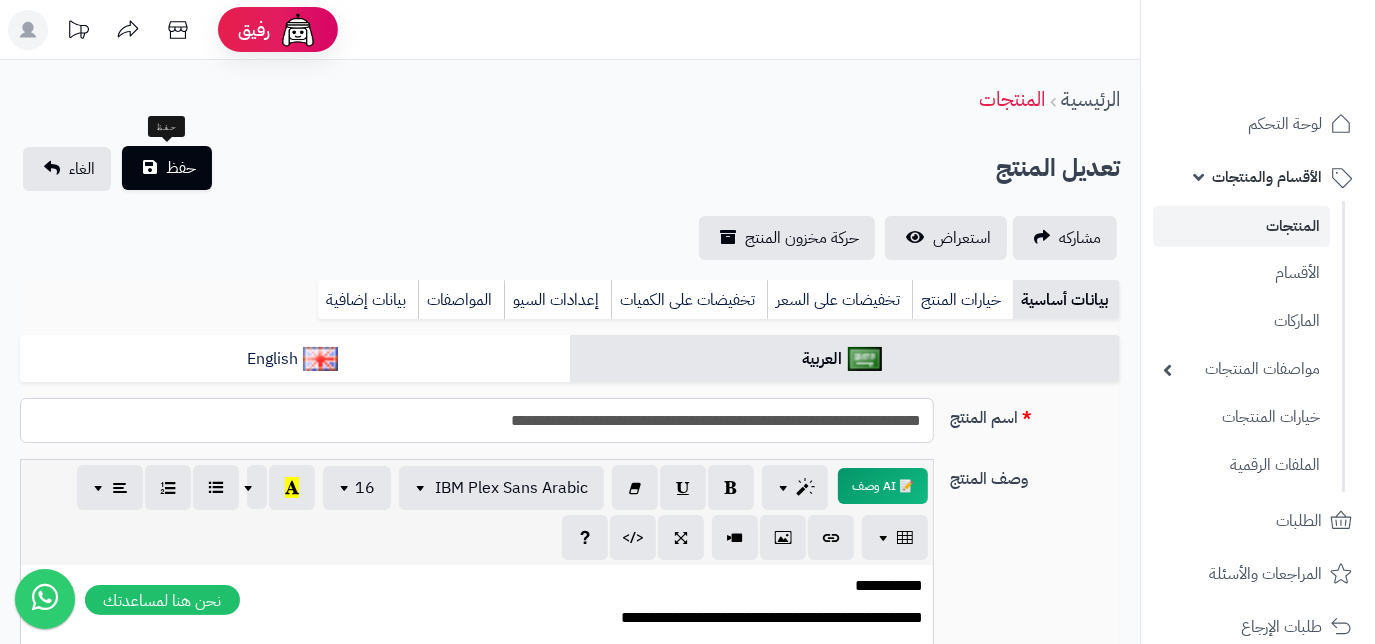 type on "**********" 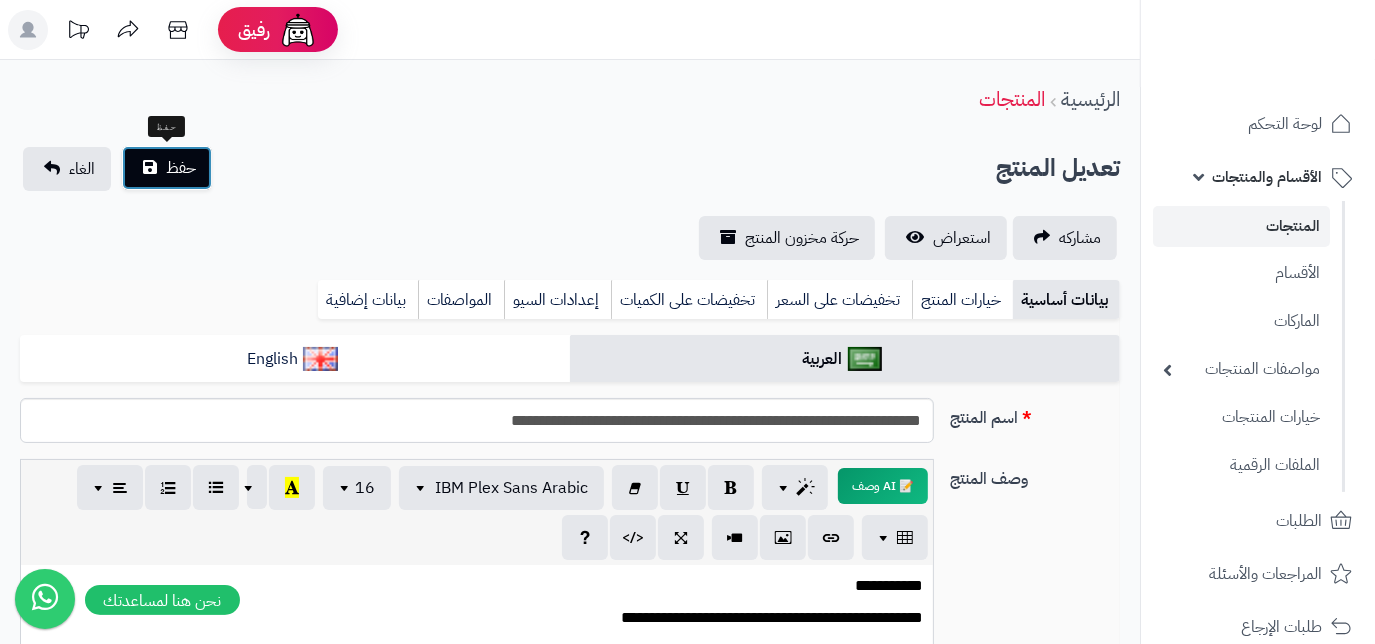 click on "حفظ" at bounding box center (181, 168) 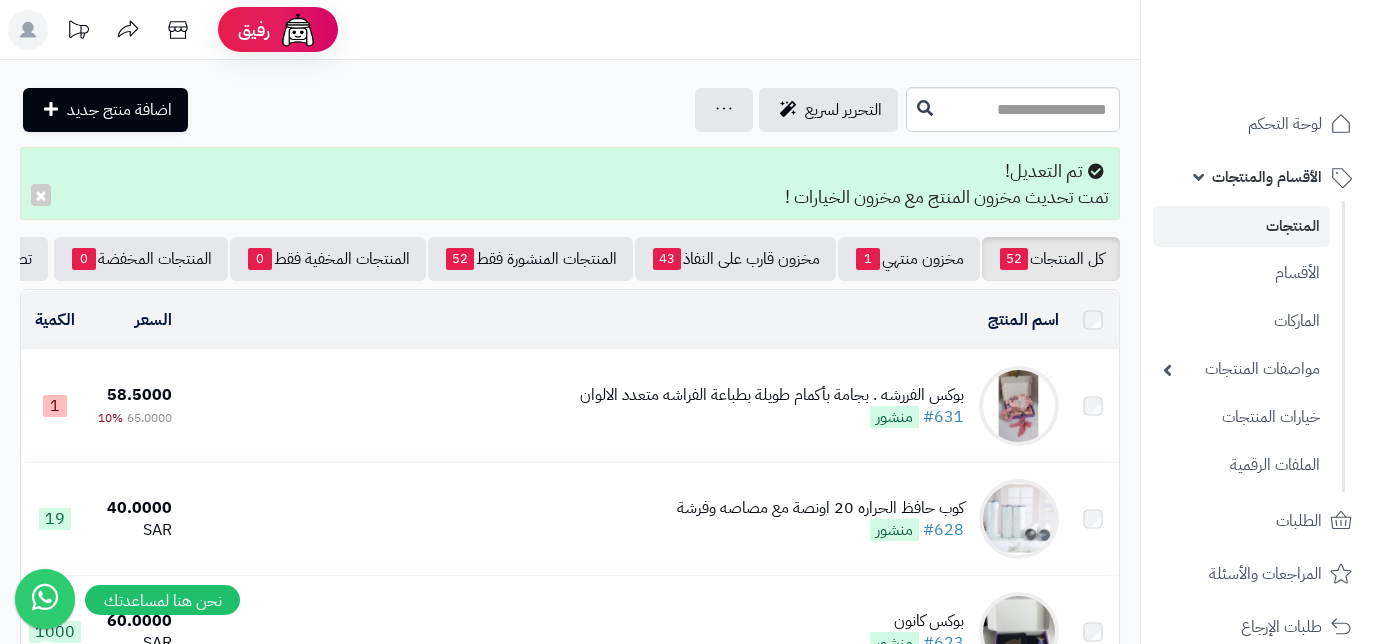 scroll, scrollTop: 0, scrollLeft: 0, axis: both 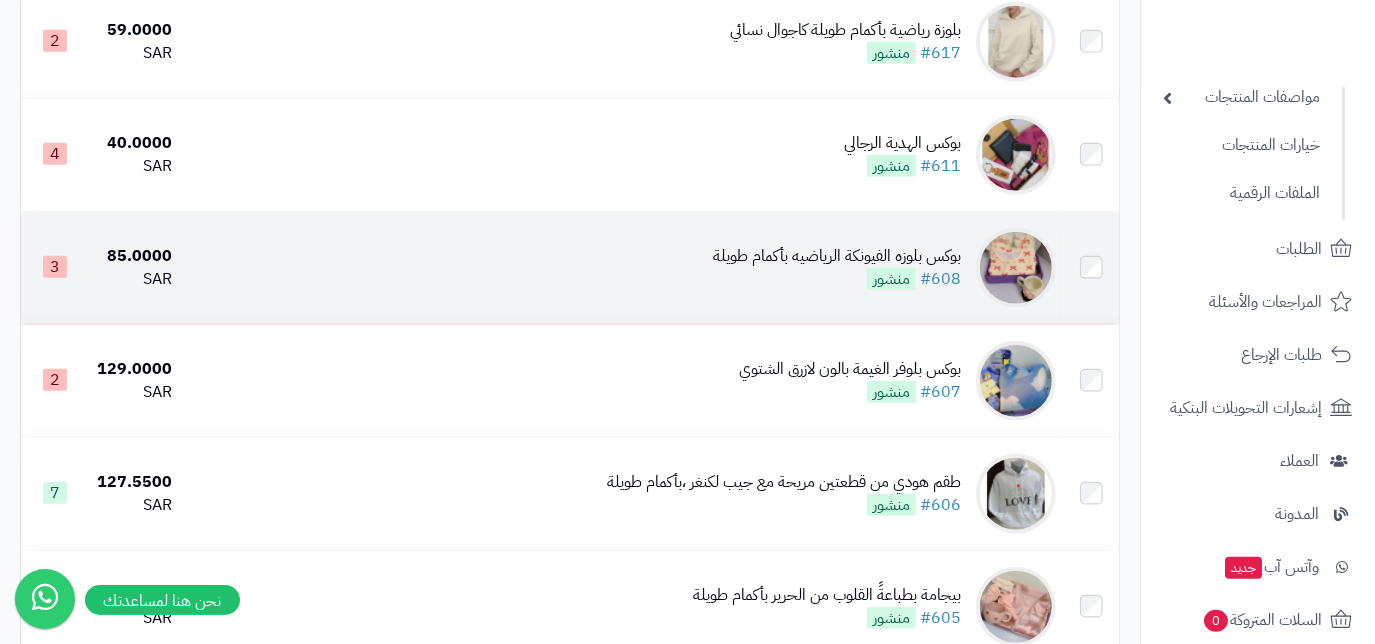 click on "بوكس بلوزه الفيونكة الرياضيه بأكمام طويلة" at bounding box center (837, 256) 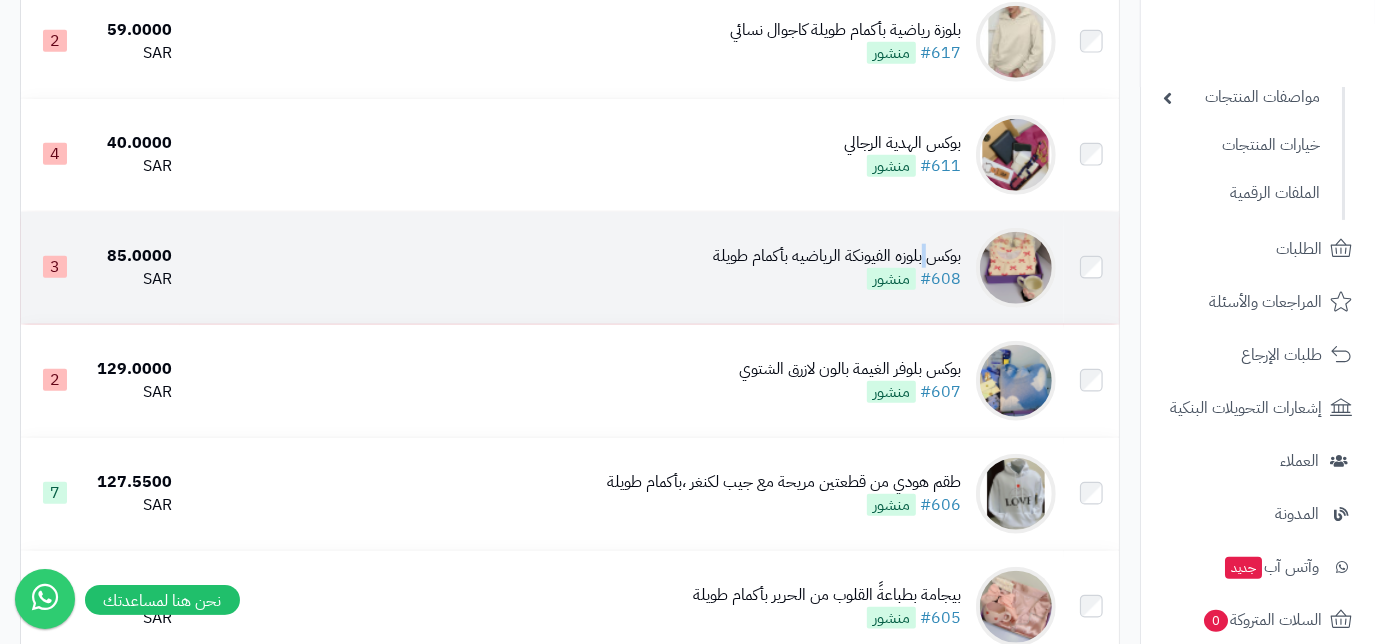 click on "بوكس بلوزه الفيونكة الرياضيه بأكمام طويلة" at bounding box center (837, 256) 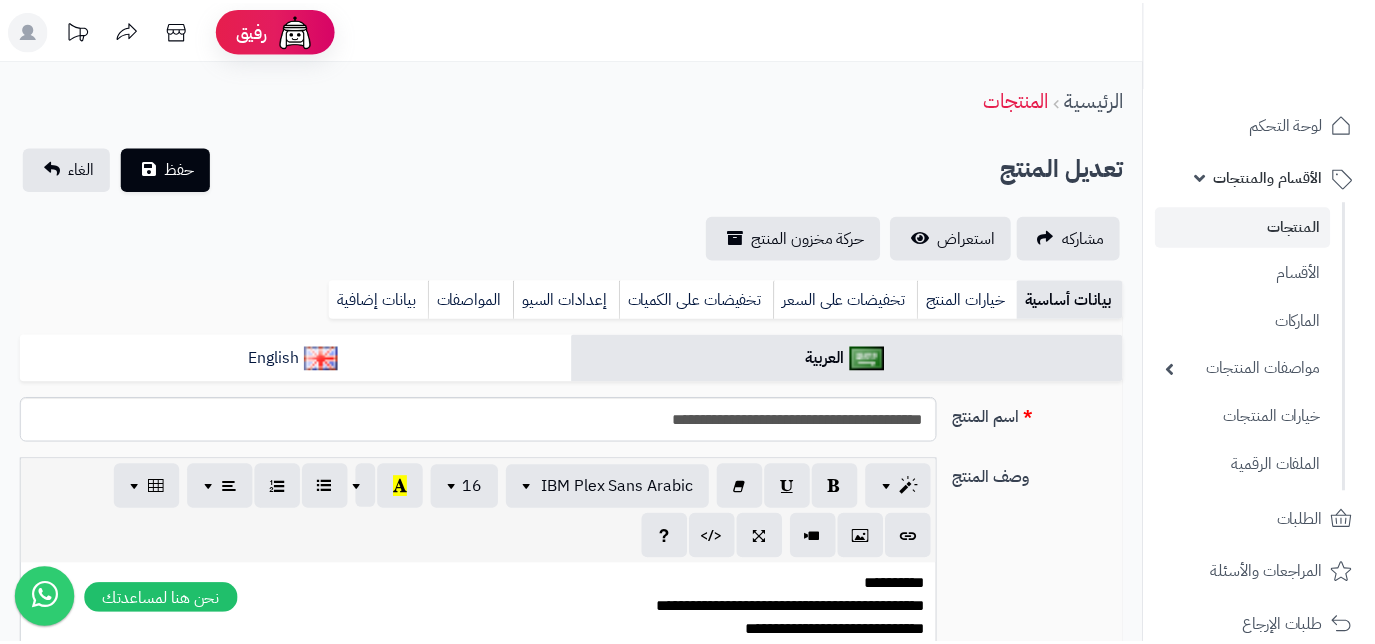 scroll, scrollTop: 0, scrollLeft: 0, axis: both 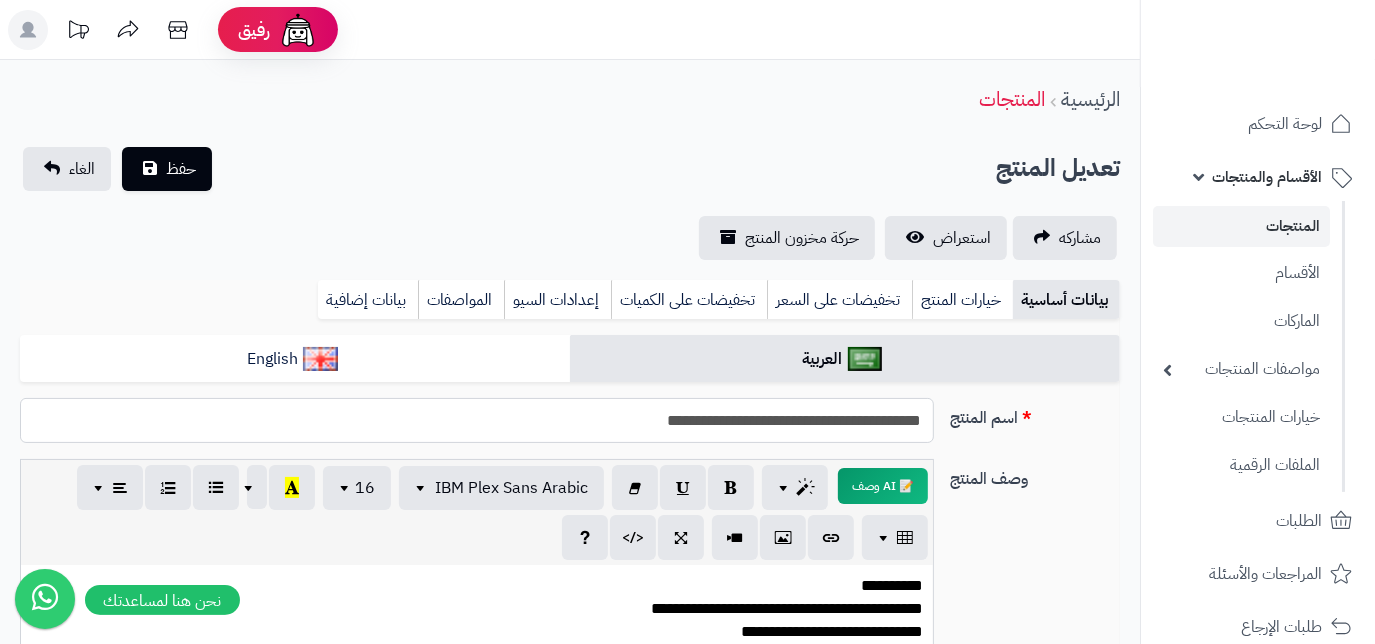 drag, startPoint x: 880, startPoint y: 423, endPoint x: 927, endPoint y: 424, distance: 47.010635 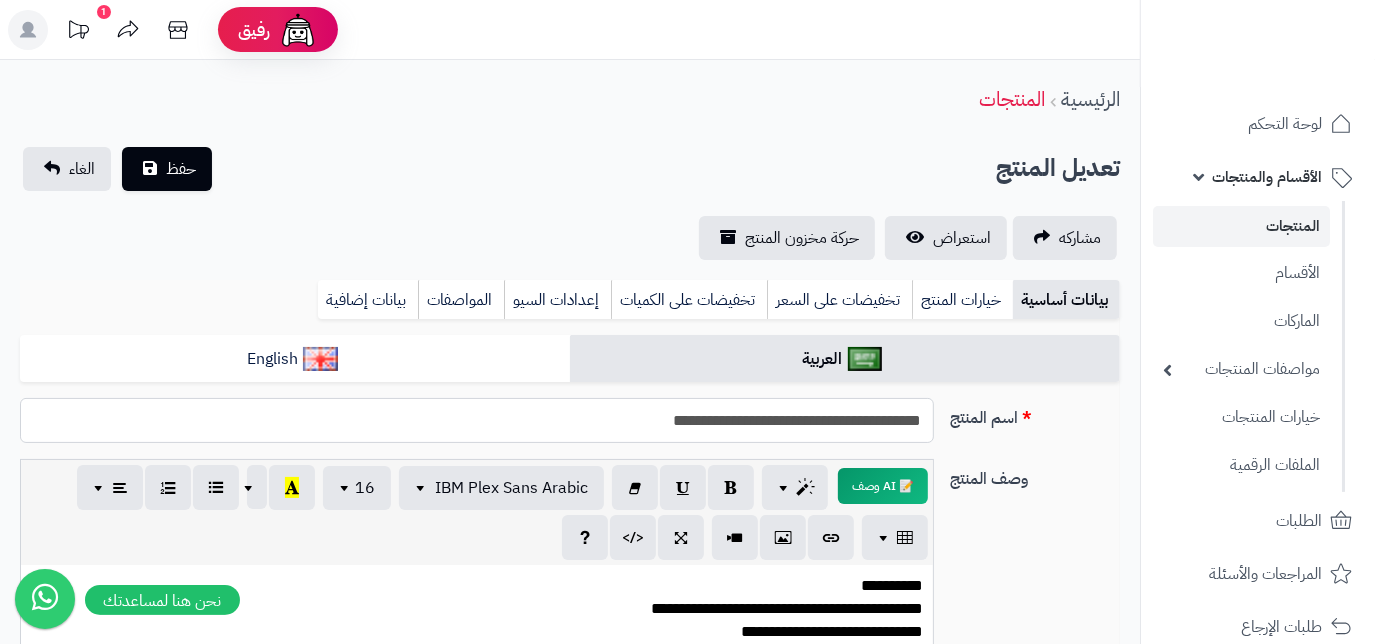 click on "**********" at bounding box center (477, 420) 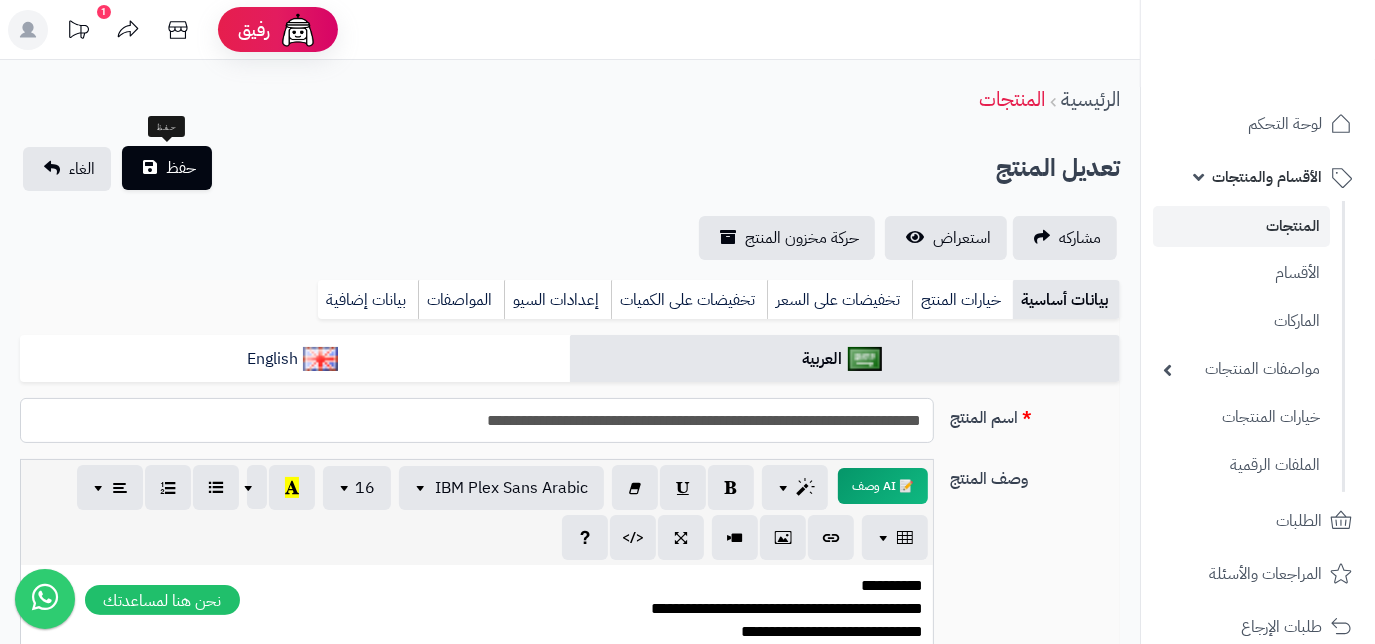 type on "**********" 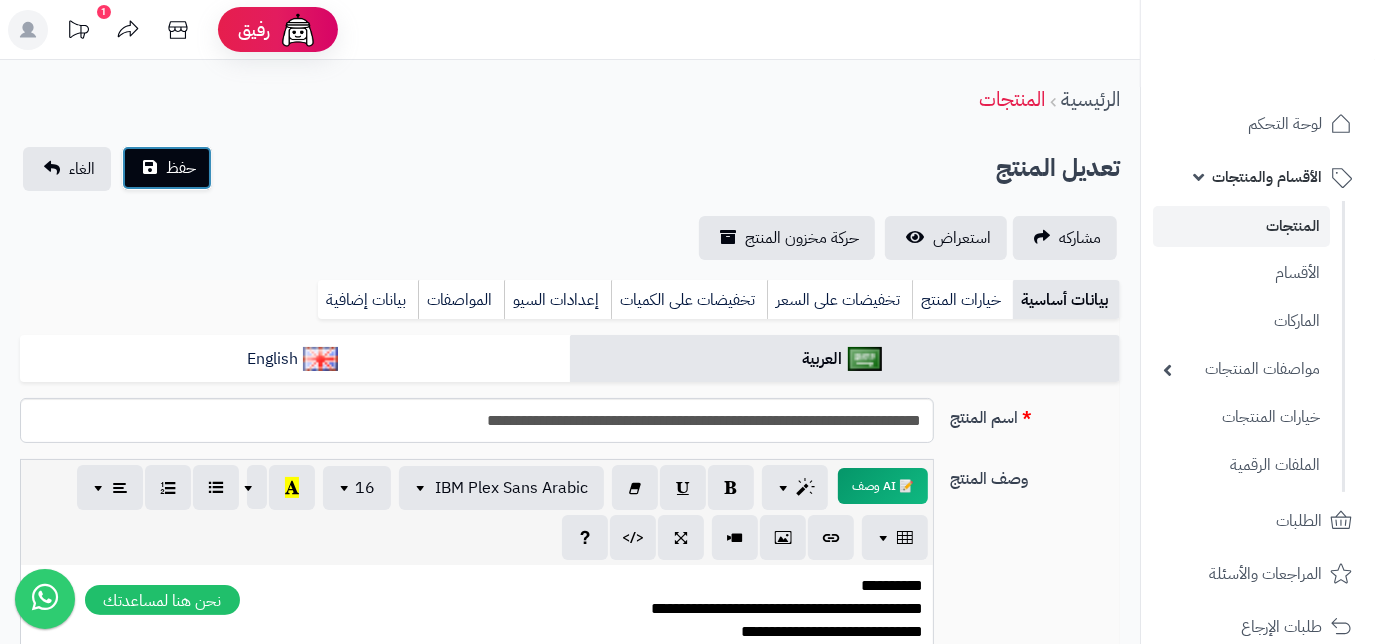 click on "حفظ" at bounding box center (181, 168) 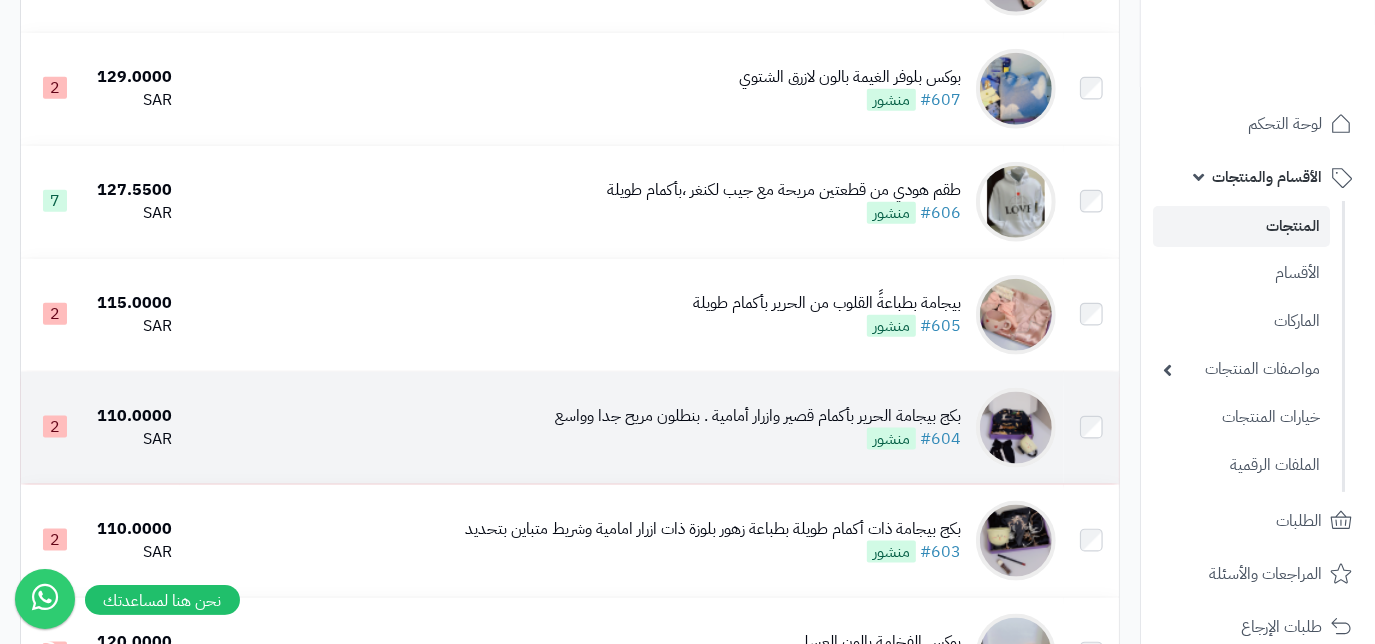 scroll, scrollTop: 1545, scrollLeft: 0, axis: vertical 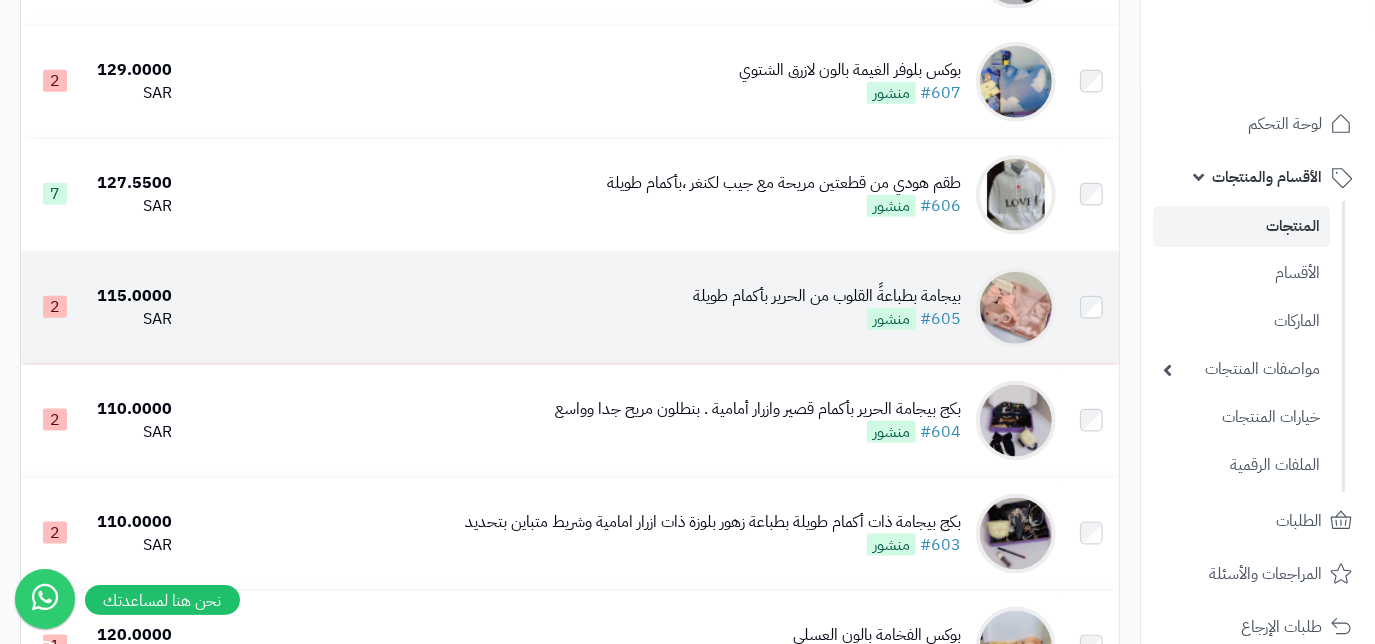 click on "بيجامة بطباعةً القلوب من الحرير بأكمام طويلة" at bounding box center (827, 296) 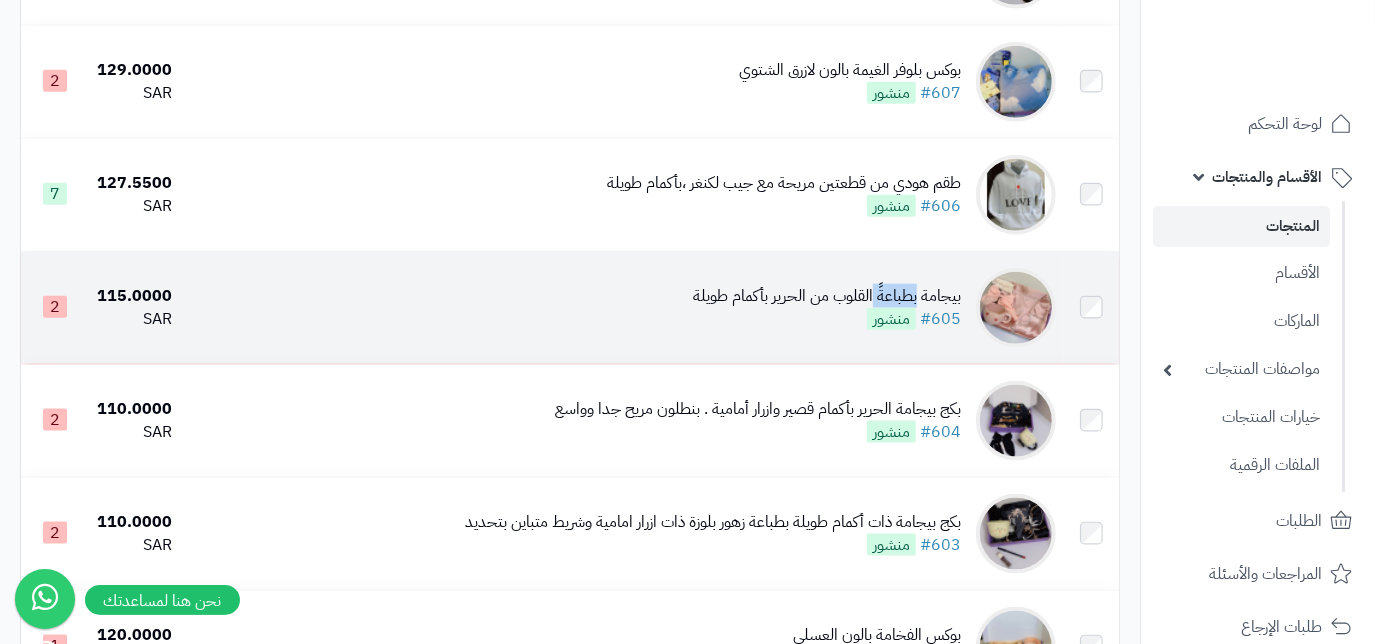 click on "بيجامة بطباعةً القلوب من الحرير بأكمام طويلة" at bounding box center [827, 296] 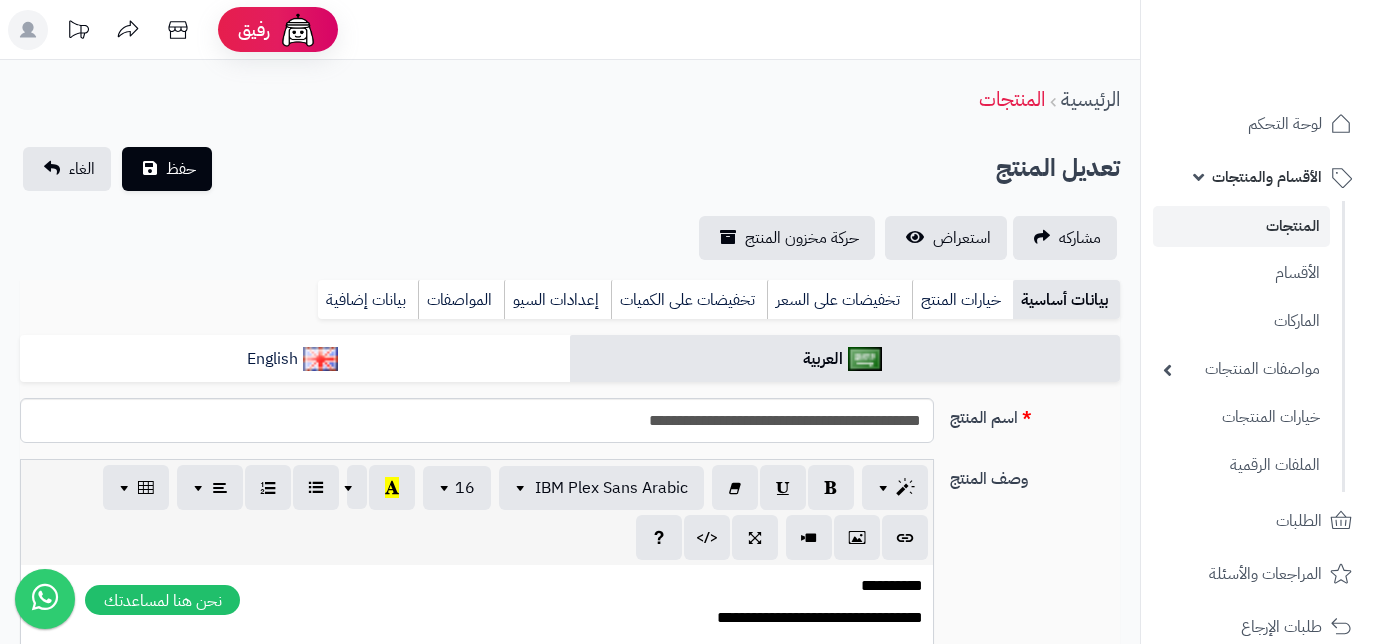 scroll, scrollTop: 0, scrollLeft: 0, axis: both 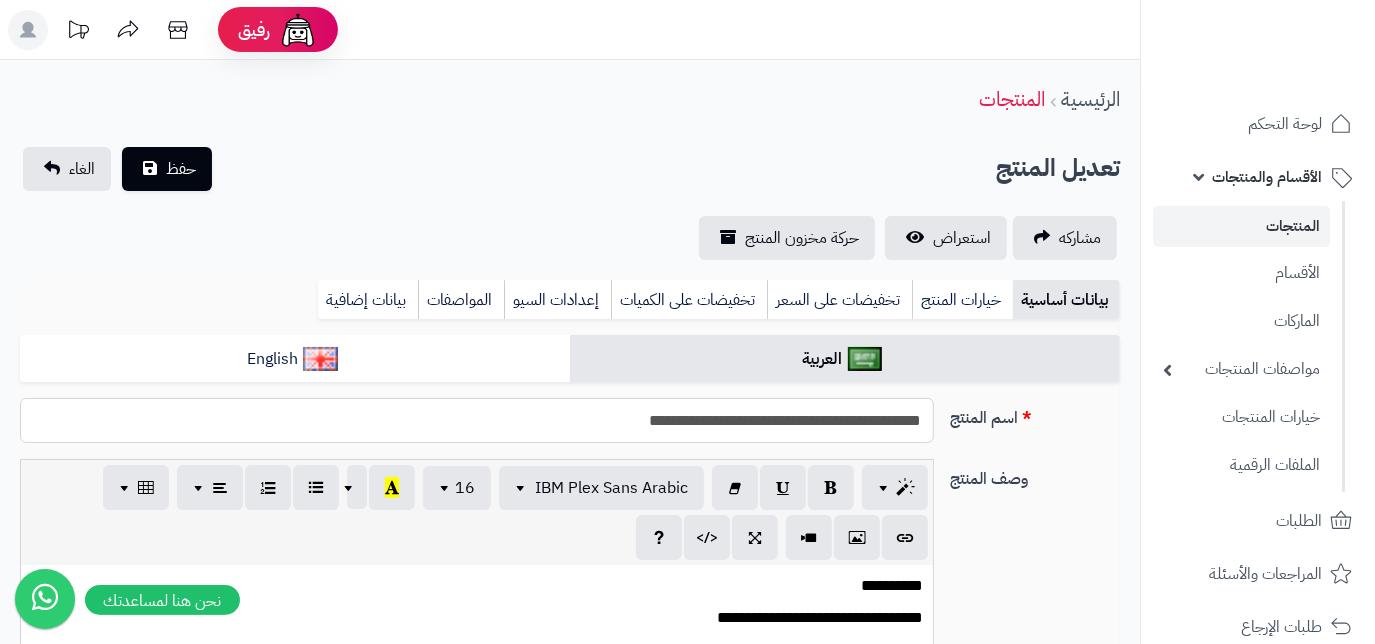 drag, startPoint x: 0, startPoint y: 0, endPoint x: 923, endPoint y: 425, distance: 1016.14667 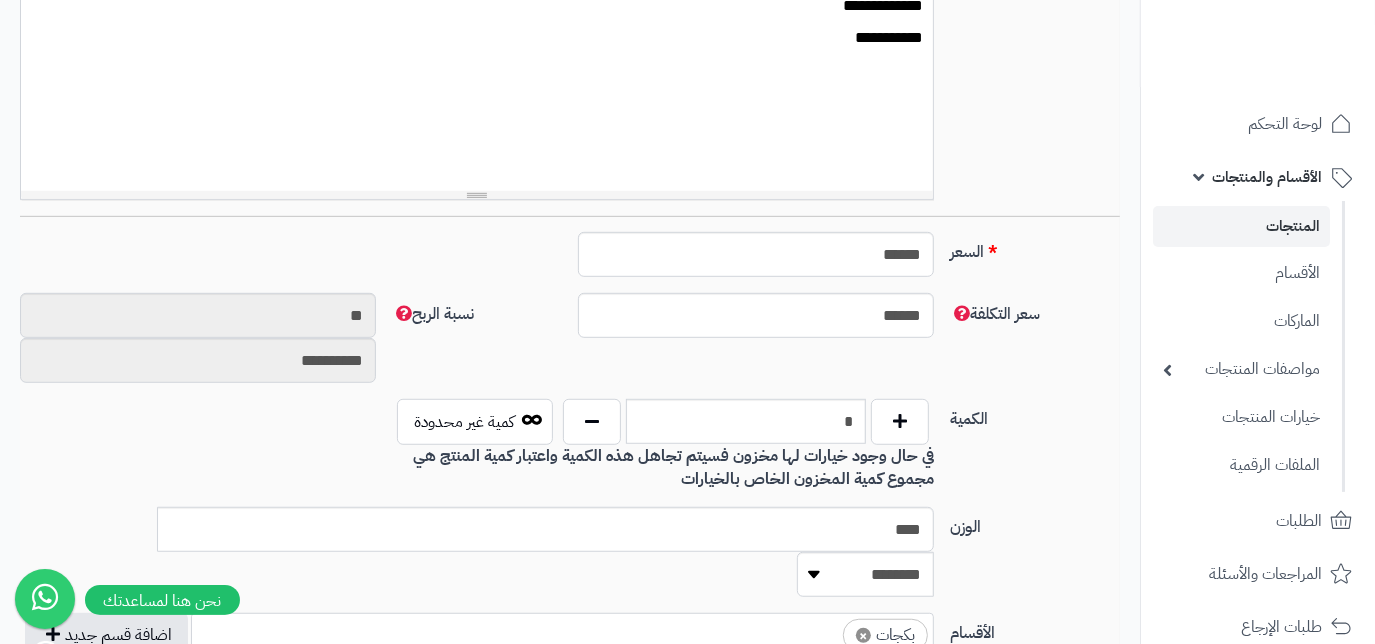 scroll, scrollTop: 636, scrollLeft: 0, axis: vertical 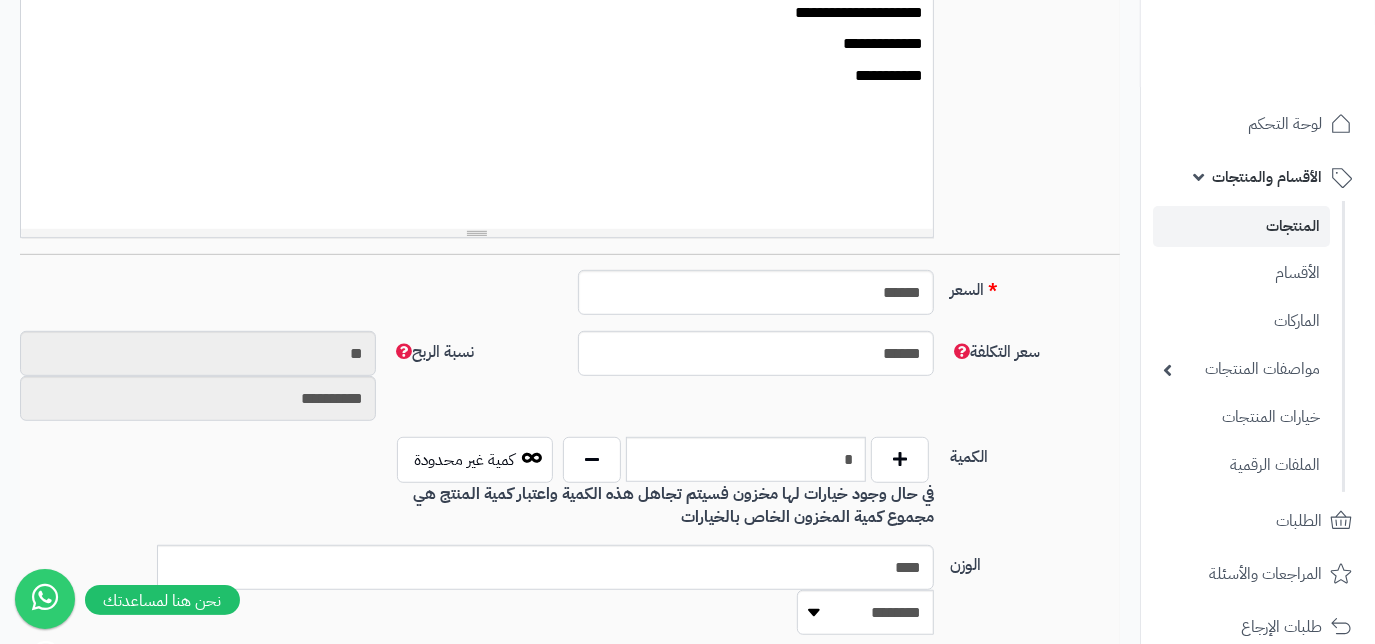 type on "**********" 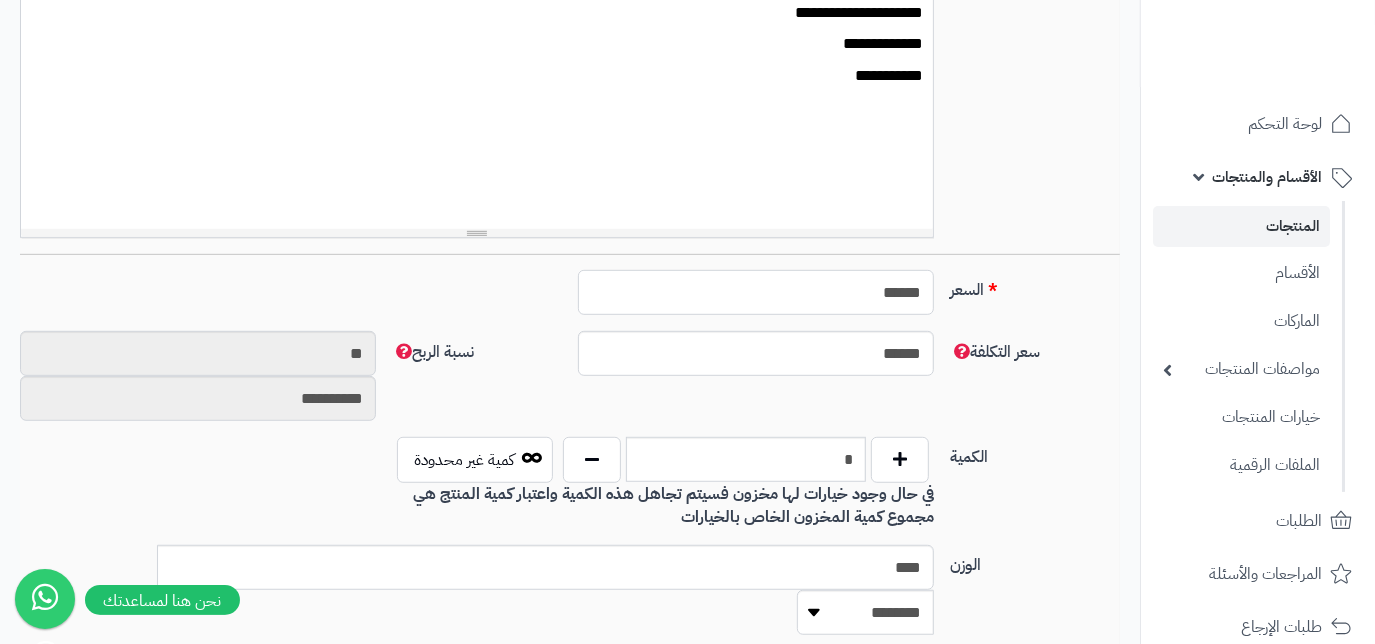 click on "******" at bounding box center (756, 292) 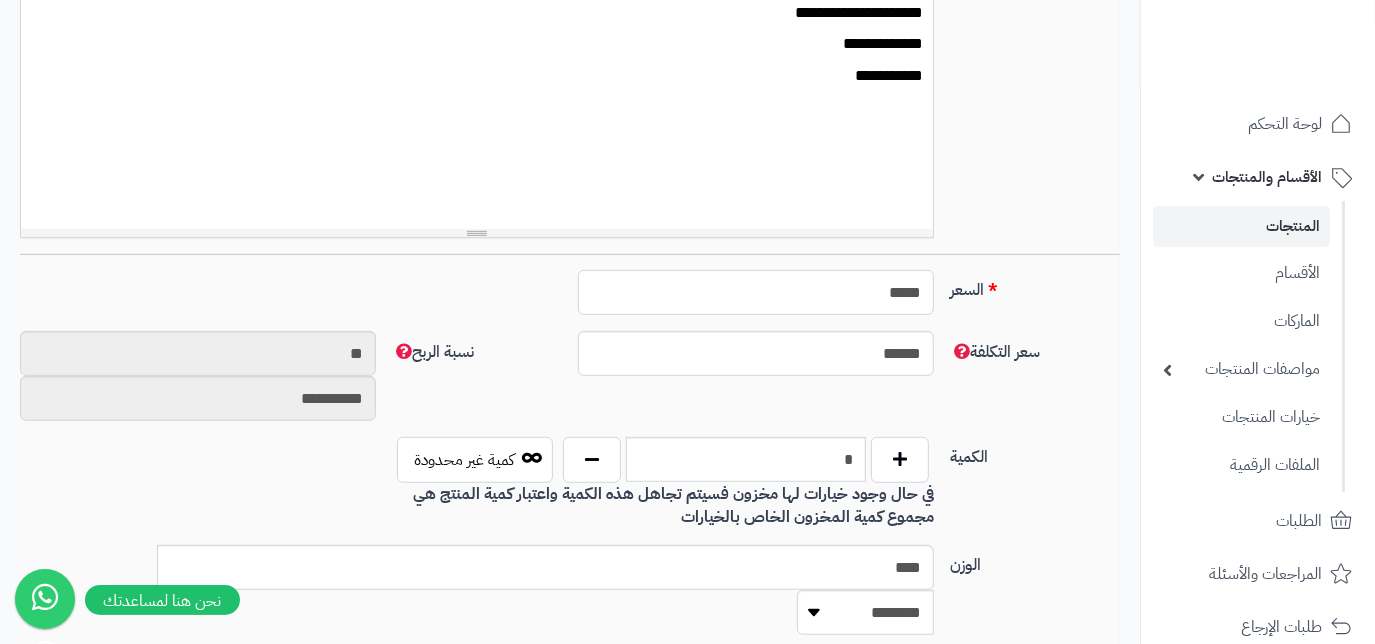 type on "*********" 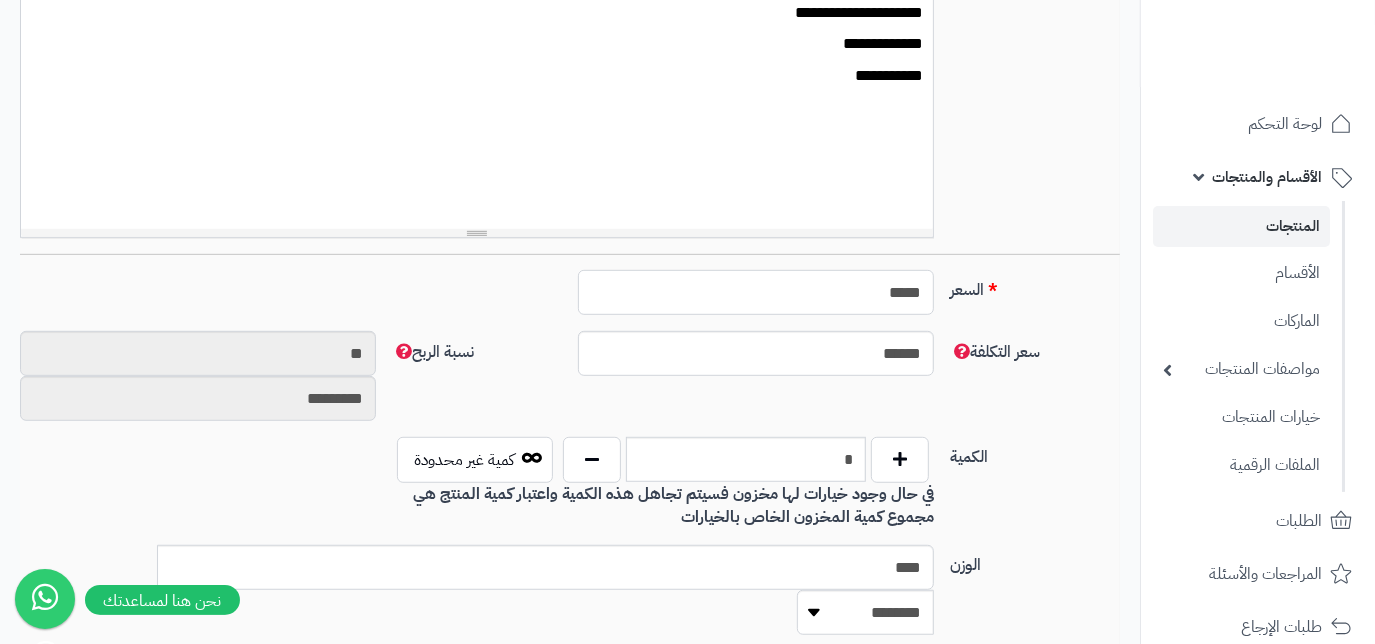 type on "******" 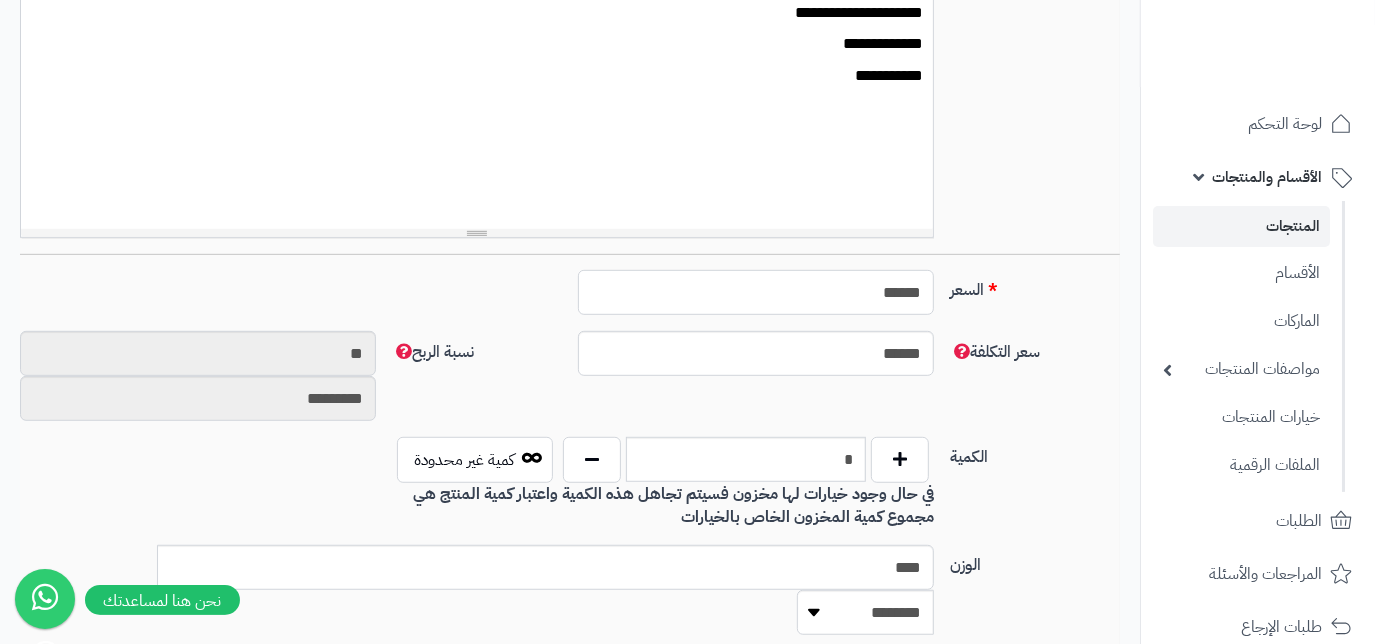 type on "**********" 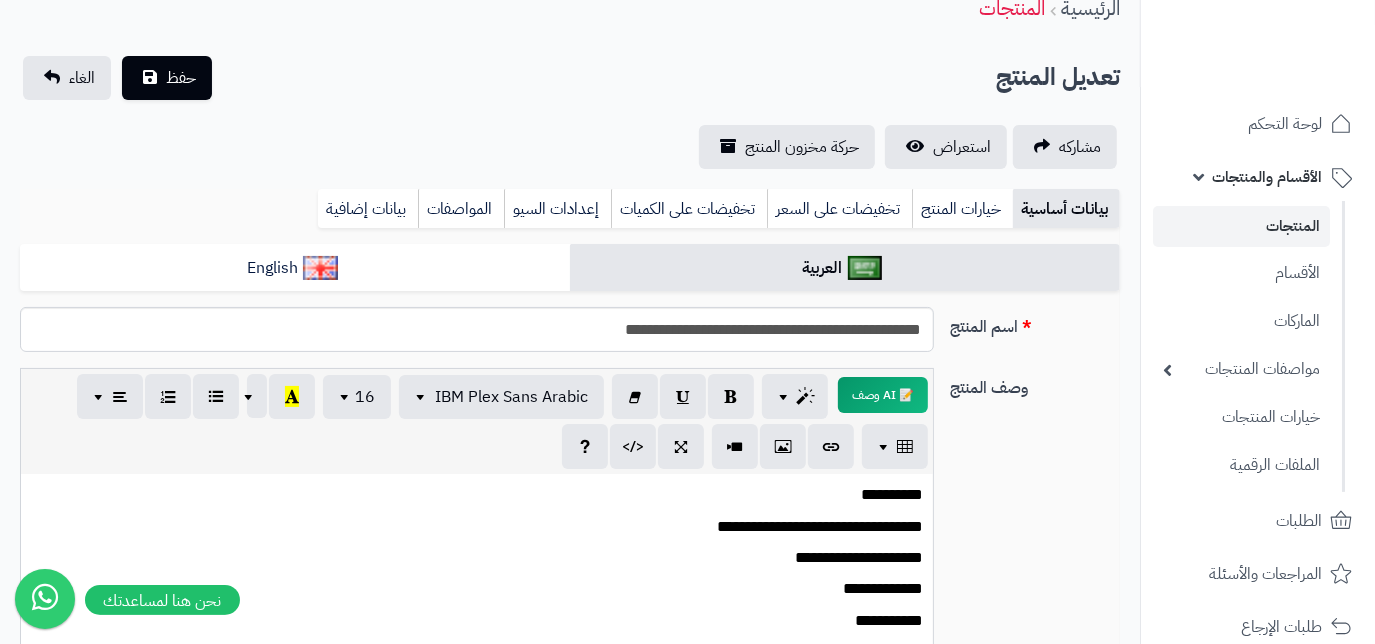 scroll, scrollTop: 90, scrollLeft: 0, axis: vertical 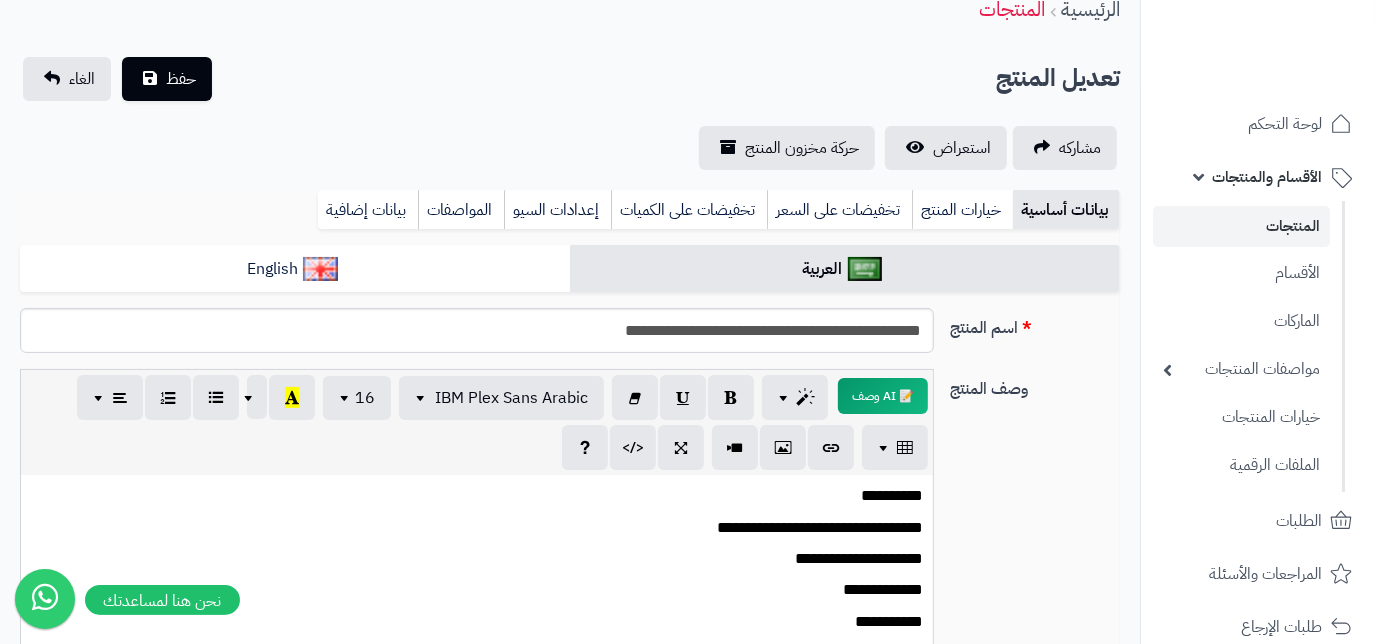 type on "******" 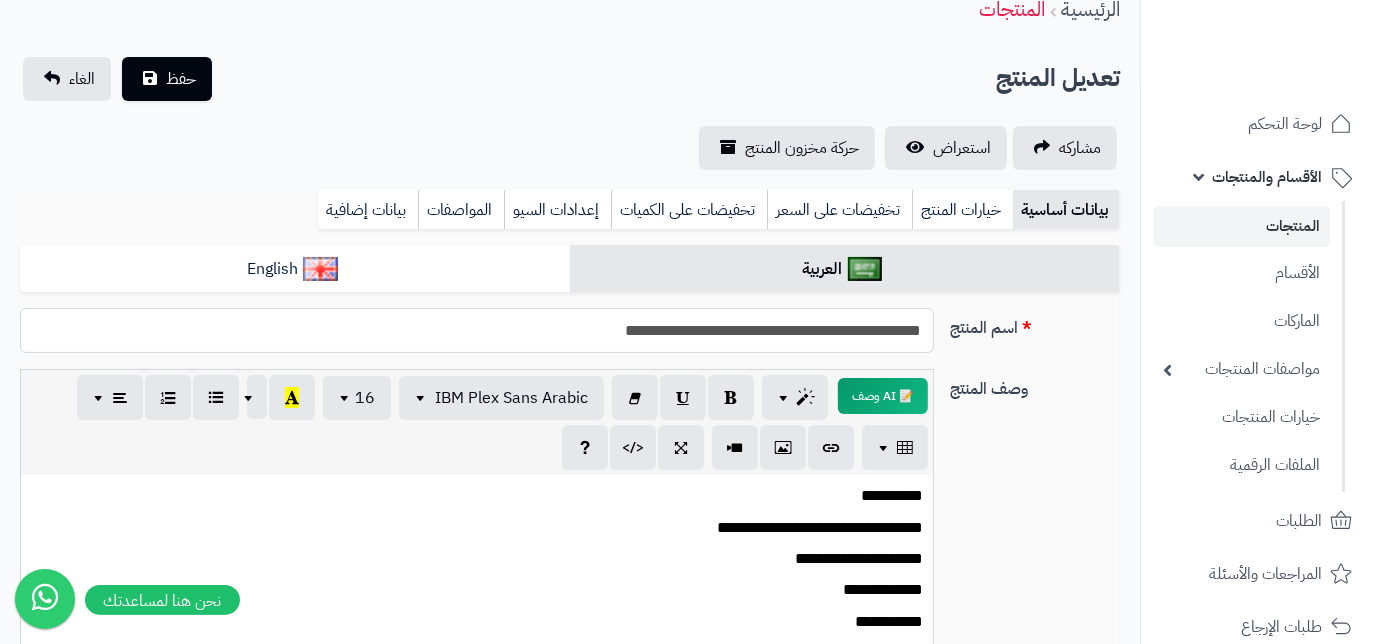 click on "**********" at bounding box center (477, 330) 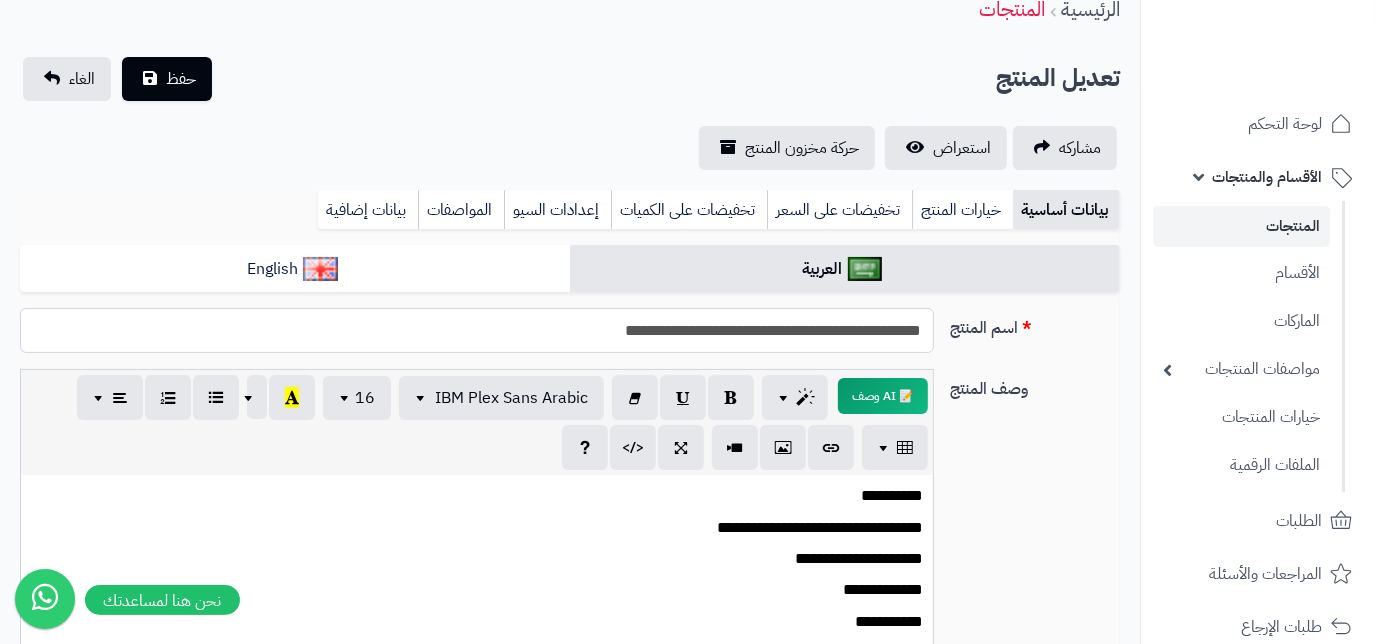 click on "حفظ" at bounding box center (167, 79) 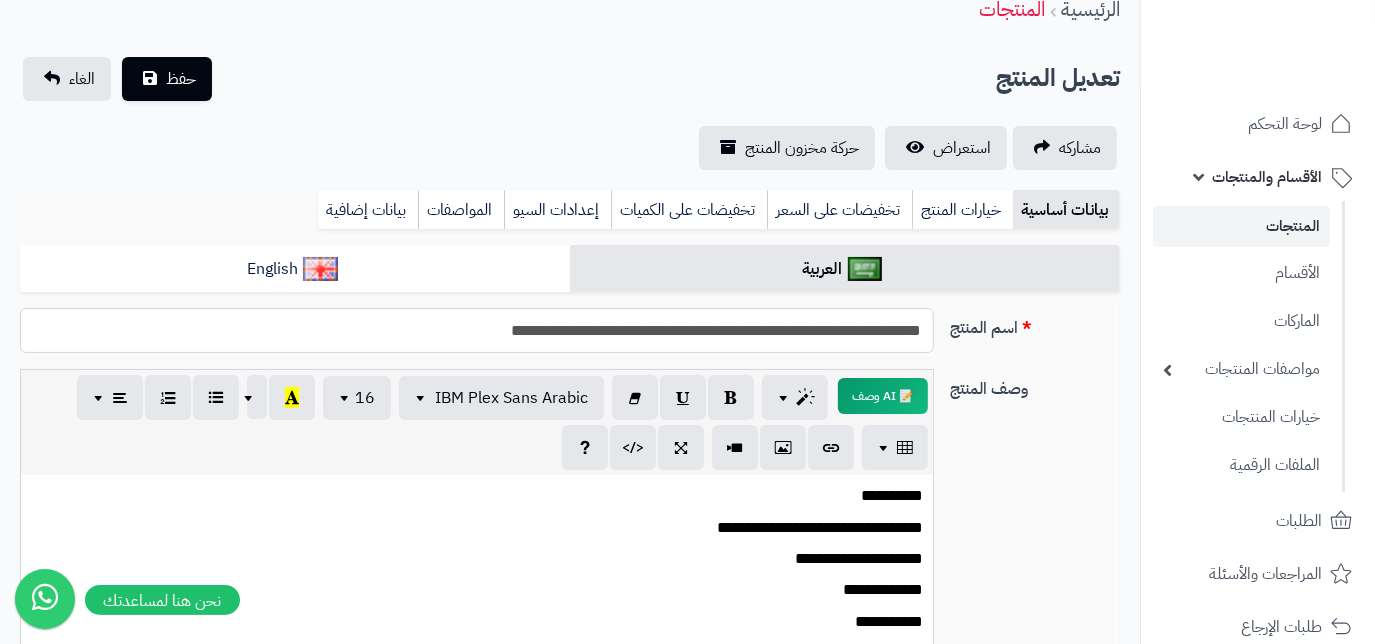 type on "**********" 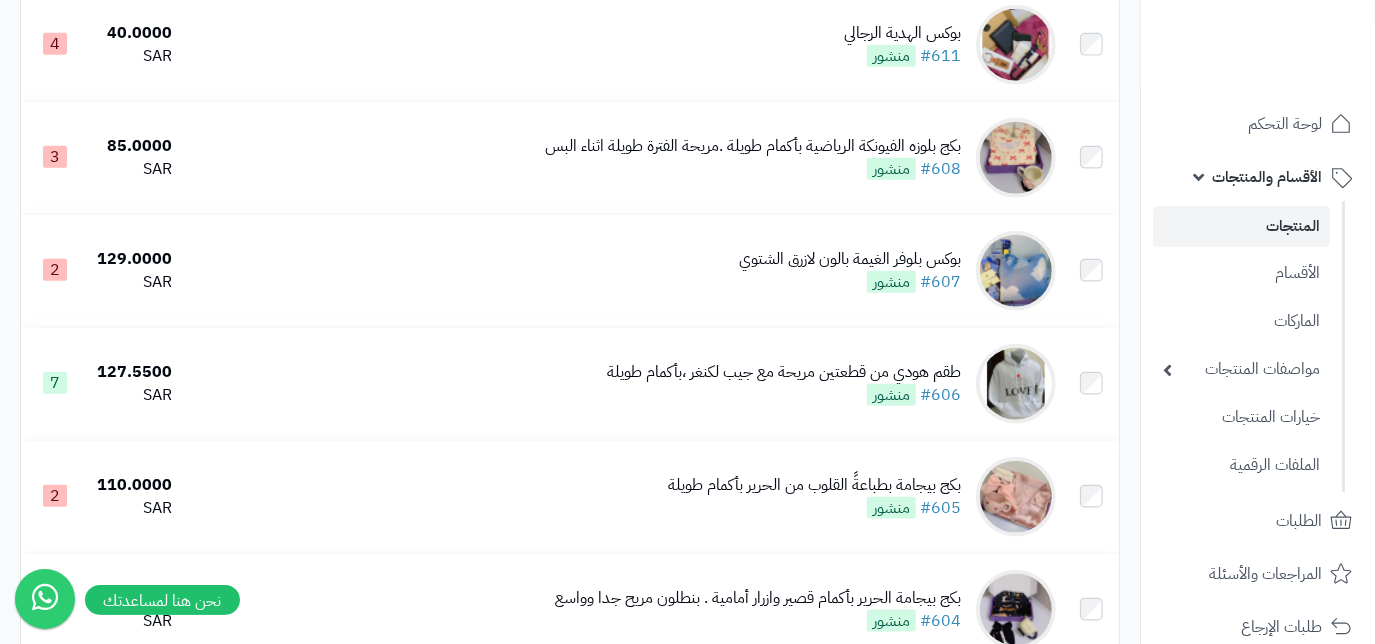 scroll, scrollTop: 1454, scrollLeft: 0, axis: vertical 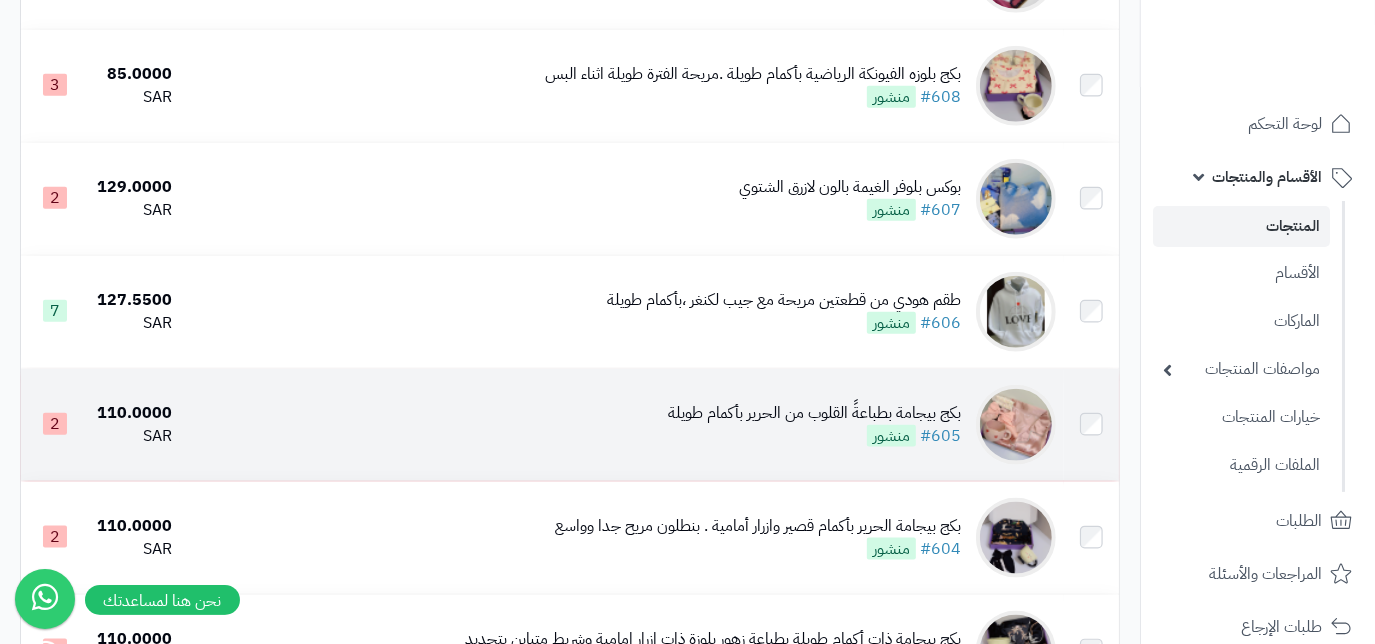 click on "بكج بيجامة بطباعةً القلوب من الحرير بأكمام طويلة" at bounding box center (814, 413) 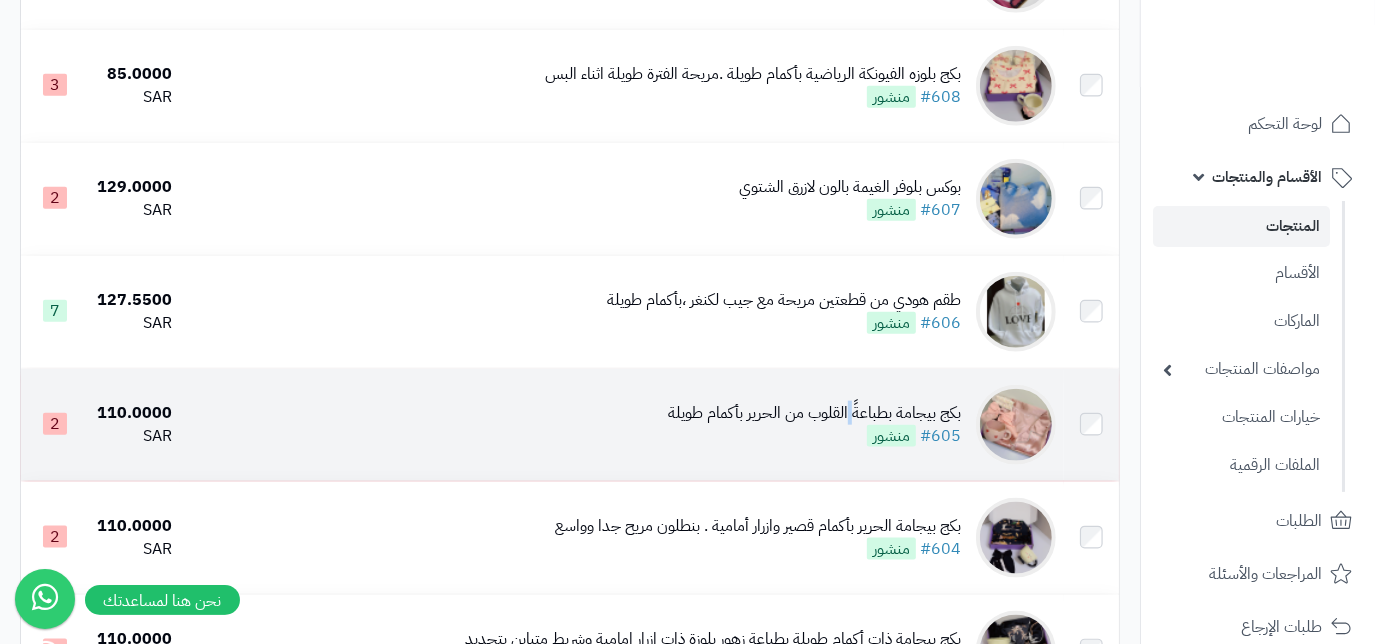 click on "بكج بيجامة بطباعةً القلوب من الحرير بأكمام طويلة" at bounding box center [814, 413] 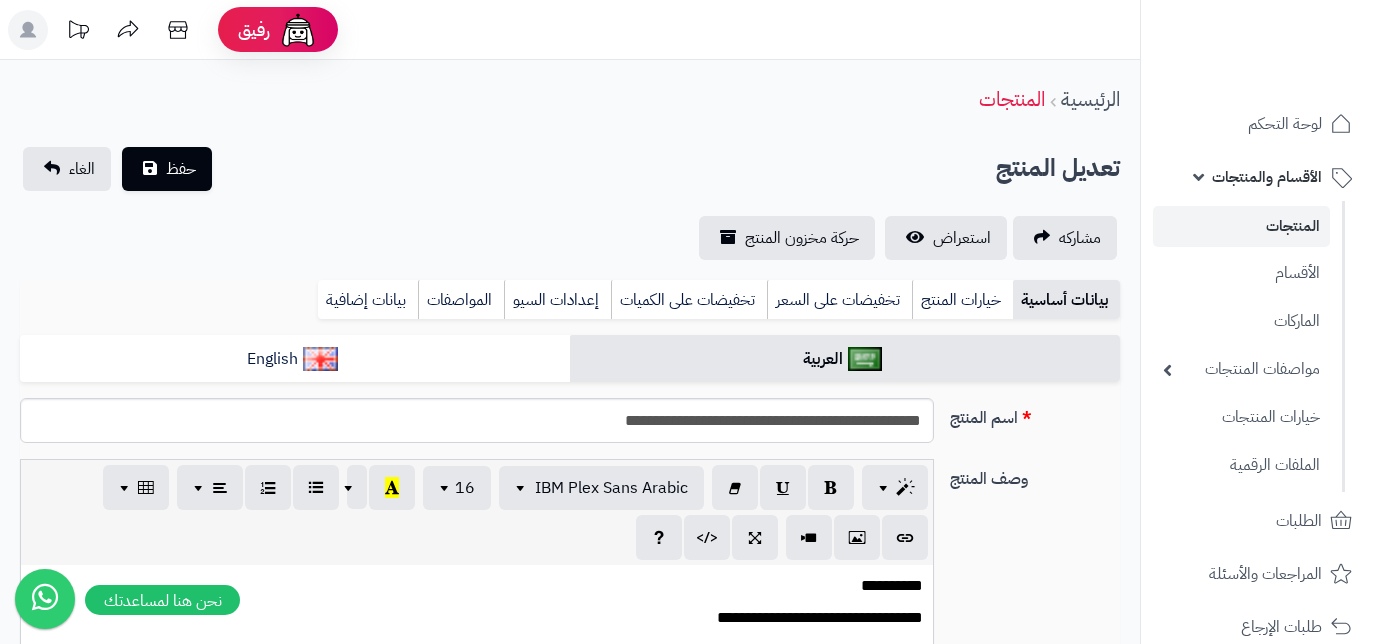 scroll, scrollTop: 0, scrollLeft: 0, axis: both 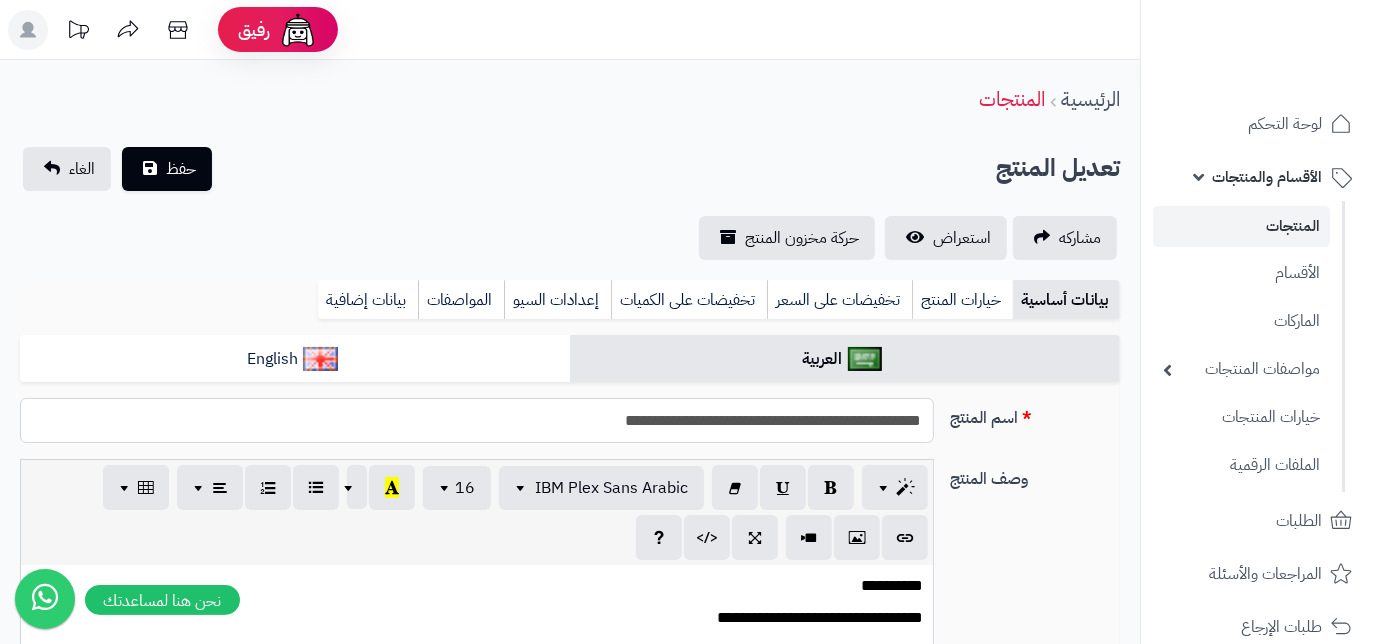 click on "**********" at bounding box center [477, 420] 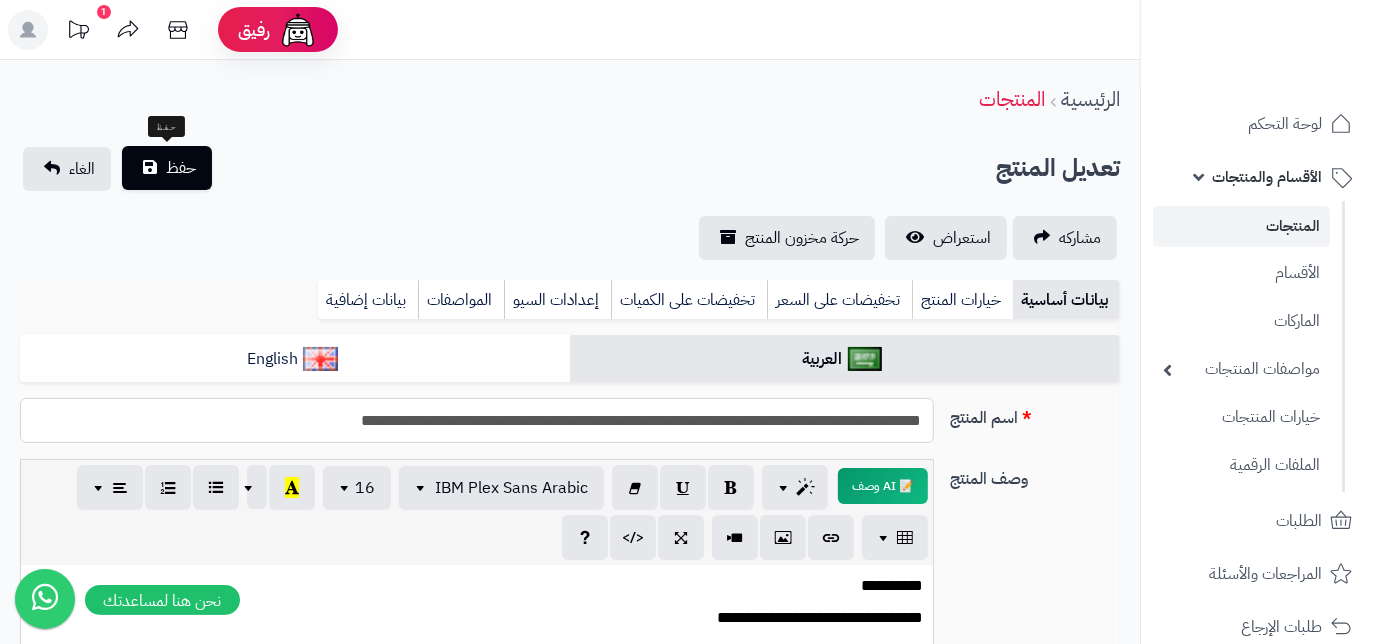 type on "**********" 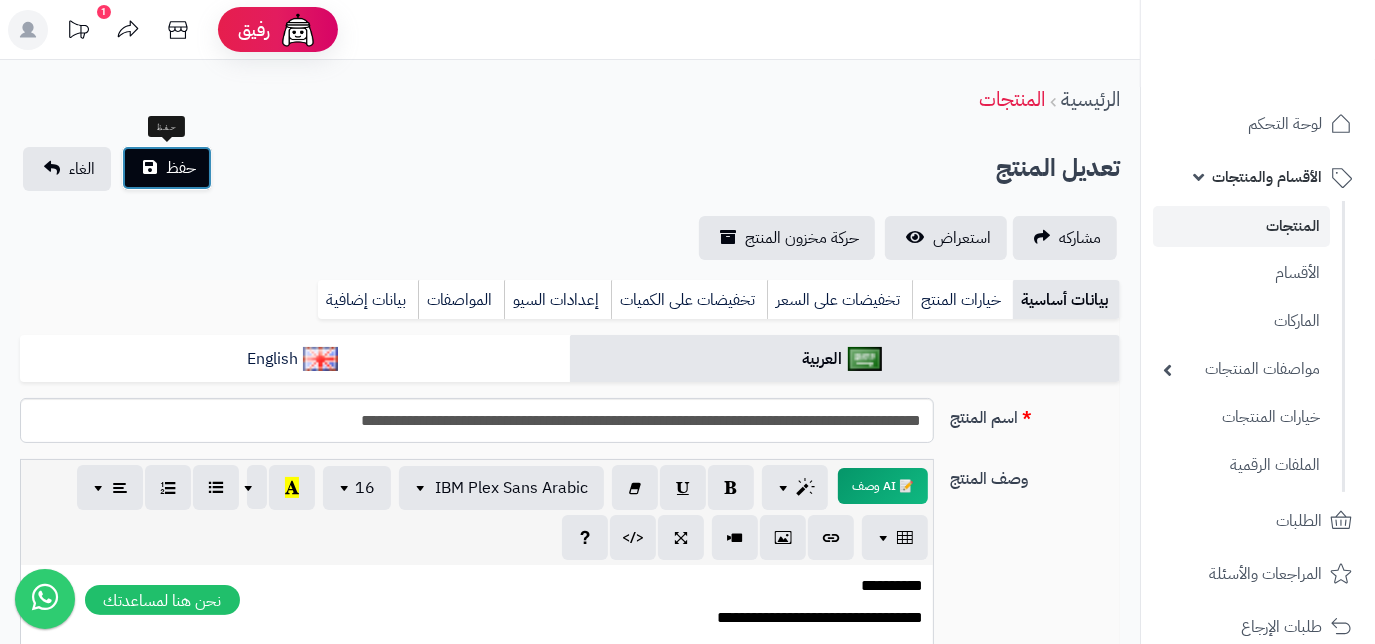 click on "حفظ" at bounding box center [167, 168] 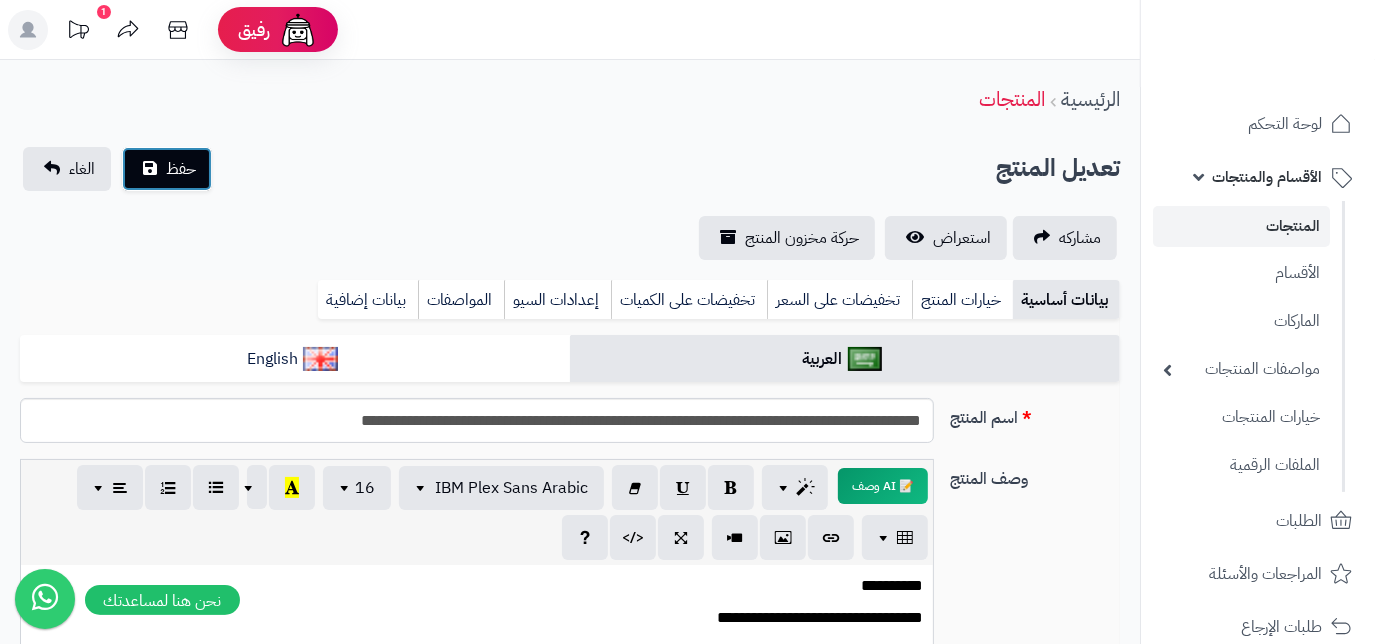 scroll, scrollTop: 37, scrollLeft: 0, axis: vertical 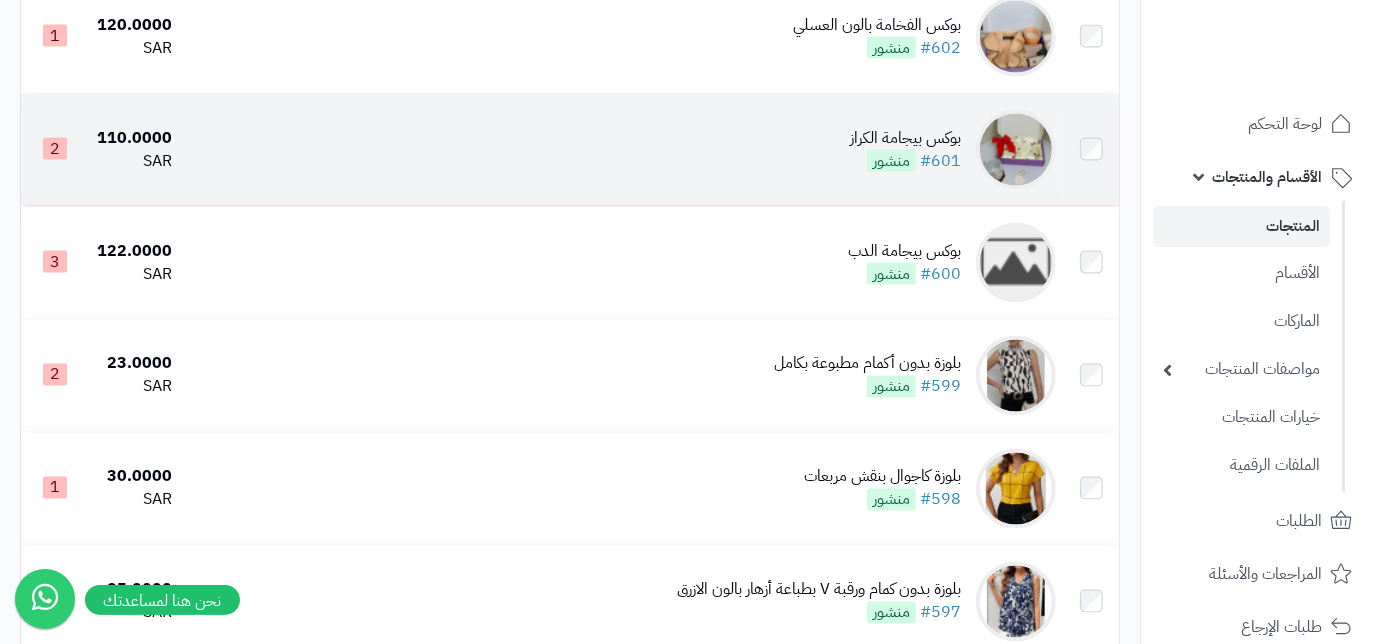 click on "بوكس بيجامة الكراز" at bounding box center [905, 138] 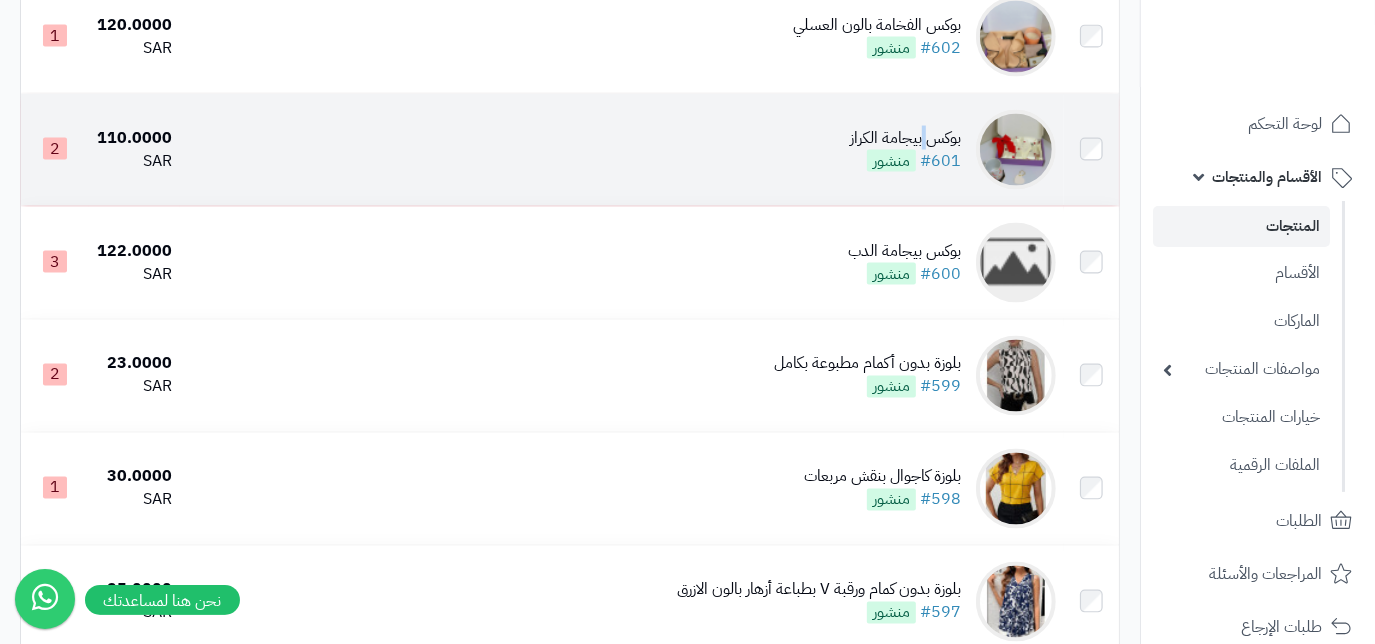 click on "بوكس بيجامة الكراز" at bounding box center [905, 138] 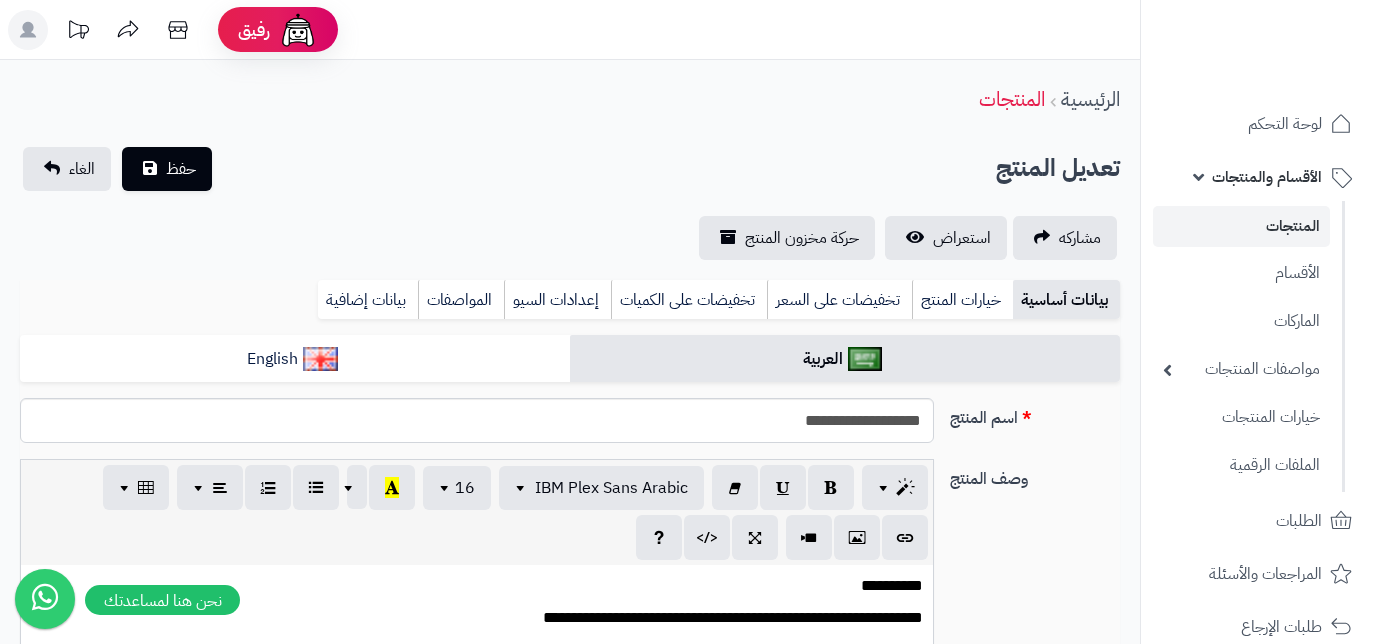 scroll, scrollTop: 0, scrollLeft: 0, axis: both 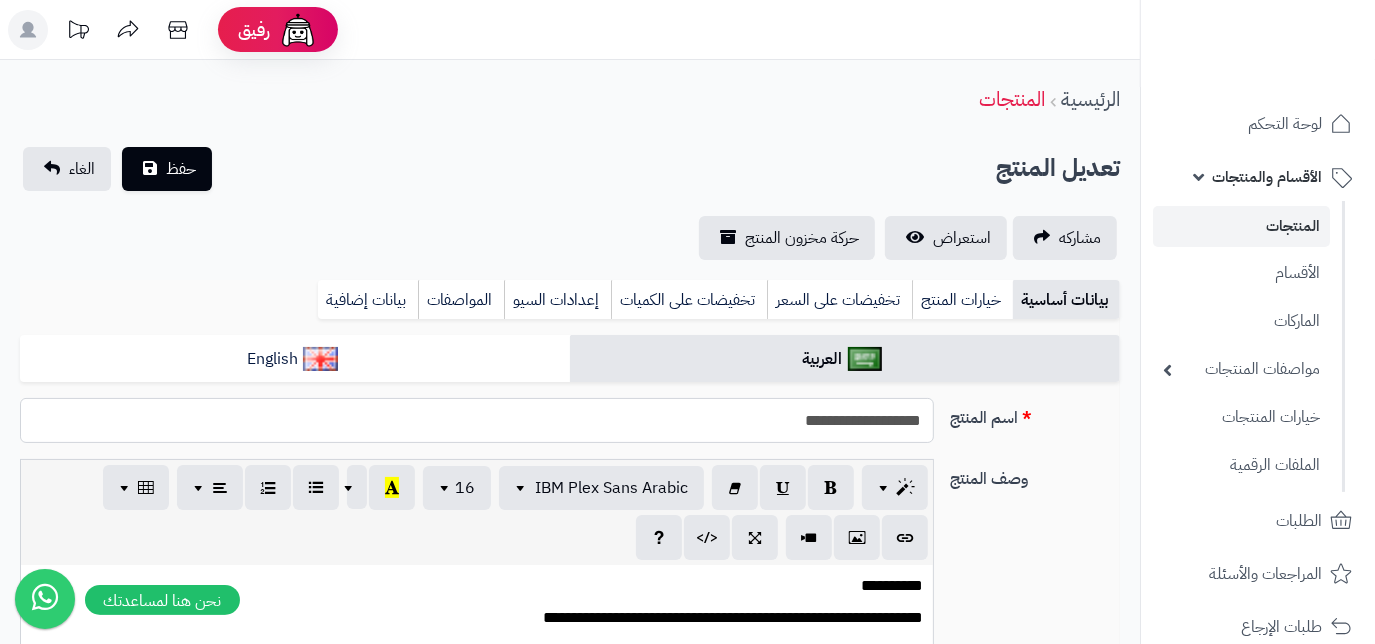 click on "**********" at bounding box center [477, 420] 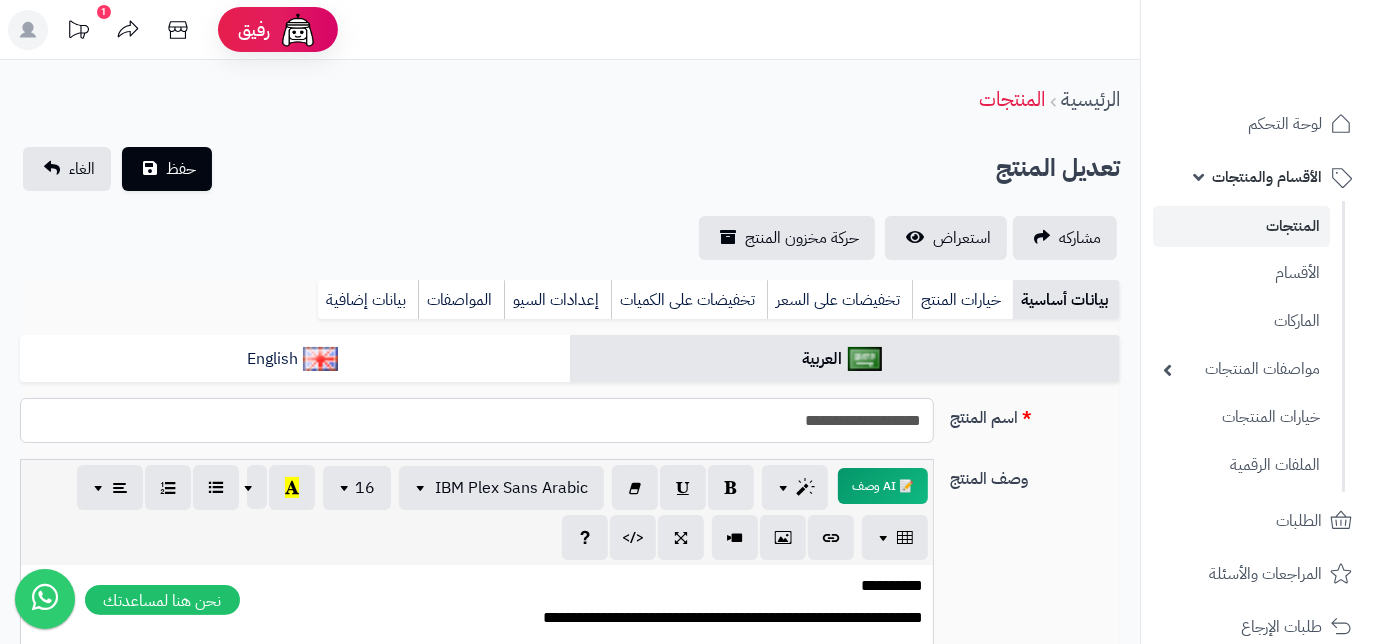 drag, startPoint x: 882, startPoint y: 422, endPoint x: 927, endPoint y: 422, distance: 45 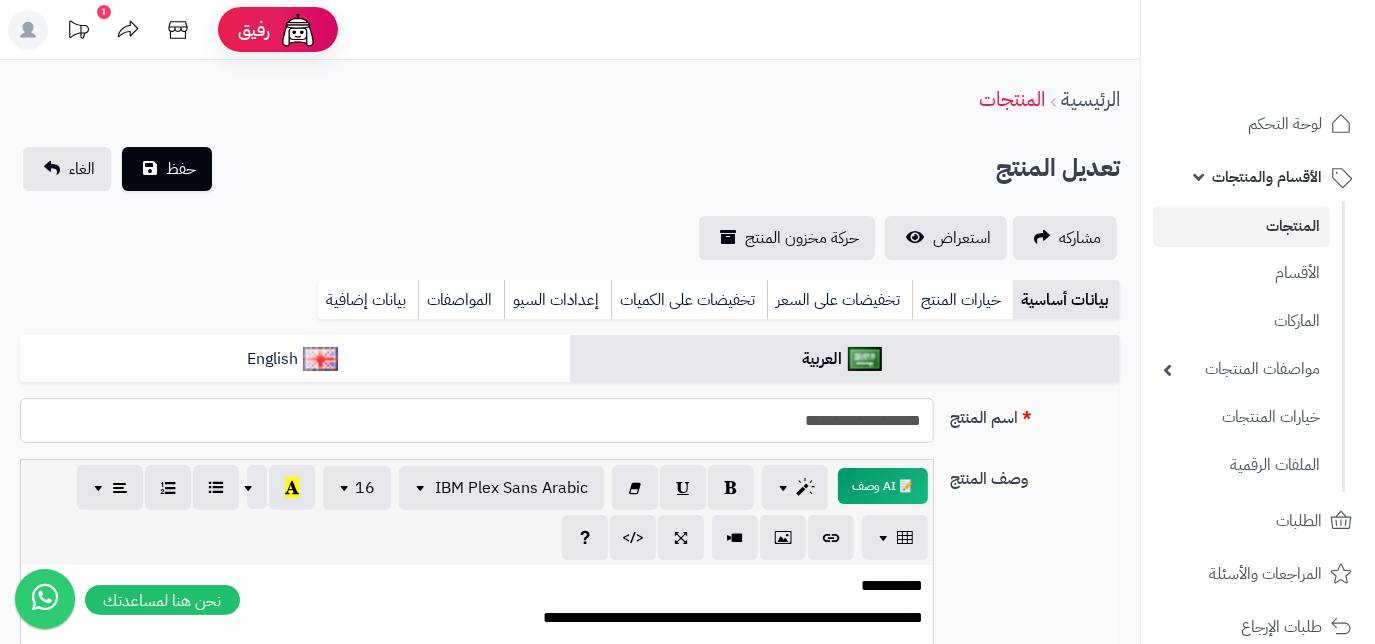click on "**********" at bounding box center [477, 420] 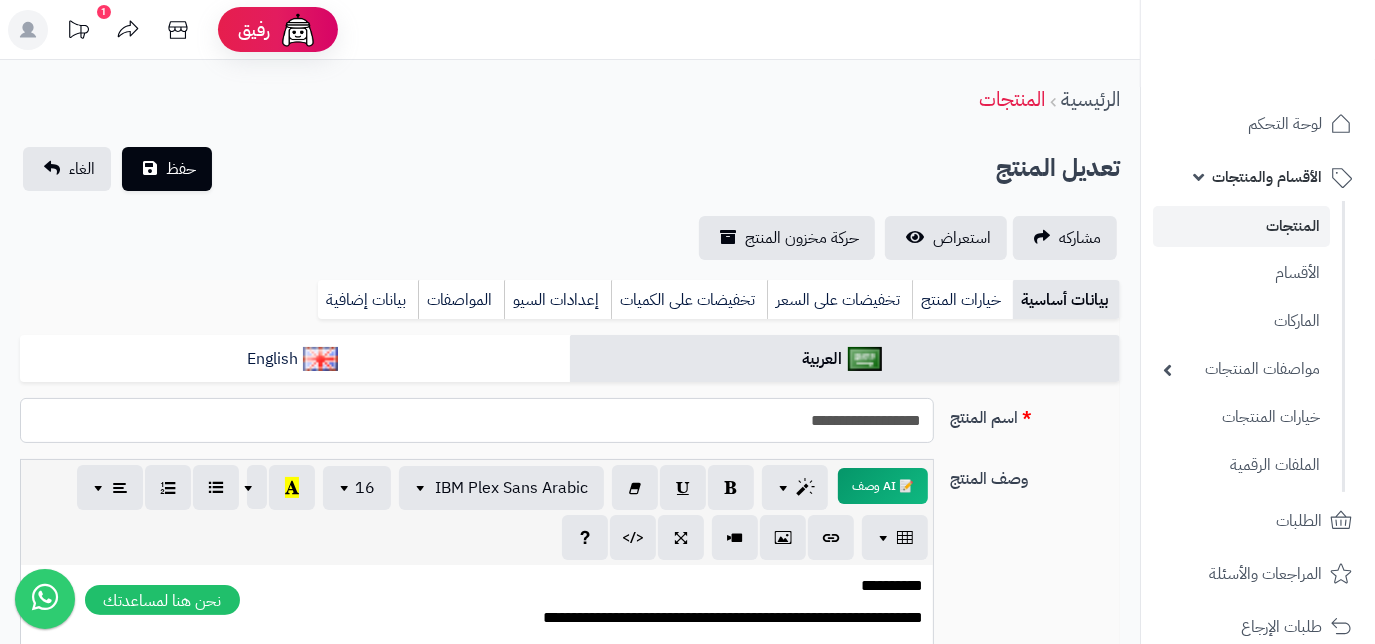 click on "**********" at bounding box center (477, 420) 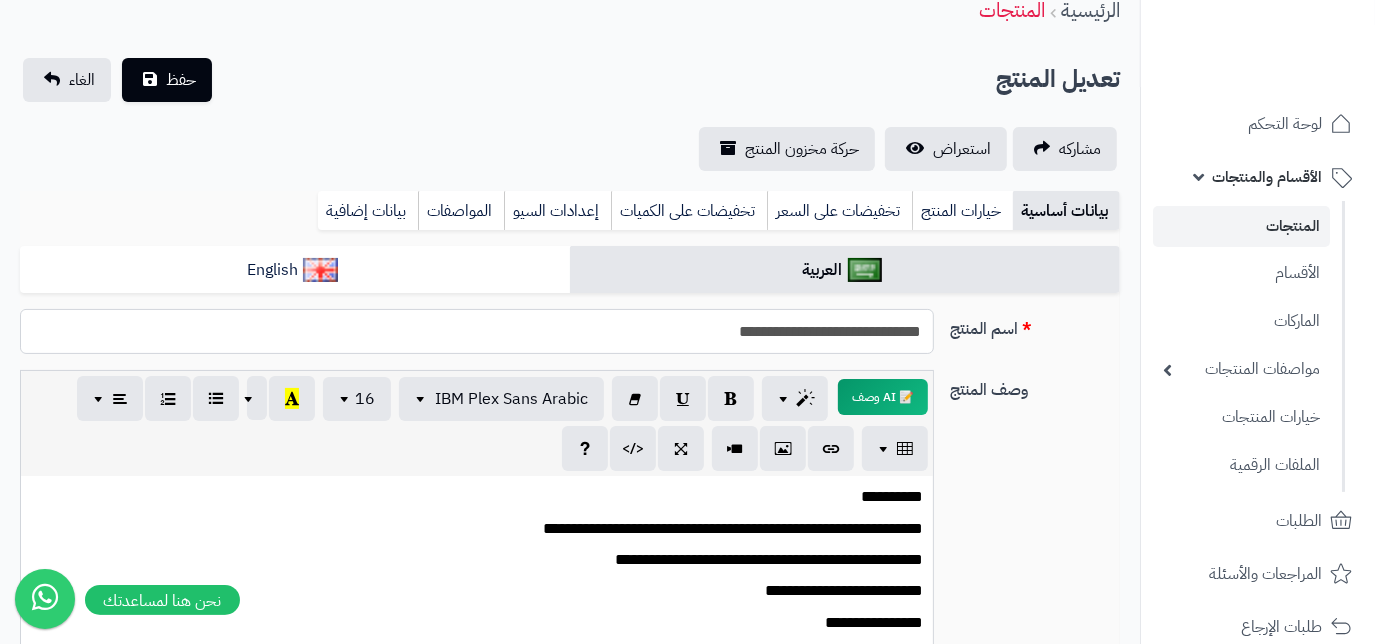scroll, scrollTop: 90, scrollLeft: 0, axis: vertical 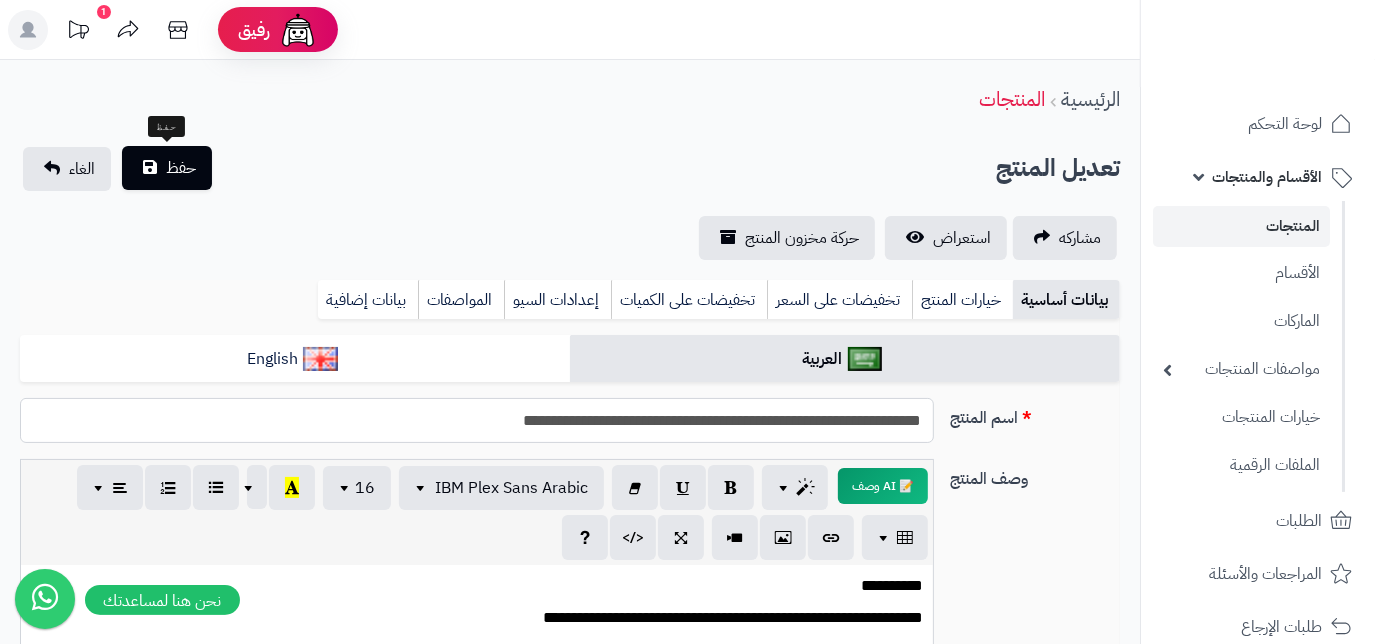 type on "**********" 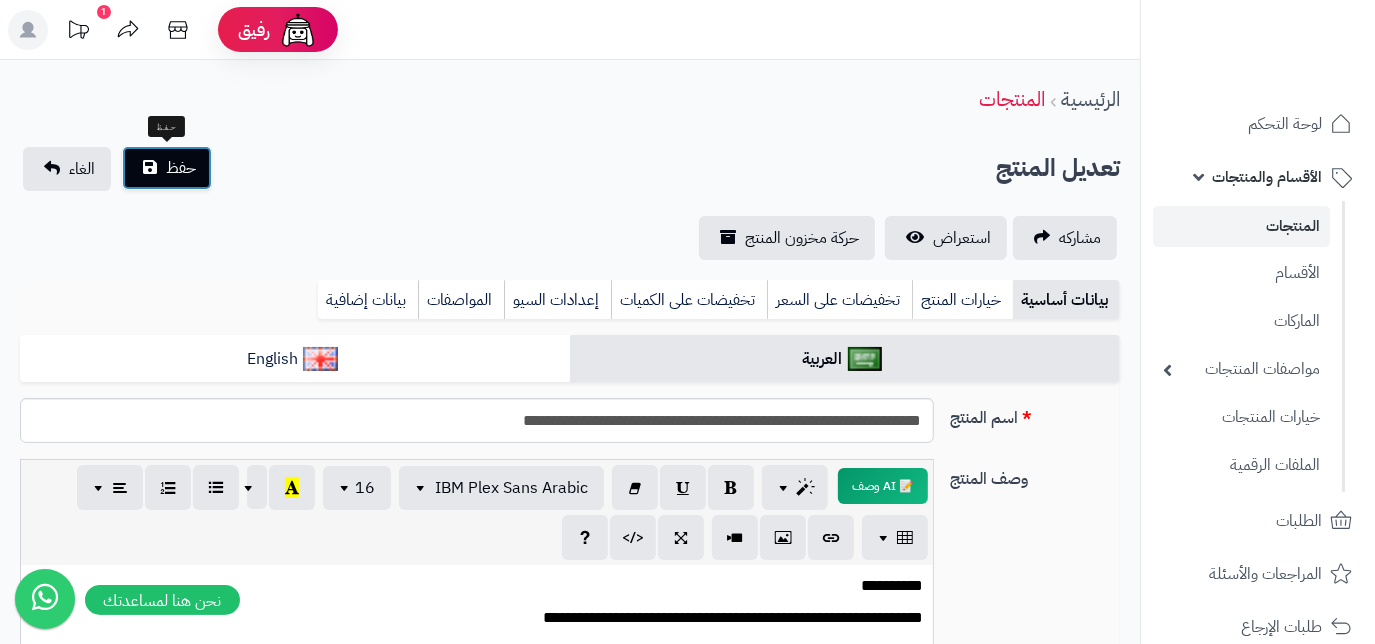 click on "حفظ" at bounding box center (167, 168) 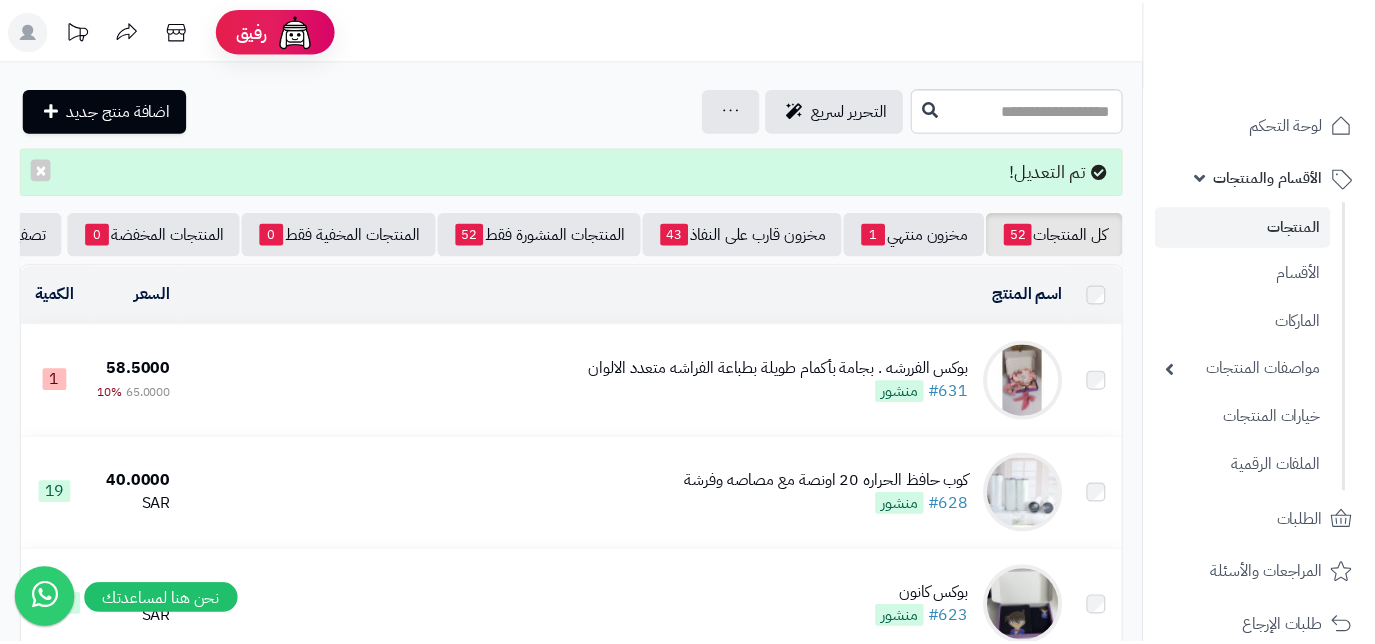 scroll, scrollTop: 0, scrollLeft: 0, axis: both 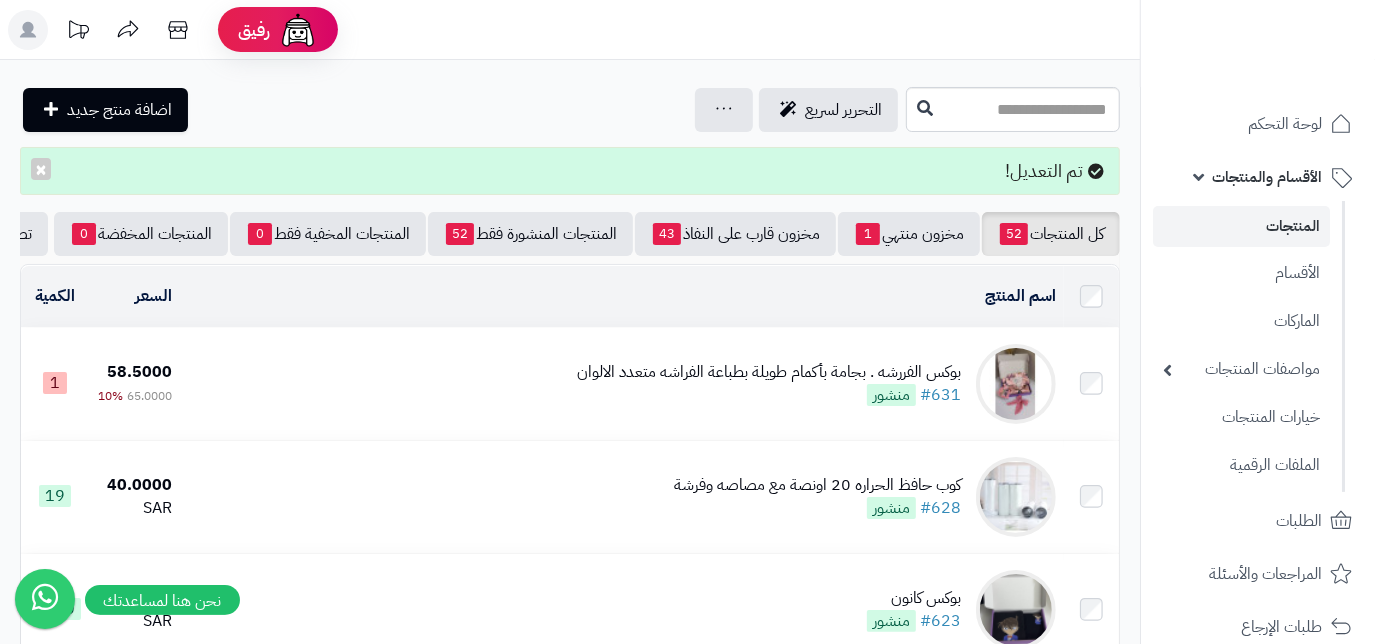 click on "بوكس الفررشه . بجامة بأكمام طويلة بطباعة الفراشه متعدد الالوان" at bounding box center (769, 372) 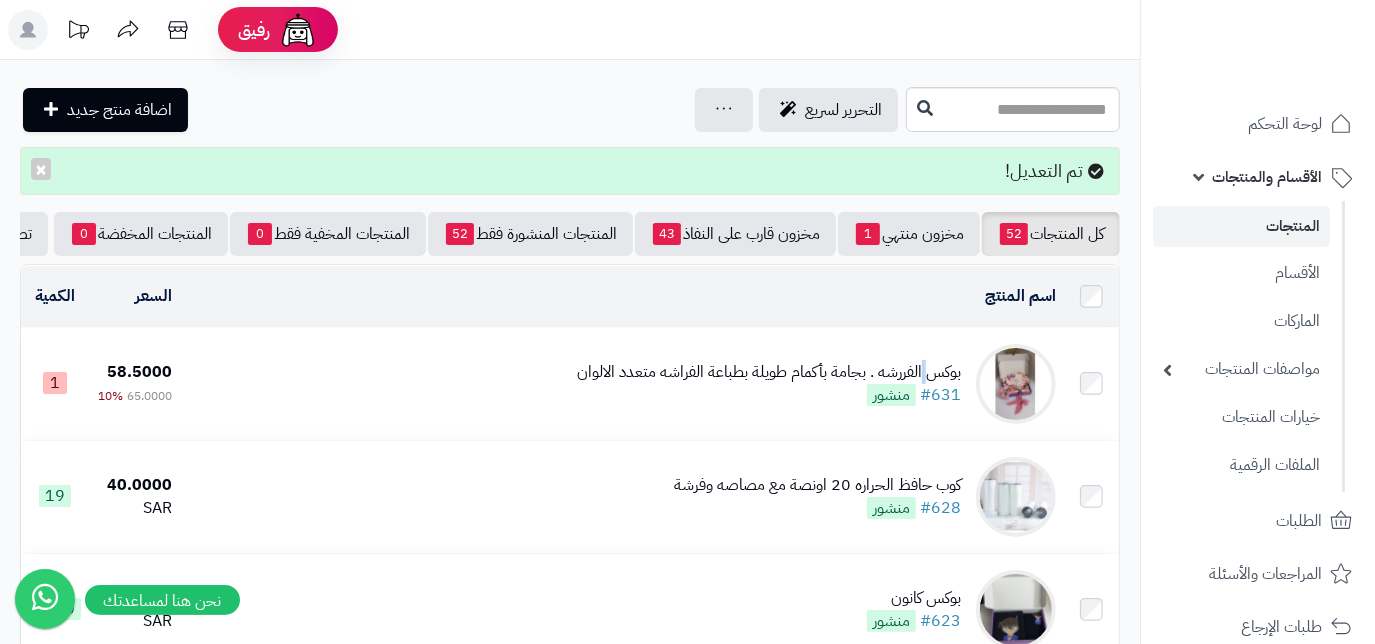 click on "بوكس الفررشه . بجامة بأكمام طويلة بطباعة الفراشه متعدد الالوان" at bounding box center [769, 372] 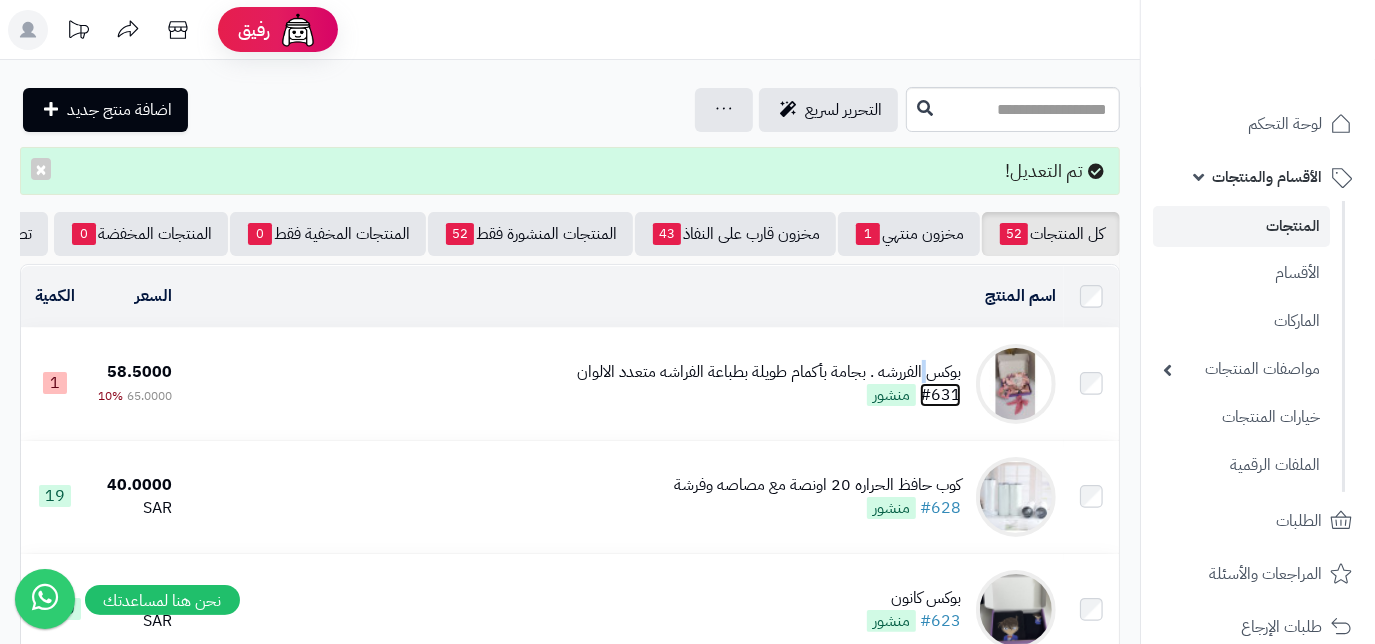 click on "#631" at bounding box center [940, 395] 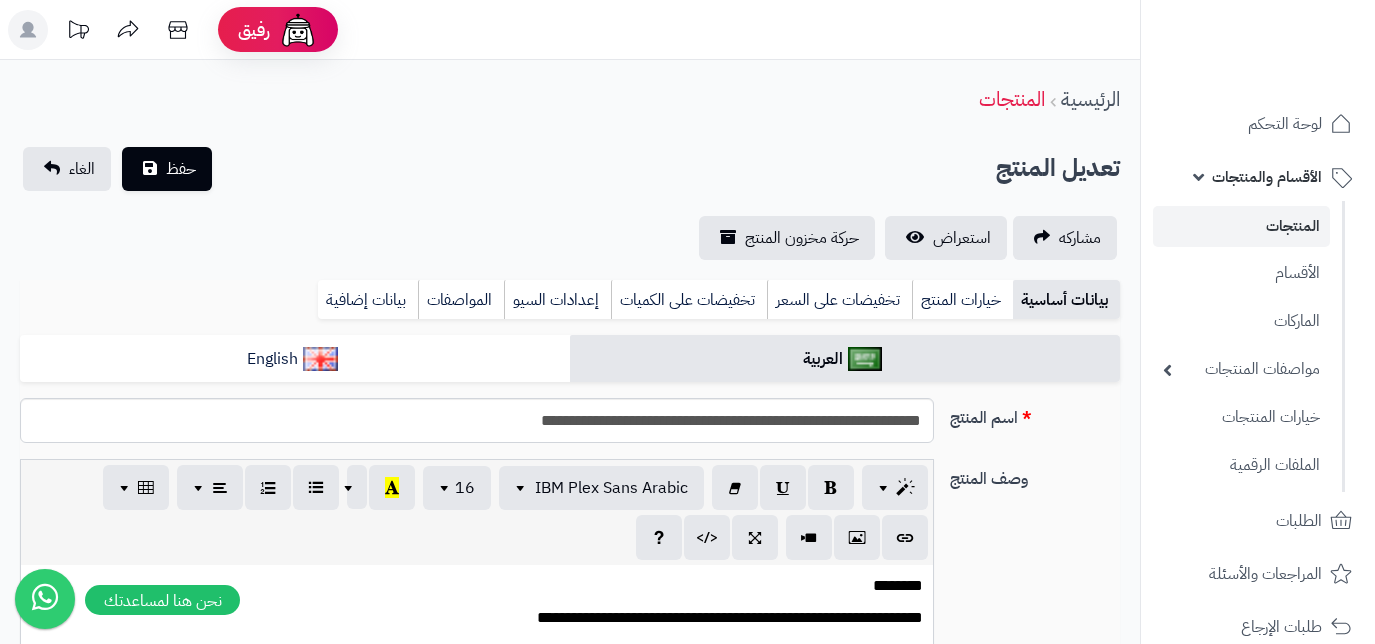 select 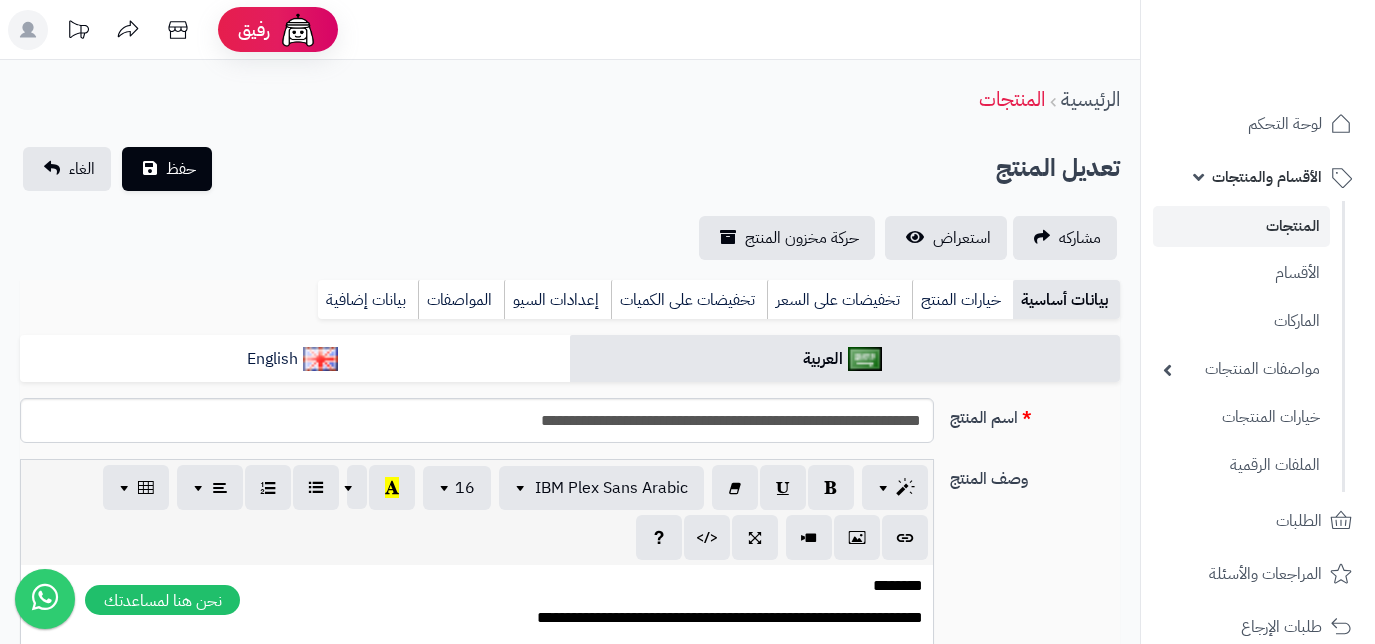 scroll, scrollTop: 0, scrollLeft: 0, axis: both 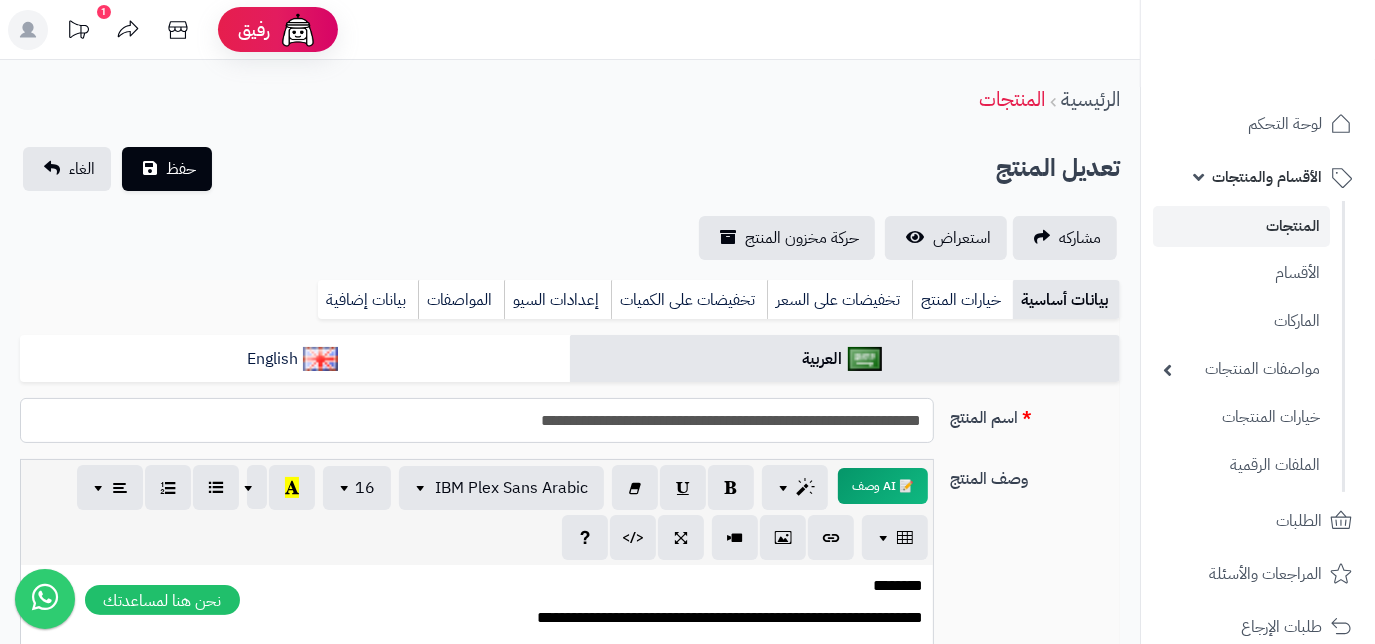 click on "**********" at bounding box center [477, 420] 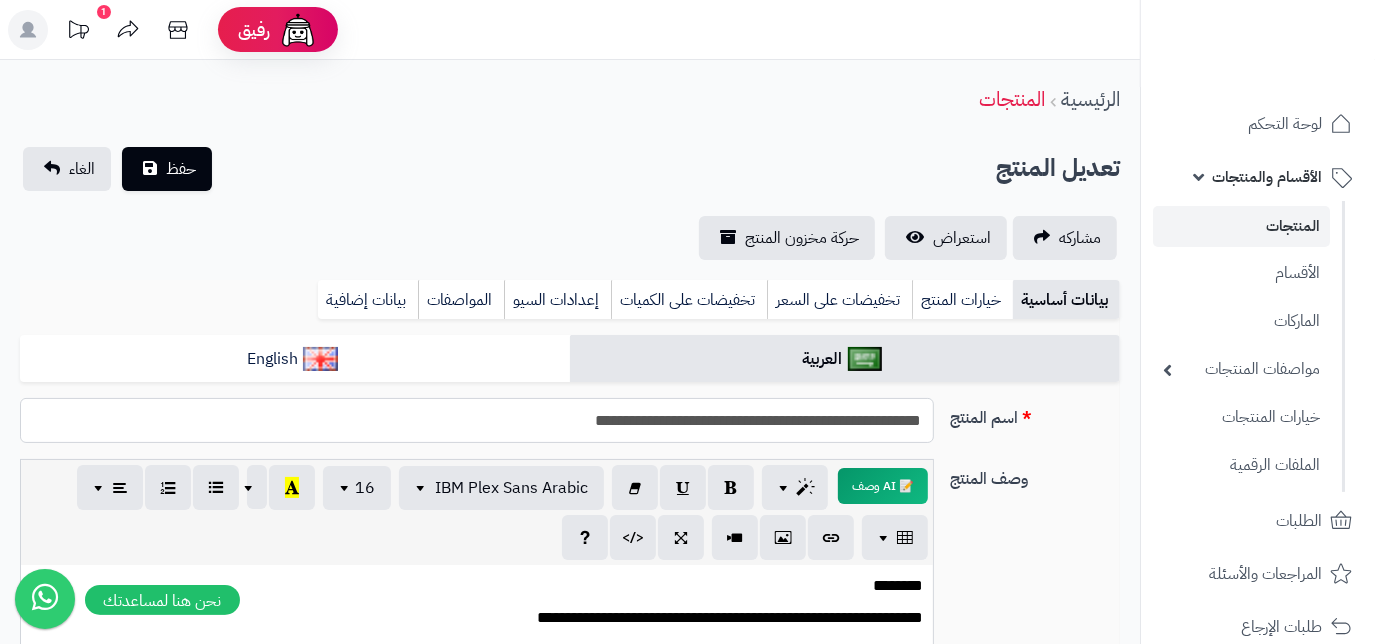 drag, startPoint x: 850, startPoint y: 420, endPoint x: 887, endPoint y: 421, distance: 37.01351 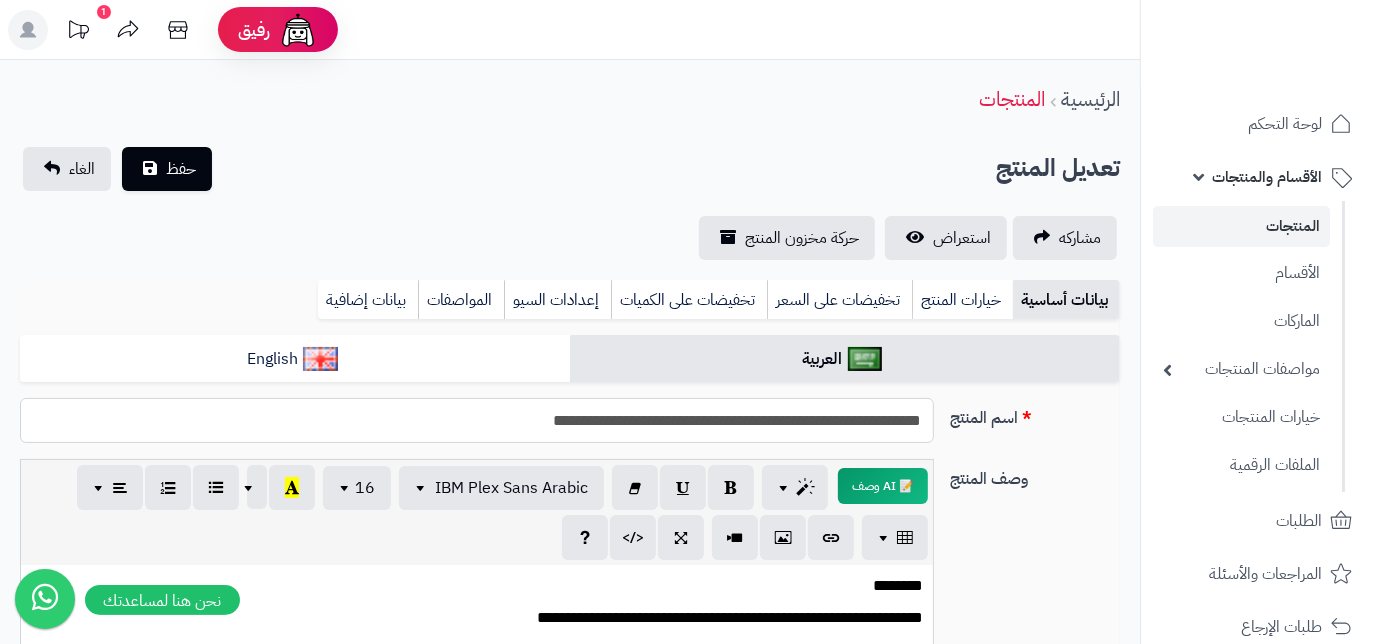 click on "**********" at bounding box center [477, 420] 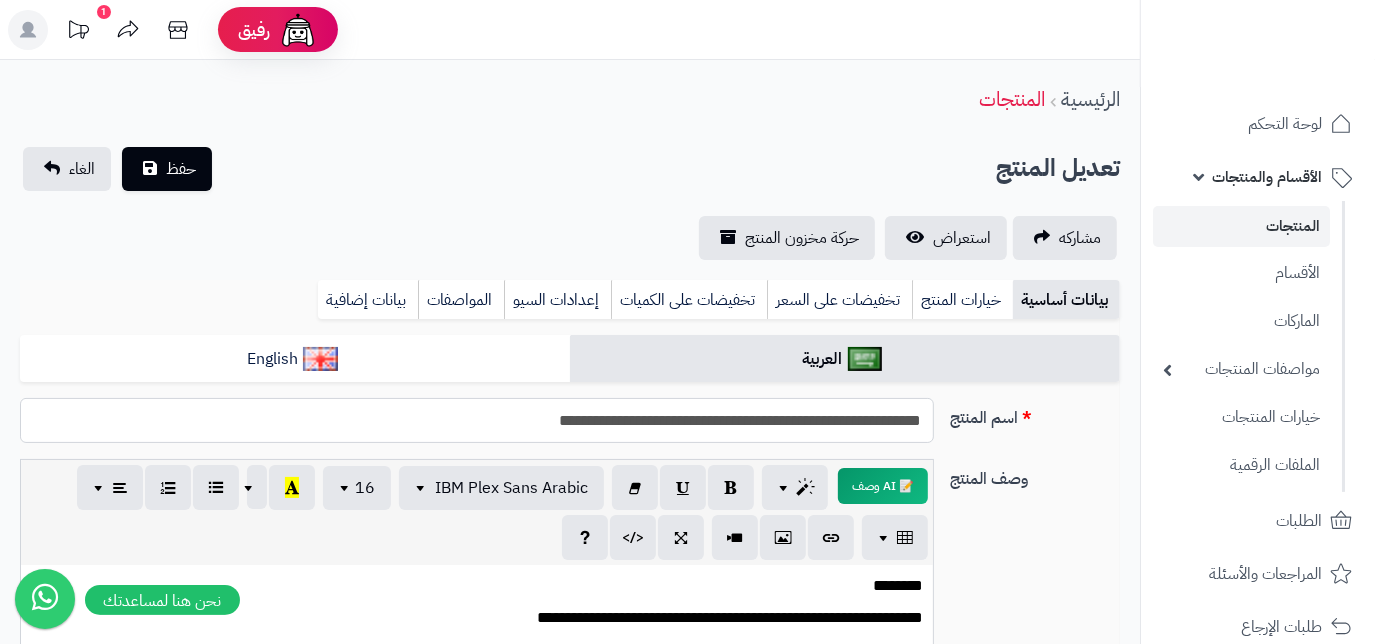 click on "**********" at bounding box center (477, 420) 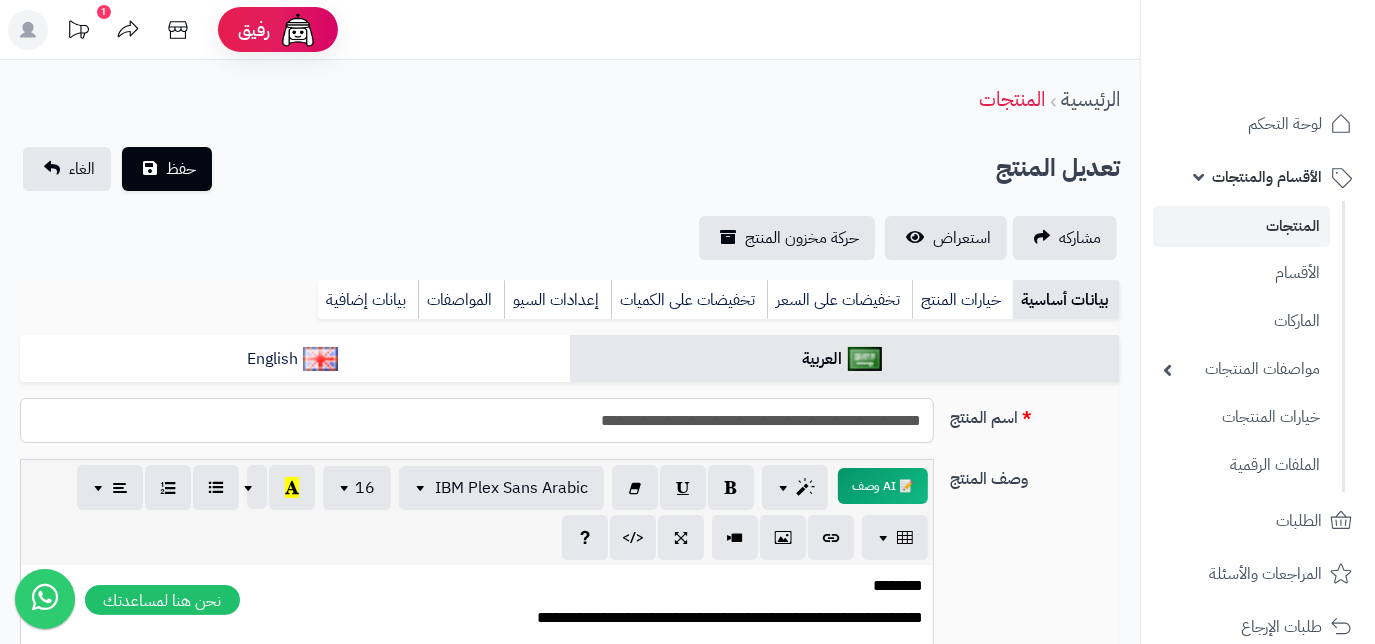click on "**********" at bounding box center [477, 420] 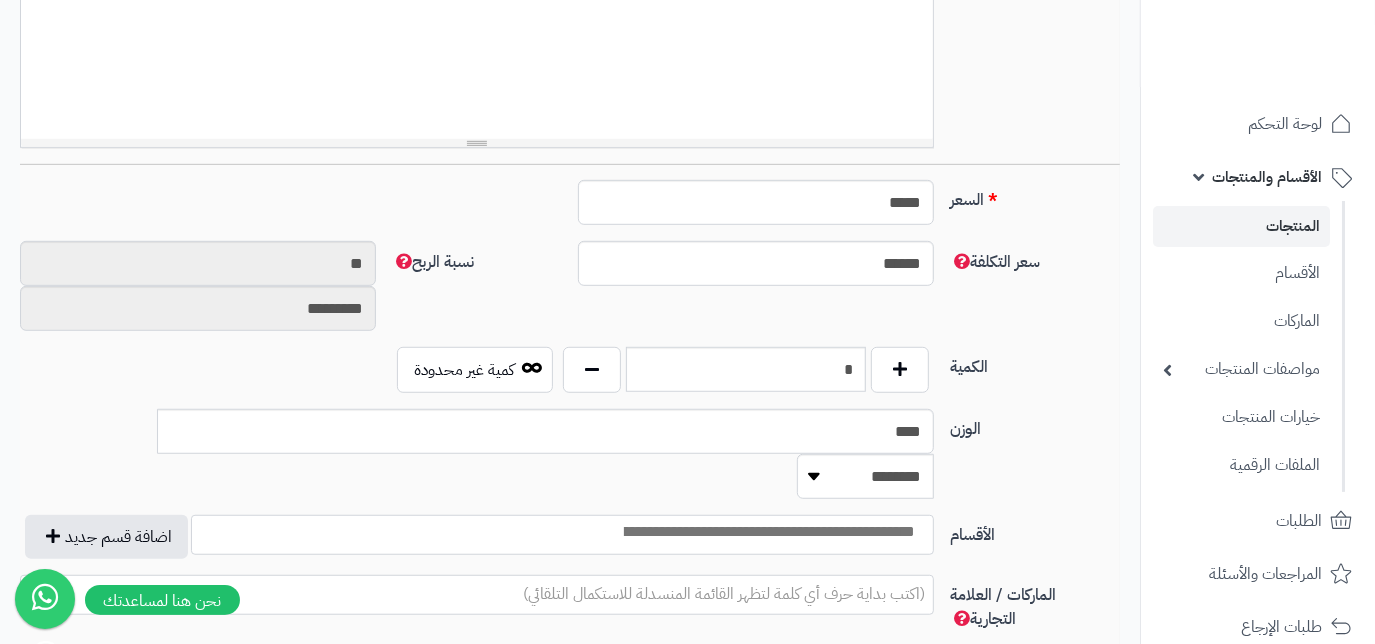 scroll, scrollTop: 727, scrollLeft: 0, axis: vertical 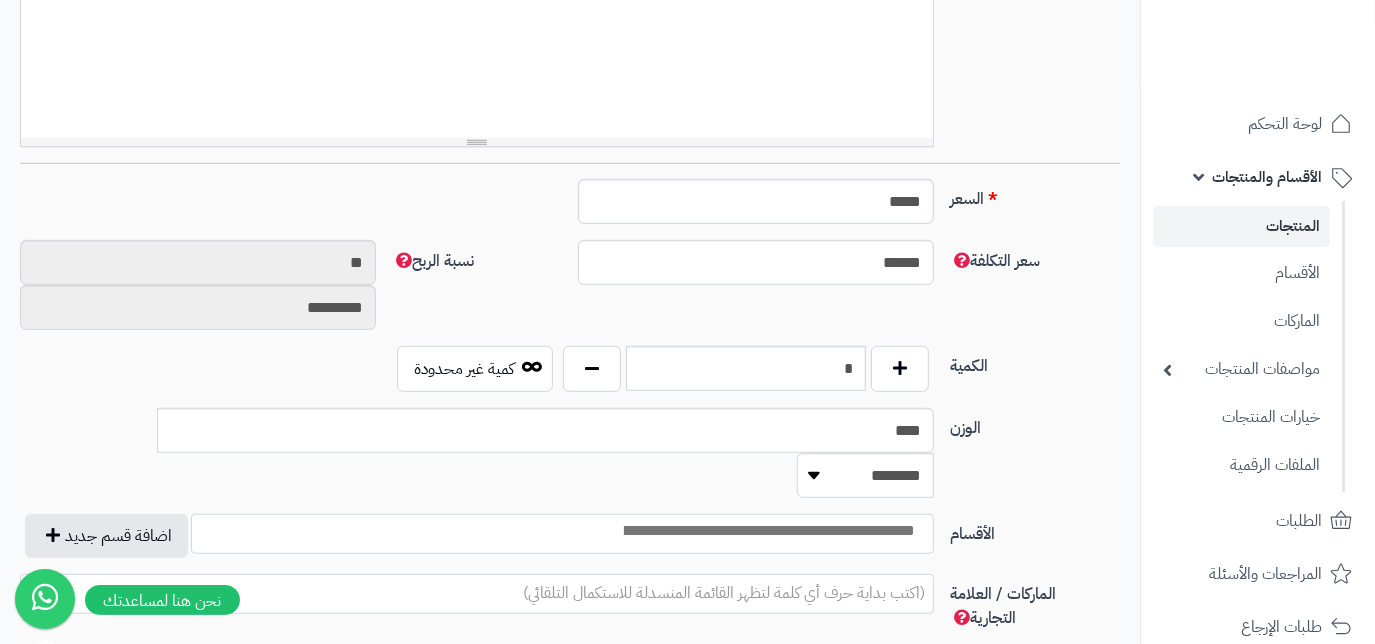 type on "**********" 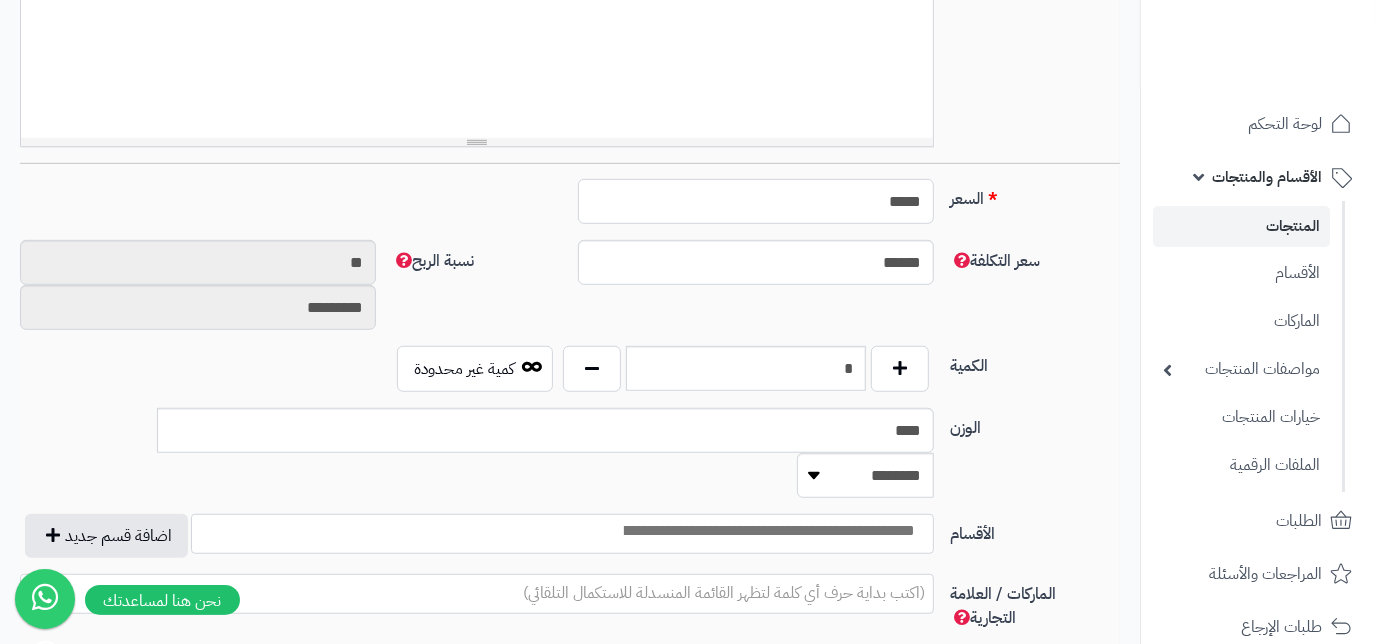 click on "*****" at bounding box center (756, 201) 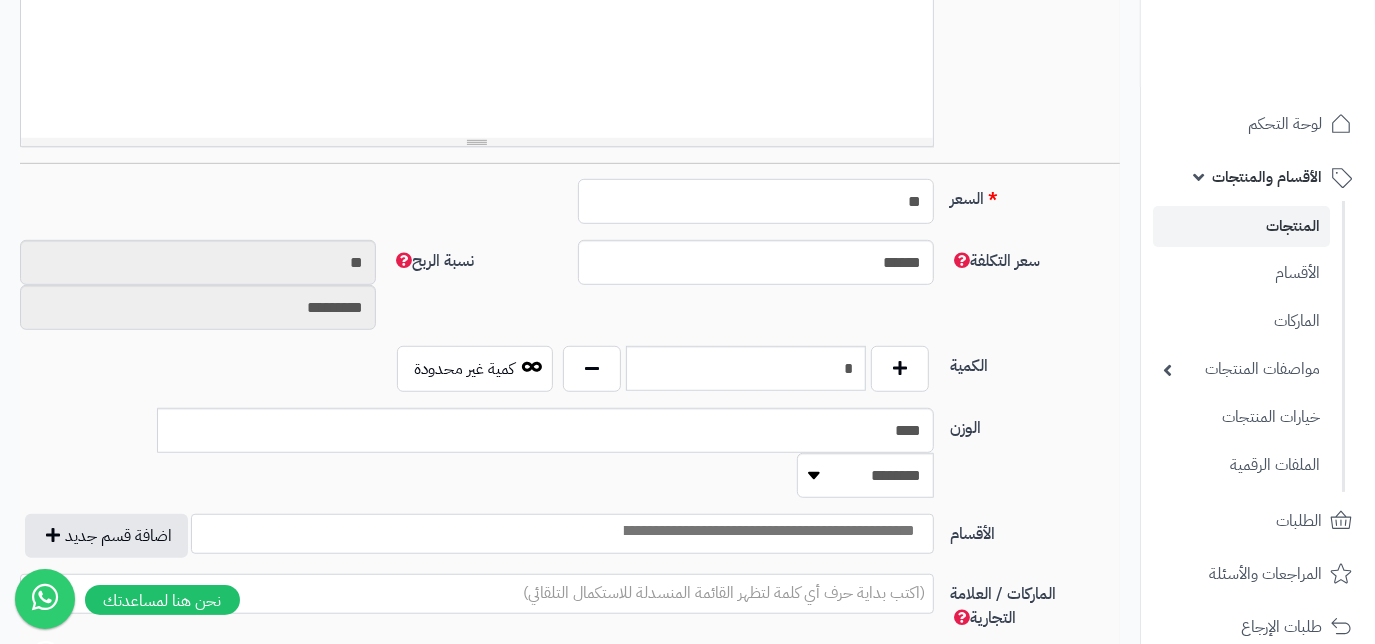 type on "*" 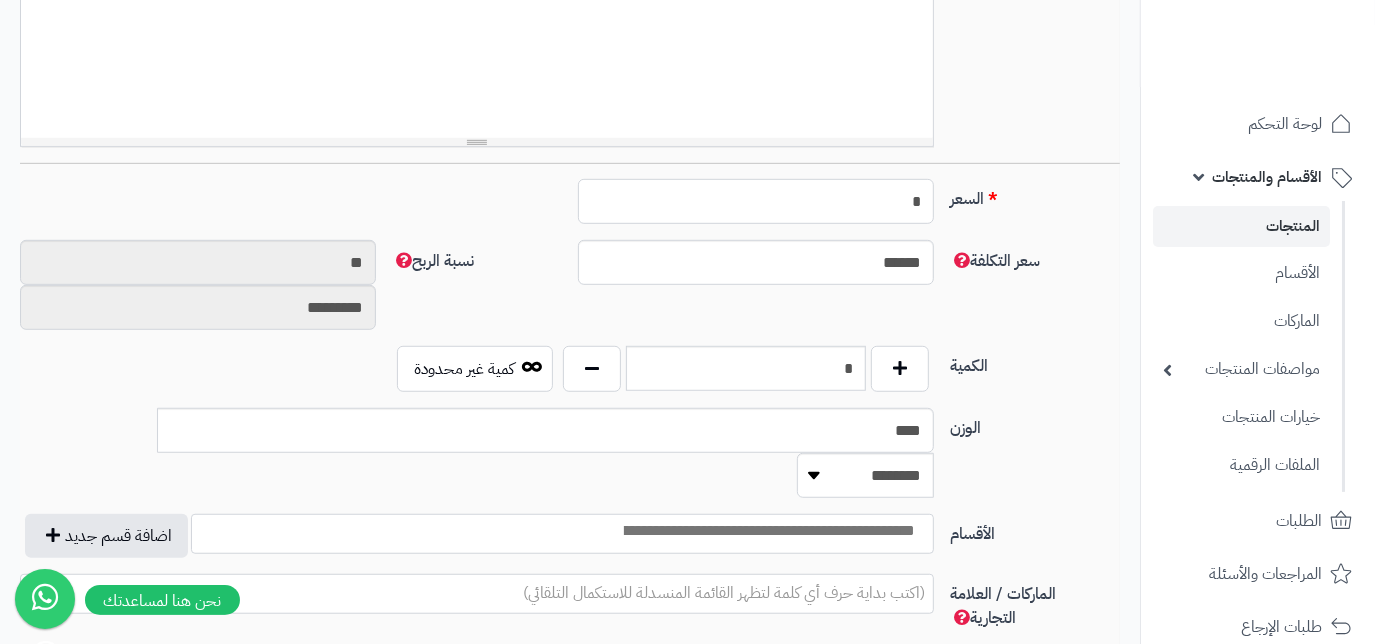 type on "********" 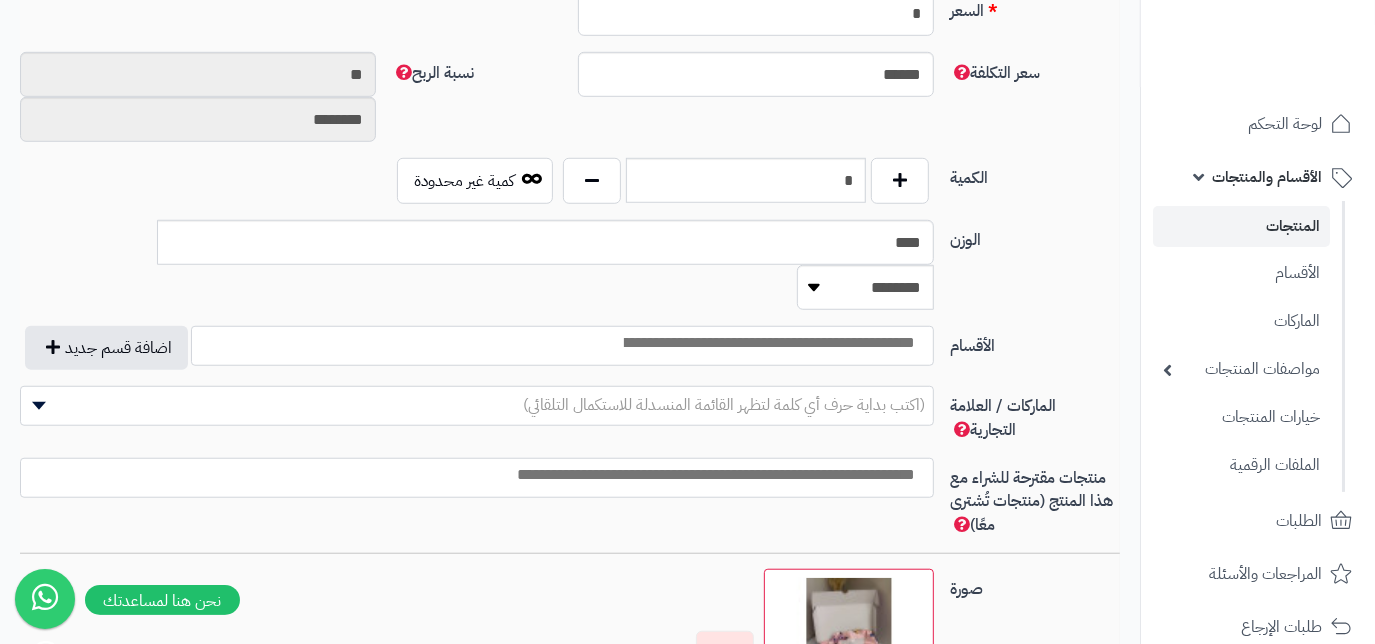 scroll, scrollTop: 909, scrollLeft: 0, axis: vertical 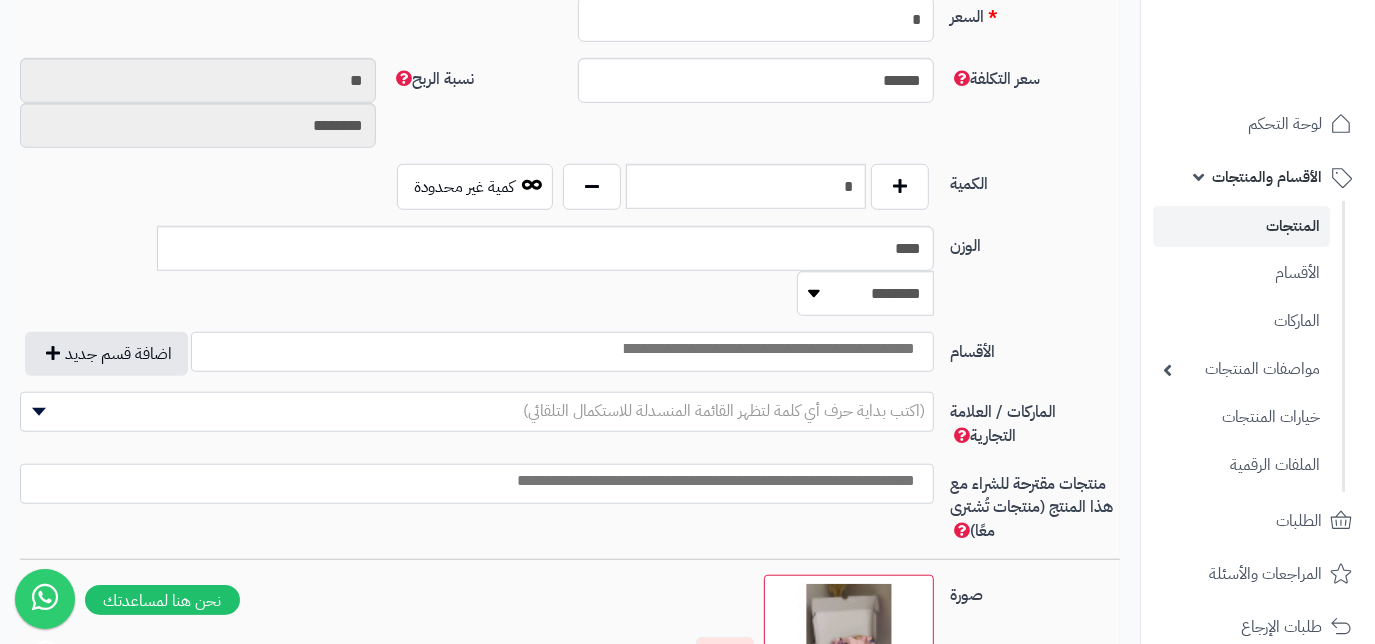 type 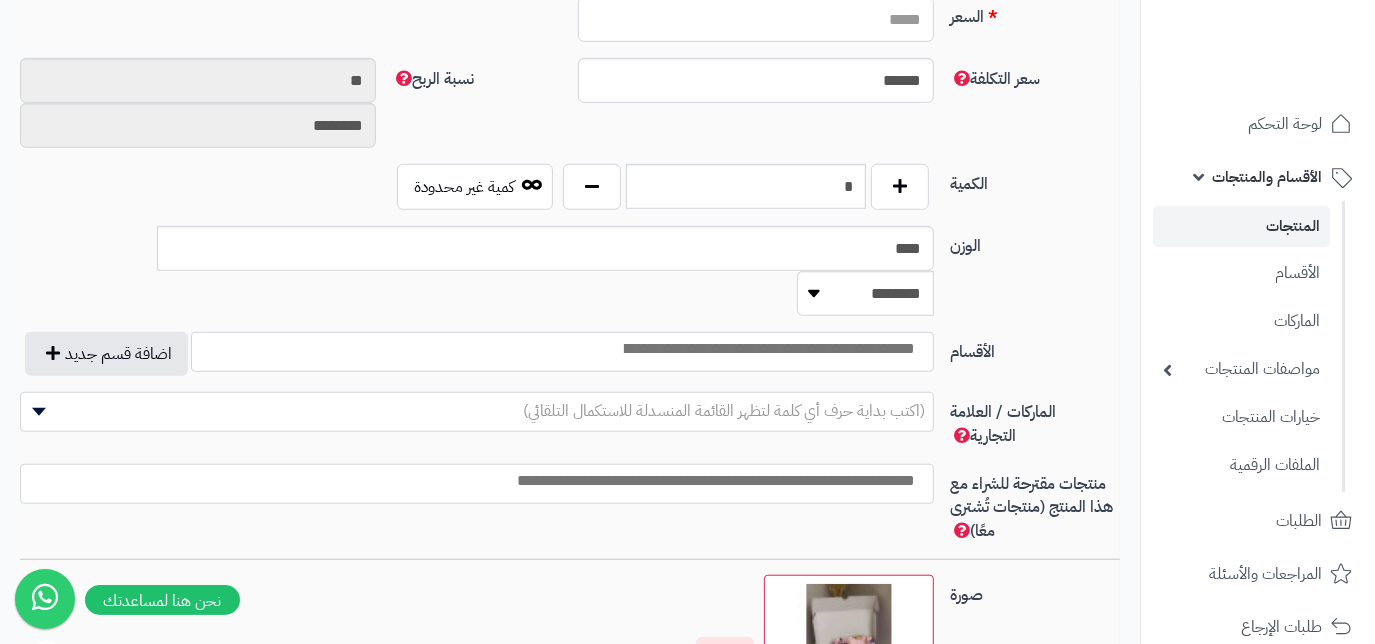 type on "*****" 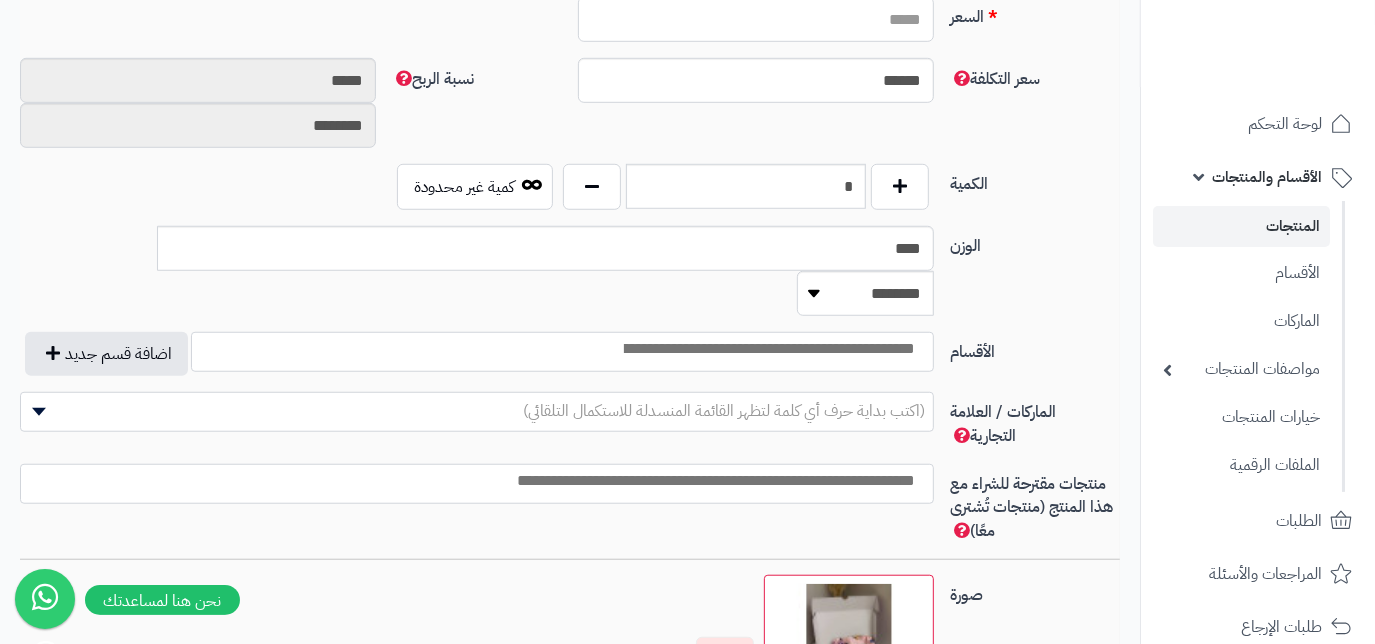 type on "*" 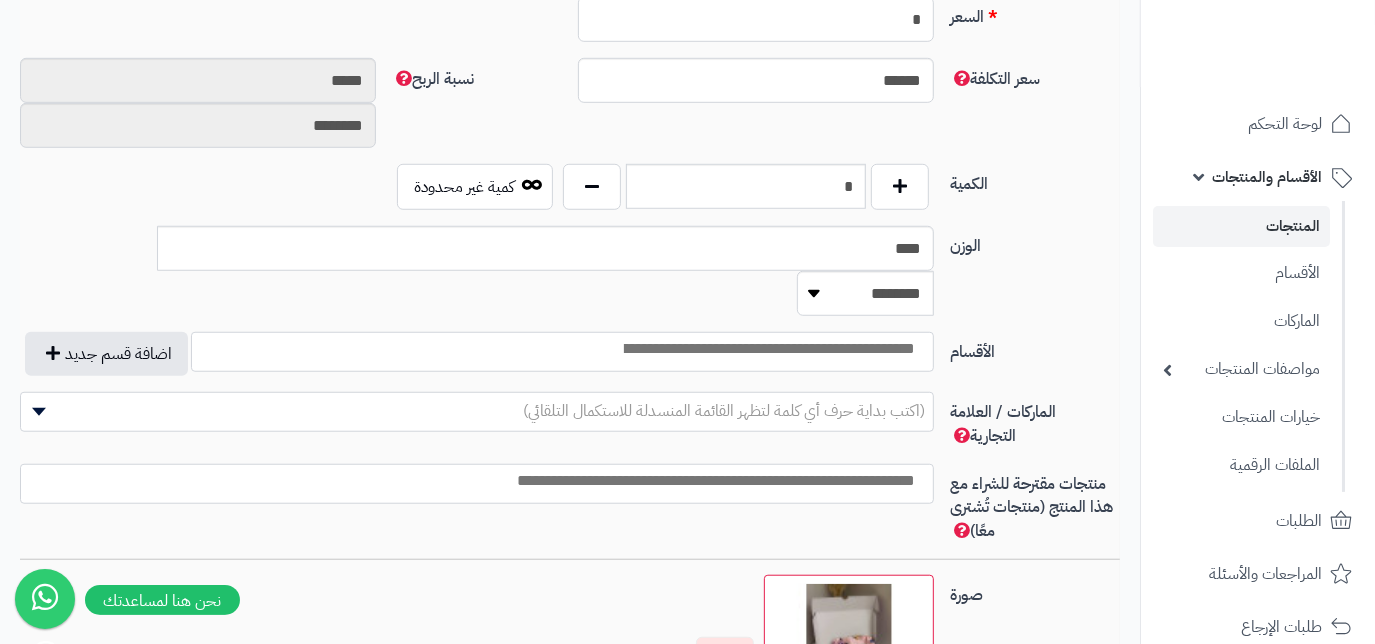type on "**" 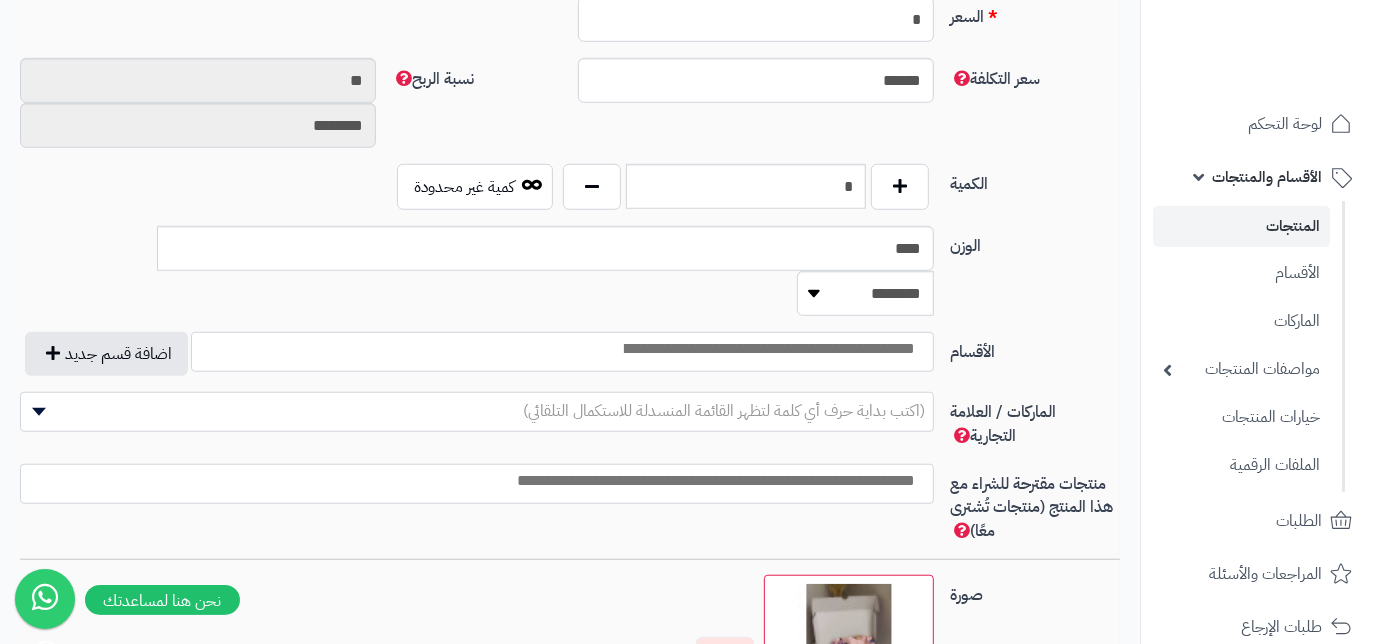 type on "**" 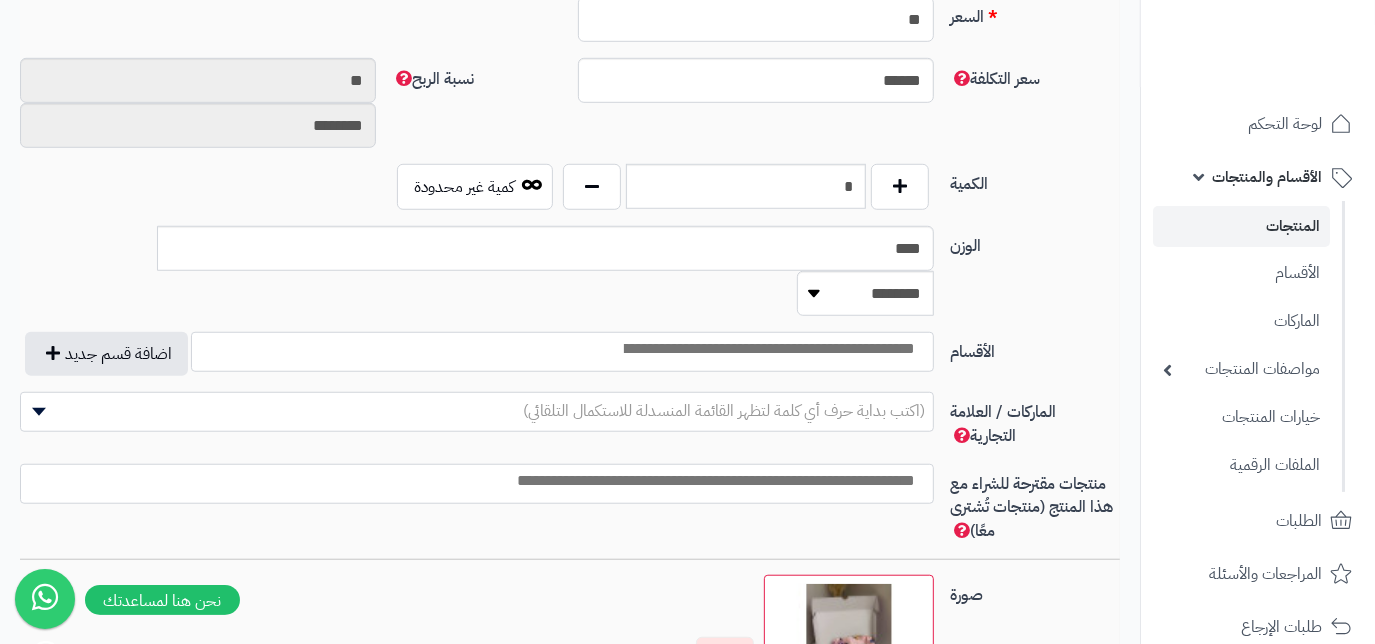 type on "*********" 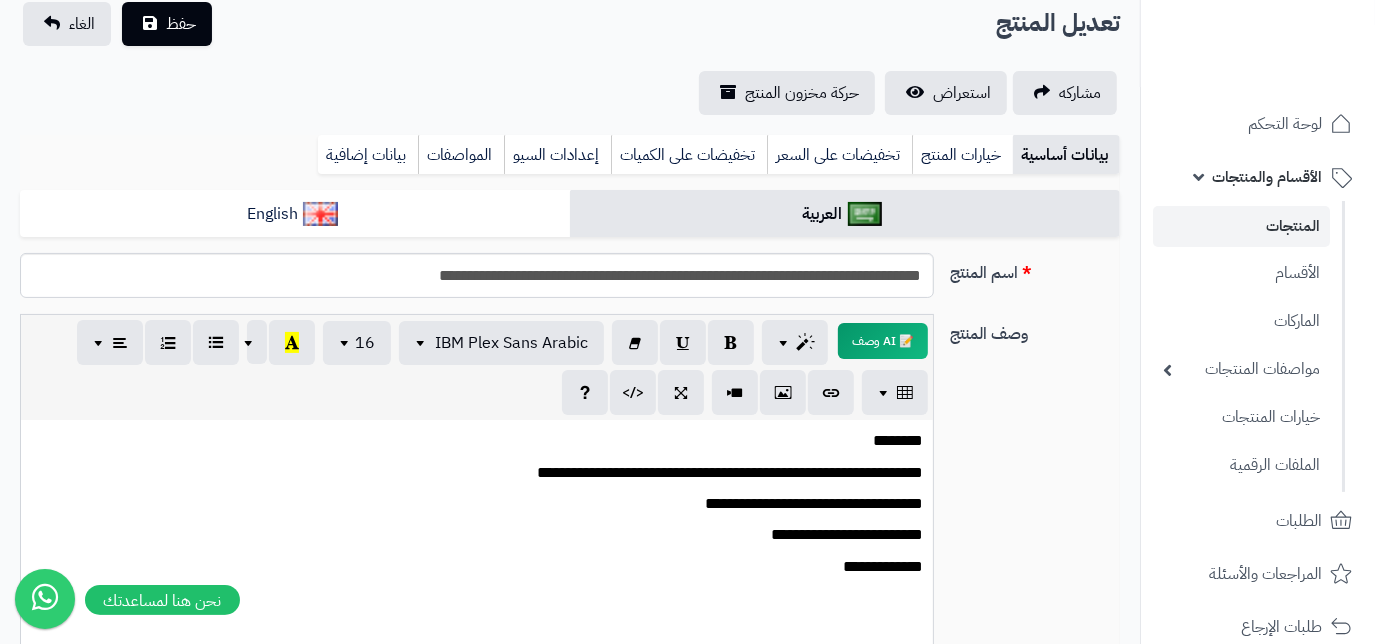 scroll, scrollTop: 0, scrollLeft: 0, axis: both 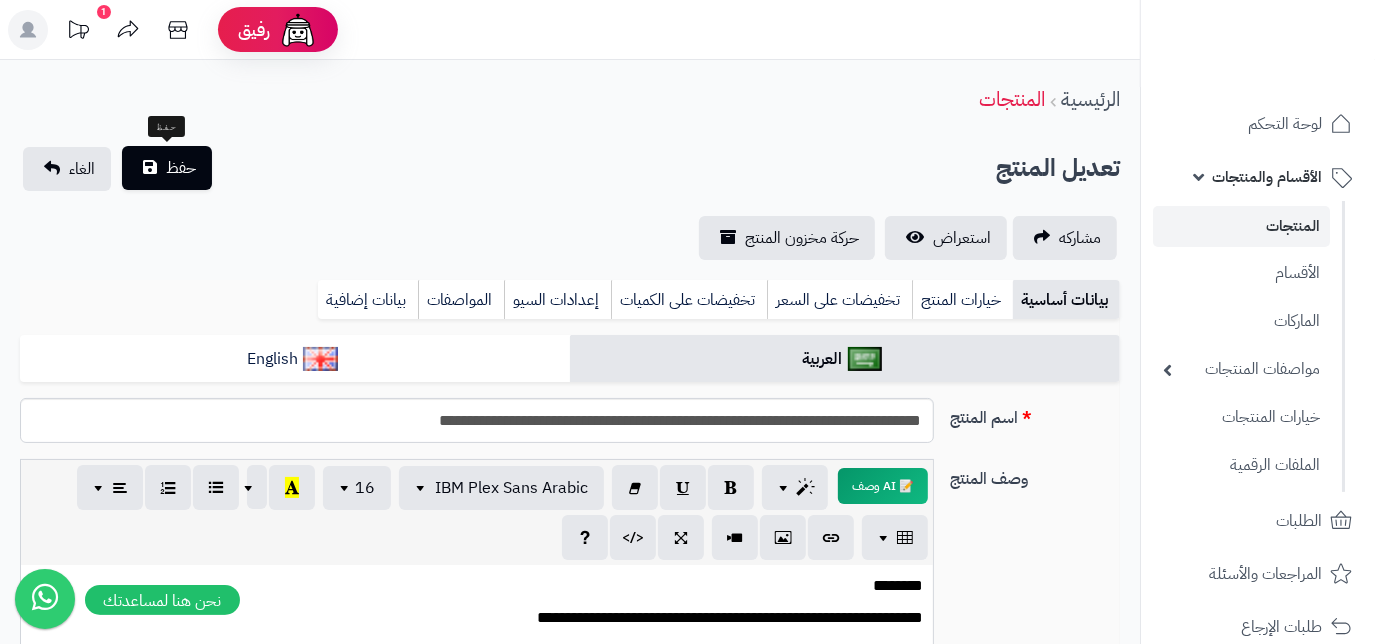 type on "**" 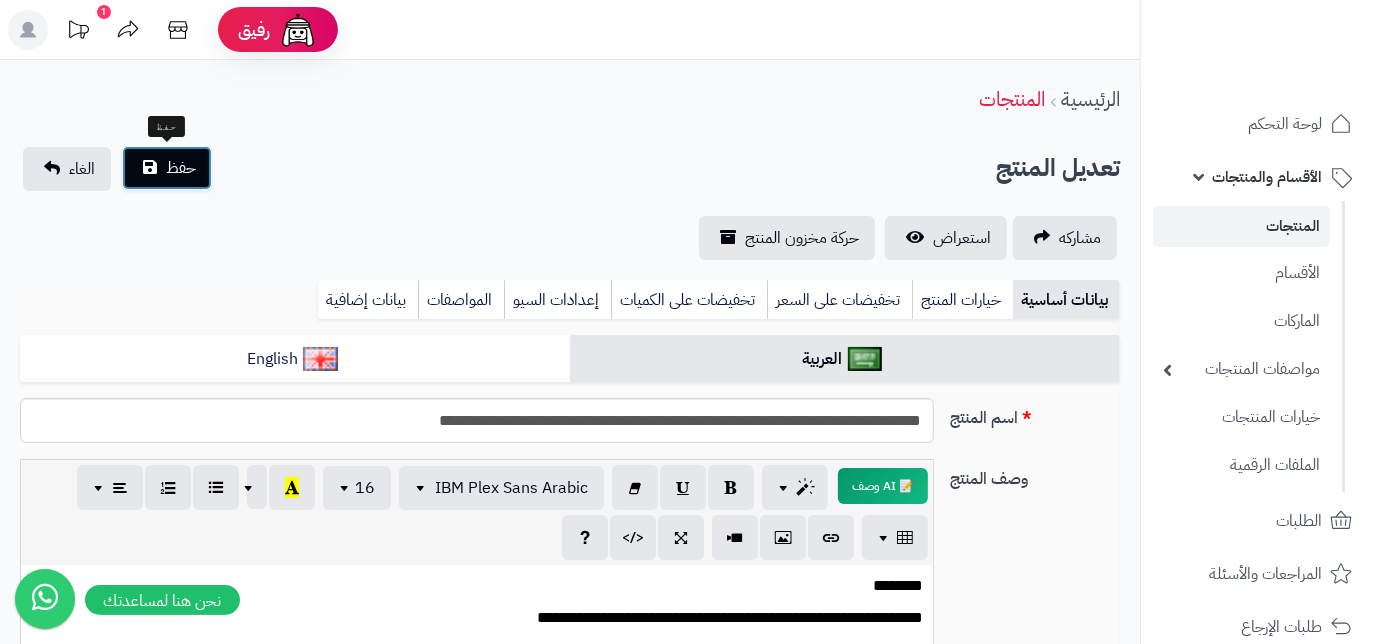click on "حفظ" at bounding box center (181, 168) 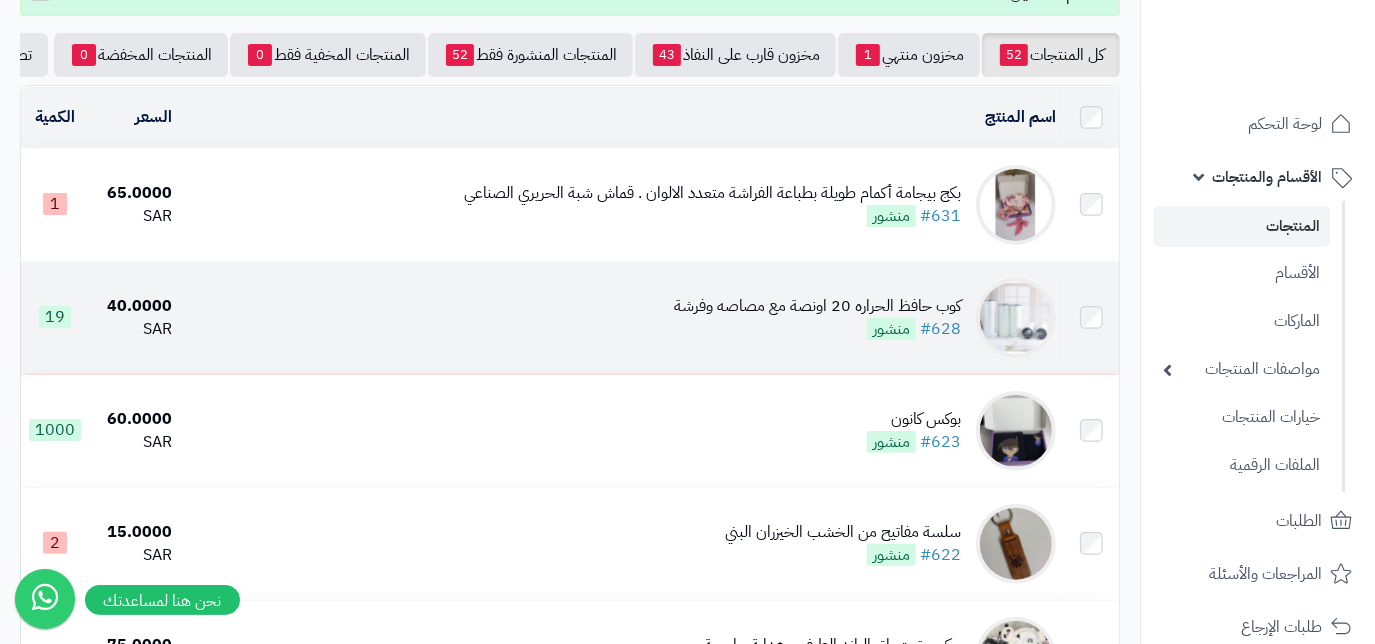 scroll, scrollTop: 181, scrollLeft: 0, axis: vertical 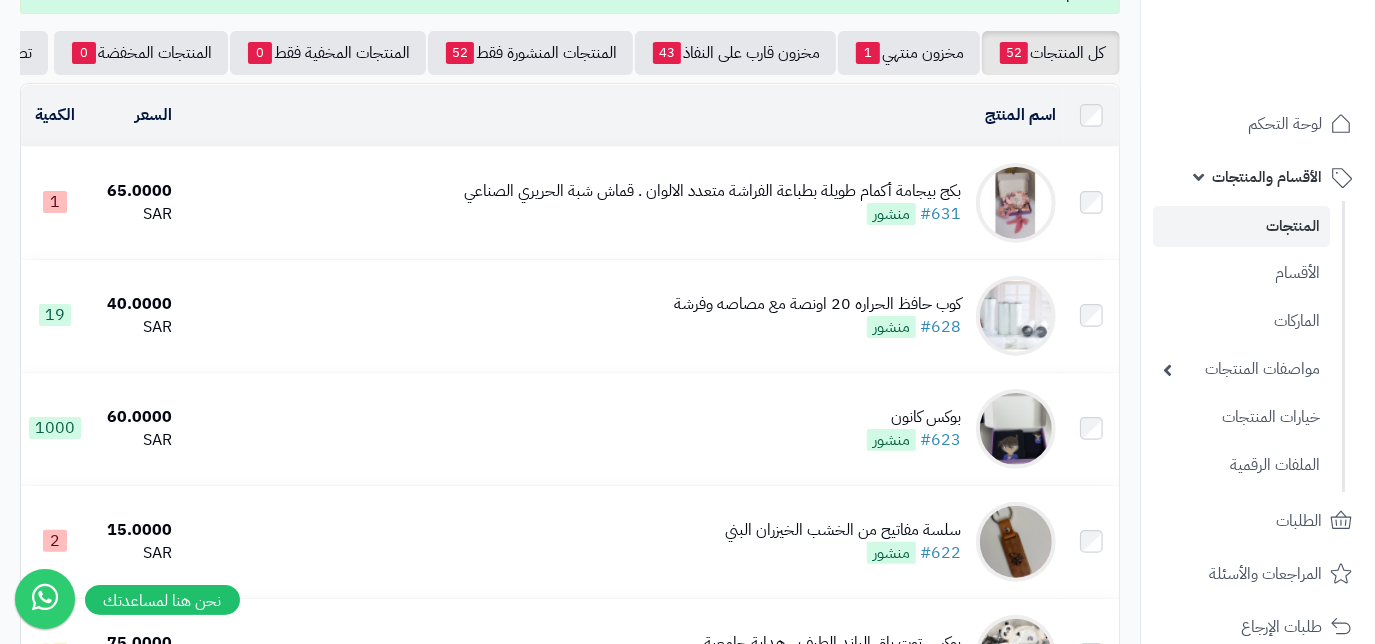 click on "بكج  بيجامة أكمام طويلة بطباعة الفراشة متعدد الالوان . قماش شبة الحريري الصناعي" at bounding box center [712, 191] 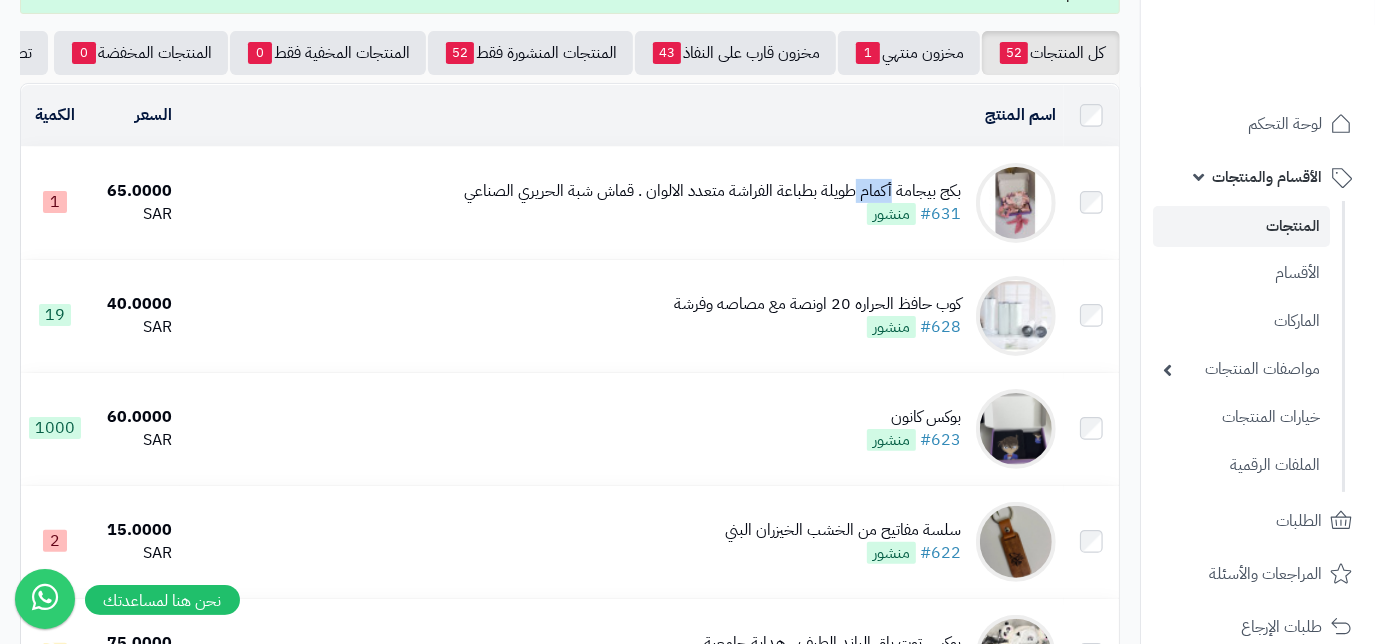 click on "بكج  بيجامة أكمام طويلة بطباعة الفراشة متعدد الالوان . قماش شبة الحريري الصناعي" at bounding box center (712, 191) 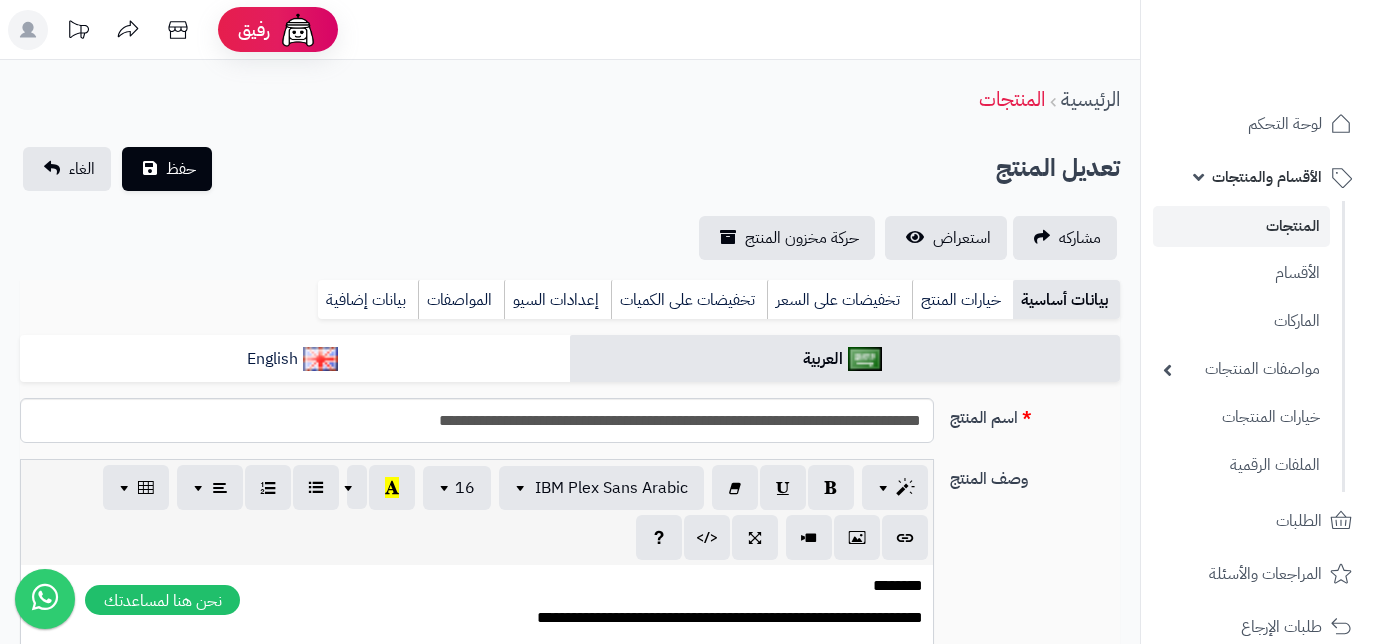 select 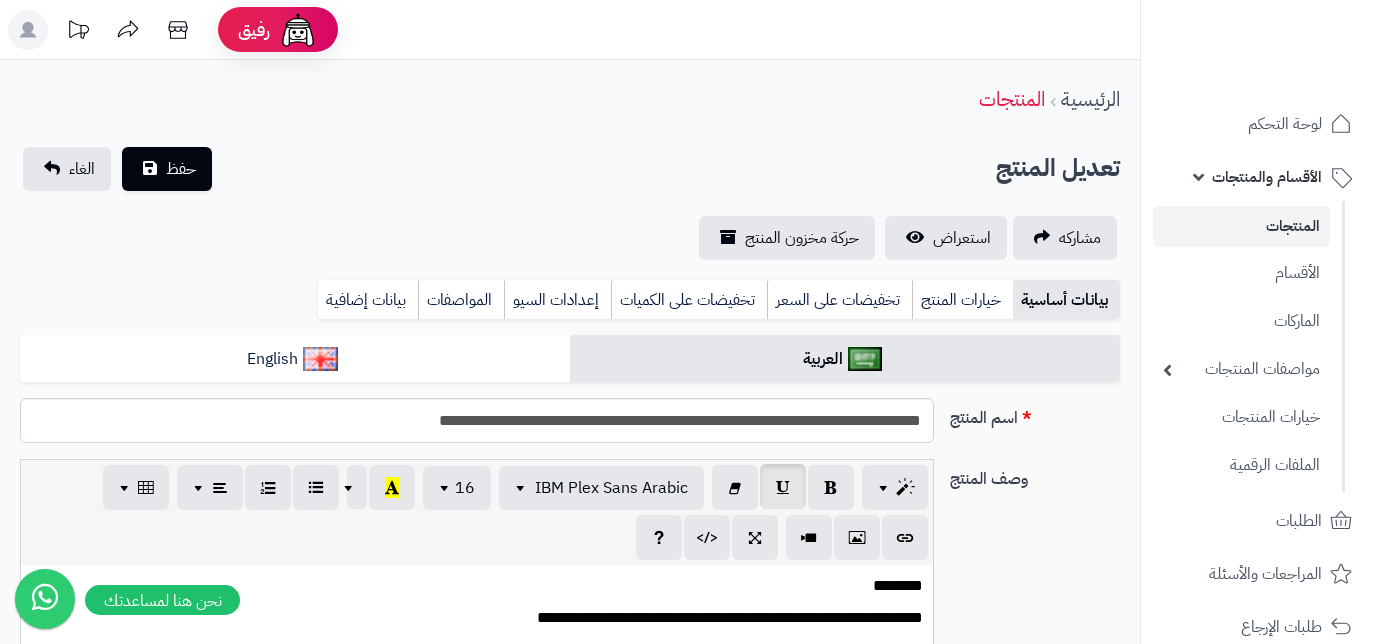 scroll, scrollTop: 0, scrollLeft: 0, axis: both 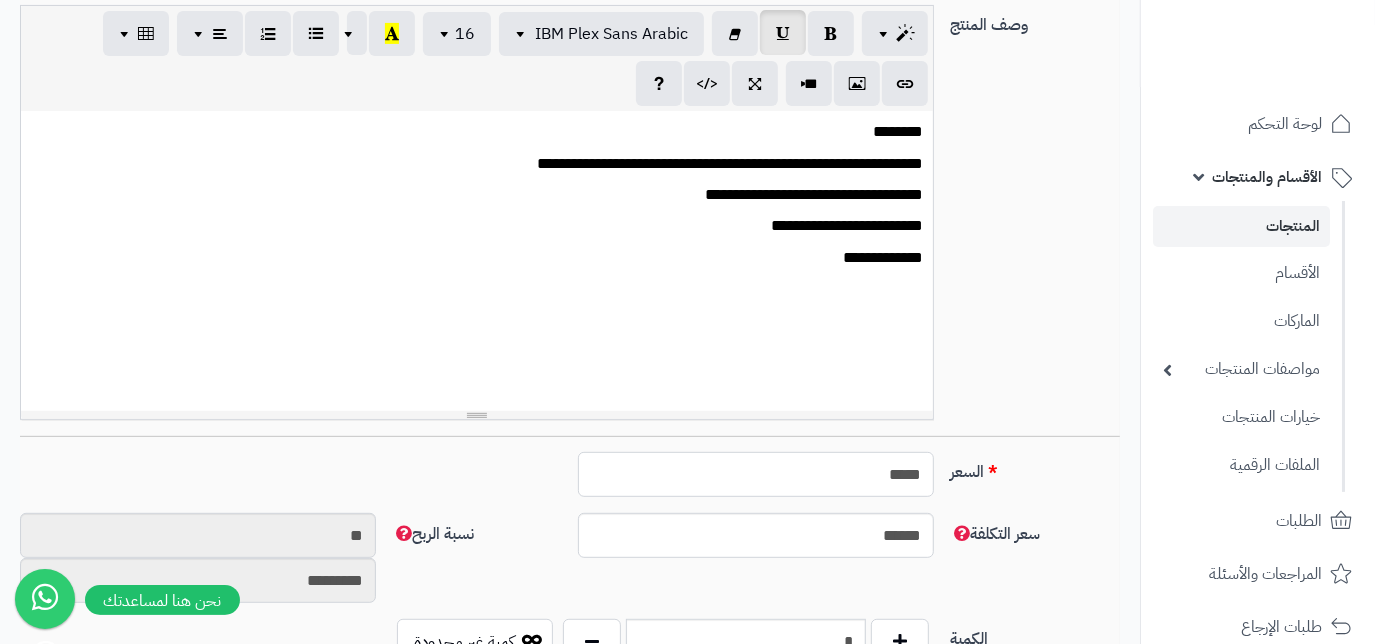 click on "*****" at bounding box center [756, 474] 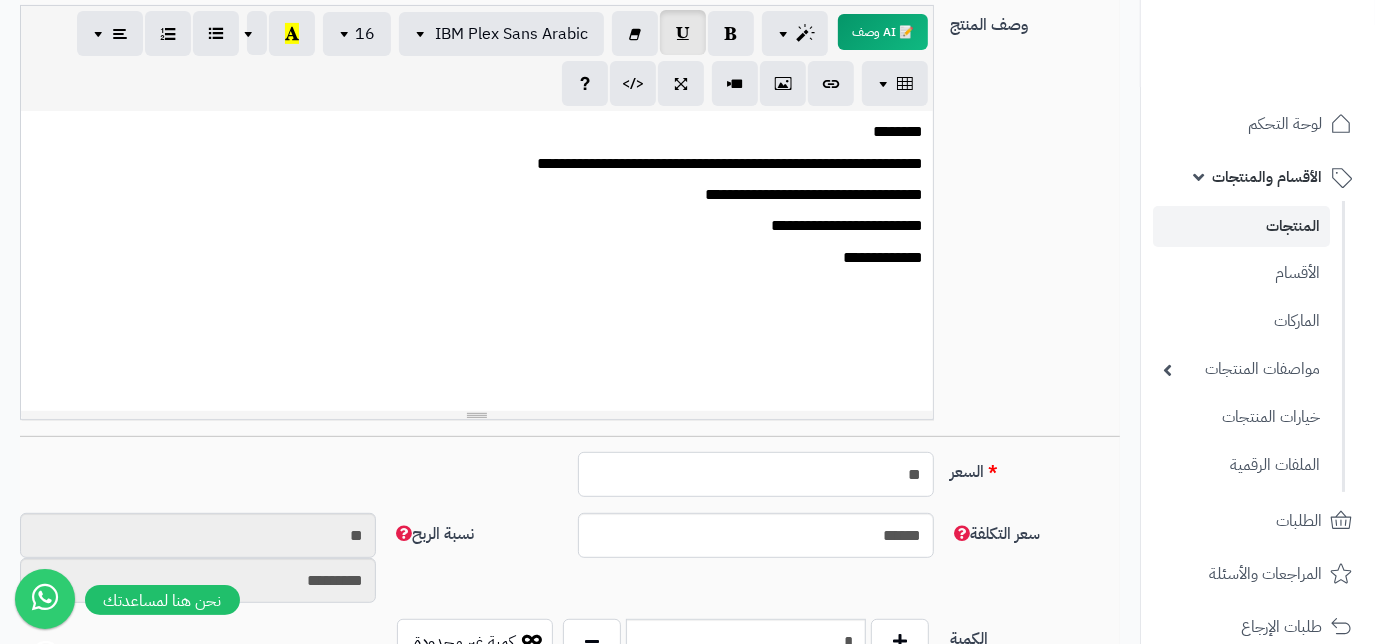 type on "*" 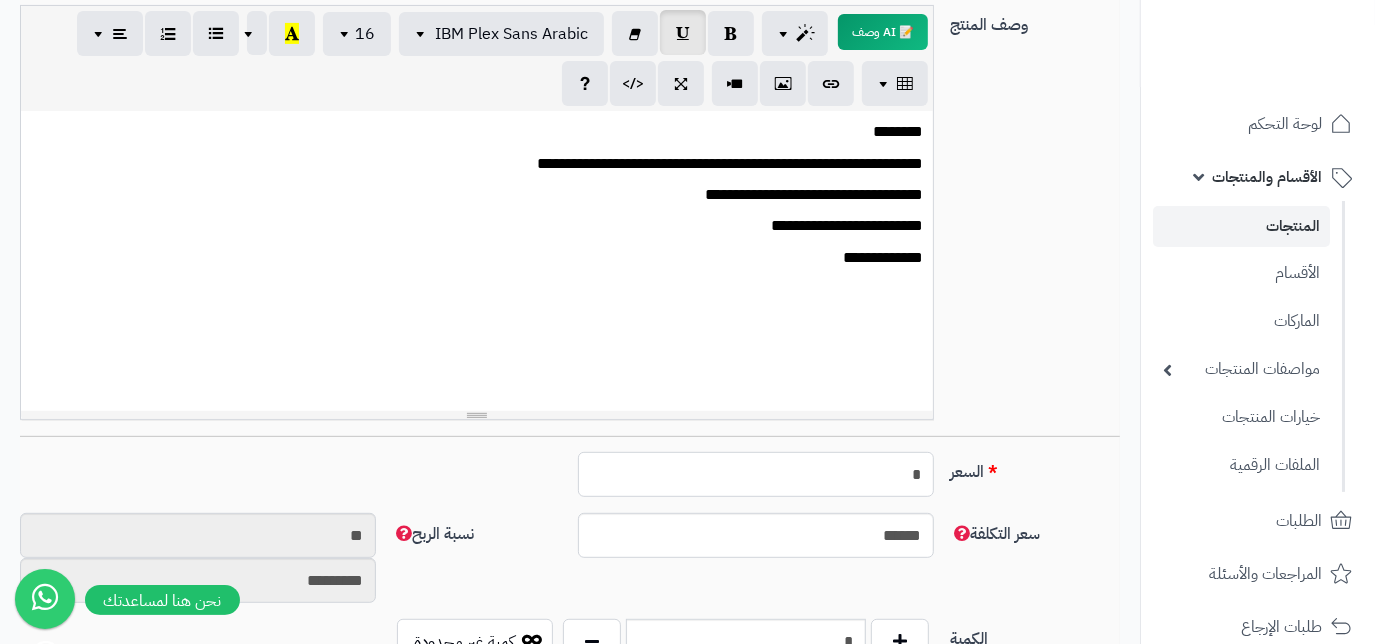type on "********" 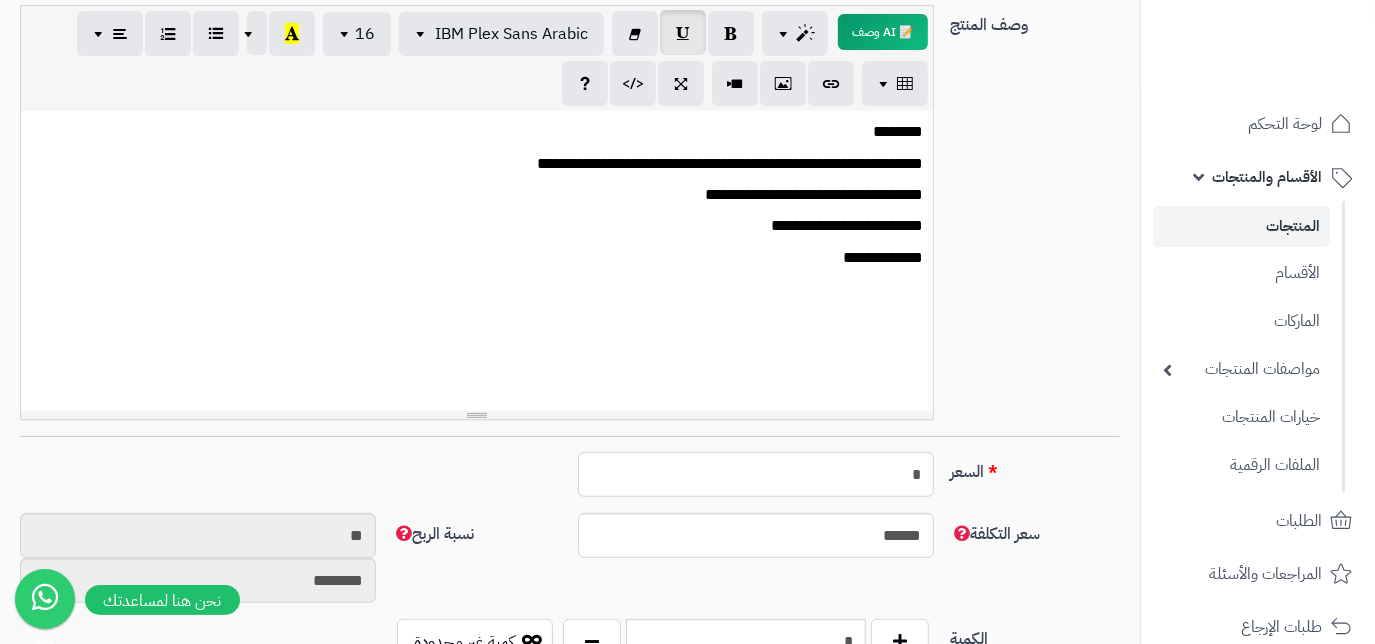 type 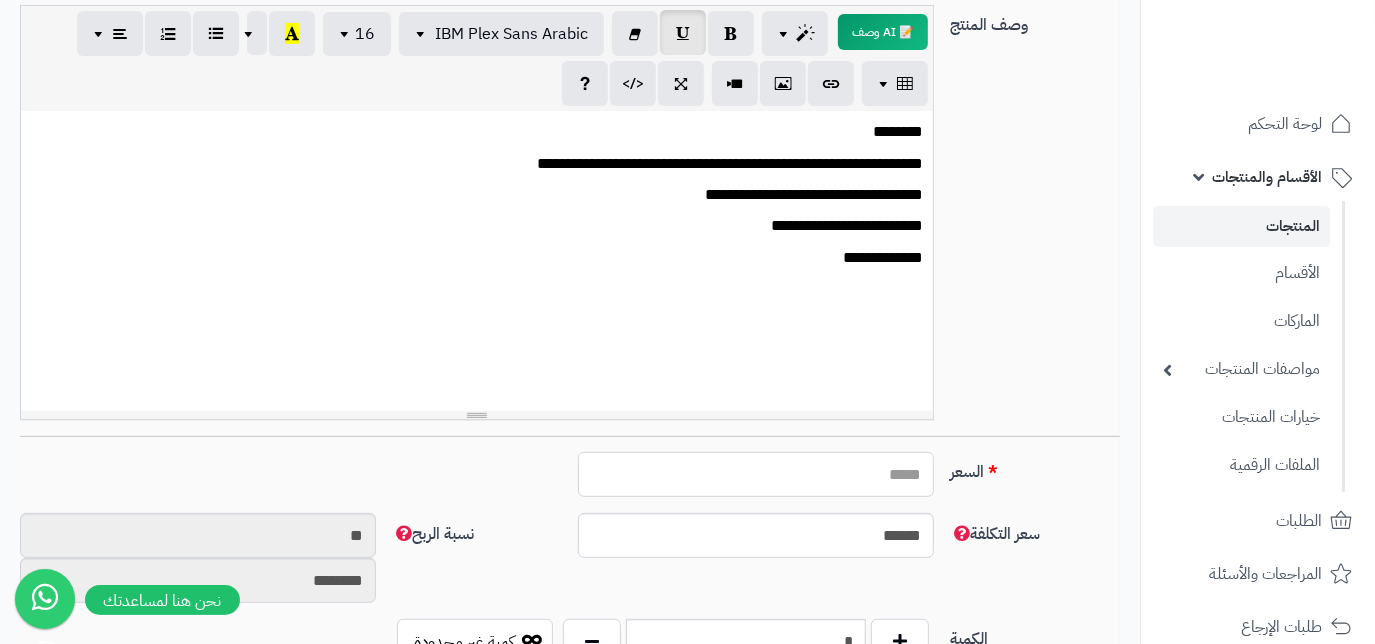 type on "*****" 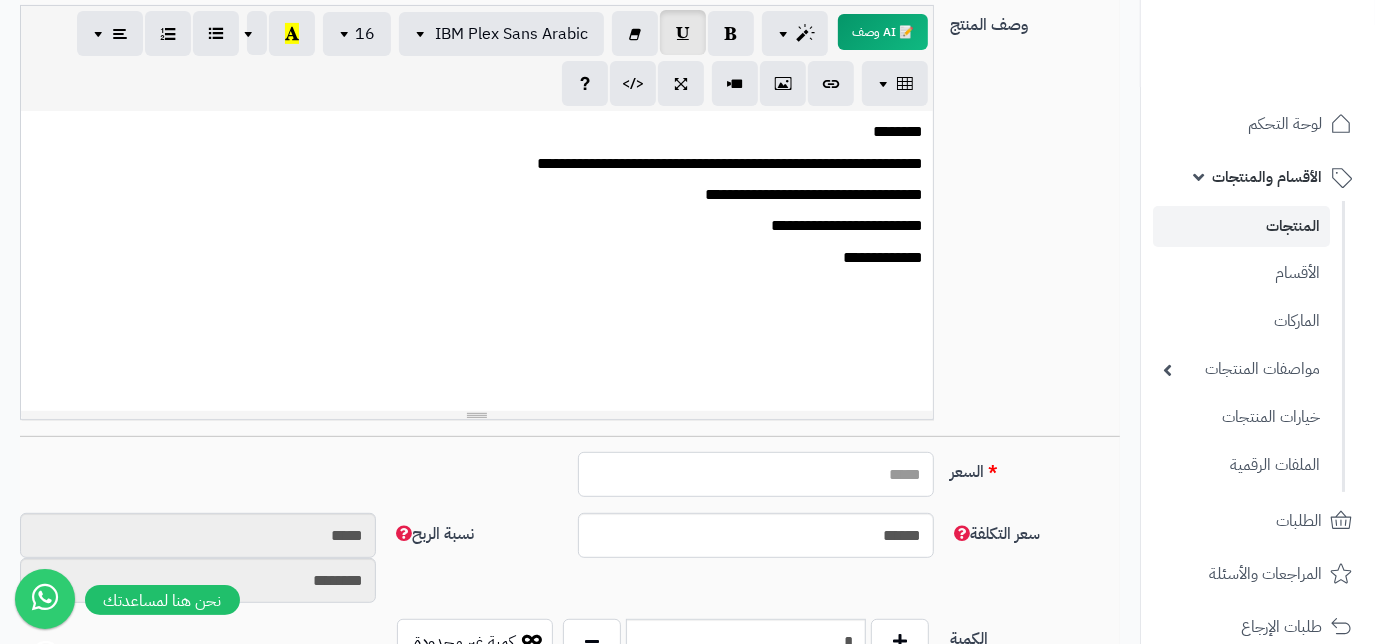 type on "*" 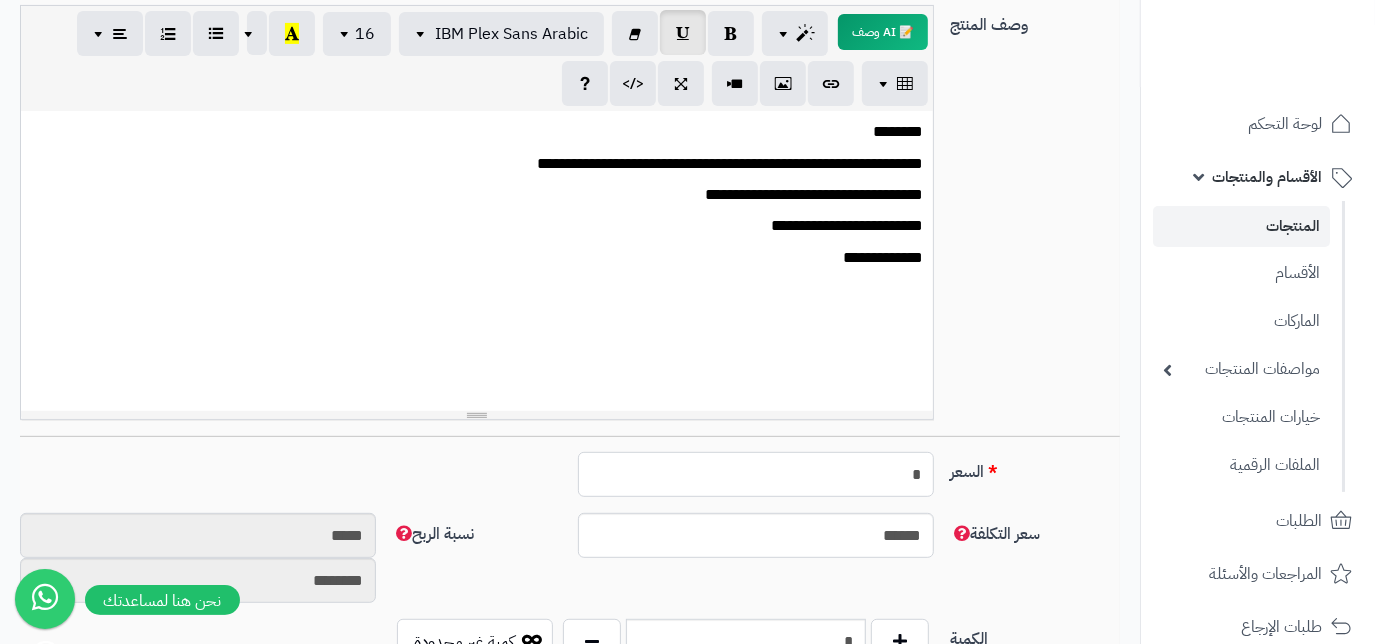 type on "**" 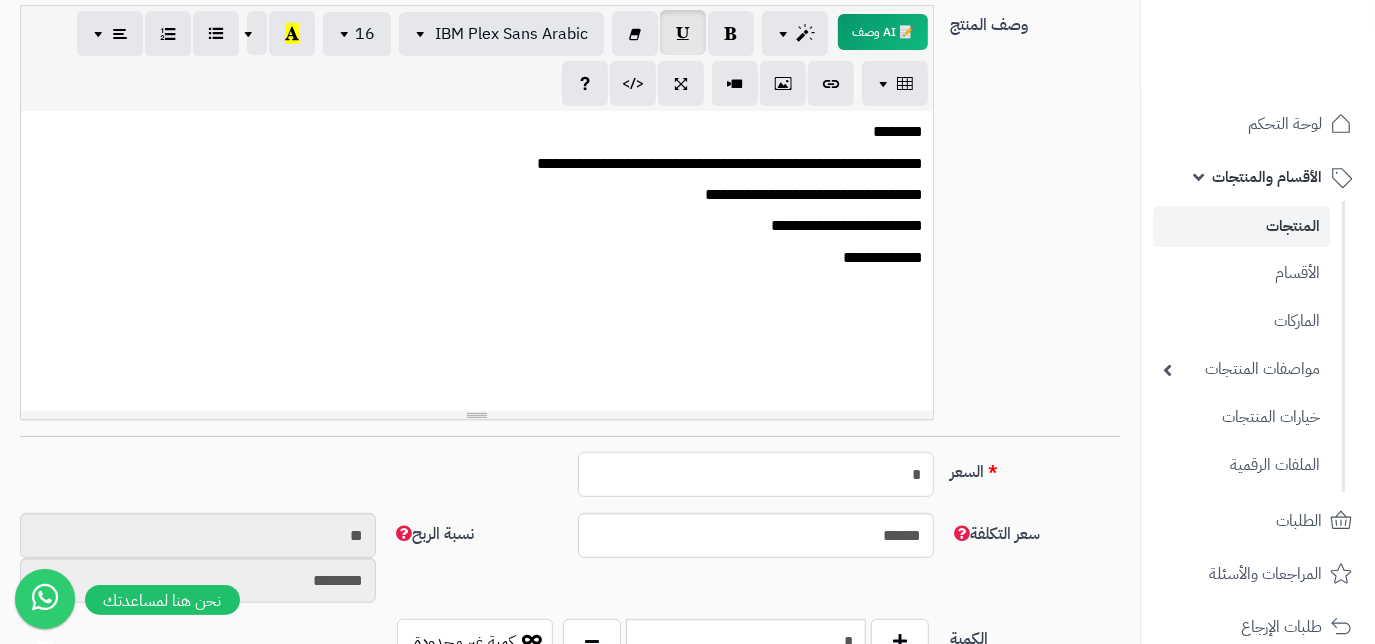 type on "**" 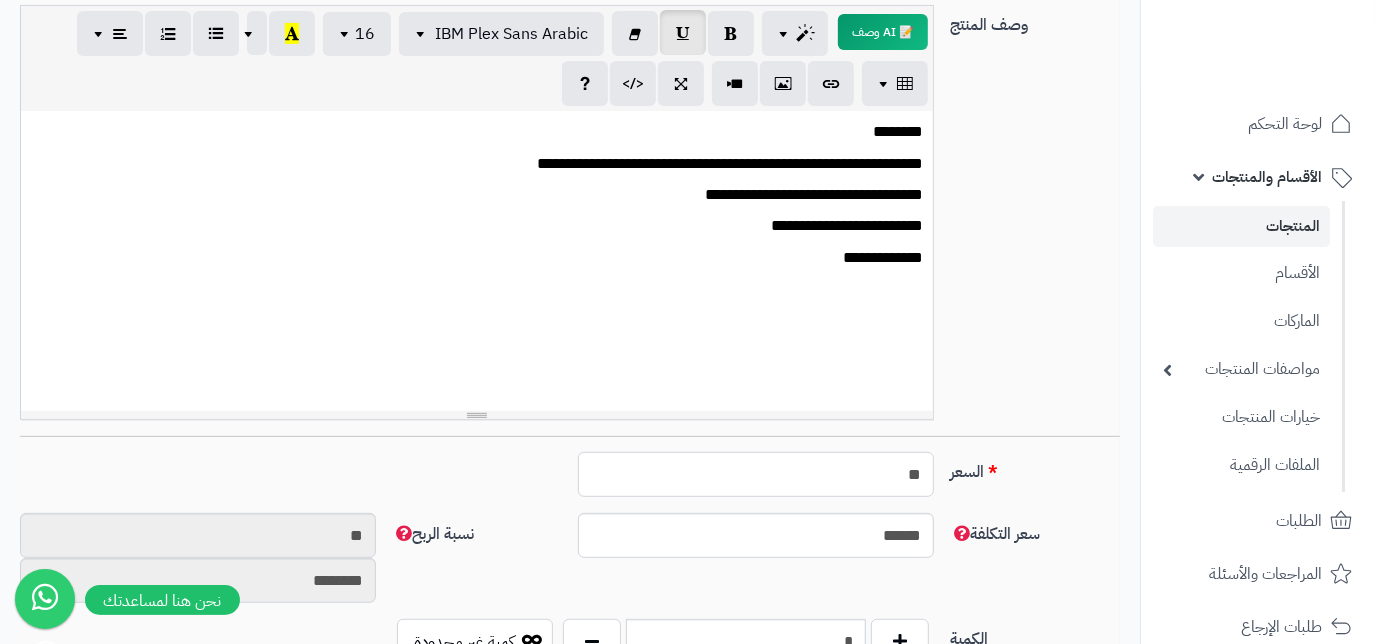 type on "*********" 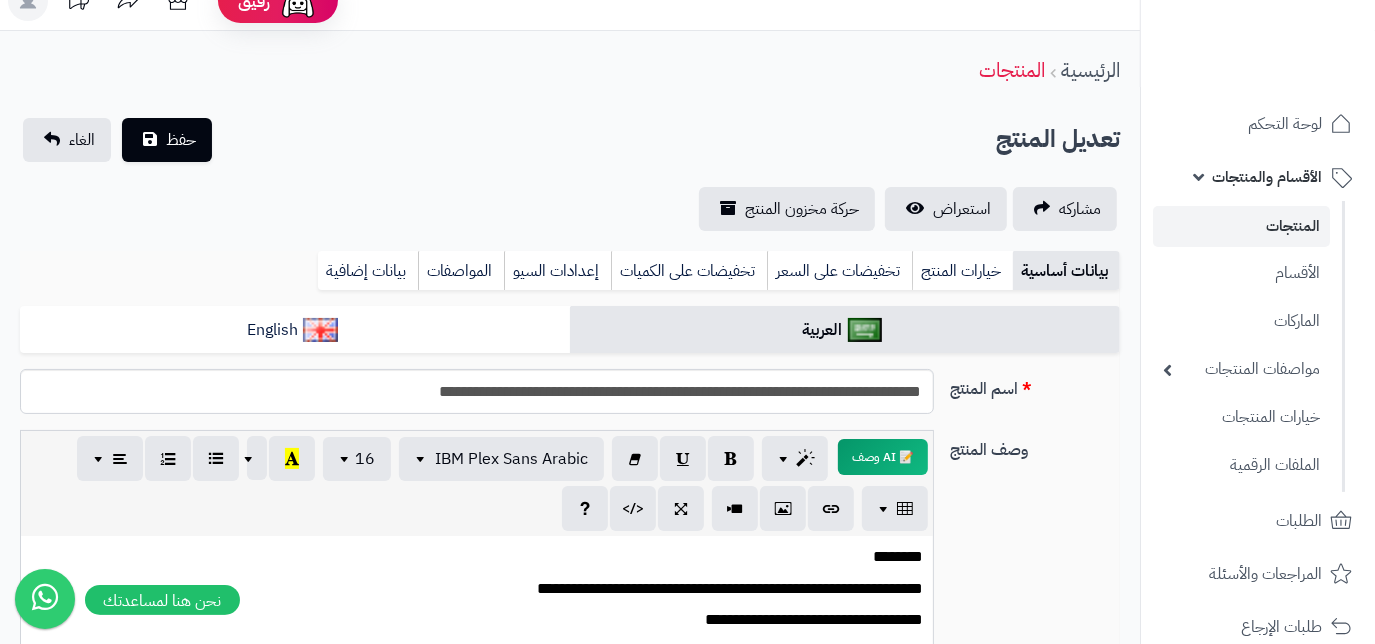scroll, scrollTop: 0, scrollLeft: 0, axis: both 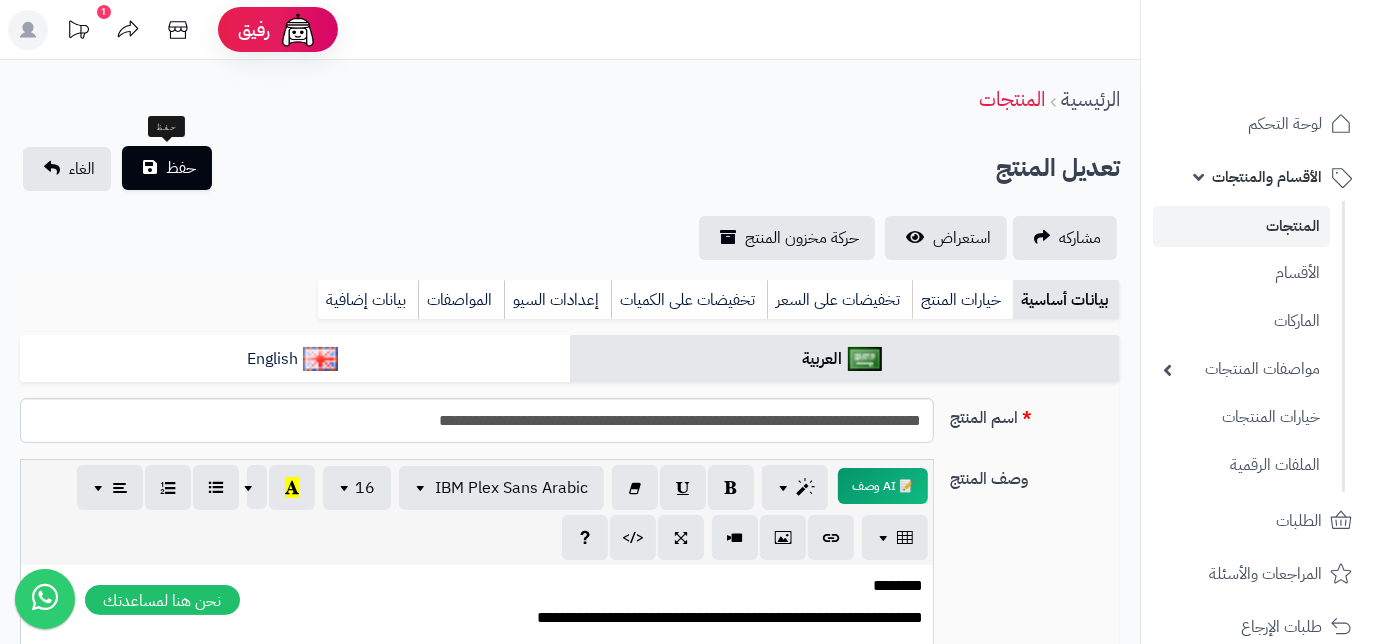 type on "**" 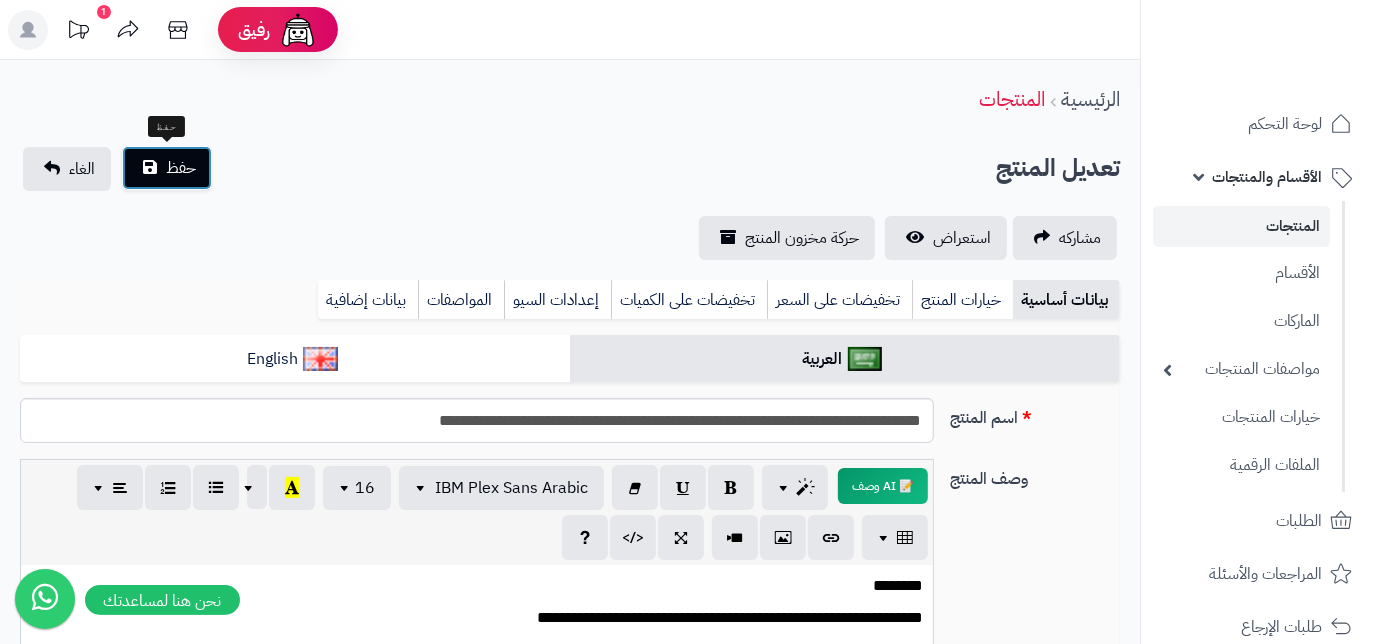 click on "حفظ" at bounding box center [181, 168] 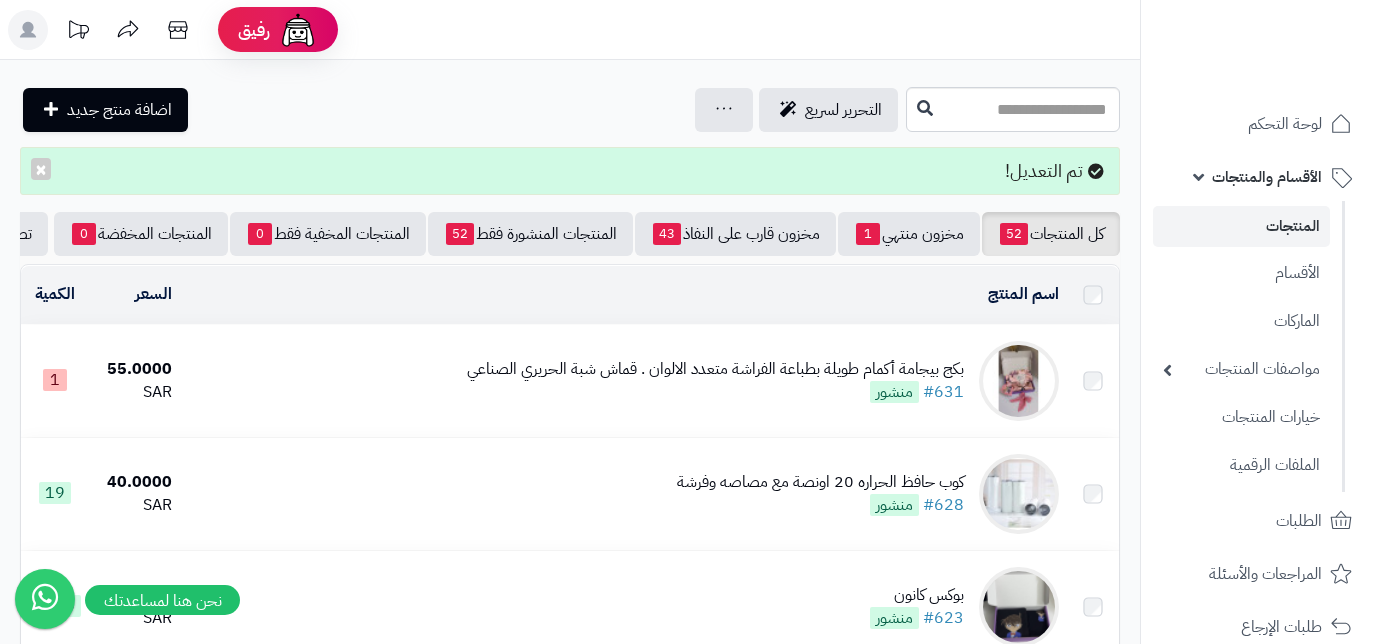 scroll, scrollTop: 0, scrollLeft: 0, axis: both 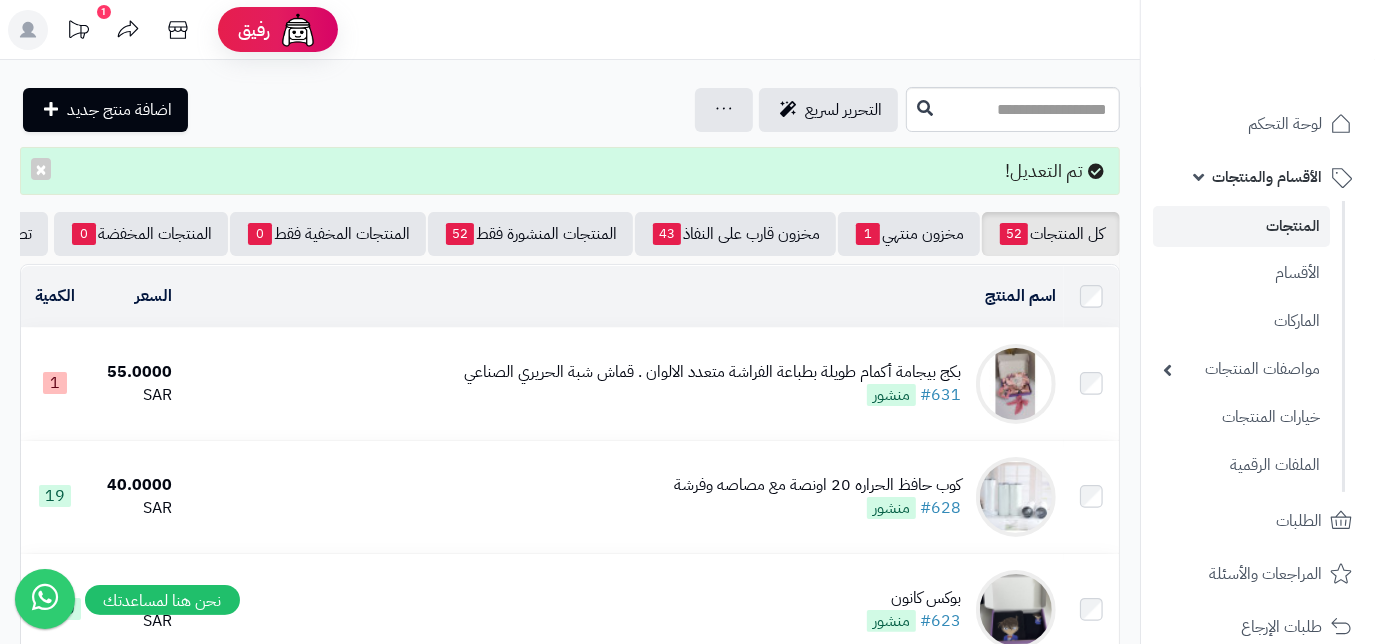 click on "بكج بيجامة أكمام طويلة بطباعة الفراشة متعدد الالوان . قماش شبة الحريري الصناعي
#[REDACTED]
منشور" at bounding box center (712, 384) 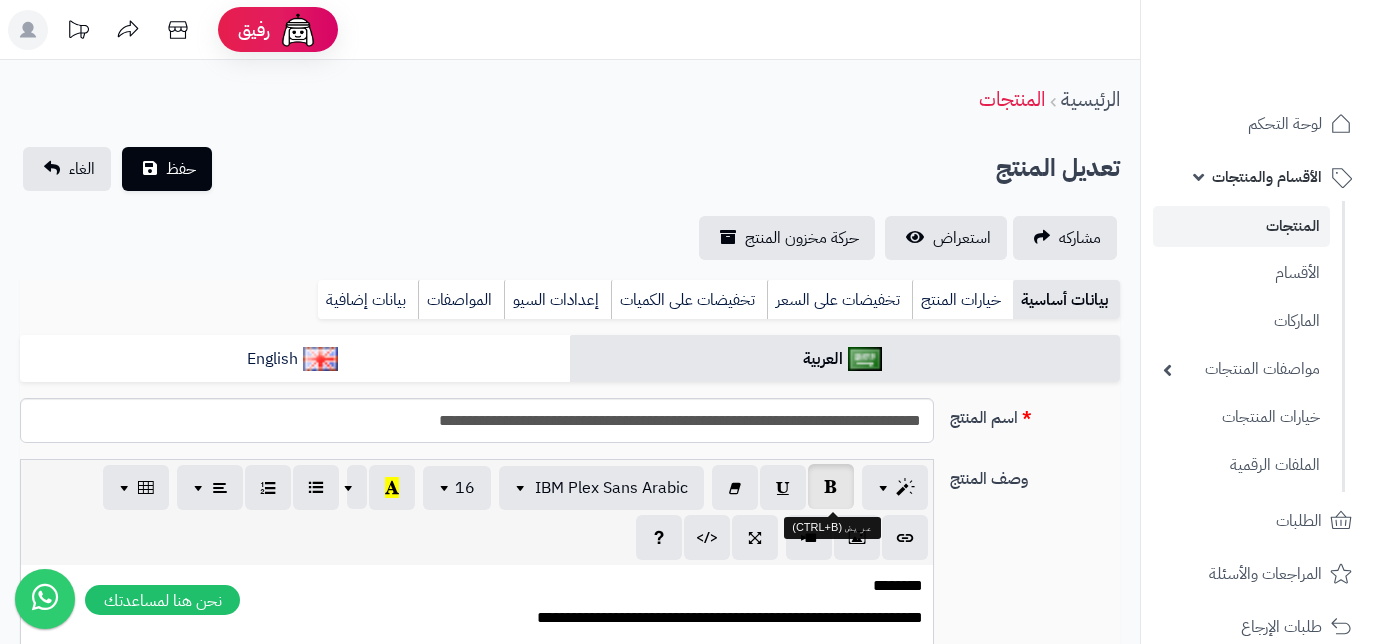 scroll, scrollTop: 0, scrollLeft: 0, axis: both 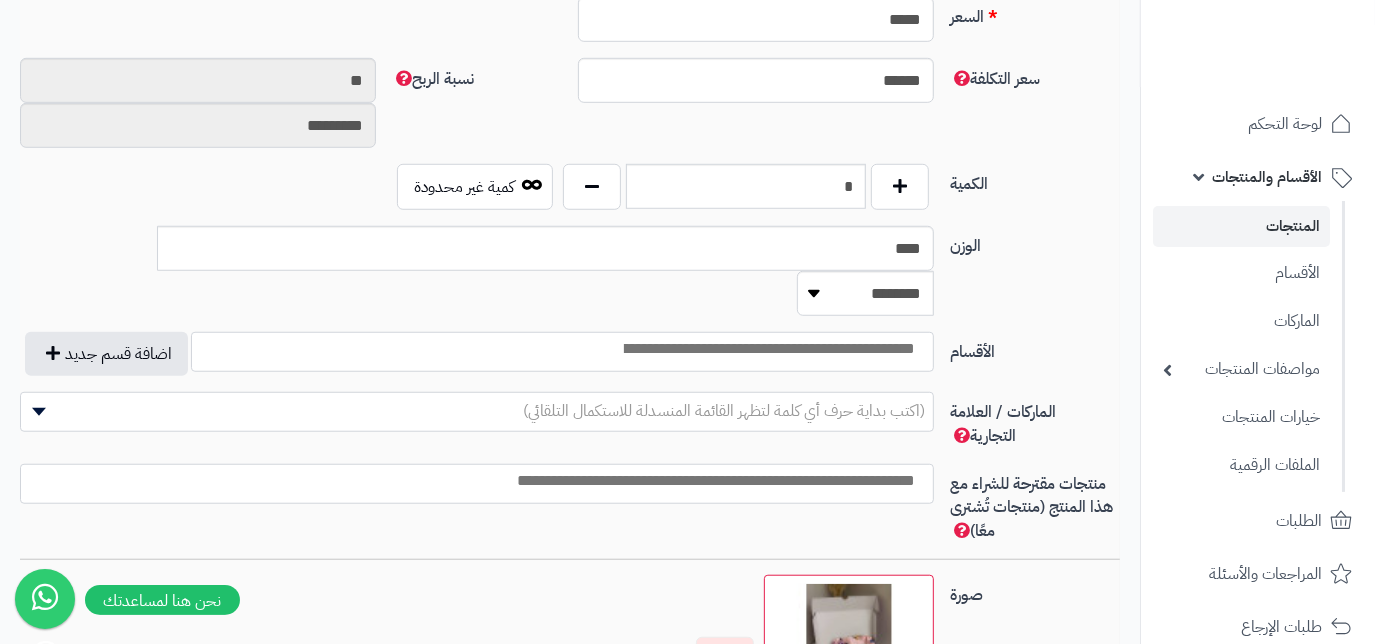 click at bounding box center [768, 349] 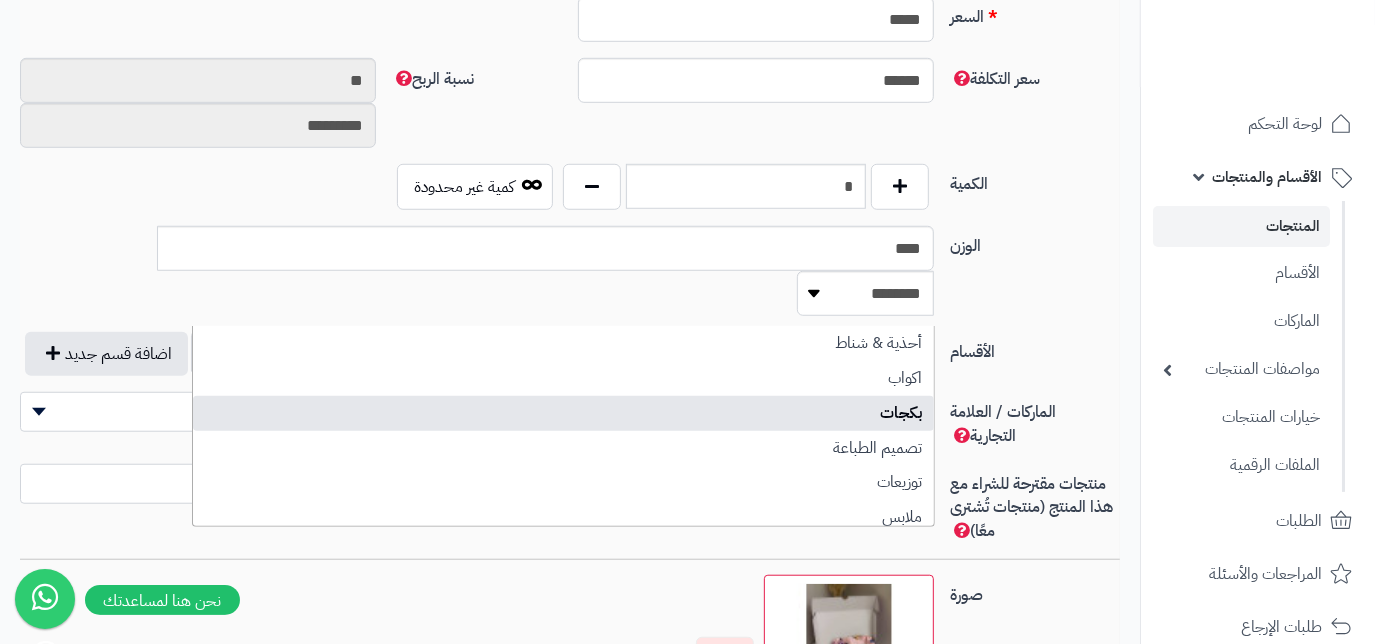 select on "***" 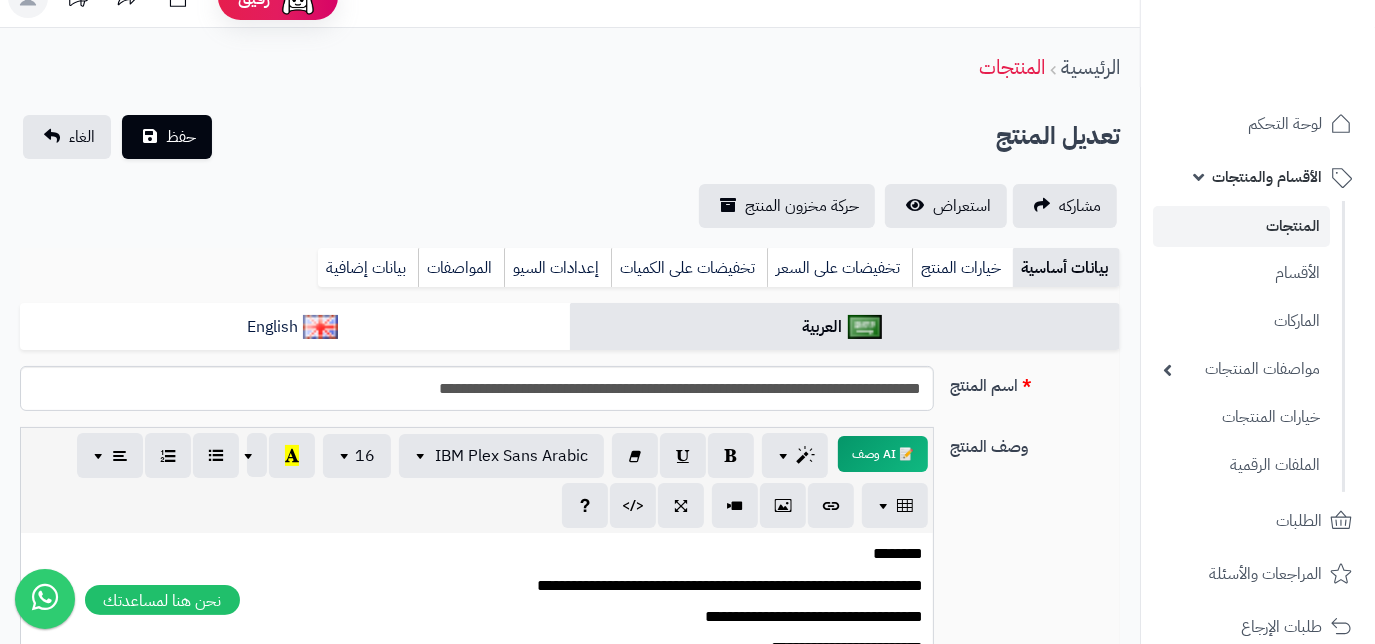 scroll, scrollTop: 0, scrollLeft: 0, axis: both 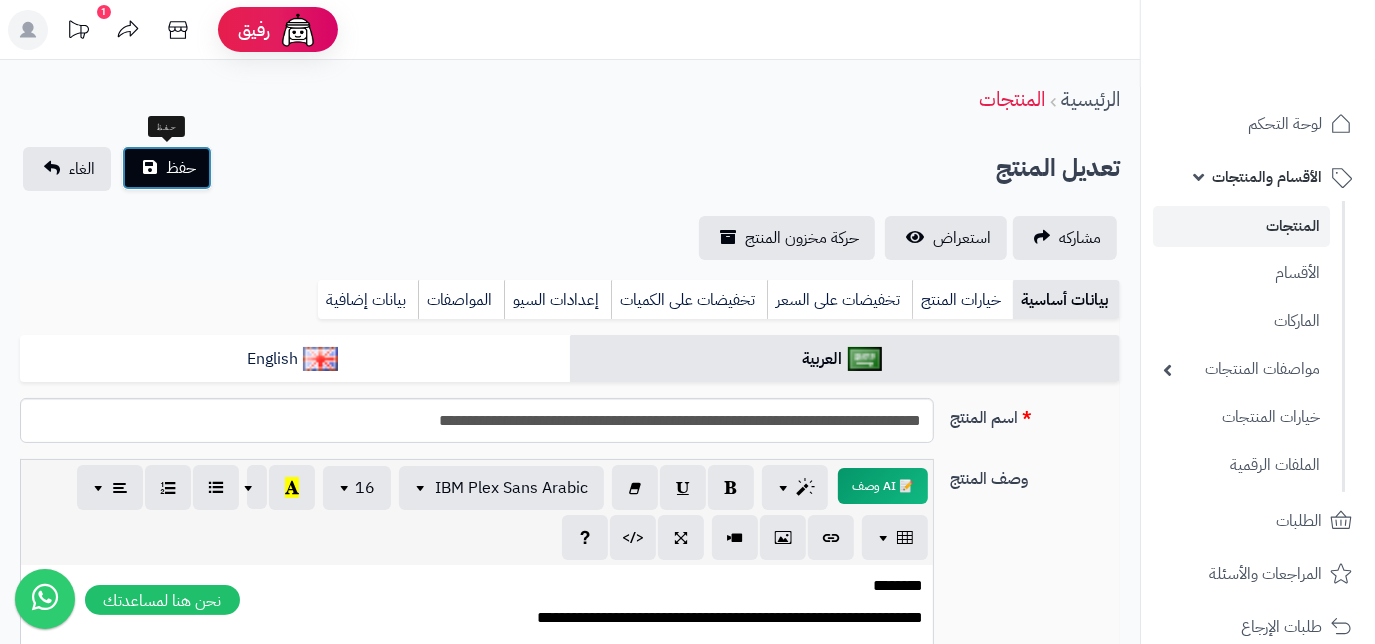 click on "حفظ" at bounding box center (167, 168) 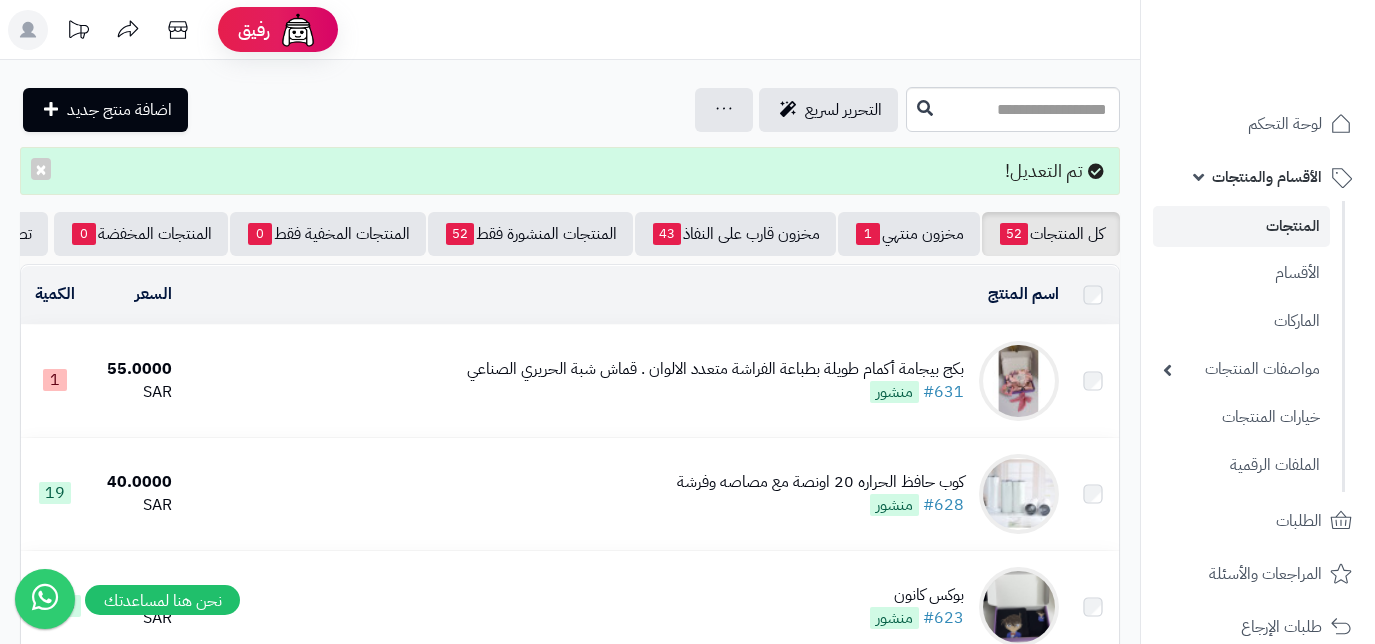 scroll, scrollTop: 0, scrollLeft: 0, axis: both 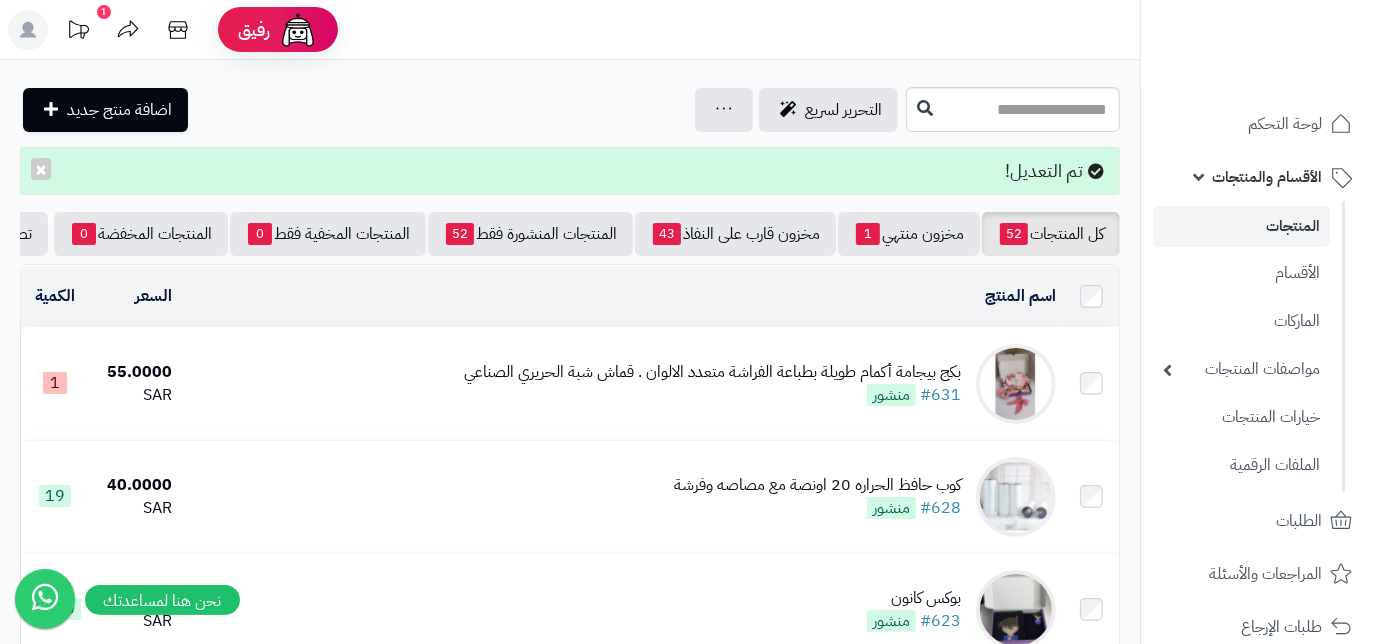 click at bounding box center (1016, 384) 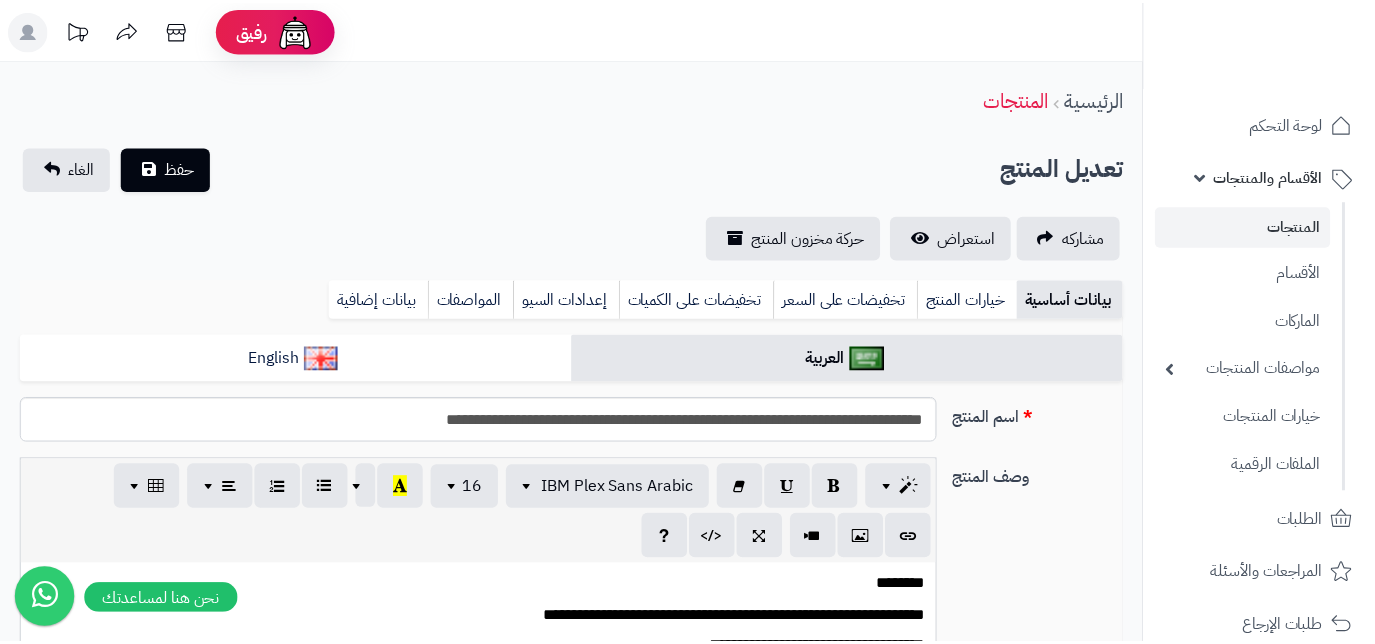 scroll, scrollTop: 0, scrollLeft: 0, axis: both 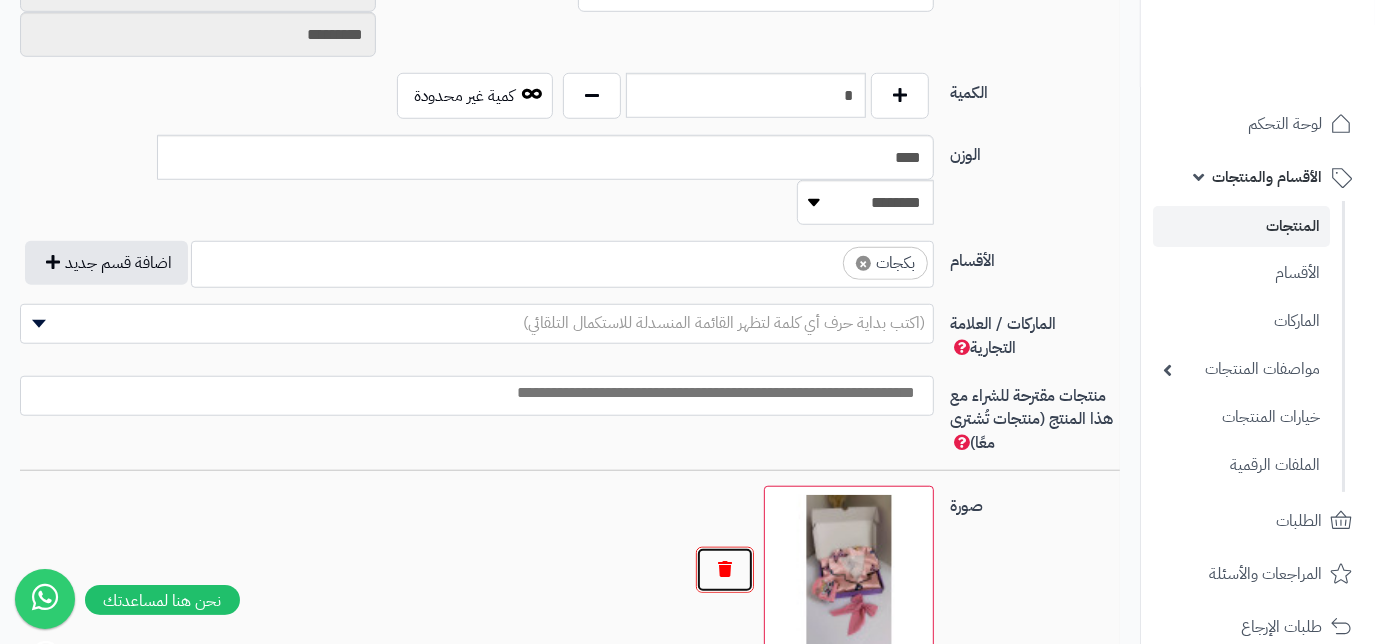click at bounding box center [725, 570] 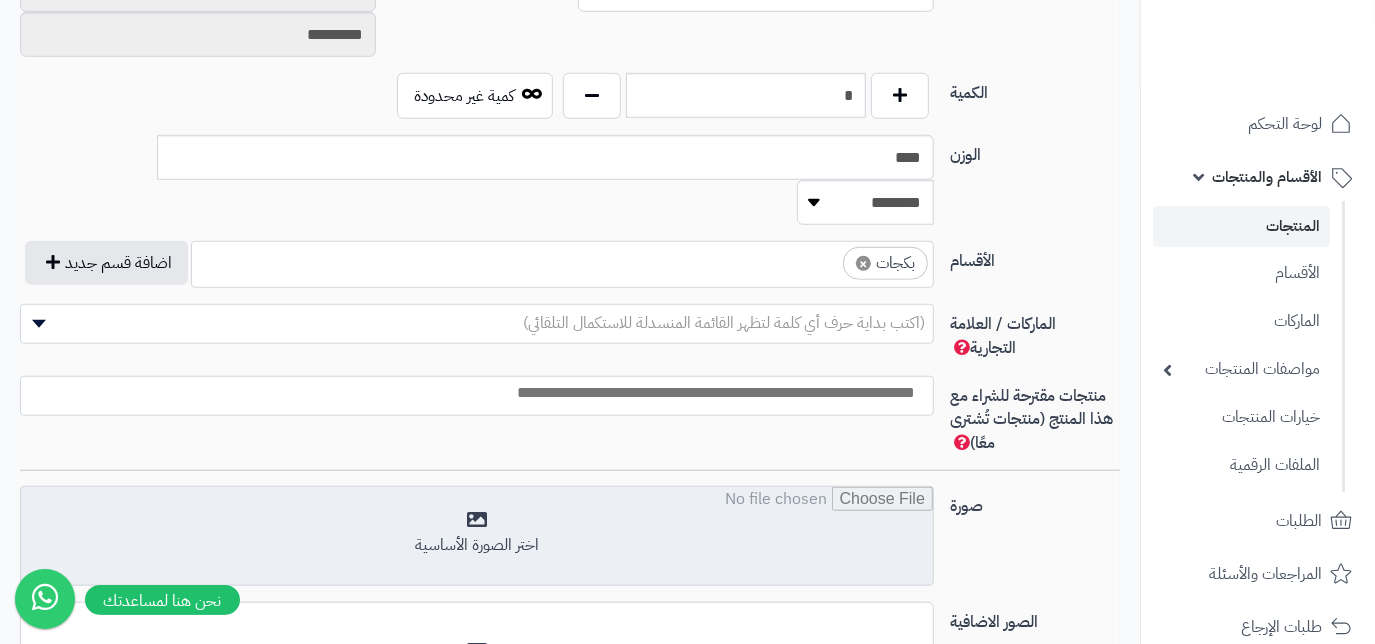click at bounding box center (477, 537) 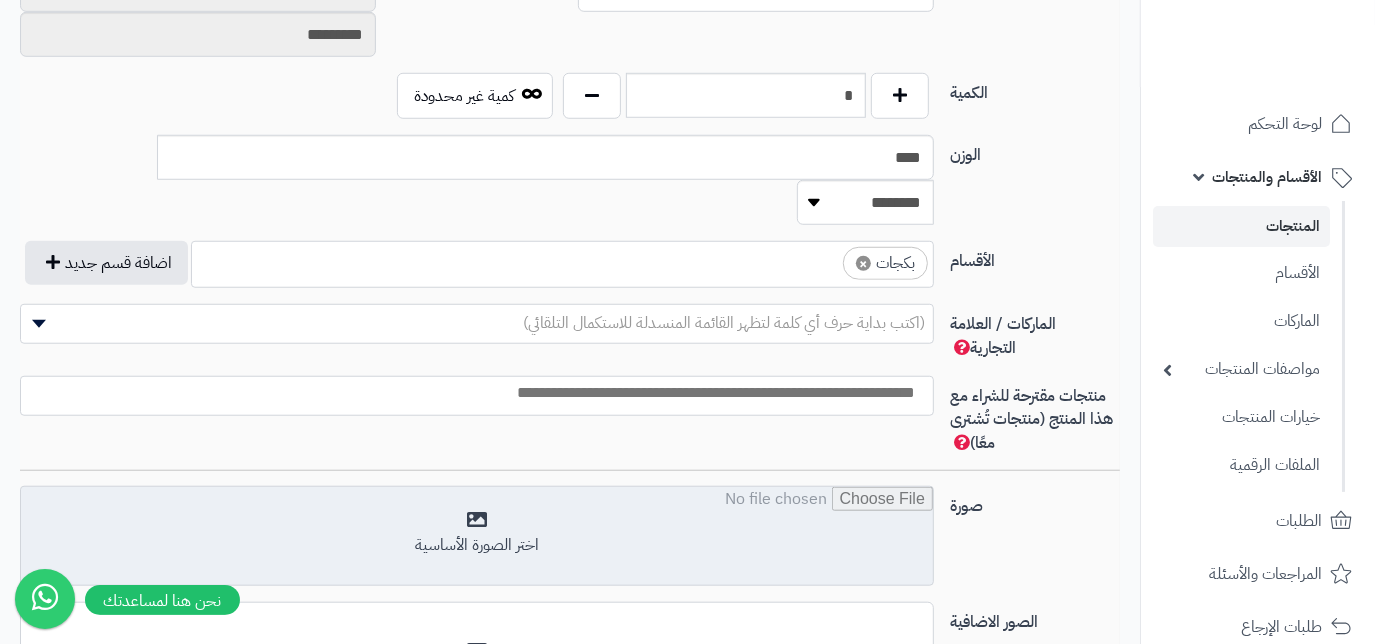 click at bounding box center [477, 537] 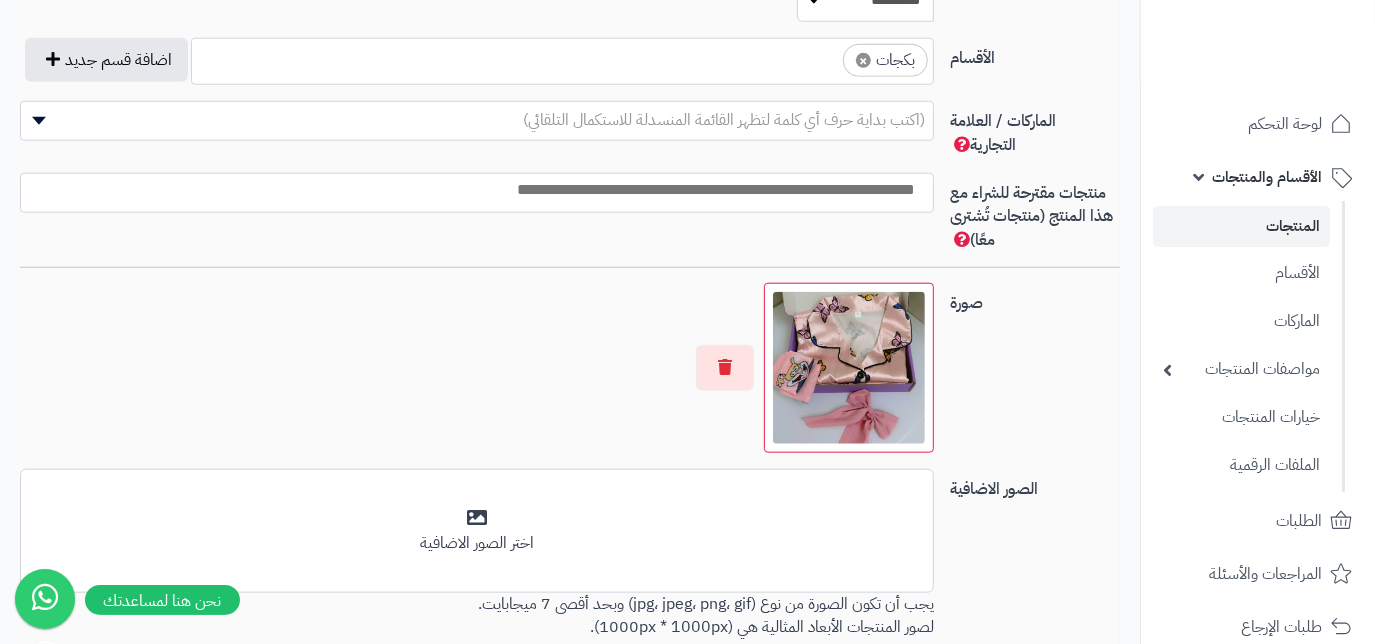 scroll, scrollTop: 1272, scrollLeft: 0, axis: vertical 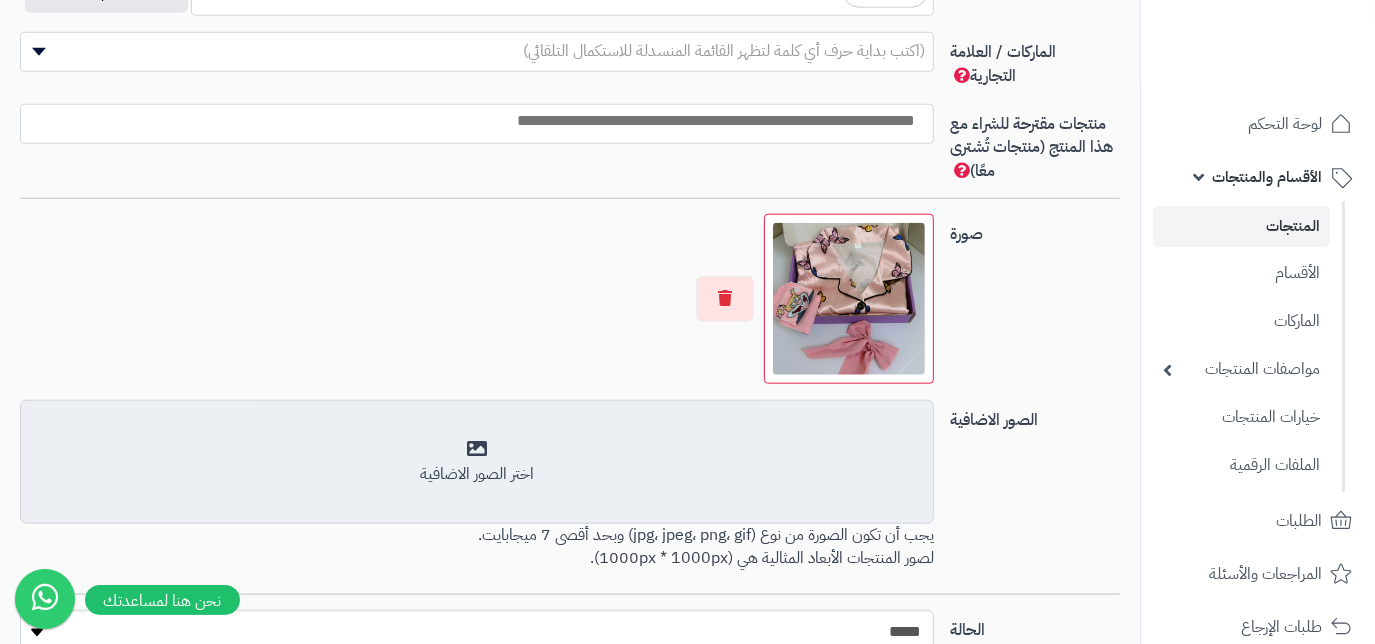 click on "اختر الصور الاضافية" at bounding box center [477, 462] 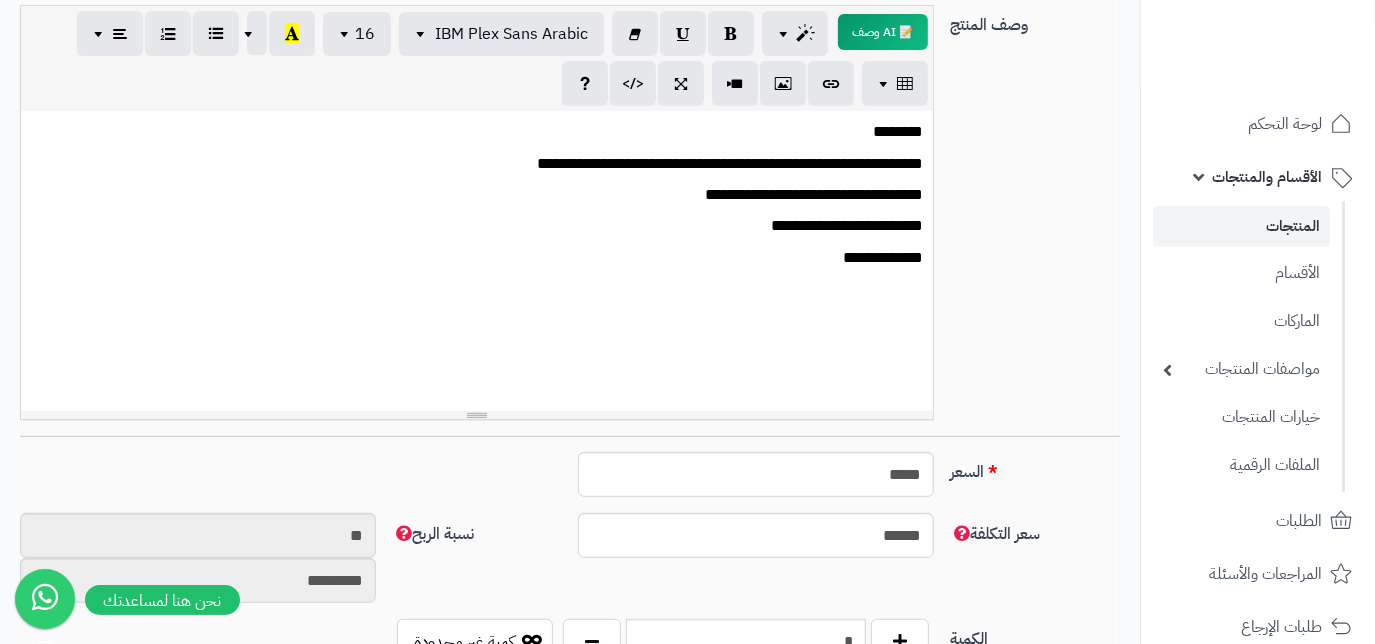 scroll, scrollTop: 0, scrollLeft: 0, axis: both 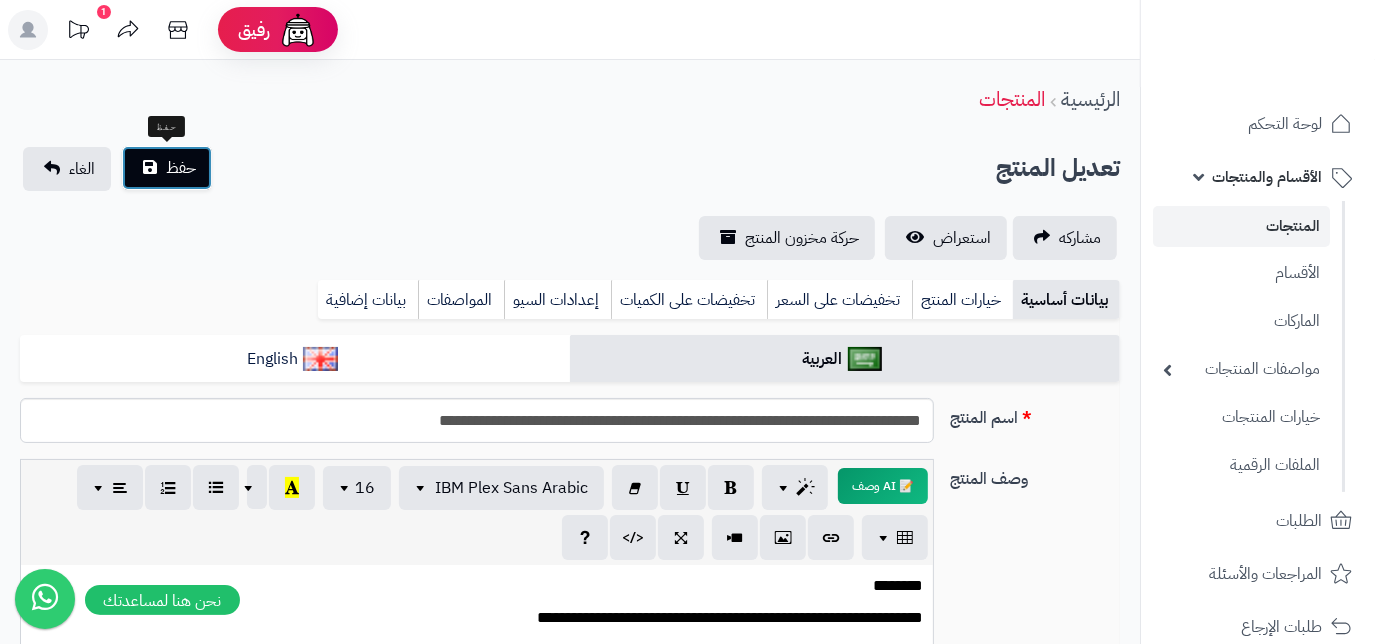 click on "حفظ" at bounding box center [181, 168] 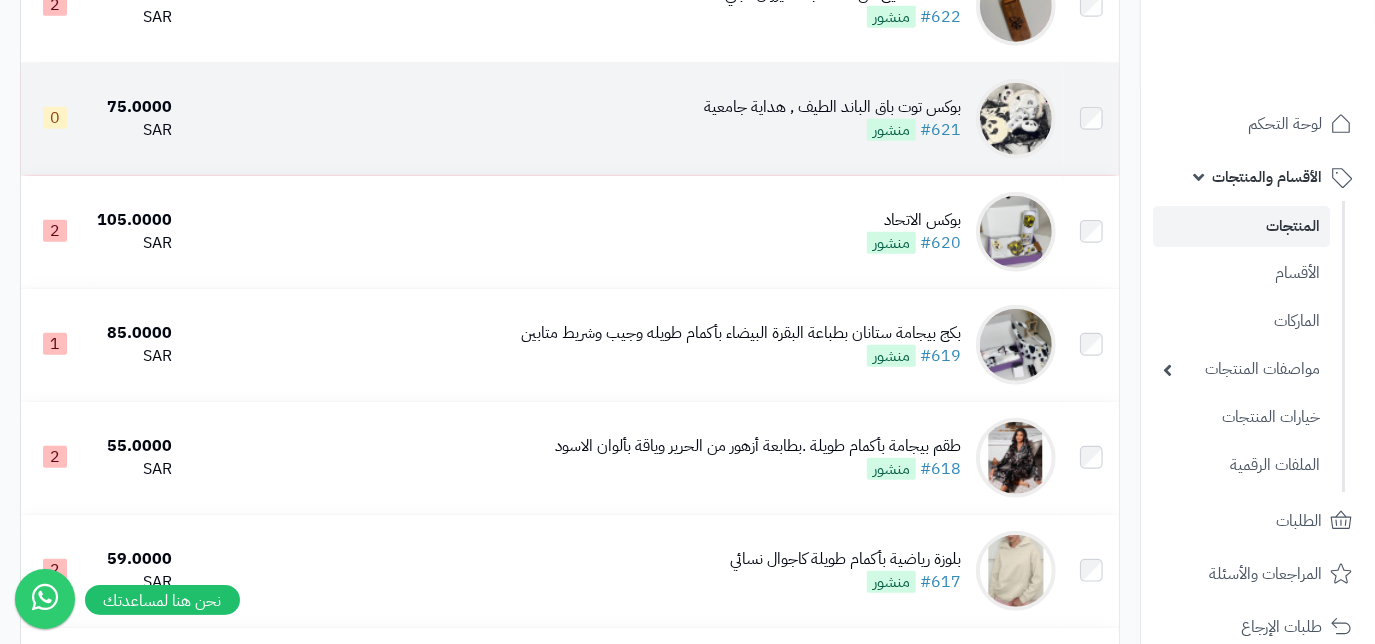 scroll, scrollTop: 727, scrollLeft: 0, axis: vertical 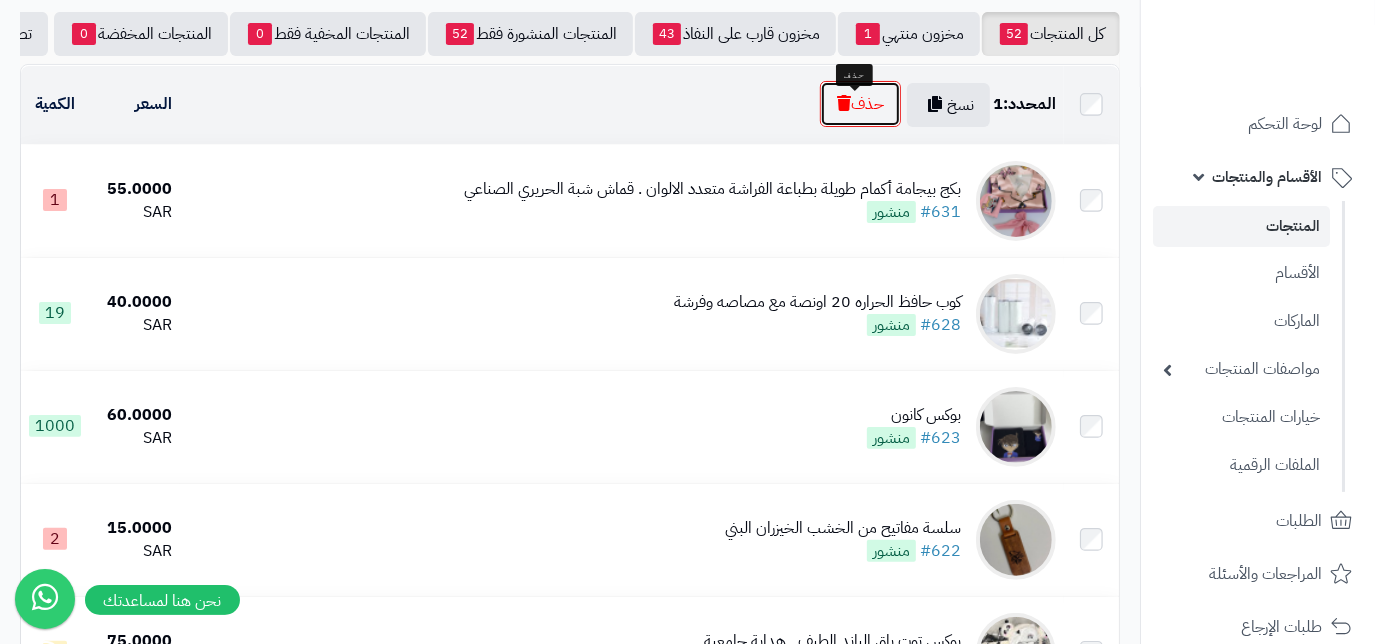 click on "حذف" at bounding box center (860, 104) 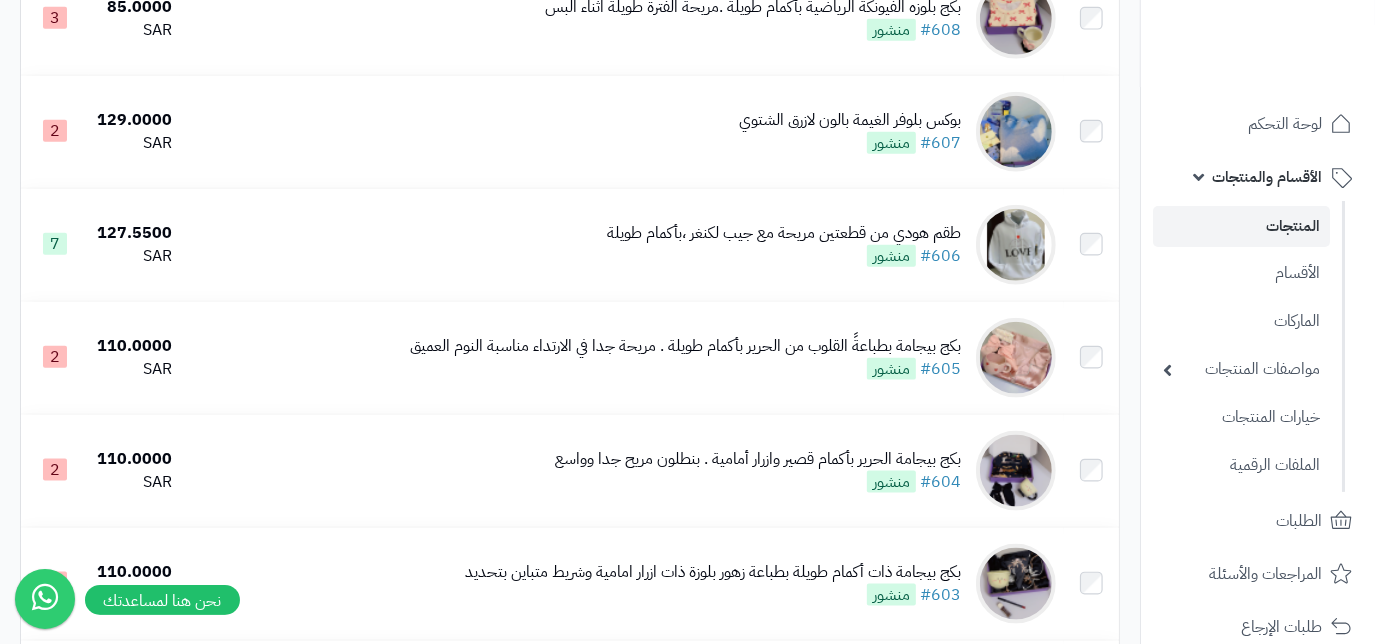 scroll, scrollTop: 1473, scrollLeft: 0, axis: vertical 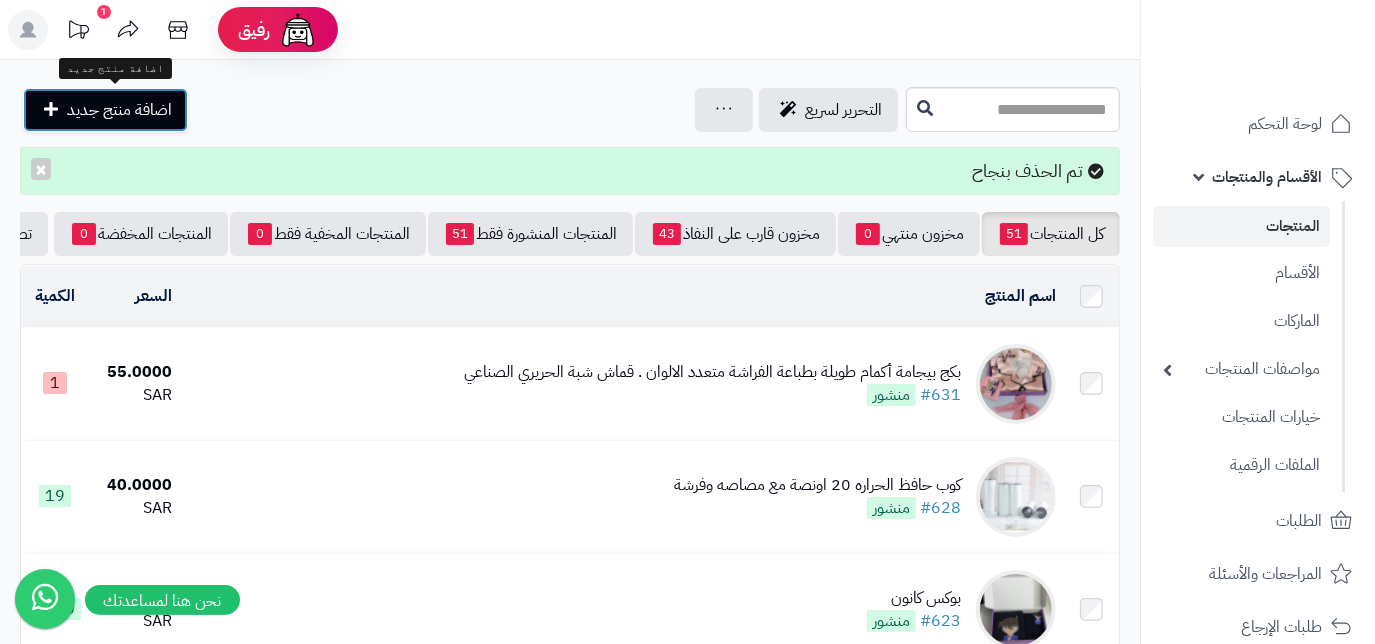 click on "اضافة منتج جديد" at bounding box center [119, 110] 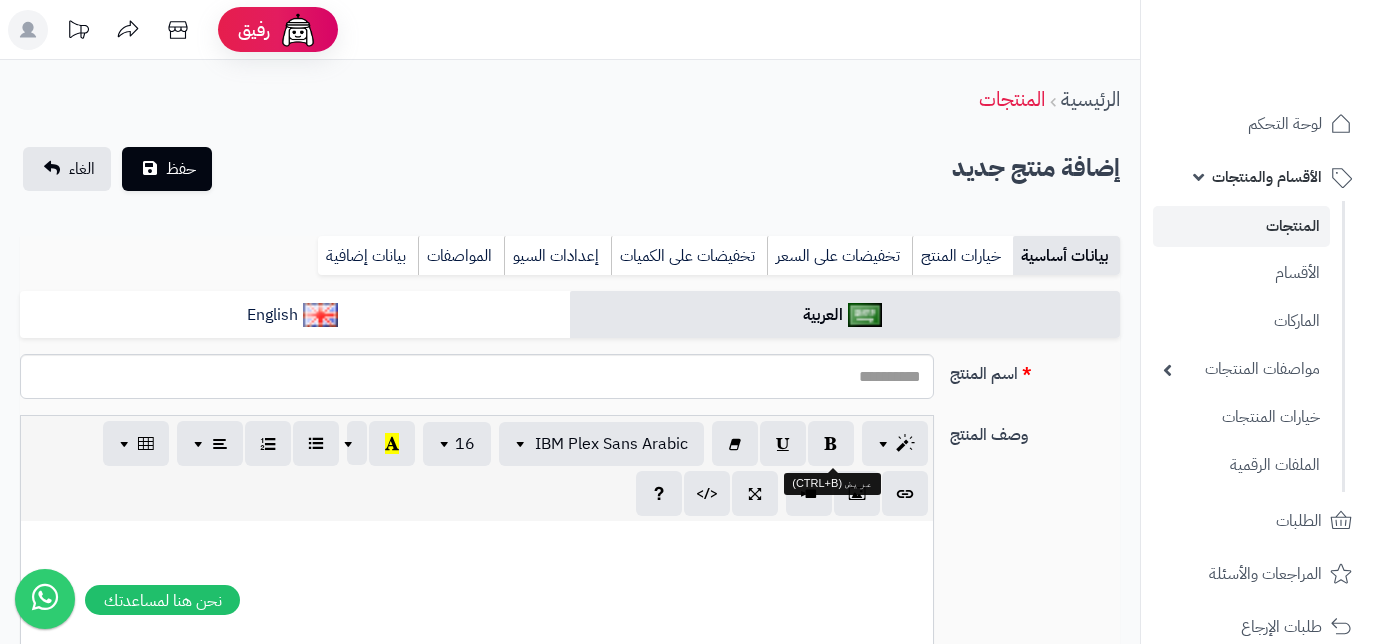 select 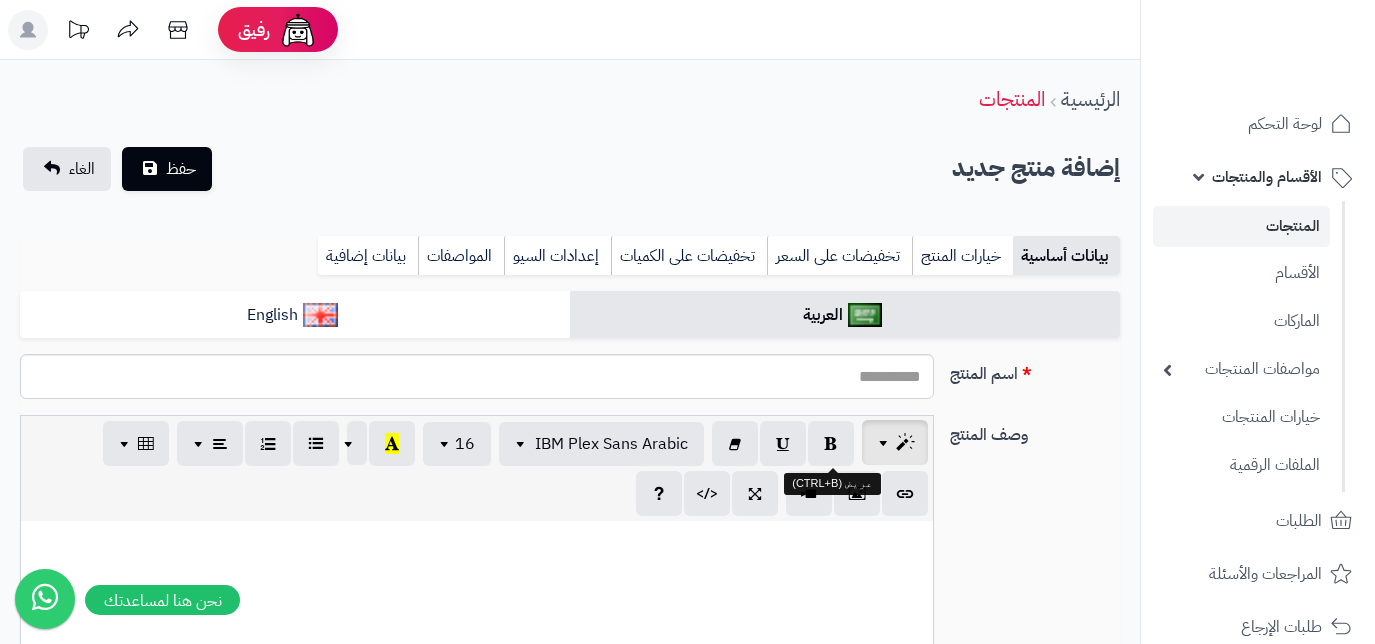 scroll, scrollTop: 0, scrollLeft: 0, axis: both 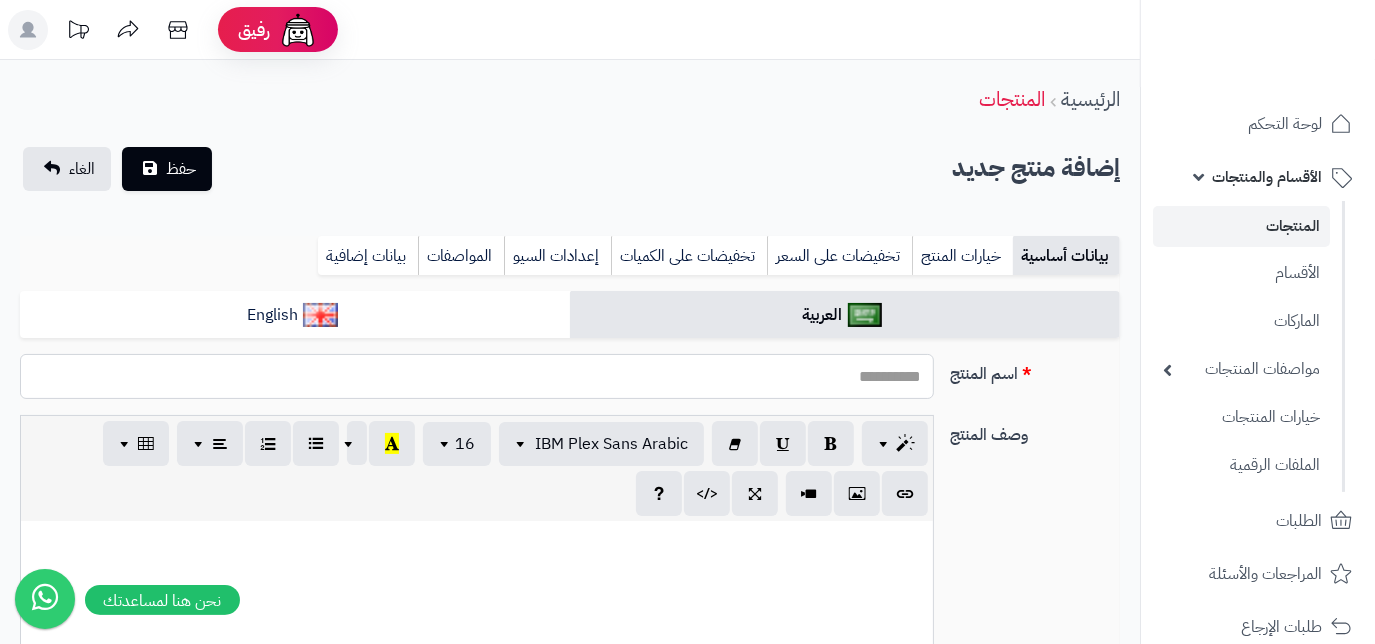 click on "اسم المنتج" at bounding box center (477, 376) 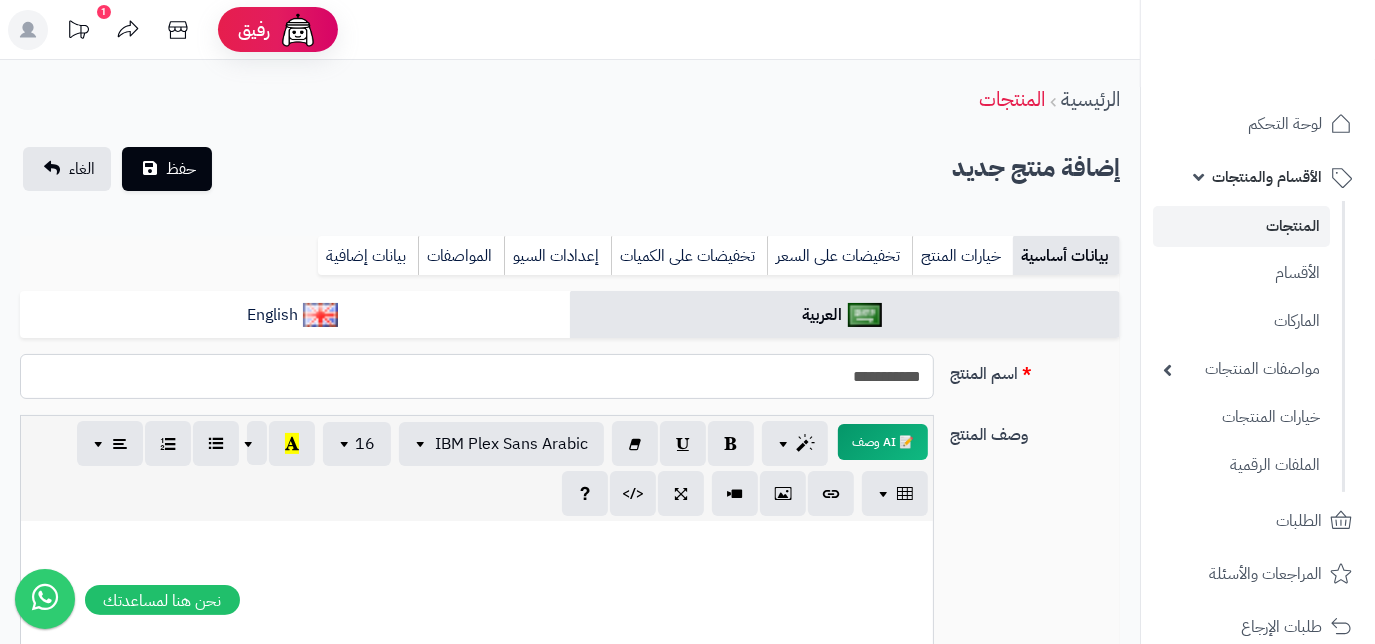 click on "**********" at bounding box center [477, 376] 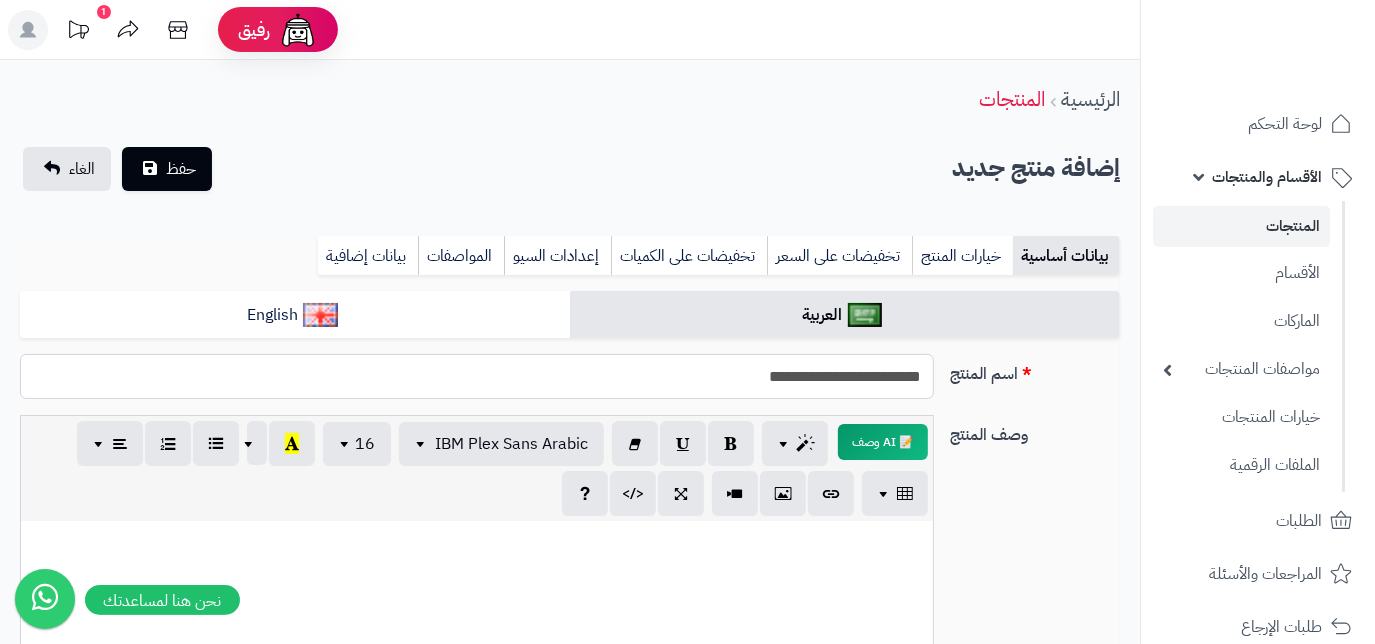 click on "**********" at bounding box center [477, 376] 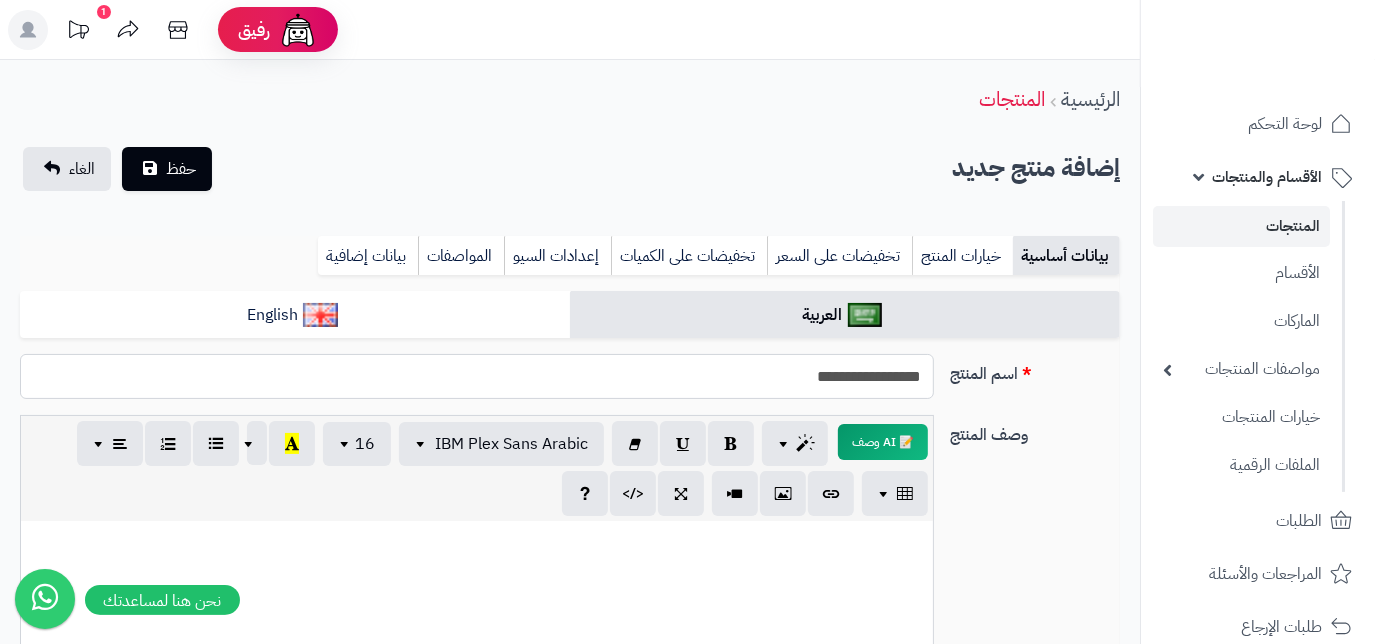click on "**********" at bounding box center (477, 376) 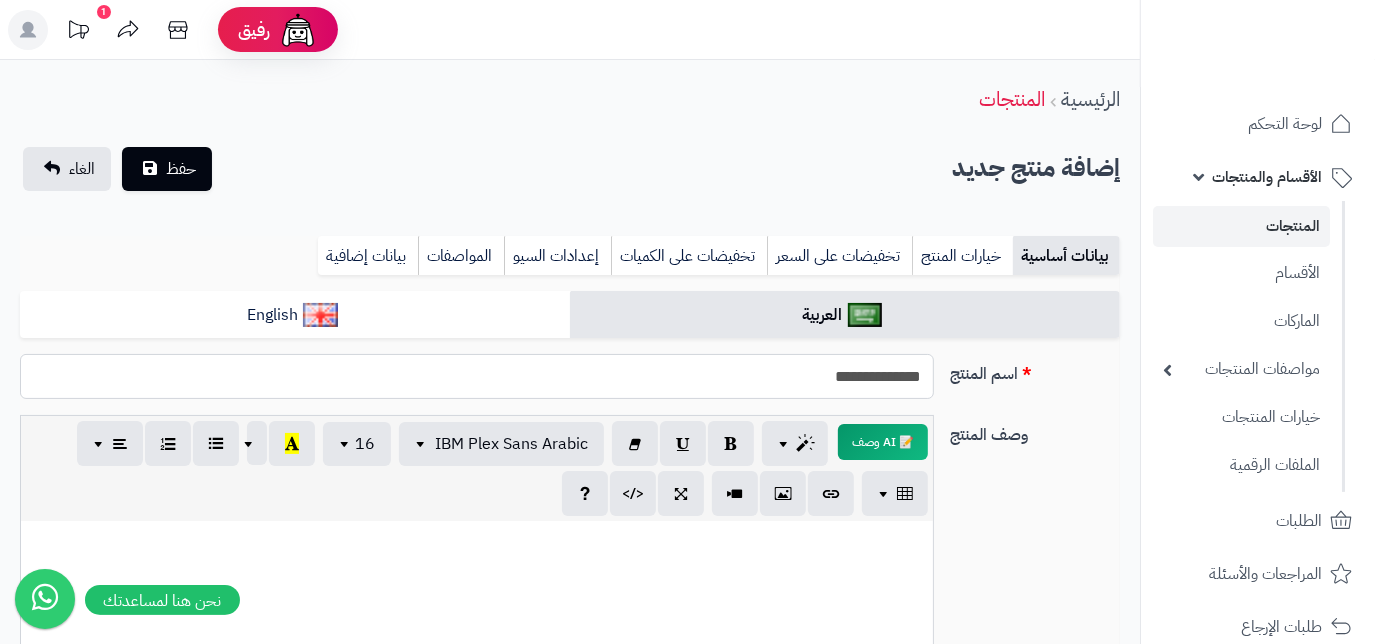 click on "**********" at bounding box center (477, 376) 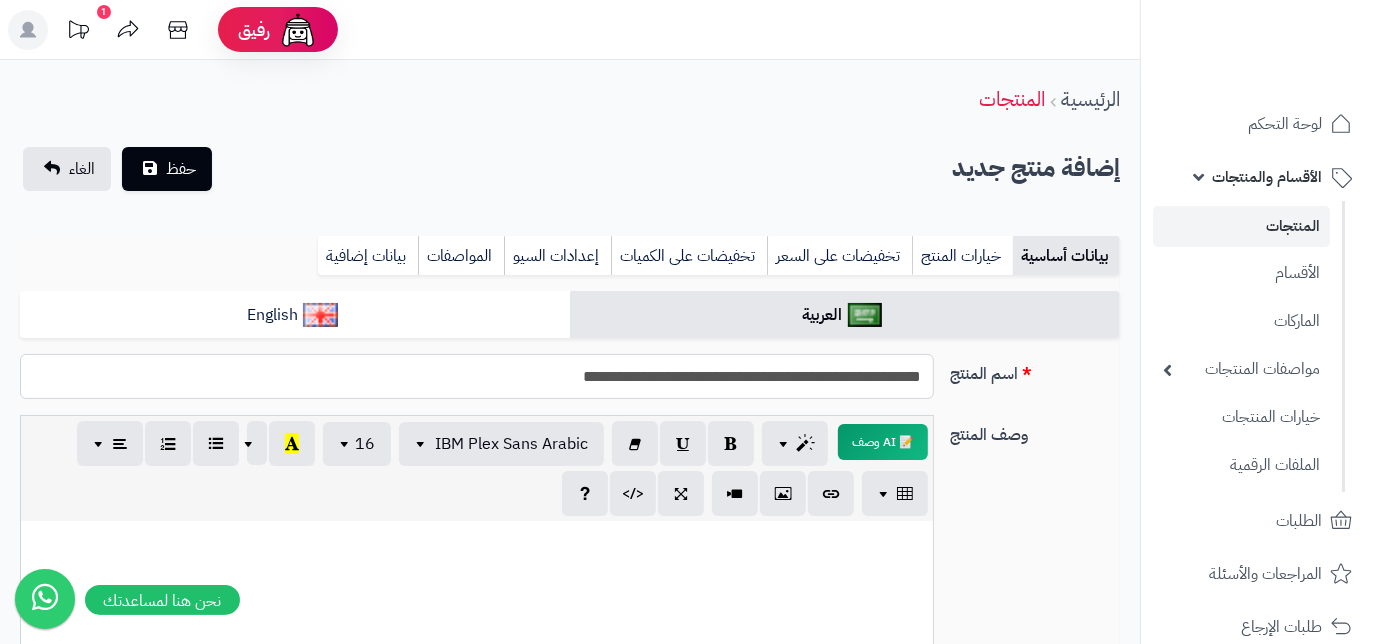 click on "**********" at bounding box center [477, 376] 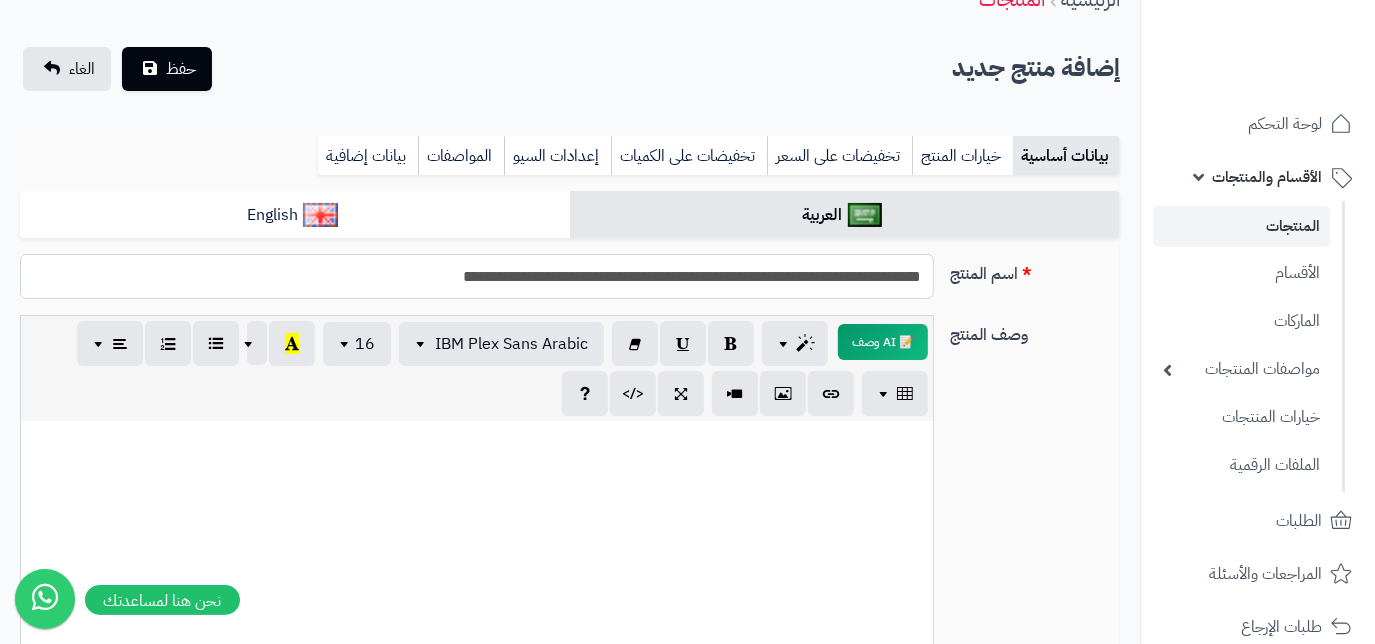 scroll, scrollTop: 272, scrollLeft: 0, axis: vertical 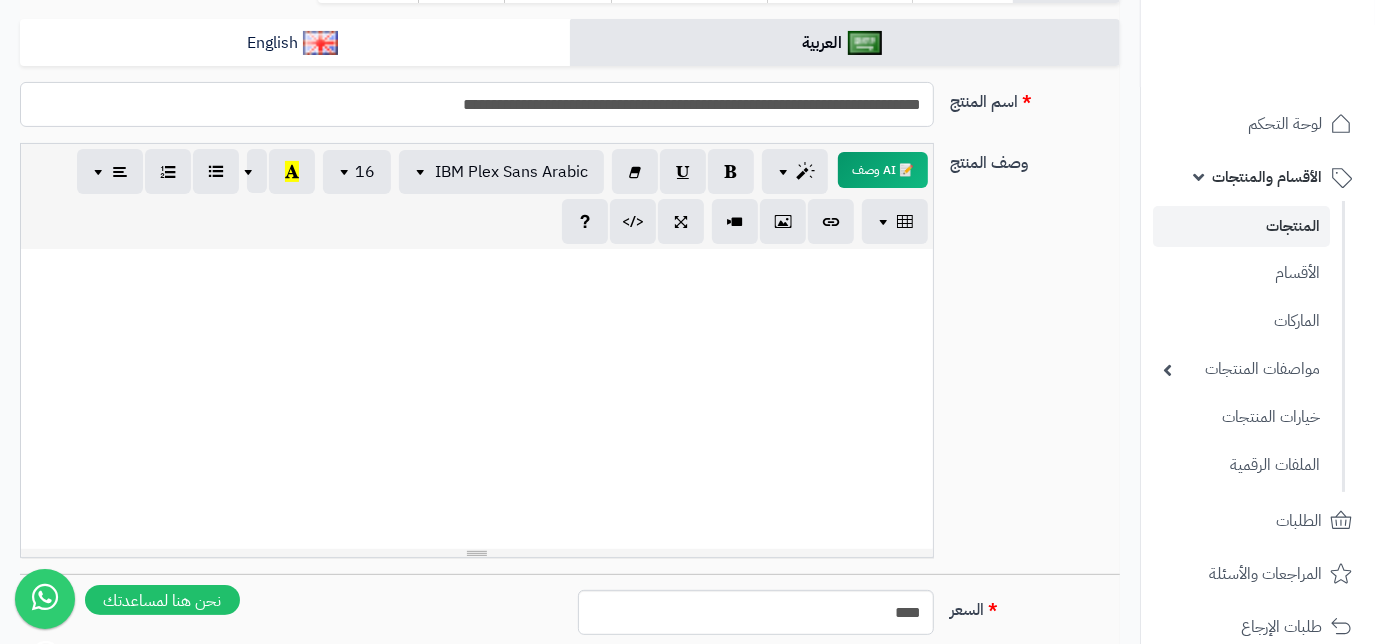type on "**********" 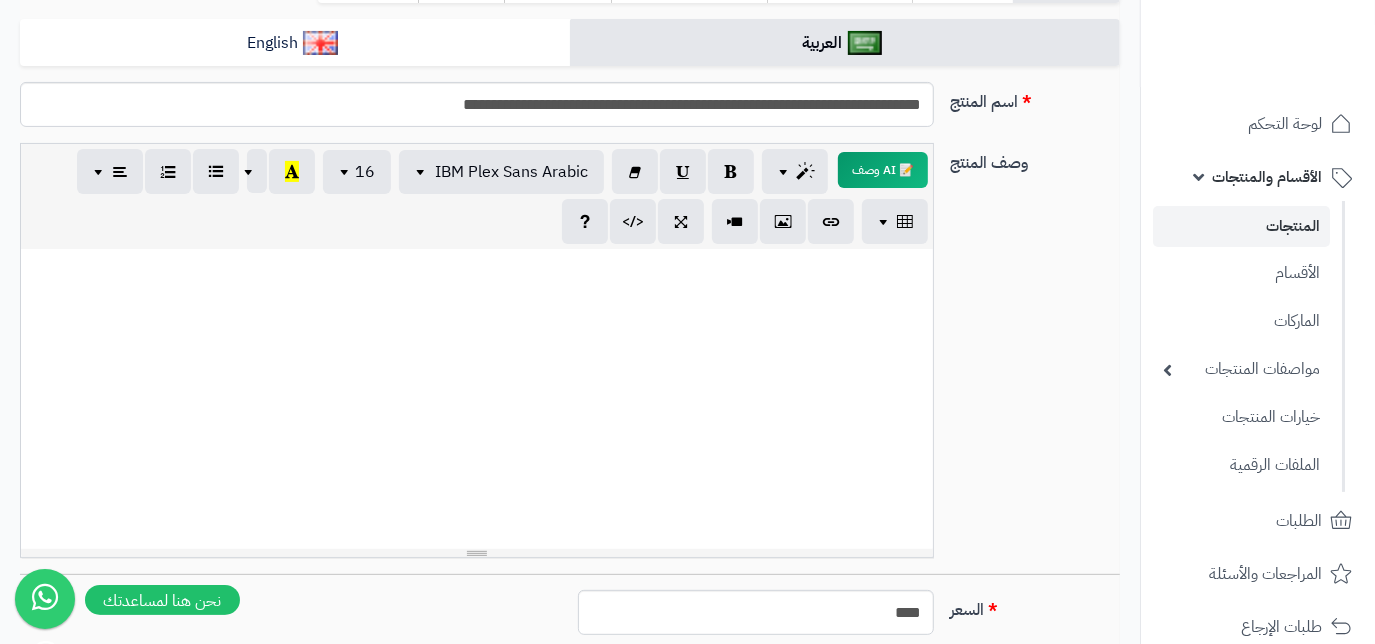 click at bounding box center [477, 270] 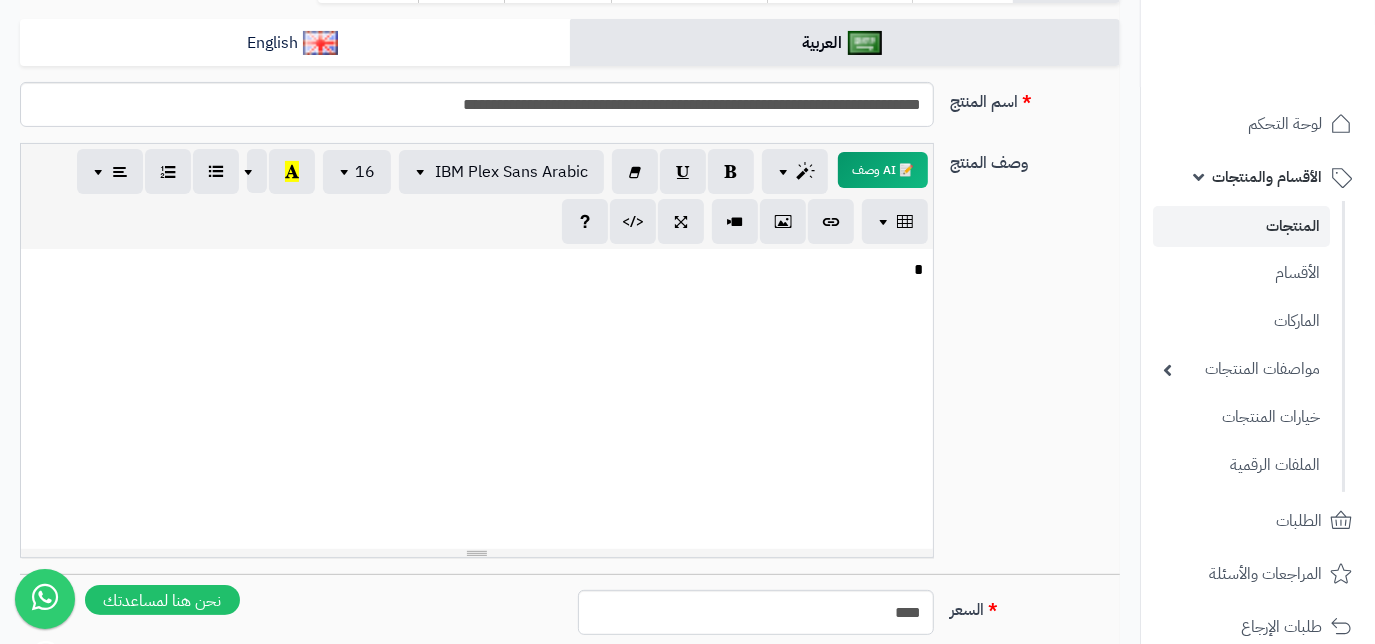 type 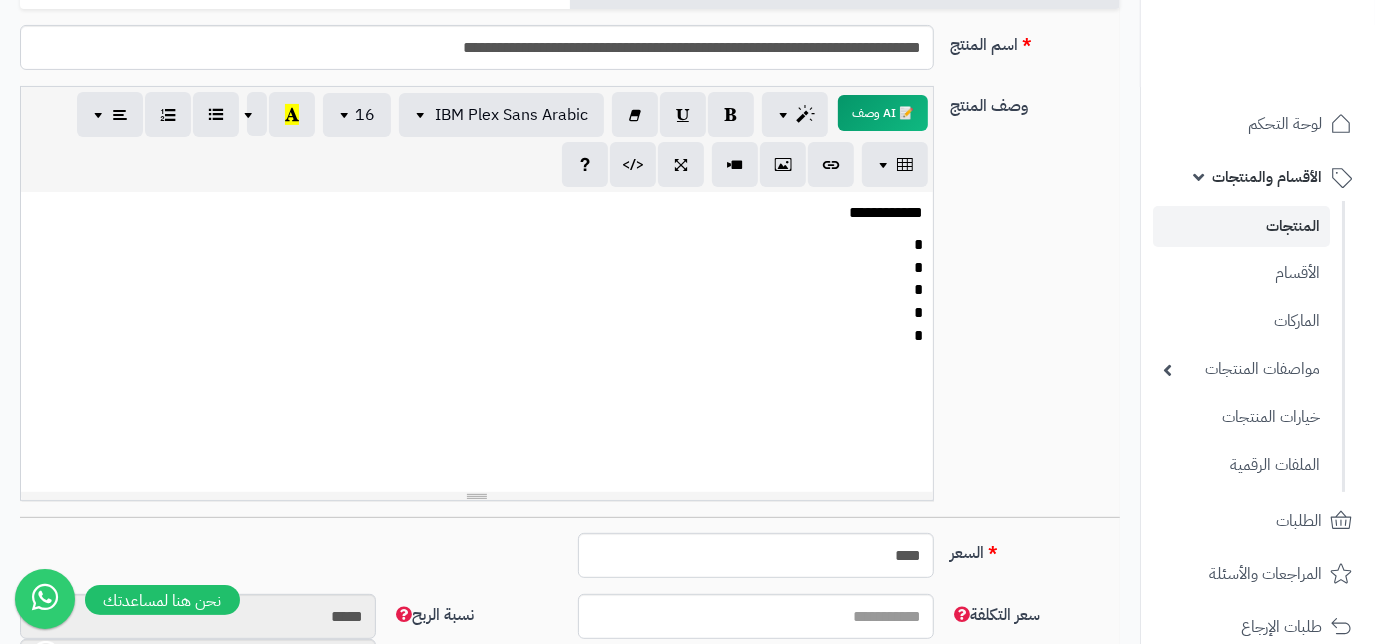 scroll, scrollTop: 545, scrollLeft: 0, axis: vertical 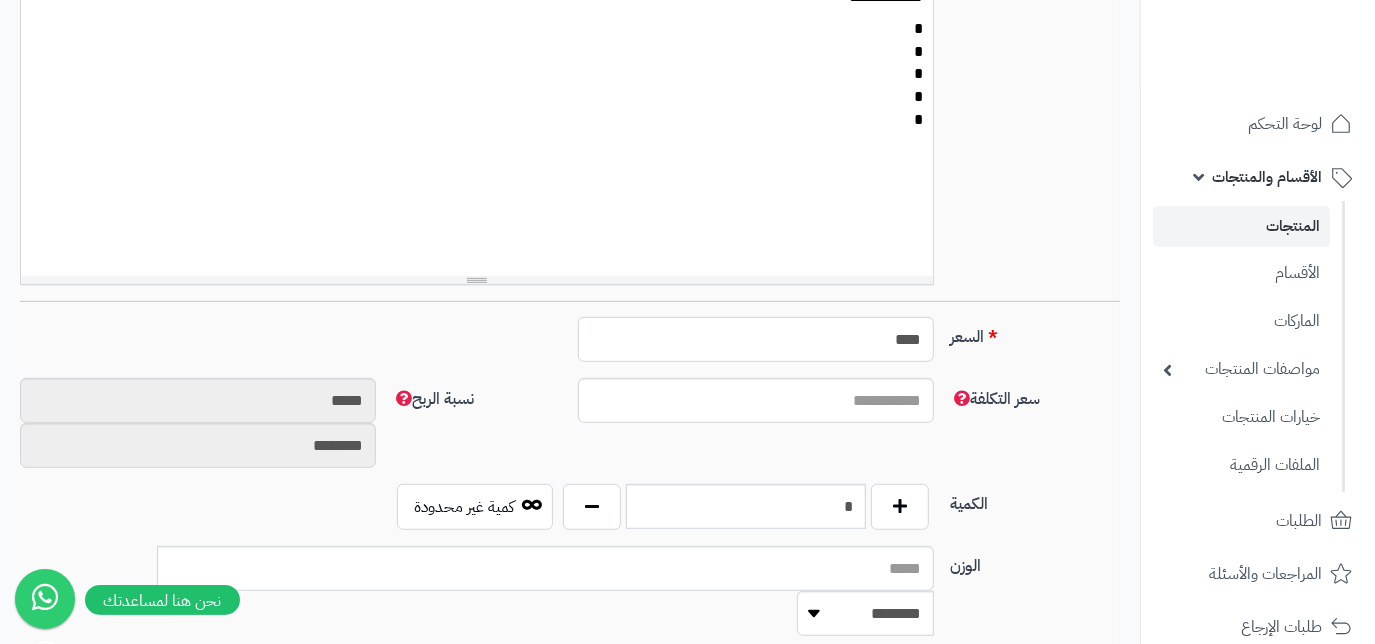 click on "****" at bounding box center (756, 339) 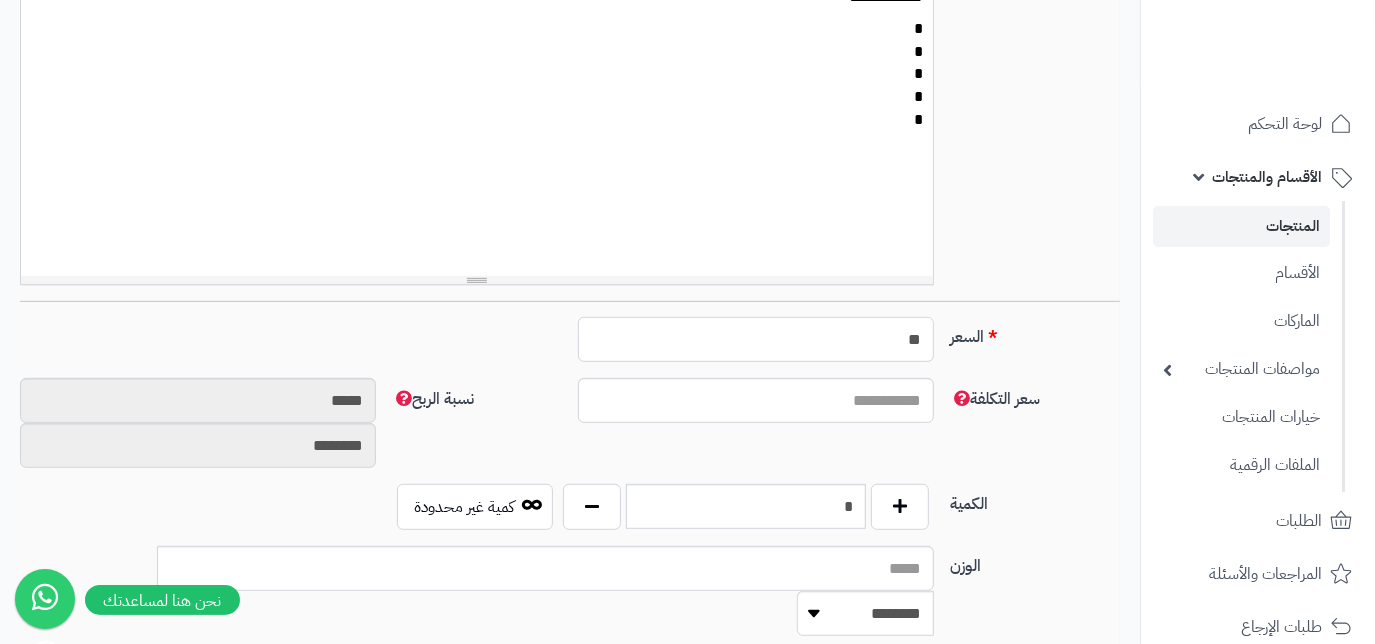 type on "*" 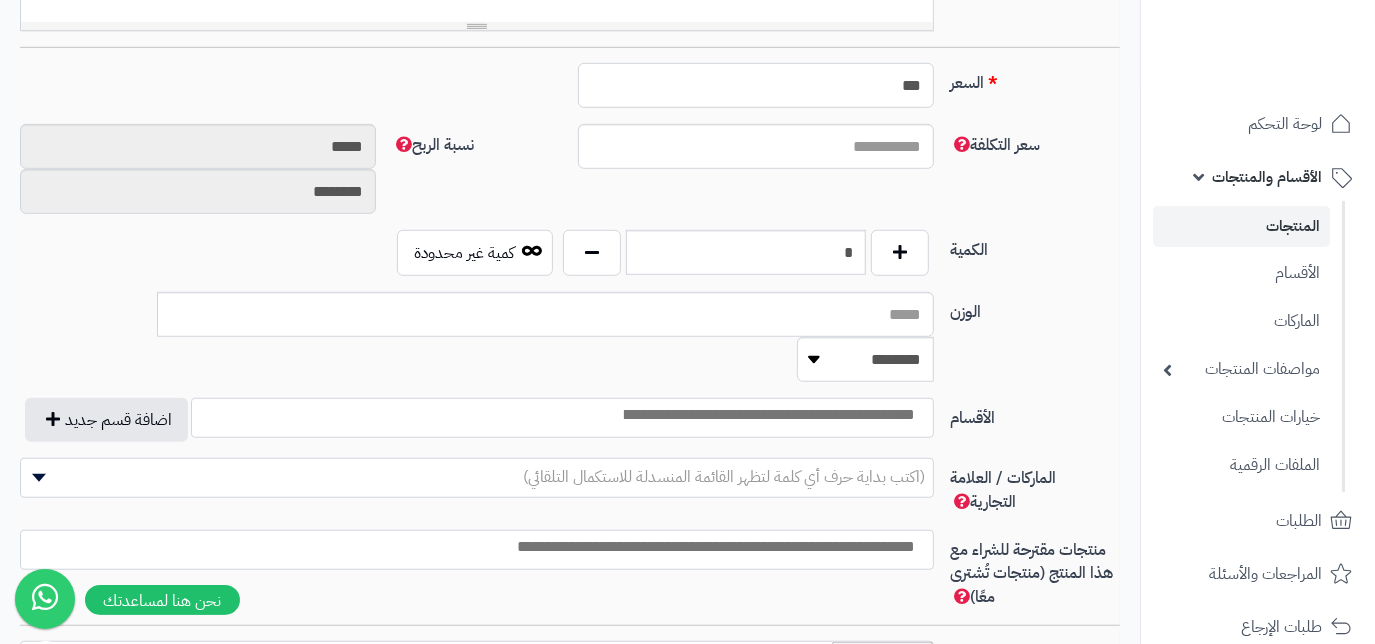 scroll, scrollTop: 818, scrollLeft: 0, axis: vertical 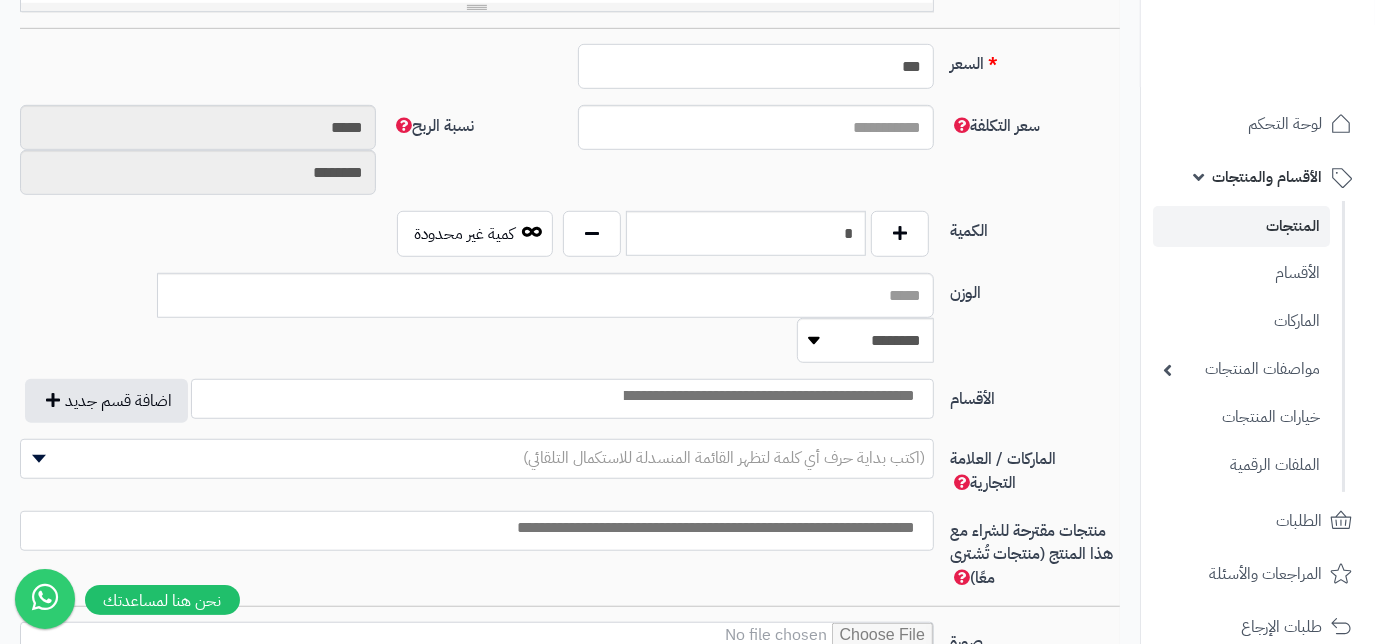 type on "***" 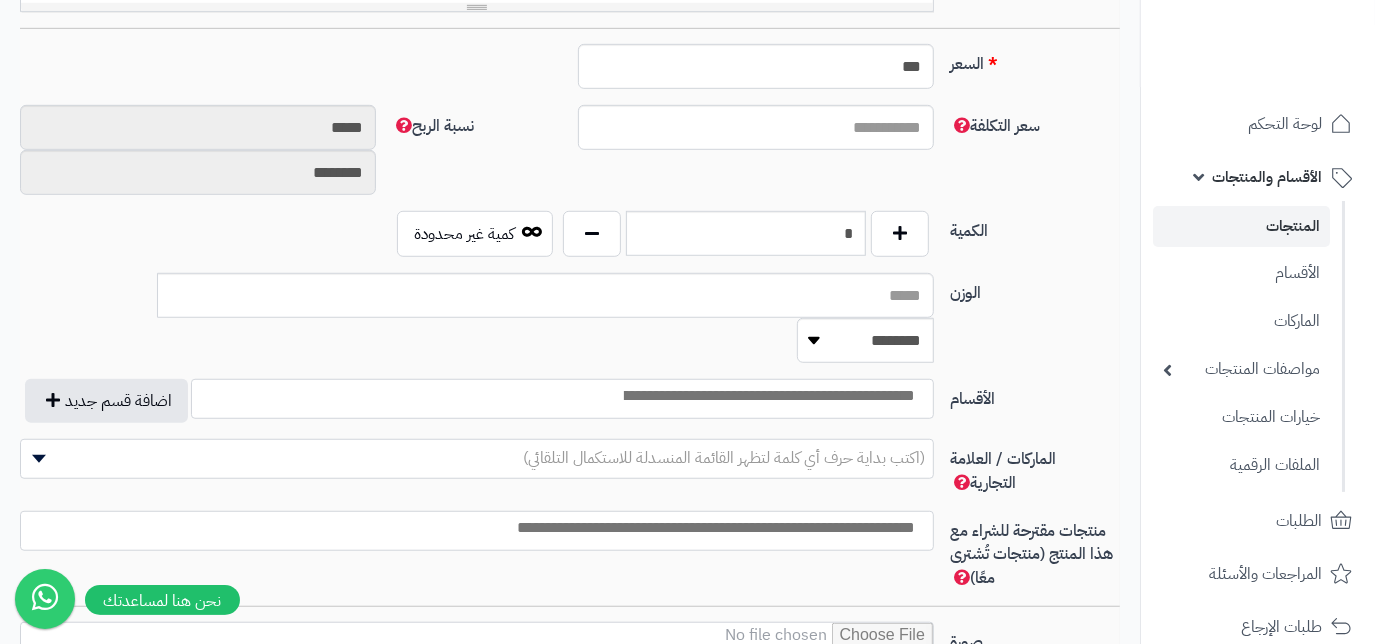click at bounding box center [768, 396] 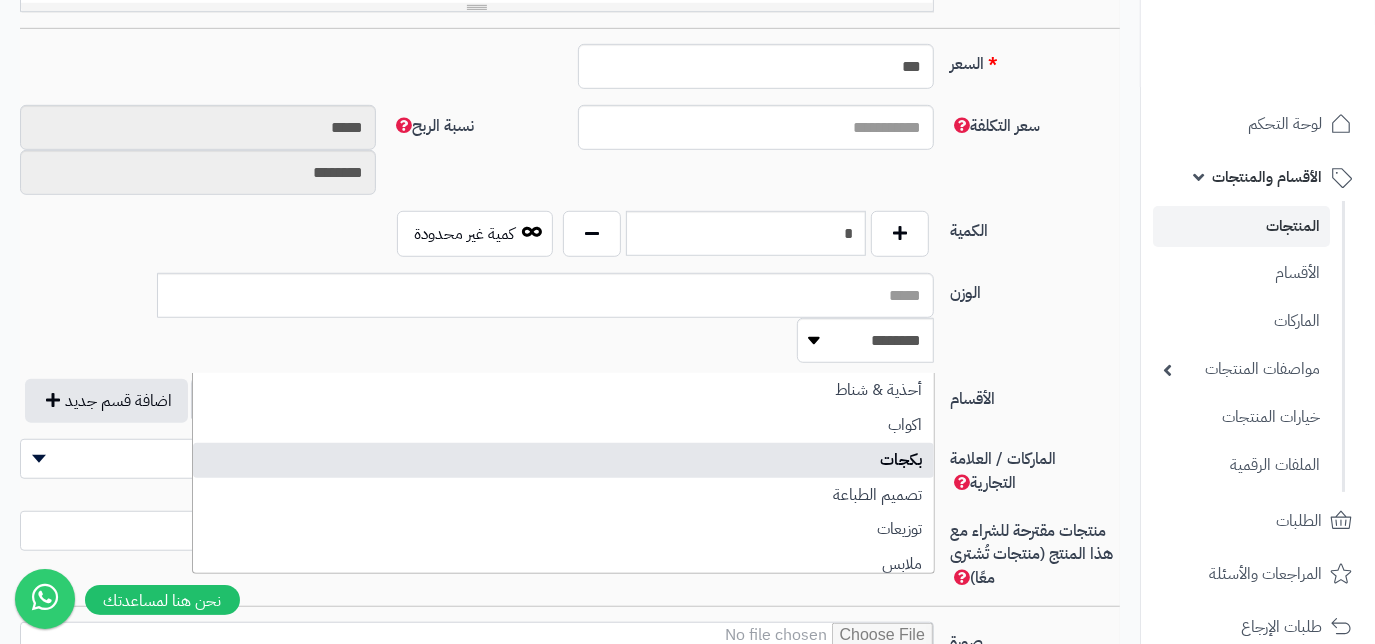 select on "***" 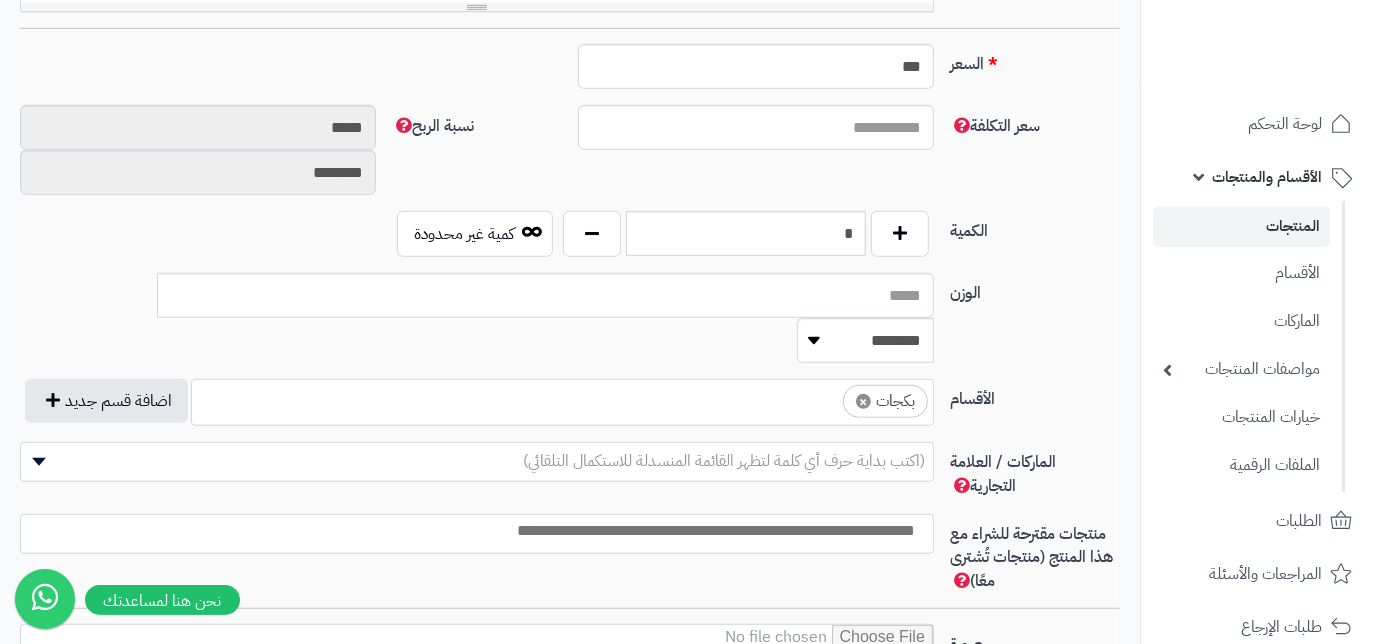 scroll, scrollTop: 1000, scrollLeft: 0, axis: vertical 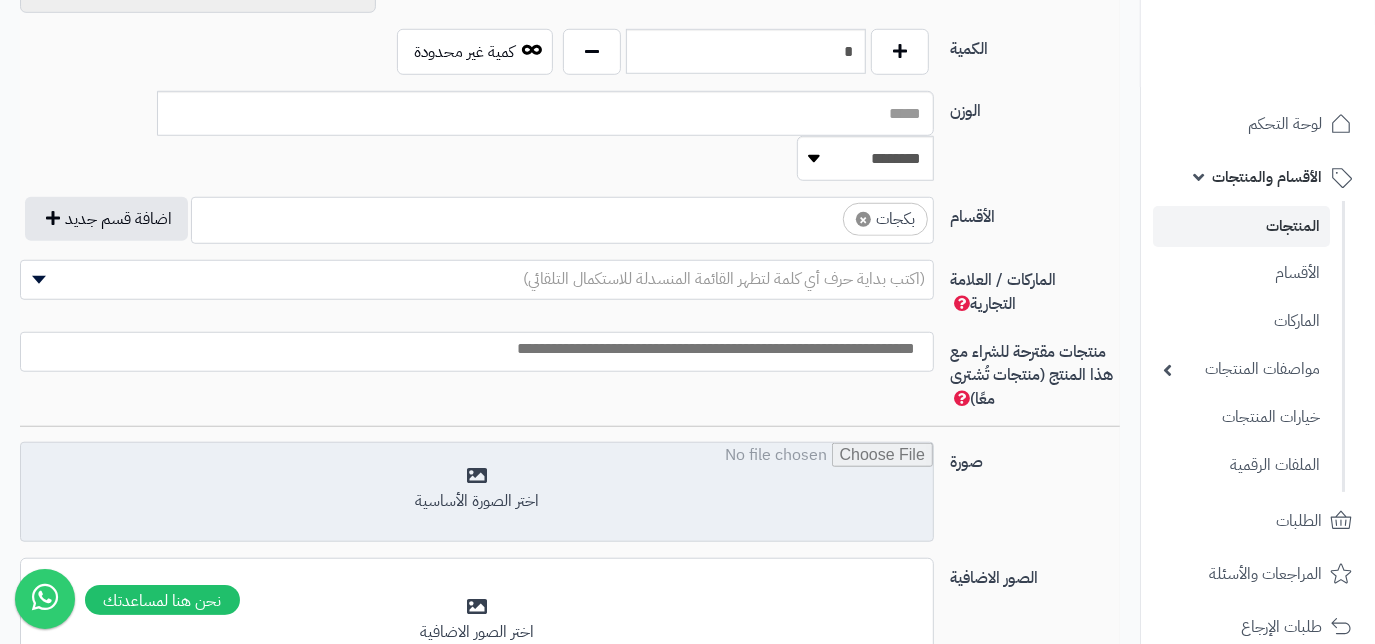 click at bounding box center [477, 493] 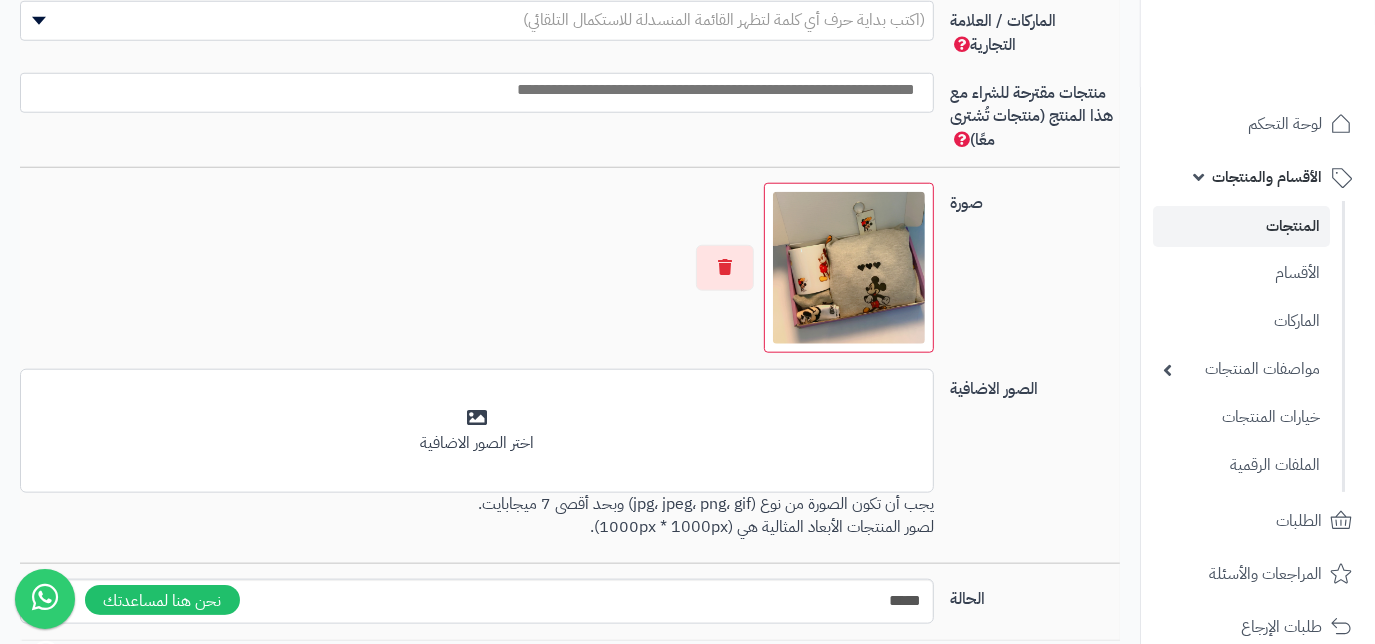 scroll, scrollTop: 1272, scrollLeft: 0, axis: vertical 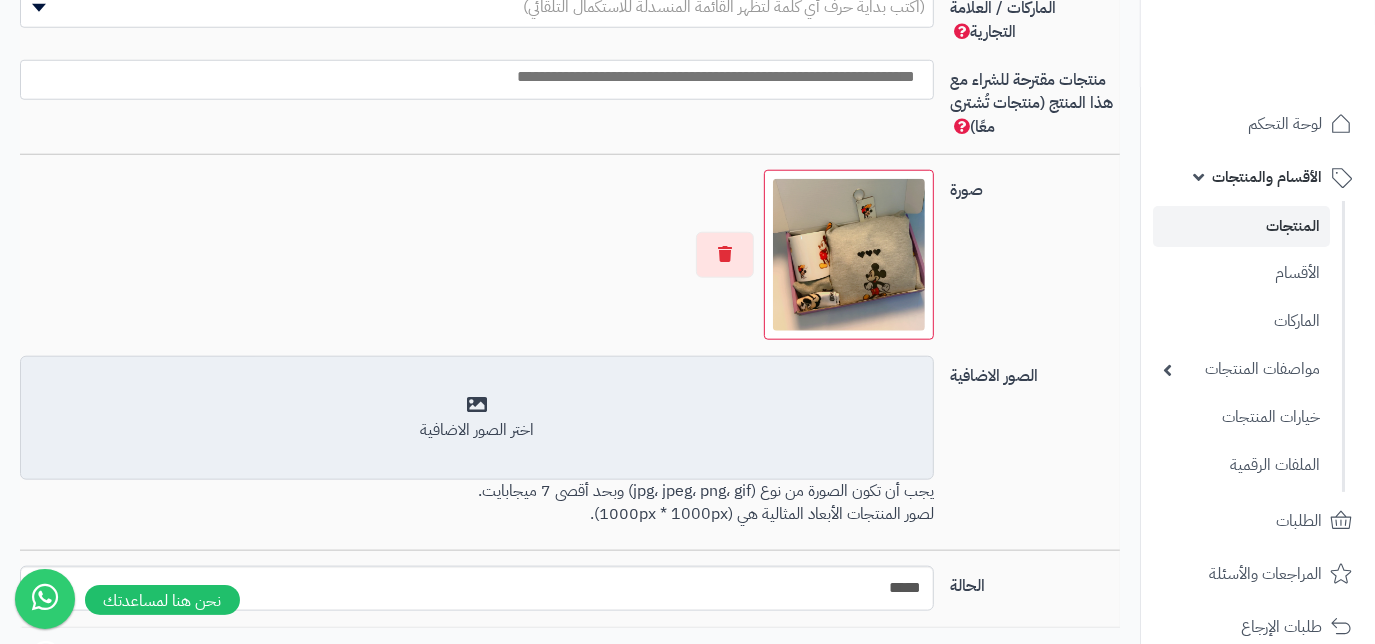 click on "اختر الصور الاضافية" at bounding box center [477, 430] 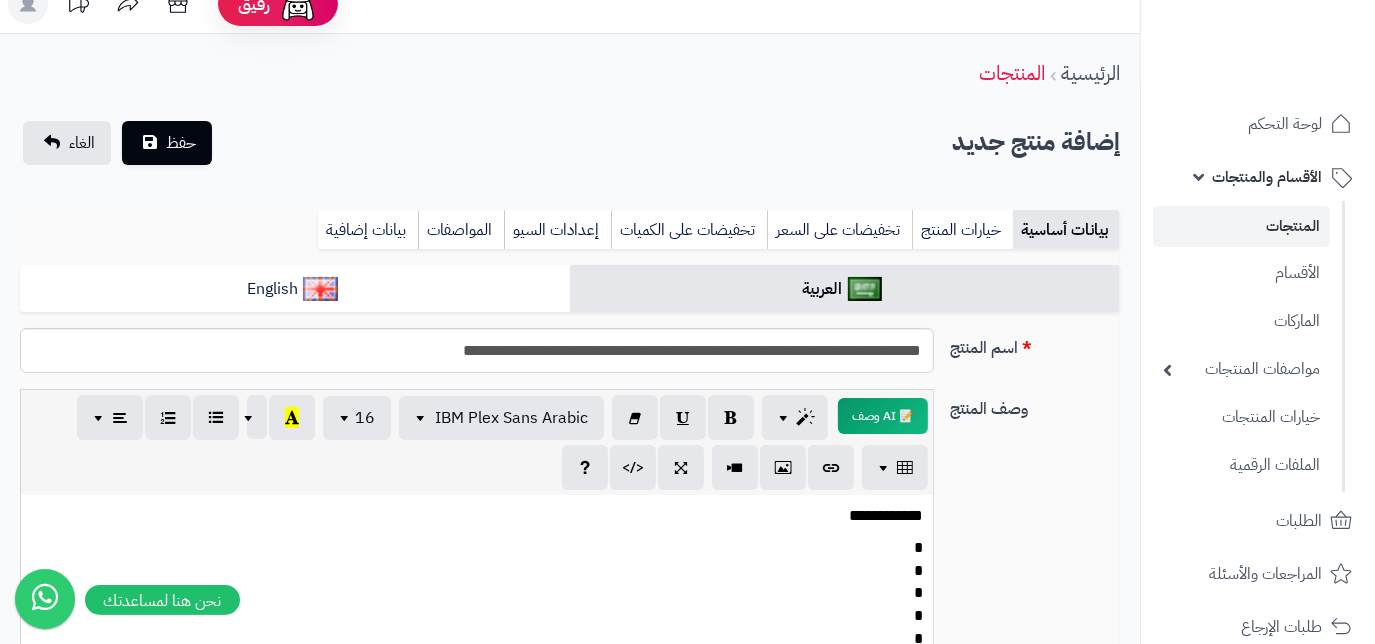 scroll, scrollTop: 0, scrollLeft: 0, axis: both 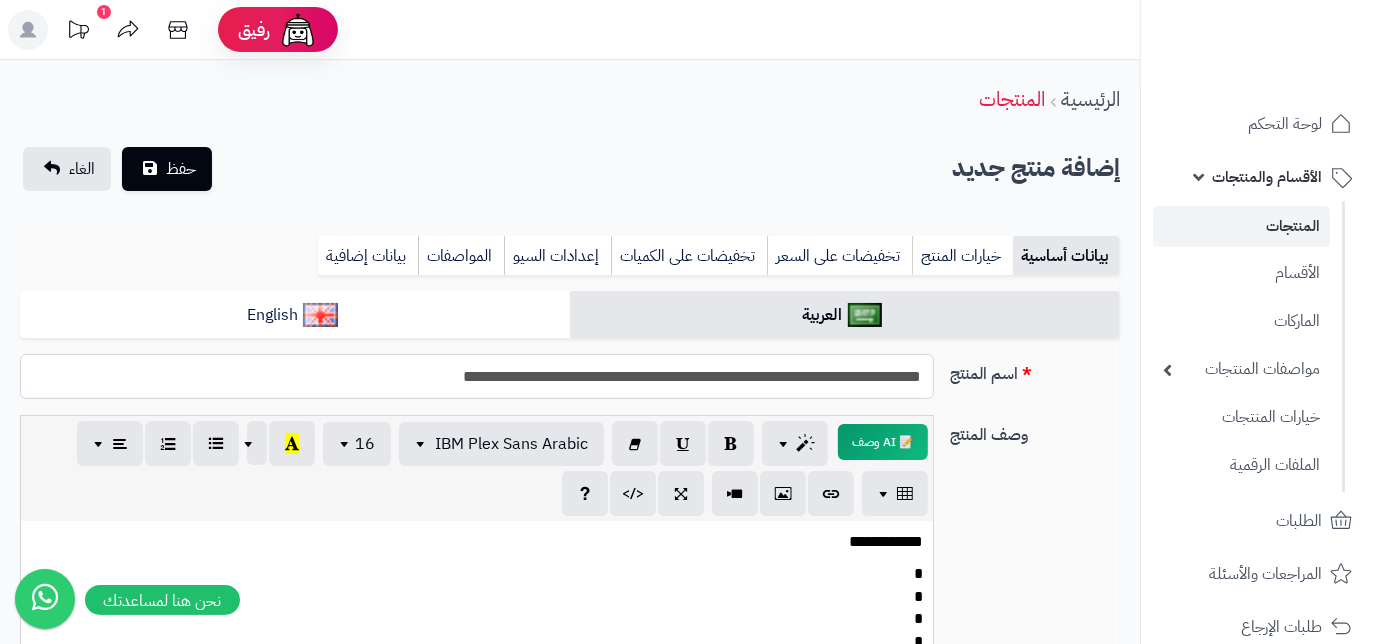 drag, startPoint x: 448, startPoint y: 377, endPoint x: 921, endPoint y: 388, distance: 473.1279 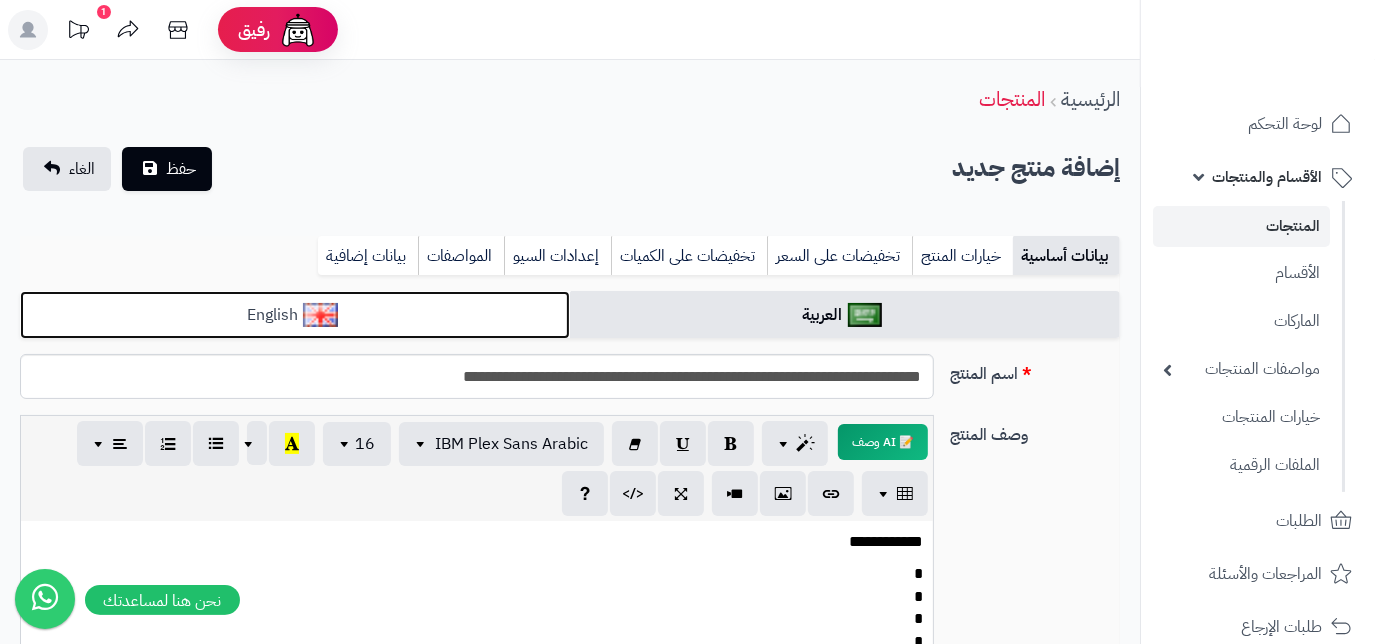 click at bounding box center (320, 315) 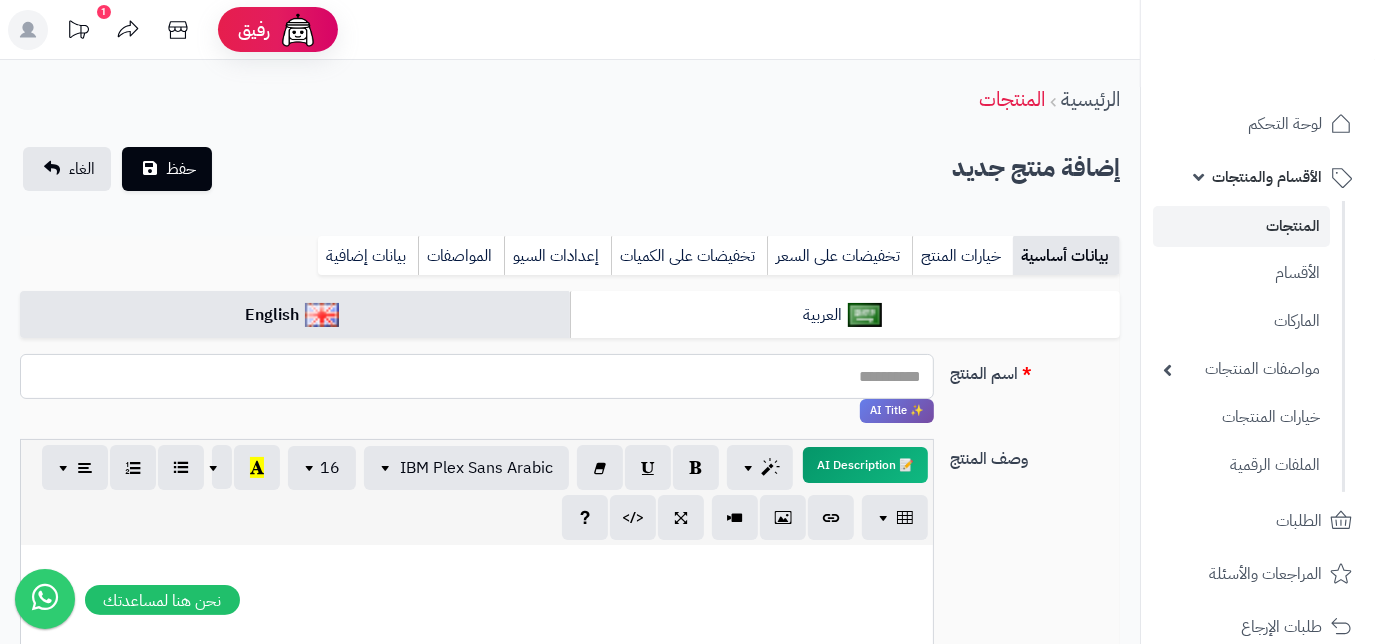 paste on "**********" 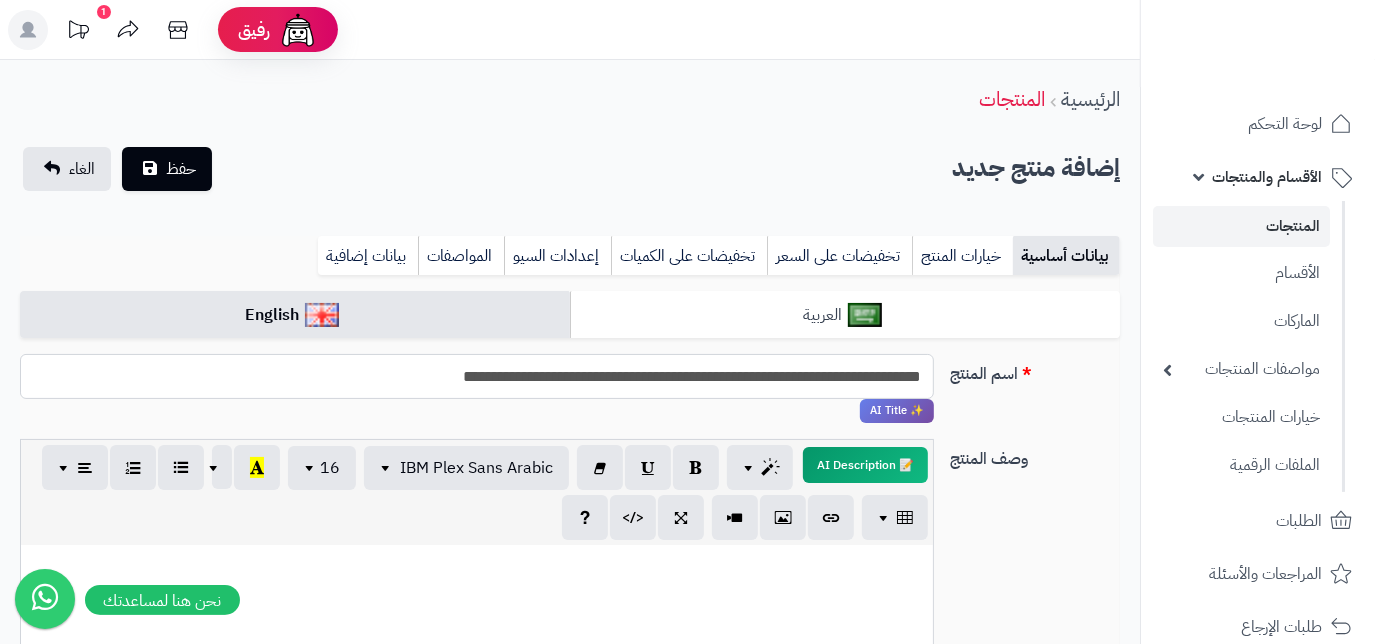 type on "**********" 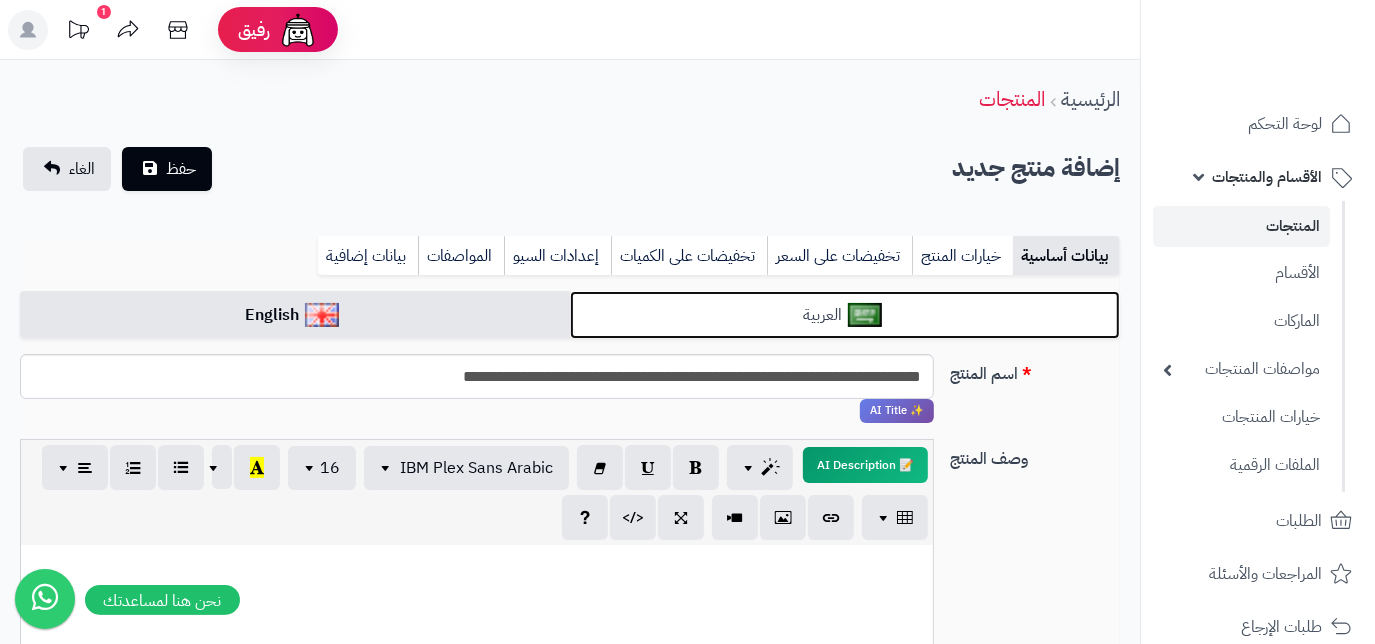 click at bounding box center (865, 315) 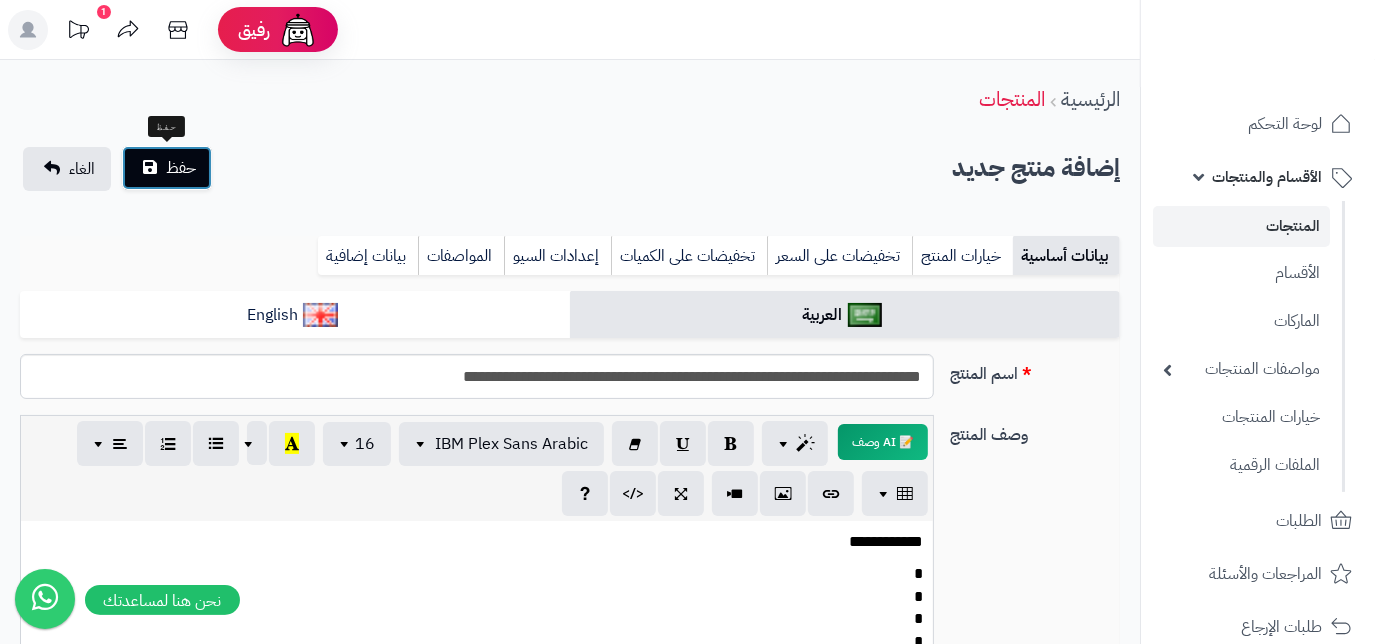 click on "حفظ" at bounding box center (181, 168) 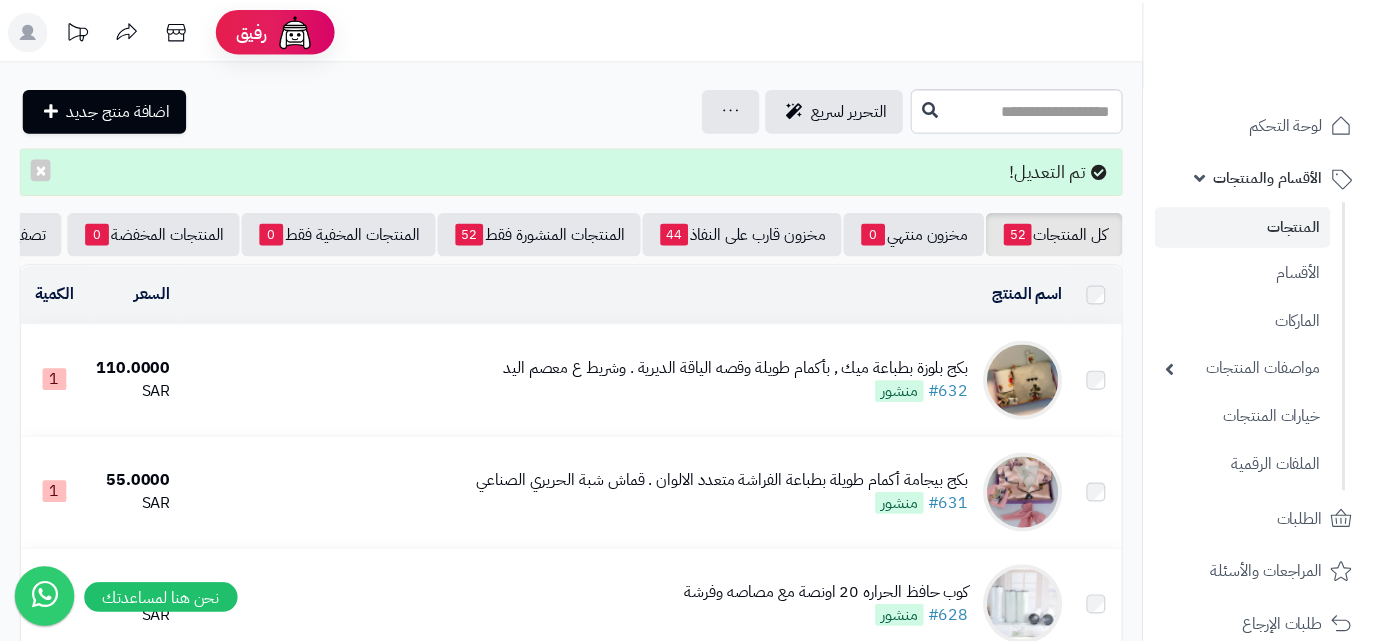 scroll, scrollTop: 0, scrollLeft: 0, axis: both 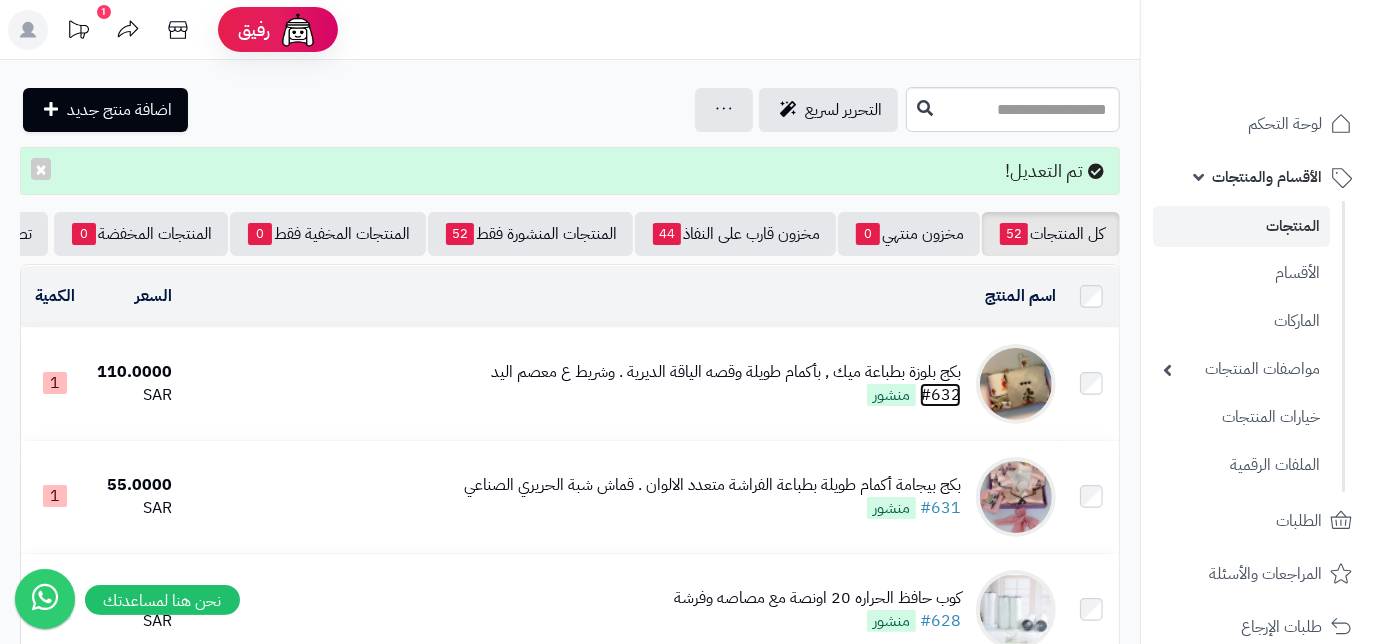 click on "#632" at bounding box center [940, 395] 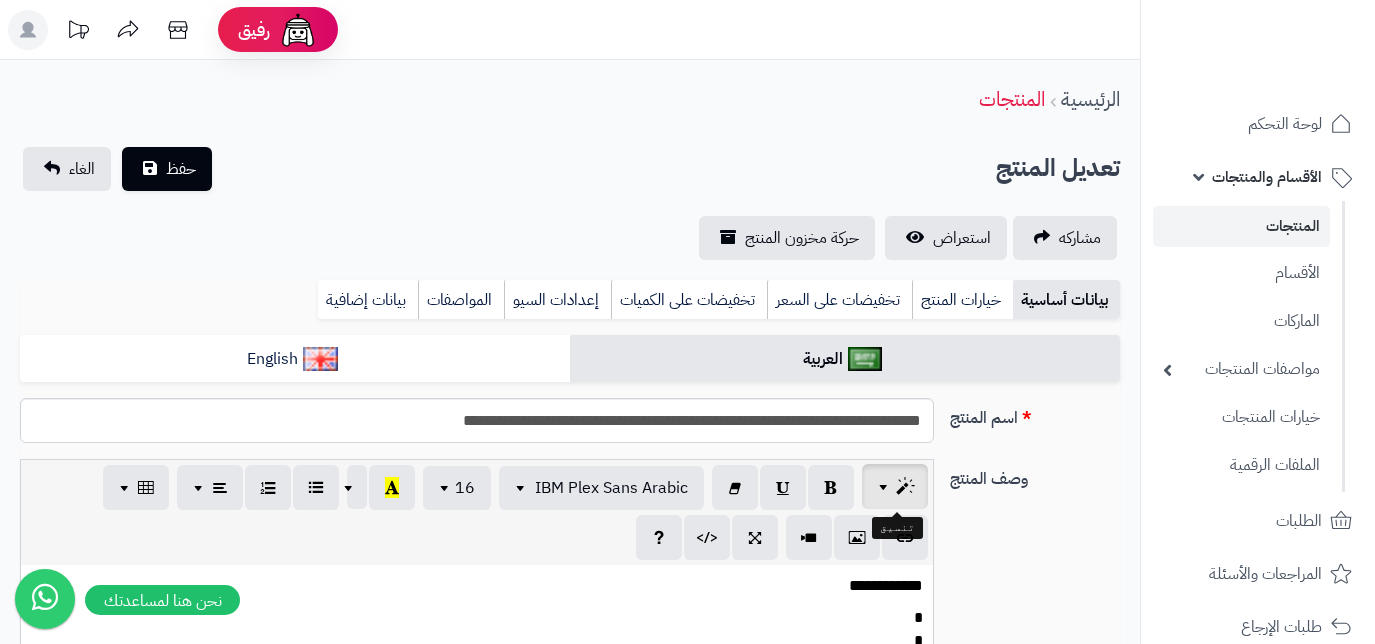 scroll, scrollTop: 0, scrollLeft: 0, axis: both 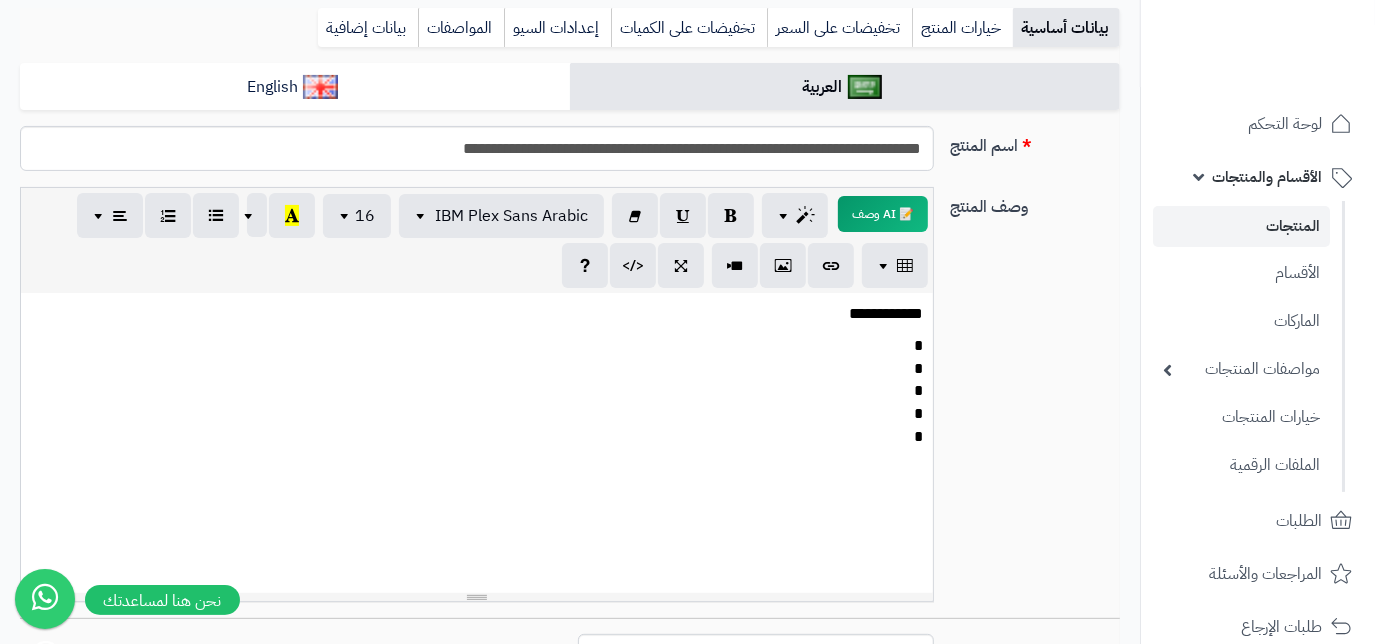 click on "* * * * *" at bounding box center (476, 392) 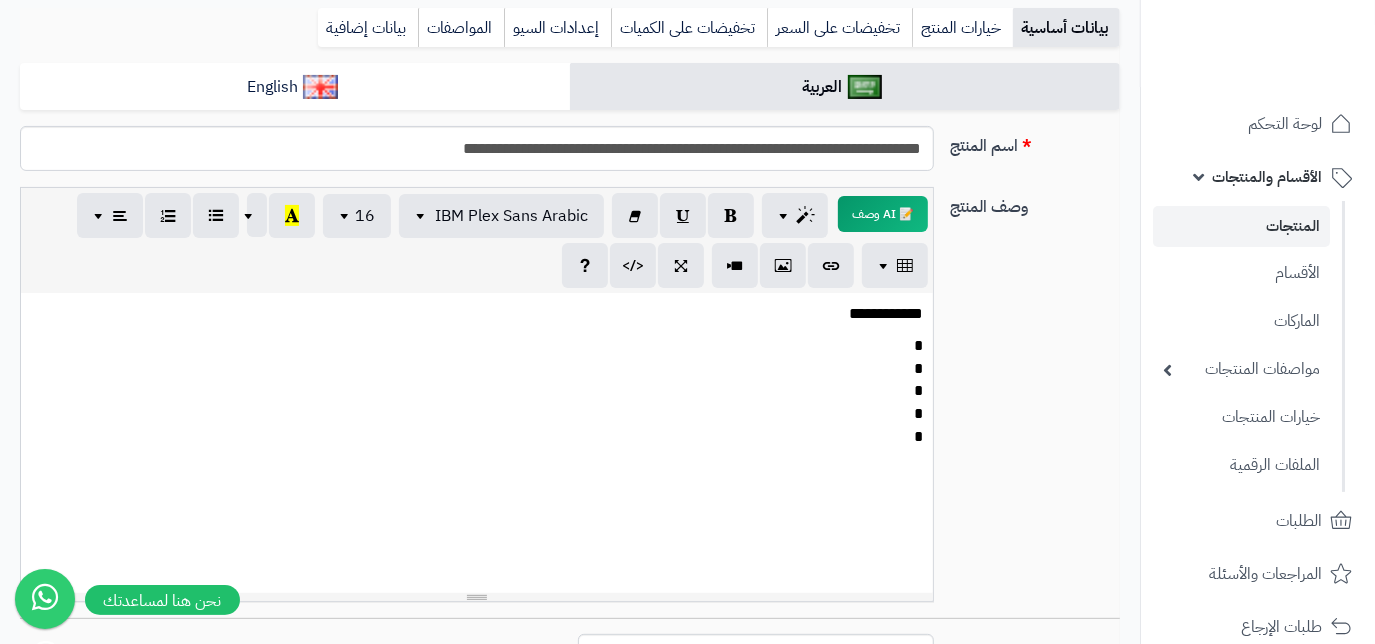 type 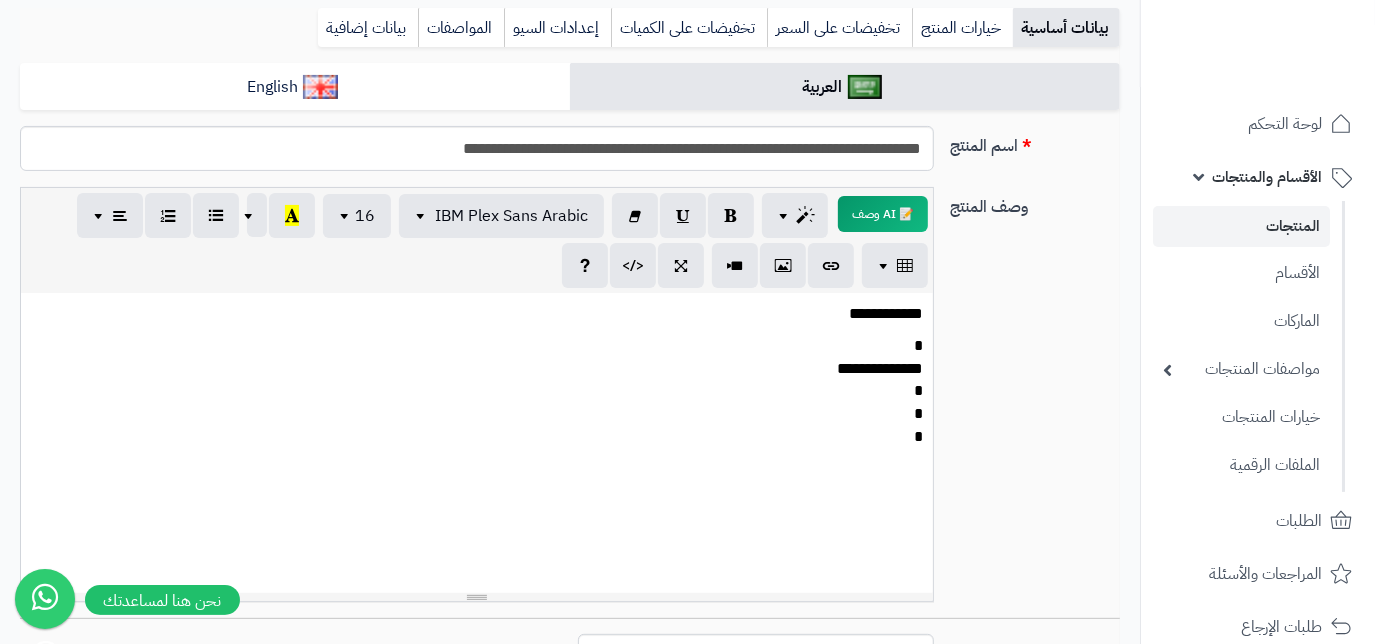 click on "**********" at bounding box center [476, 392] 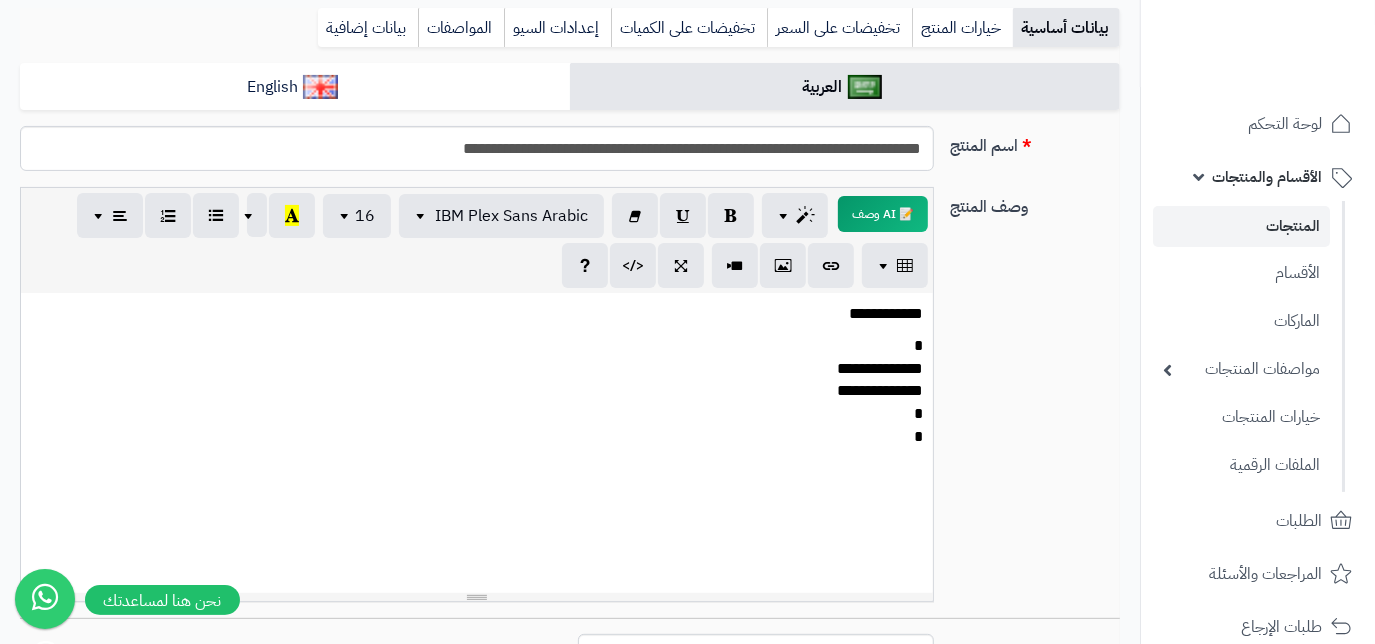 click on "**********" at bounding box center [476, 392] 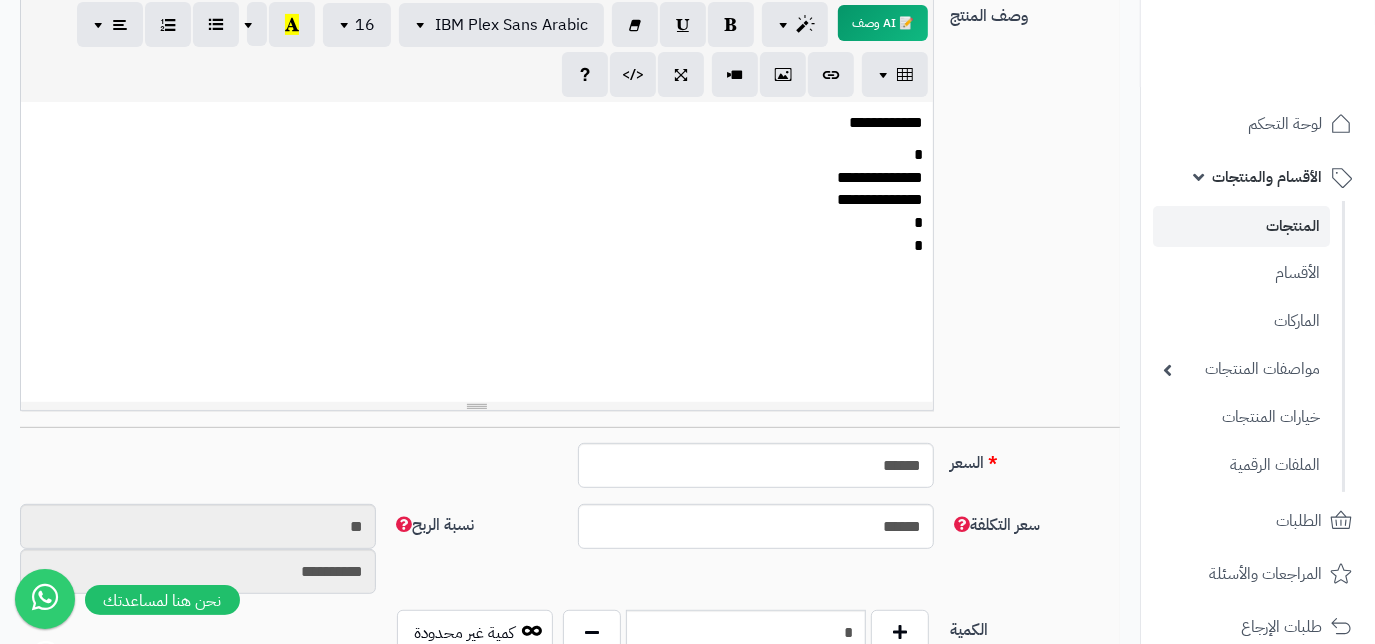 scroll, scrollTop: 454, scrollLeft: 0, axis: vertical 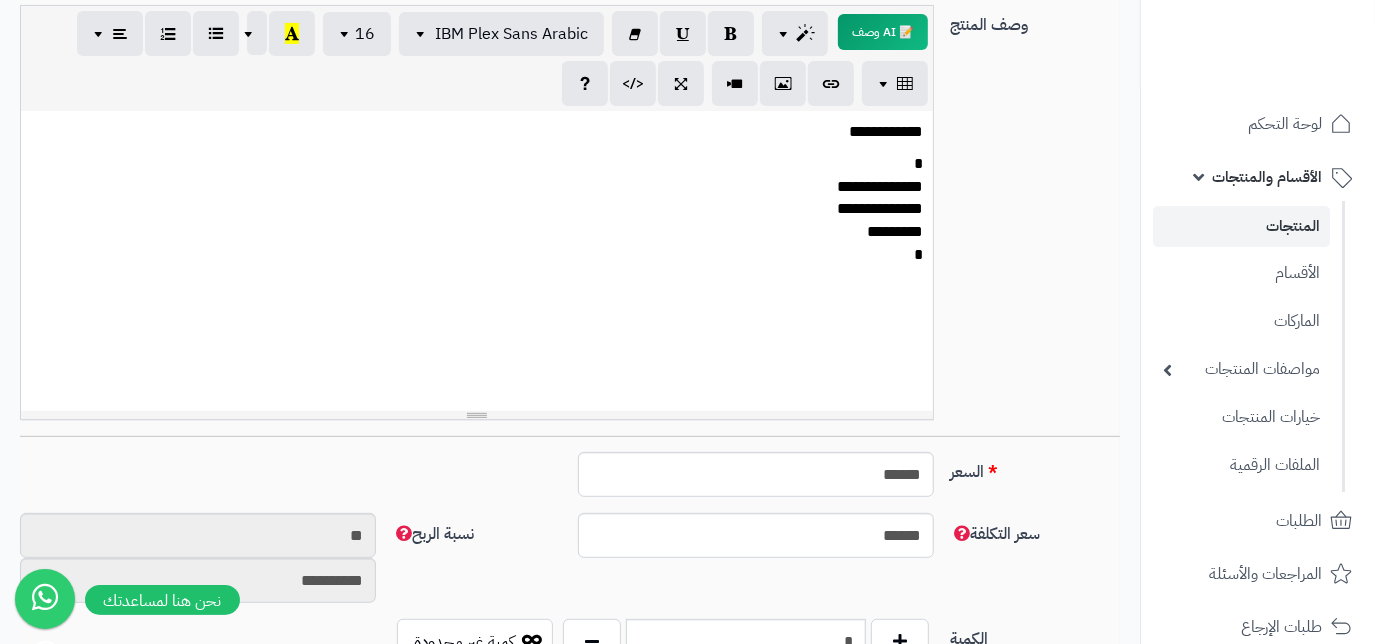 click on "**********" at bounding box center [476, 210] 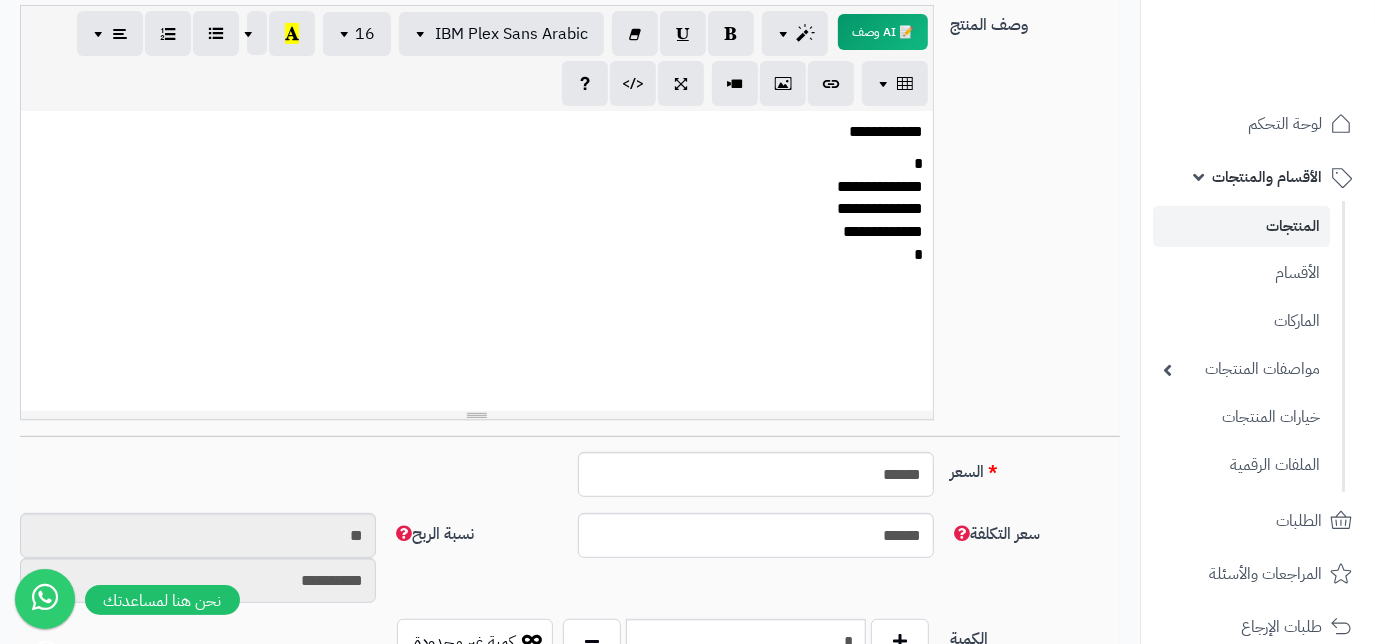 click on "**********" at bounding box center [476, 210] 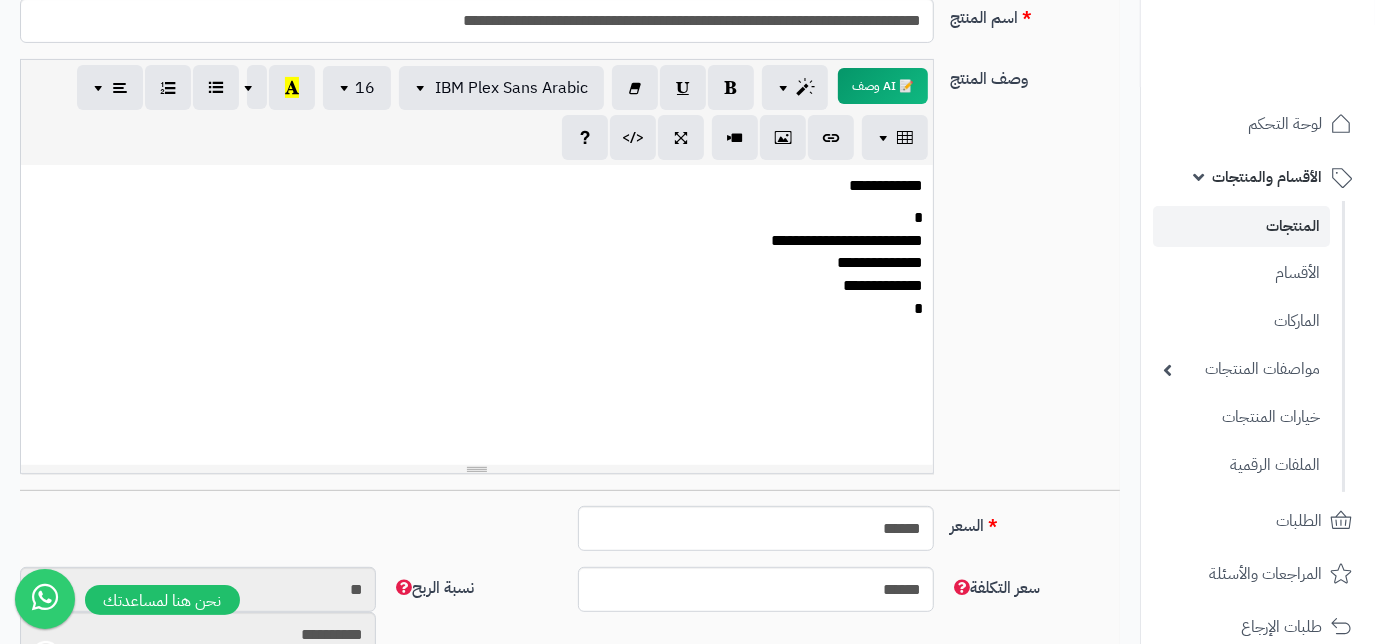 scroll, scrollTop: 181, scrollLeft: 0, axis: vertical 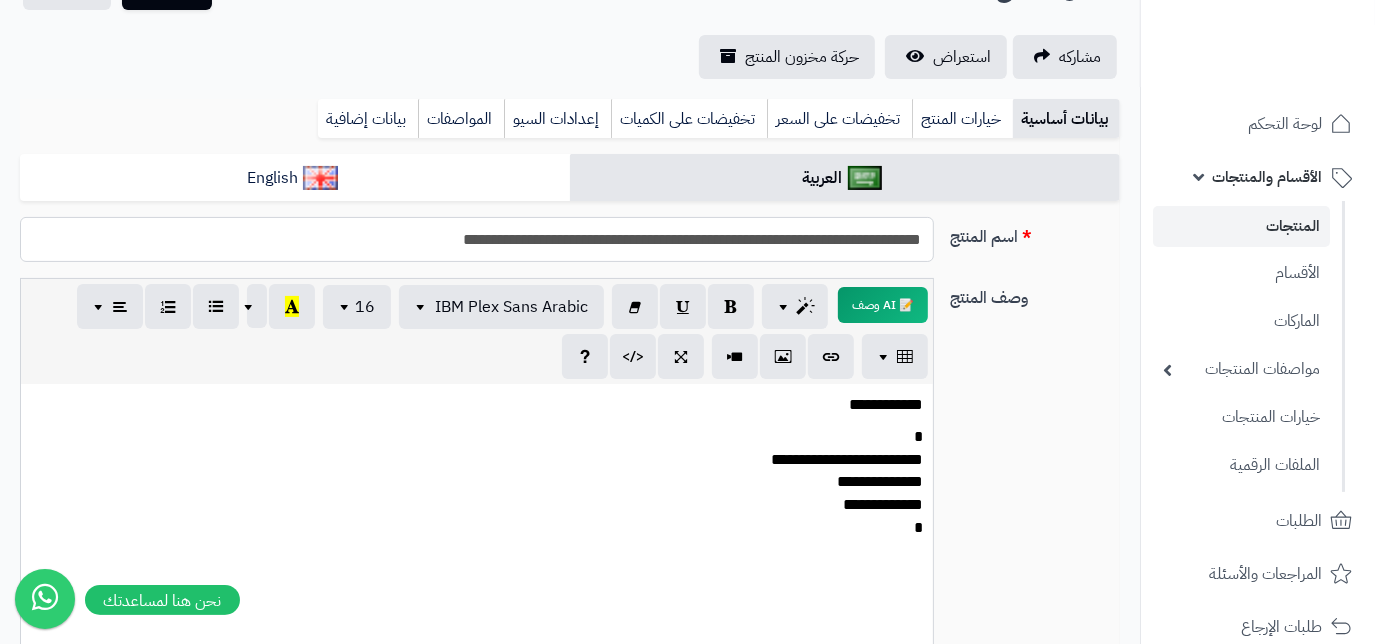 click on "**********" at bounding box center [477, 239] 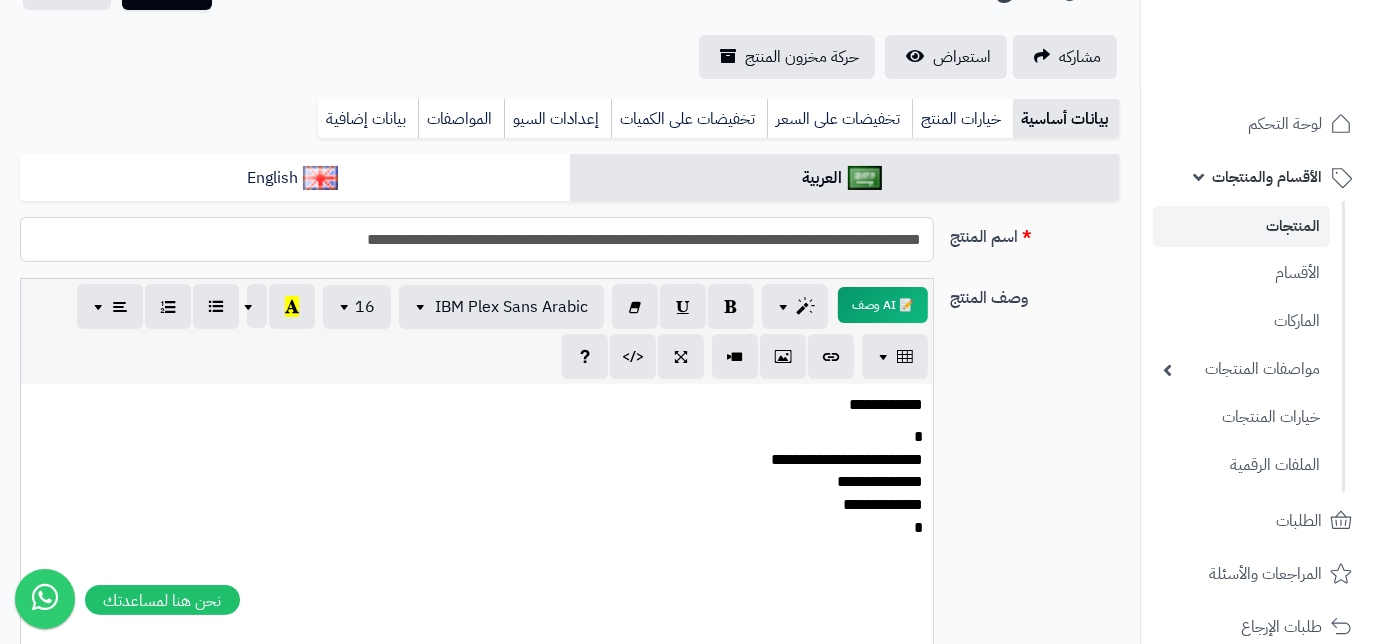 drag, startPoint x: 827, startPoint y: 240, endPoint x: 863, endPoint y: 248, distance: 36.878178 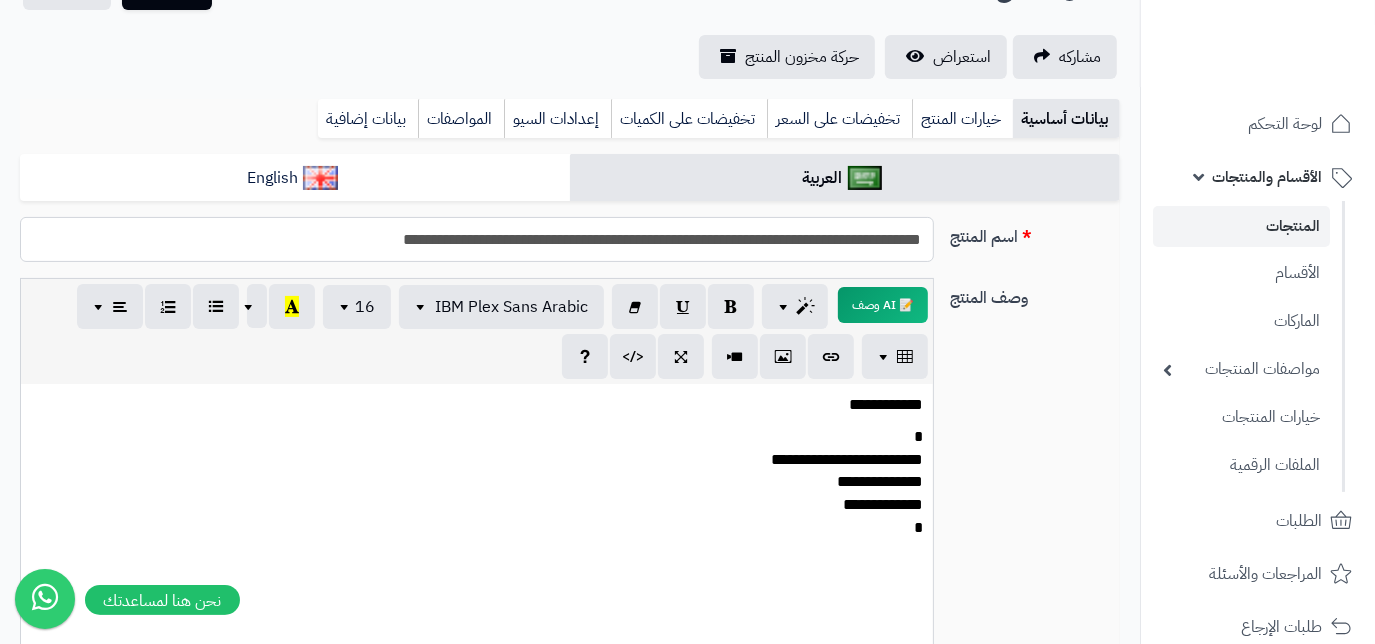 click on "**********" at bounding box center (477, 239) 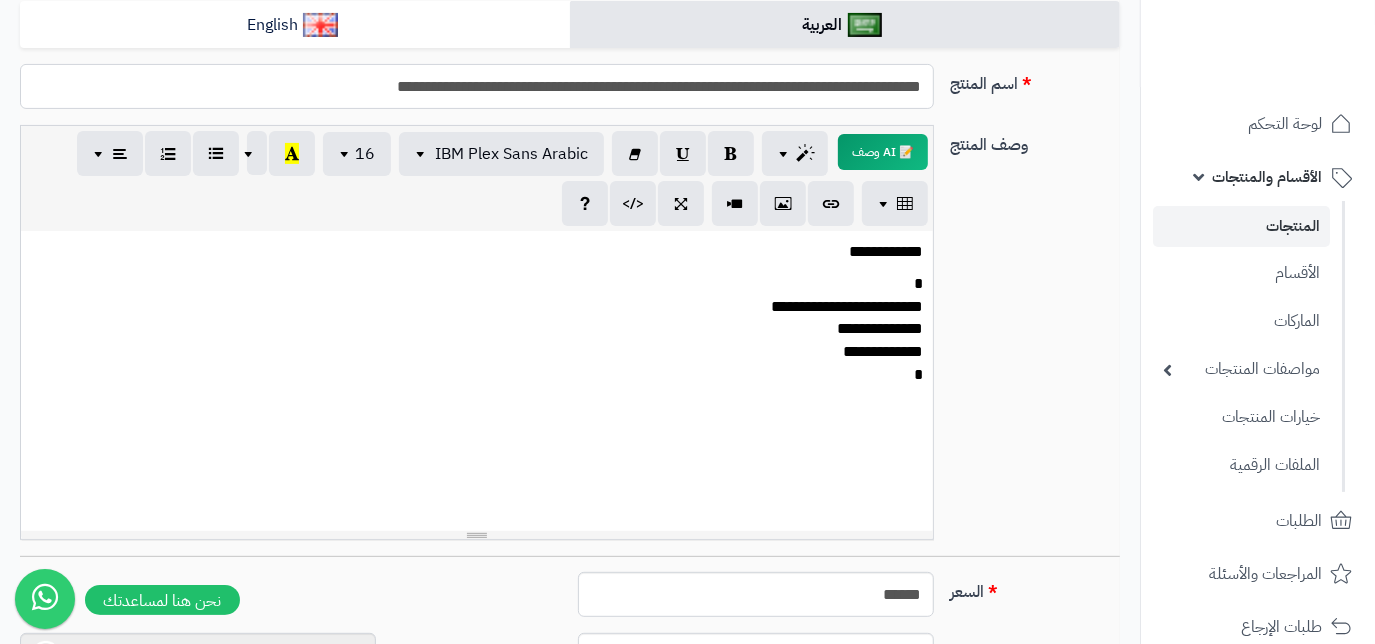 scroll, scrollTop: 363, scrollLeft: 0, axis: vertical 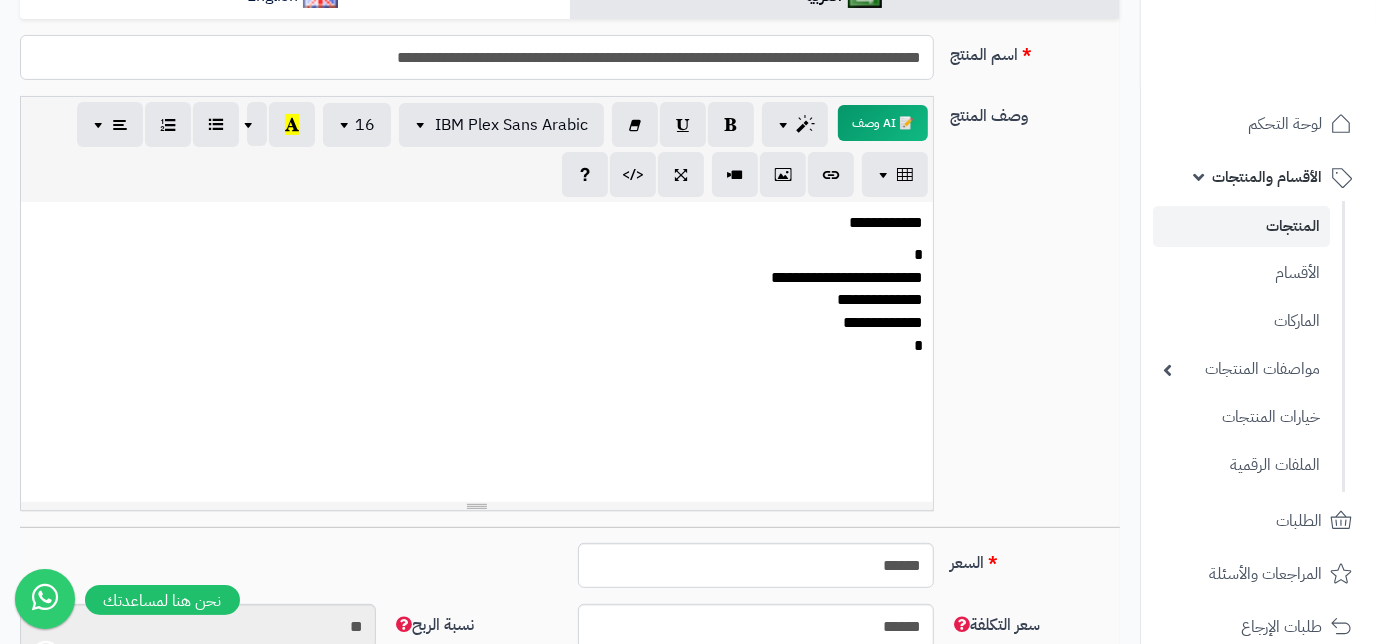 type on "**********" 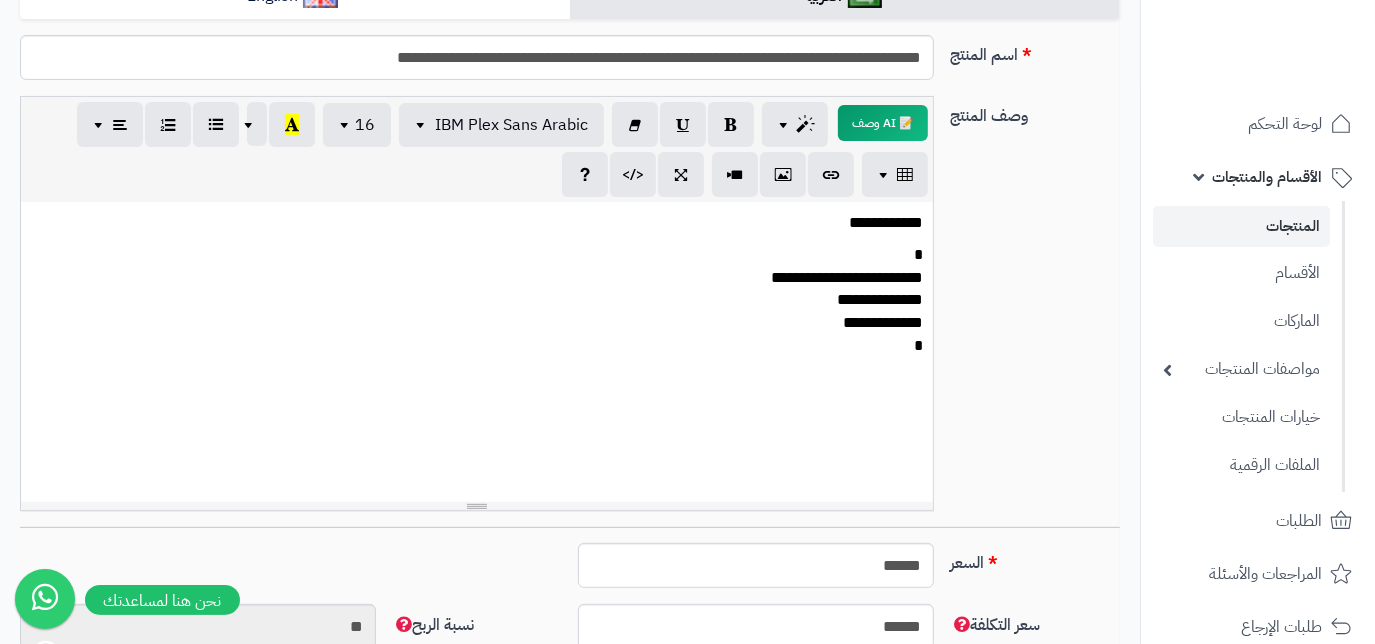 click on "**********" at bounding box center (476, 301) 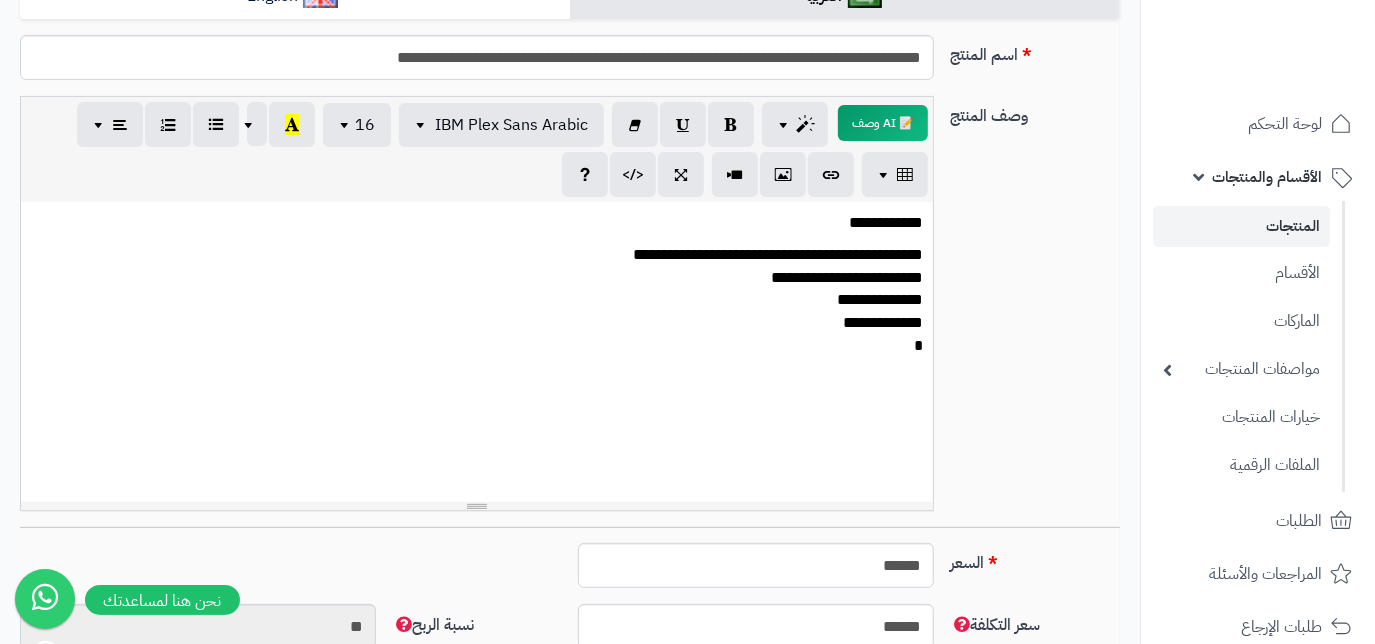 click on "**********" at bounding box center [476, 301] 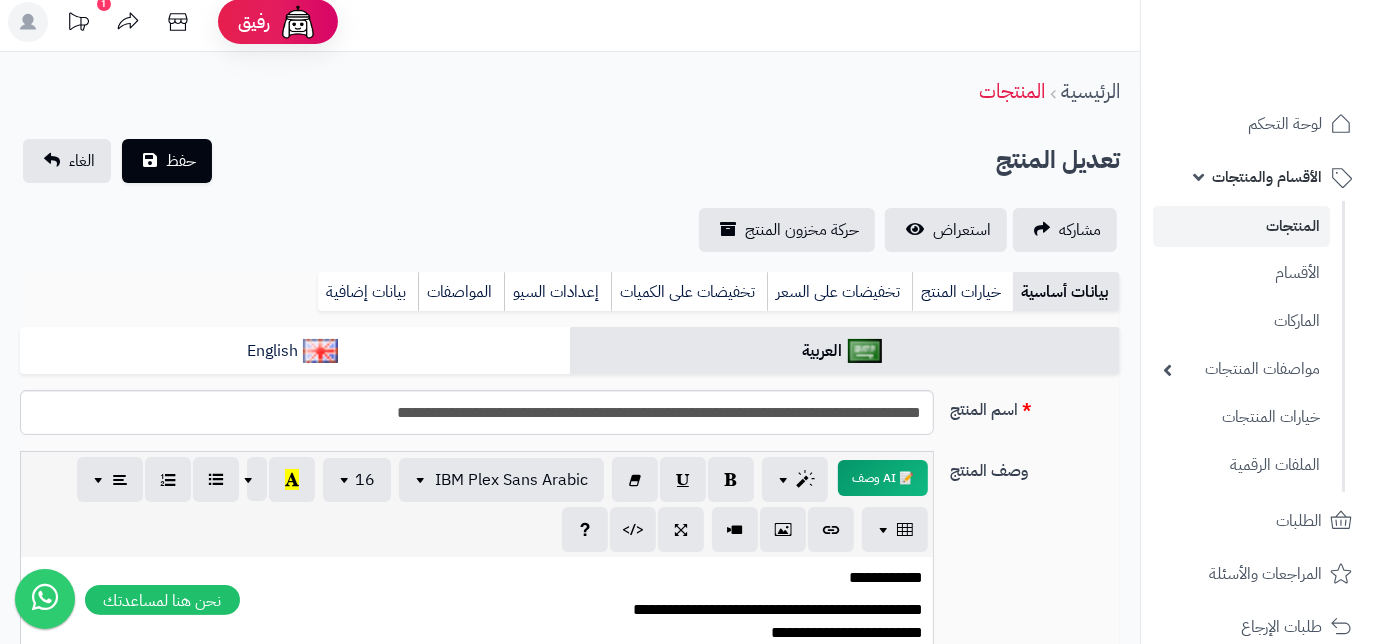 scroll, scrollTop: 0, scrollLeft: 0, axis: both 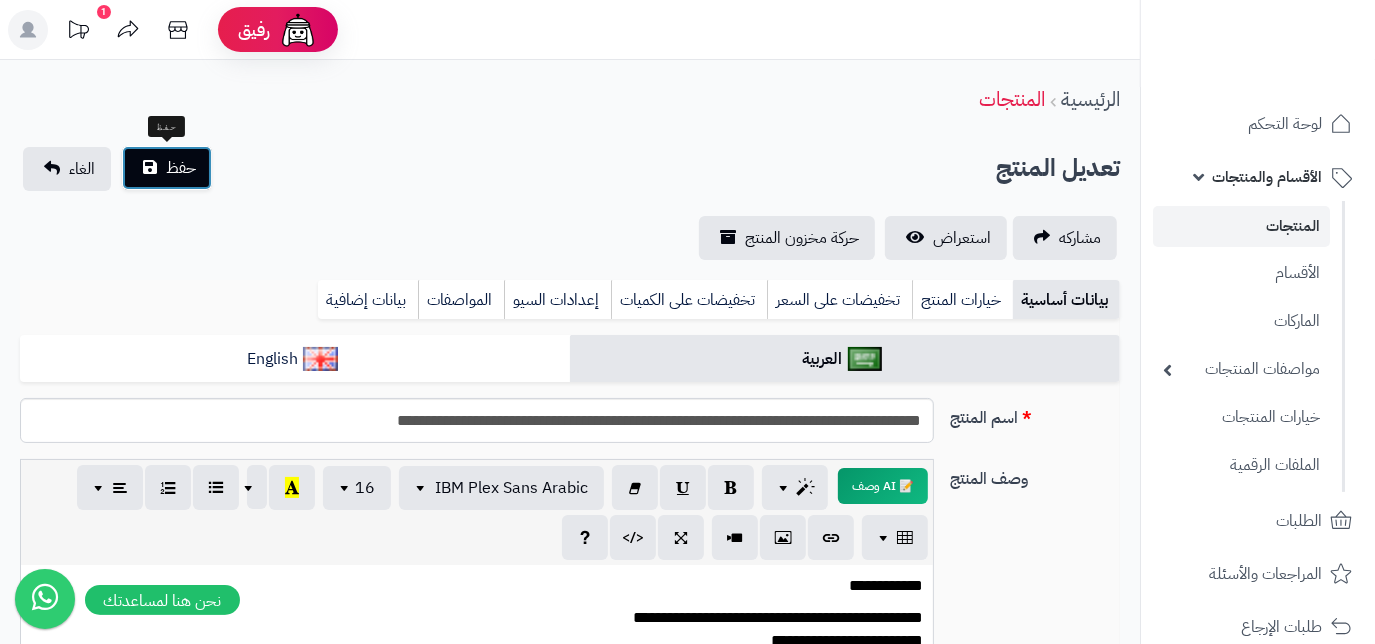 click on "حفظ" at bounding box center (181, 168) 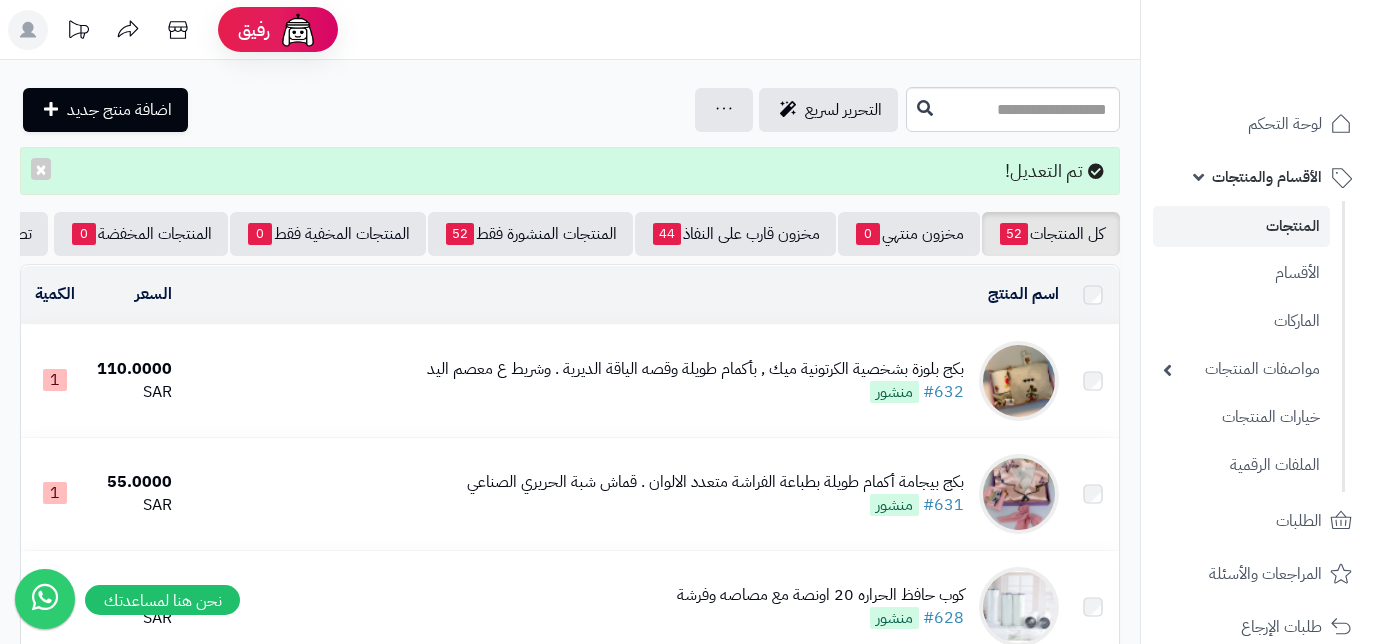 scroll, scrollTop: 0, scrollLeft: 0, axis: both 